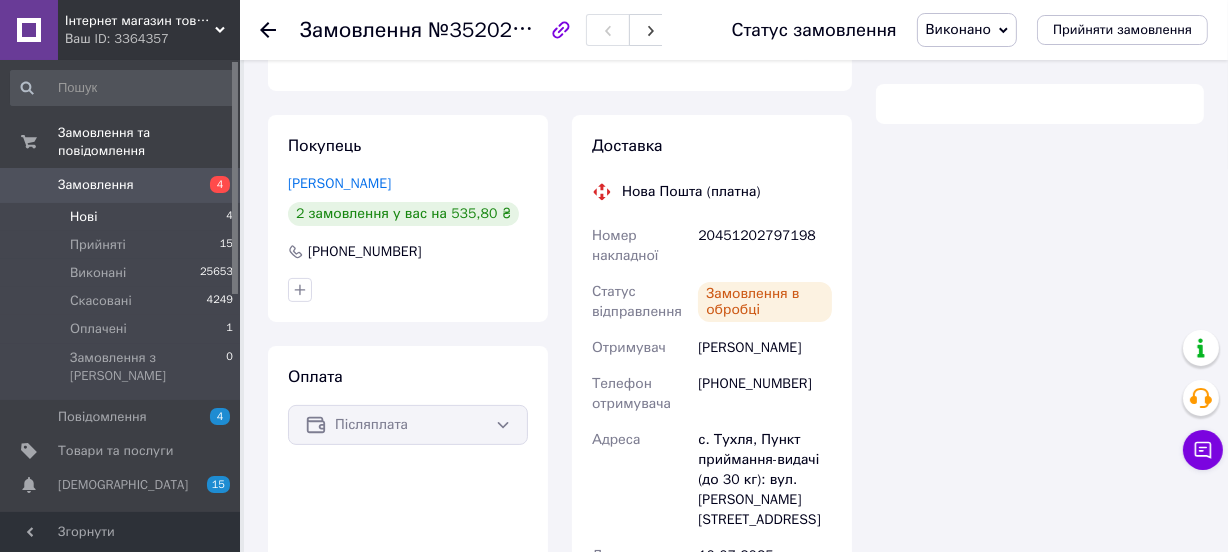 scroll, scrollTop: 361, scrollLeft: 0, axis: vertical 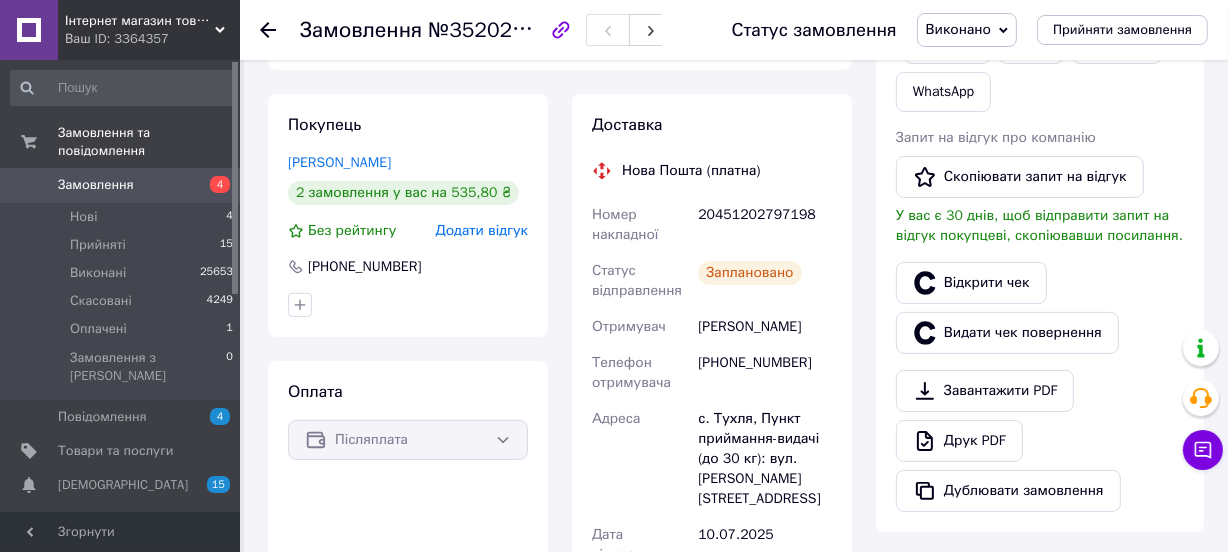 click on "Замовлення" at bounding box center [96, 185] 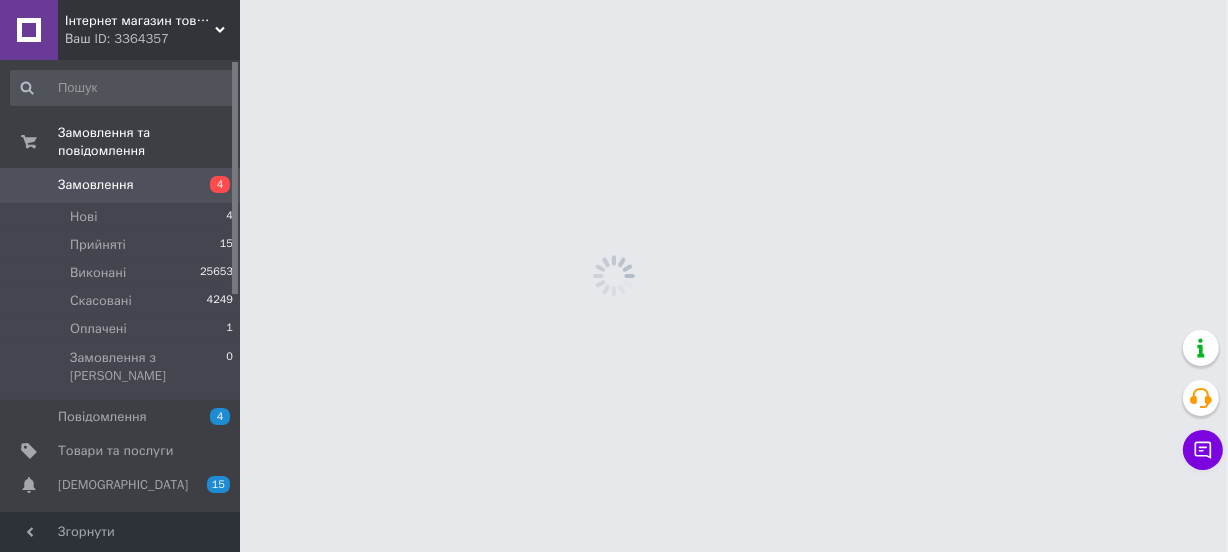 scroll, scrollTop: 0, scrollLeft: 0, axis: both 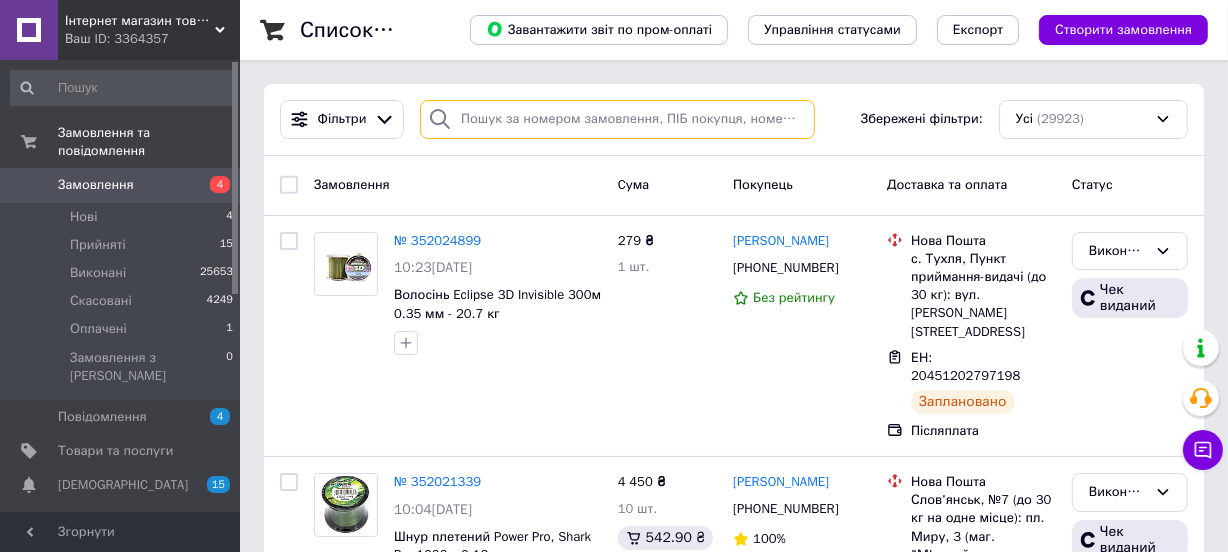 click at bounding box center (617, 119) 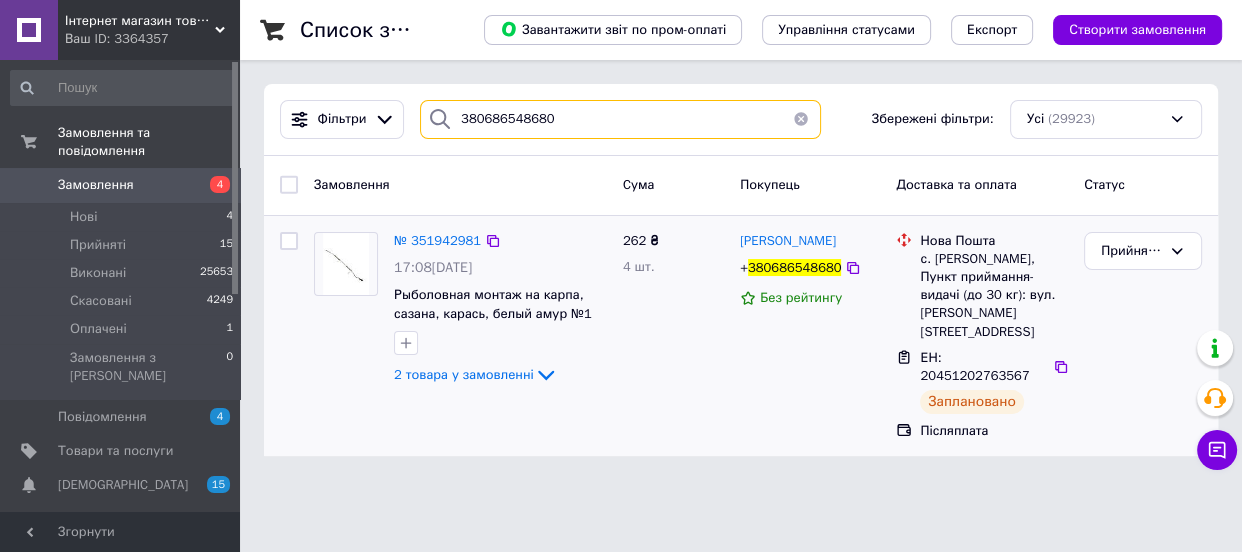 type on "380686548680" 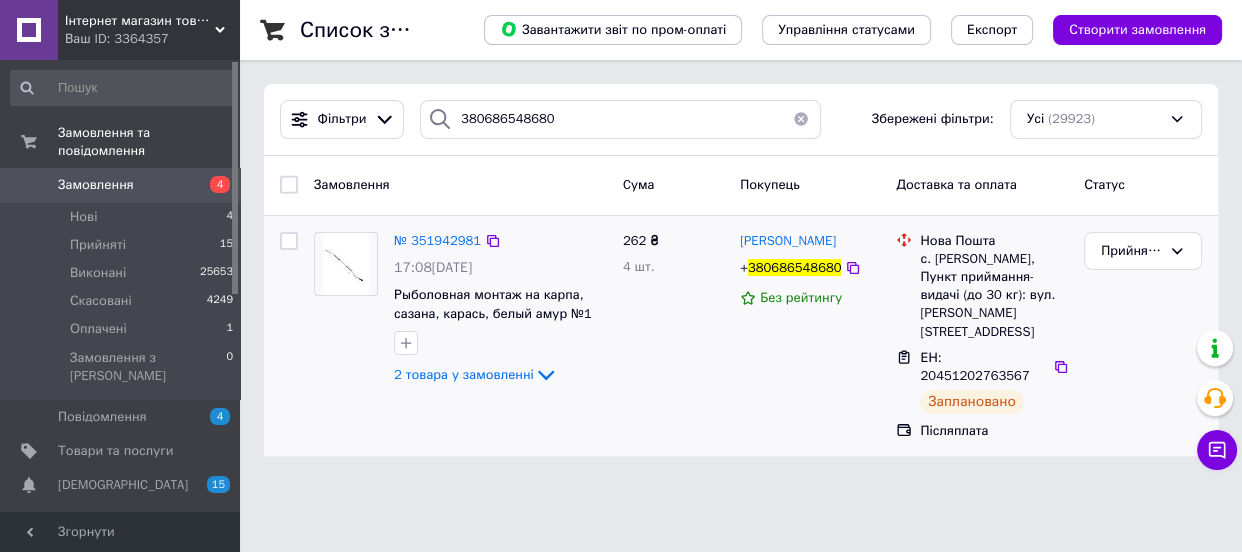 click on "№ 351942981 17:08, 09.07.2025 Рыболовная монтаж на карпа, сазана, карась, белый амур №1 40 грамм 2 товара у замовленні" at bounding box center [500, 310] 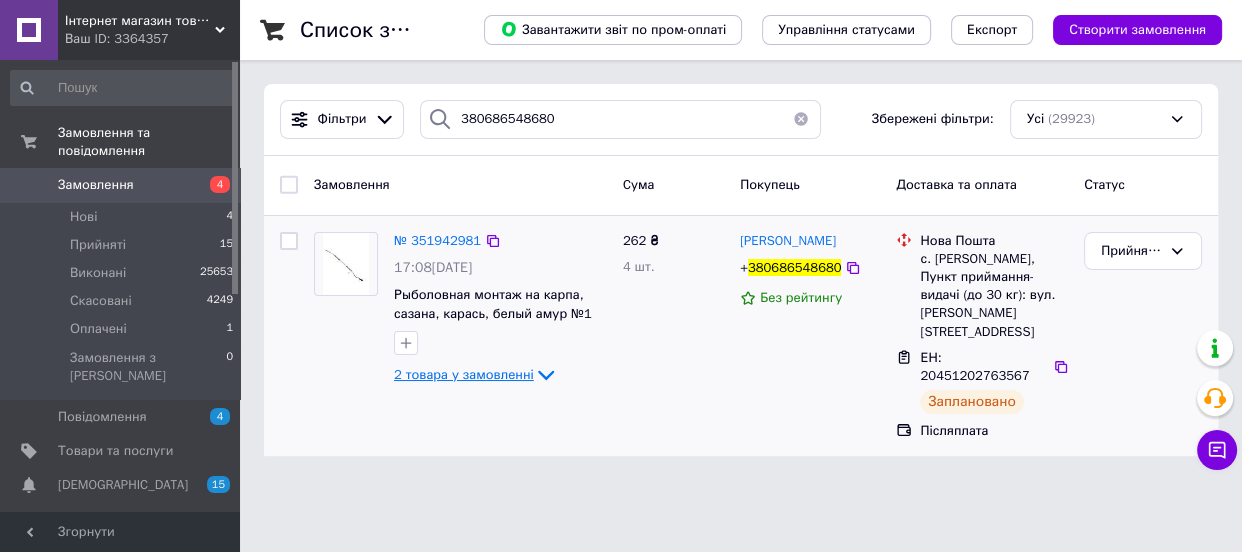 click on "2 товара у замовленні" at bounding box center (464, 374) 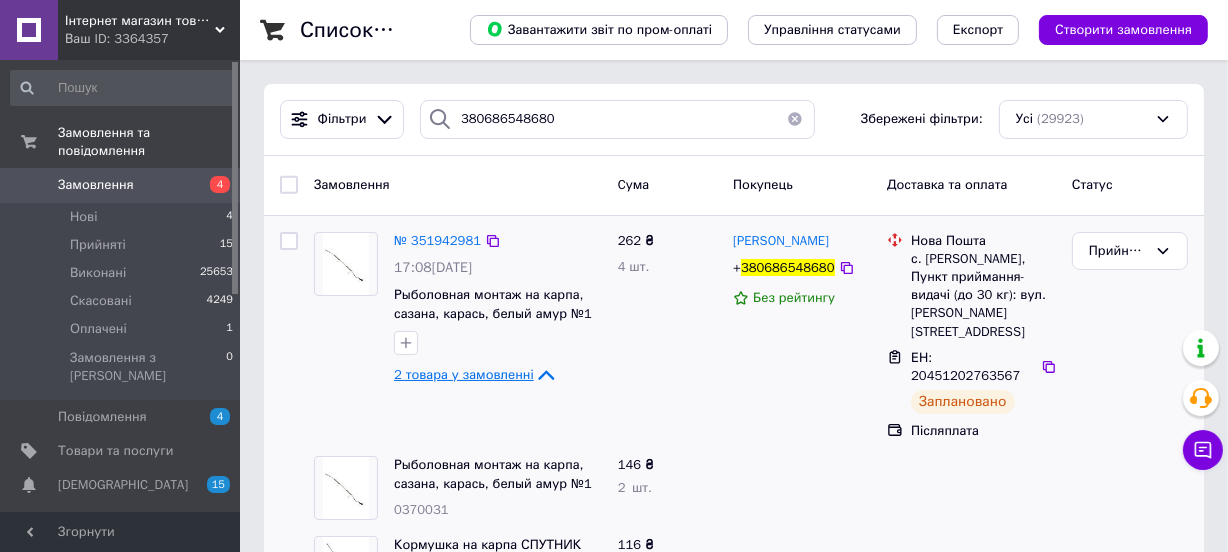 scroll, scrollTop: 51, scrollLeft: 0, axis: vertical 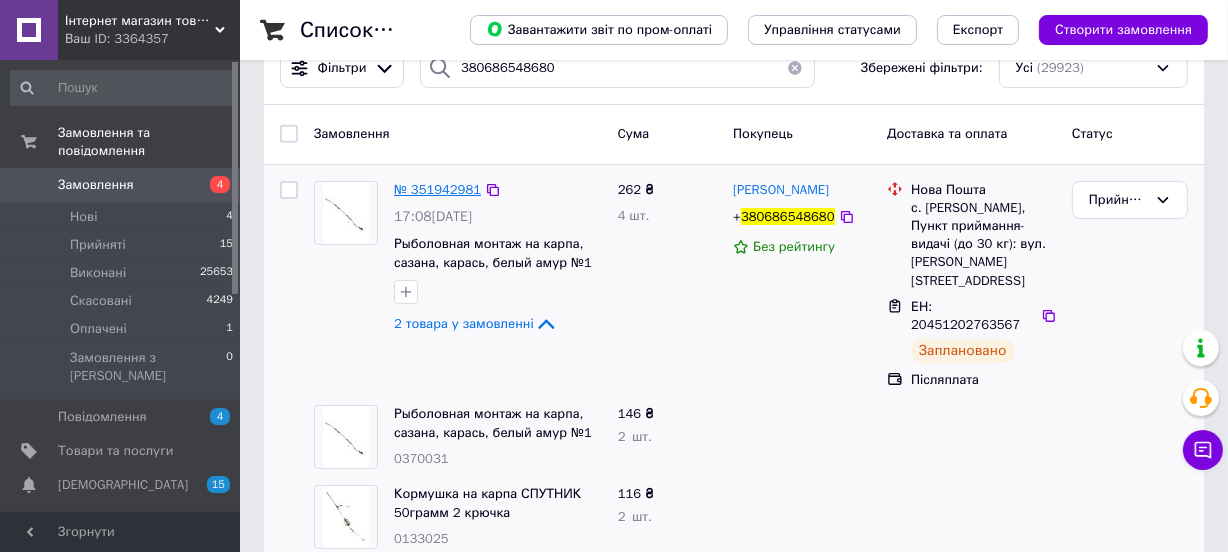 click on "№ 351942981" at bounding box center (437, 189) 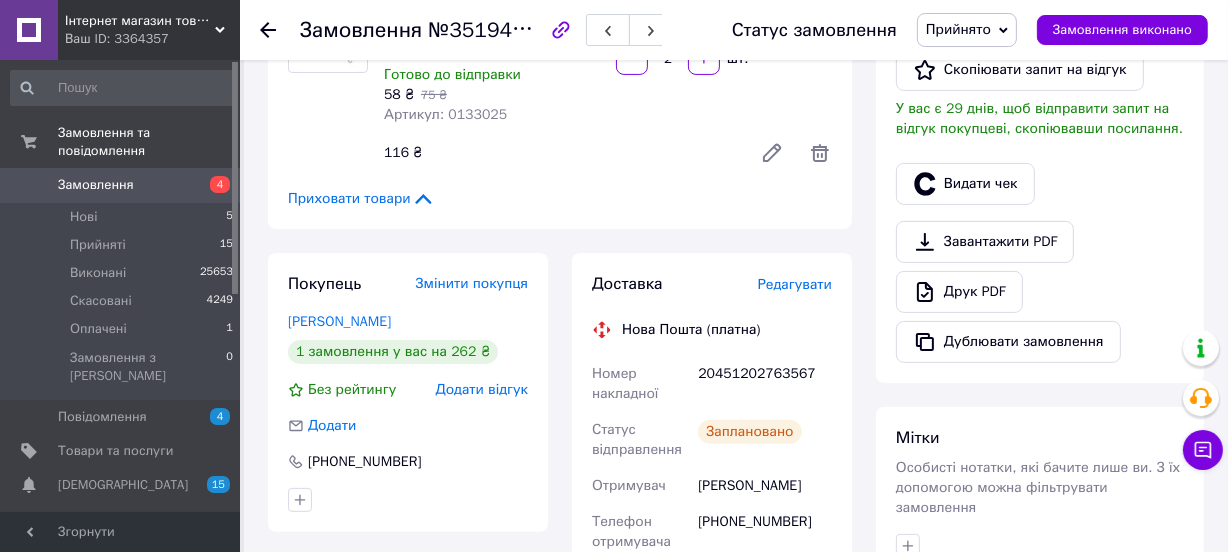 scroll, scrollTop: 0, scrollLeft: 0, axis: both 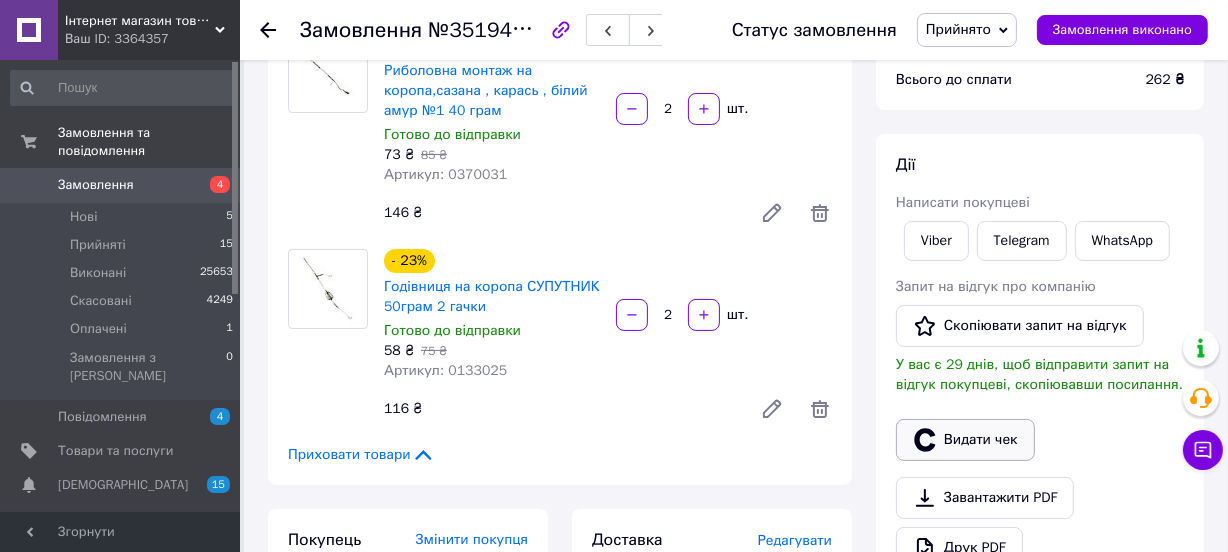 click on "Видати чек" at bounding box center [965, 440] 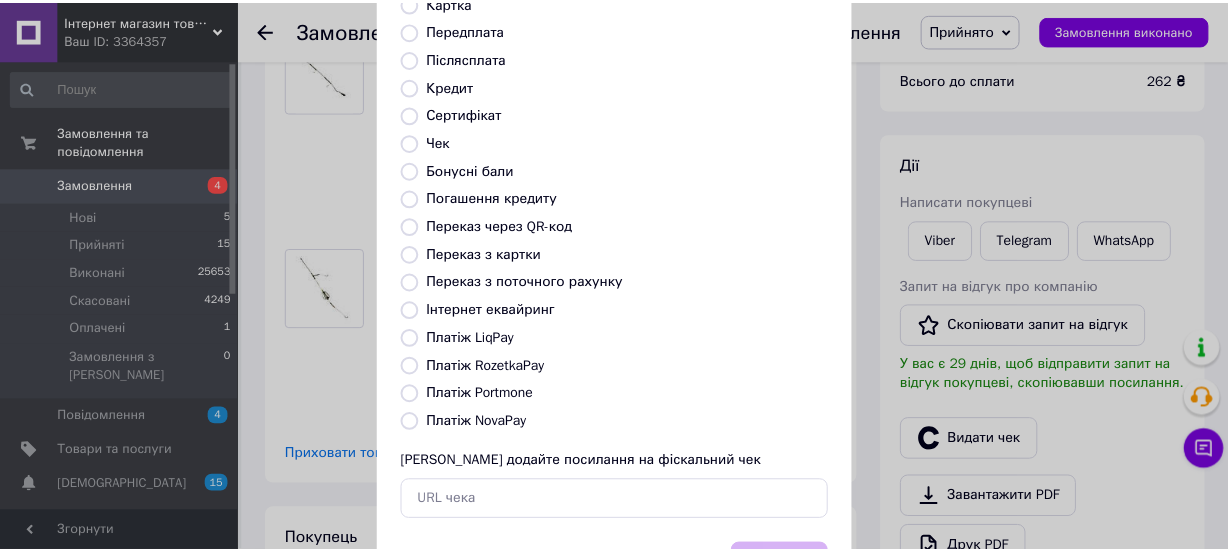 scroll, scrollTop: 307, scrollLeft: 0, axis: vertical 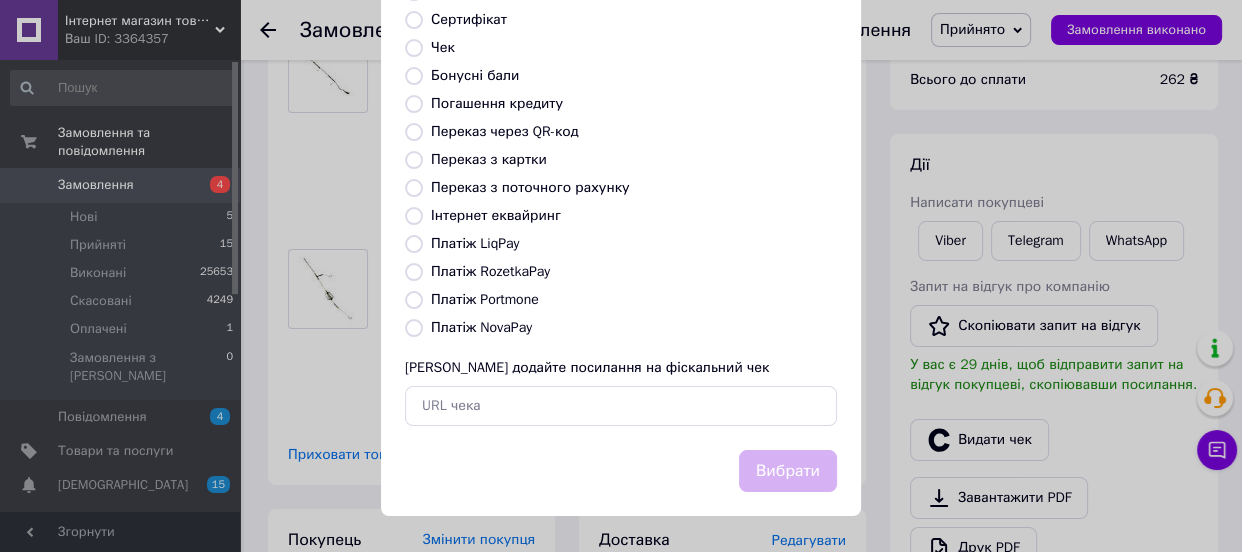 click on "Платіж NovaPay" at bounding box center (481, 327) 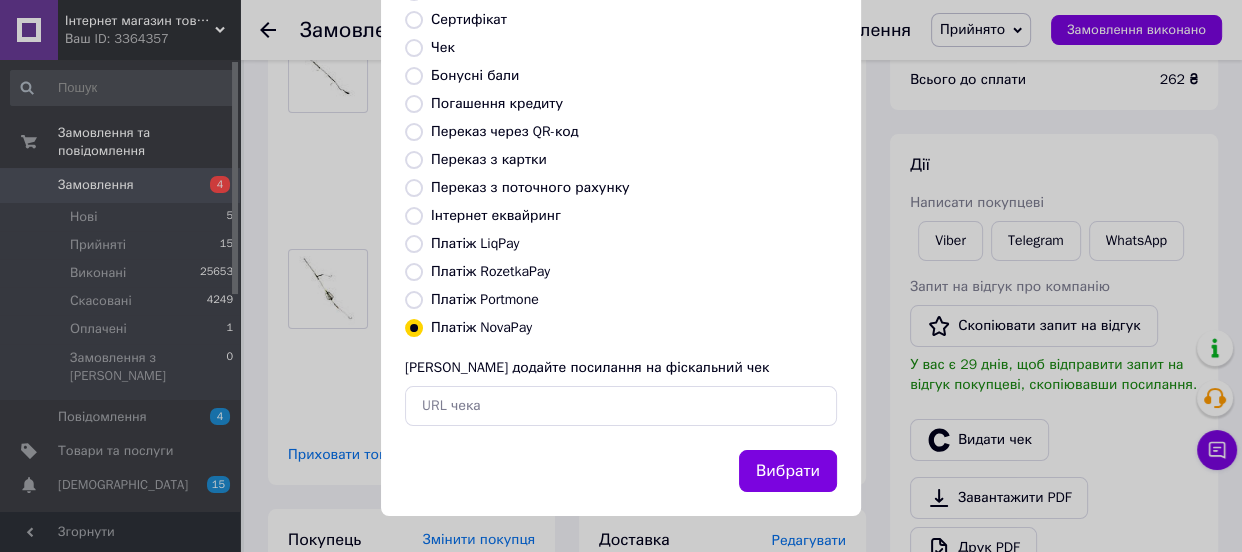 click on "Вибрати" at bounding box center (788, 471) 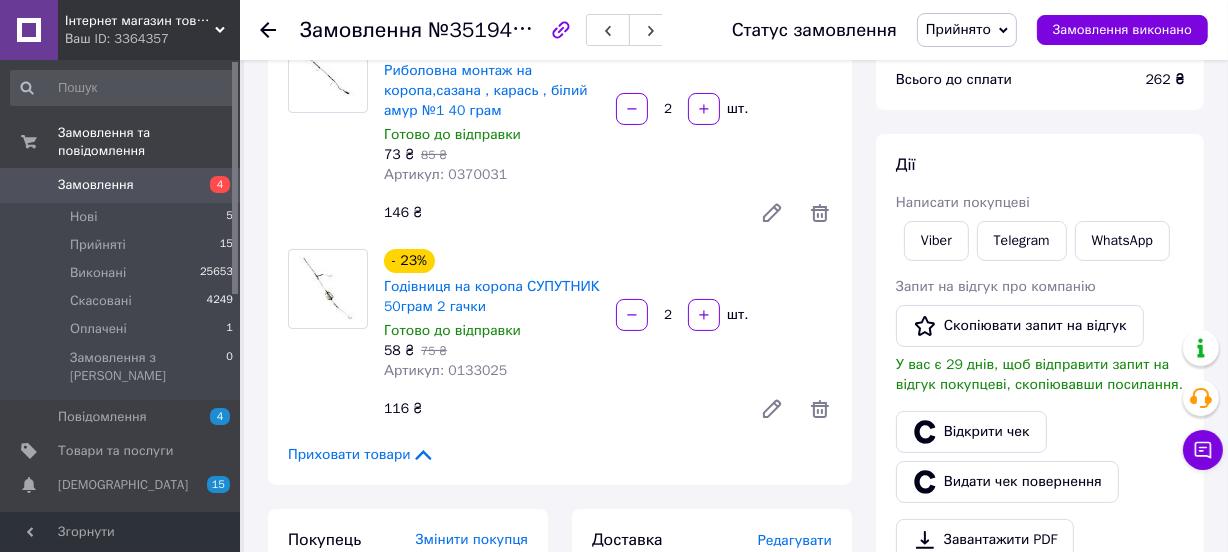 click on "Прийнято" at bounding box center (967, 30) 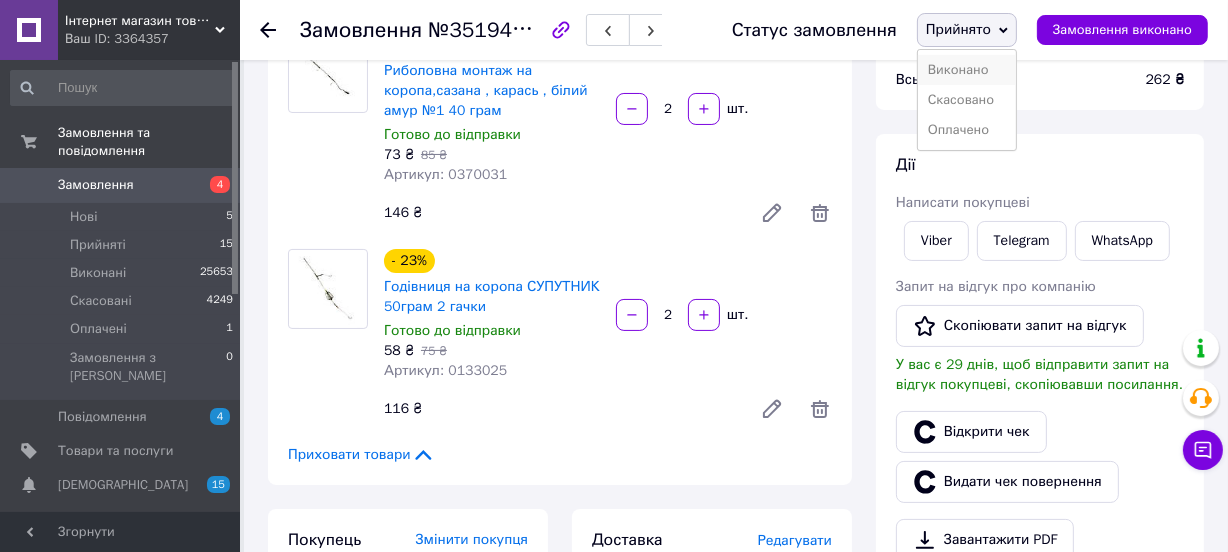 click on "Виконано" at bounding box center (967, 70) 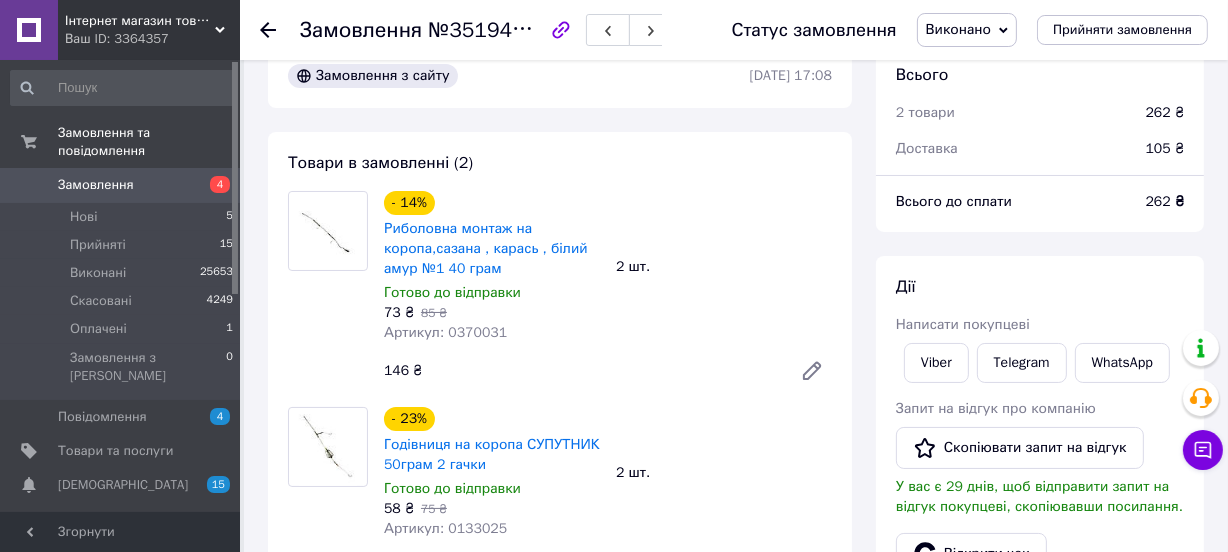 scroll, scrollTop: 0, scrollLeft: 0, axis: both 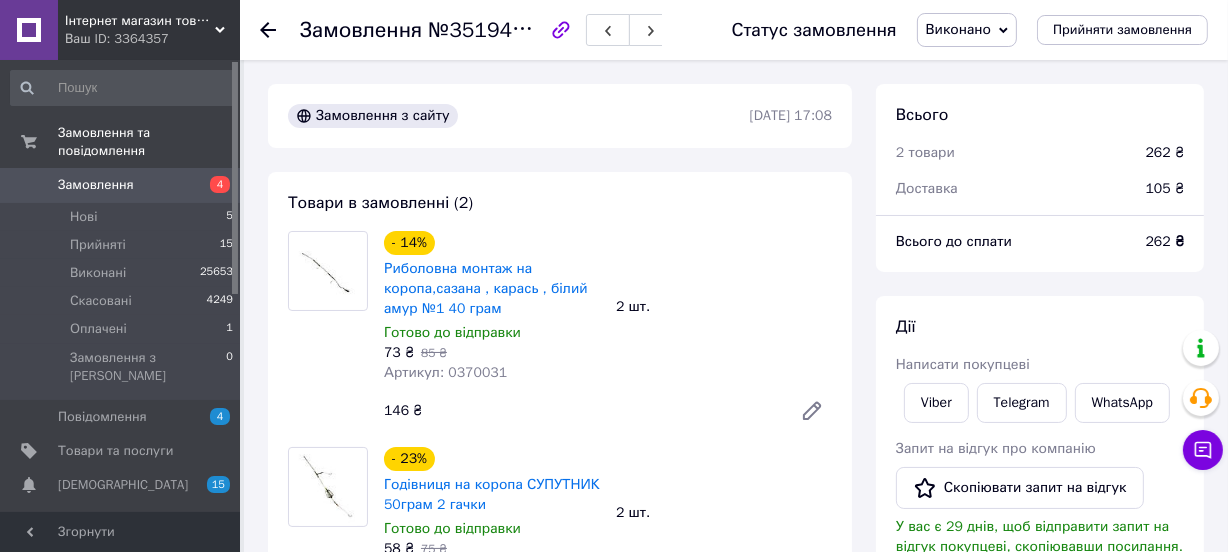 click on "Замовлення" at bounding box center [96, 185] 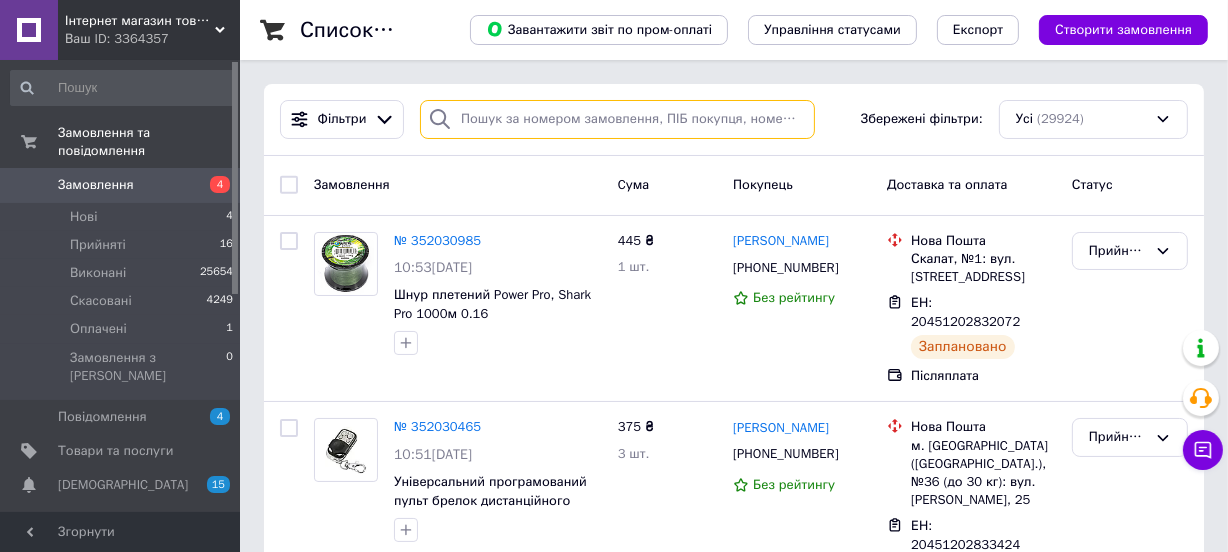 click at bounding box center [617, 119] 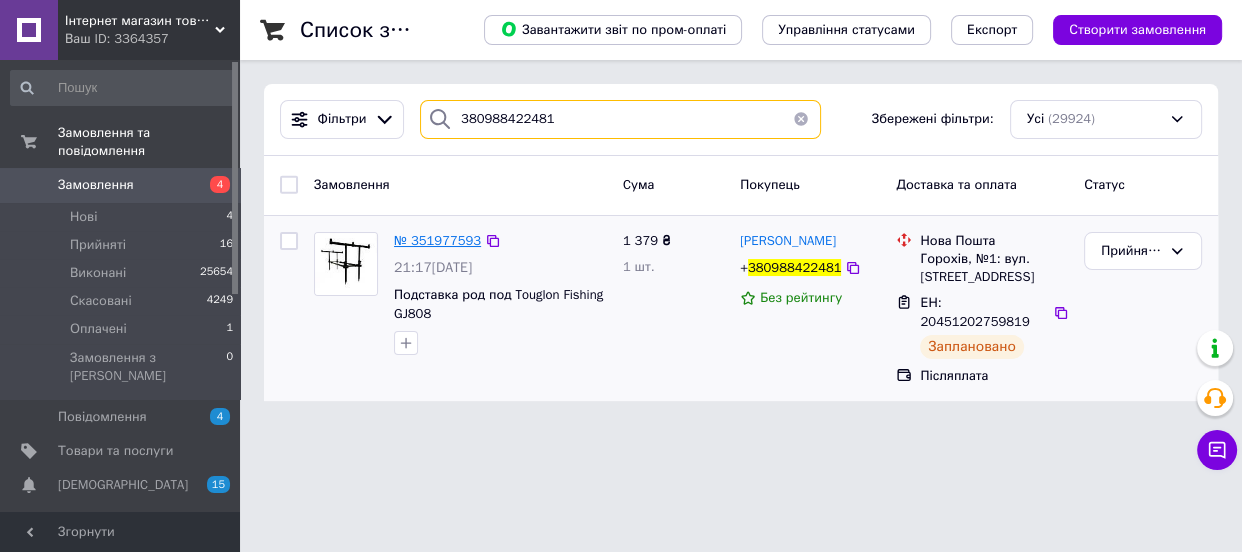type on "380988422481" 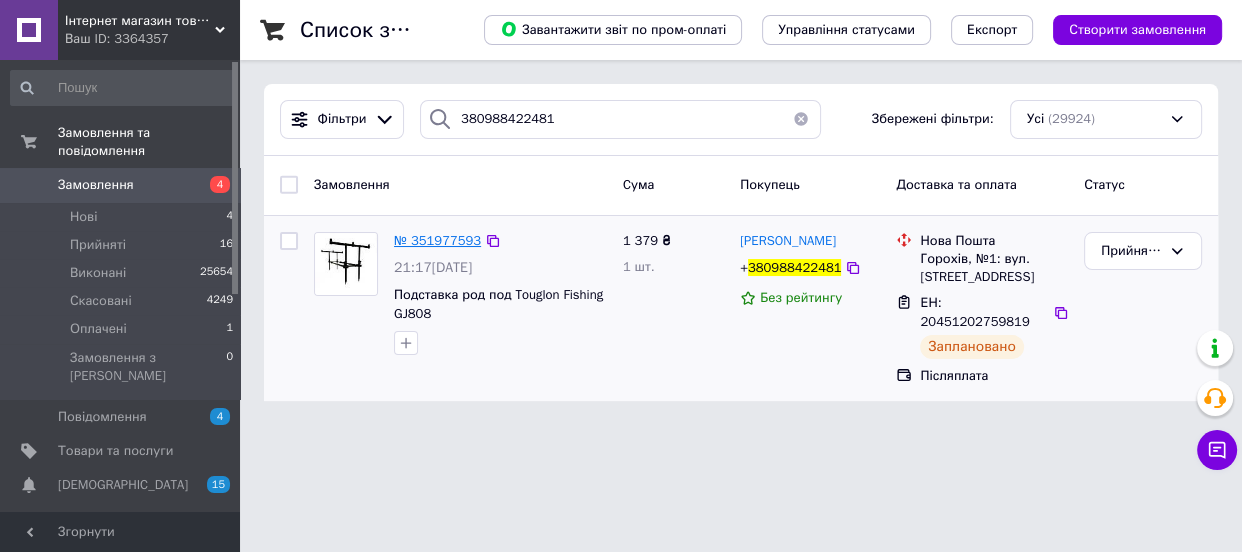 click on "№ 351977593" at bounding box center [437, 240] 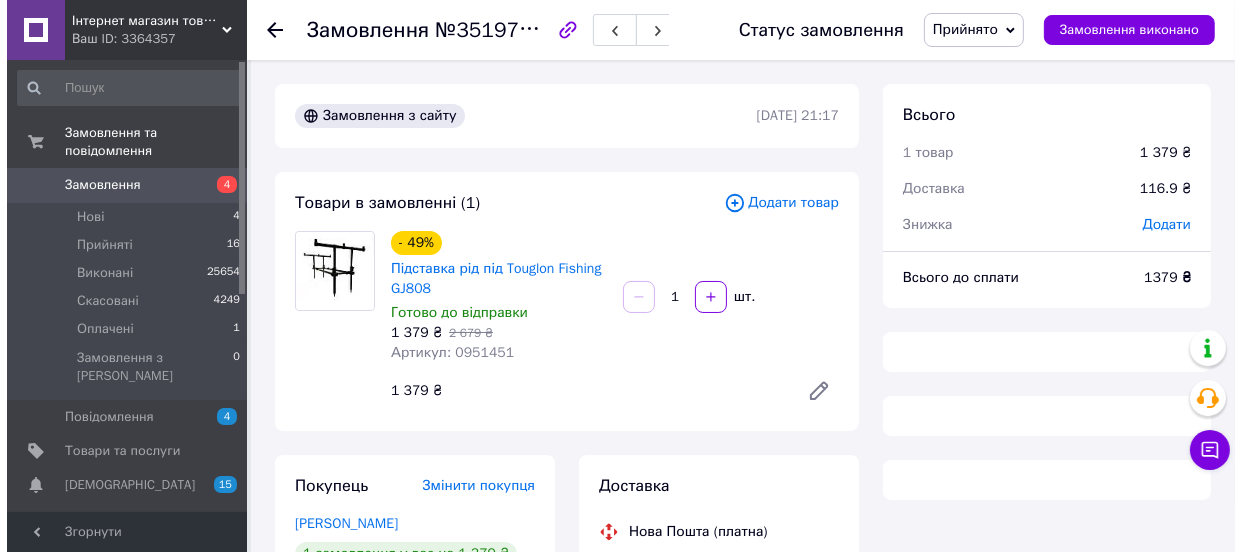 scroll, scrollTop: 454, scrollLeft: 0, axis: vertical 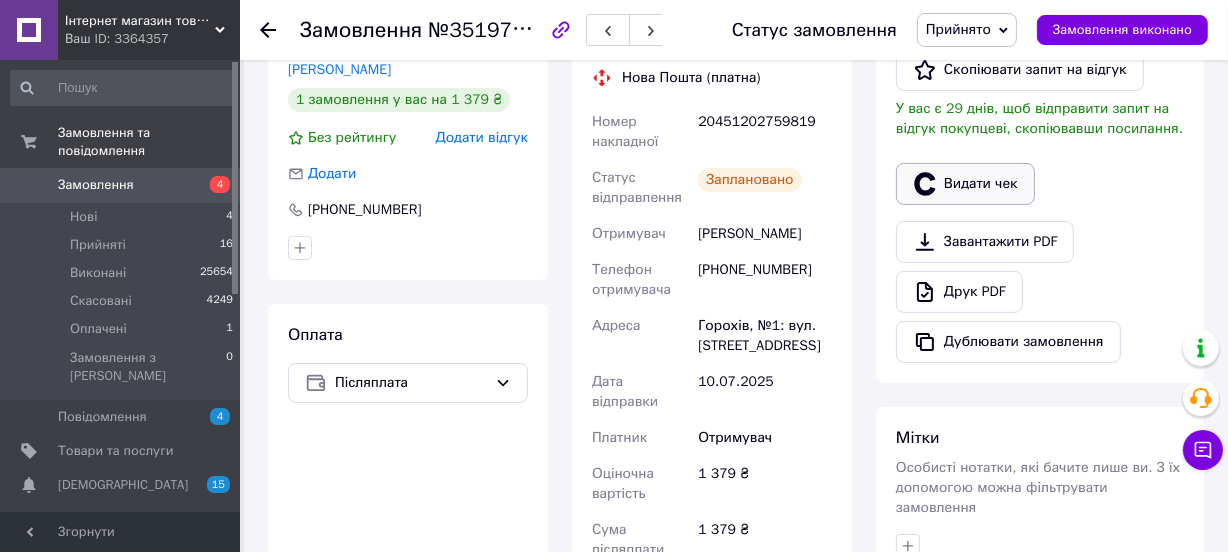 click on "Видати чек" at bounding box center (965, 184) 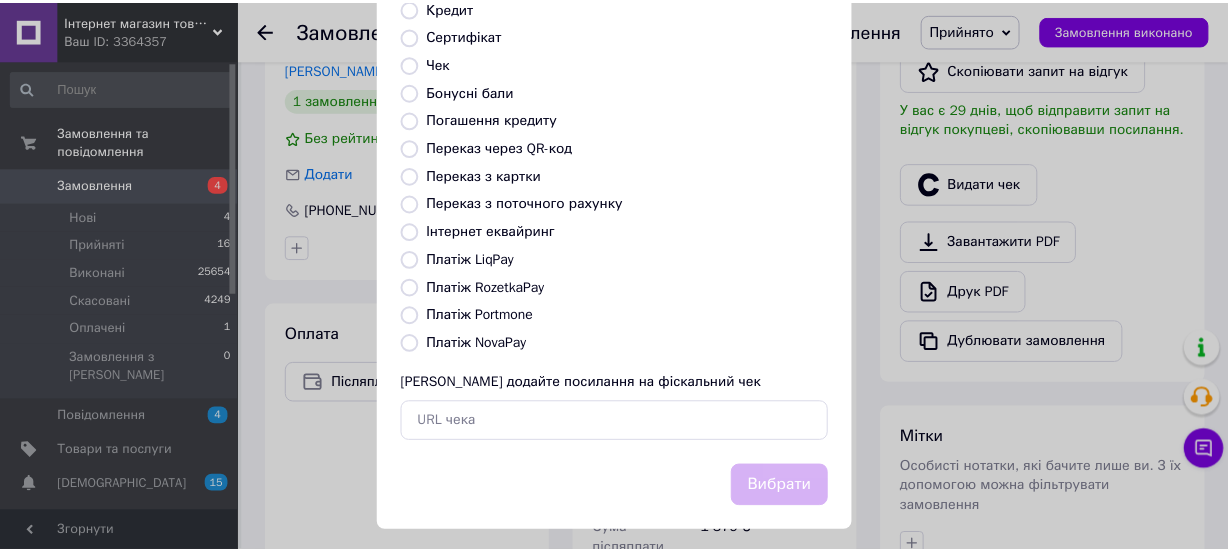 scroll, scrollTop: 307, scrollLeft: 0, axis: vertical 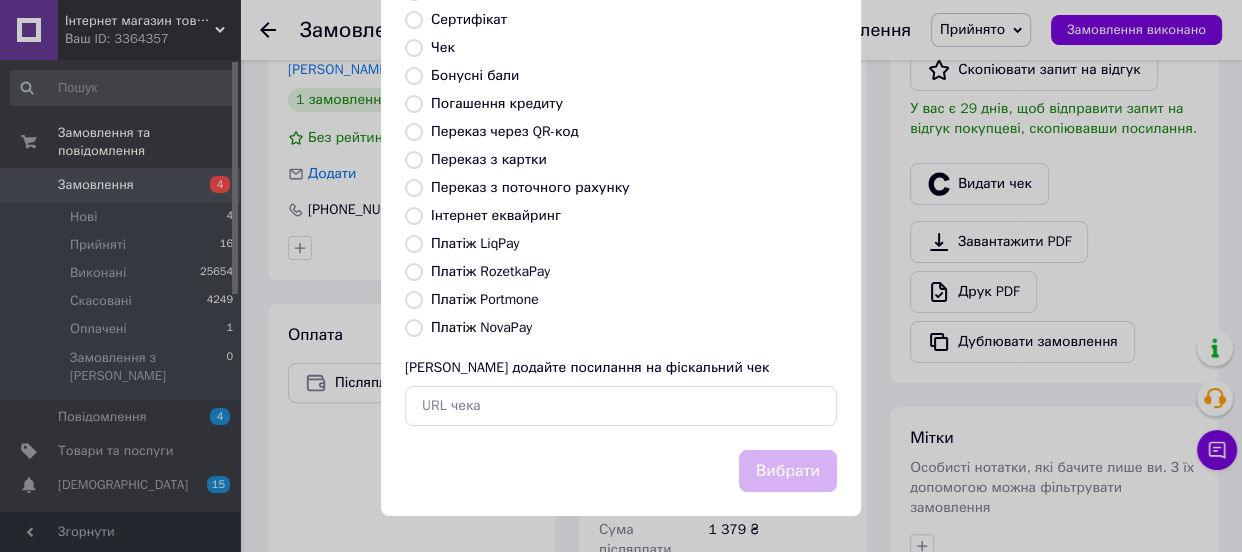 click on "Платіж NovaPay" at bounding box center [481, 327] 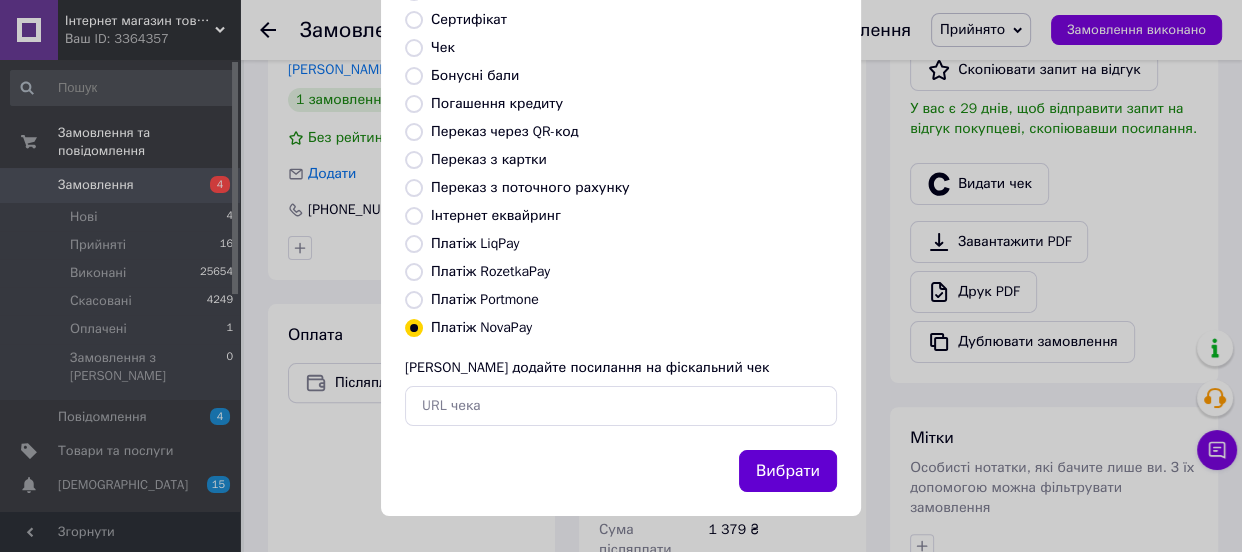 click on "Вибрати" at bounding box center (788, 471) 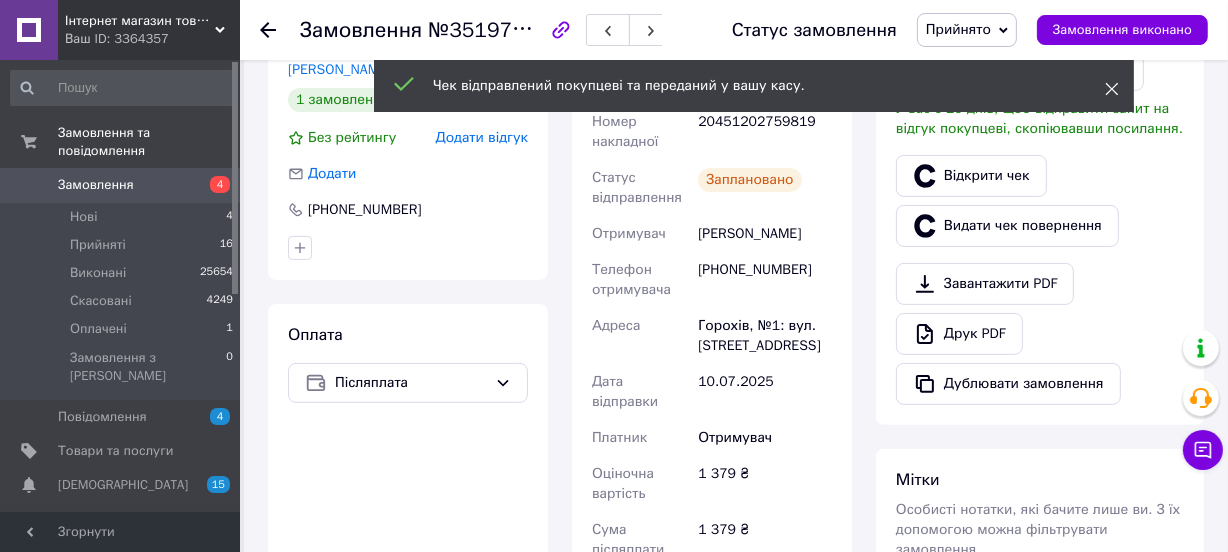 click 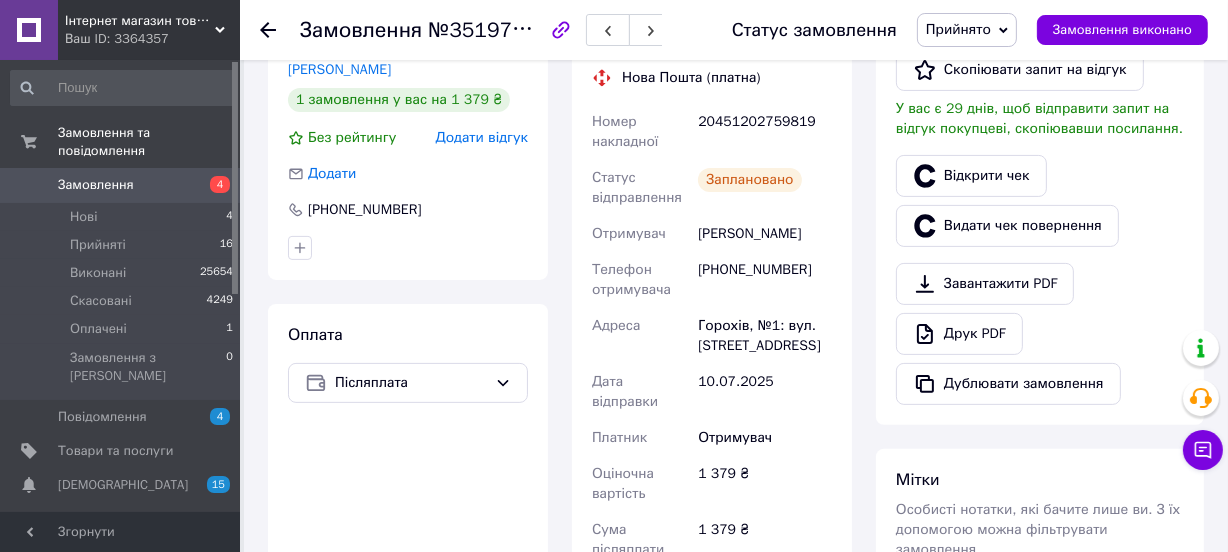 click on "Прийнято" at bounding box center (958, 29) 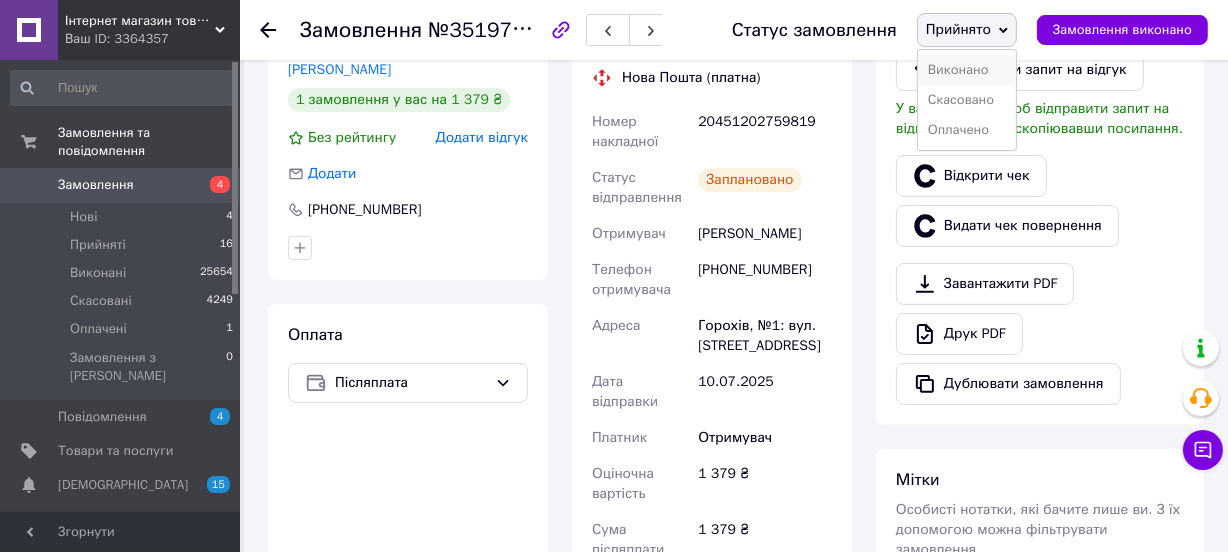 click on "Виконано" at bounding box center [967, 70] 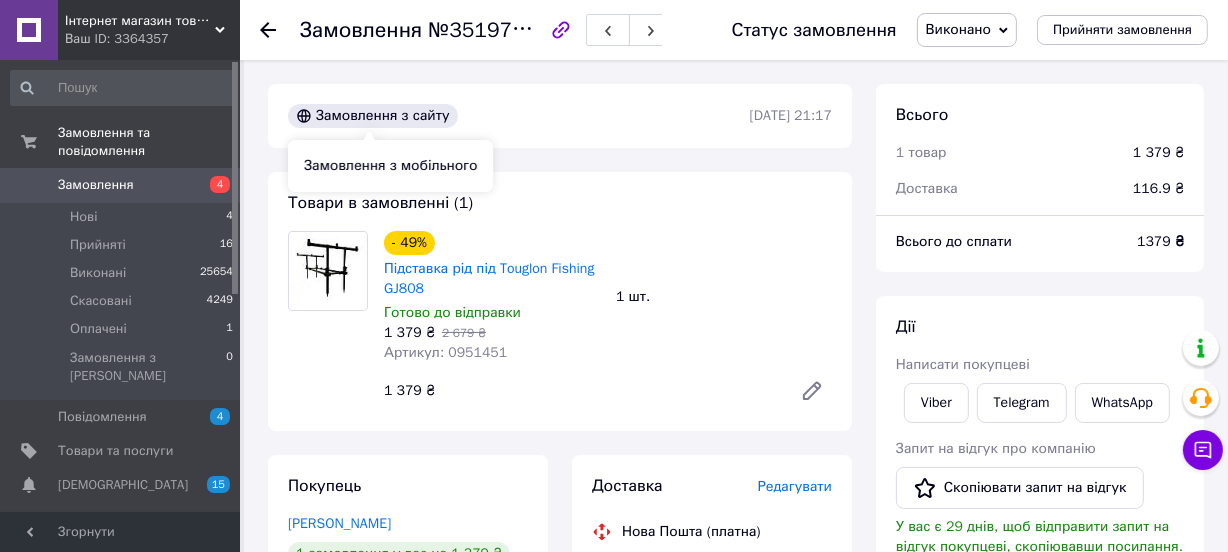 scroll, scrollTop: 454, scrollLeft: 0, axis: vertical 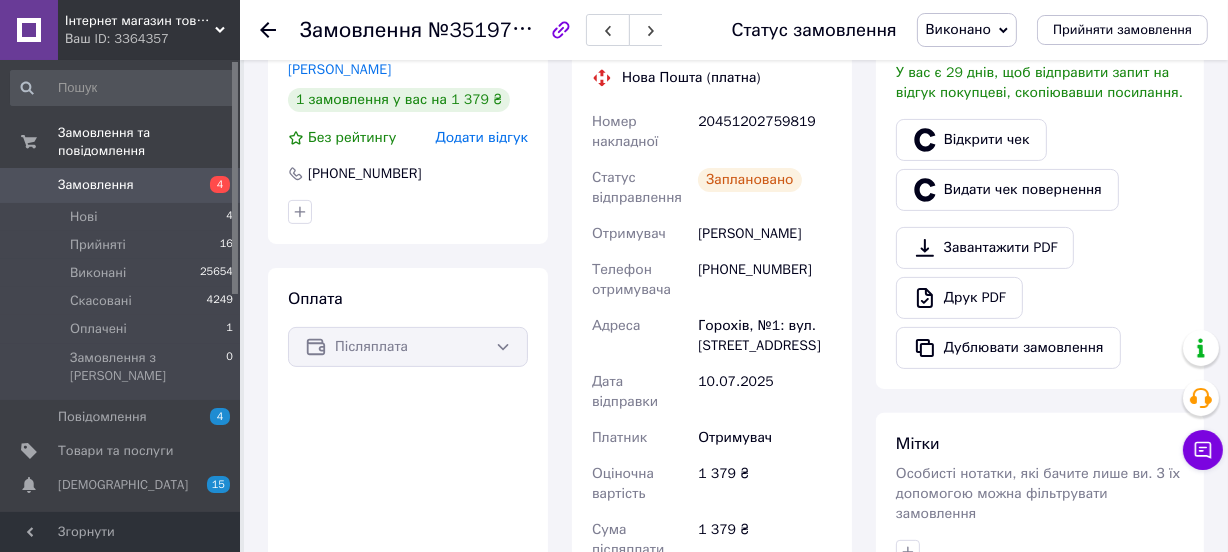click on "Замовлення" at bounding box center [96, 185] 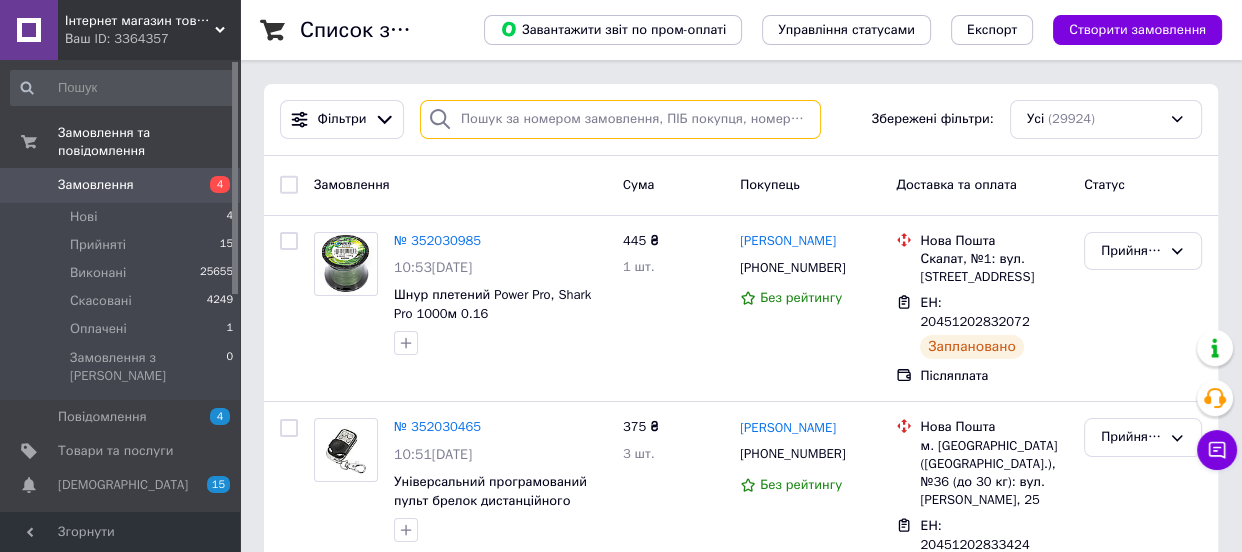 click at bounding box center (620, 119) 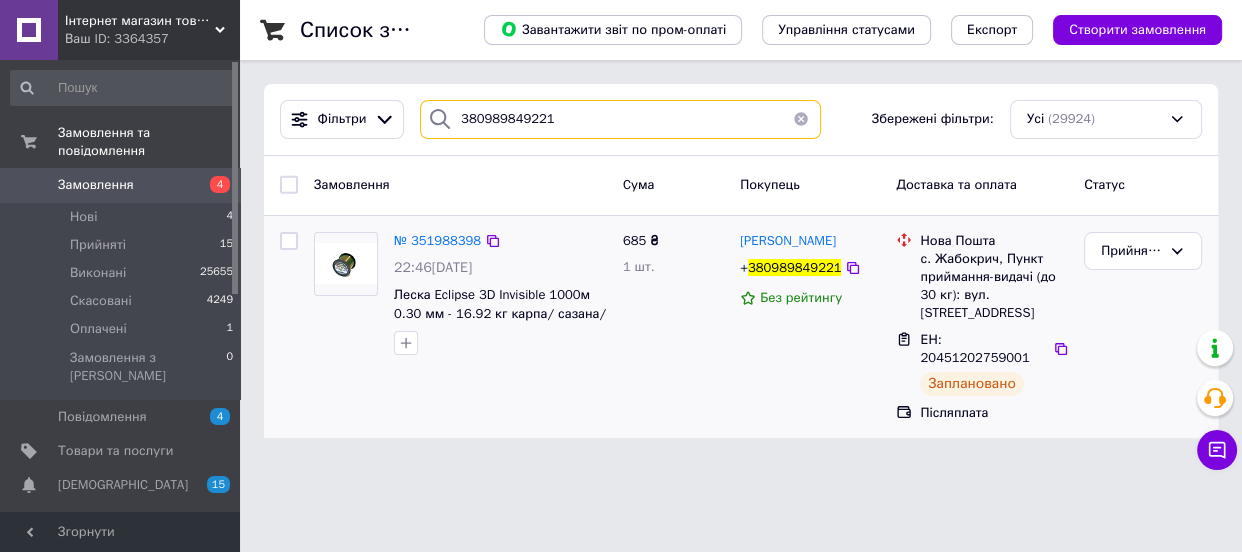 type on "380989849221" 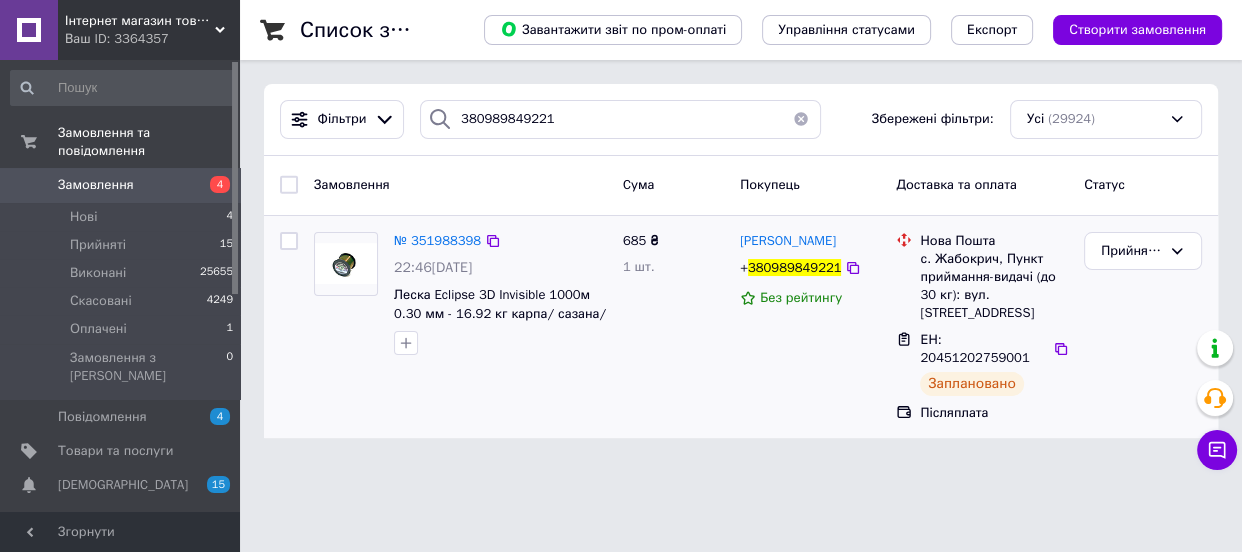 click on "№ 351988398" at bounding box center [437, 241] 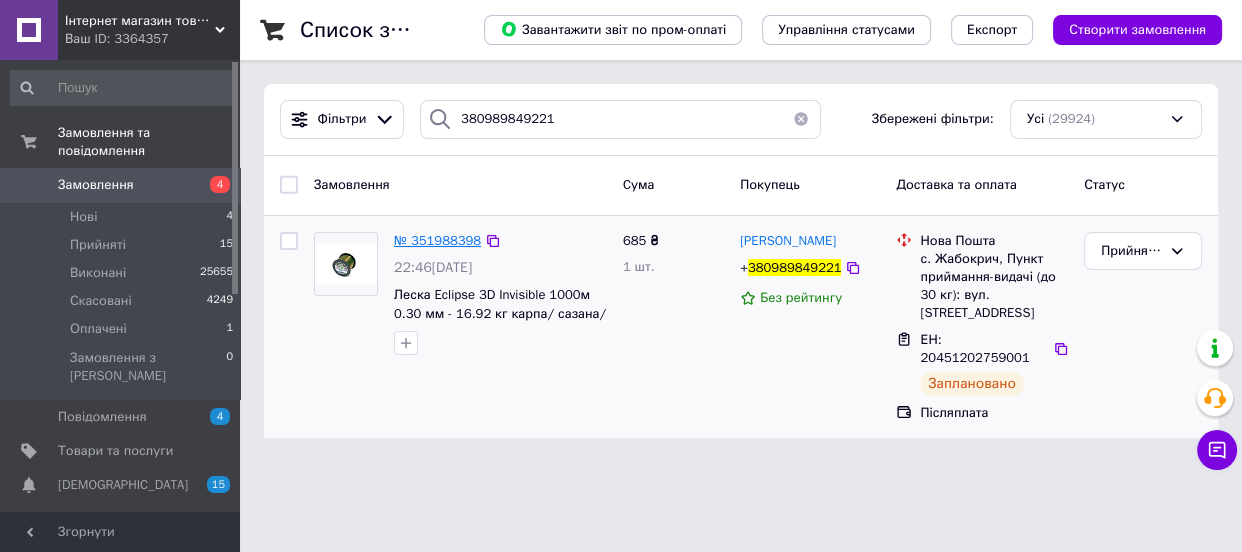 click on "№ 351988398" at bounding box center [437, 240] 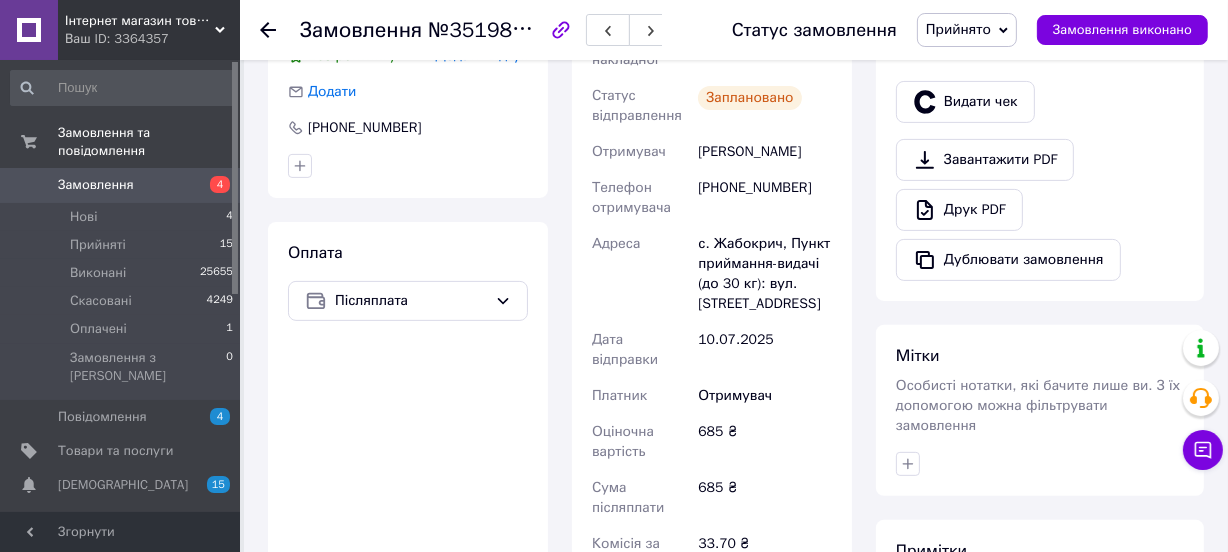 scroll, scrollTop: 861, scrollLeft: 0, axis: vertical 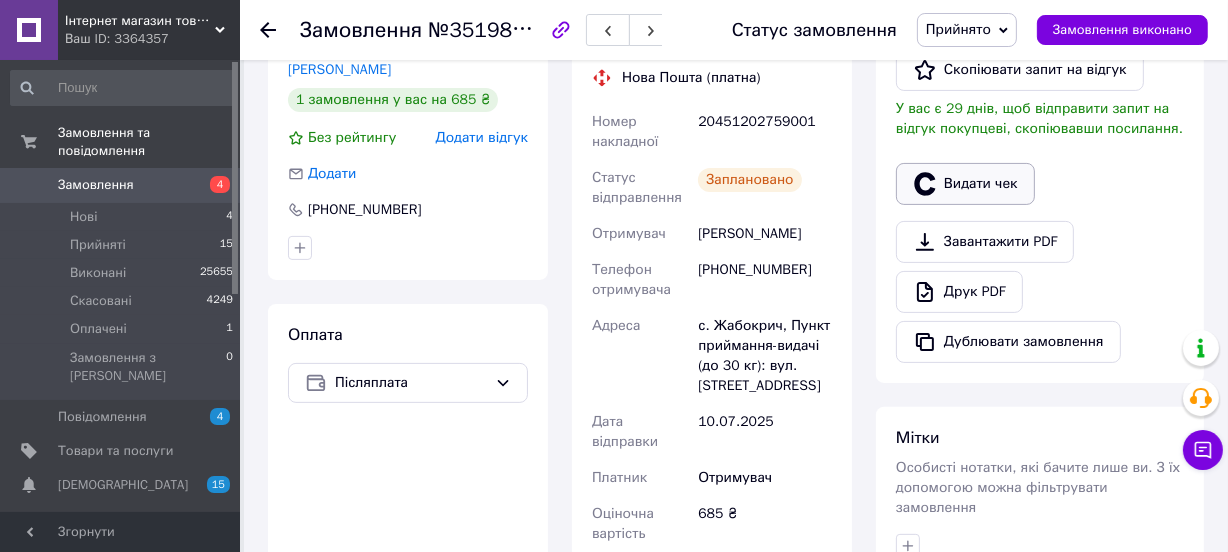 click on "Видати чек" at bounding box center (965, 184) 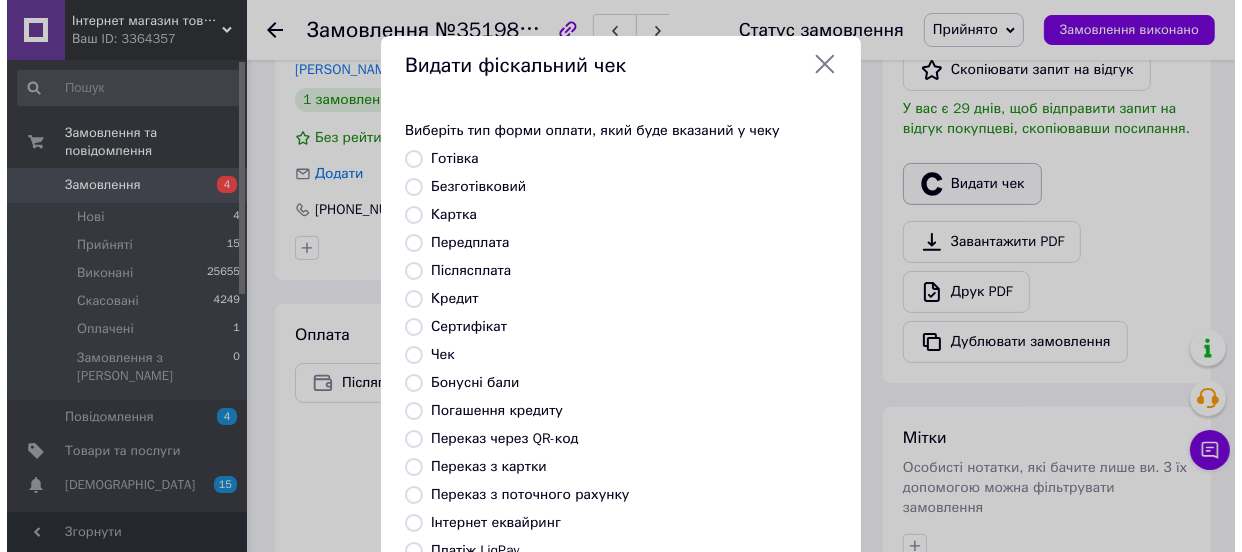 scroll, scrollTop: 43, scrollLeft: 0, axis: vertical 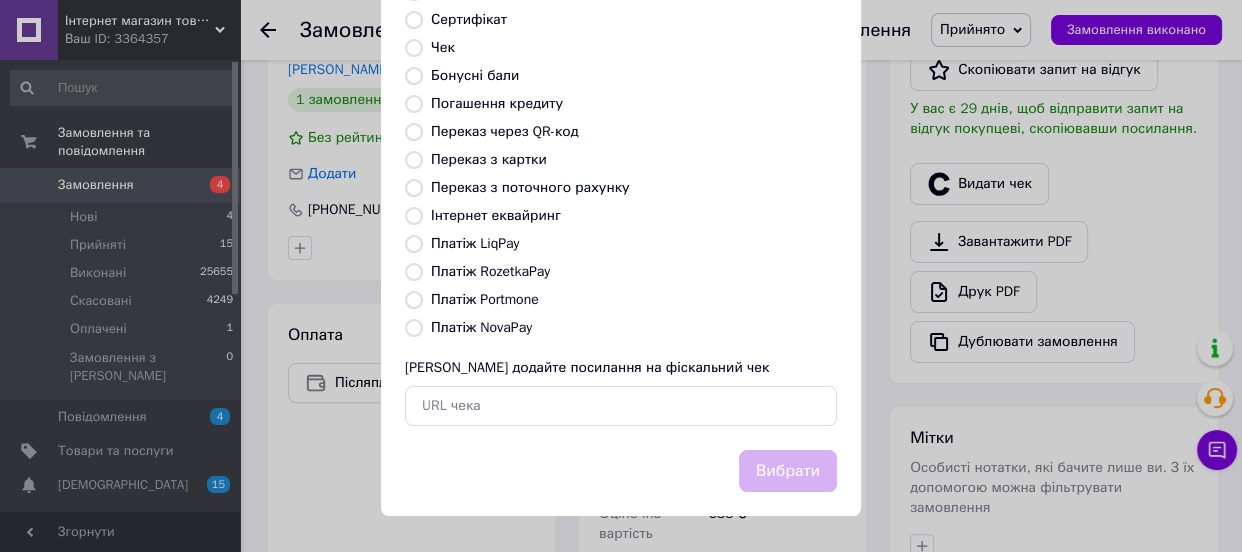 click on "Платіж NovaPay" at bounding box center (634, 328) 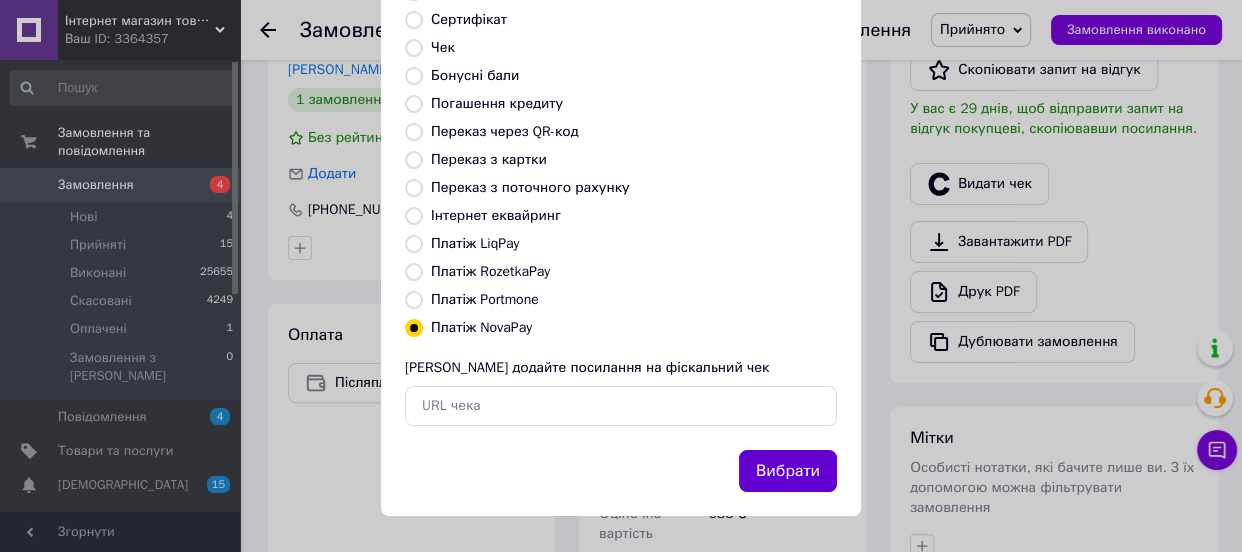 click on "Вибрати" at bounding box center (788, 471) 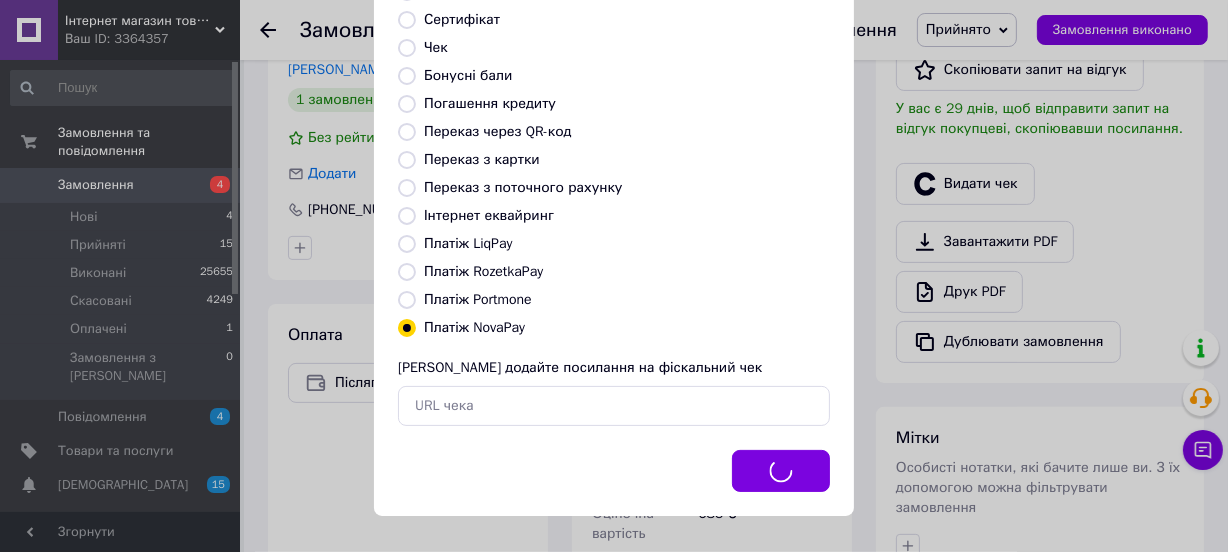 scroll, scrollTop: 63, scrollLeft: 0, axis: vertical 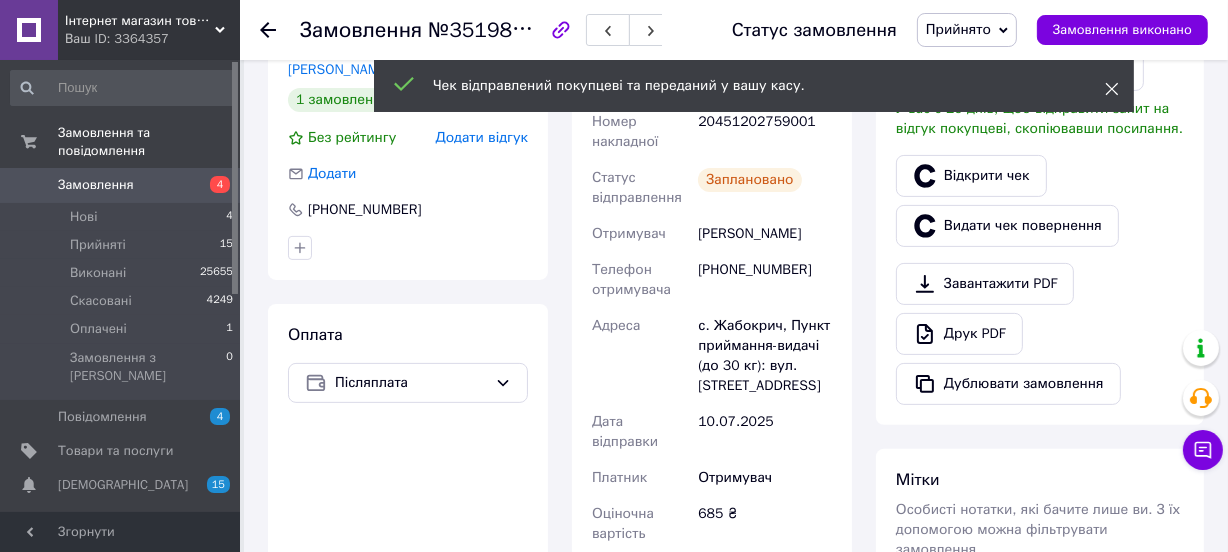 click 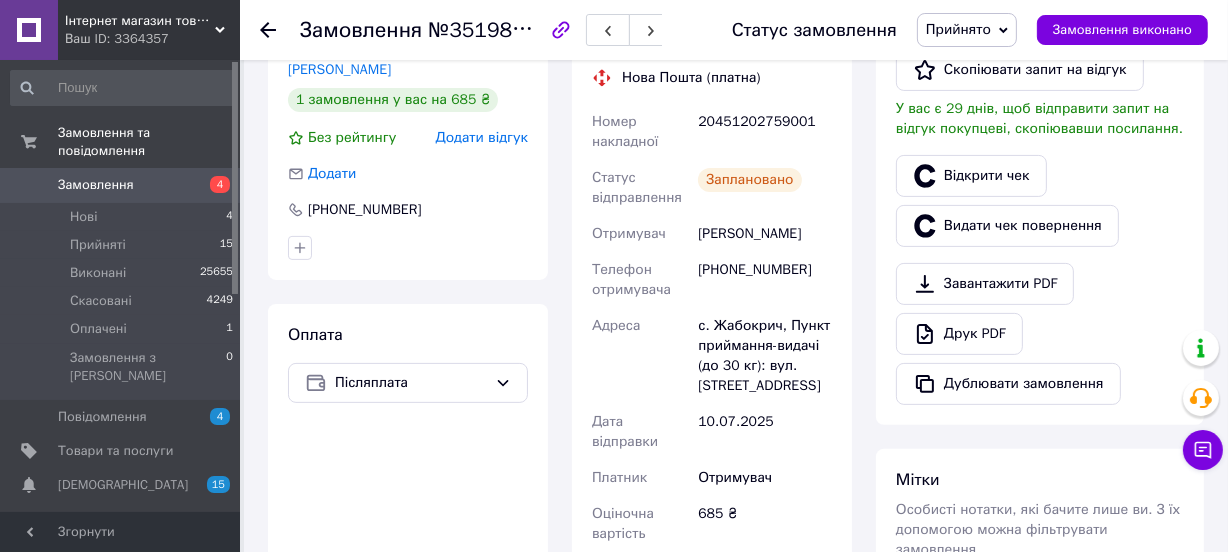 click on "Прийнято" at bounding box center (967, 30) 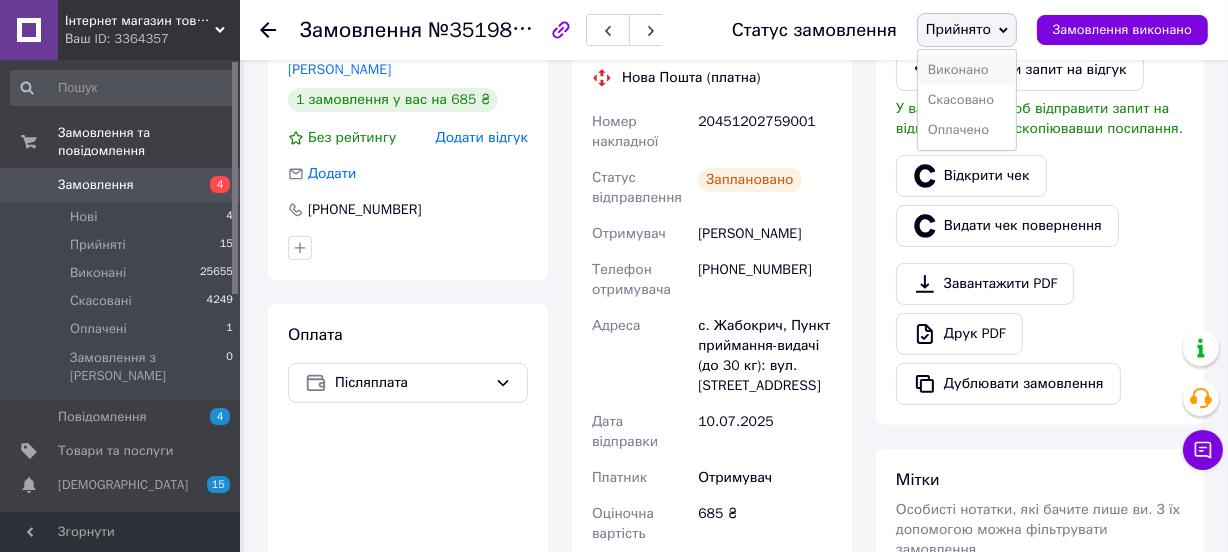 click on "Виконано" at bounding box center (967, 70) 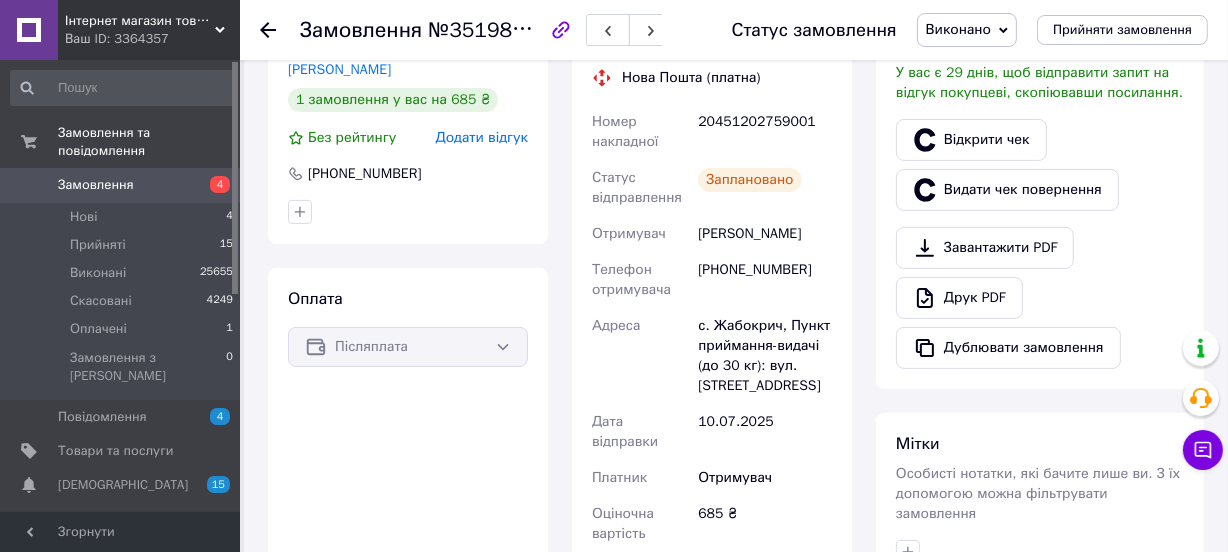 scroll, scrollTop: 160, scrollLeft: 0, axis: vertical 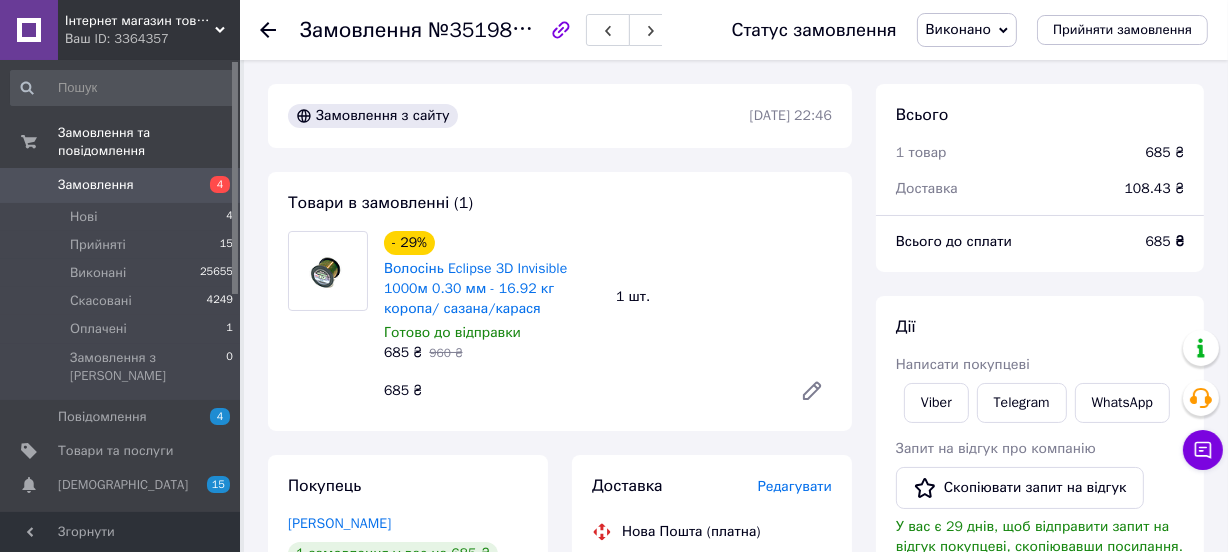 click on "Замовлення" at bounding box center (121, 185) 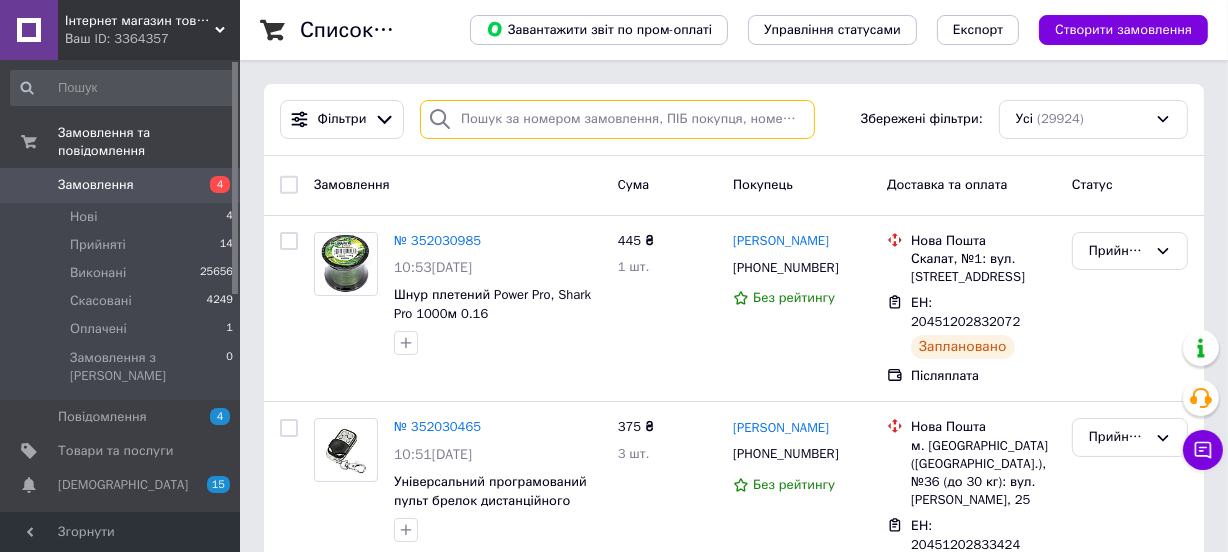click at bounding box center (617, 119) 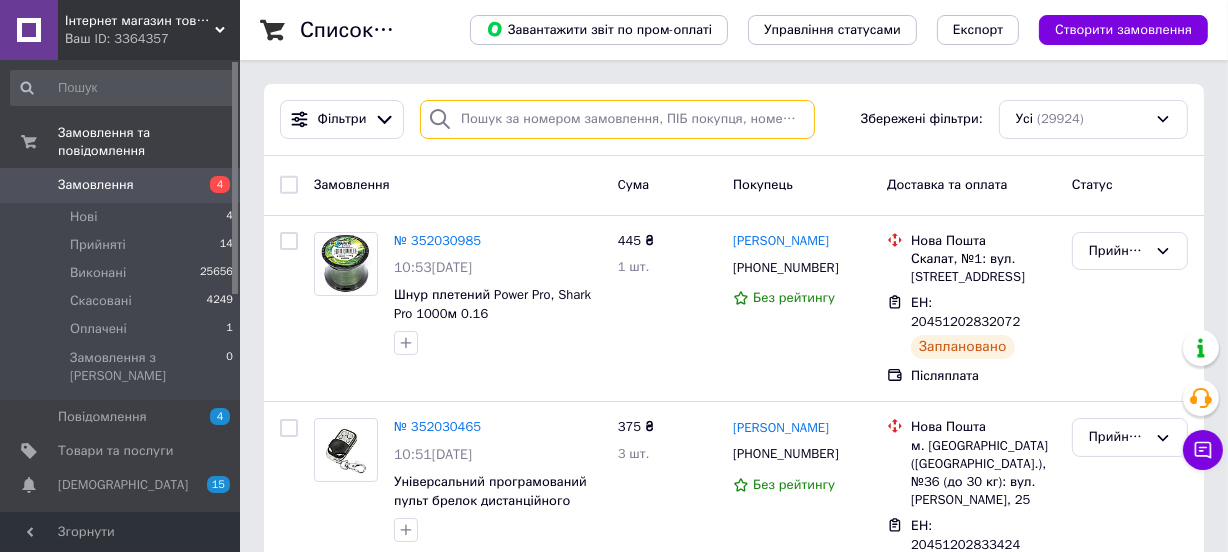 paste on "380965282396" 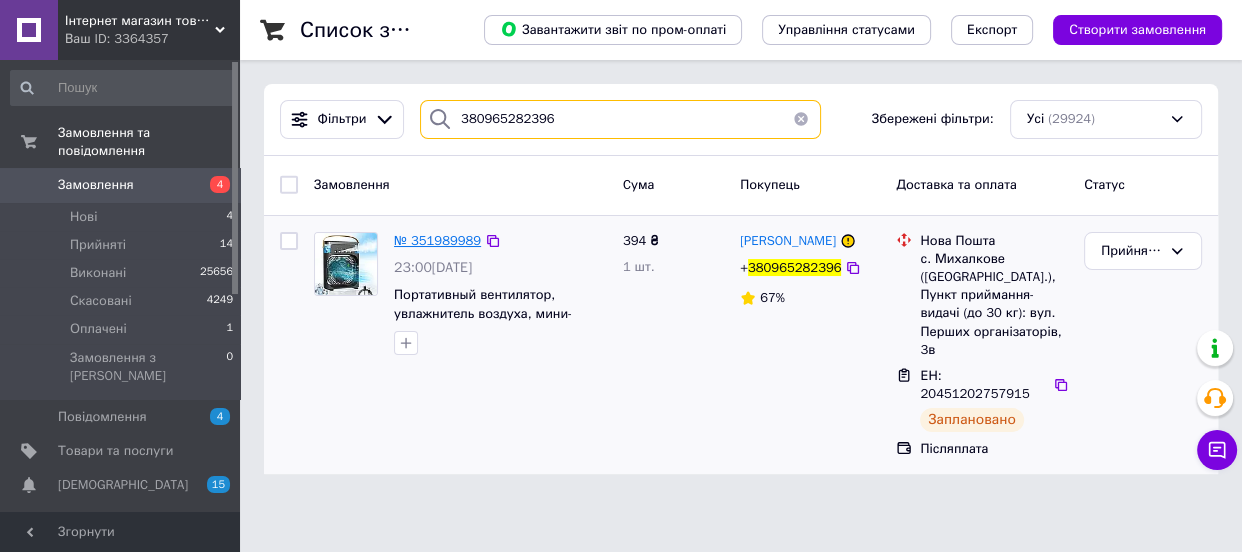type on "380965282396" 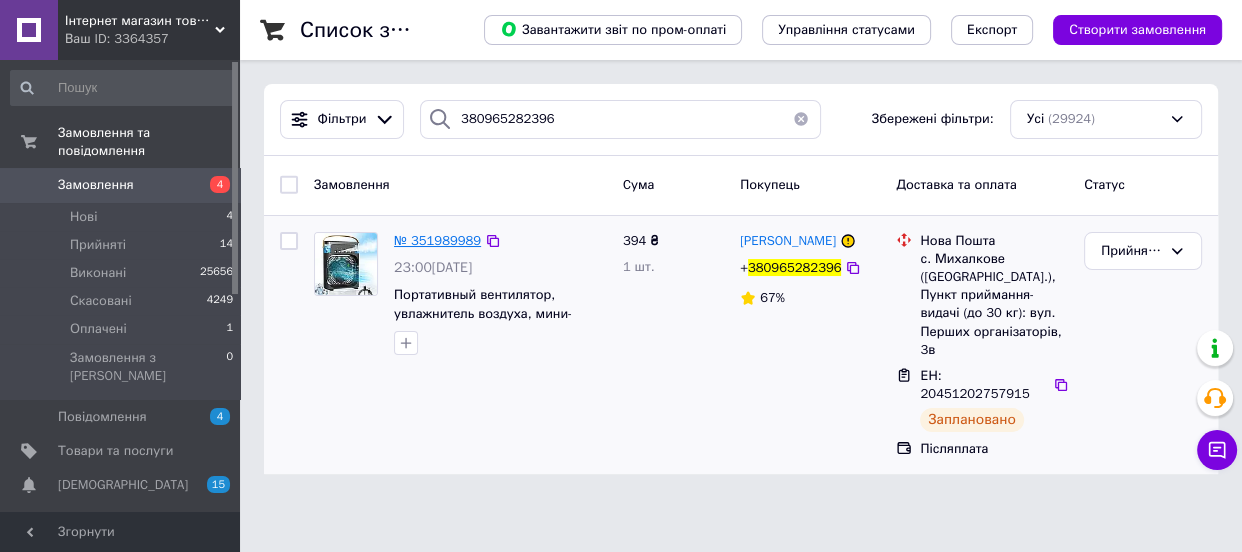 click on "№ 351989989" at bounding box center (437, 240) 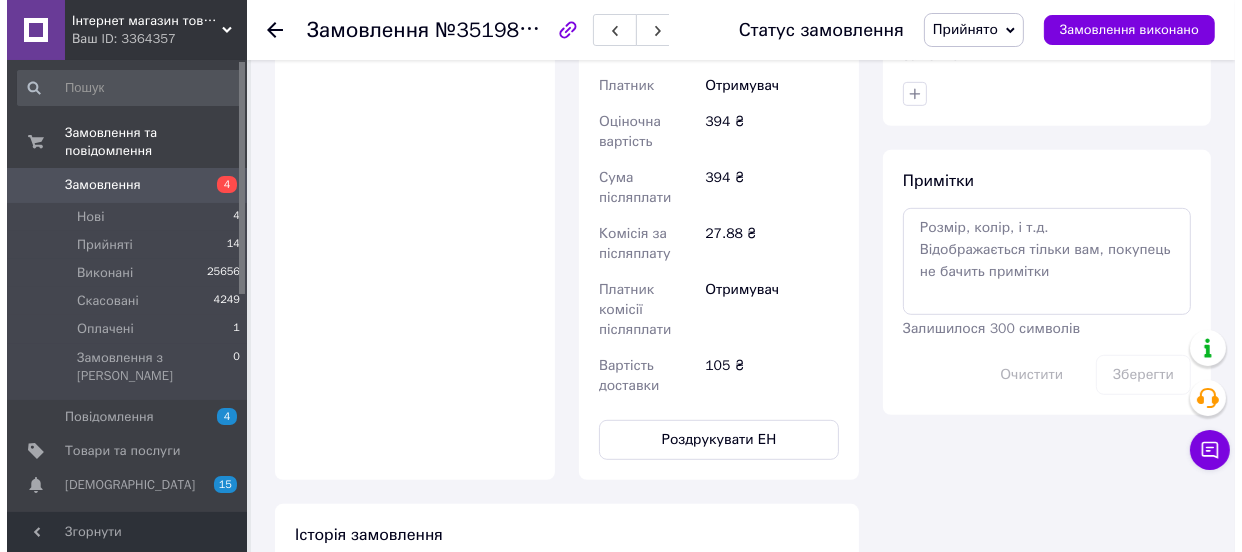 scroll, scrollTop: 451, scrollLeft: 0, axis: vertical 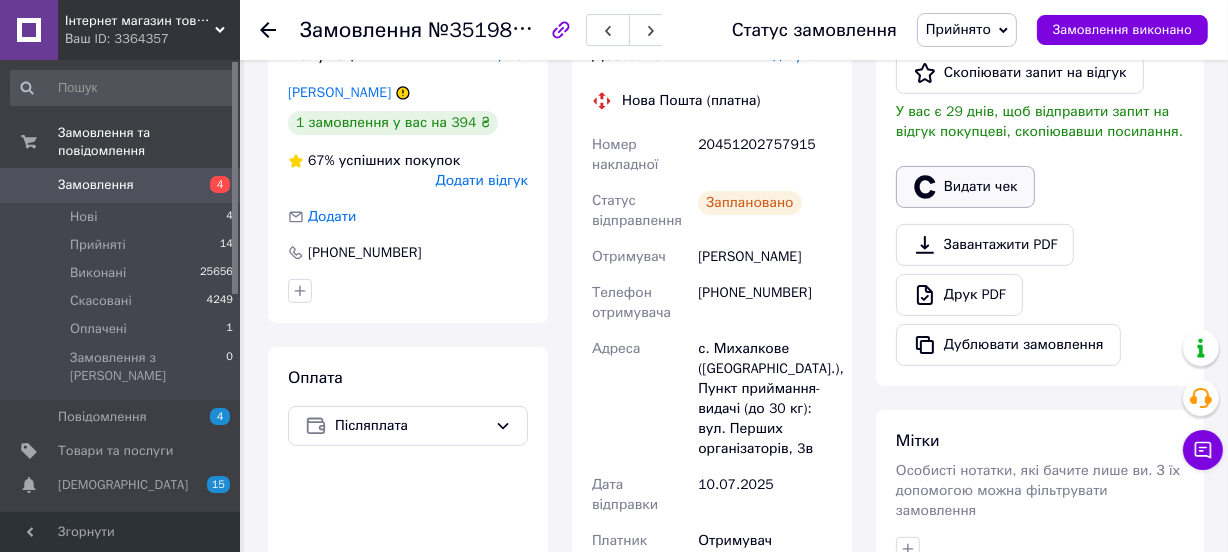 click on "Видати чек" at bounding box center [965, 187] 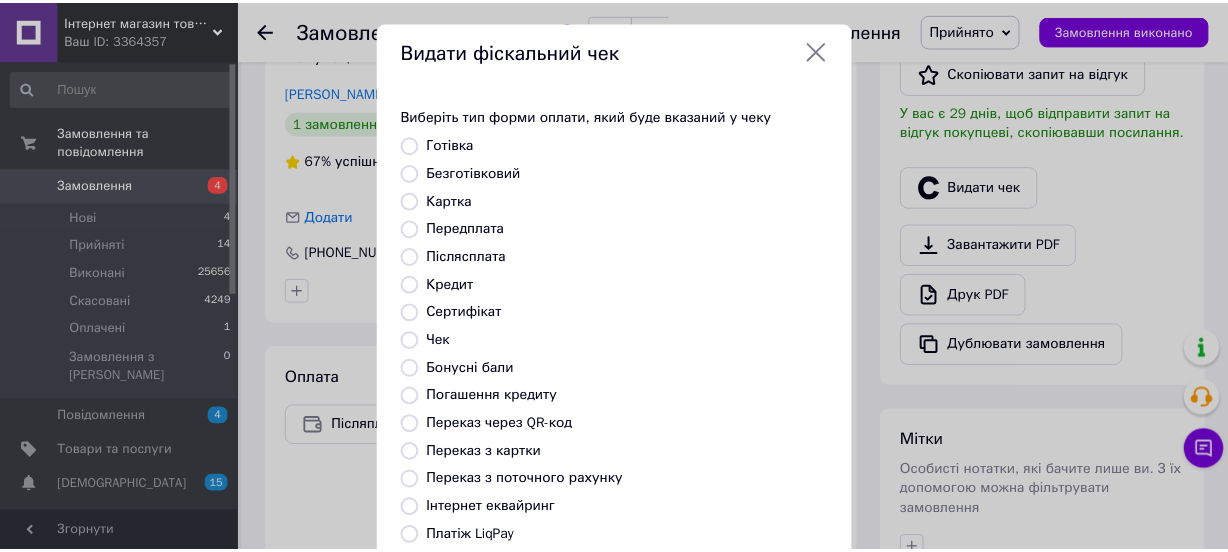 scroll, scrollTop: 0, scrollLeft: 0, axis: both 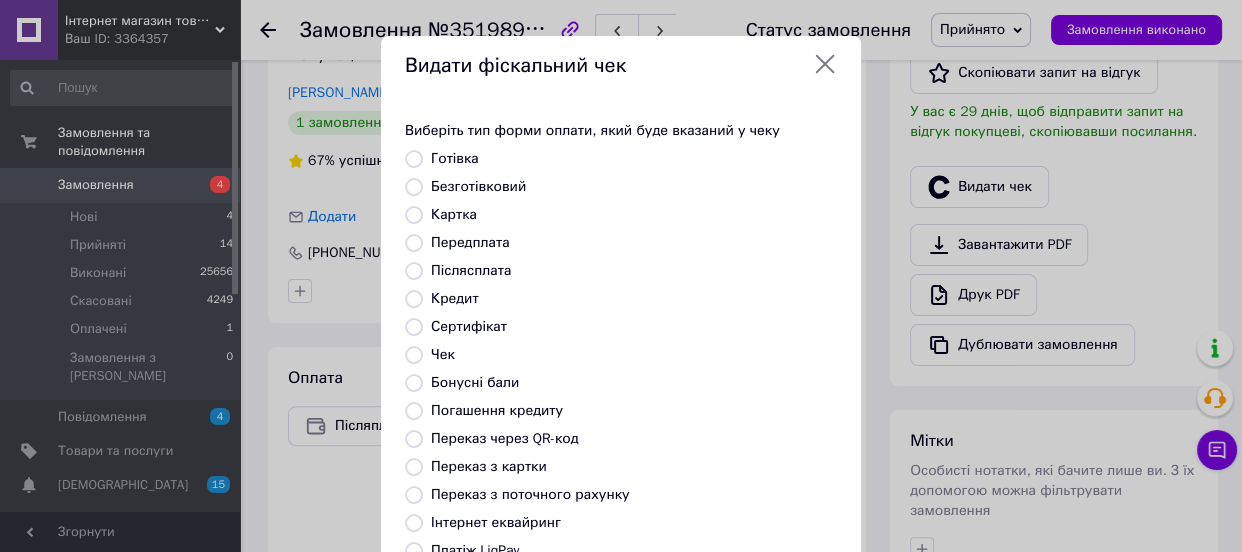 click 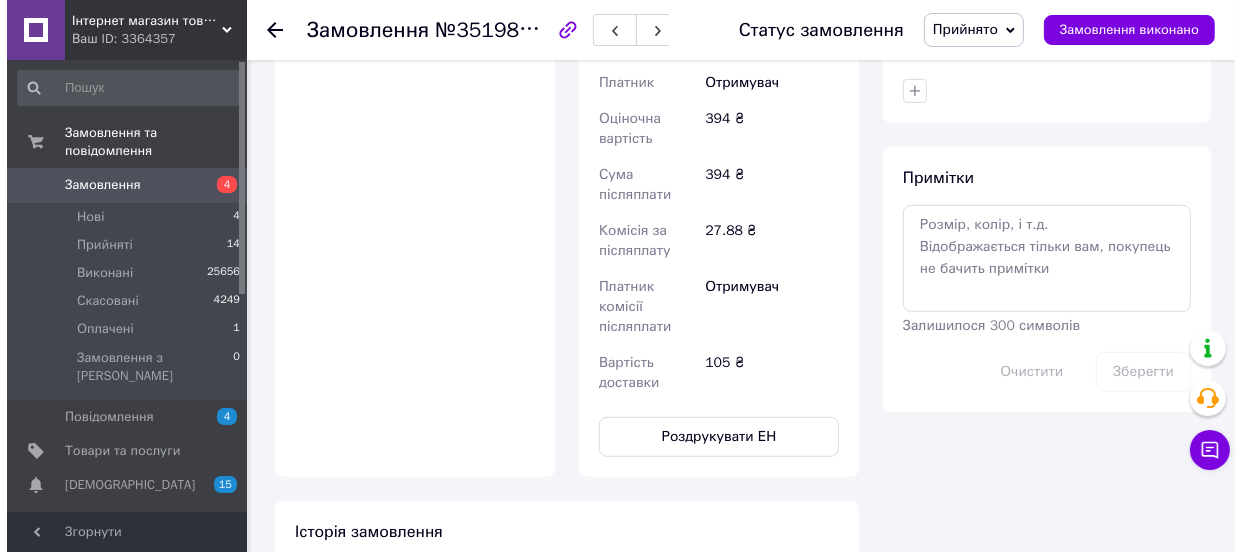 scroll, scrollTop: 454, scrollLeft: 0, axis: vertical 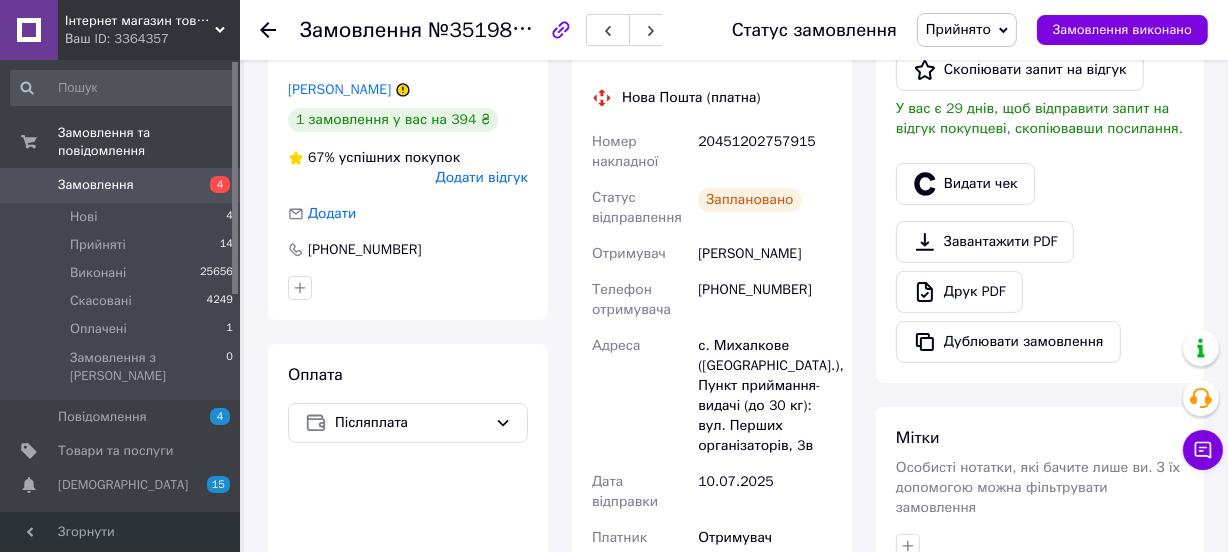 click on "Прийнято" at bounding box center (958, 29) 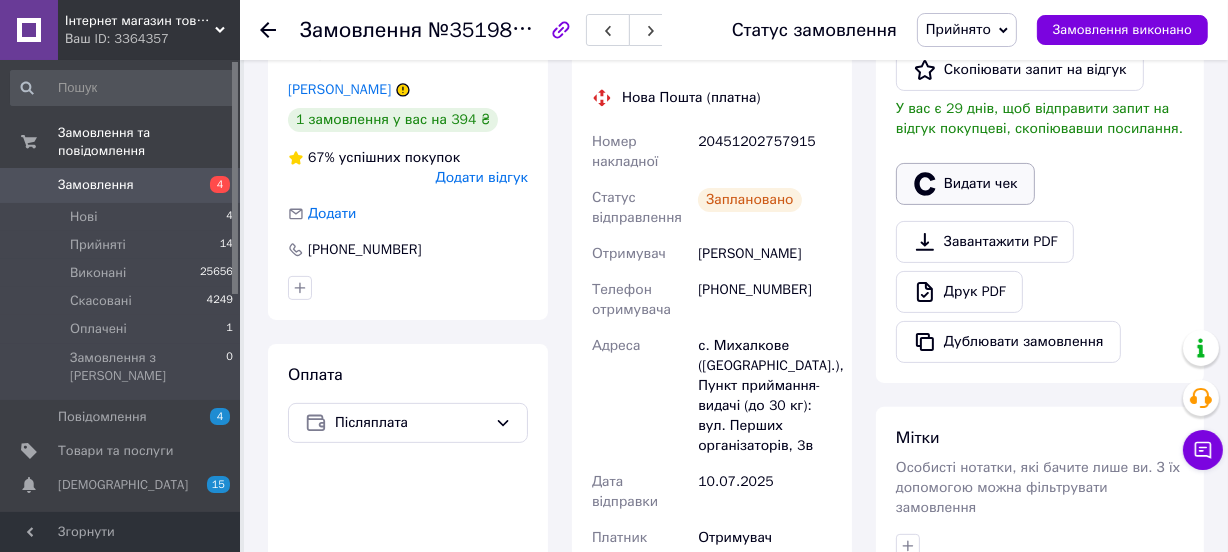 click on "Видати чек" at bounding box center (965, 184) 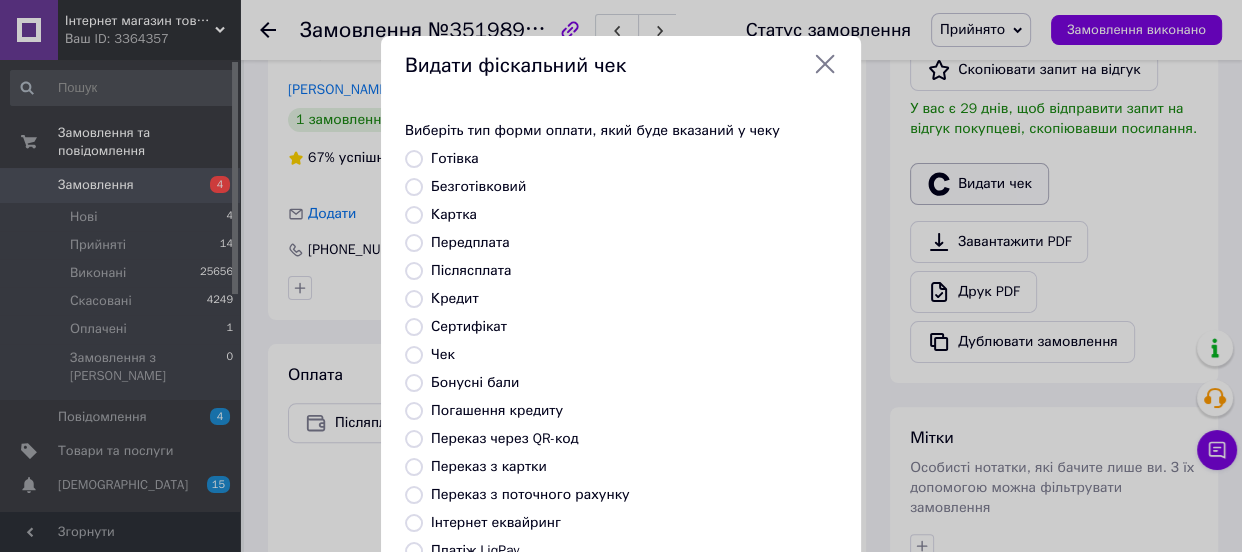 click on "Видати фіскальний чек Виберіть тип форми оплати, який буде вказаний у чеку Готівка Безготівковий Картка Передплата Післясплата Кредит Сертифікат Чек Бонусні бали Погашення кредиту Переказ через QR-код Переказ з картки Переказ з поточного рахунку Інтернет еквайринг Платіж LiqPay Платіж RozetkaPay Платіж Portmone Платіж NovaPay Або додайте посилання на фіскальний чек Вибрати" at bounding box center [621, 429] 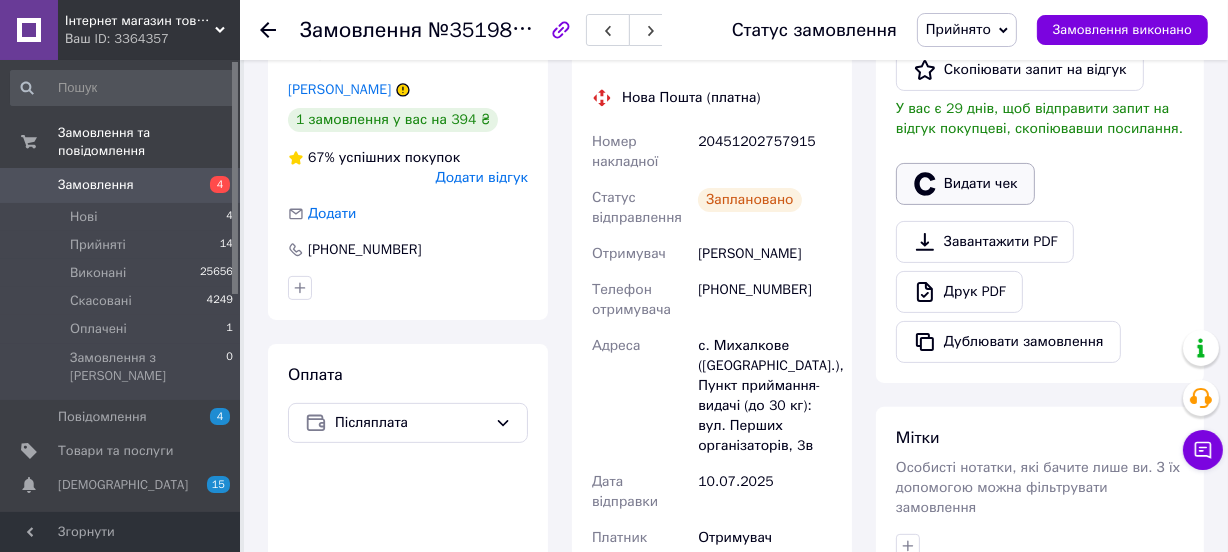 click 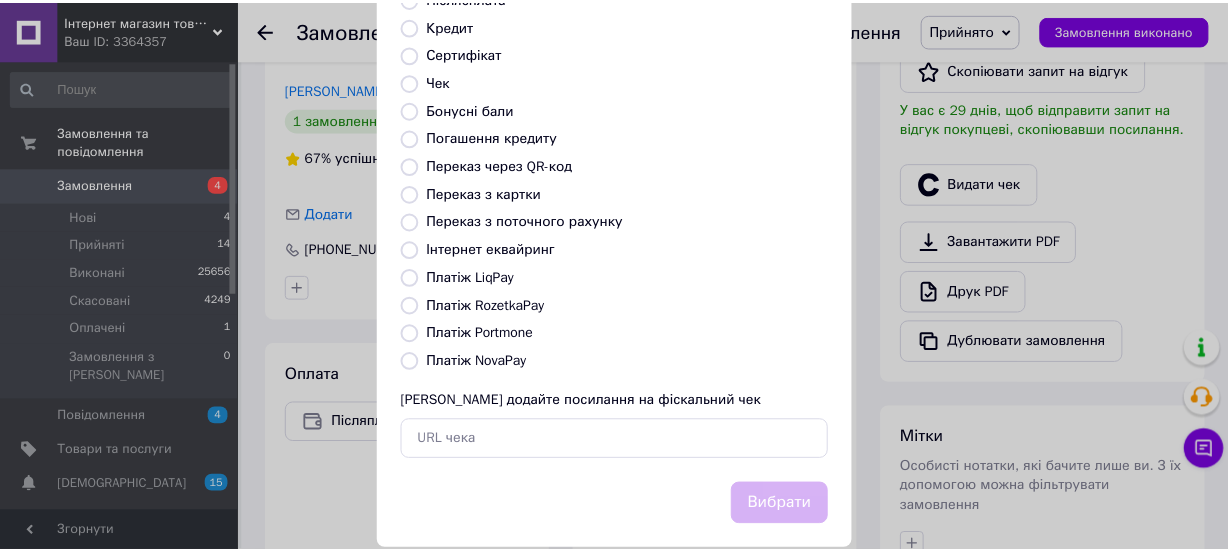 scroll, scrollTop: 307, scrollLeft: 0, axis: vertical 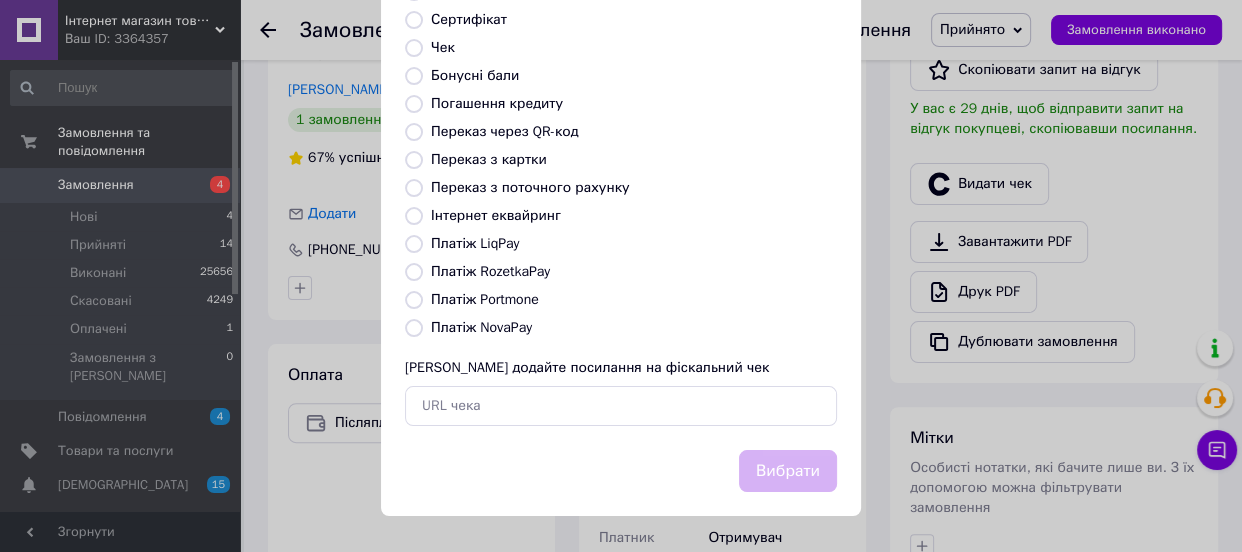 click on "Платіж NovaPay" at bounding box center [481, 327] 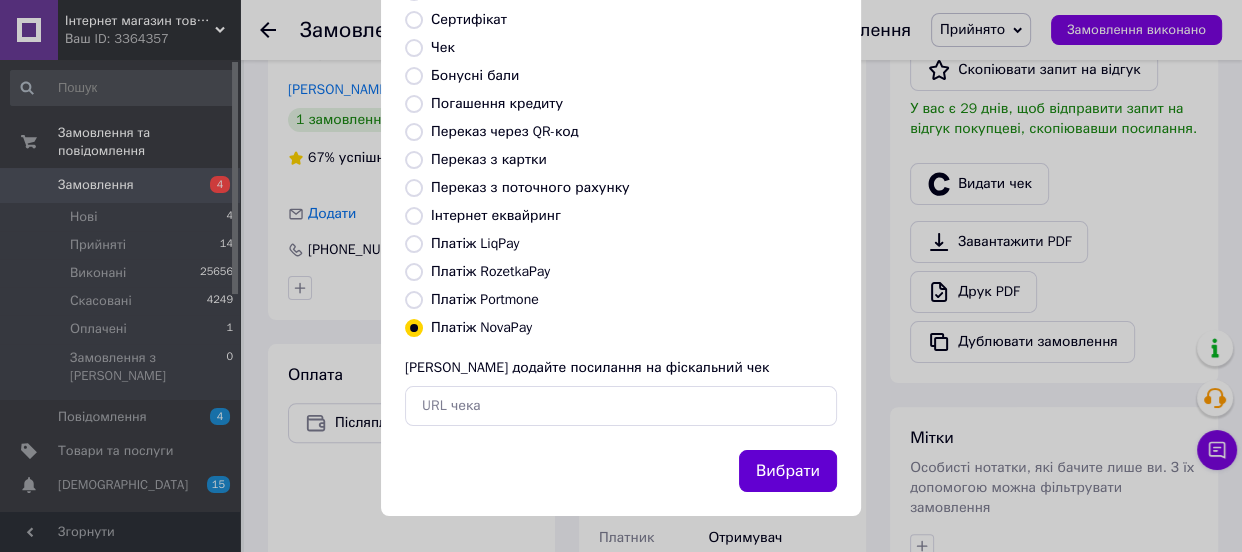 click on "Вибрати" at bounding box center (788, 471) 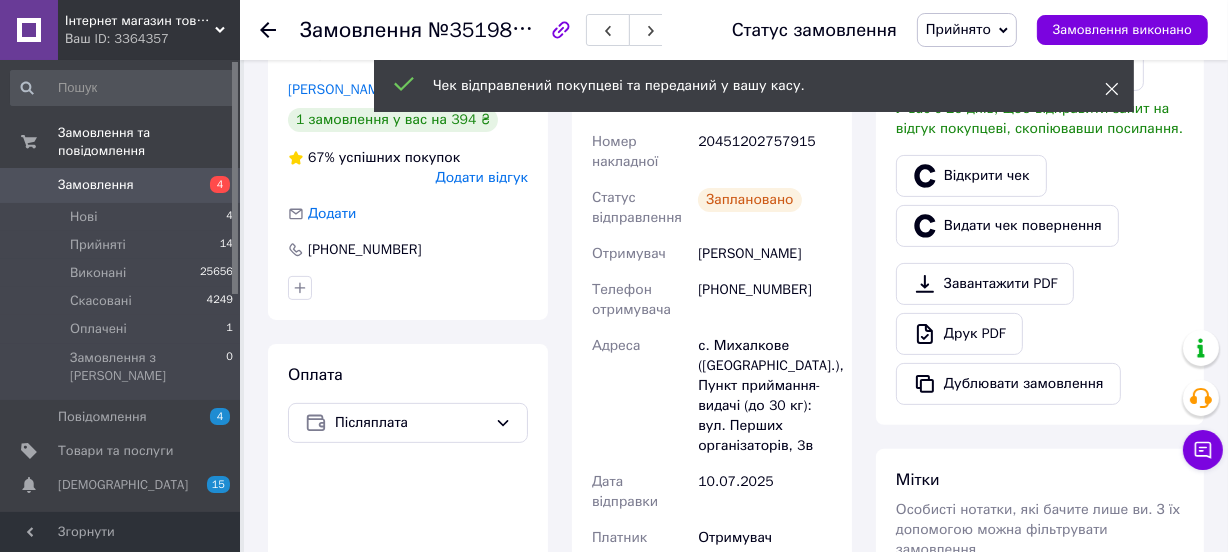 click 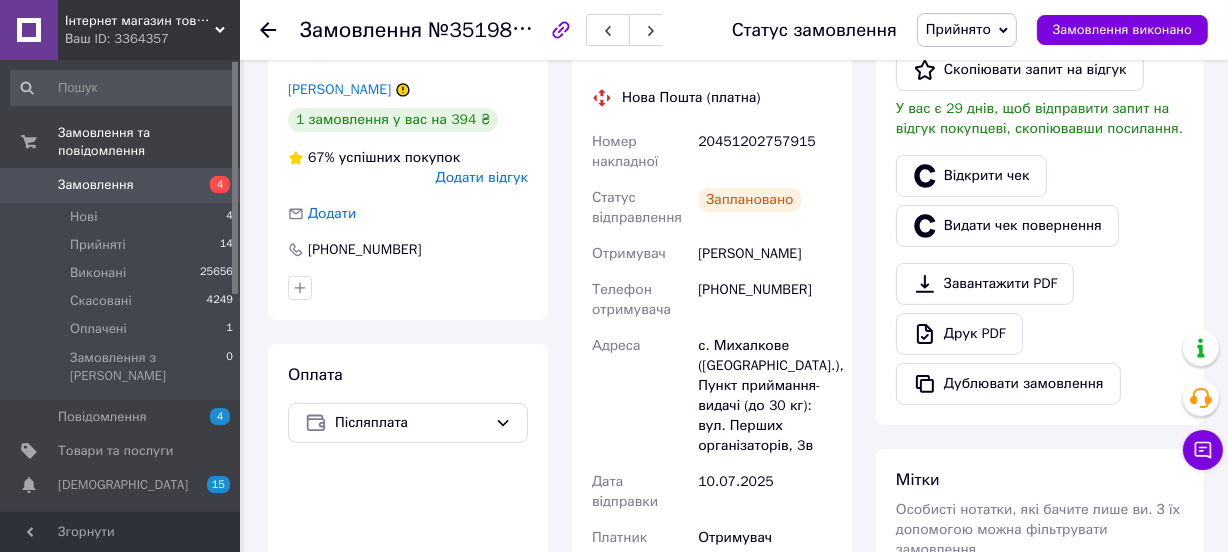 click on "Прийнято" at bounding box center (967, 30) 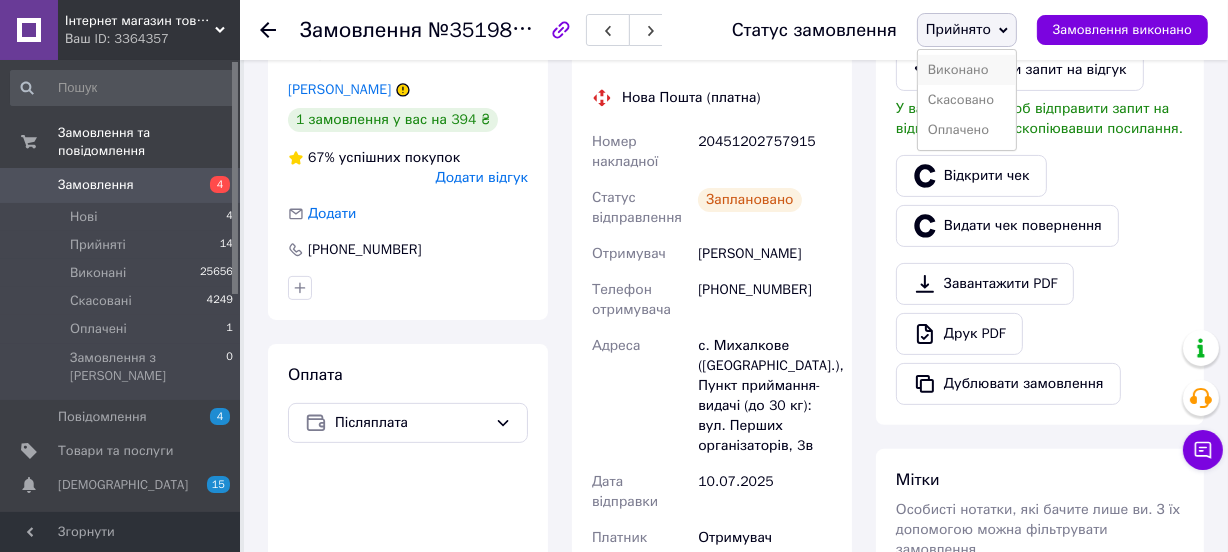 click on "Виконано" at bounding box center [967, 70] 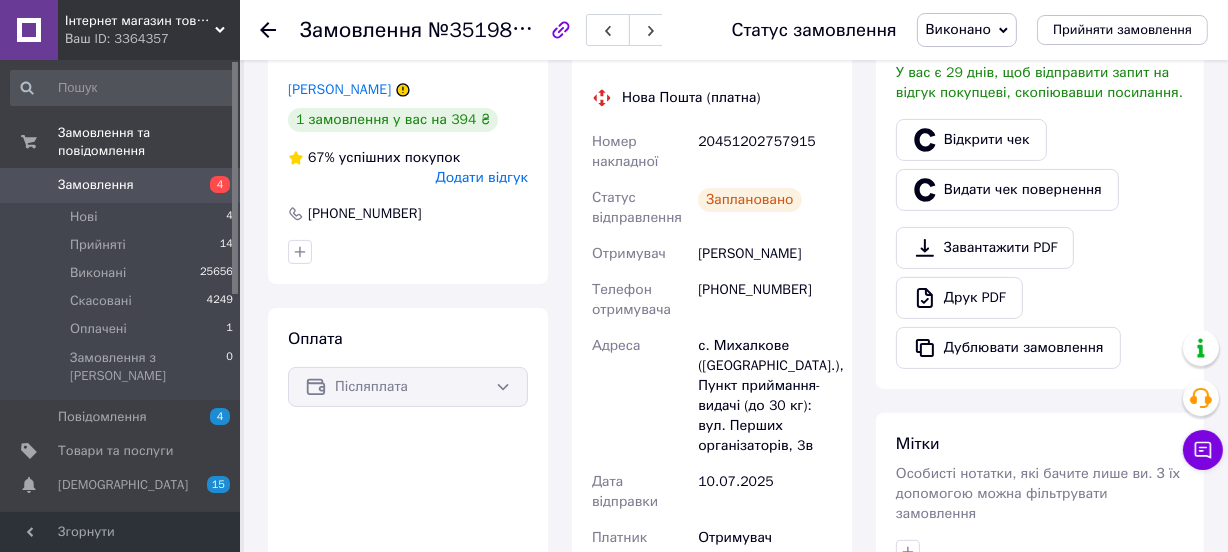scroll, scrollTop: 0, scrollLeft: 0, axis: both 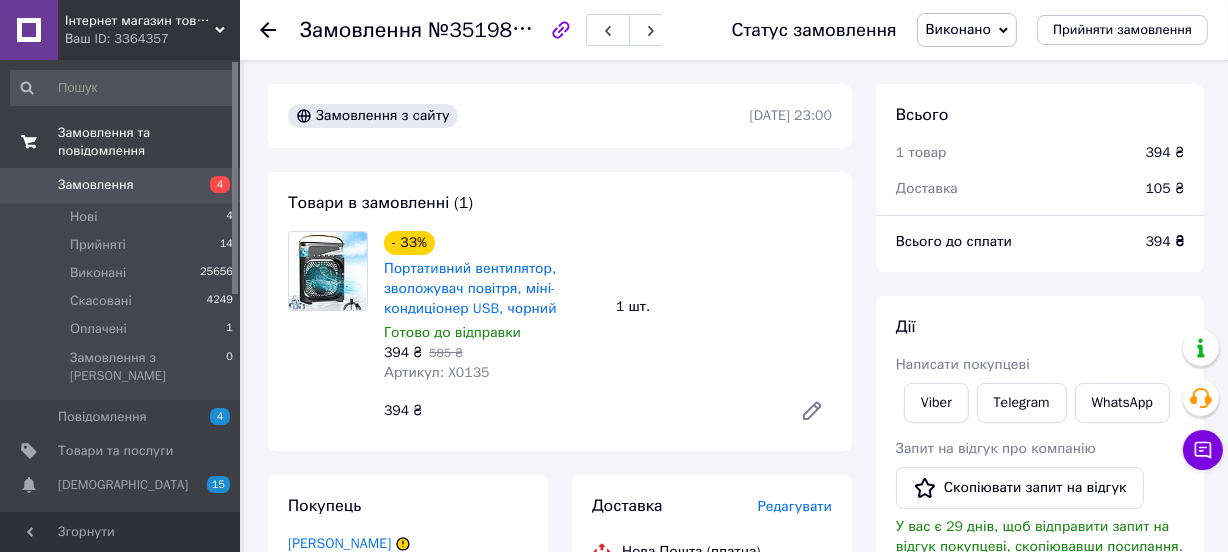 click on "Замовлення та повідомлення" at bounding box center (122, 142) 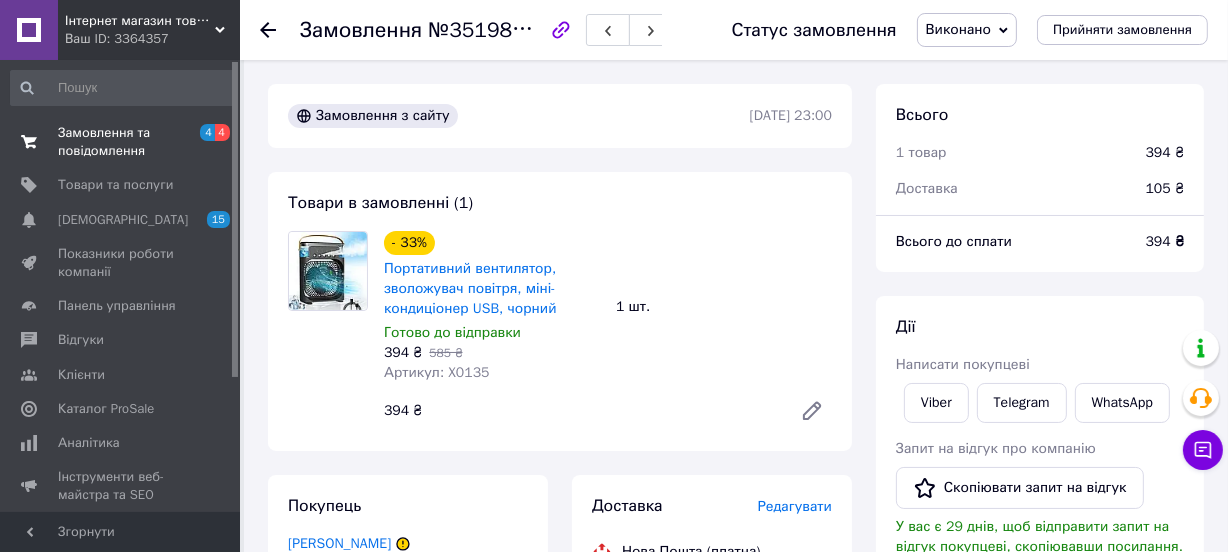click on "Замовлення та повідомлення" at bounding box center (121, 142) 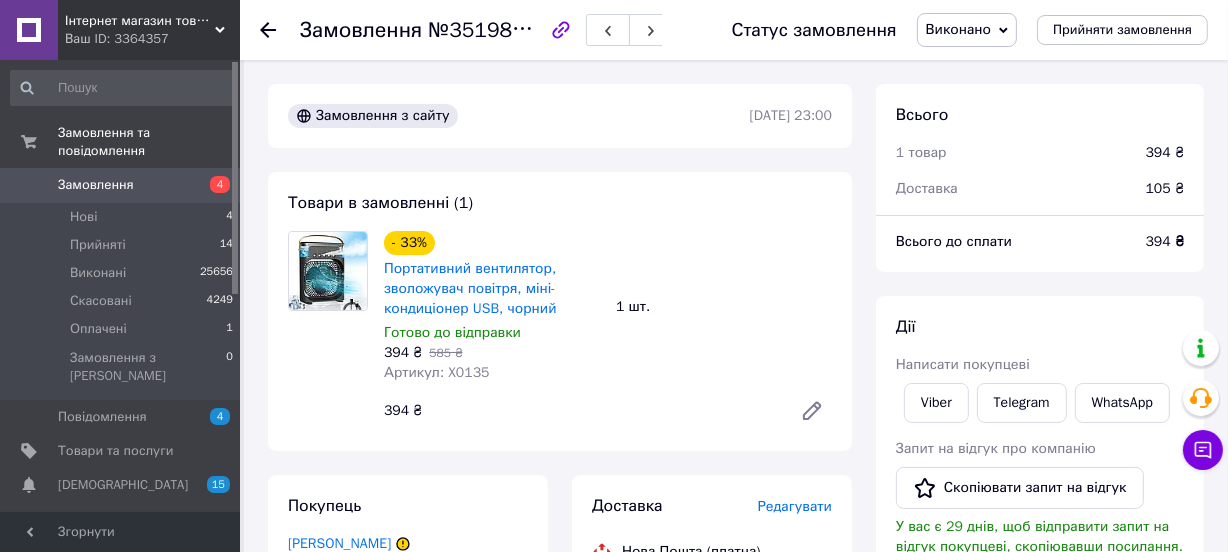 click on "Замовлення" at bounding box center (96, 185) 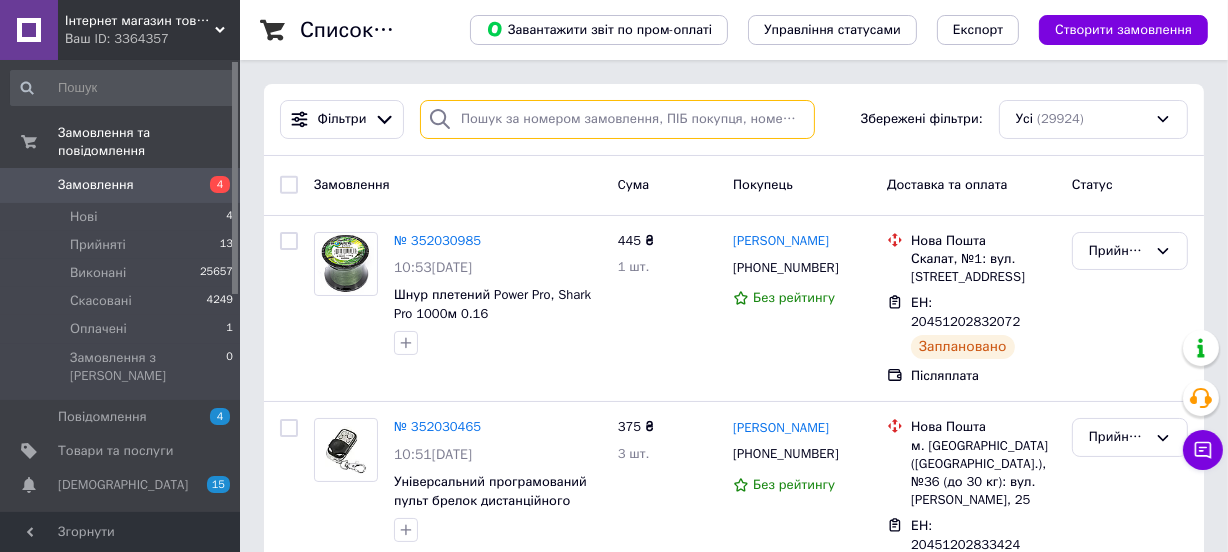 click at bounding box center (617, 119) 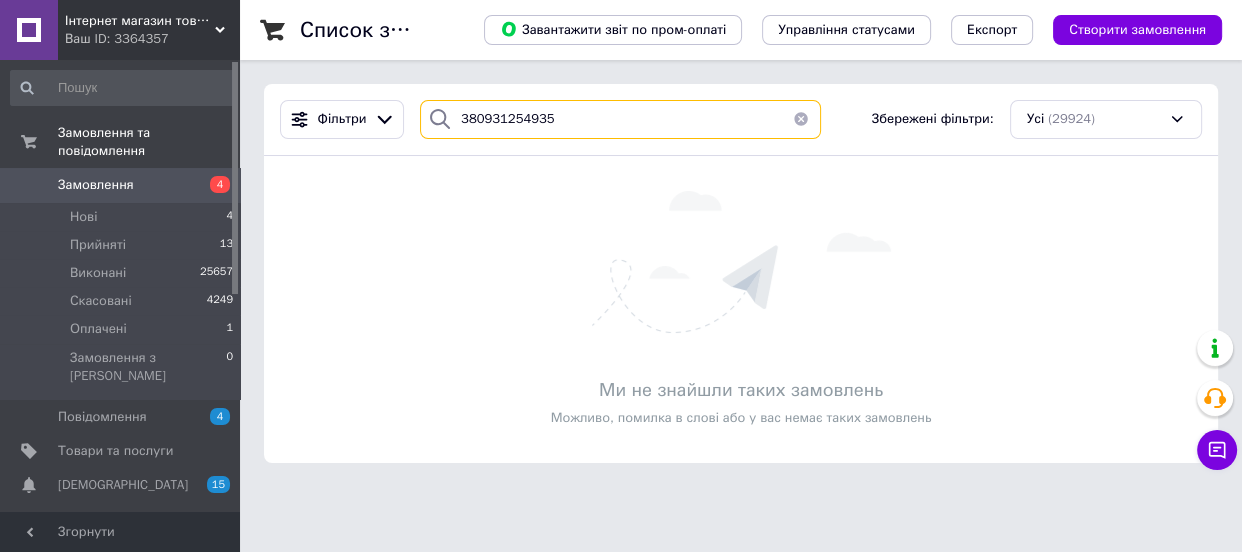 type on "380931254935" 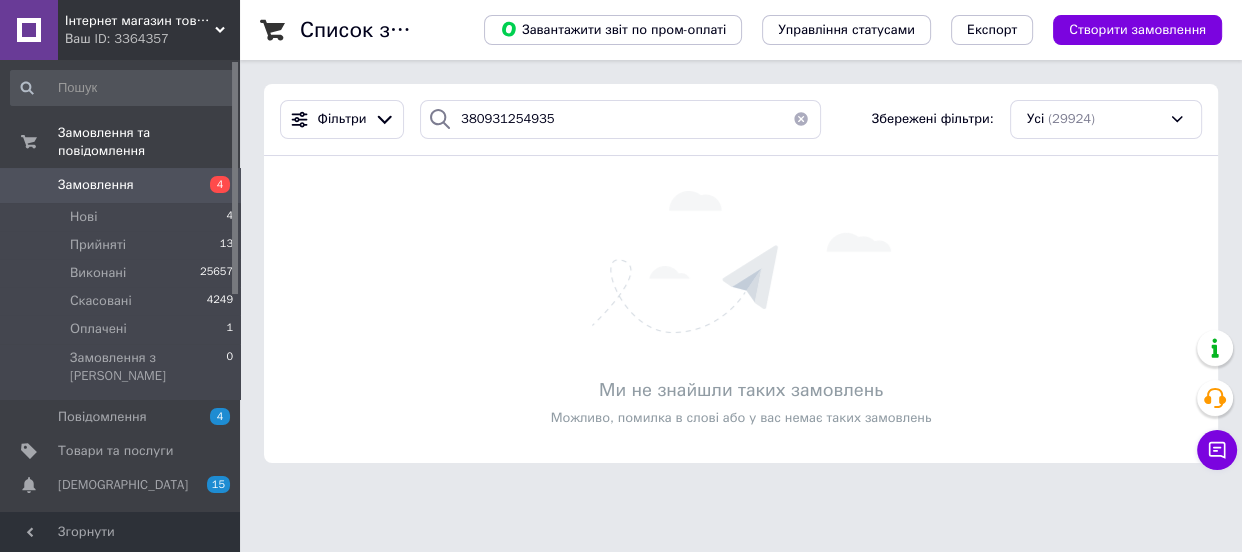 click on "Замовлення" at bounding box center [121, 185] 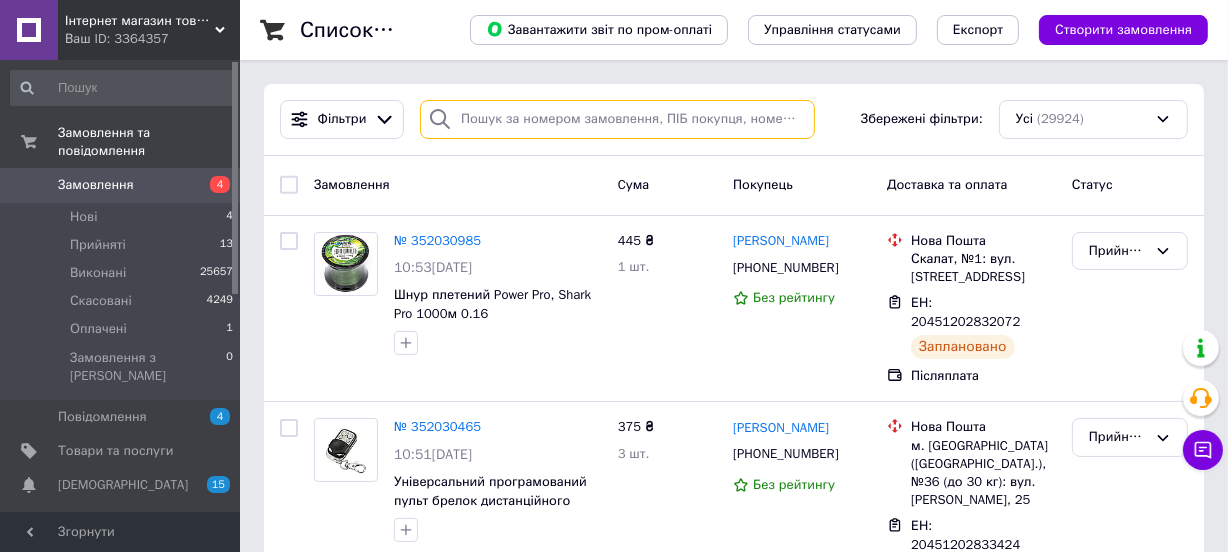 click at bounding box center (617, 119) 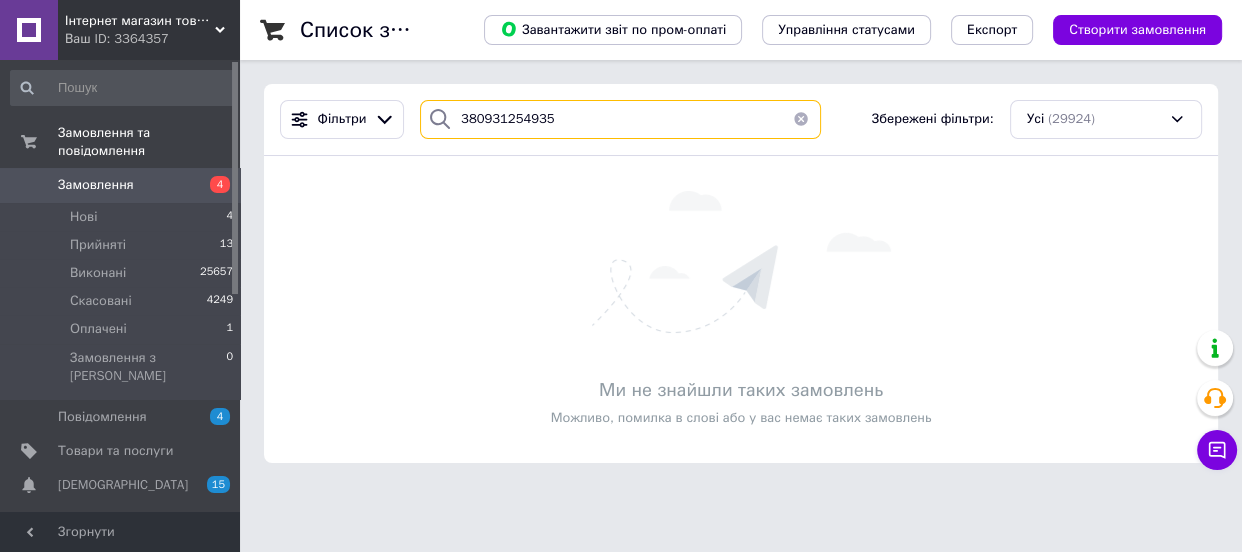 type on "380931254935" 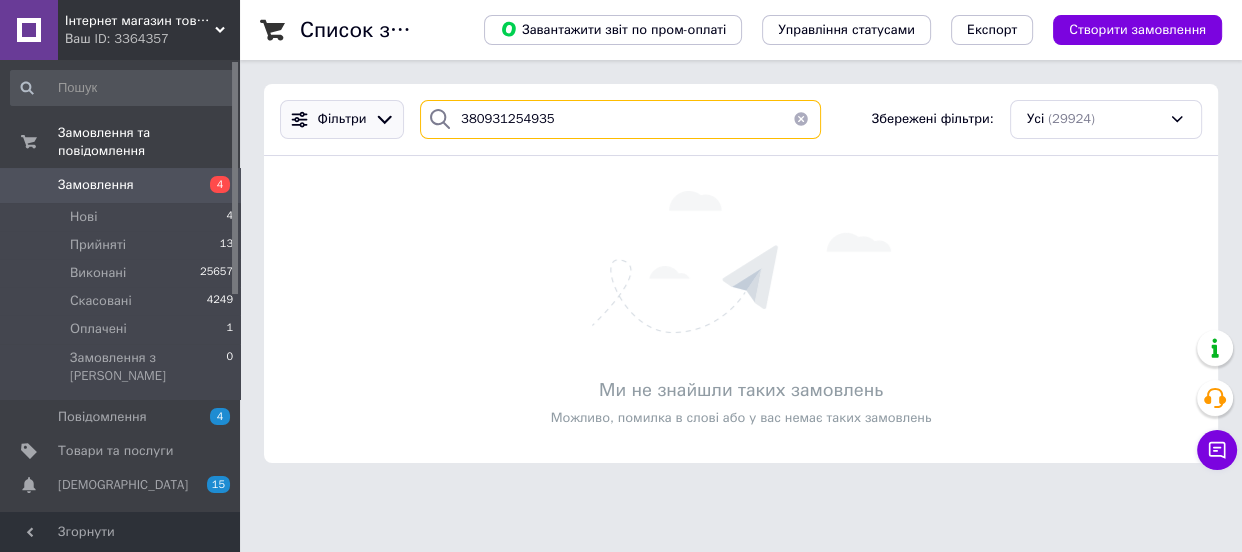 drag, startPoint x: 558, startPoint y: 120, endPoint x: 290, endPoint y: 107, distance: 268.31512 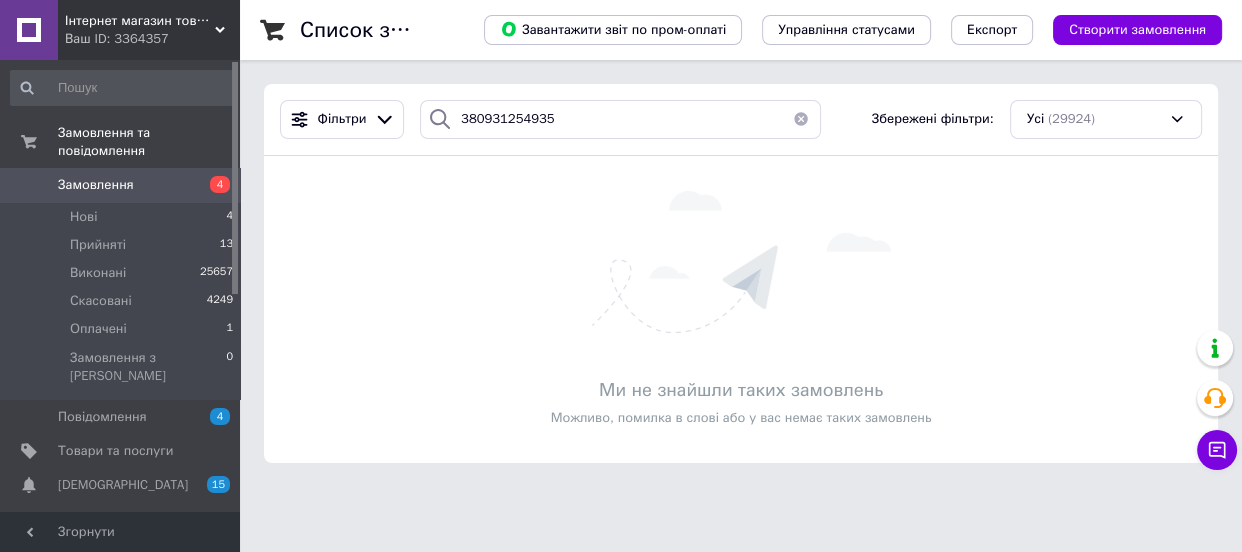 click on "Замовлення" at bounding box center (121, 185) 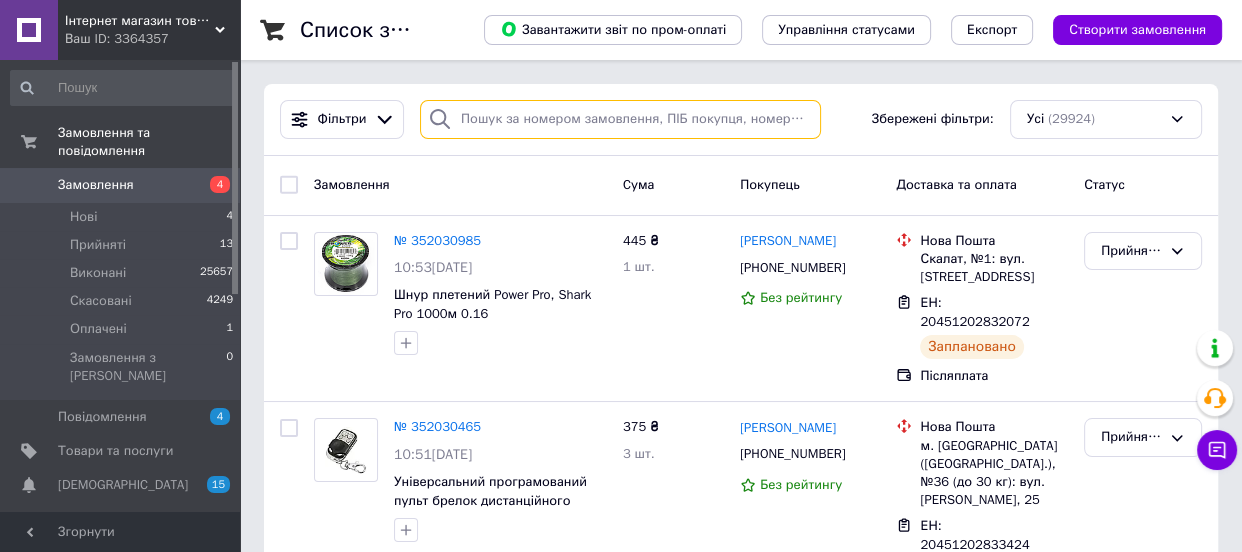 click at bounding box center [620, 119] 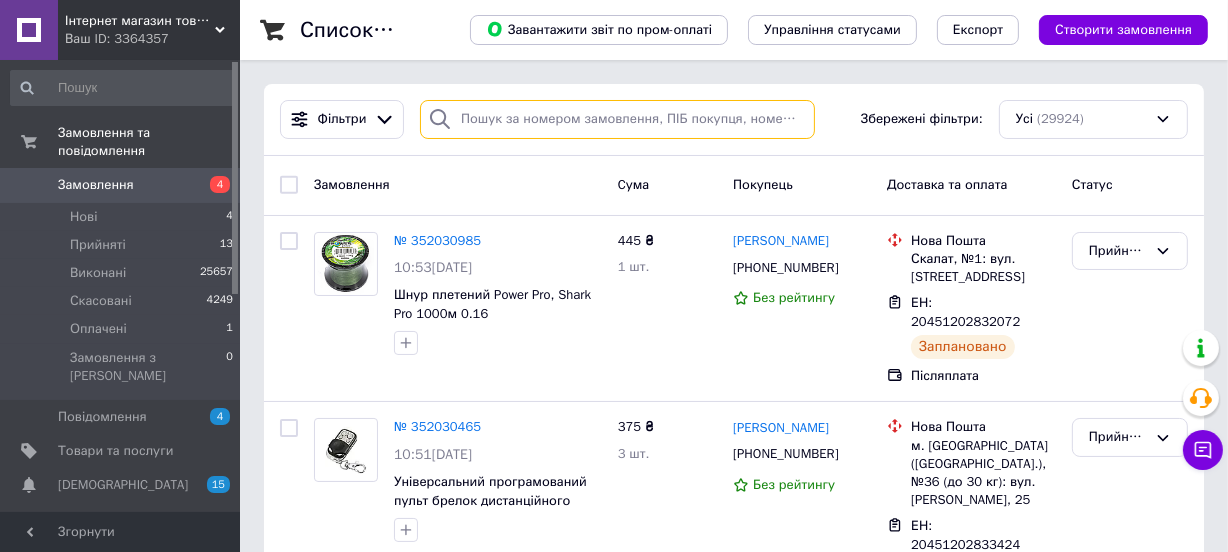 paste on "380931254935" 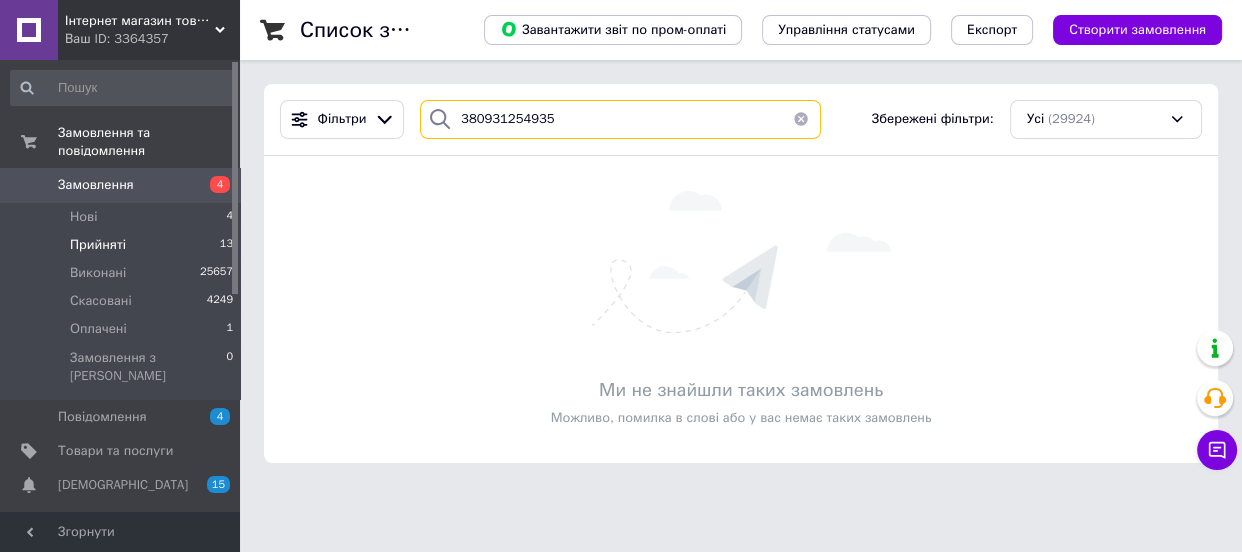 type on "380931254935" 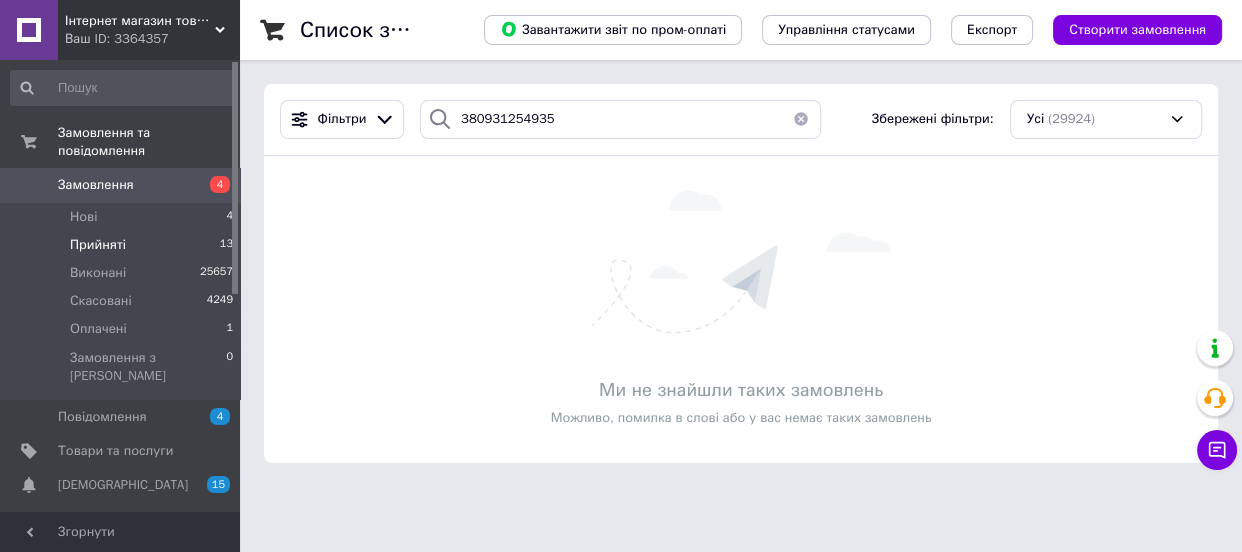 click on "Прийняті 13" at bounding box center [122, 245] 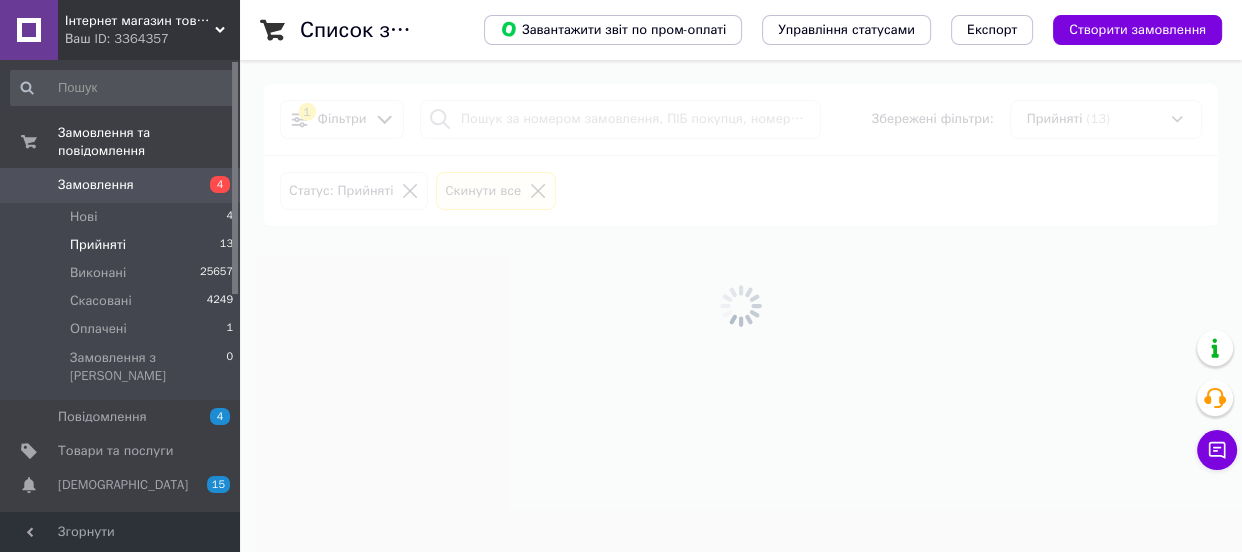 click on "Прийняті 13" at bounding box center (122, 245) 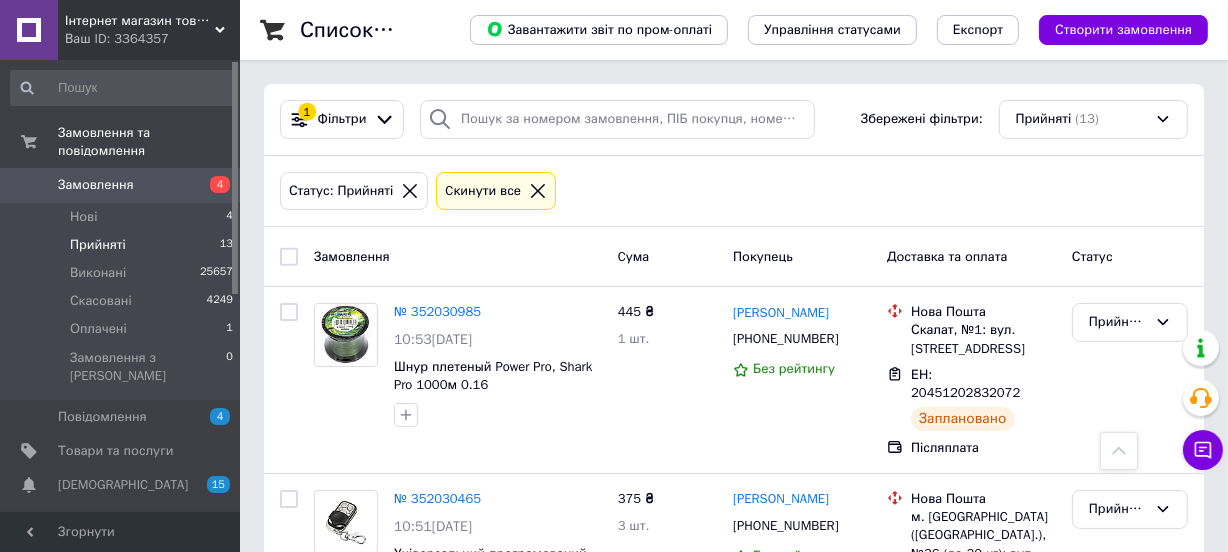 scroll, scrollTop: 843, scrollLeft: 0, axis: vertical 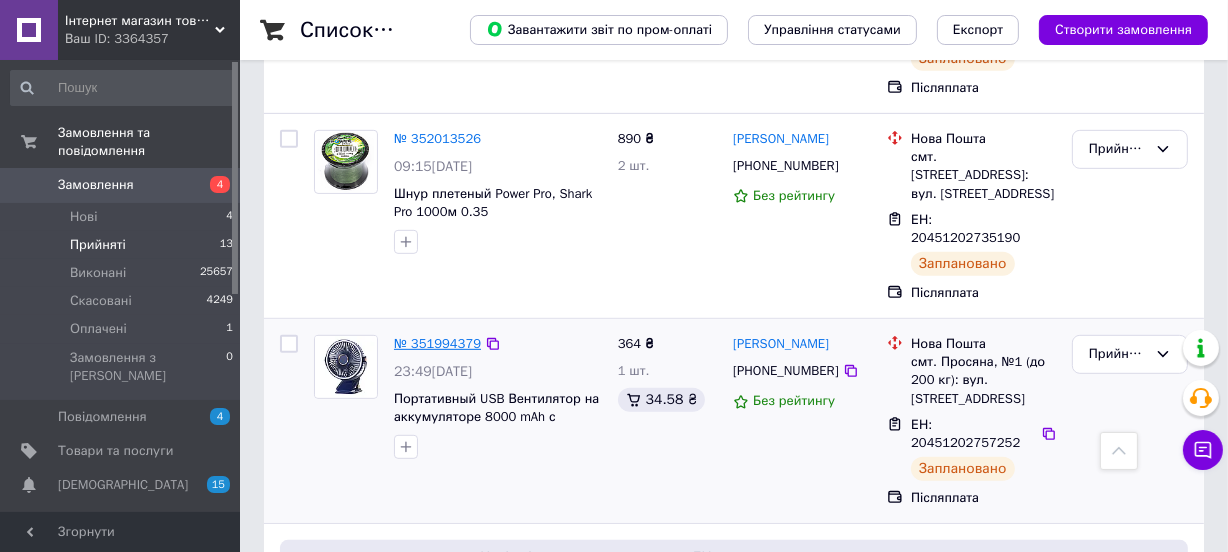 click on "№ 351994379" at bounding box center [437, 343] 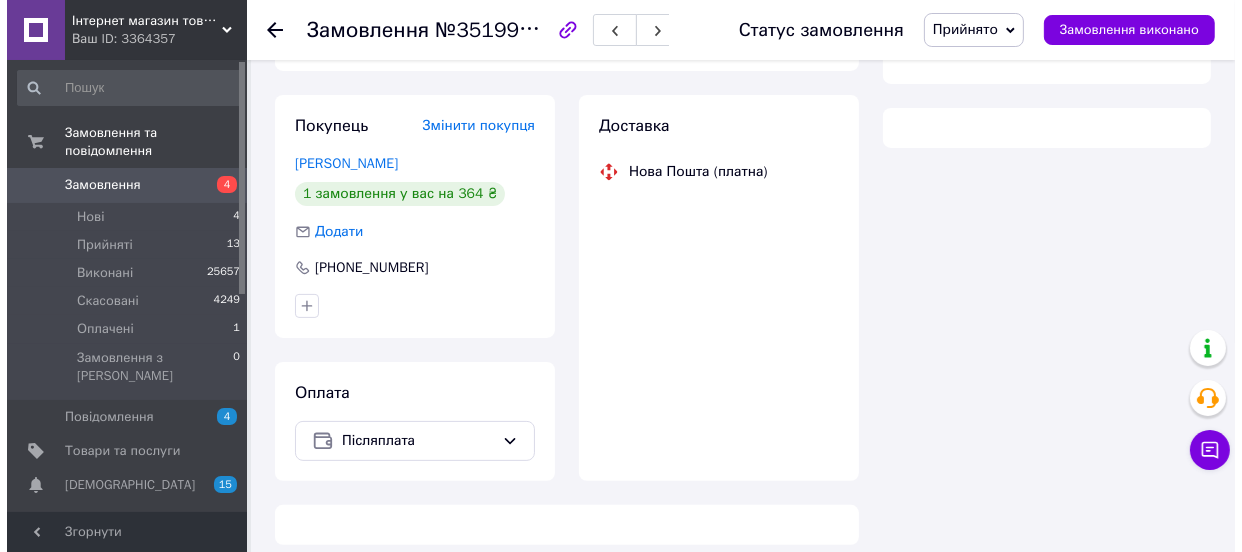 scroll, scrollTop: 436, scrollLeft: 0, axis: vertical 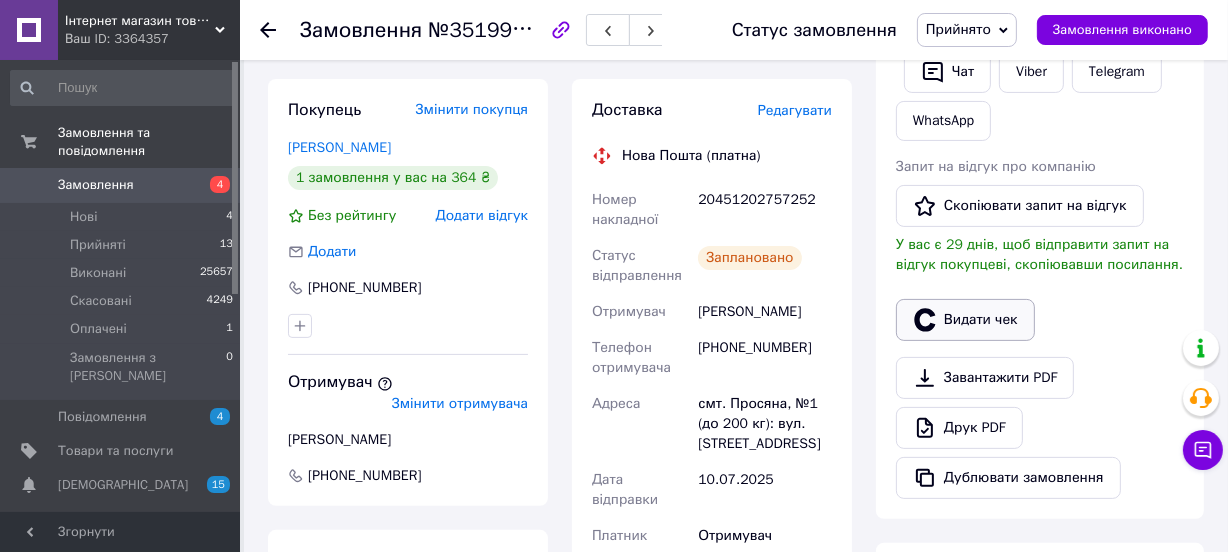 click on "Видати чек" at bounding box center (965, 320) 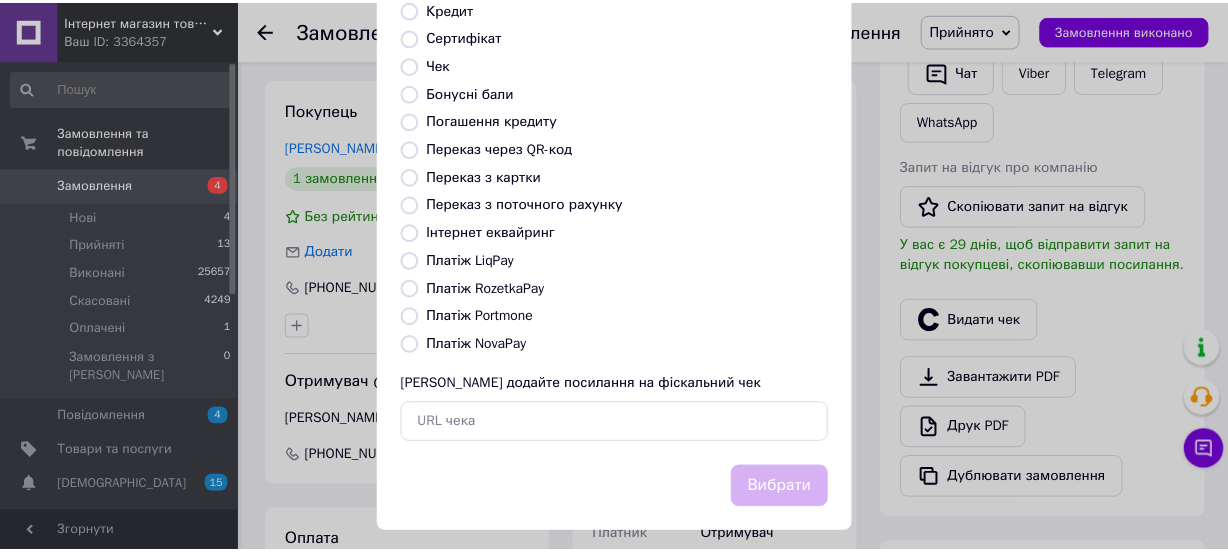 scroll, scrollTop: 307, scrollLeft: 0, axis: vertical 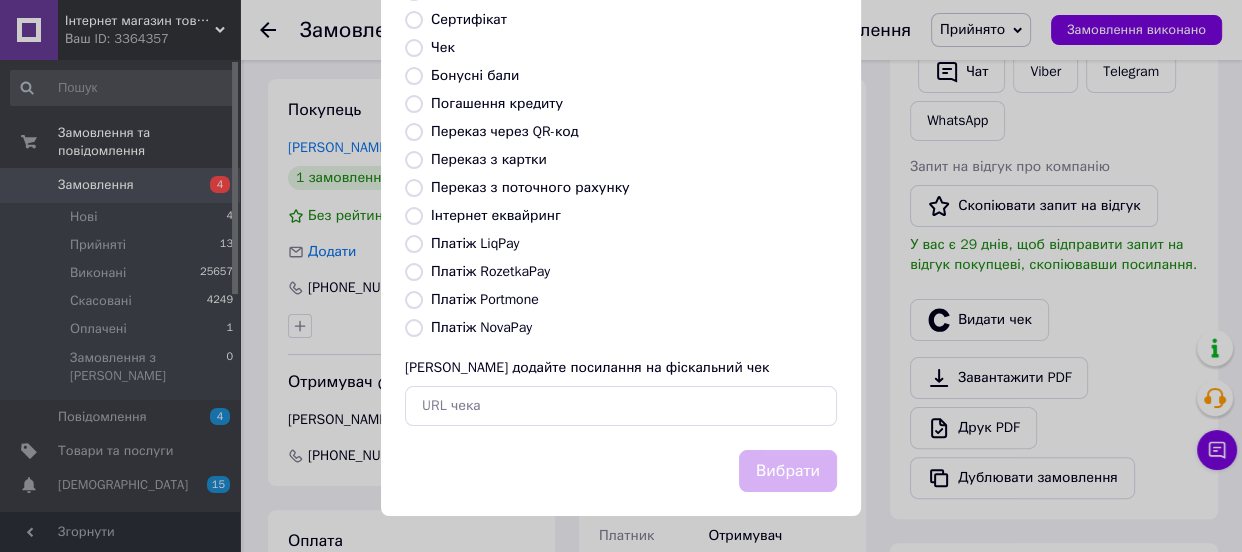 click on "Виберіть тип форми оплати, який буде вказаний у чеку Готівка Безготівковий Картка Передплата Післясплата Кредит Сертифікат Чек Бонусні бали Погашення кредиту Переказ через QR-код Переказ з картки Переказ з поточного рахунку Інтернет еквайринг Платіж LiqPay Платіж RozetkaPay Платіж Portmone Платіж NovaPay Або додайте посилання на фіскальний чек" at bounding box center [621, 120] 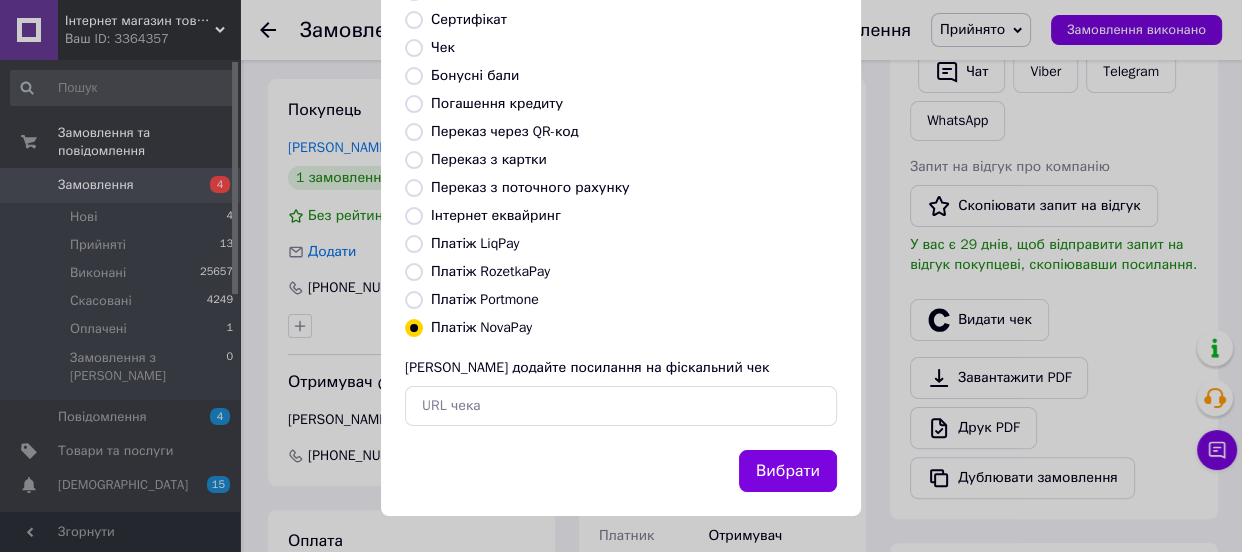 drag, startPoint x: 732, startPoint y: 468, endPoint x: 742, endPoint y: 469, distance: 10.049875 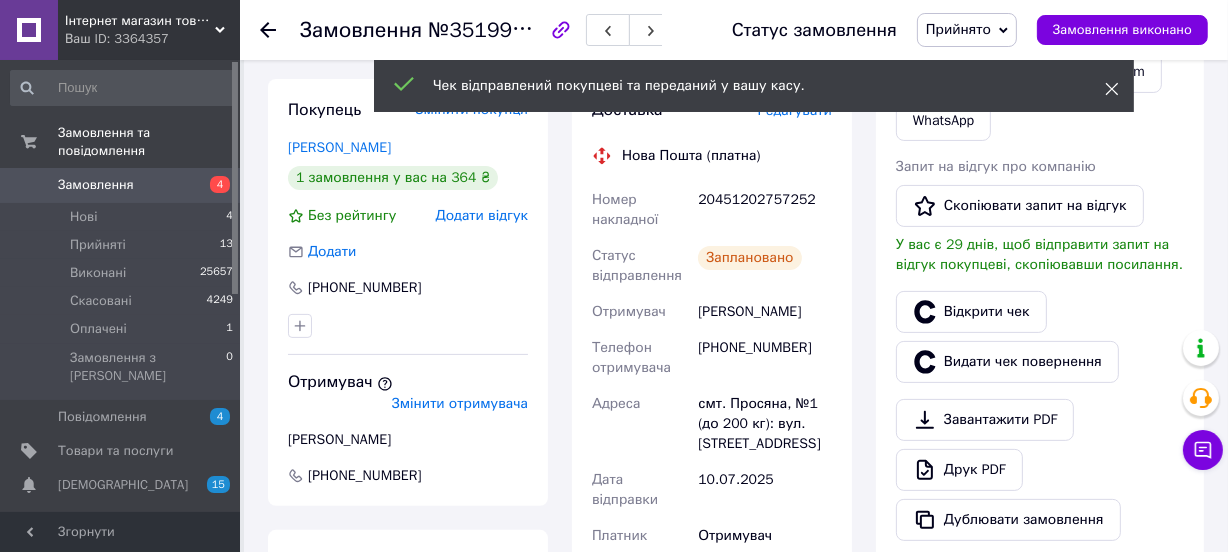 click at bounding box center [1112, 89] 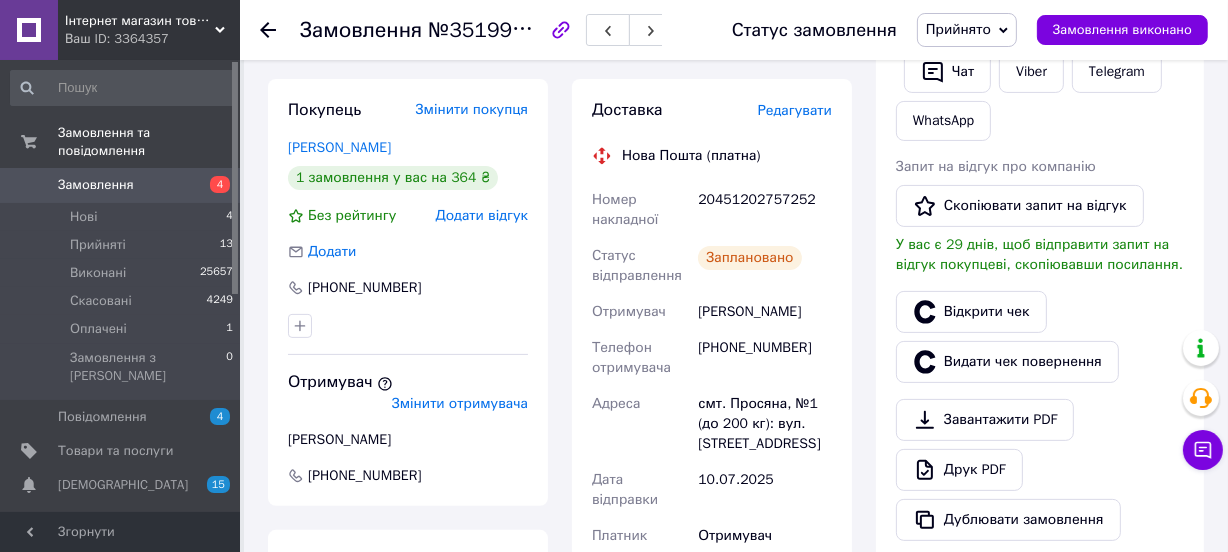 click on "Прийнято" at bounding box center (967, 30) 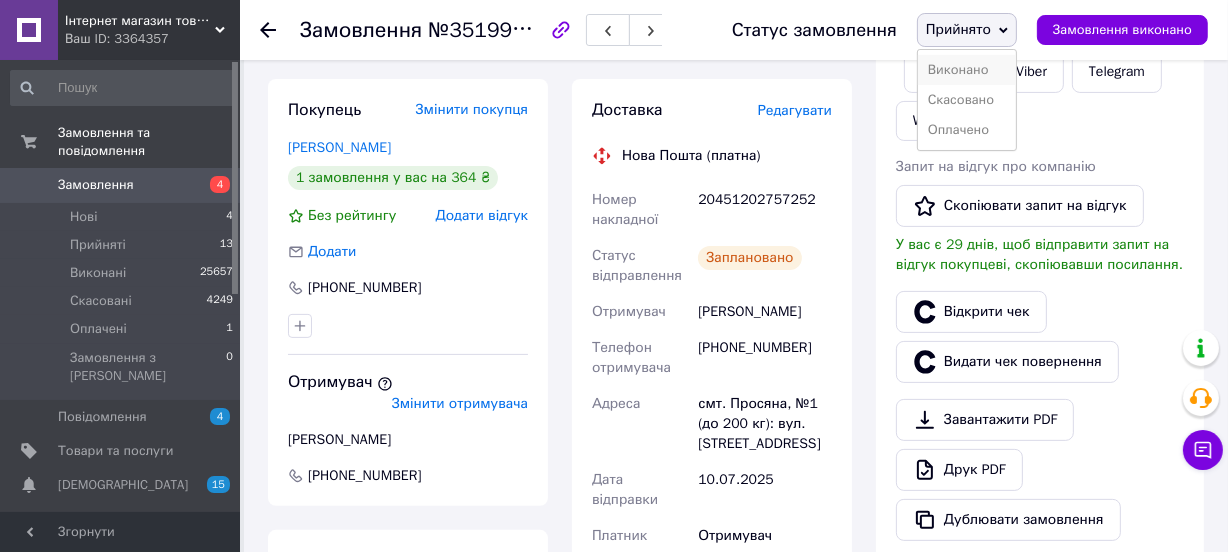 click on "Виконано" at bounding box center (967, 70) 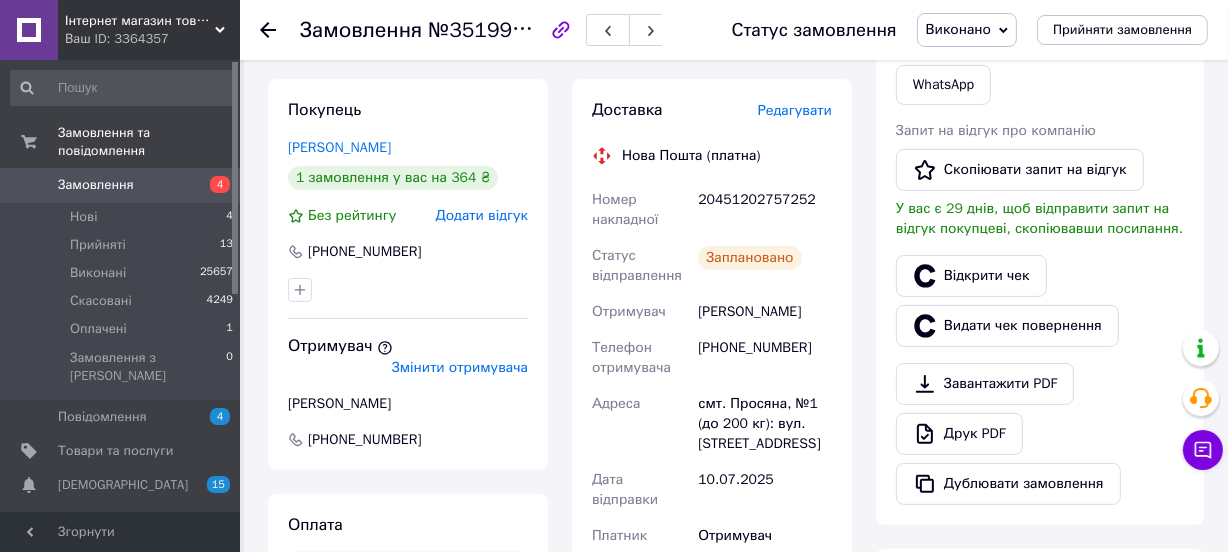 click on "Замовлення" at bounding box center (121, 185) 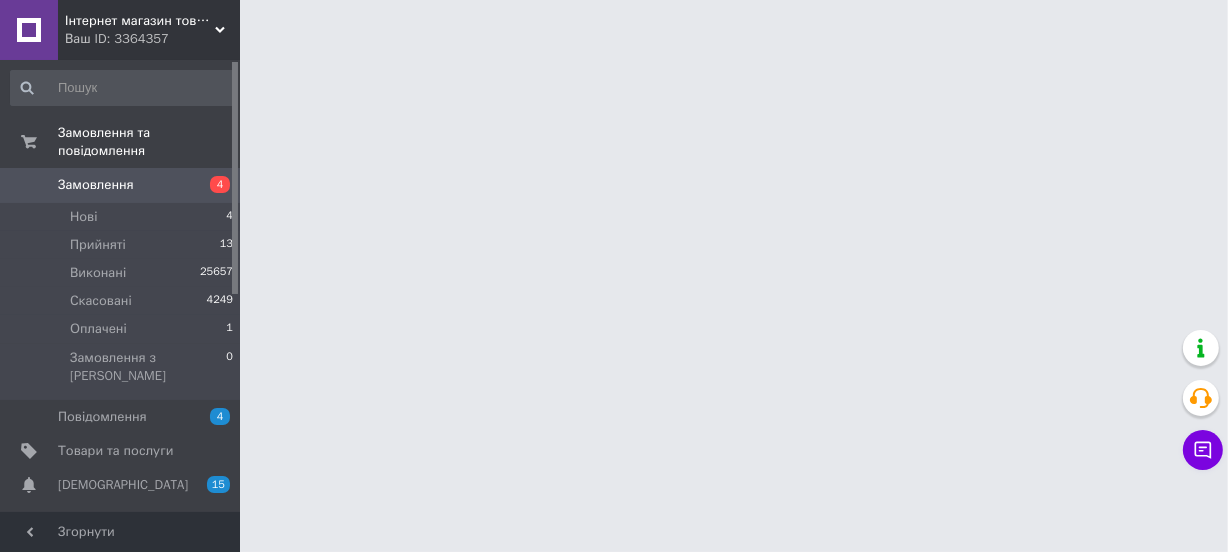 scroll, scrollTop: 0, scrollLeft: 0, axis: both 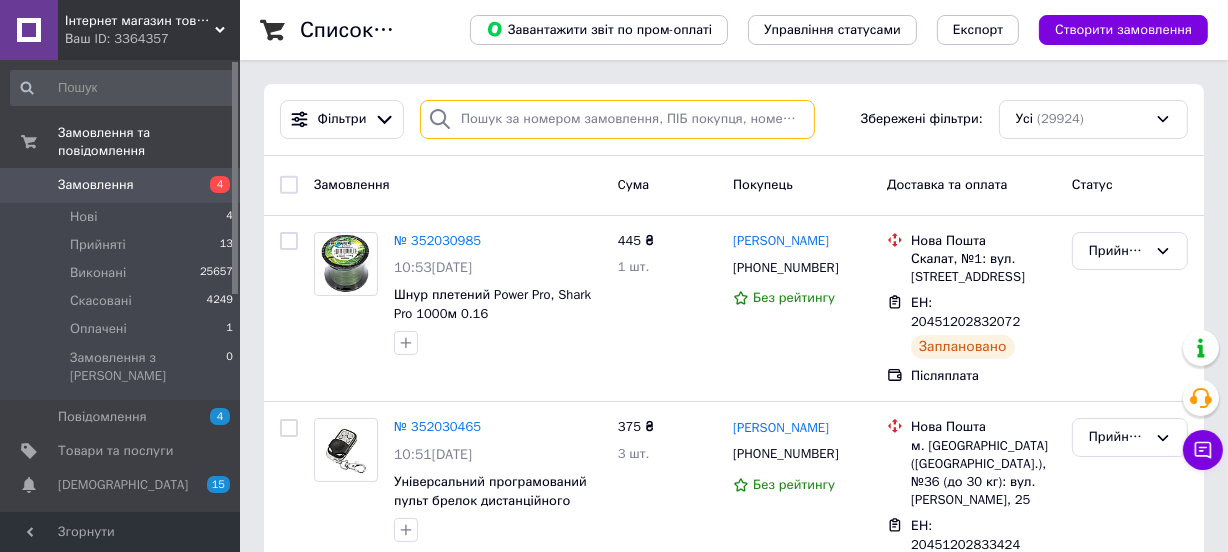 click at bounding box center (617, 119) 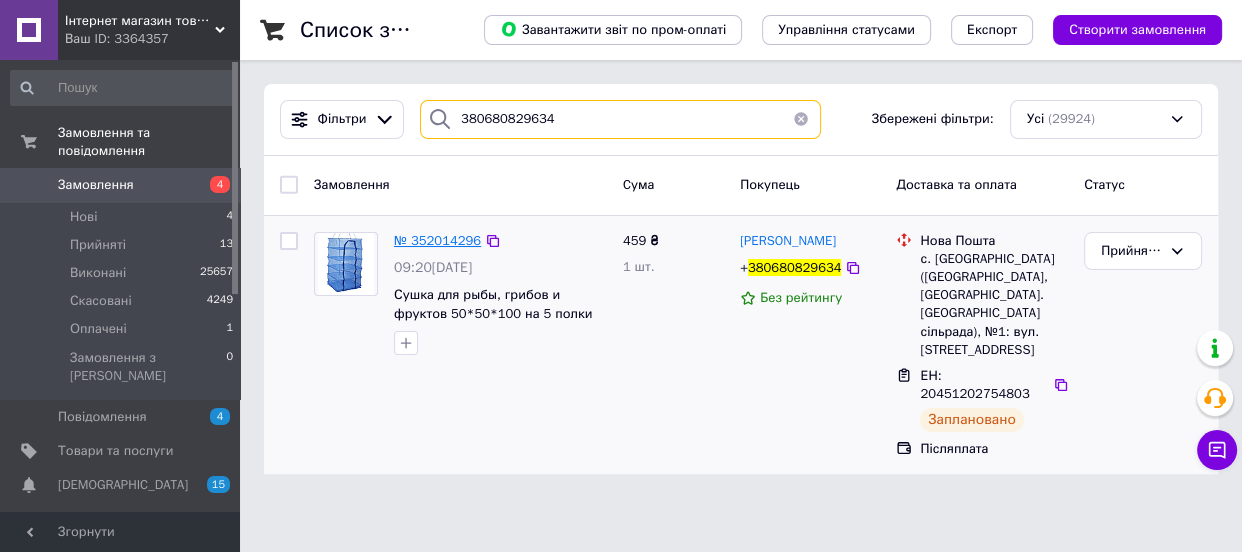 type on "380680829634" 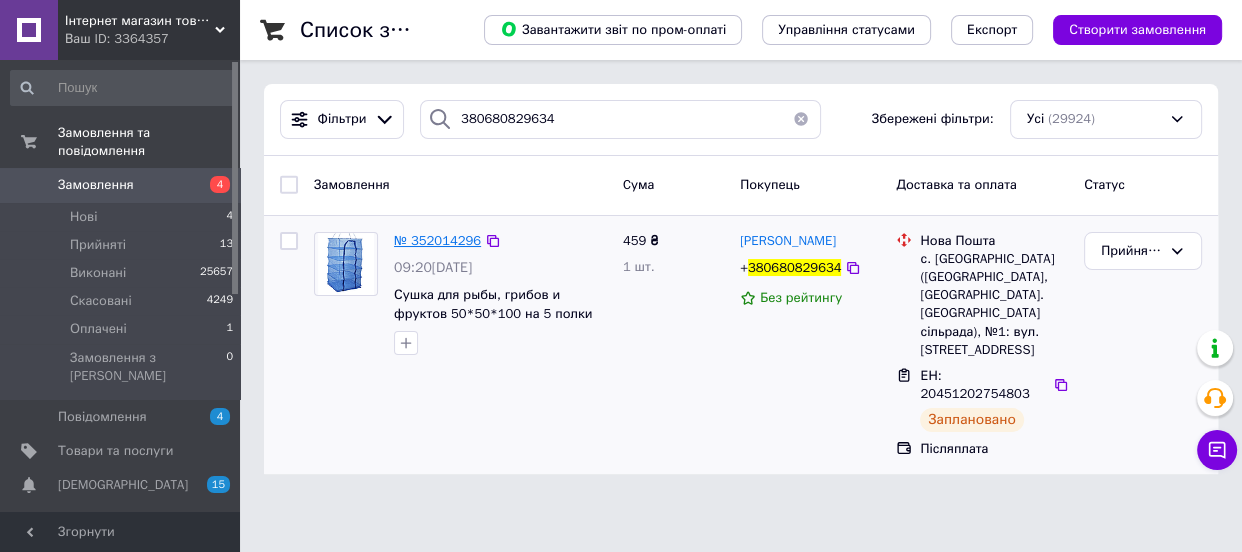 click on "№ 352014296" at bounding box center [437, 240] 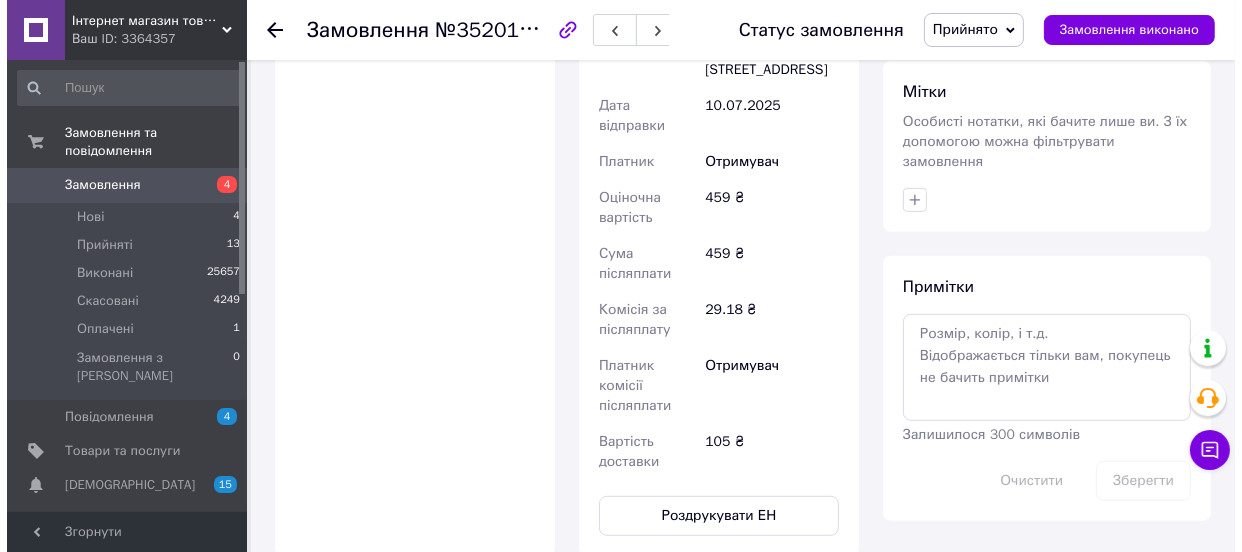 scroll, scrollTop: 396, scrollLeft: 0, axis: vertical 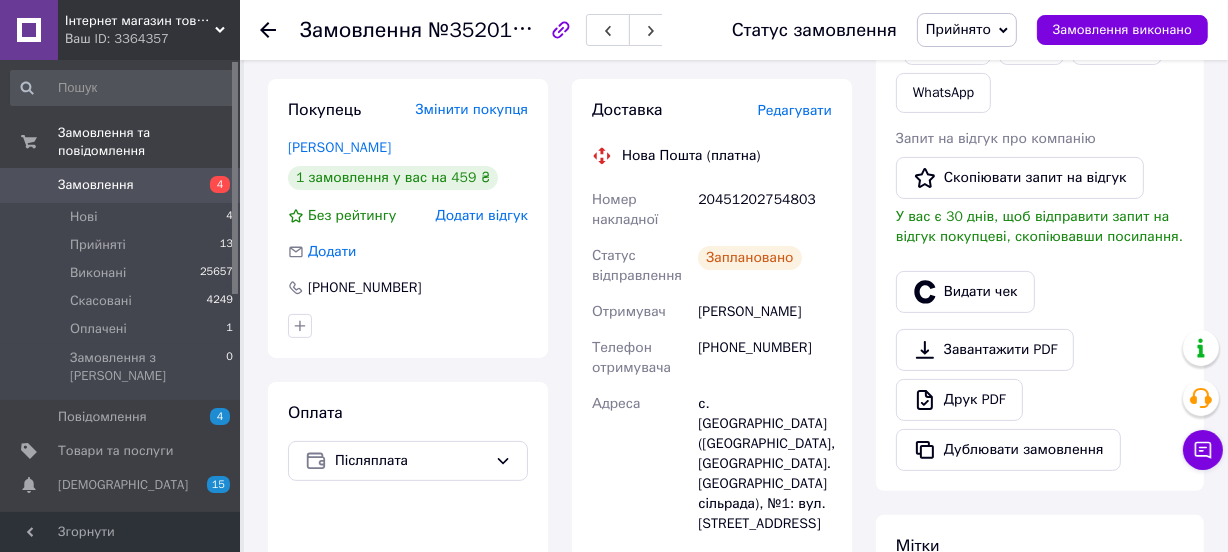 click on "Дії Написати покупцеві   Чат Viber Telegram WhatsApp Запит на відгук про компанію   Скопіювати запит на відгук У вас є 30 днів, щоб відправити запит на відгук покупцеві, скопіювавши посилання.   Видати чек   Завантажити PDF   Друк PDF   Дублювати замовлення" at bounding box center [1040, 213] 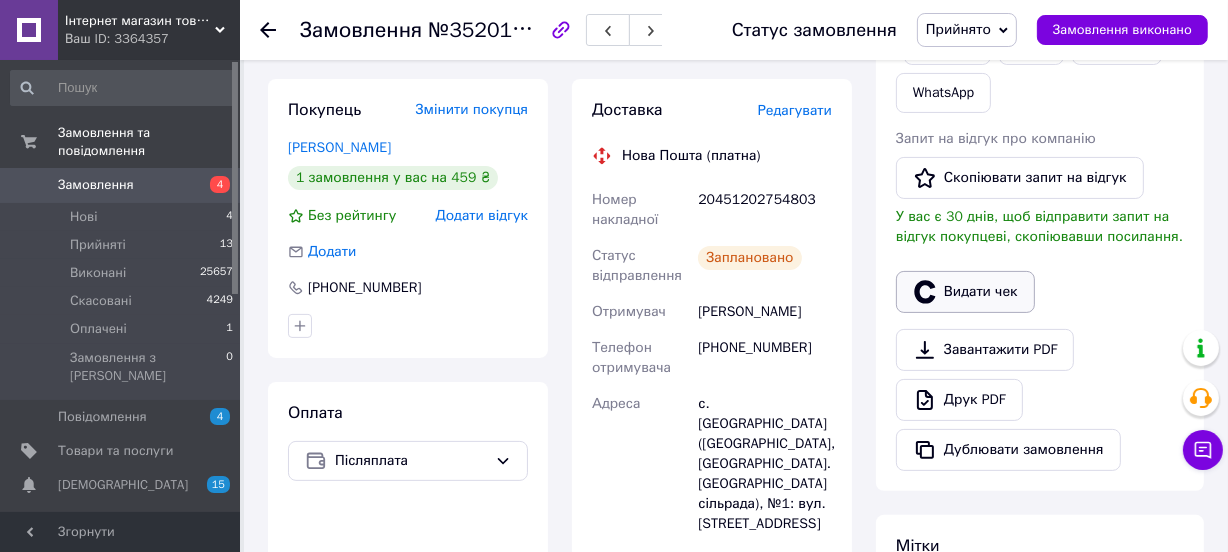 click on "Видати чек" at bounding box center (965, 292) 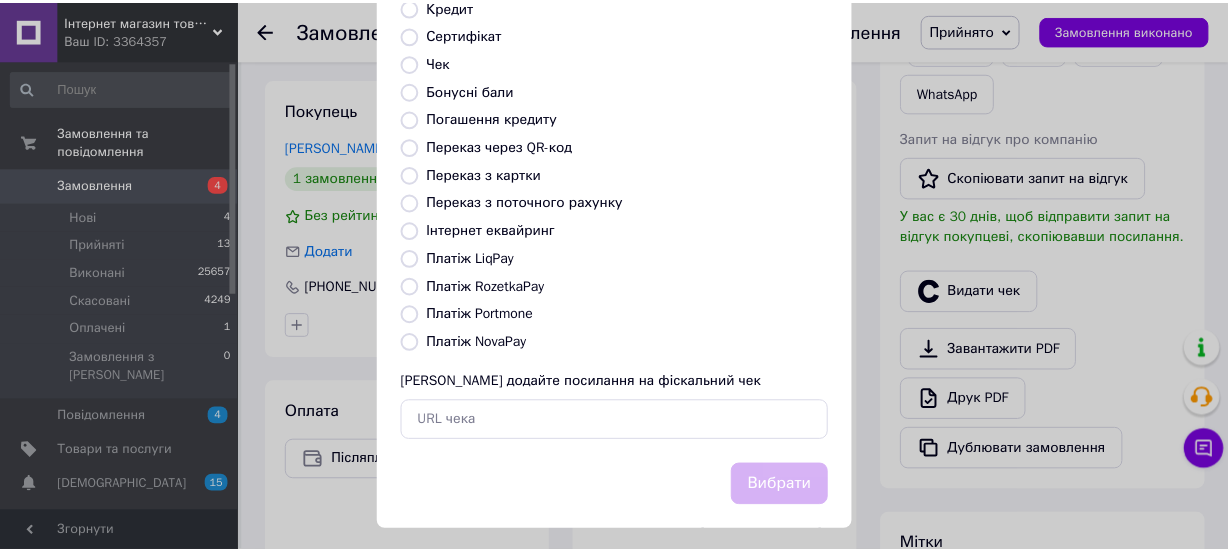 scroll, scrollTop: 307, scrollLeft: 0, axis: vertical 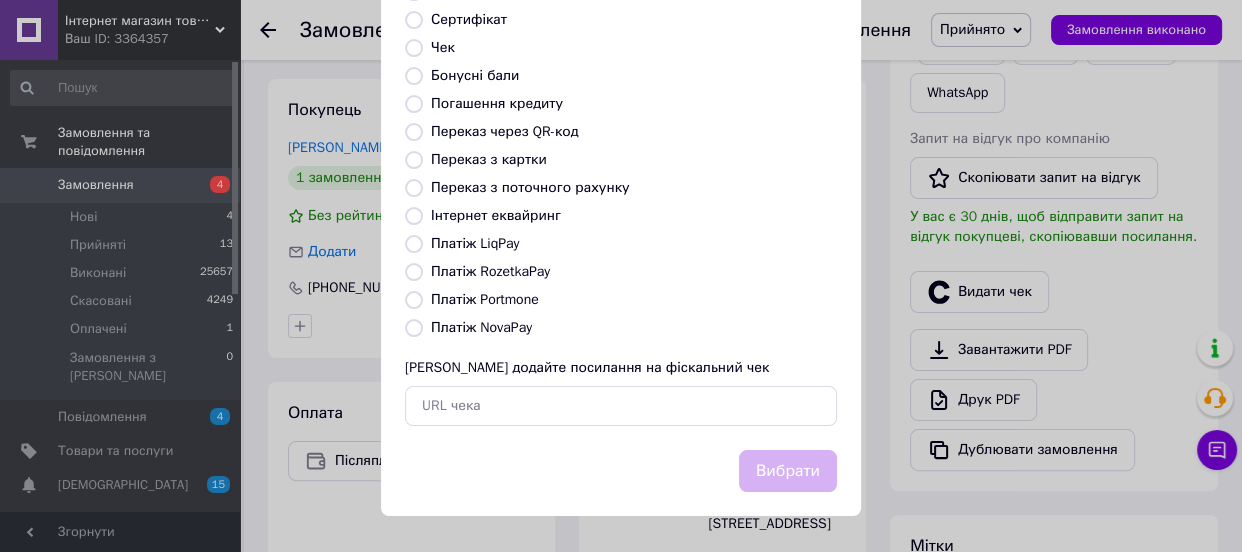 click on "Платіж NovaPay" at bounding box center (481, 327) 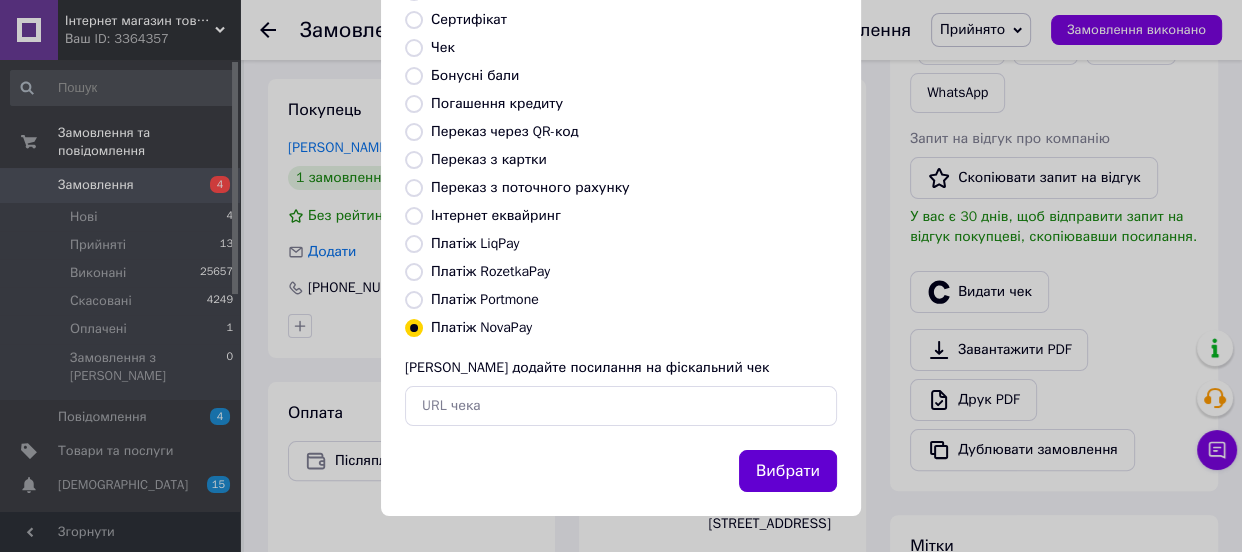 click on "Вибрати" at bounding box center [788, 471] 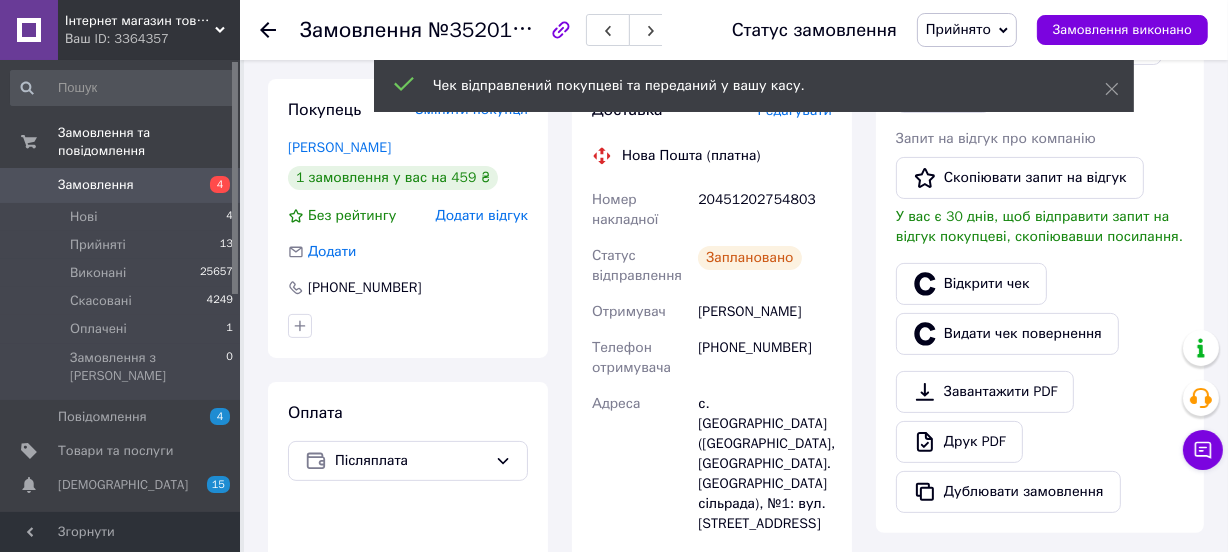 click on "Чек відправлений покупцеві та переданий у вашу касу." at bounding box center (754, 86) 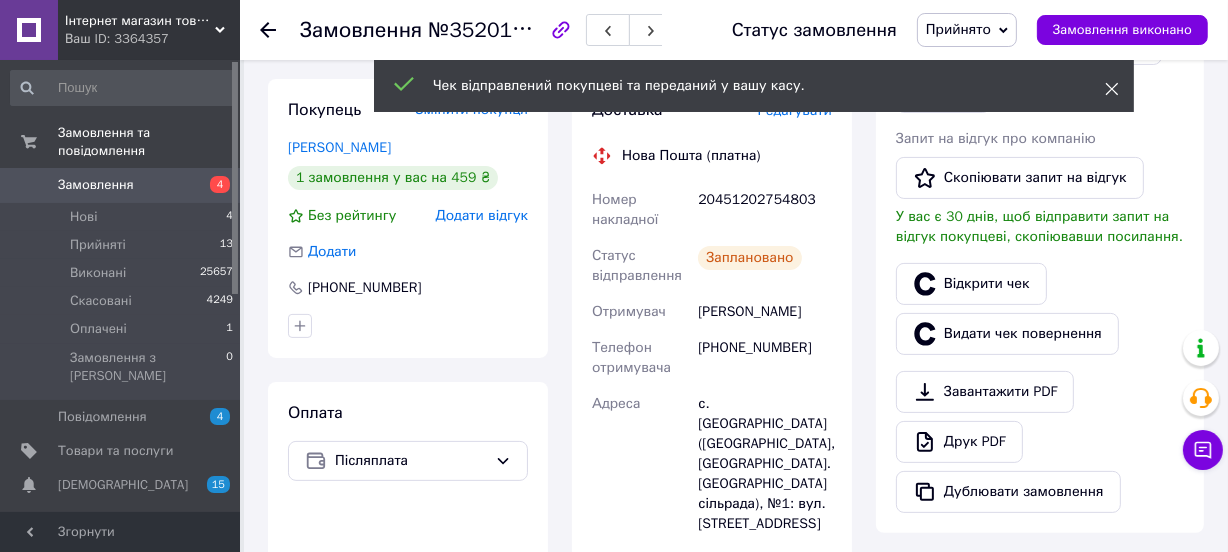 click 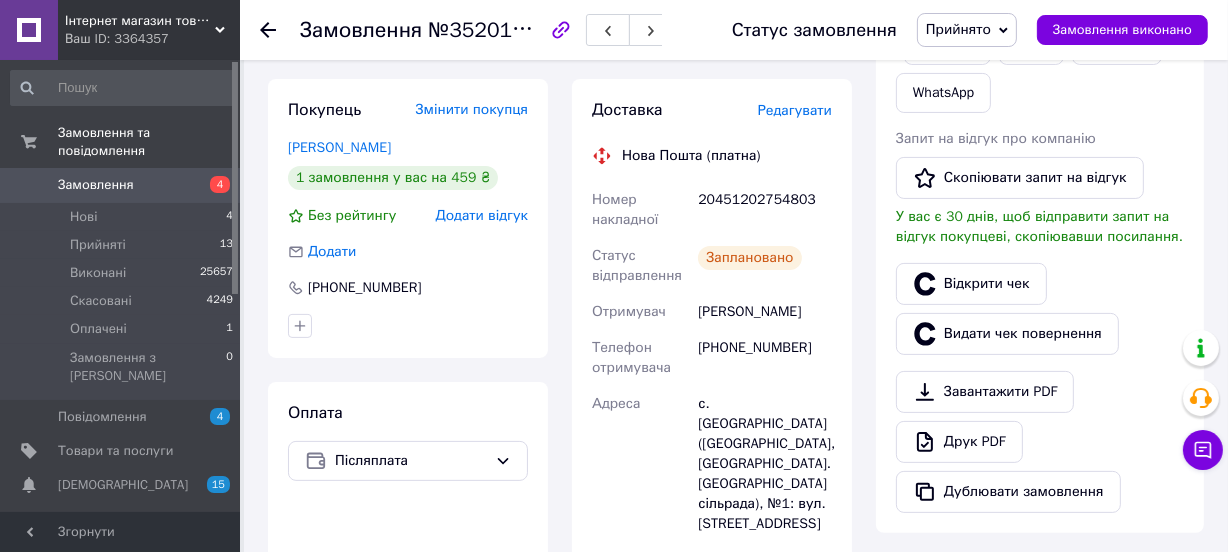 click on "Прийнято" at bounding box center [967, 30] 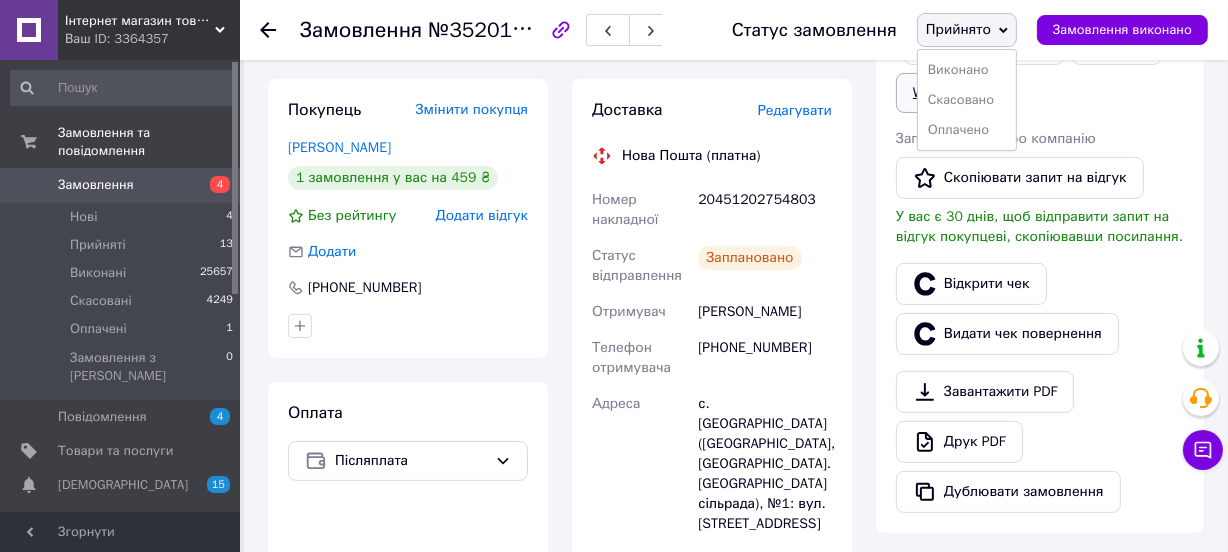click on "Виконано" at bounding box center [967, 70] 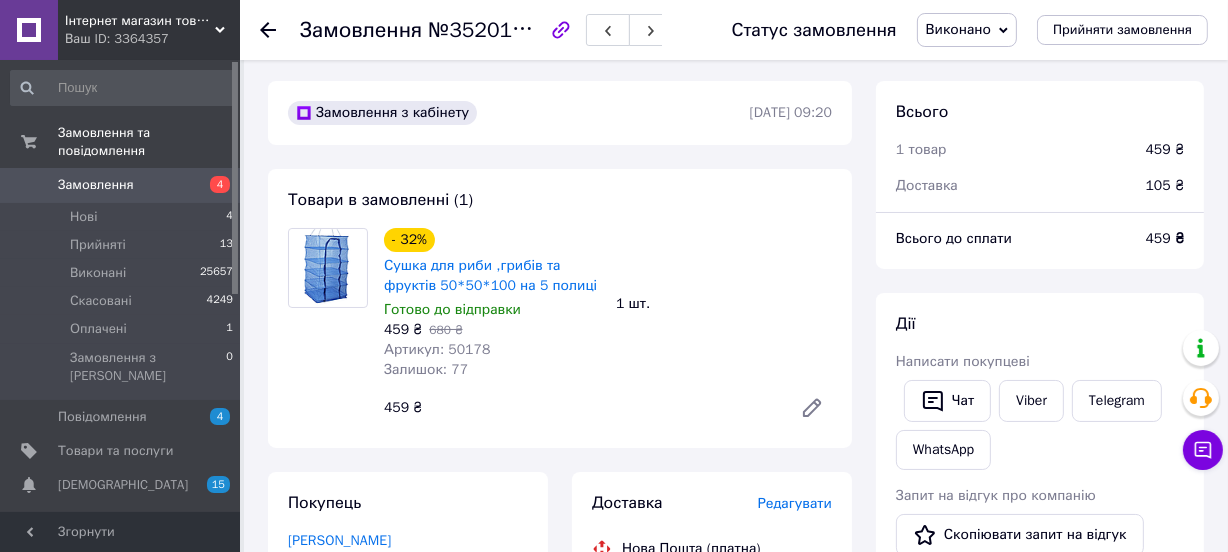 scroll, scrollTop: 0, scrollLeft: 0, axis: both 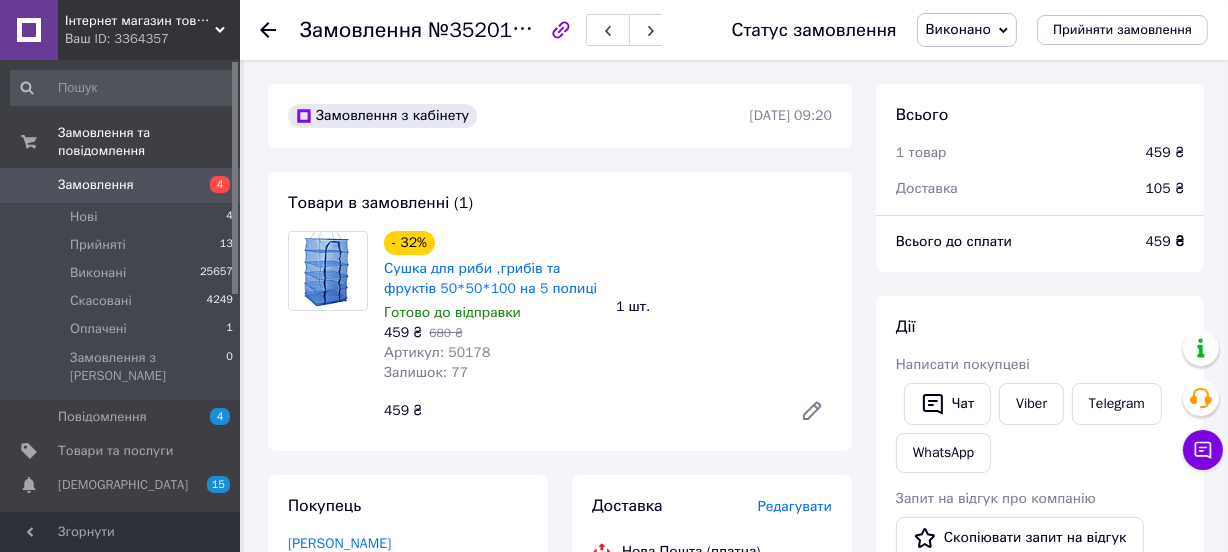 click on "Замовлення" at bounding box center (121, 185) 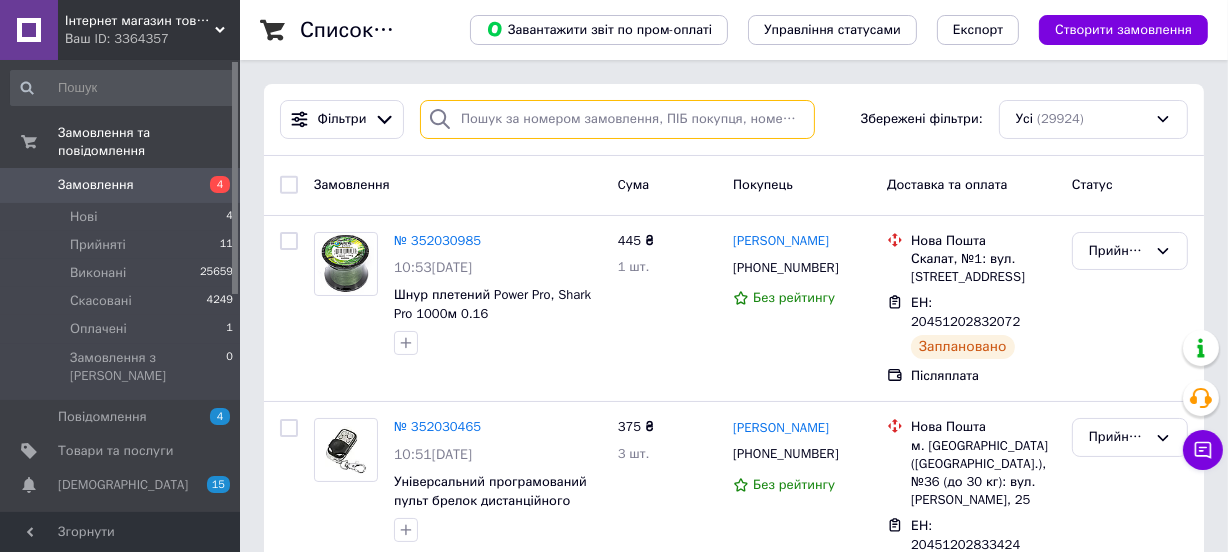 click at bounding box center (617, 119) 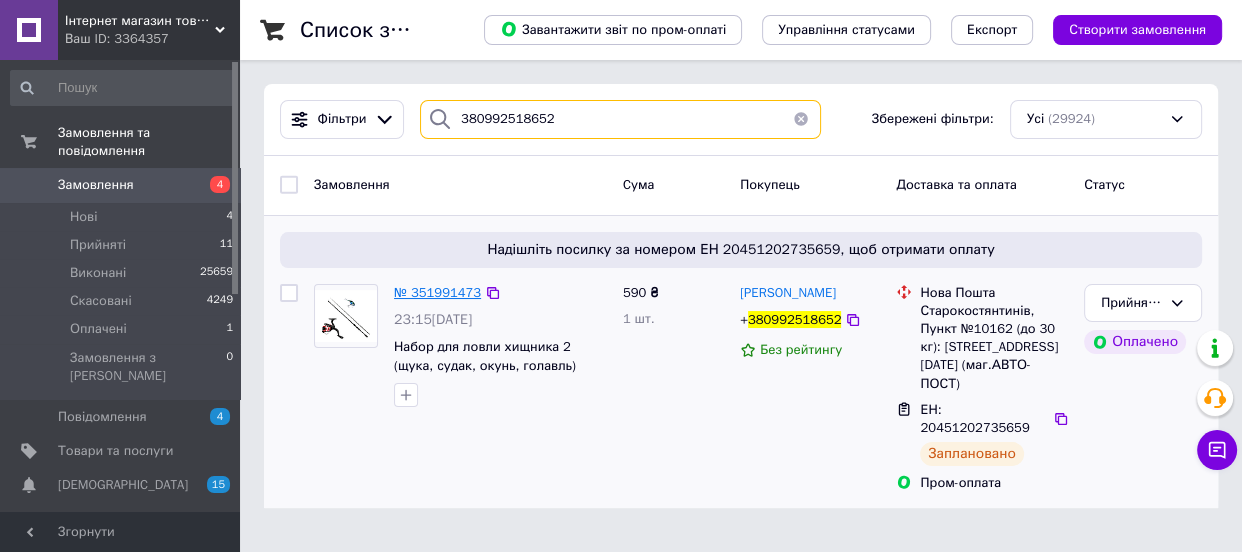 type on "380992518652" 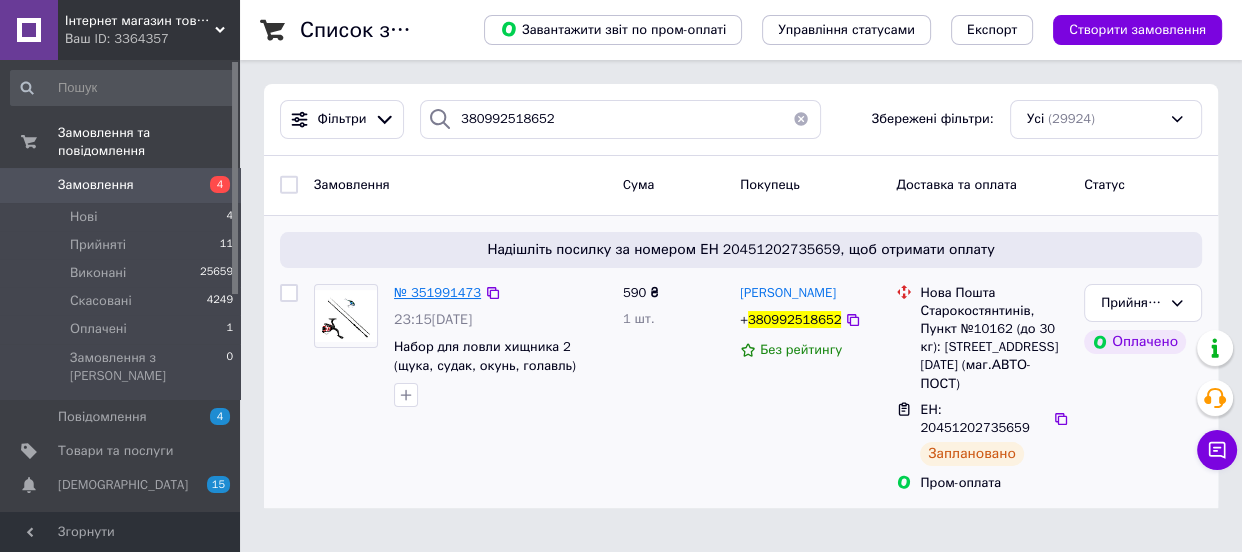 click on "№ 351991473" at bounding box center [437, 292] 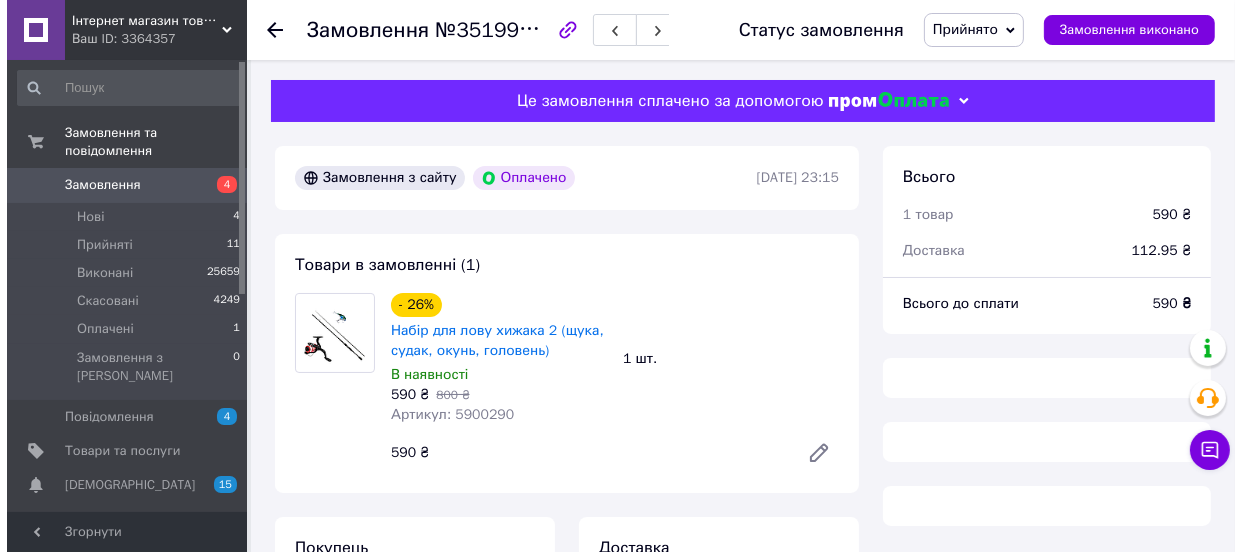 scroll, scrollTop: 404, scrollLeft: 0, axis: vertical 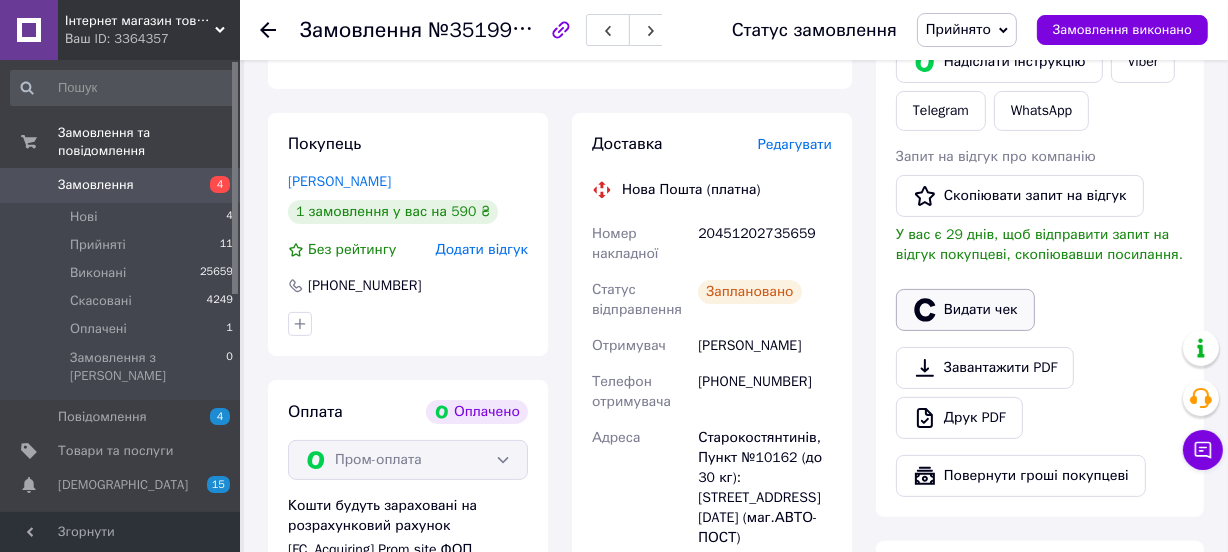 click on "Видати чек" at bounding box center (965, 310) 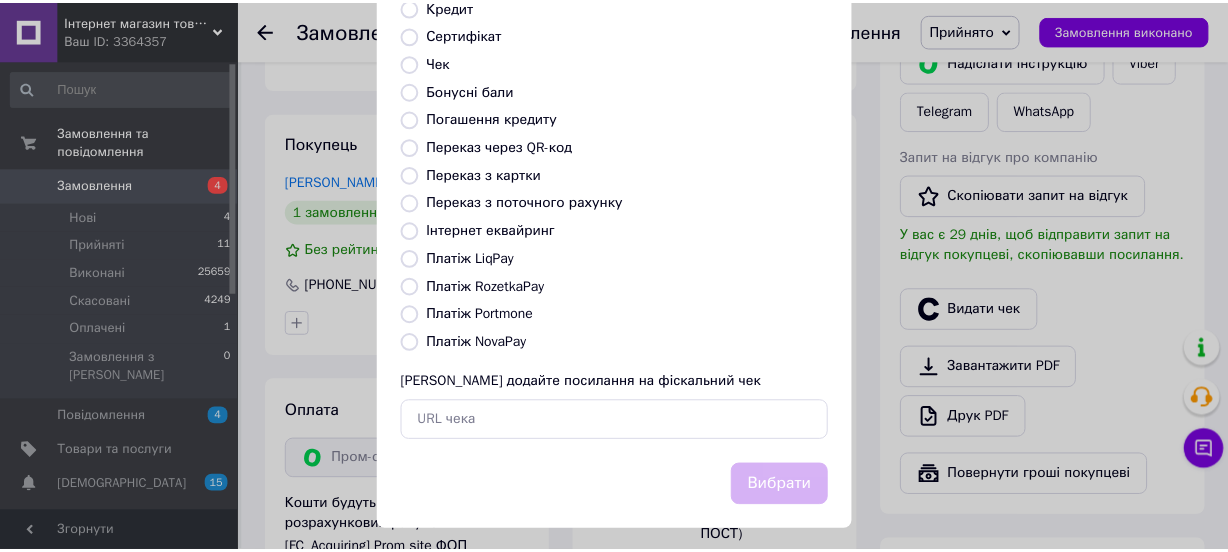 scroll, scrollTop: 307, scrollLeft: 0, axis: vertical 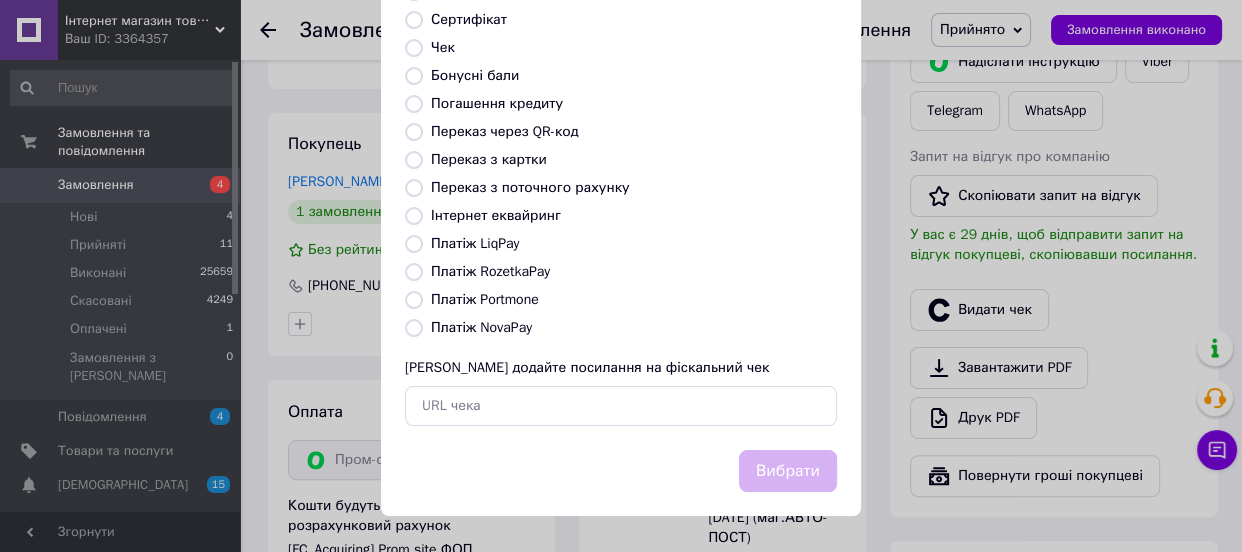 click on "Інтернет еквайринг" at bounding box center [496, 215] 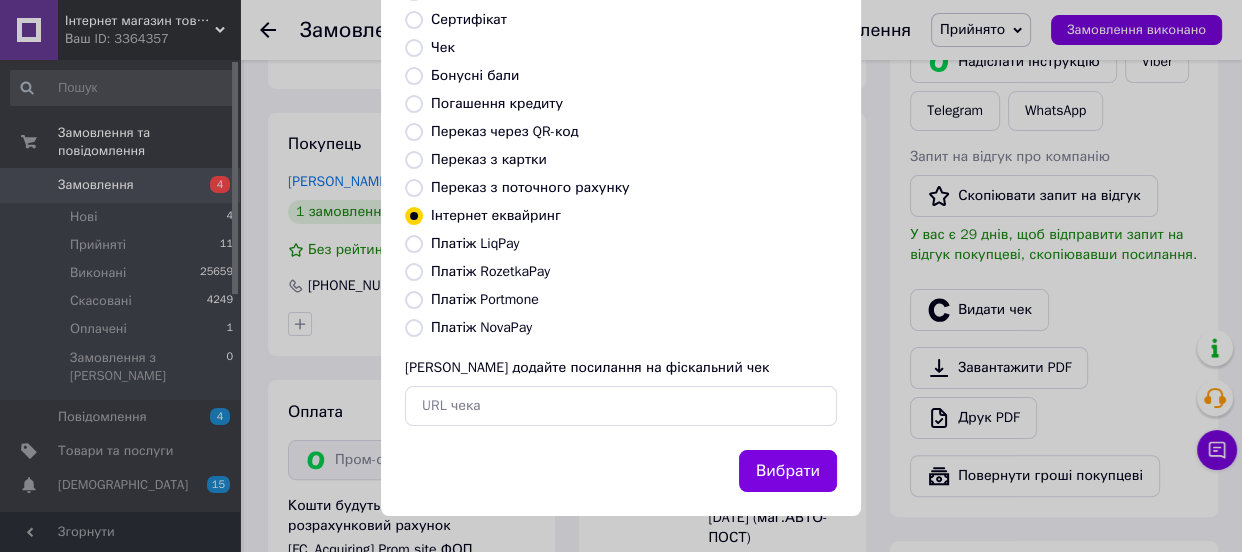 drag, startPoint x: 749, startPoint y: 455, endPoint x: 760, endPoint y: 461, distance: 12.529964 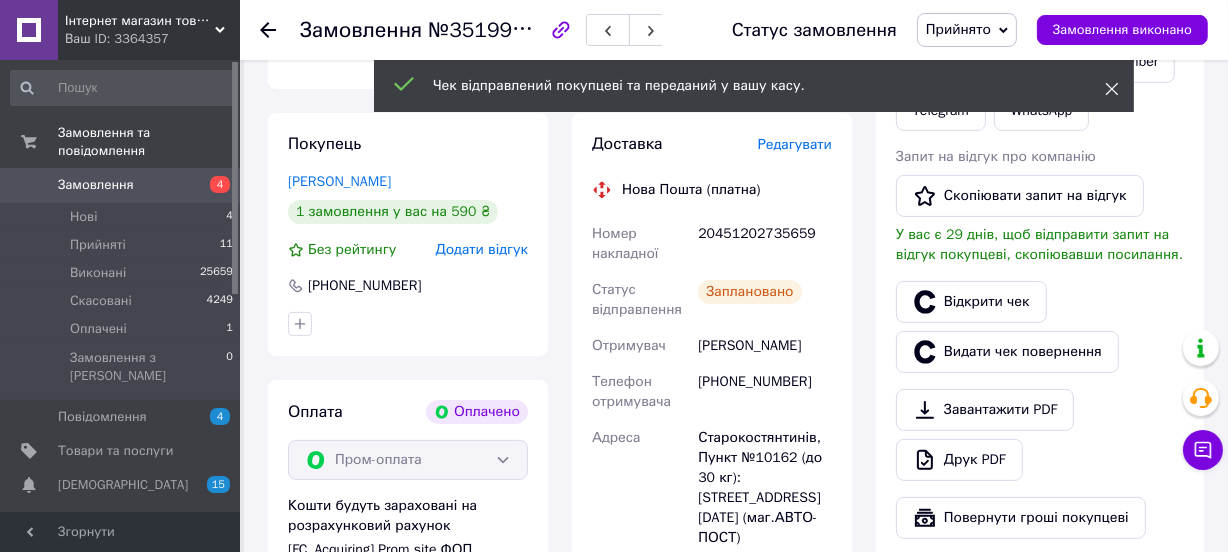 click 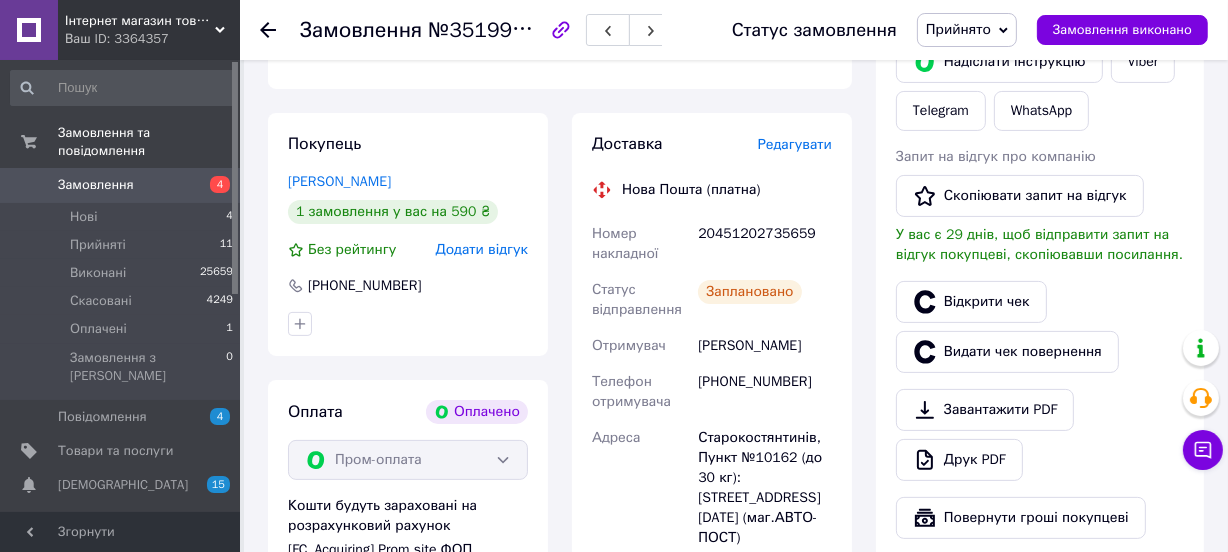 click on "Прийнято" at bounding box center (967, 30) 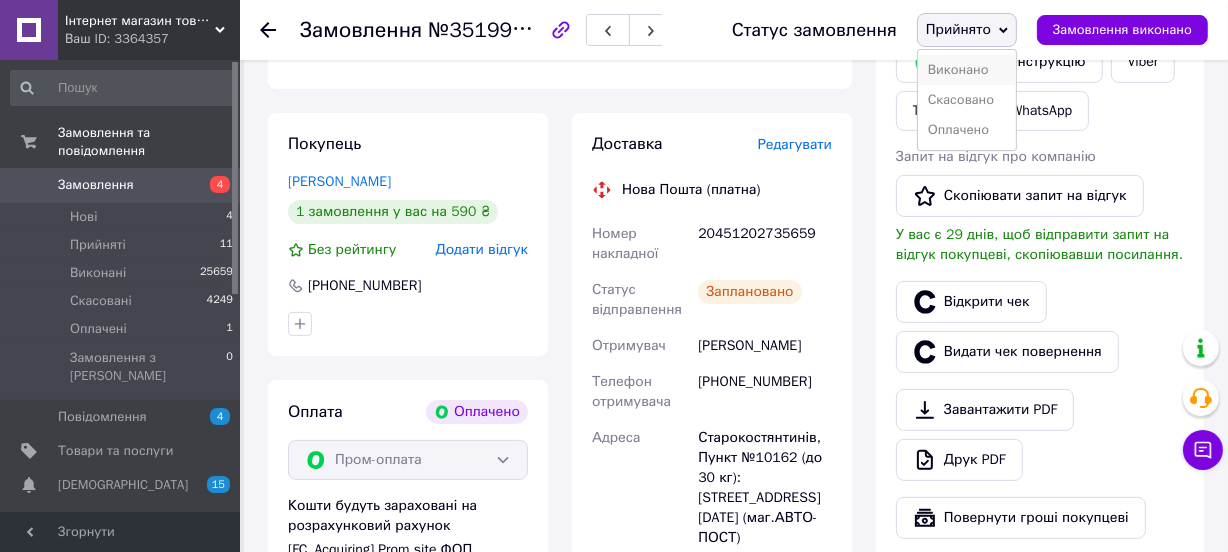 click on "Виконано" at bounding box center [967, 70] 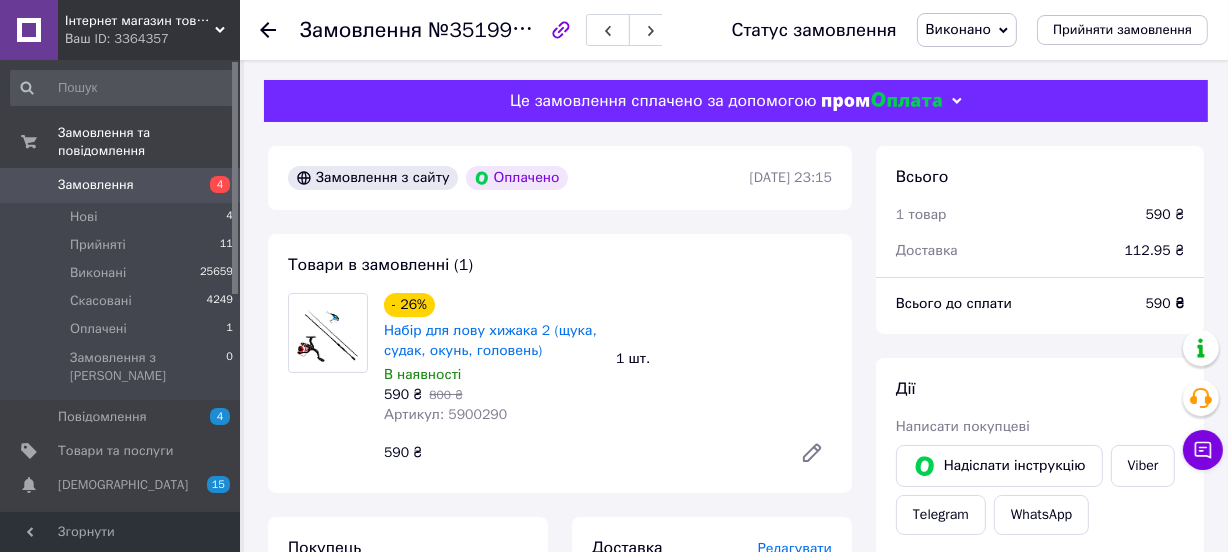 scroll, scrollTop: 454, scrollLeft: 0, axis: vertical 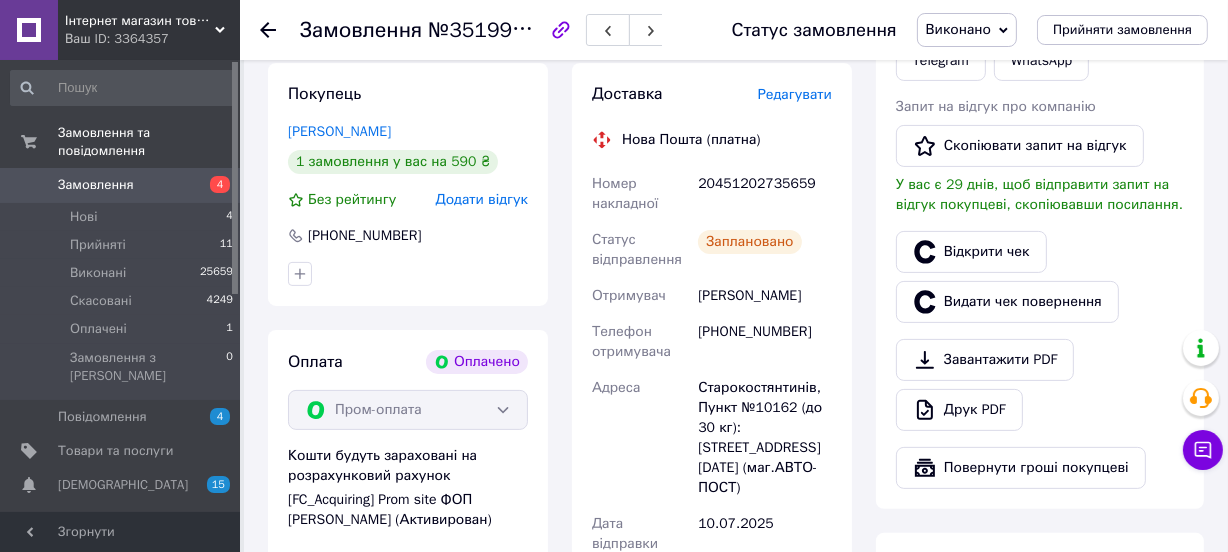 click on "Замовлення" at bounding box center (96, 185) 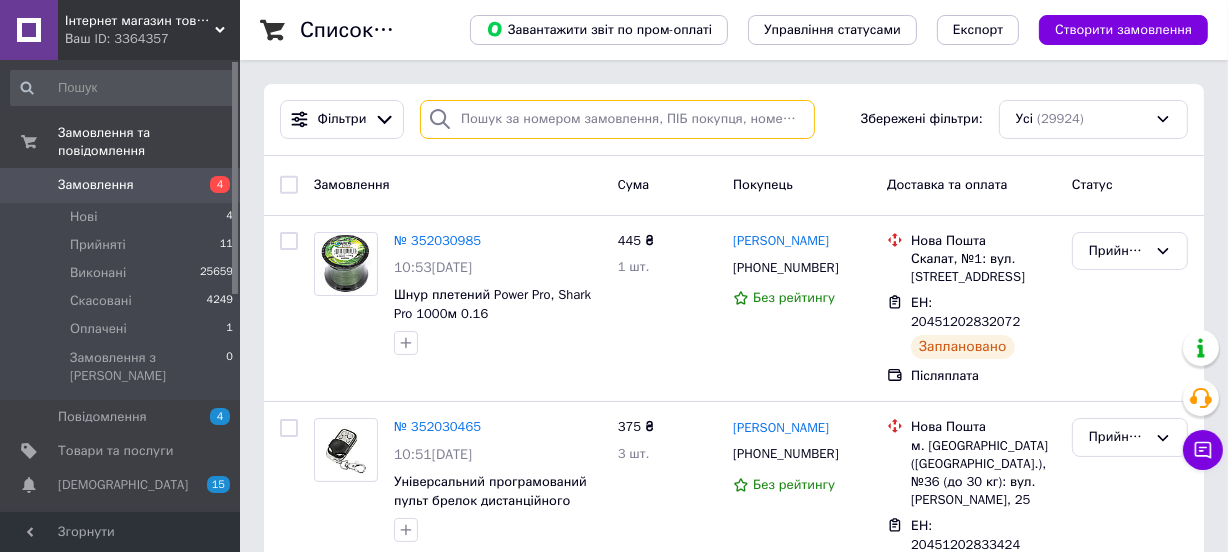 click at bounding box center [617, 119] 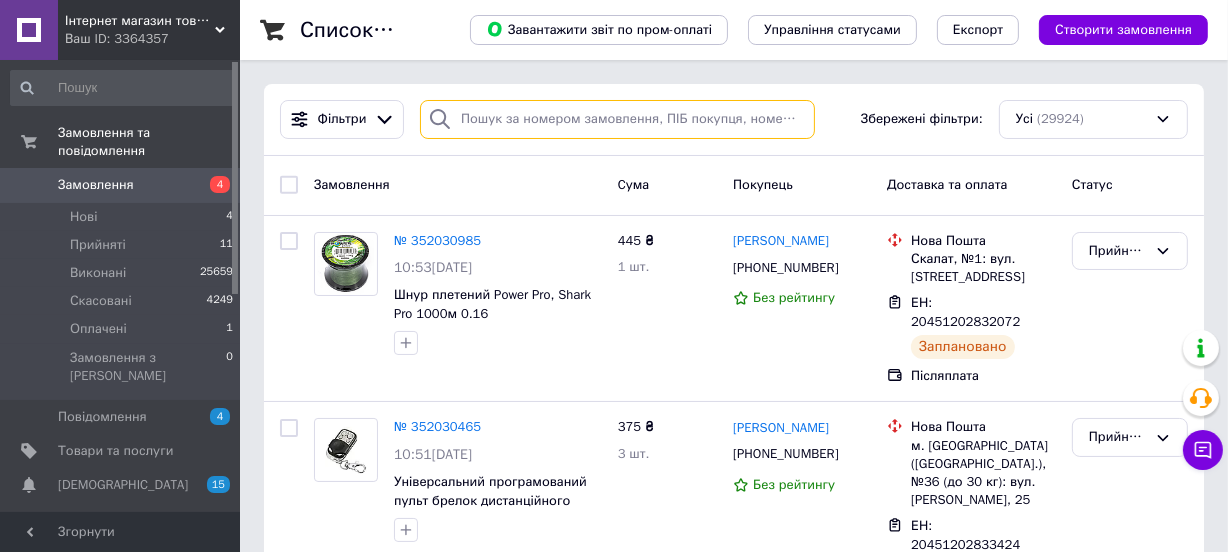 paste on "380639669977" 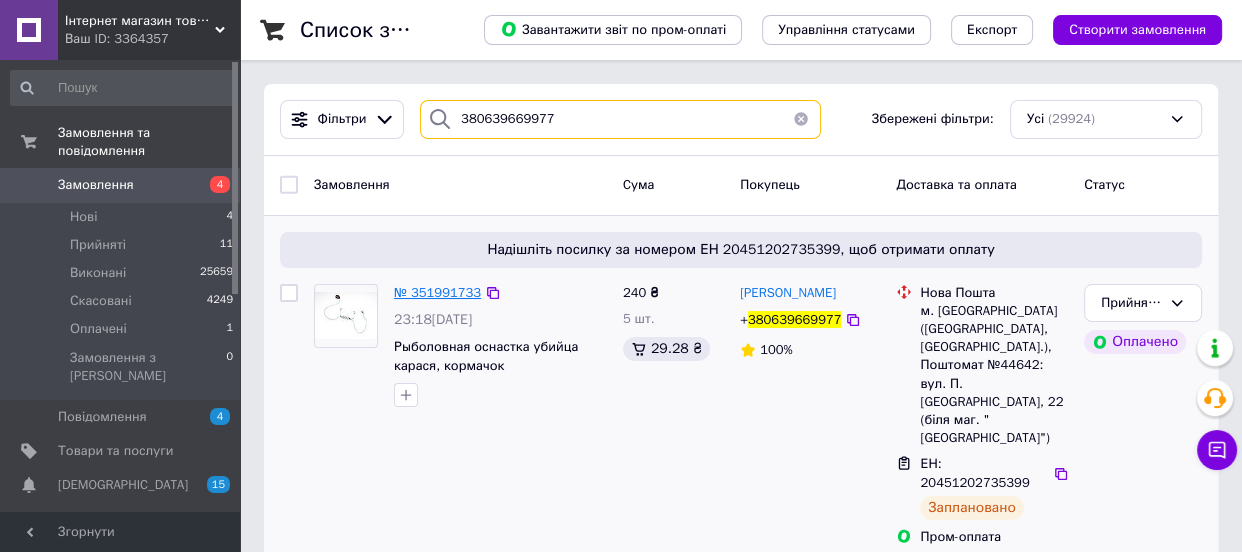 type on "380639669977" 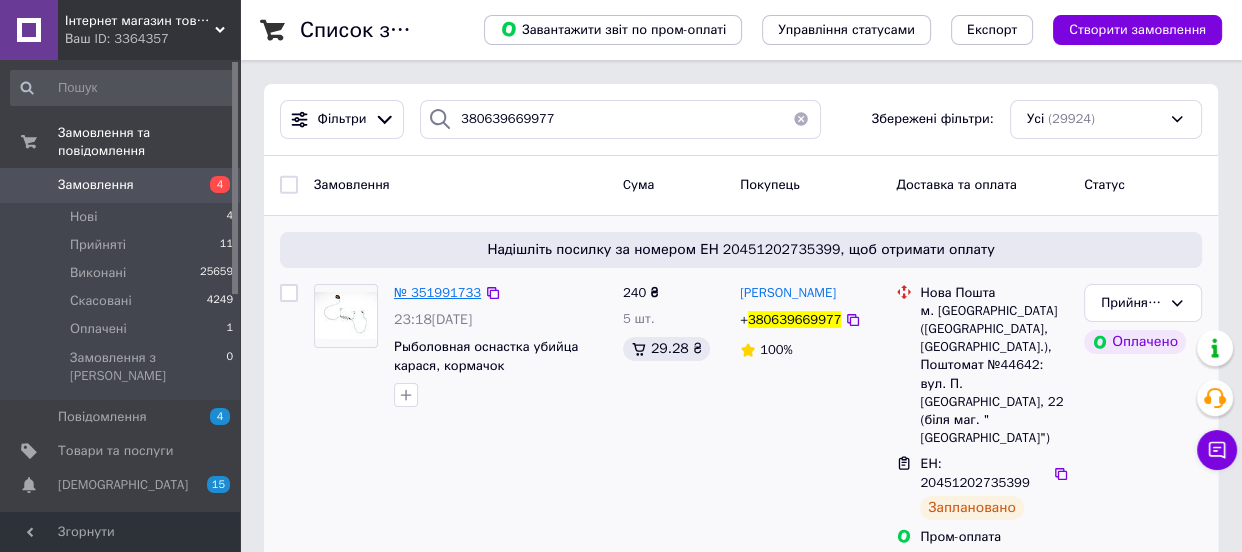 click on "№ 351991733" at bounding box center (437, 292) 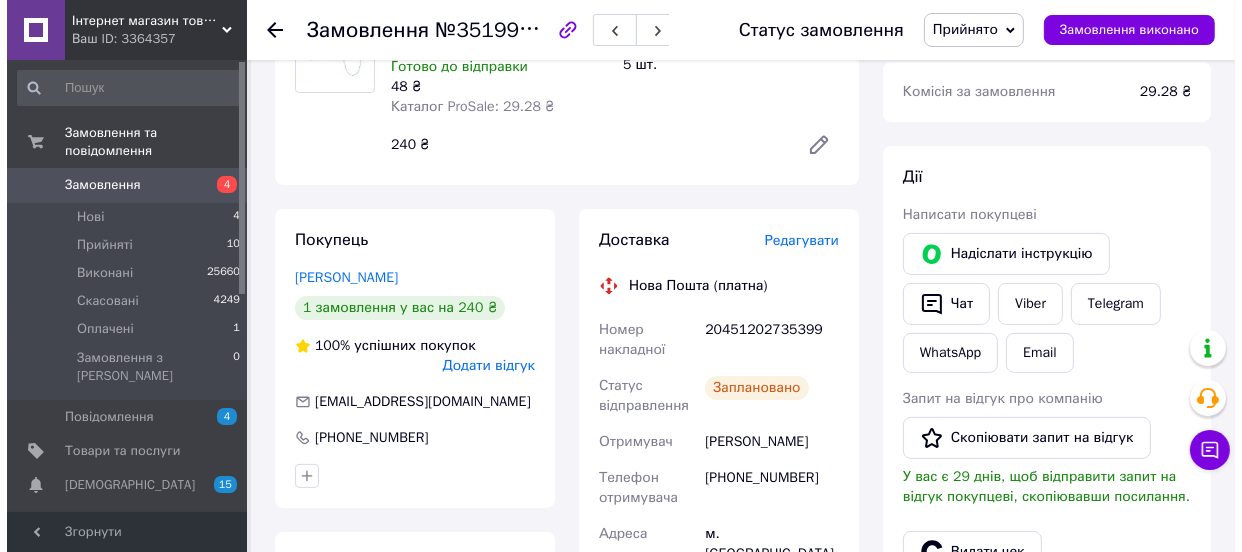 scroll, scrollTop: 325, scrollLeft: 0, axis: vertical 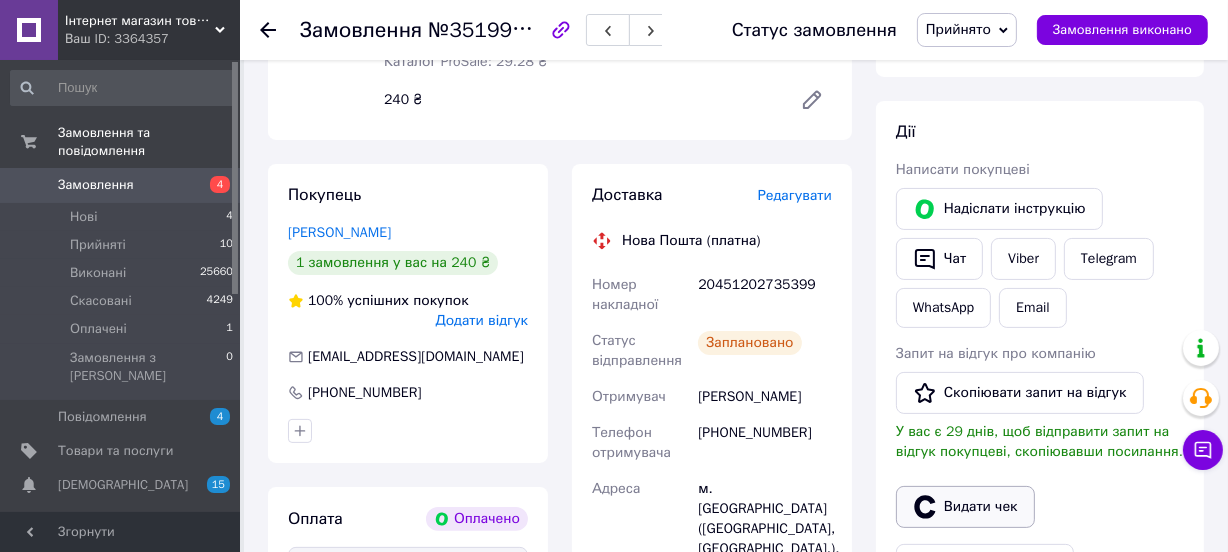 click on "Видати чек" at bounding box center [965, 507] 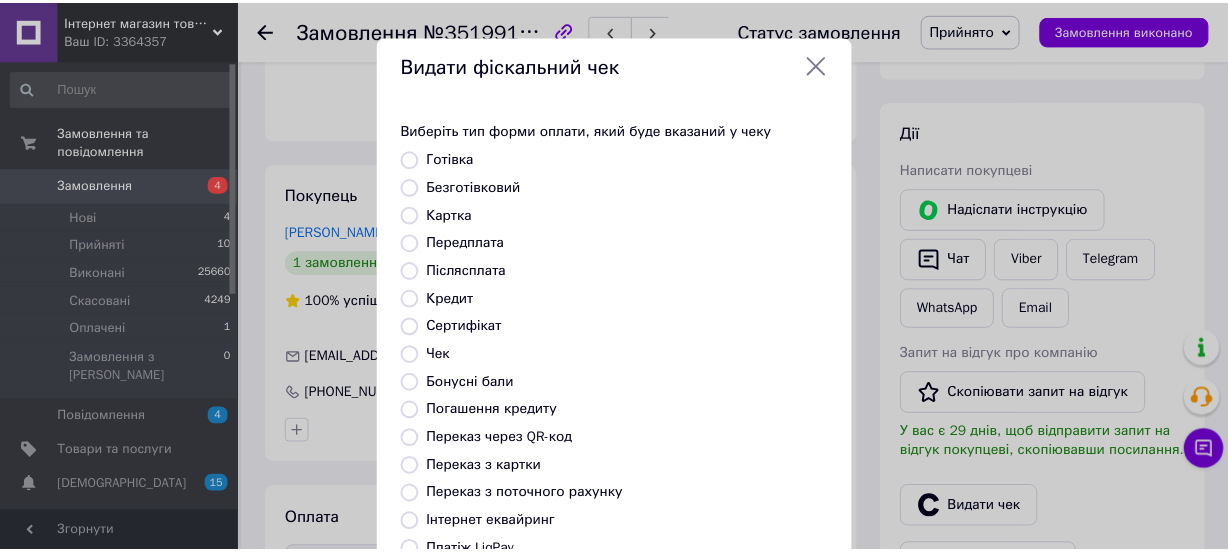scroll, scrollTop: 307, scrollLeft: 0, axis: vertical 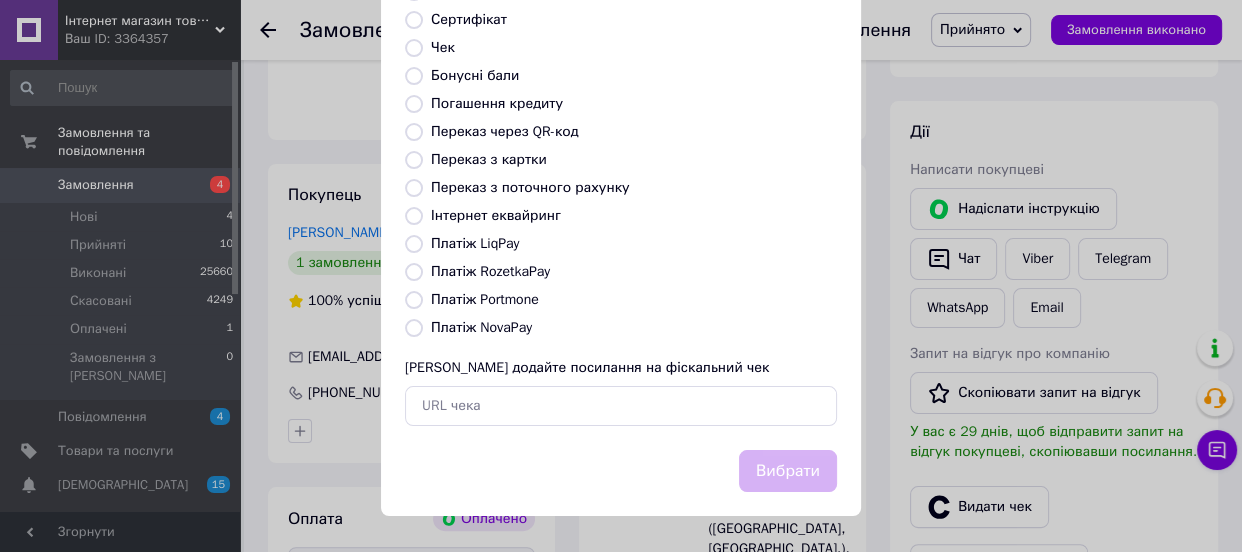 click on "Інтернет еквайринг" at bounding box center (496, 215) 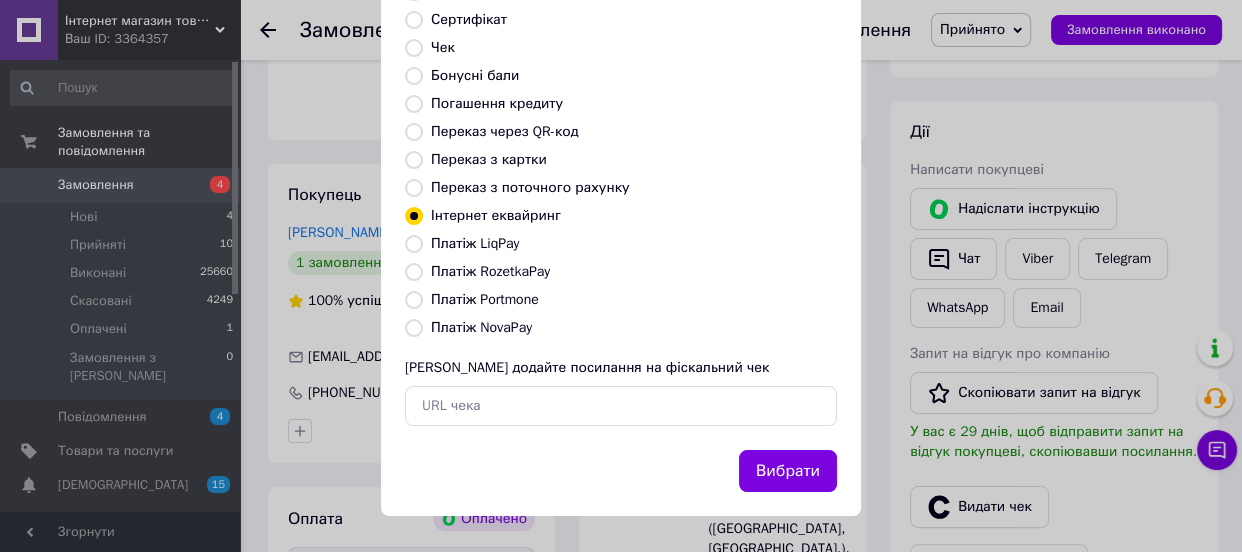 click on "Вибрати" at bounding box center [788, 471] 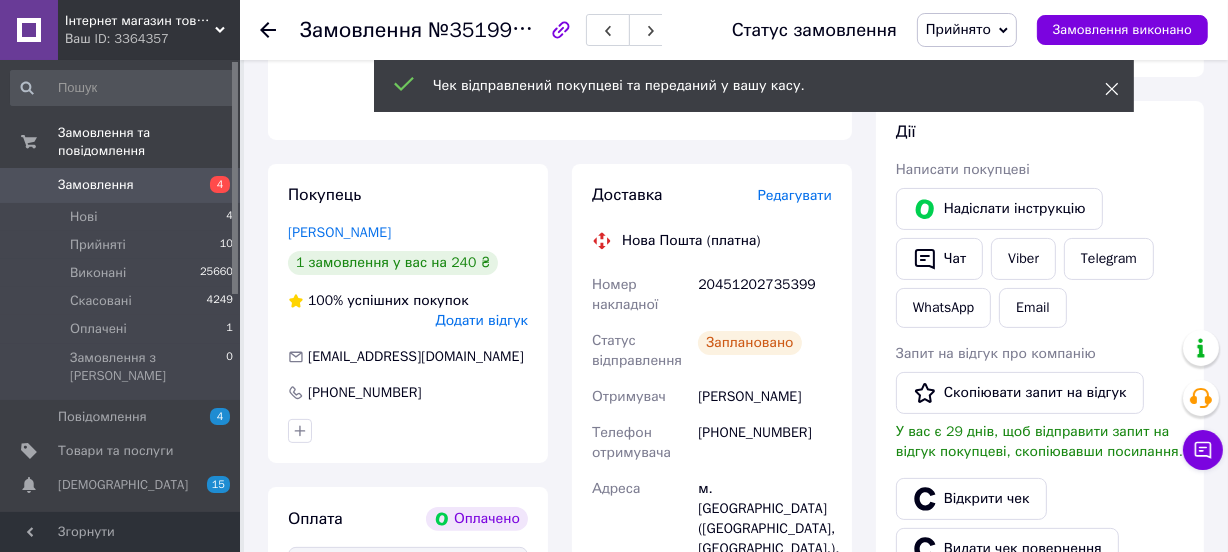 click 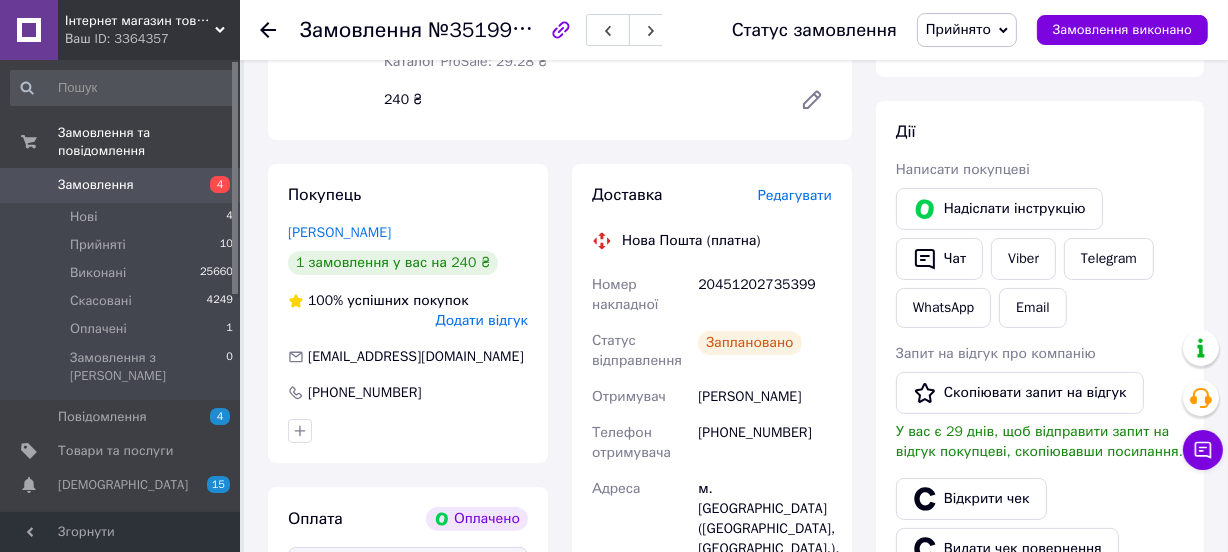 click on "Прийнято" at bounding box center [967, 30] 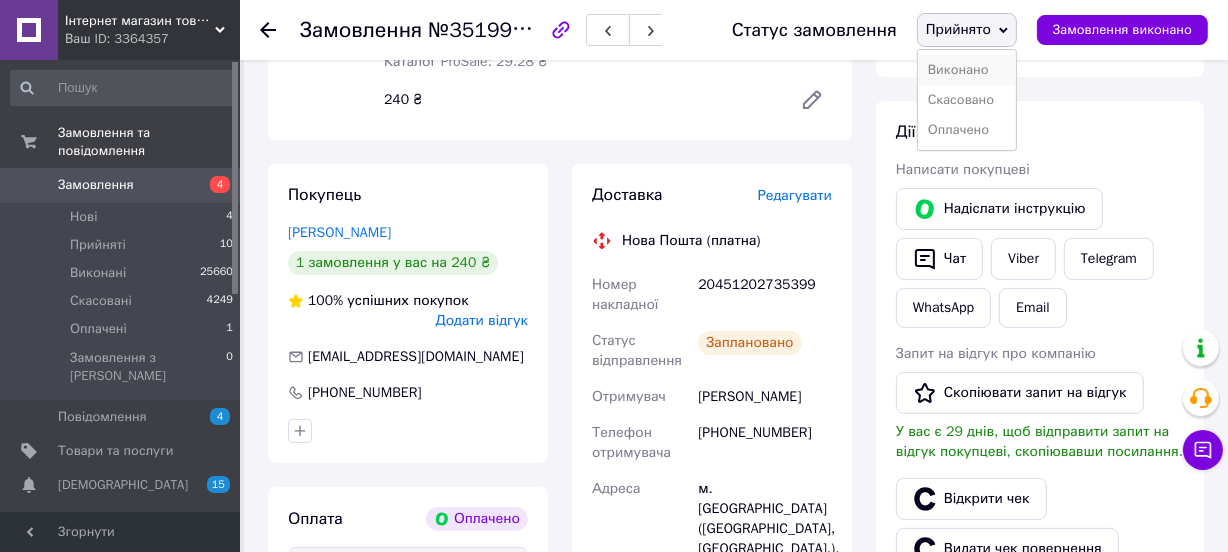 click on "Виконано" at bounding box center (967, 70) 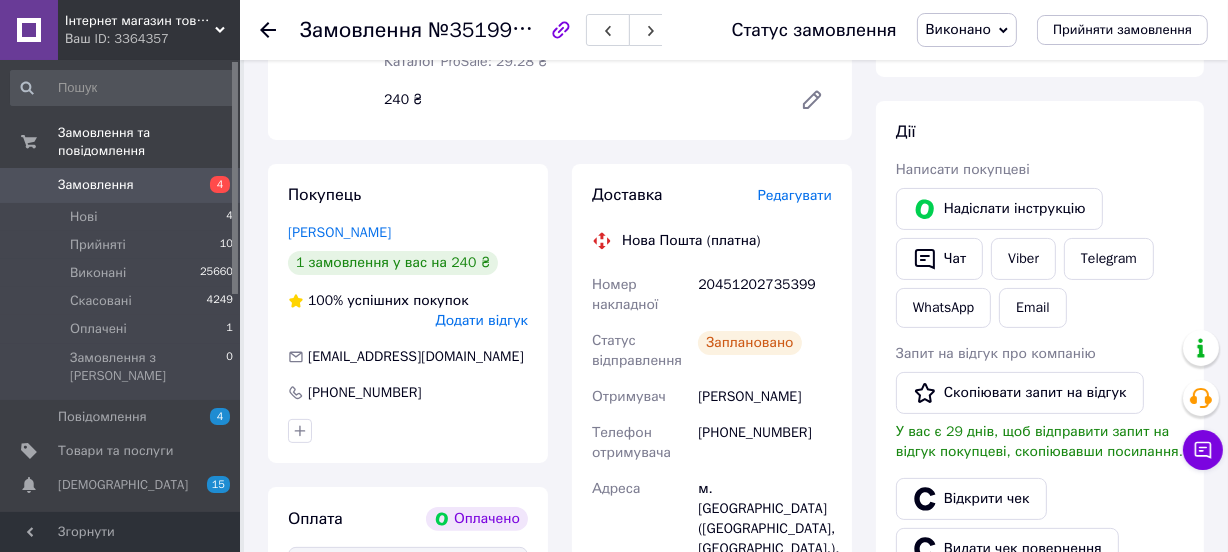 click on "Замовлення" at bounding box center [96, 185] 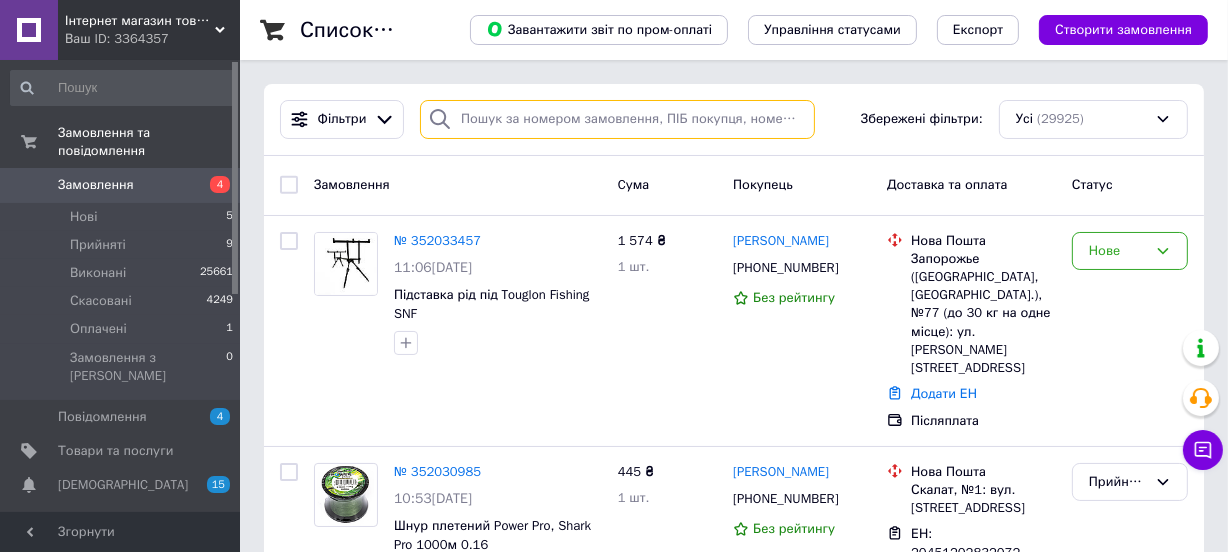 click at bounding box center (617, 119) 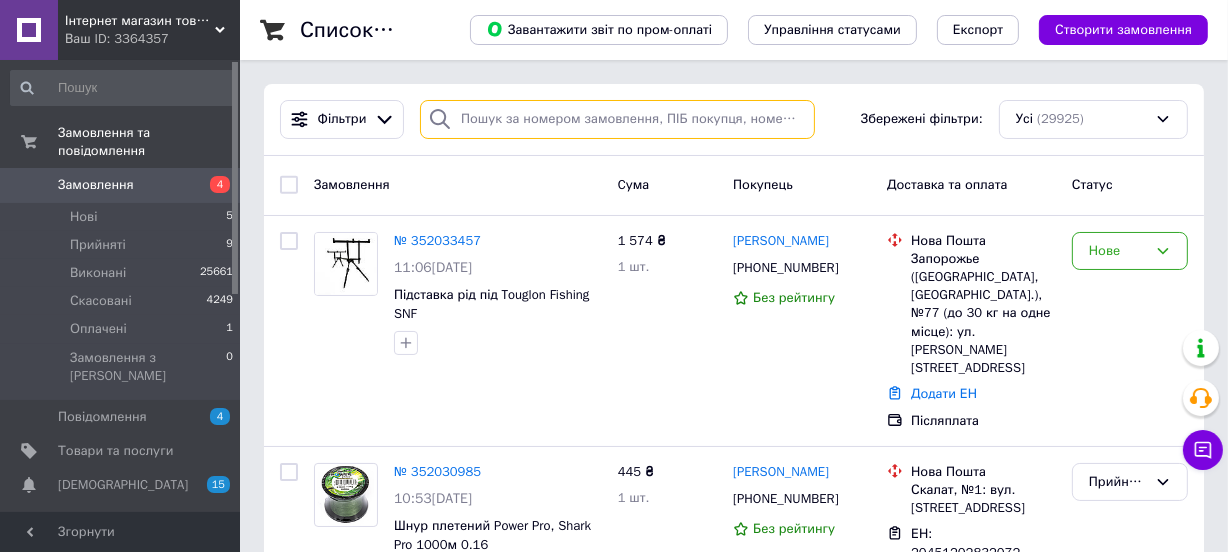 paste on "380973876598" 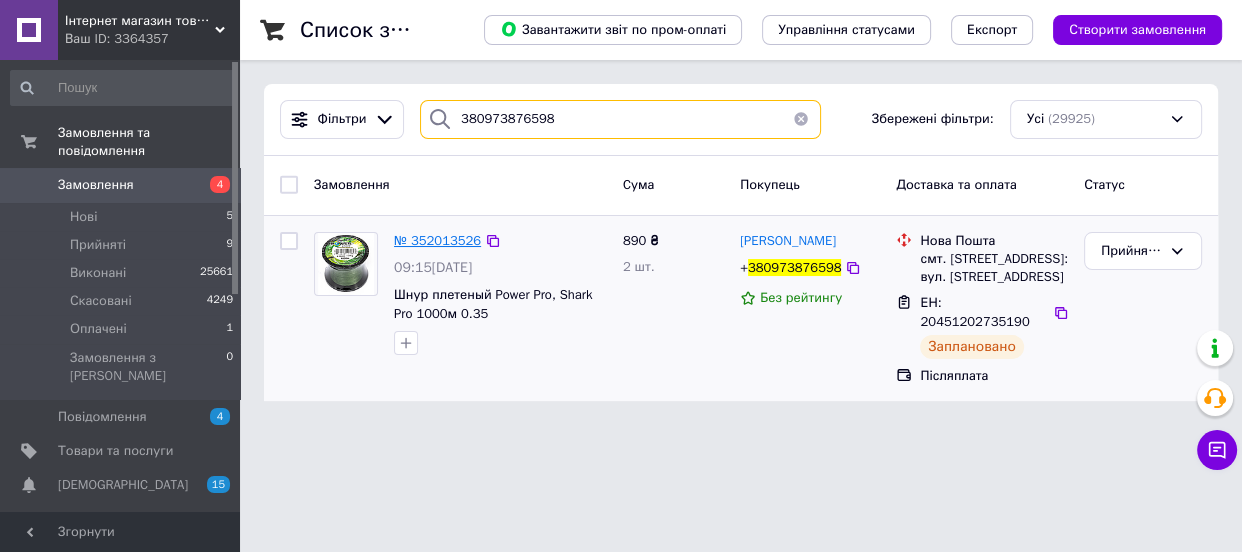 type on "380973876598" 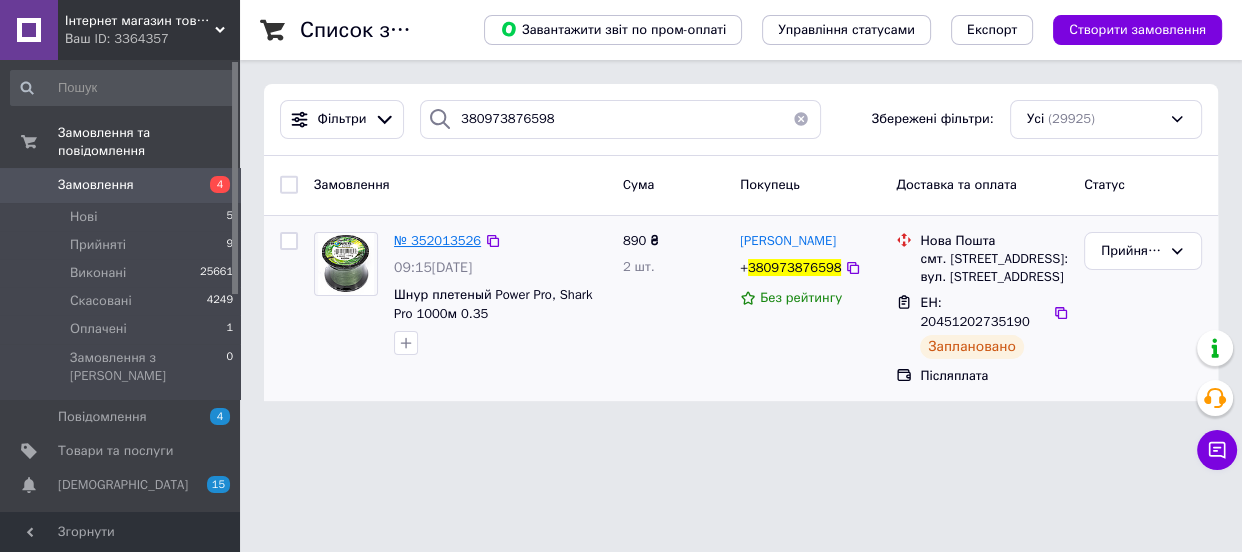 click on "№ 352013526" at bounding box center (437, 240) 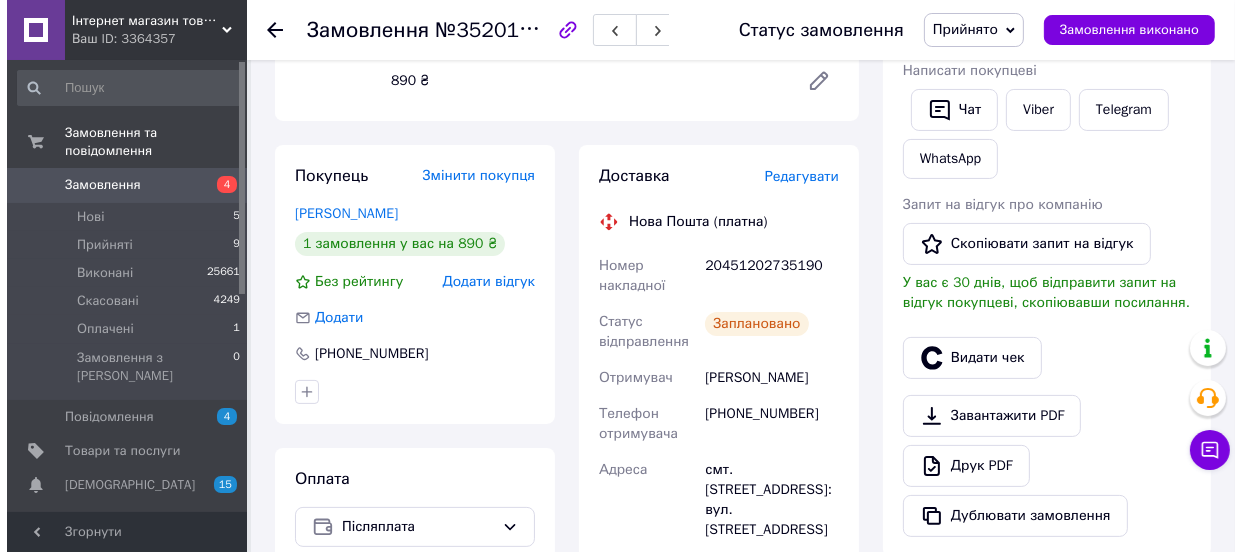 scroll, scrollTop: 409, scrollLeft: 0, axis: vertical 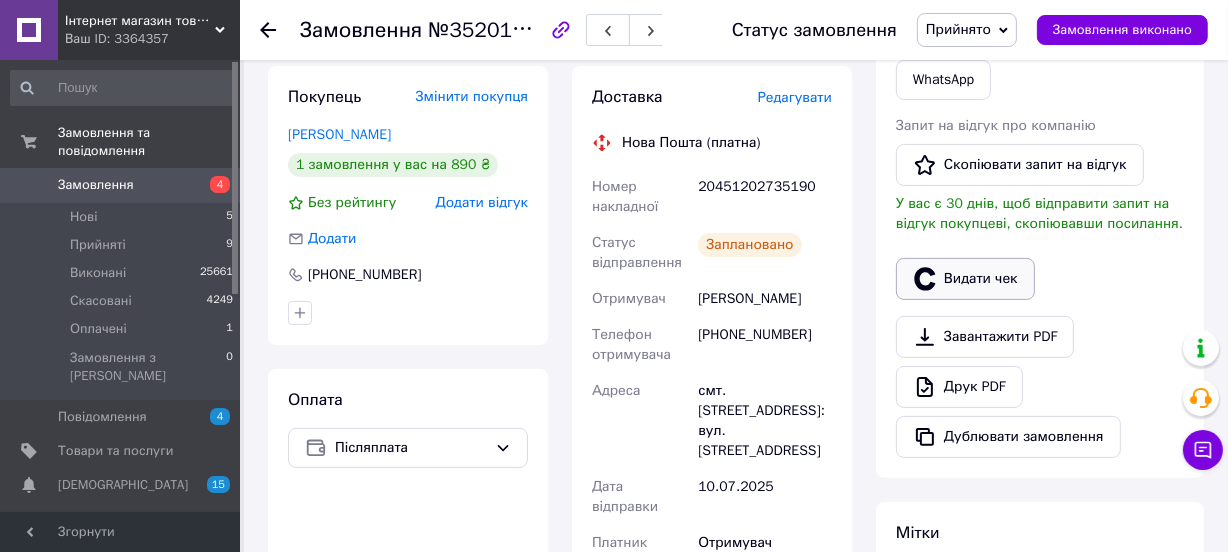 click on "Видати чек" at bounding box center [965, 279] 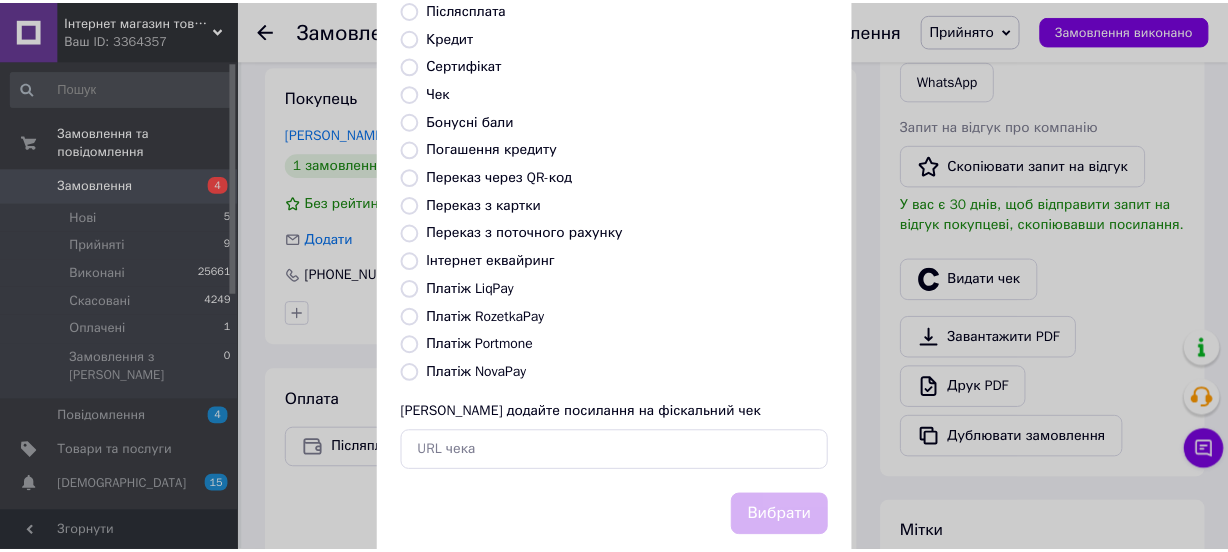 scroll, scrollTop: 307, scrollLeft: 0, axis: vertical 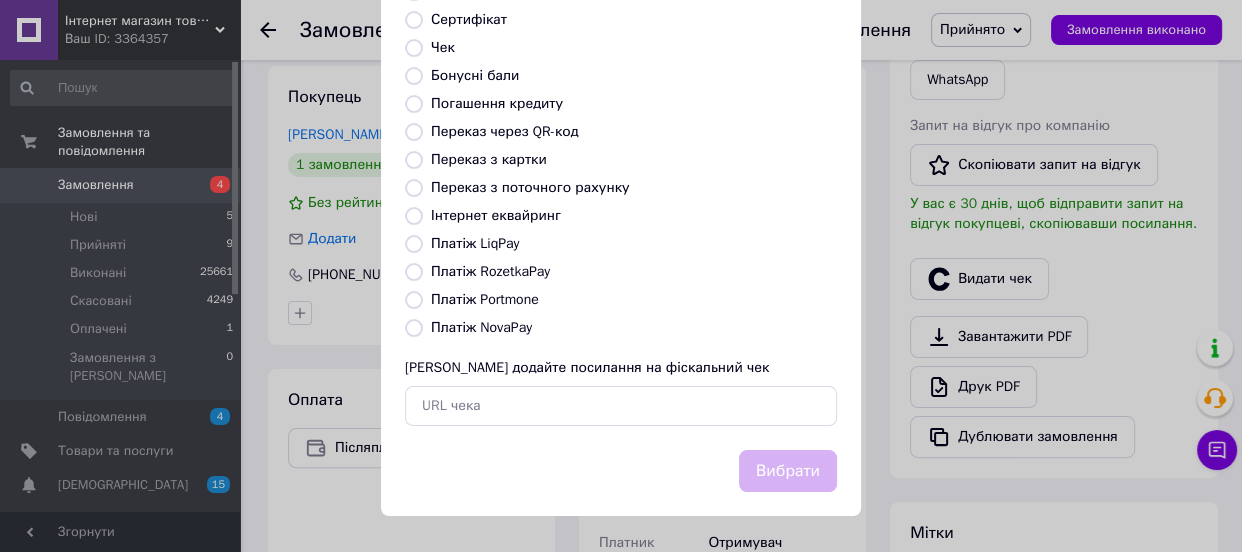 click on "Платіж NovaPay" at bounding box center (481, 327) 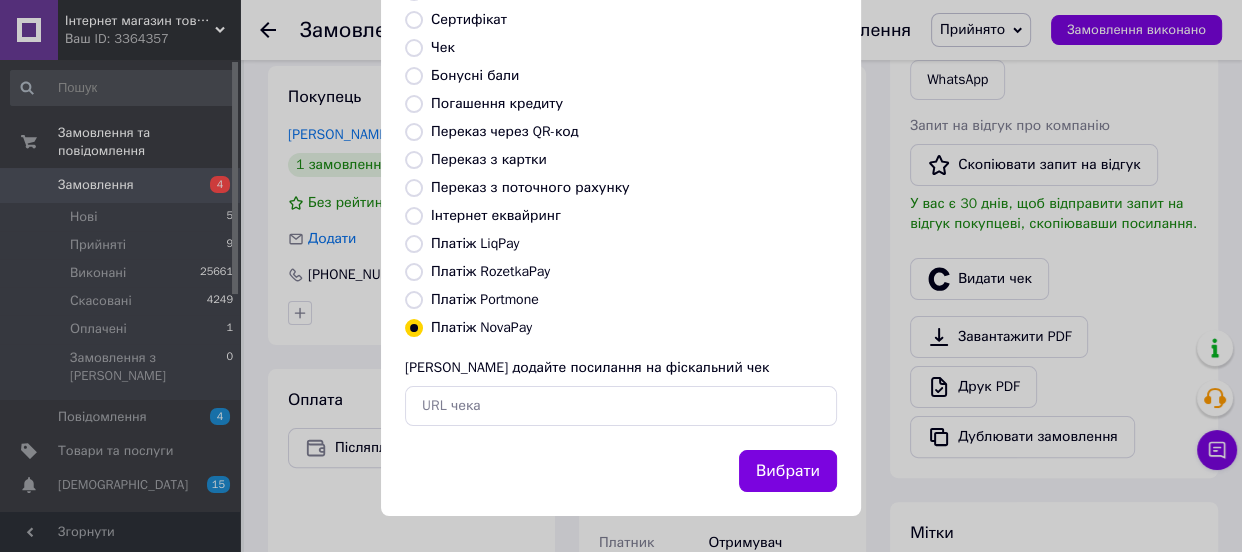 click on "Вибрати" at bounding box center [788, 471] 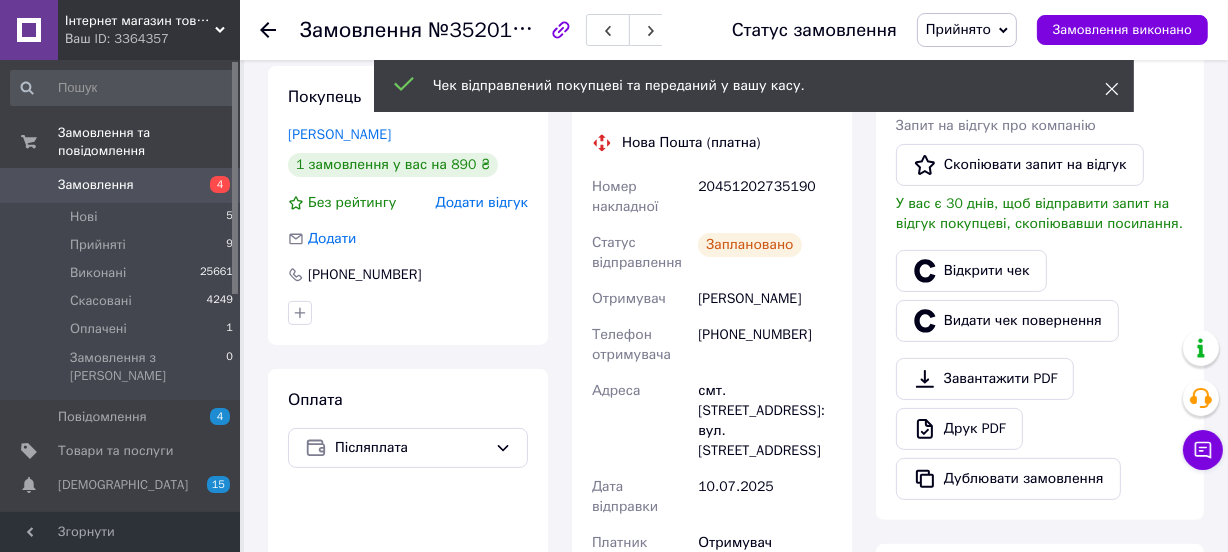 click 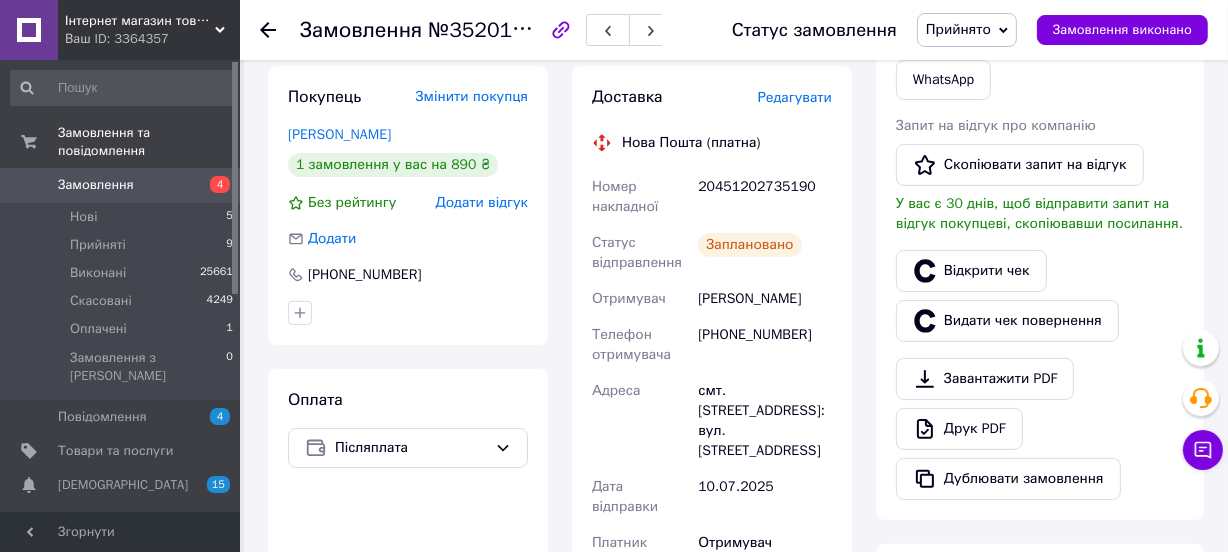 click on "Прийнято" at bounding box center [967, 30] 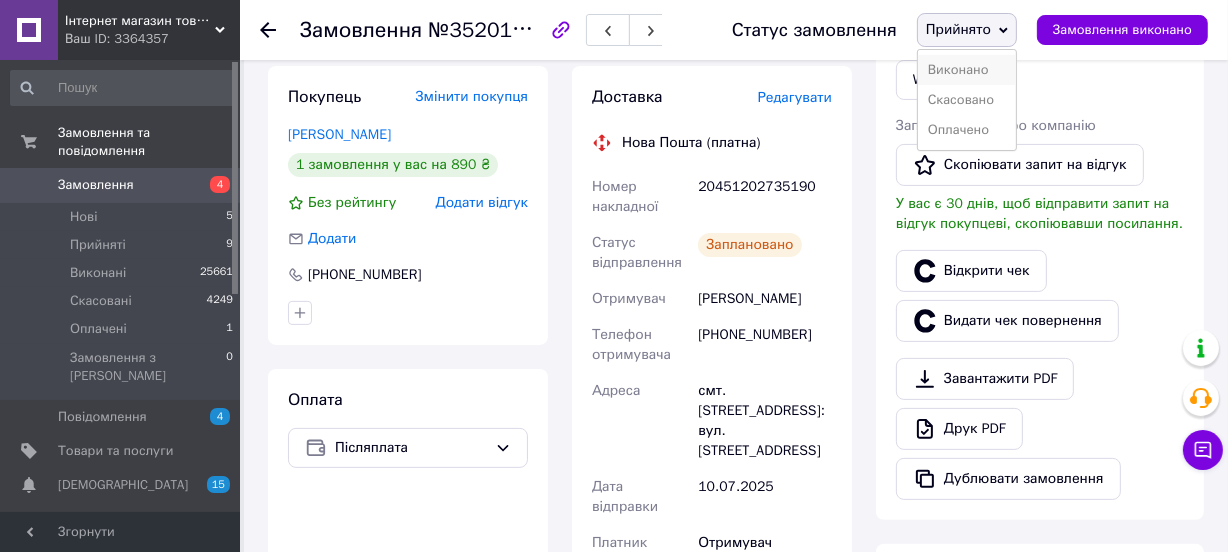 click on "Виконано" at bounding box center [967, 70] 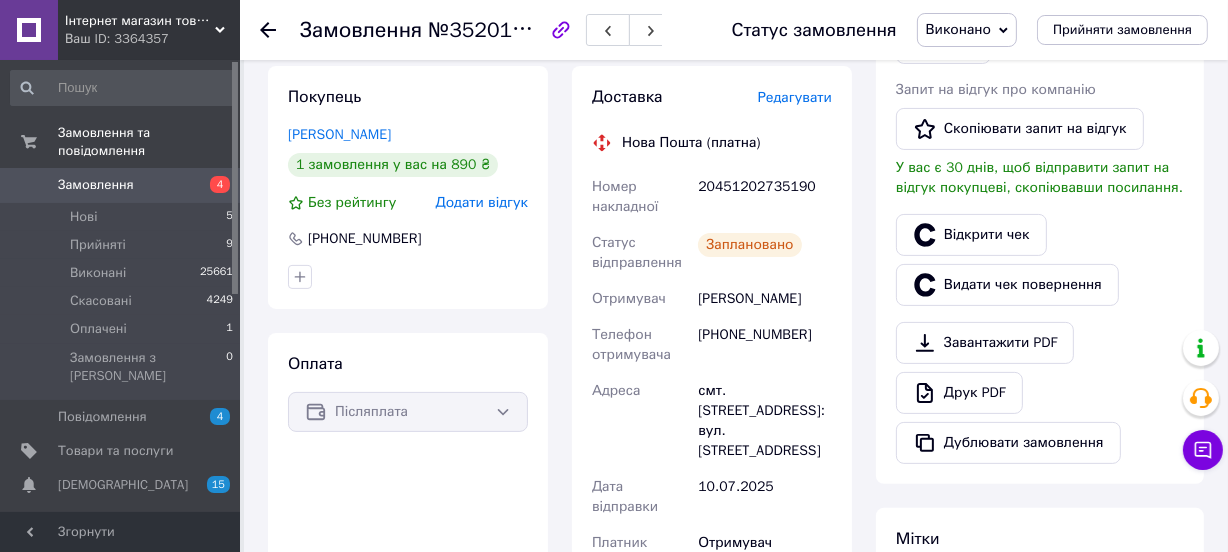 scroll, scrollTop: 0, scrollLeft: 0, axis: both 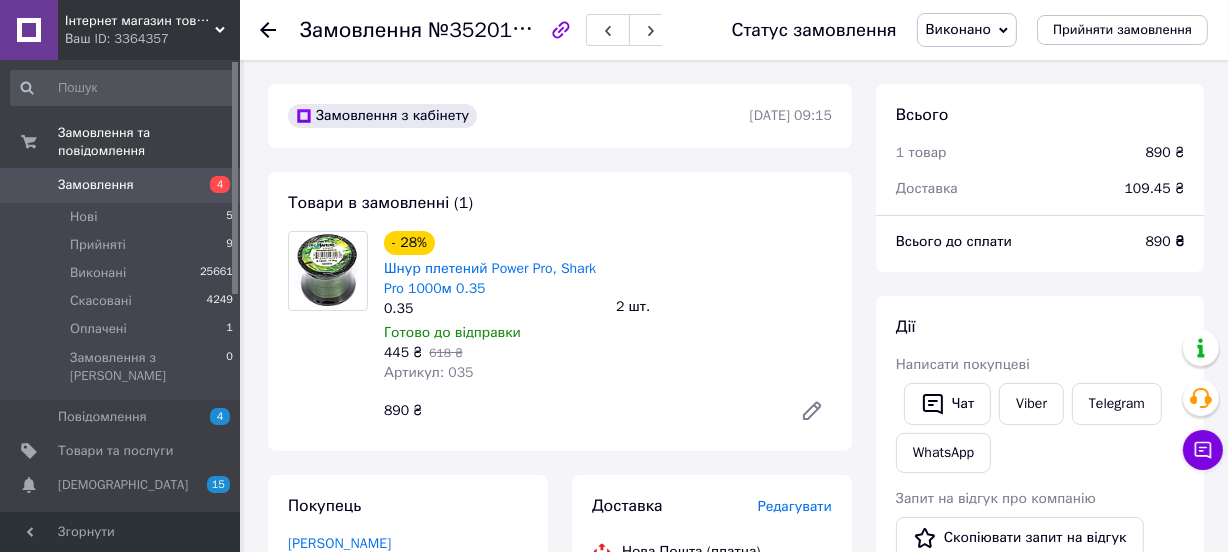 click on "Замовлення" at bounding box center [96, 185] 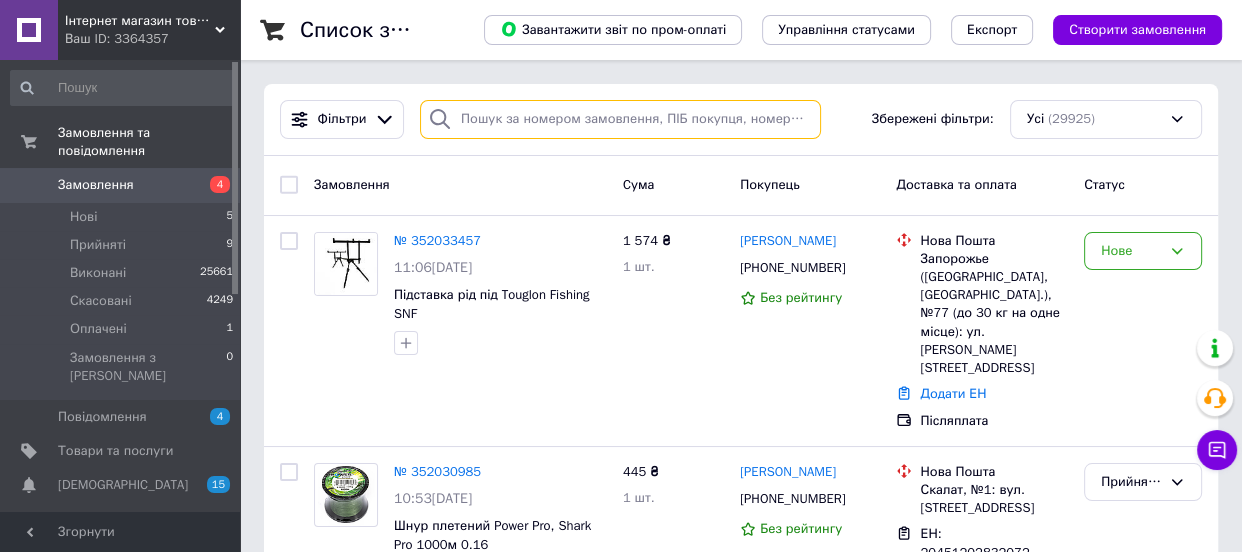 click at bounding box center [620, 119] 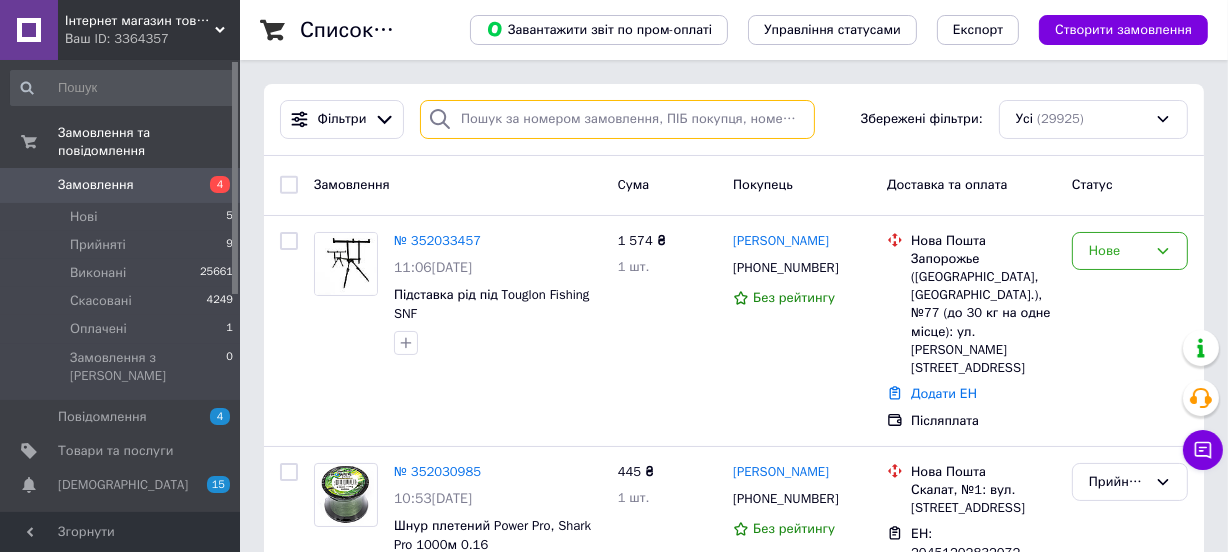 paste on "380751027001" 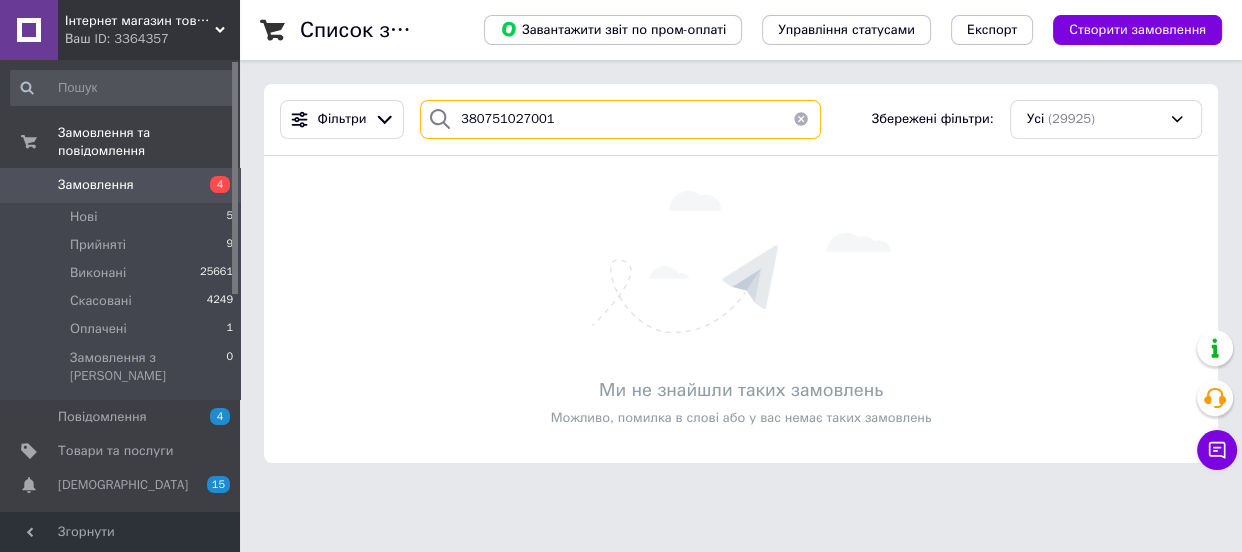 paste on "502868074" 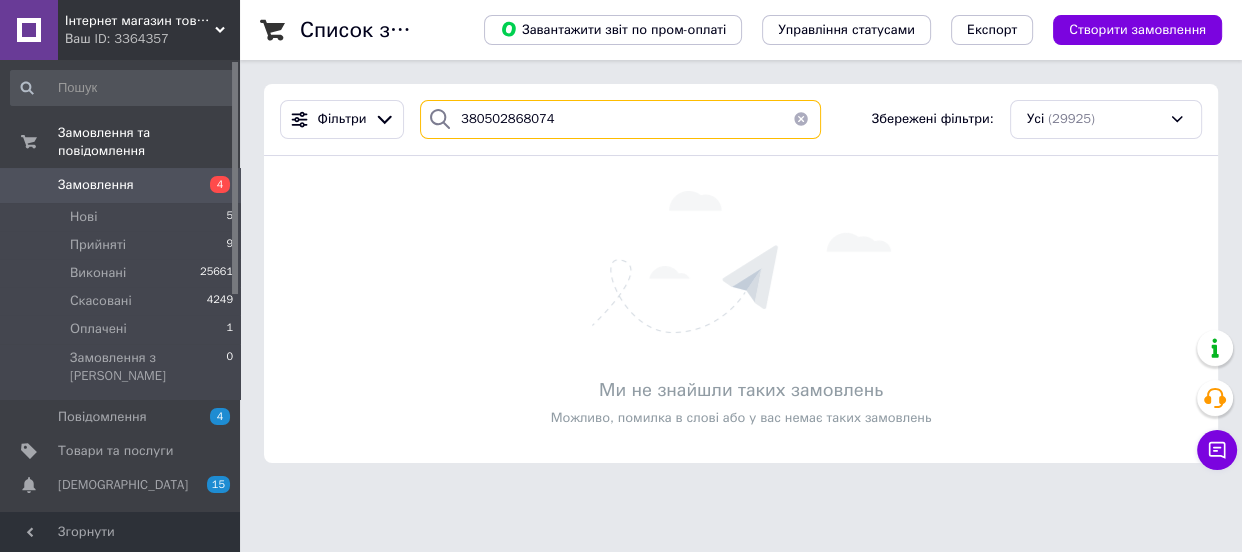 type on "380502868074" 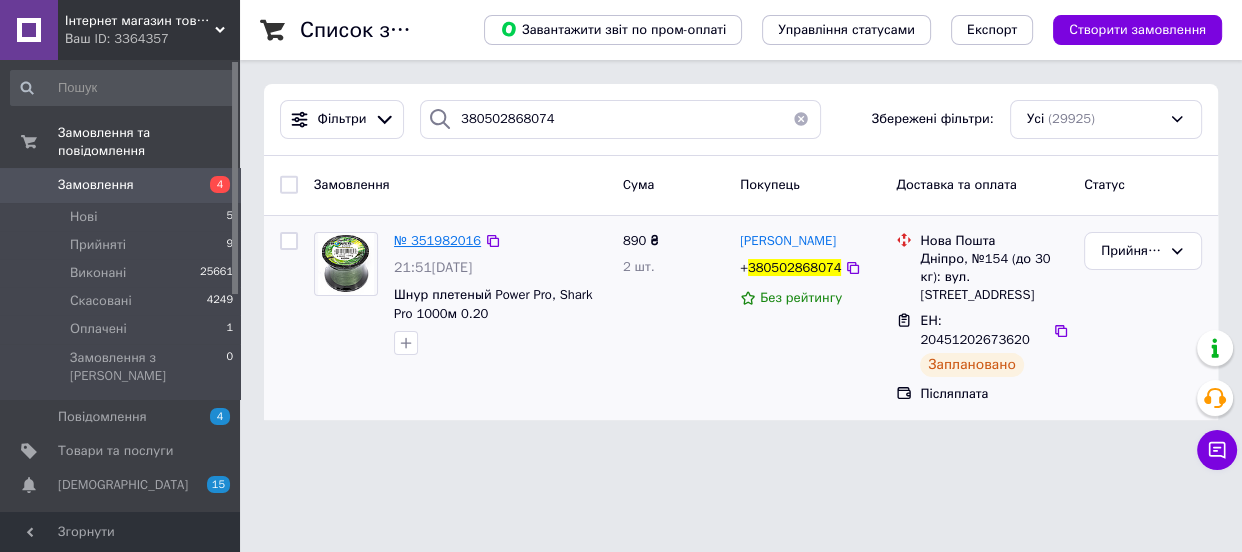 click on "№ 351982016" at bounding box center [437, 240] 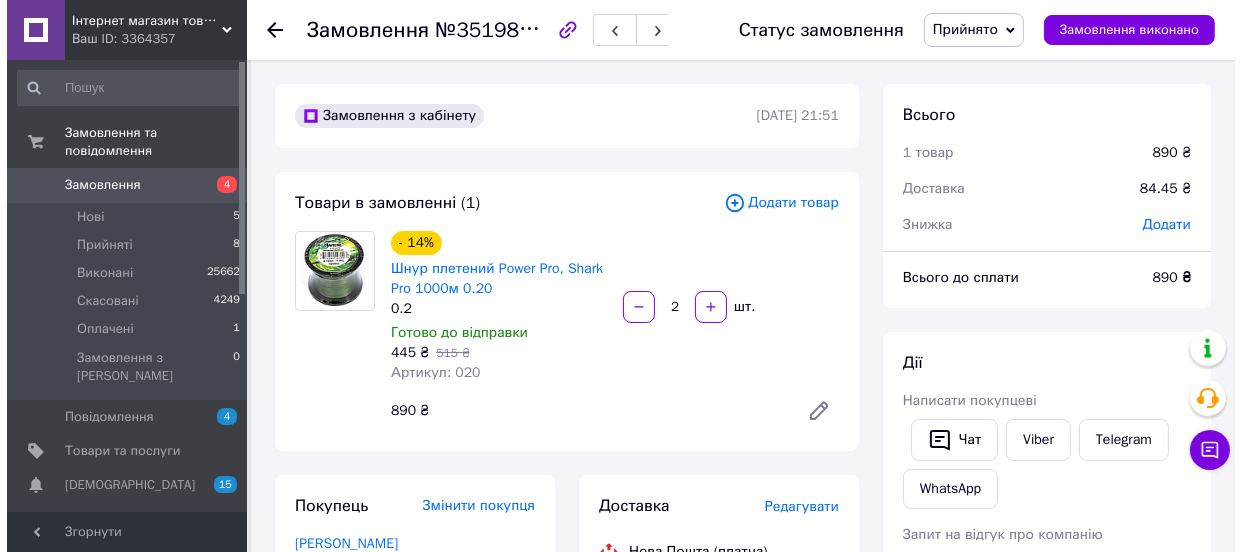 scroll, scrollTop: 454, scrollLeft: 0, axis: vertical 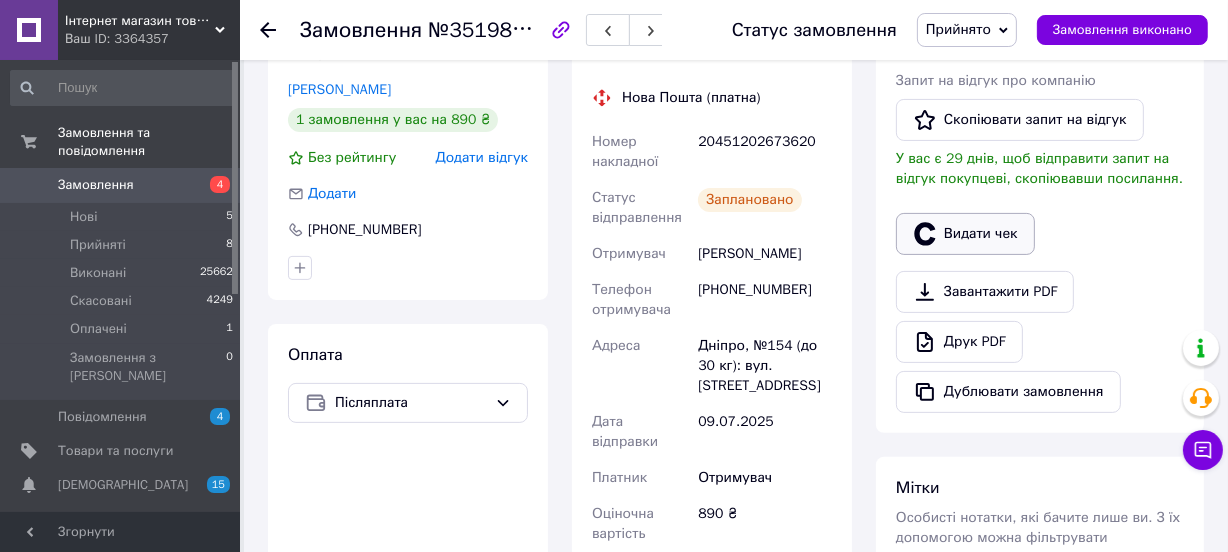 click on "Видати чек" at bounding box center (965, 234) 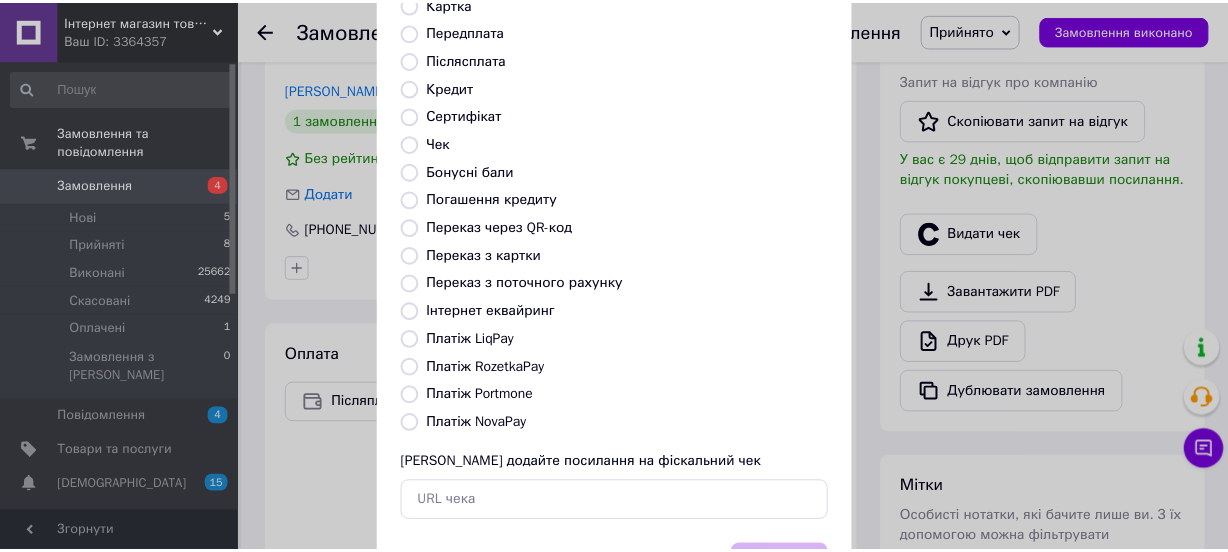 scroll, scrollTop: 307, scrollLeft: 0, axis: vertical 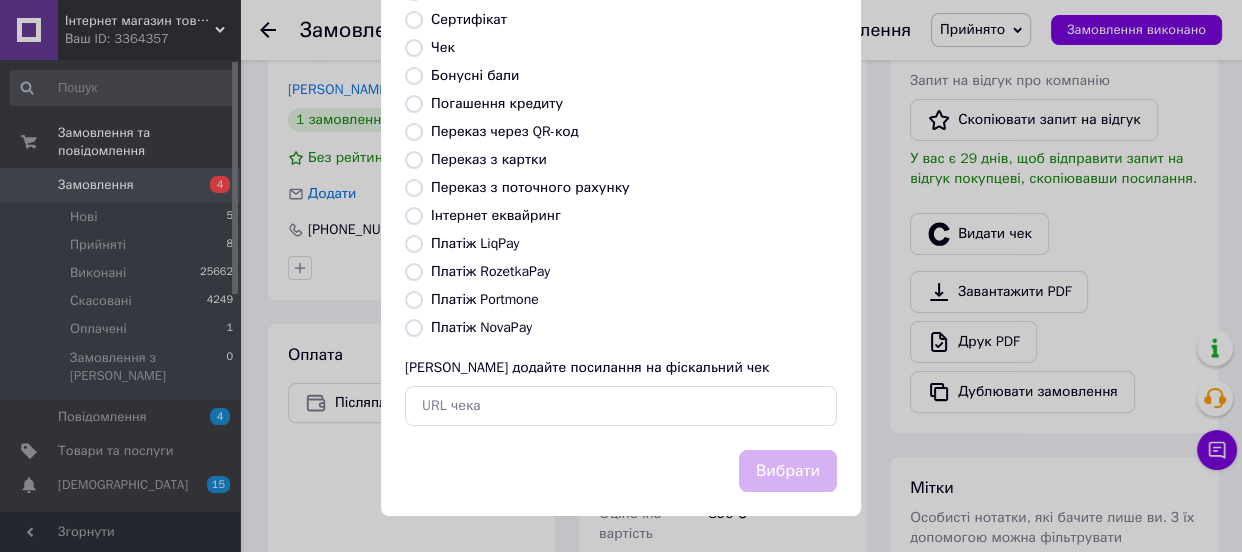click on "Платіж NovaPay" at bounding box center [481, 327] 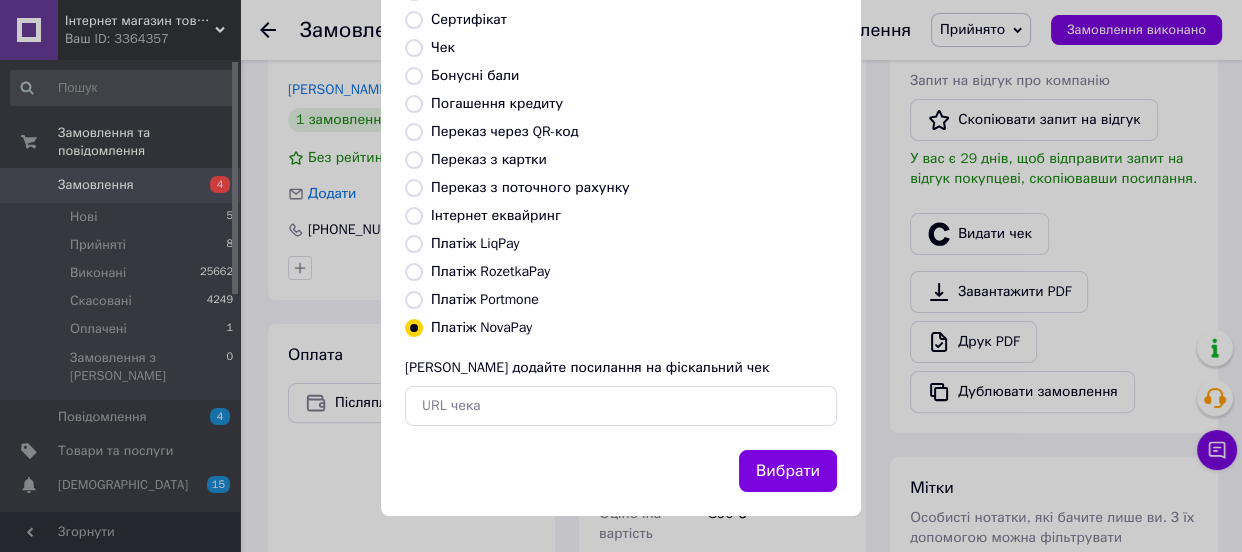 click on "Вибрати" at bounding box center [788, 471] 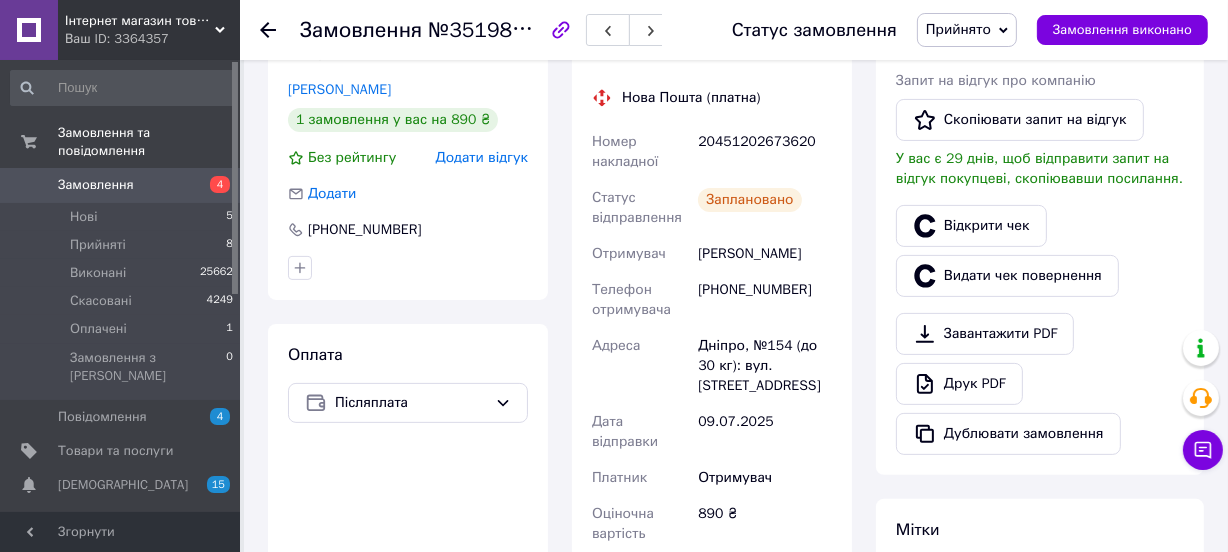 click on "Прийнято" at bounding box center (958, 29) 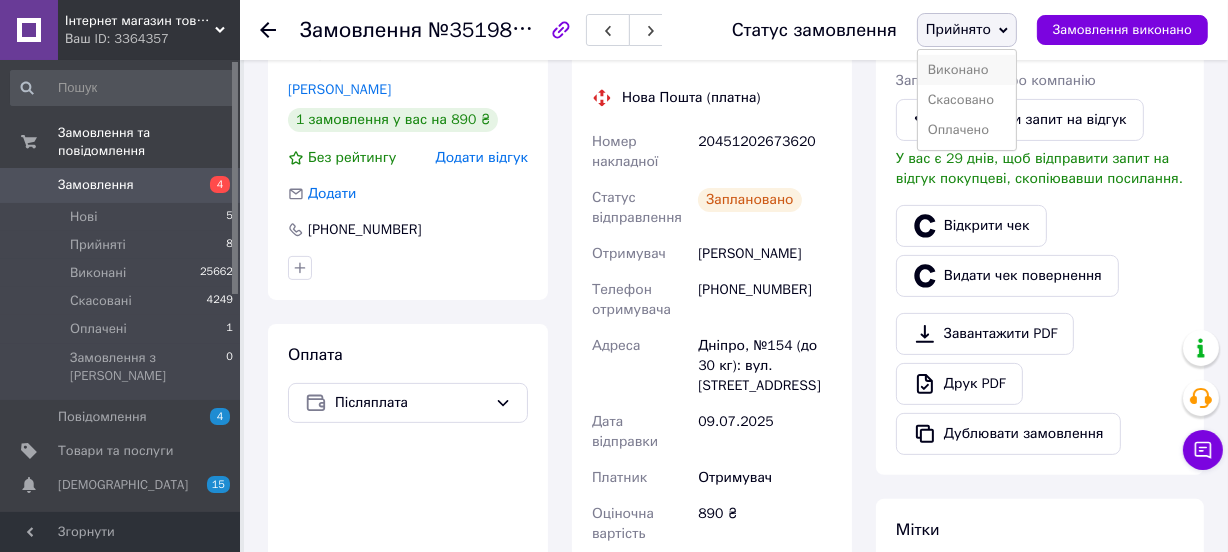 click on "Виконано" at bounding box center [967, 70] 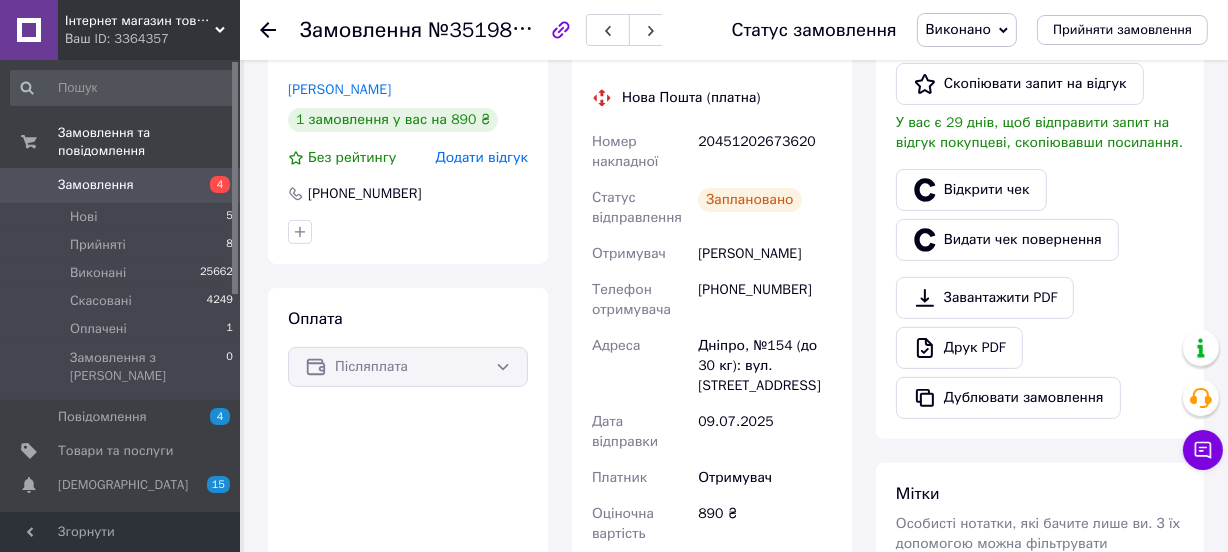 click on "Замовлення" at bounding box center (121, 185) 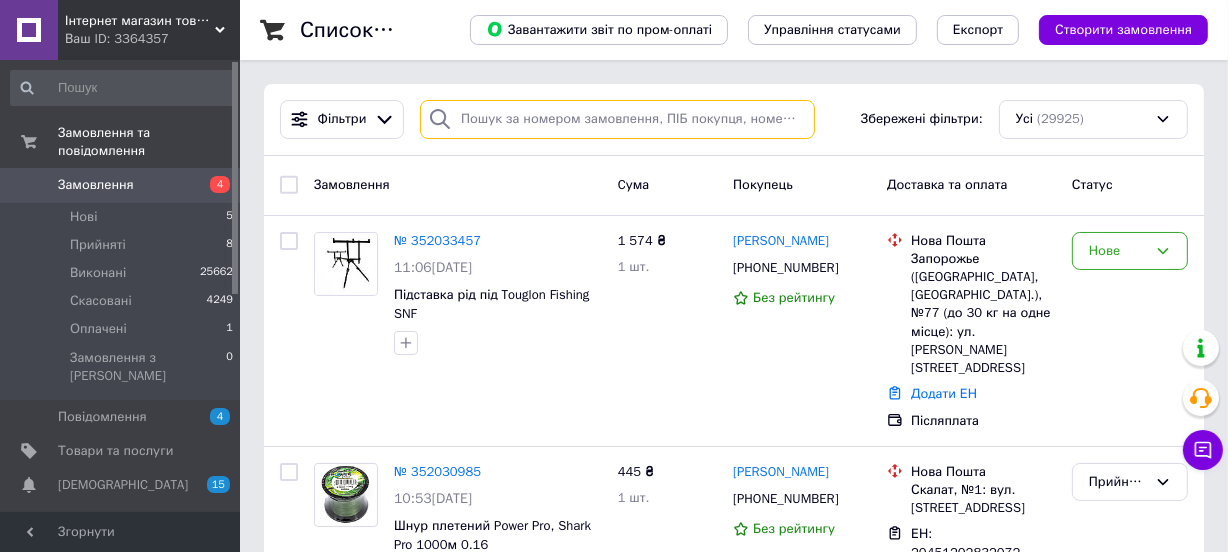 click at bounding box center [617, 119] 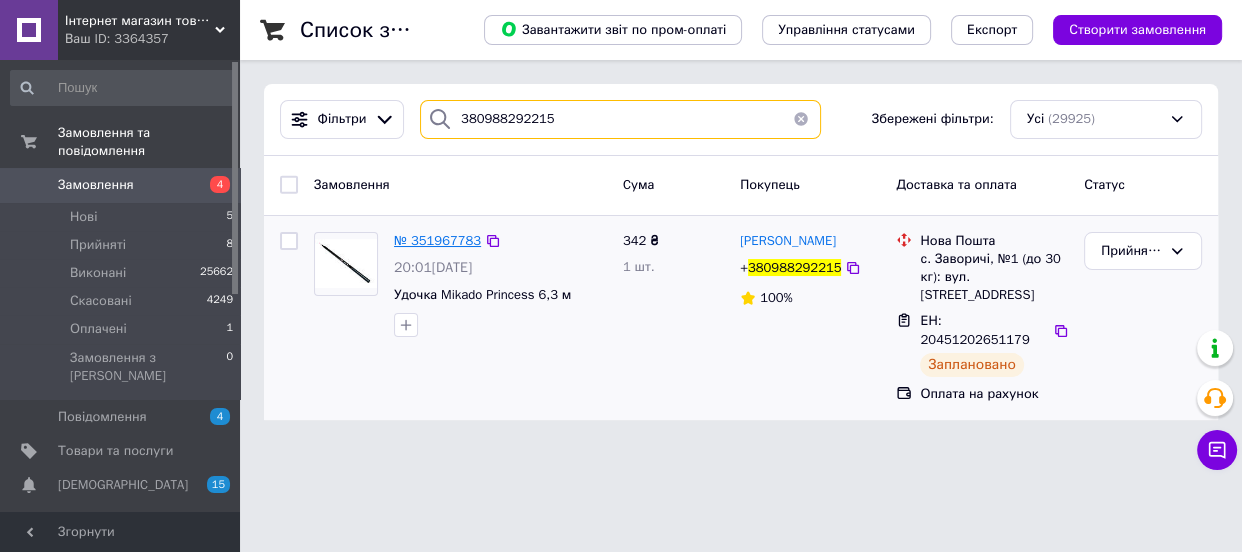 type on "380988292215" 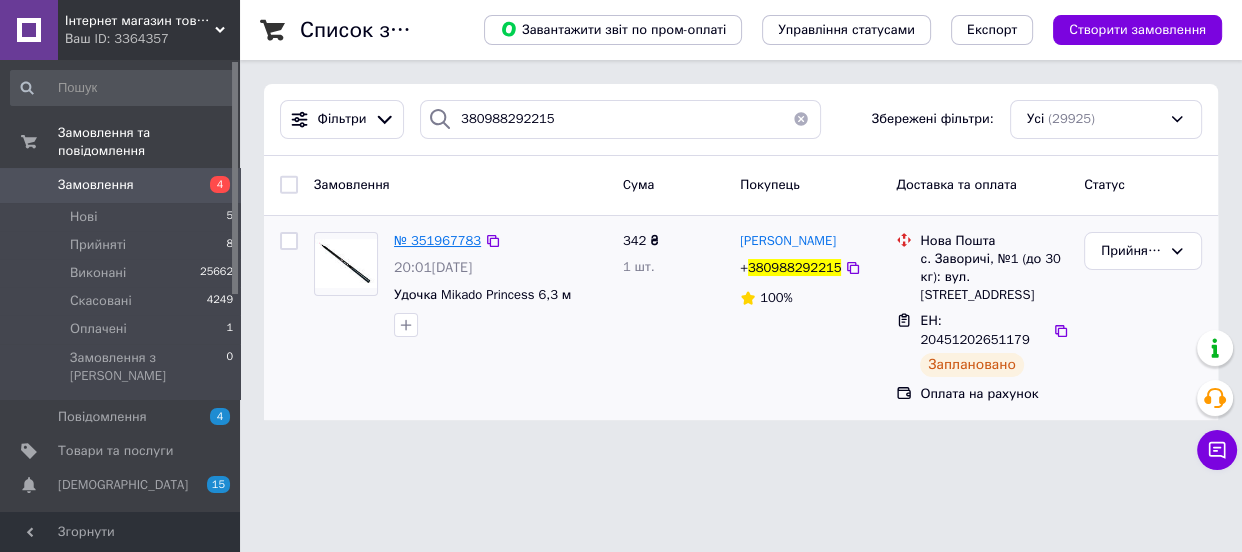 click on "№ 351967783" at bounding box center [437, 240] 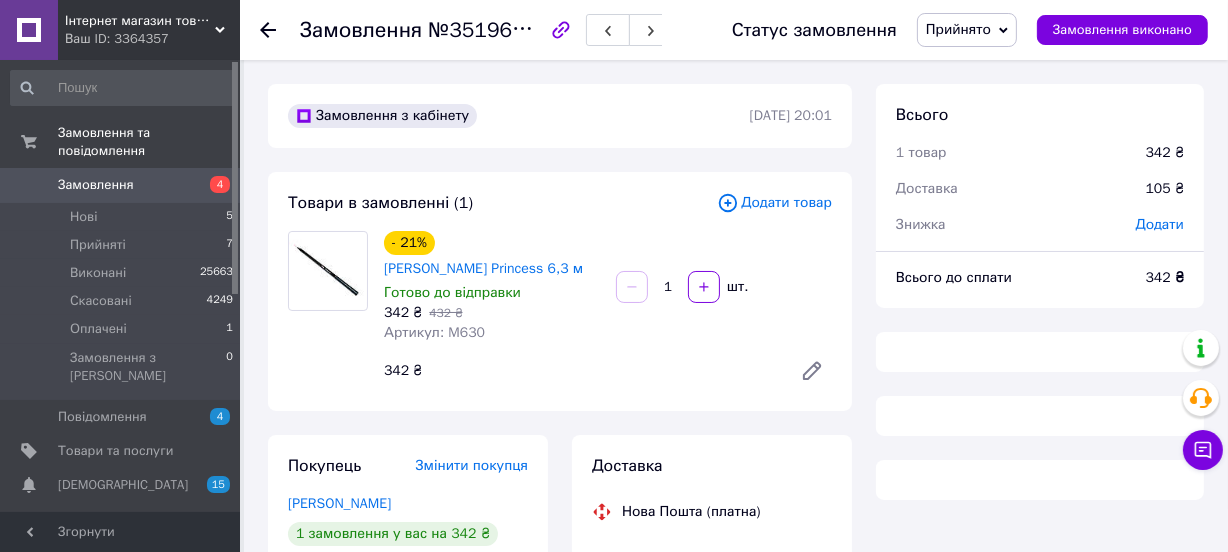 scroll, scrollTop: 356, scrollLeft: 0, axis: vertical 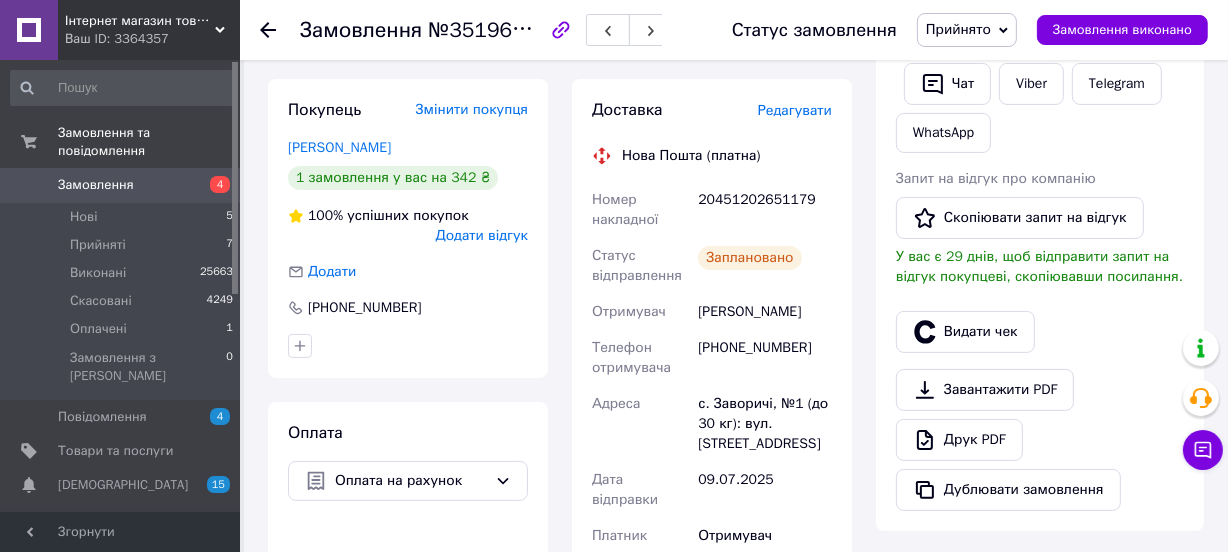 click on "Прийнято" at bounding box center (967, 30) 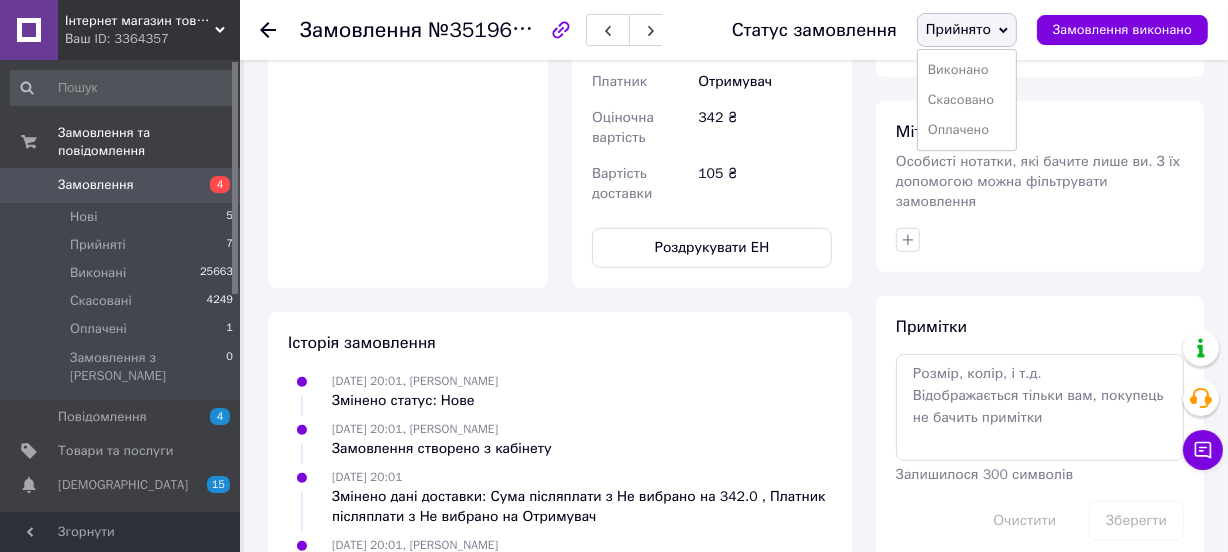 scroll, scrollTop: 356, scrollLeft: 0, axis: vertical 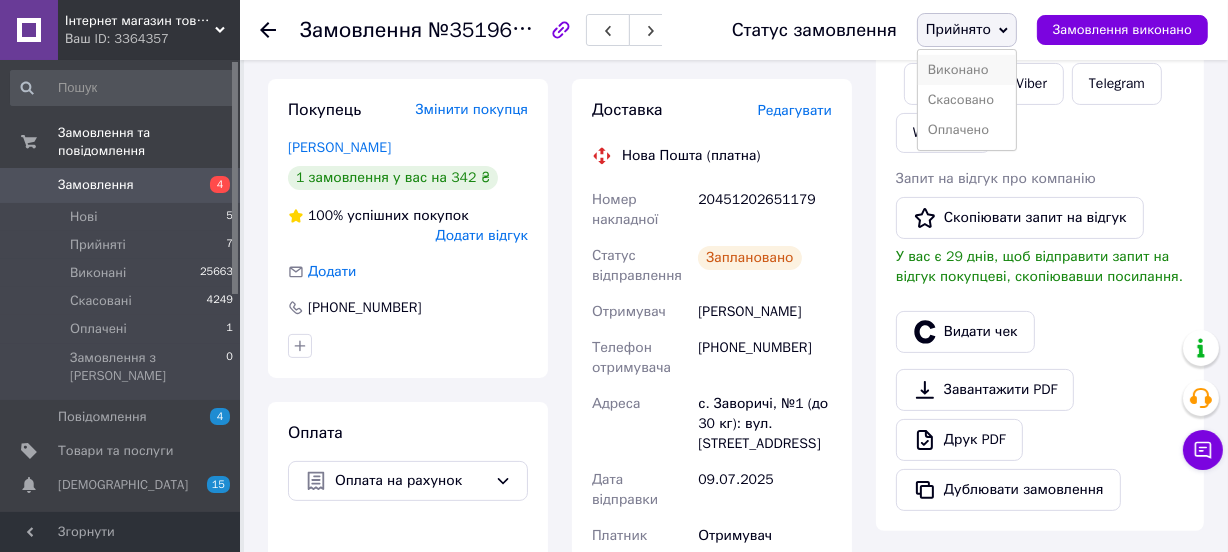 click on "Виконано" at bounding box center [967, 70] 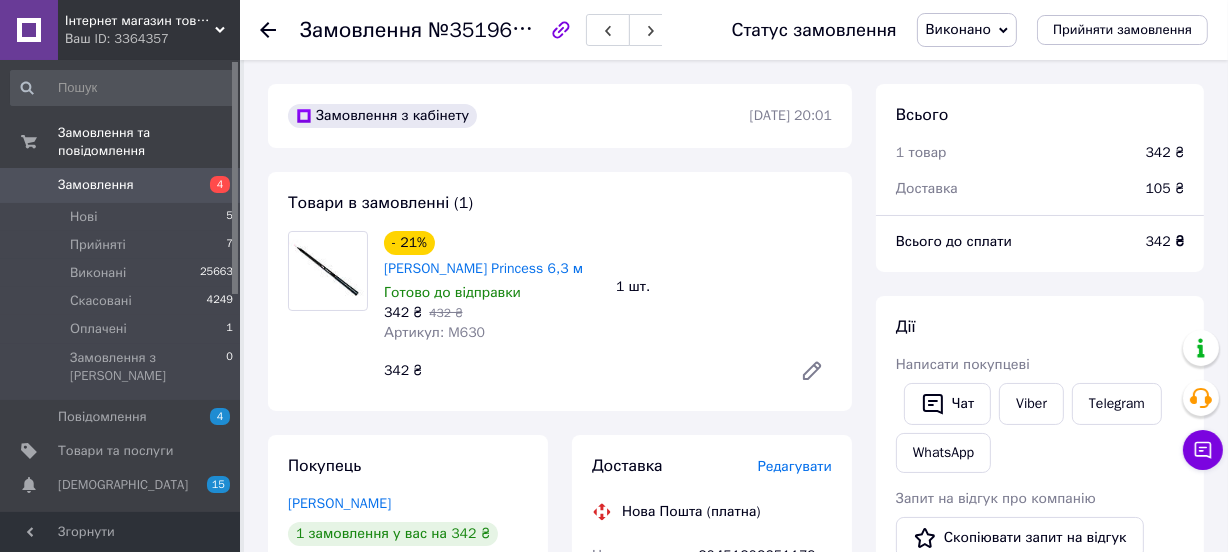 scroll, scrollTop: 454, scrollLeft: 0, axis: vertical 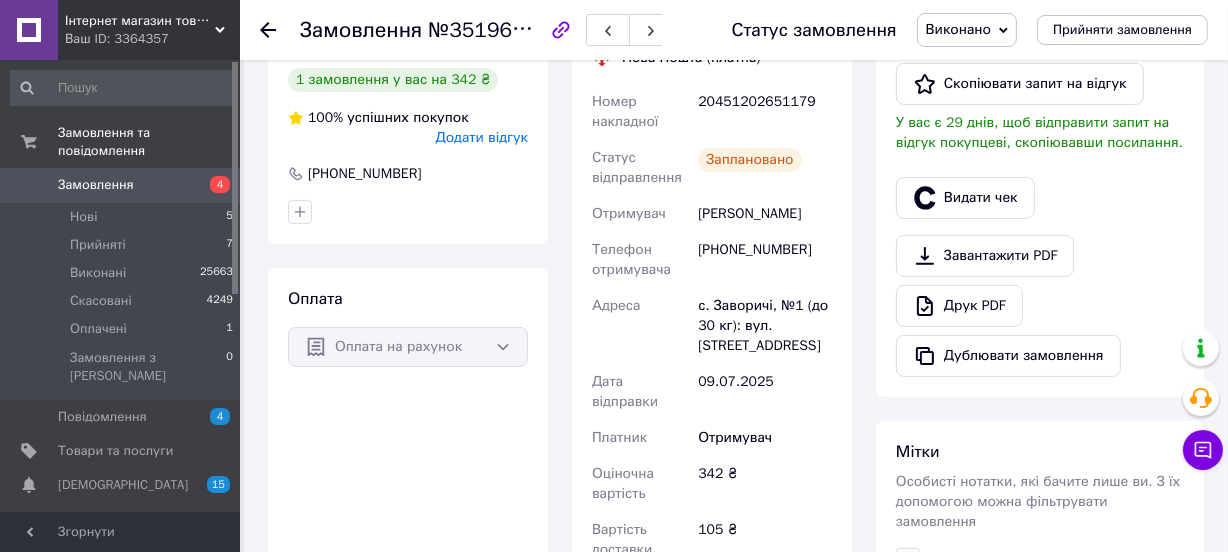 click on "Замовлення" at bounding box center (121, 185) 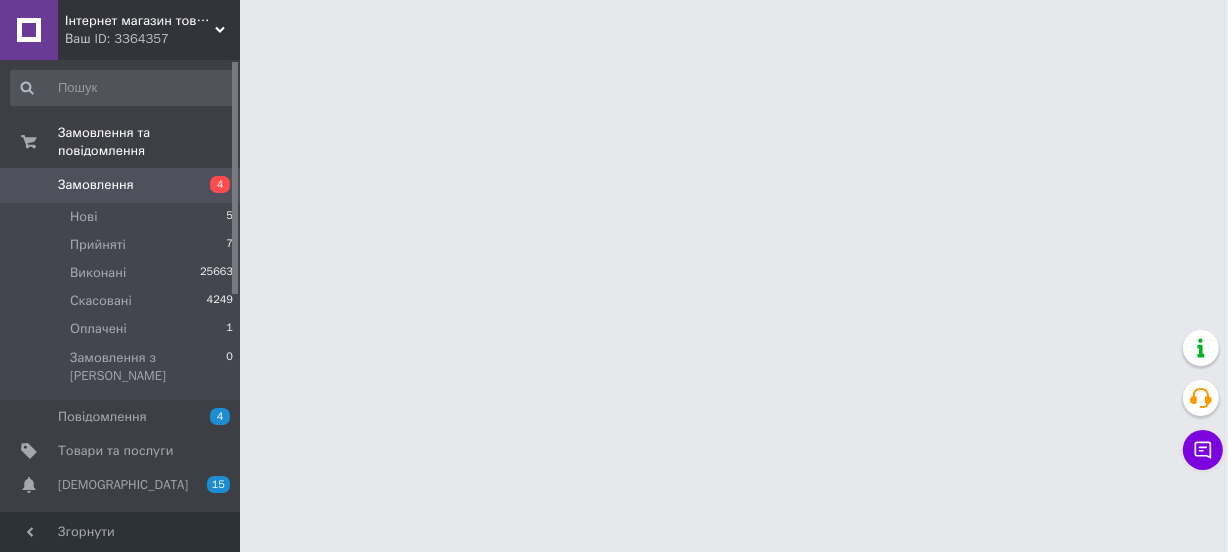 scroll, scrollTop: 0, scrollLeft: 0, axis: both 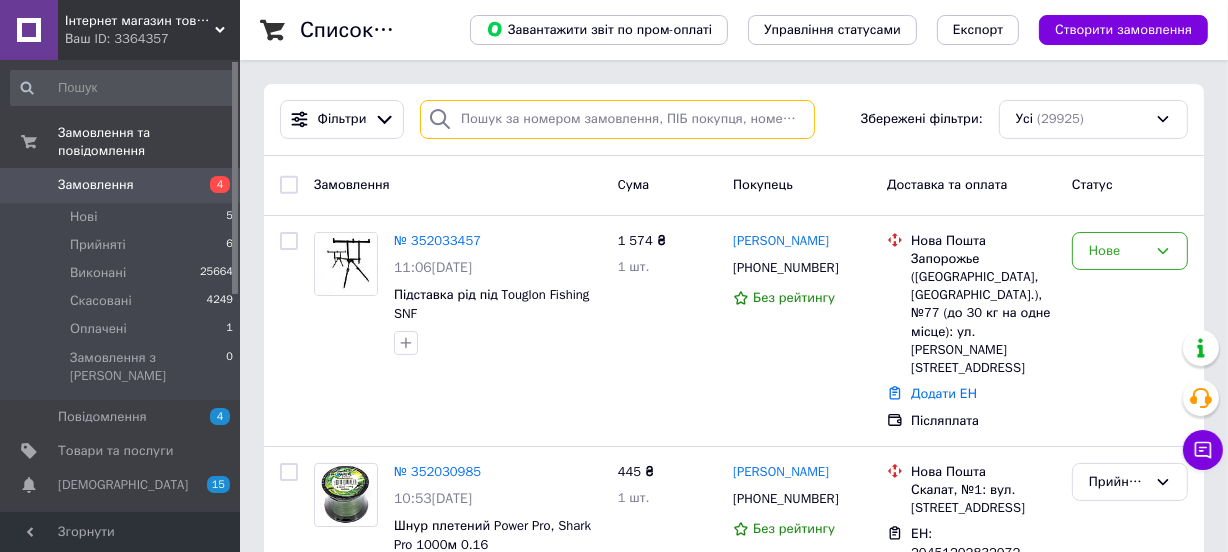 click at bounding box center (617, 119) 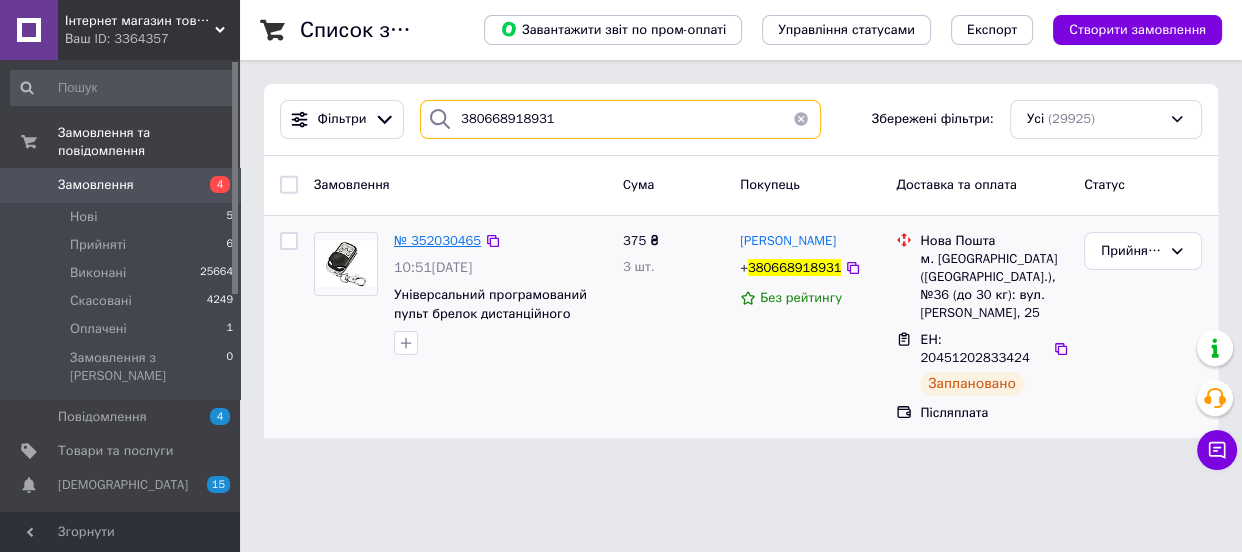type on "380668918931" 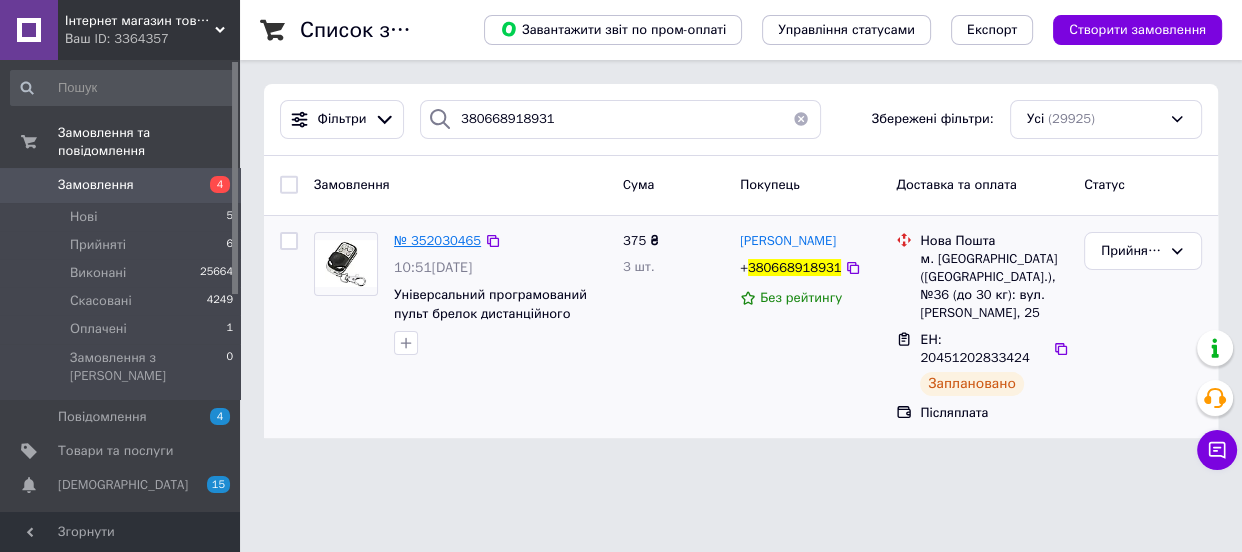 click on "№ 352030465" at bounding box center [437, 240] 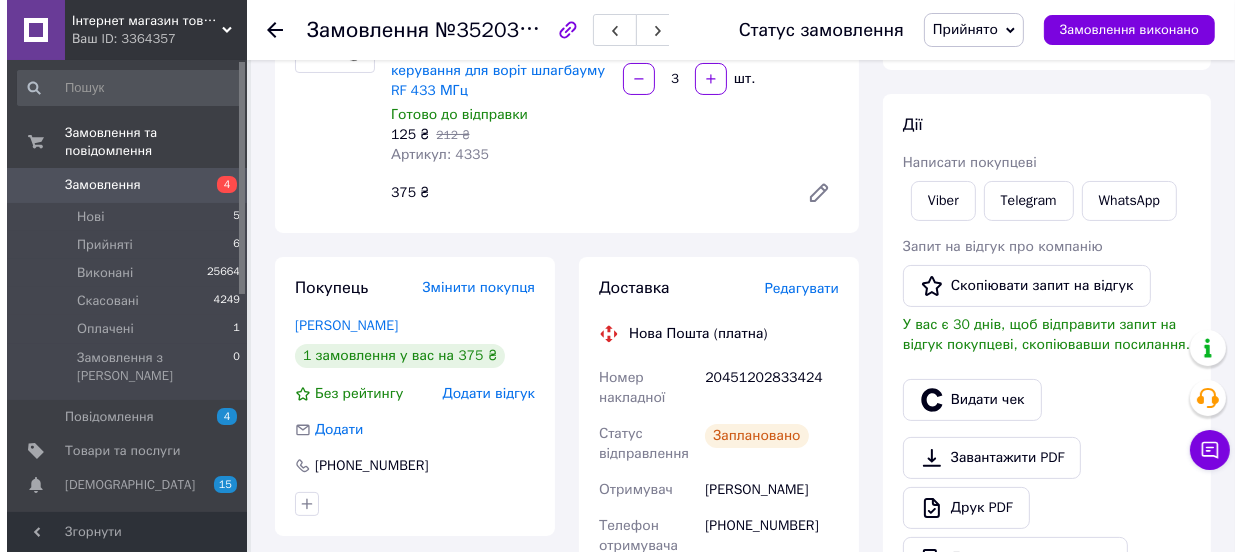 scroll, scrollTop: 454, scrollLeft: 0, axis: vertical 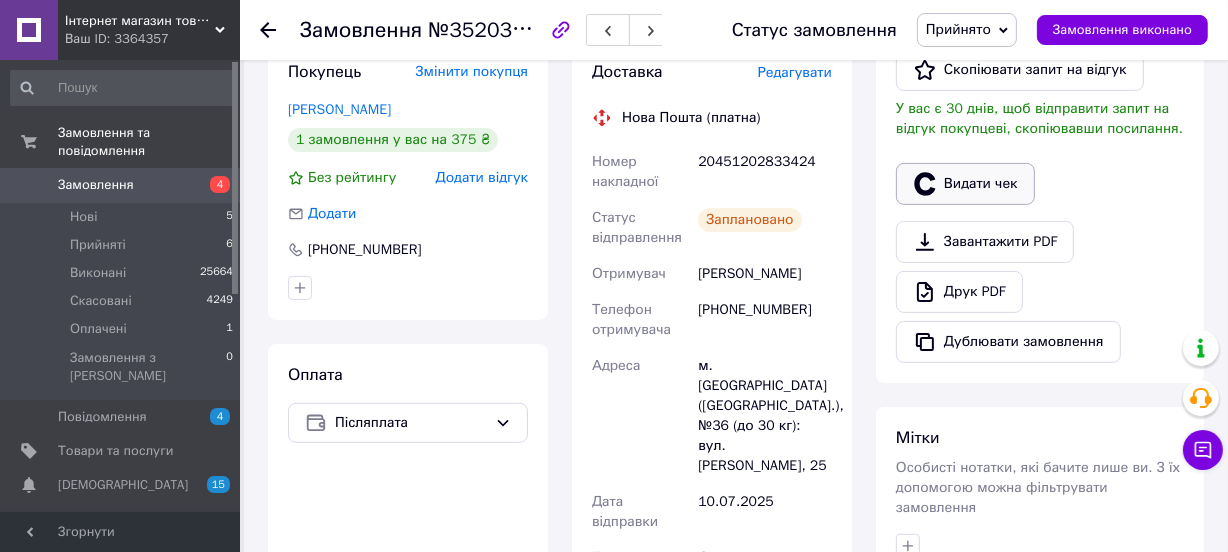 click on "Видати чек" at bounding box center [965, 184] 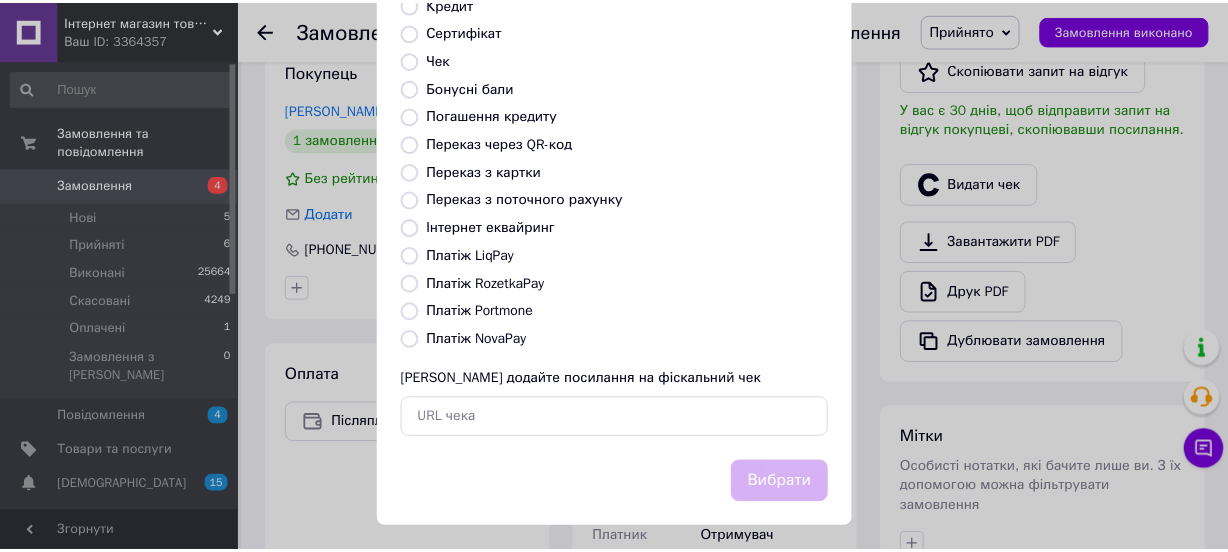 scroll, scrollTop: 307, scrollLeft: 0, axis: vertical 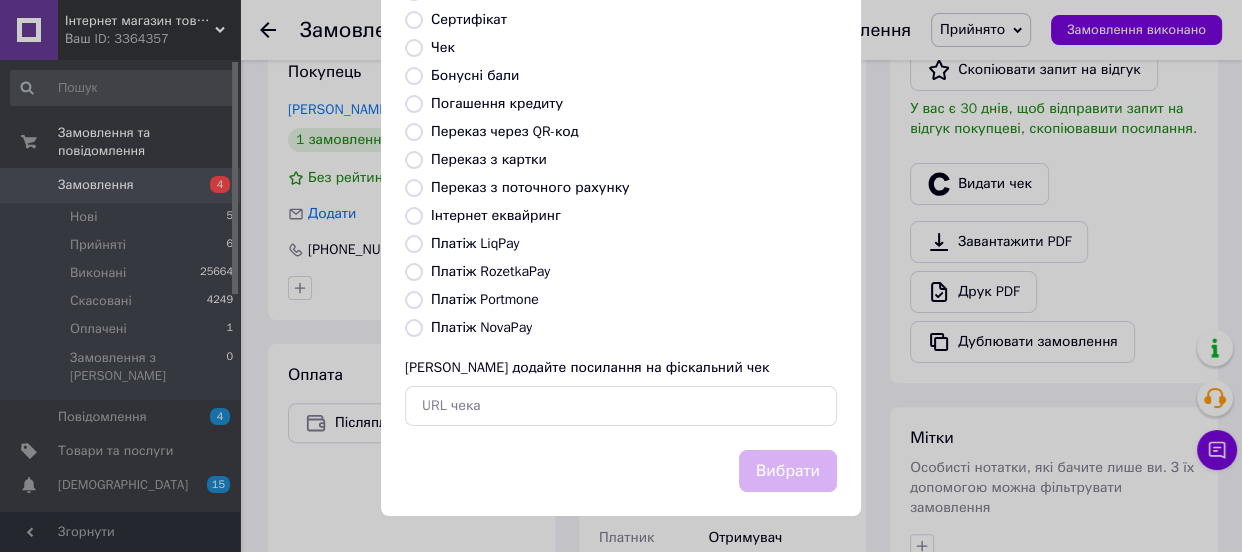 click on "Платіж NovaPay" at bounding box center [481, 327] 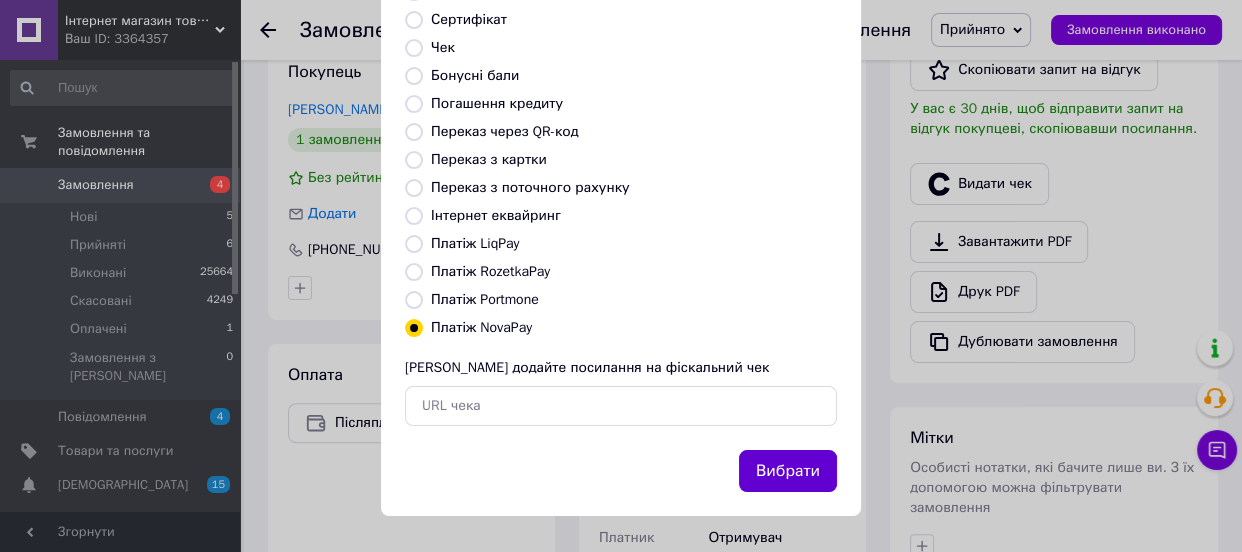click on "Вибрати" at bounding box center [788, 471] 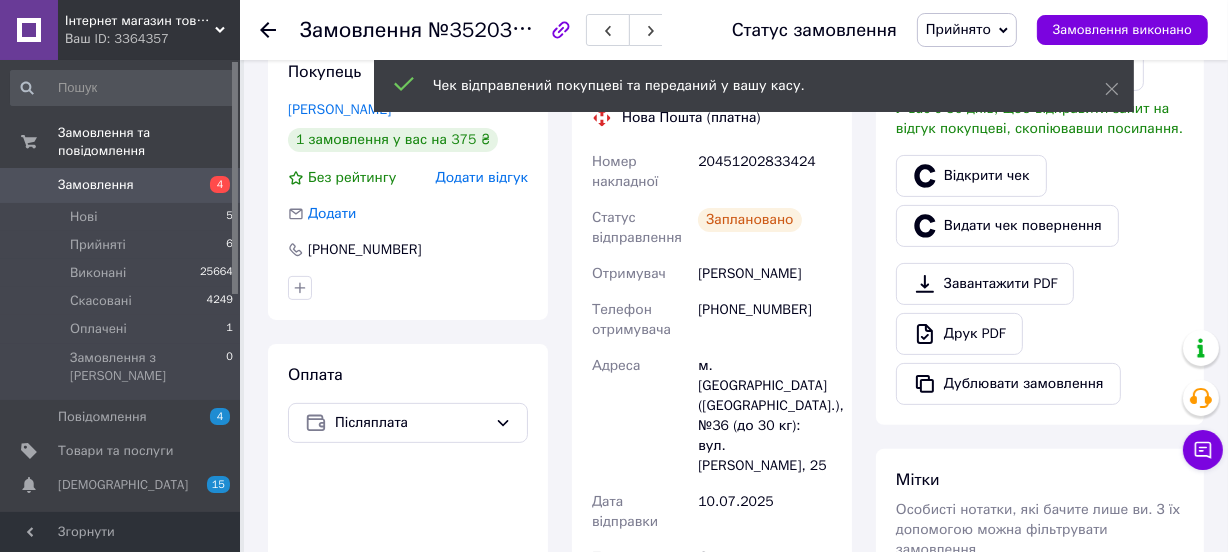 scroll, scrollTop: 0, scrollLeft: 0, axis: both 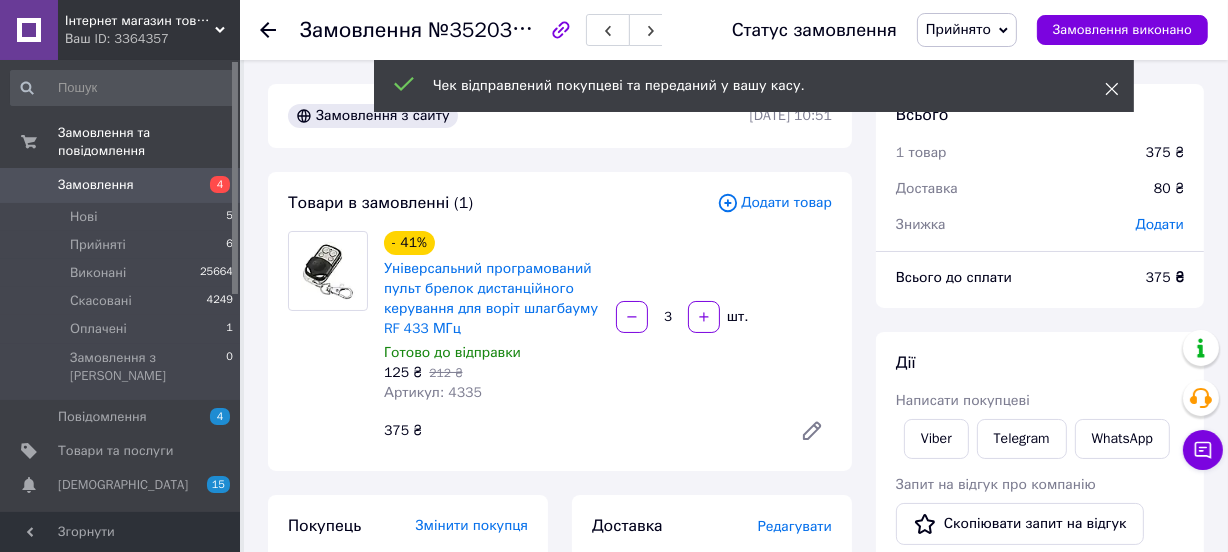 click 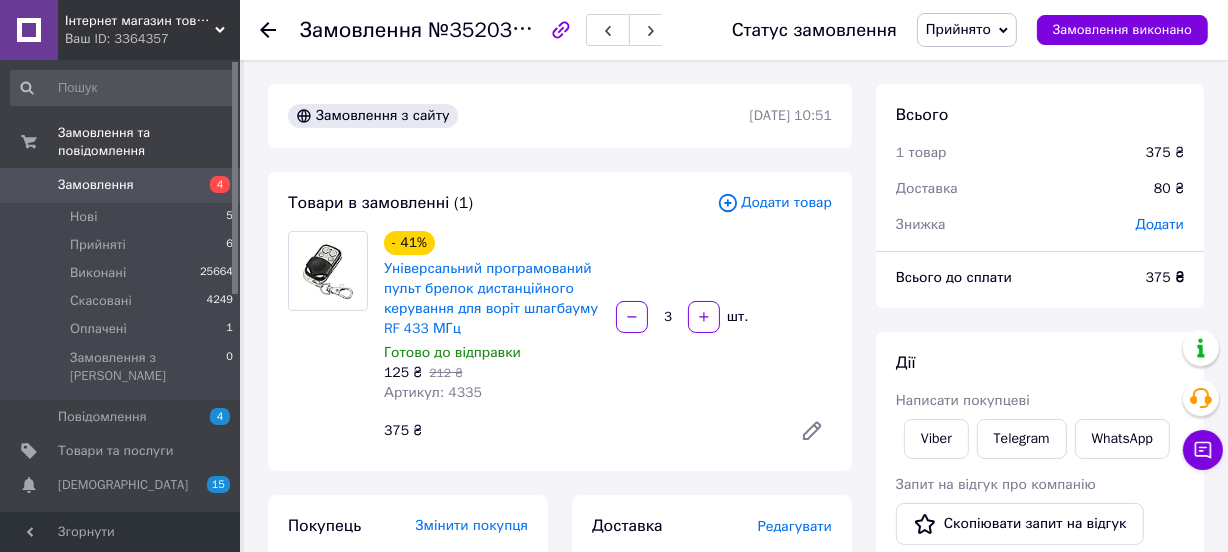 click on "Прийнято" at bounding box center [958, 29] 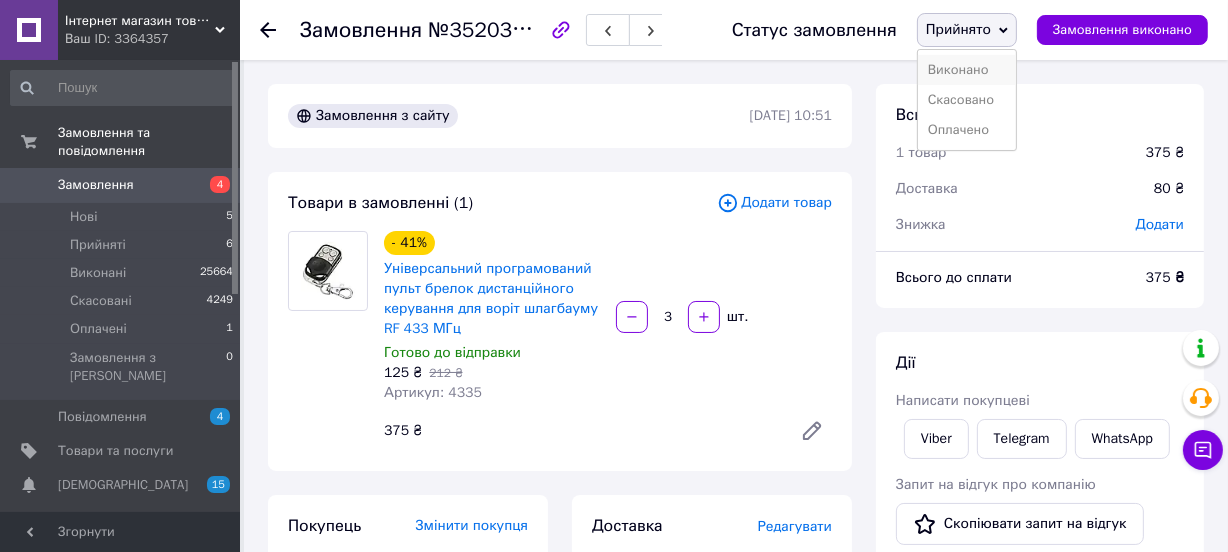 click on "Виконано" at bounding box center [967, 70] 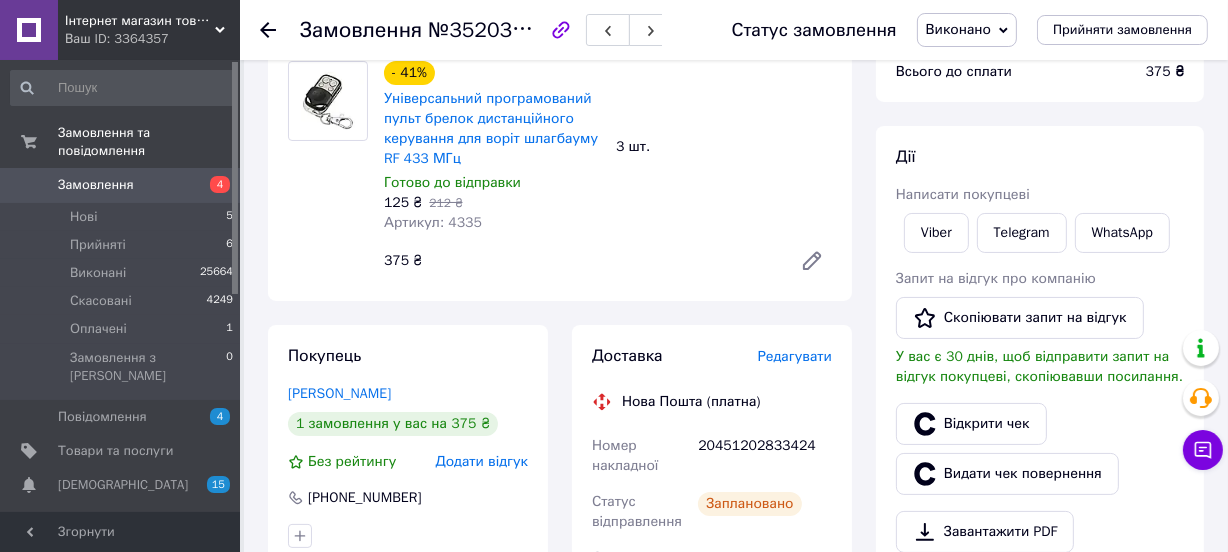 scroll, scrollTop: 0, scrollLeft: 0, axis: both 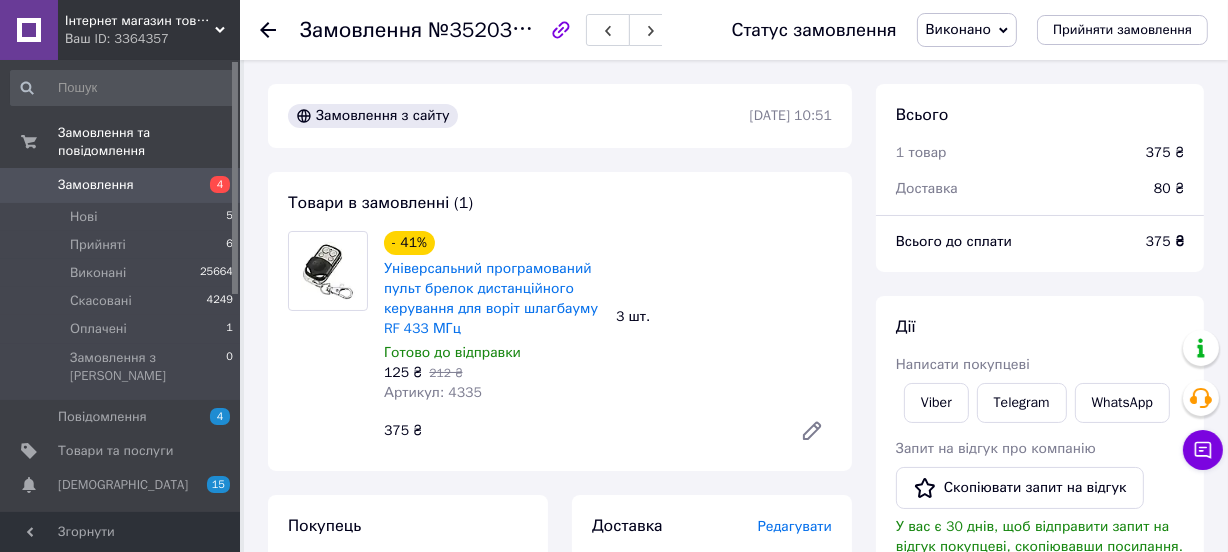 click on "Замовлення" at bounding box center (96, 185) 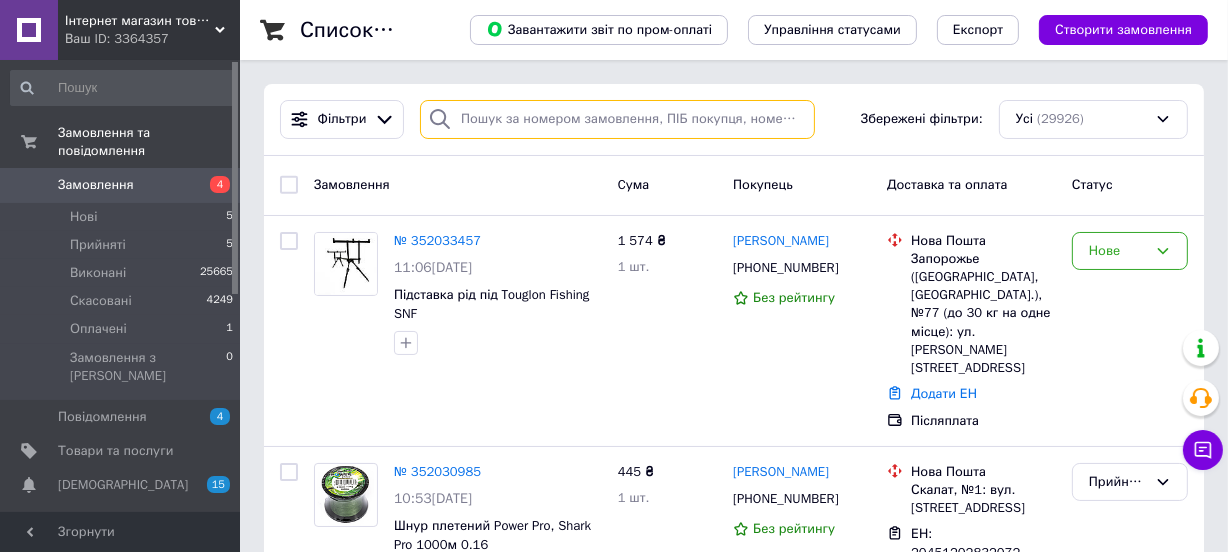 click at bounding box center (617, 119) 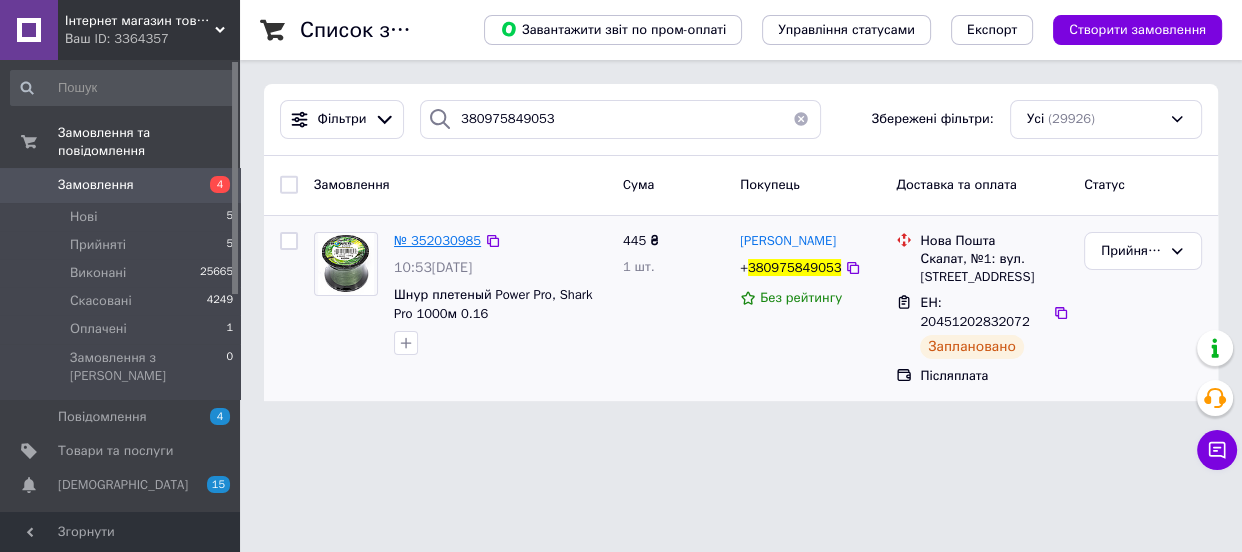 click on "№ 352030985" at bounding box center [437, 240] 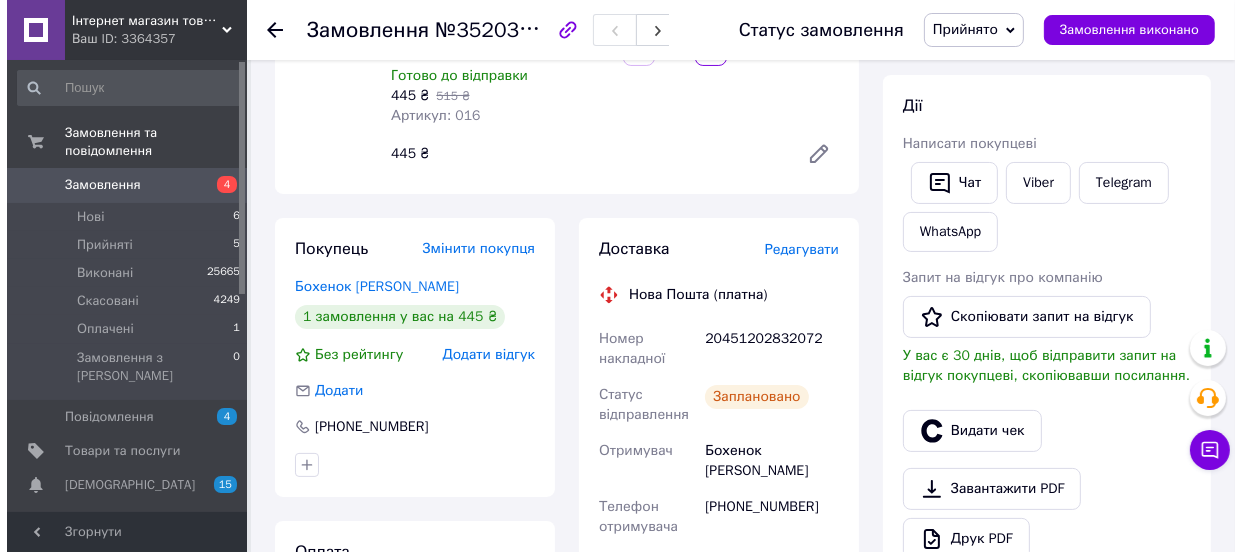scroll, scrollTop: 332, scrollLeft: 0, axis: vertical 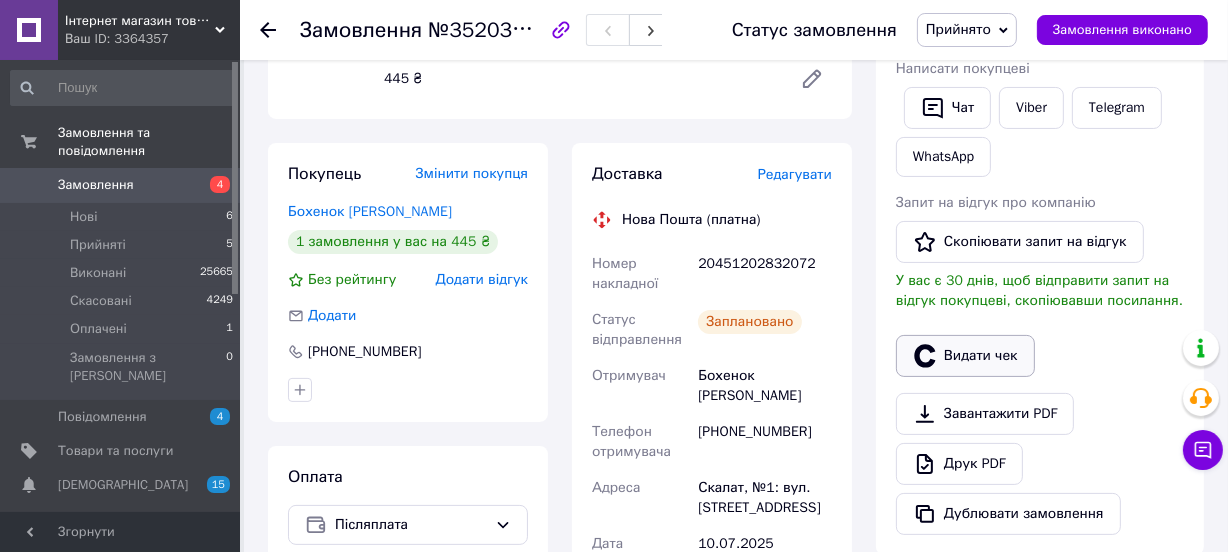 click on "Видати чек" at bounding box center [965, 356] 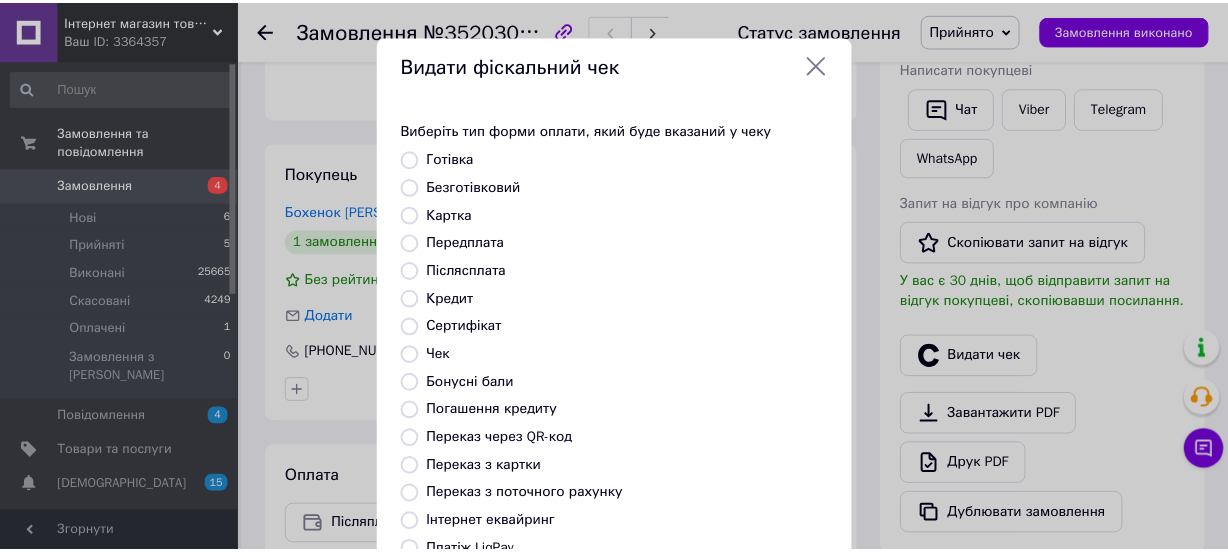 scroll, scrollTop: 307, scrollLeft: 0, axis: vertical 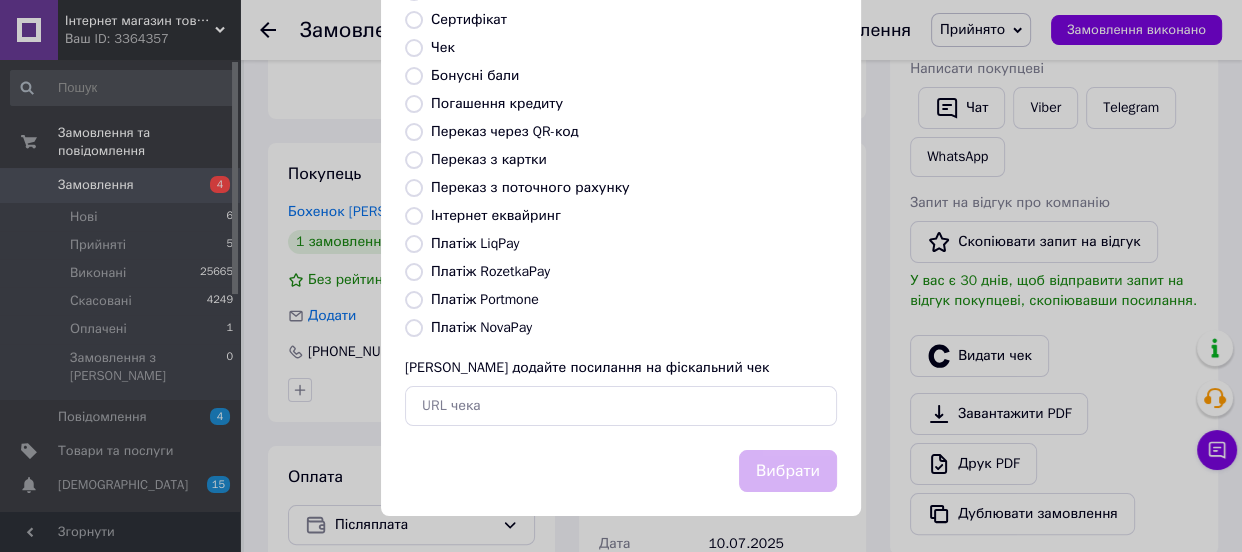 click on "Виберіть тип форми оплати, який буде вказаний у чеку Готівка Безготівковий Картка Передплата Післясплата Кредит Сертифікат Чек Бонусні бали Погашення кредиту Переказ через QR-код Переказ з картки Переказ з поточного рахунку Інтернет еквайринг Платіж LiqPay Платіж RozetkaPay Платіж Portmone Платіж NovaPay Або додайте посилання на фіскальний чек" at bounding box center (621, 120) 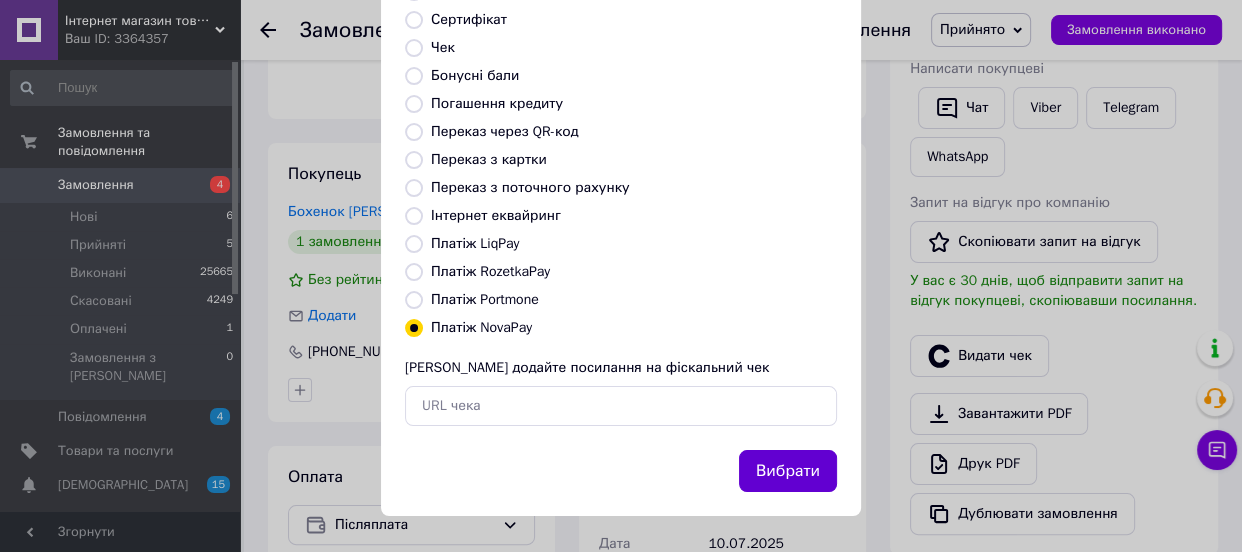 click on "Вибрати" at bounding box center (788, 471) 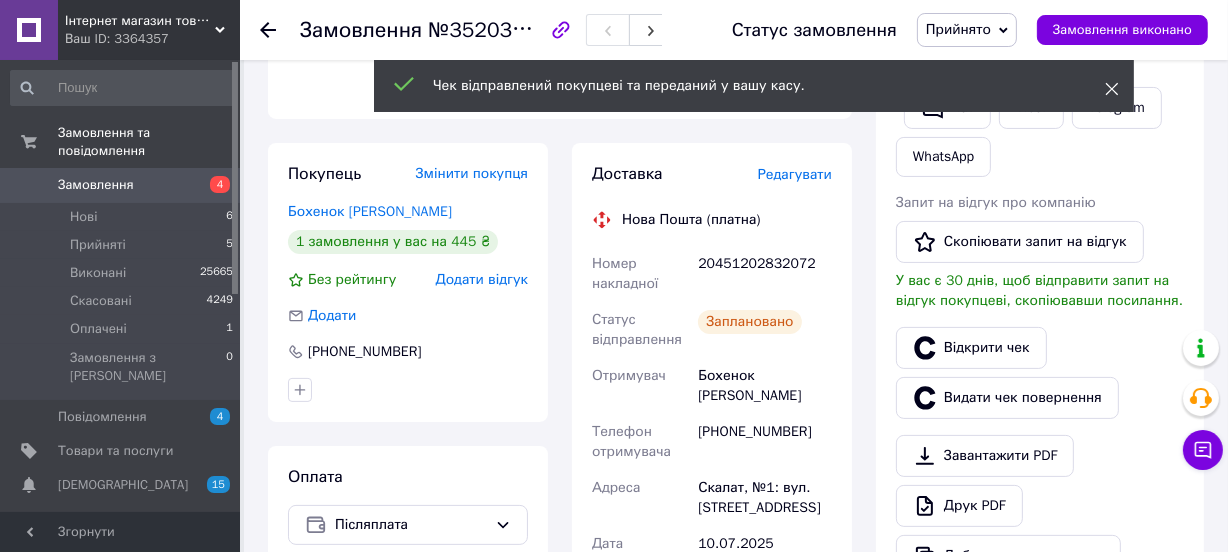 click 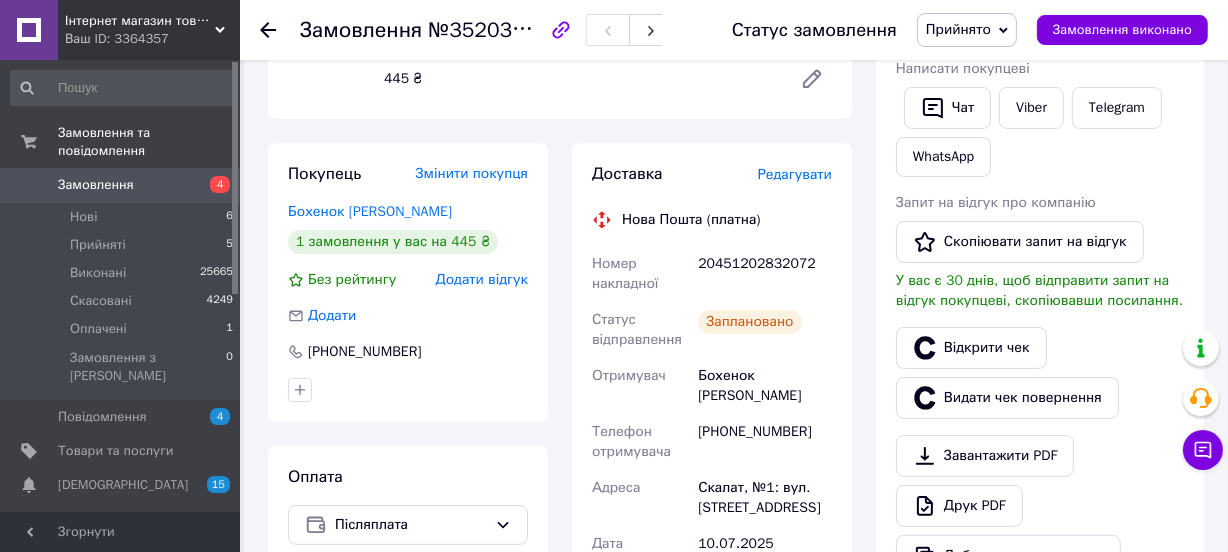 click on "Прийнято" at bounding box center (967, 30) 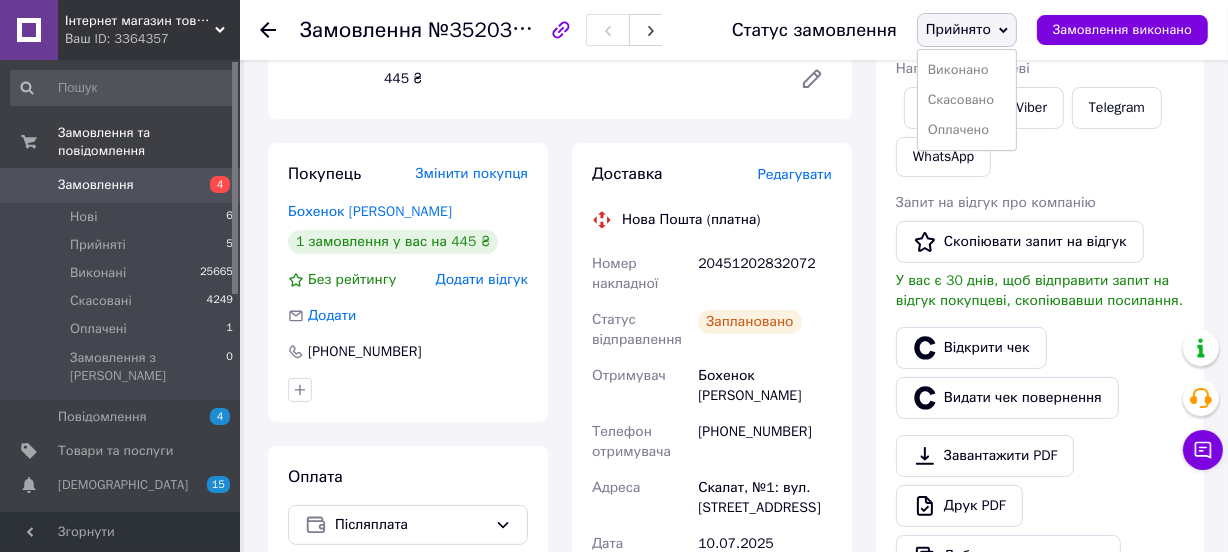 click on "Виконано" at bounding box center [967, 70] 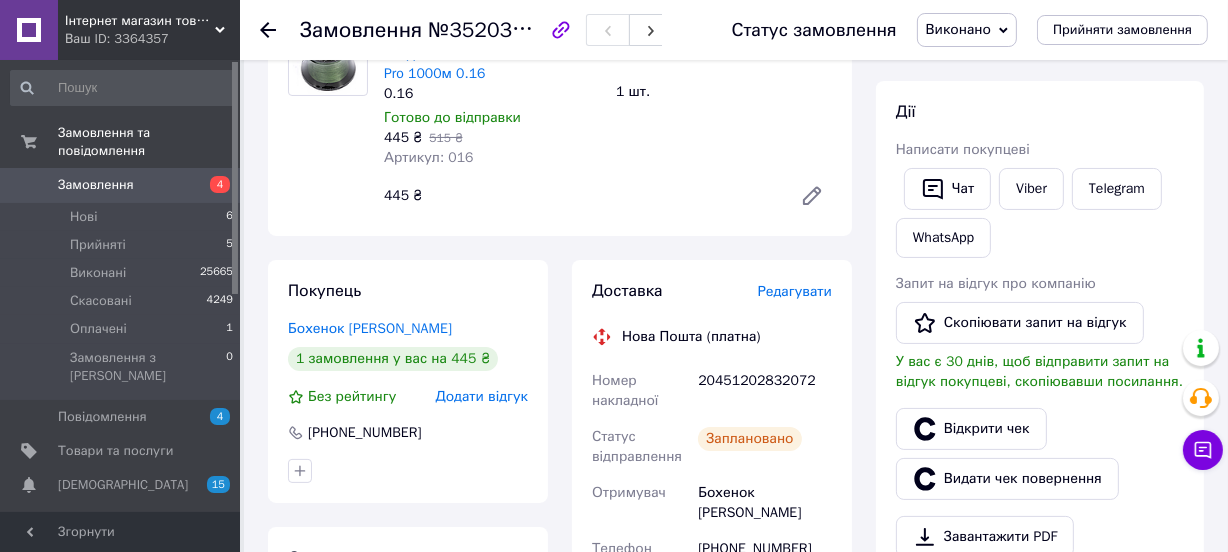 scroll, scrollTop: 0, scrollLeft: 0, axis: both 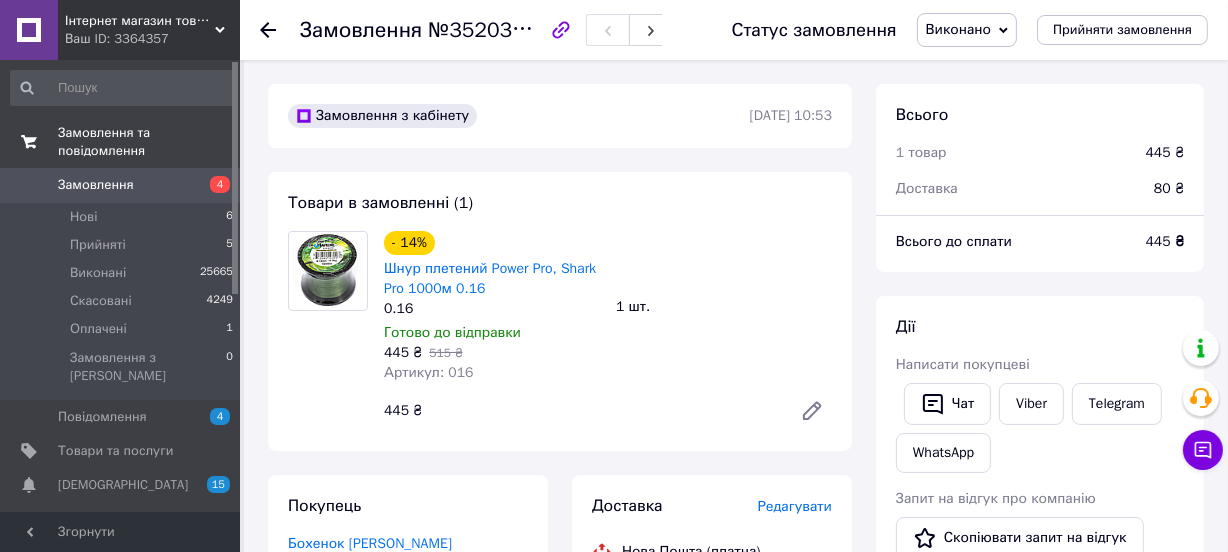 click on "Замовлення та повідомлення" at bounding box center [122, 142] 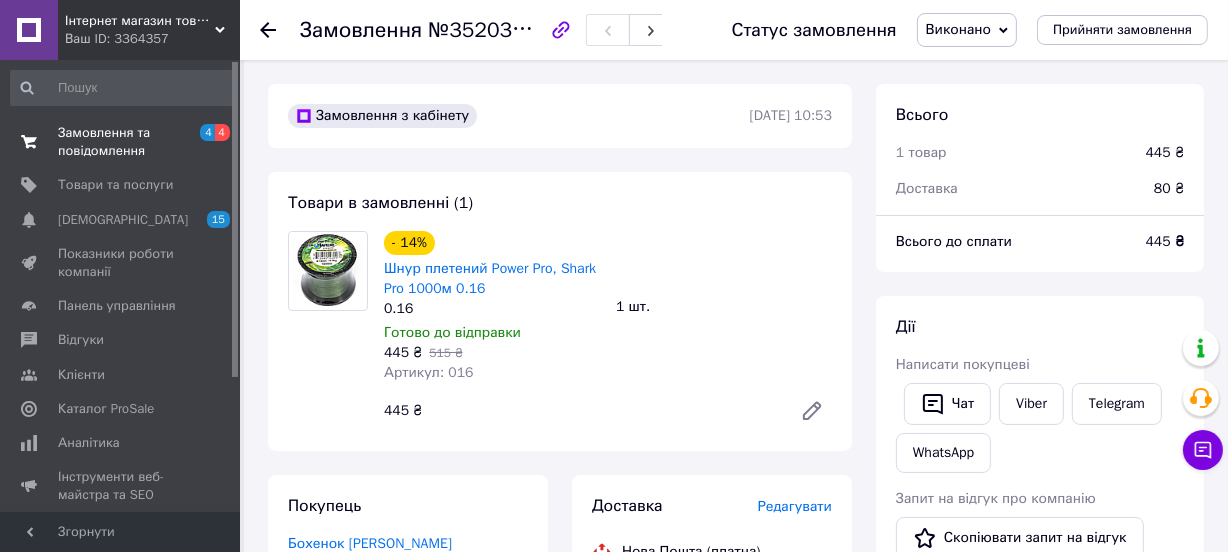 click on "Замовлення та повідомлення" at bounding box center (121, 142) 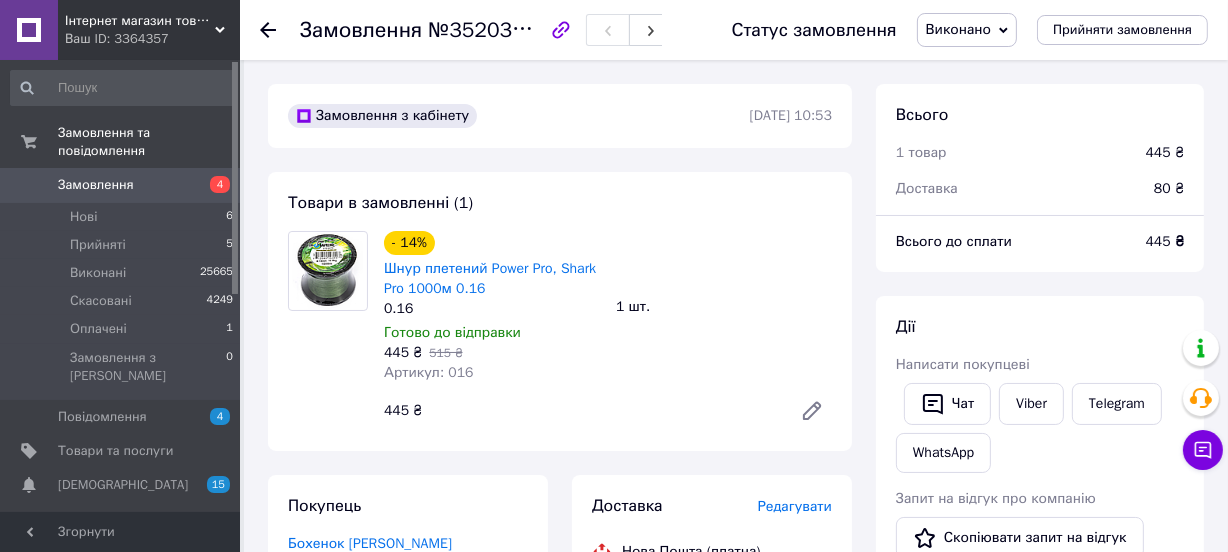 click on "Замовлення" at bounding box center [96, 185] 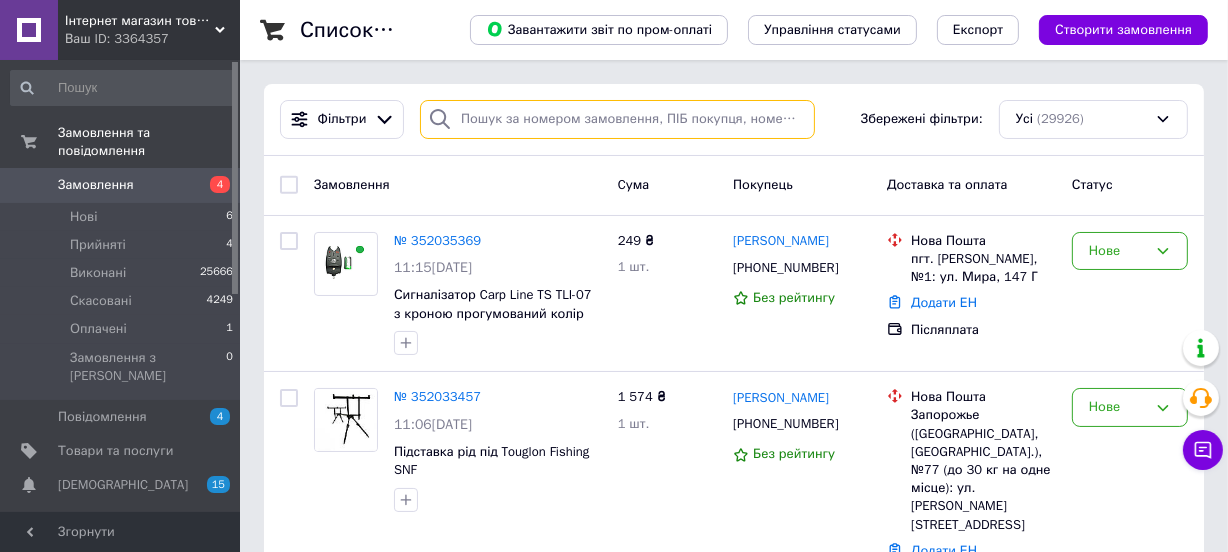 click at bounding box center (617, 119) 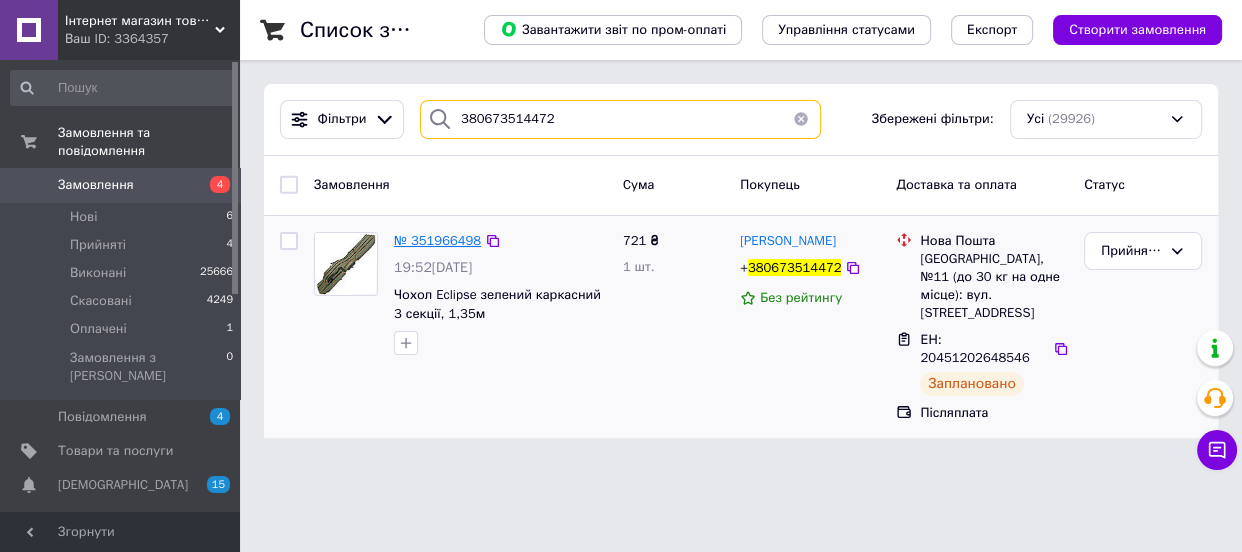 type on "380673514472" 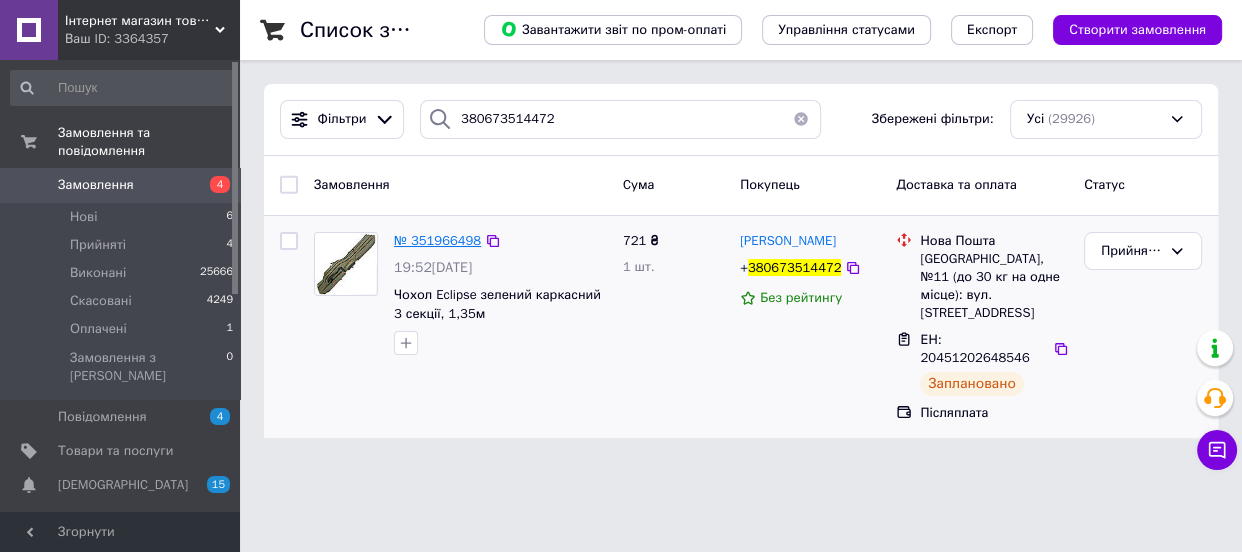 click on "№ 351966498" at bounding box center (437, 240) 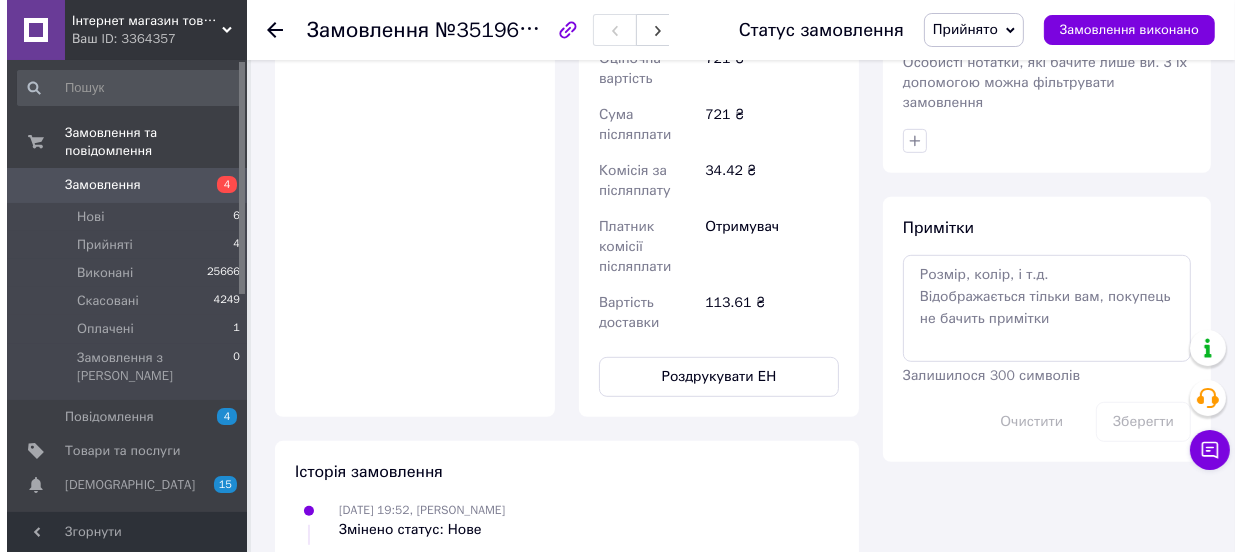 scroll, scrollTop: 454, scrollLeft: 0, axis: vertical 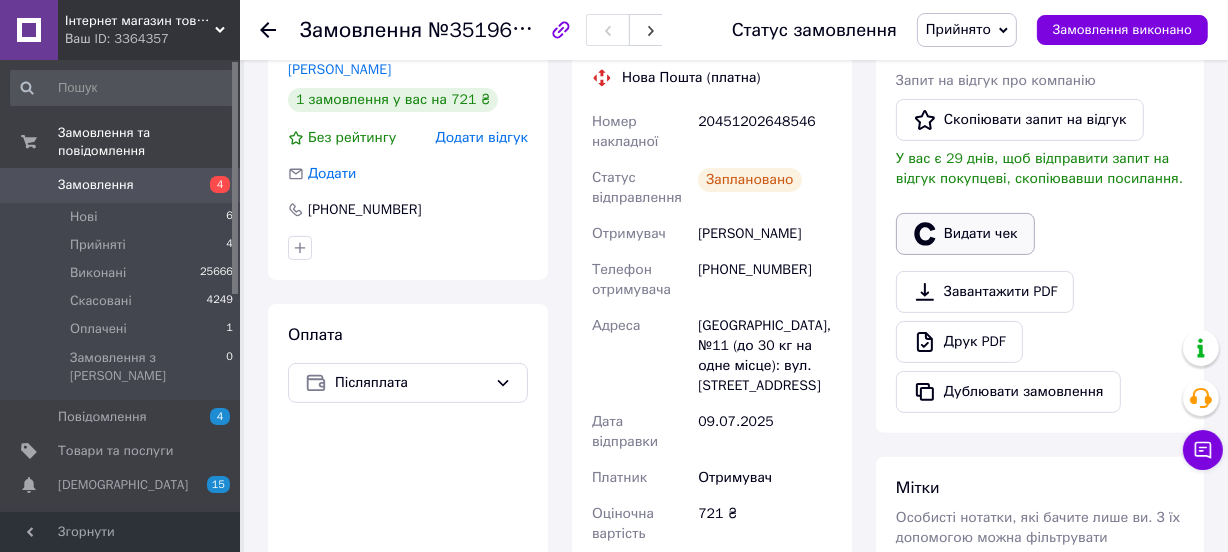 click on "Видати чек" at bounding box center [965, 234] 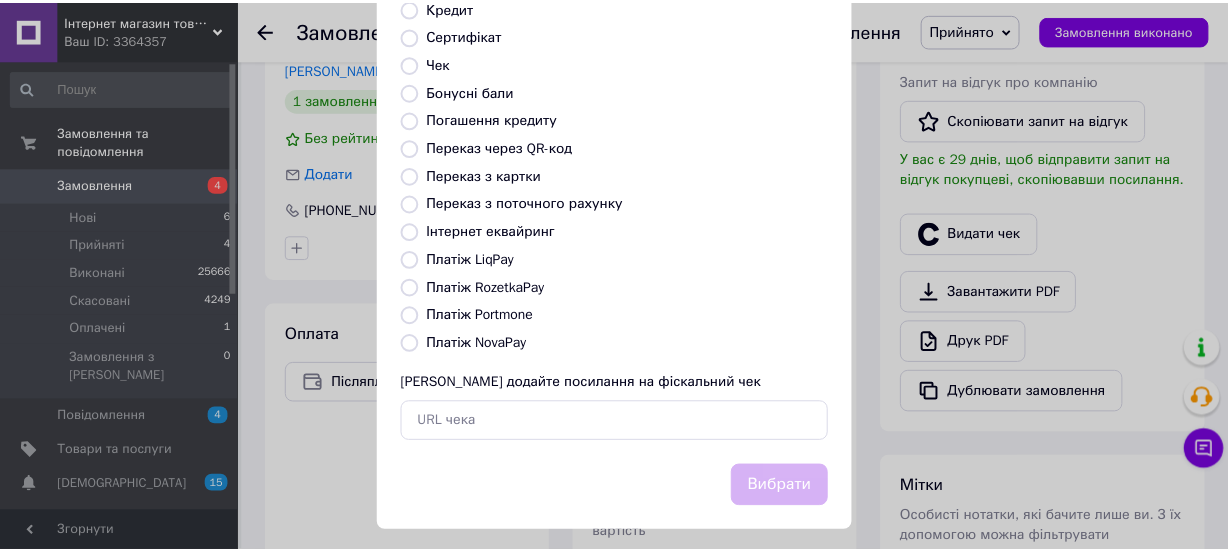 scroll, scrollTop: 307, scrollLeft: 0, axis: vertical 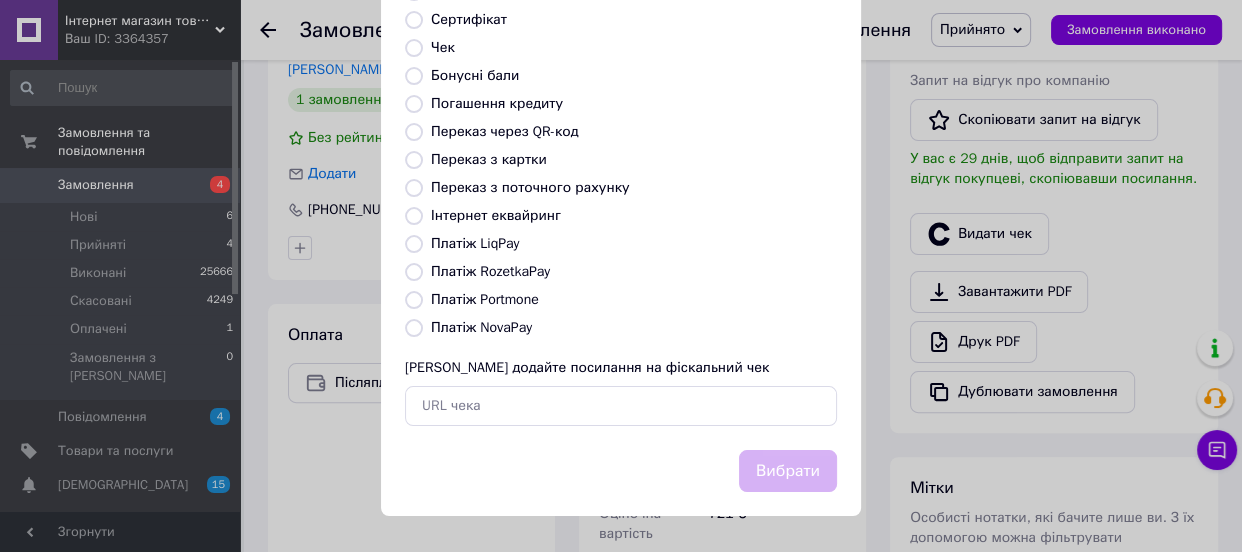 click on "Платіж NovaPay" at bounding box center [481, 327] 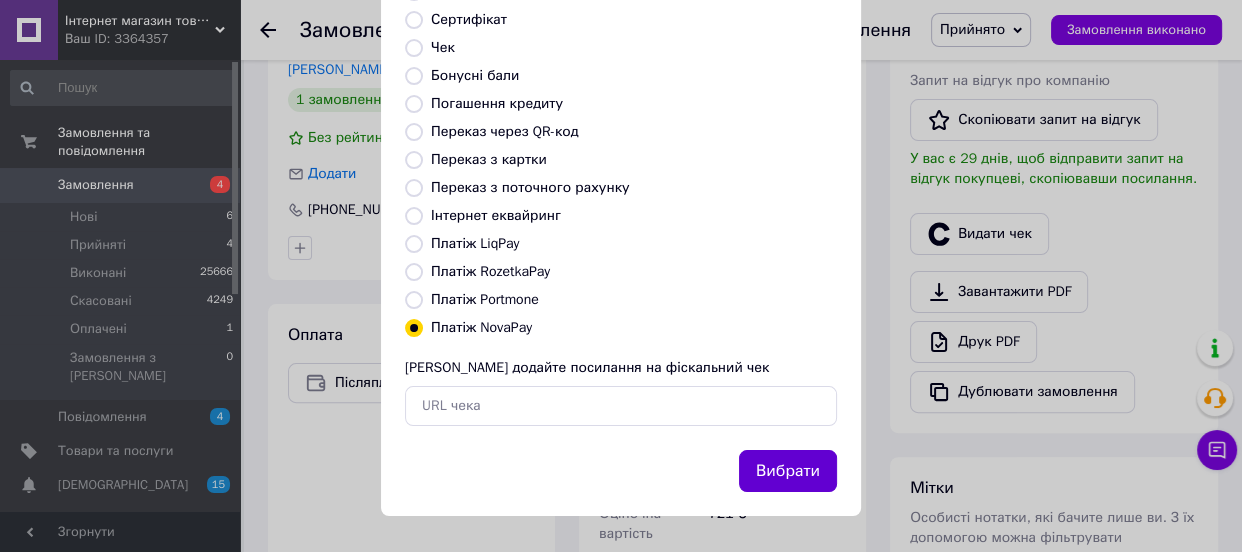 click on "Вибрати" at bounding box center [788, 471] 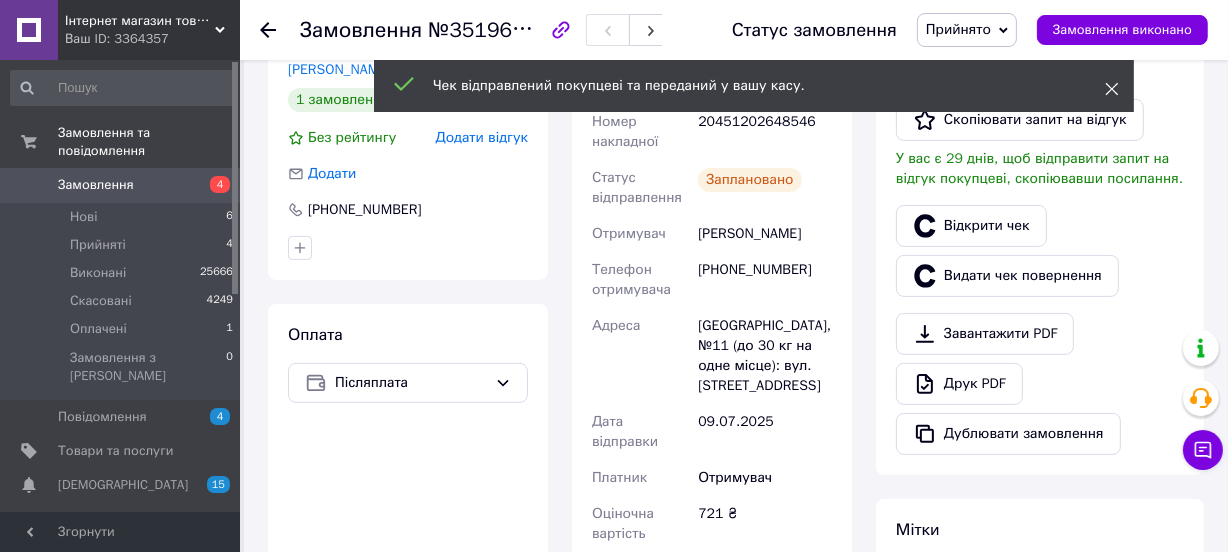 click 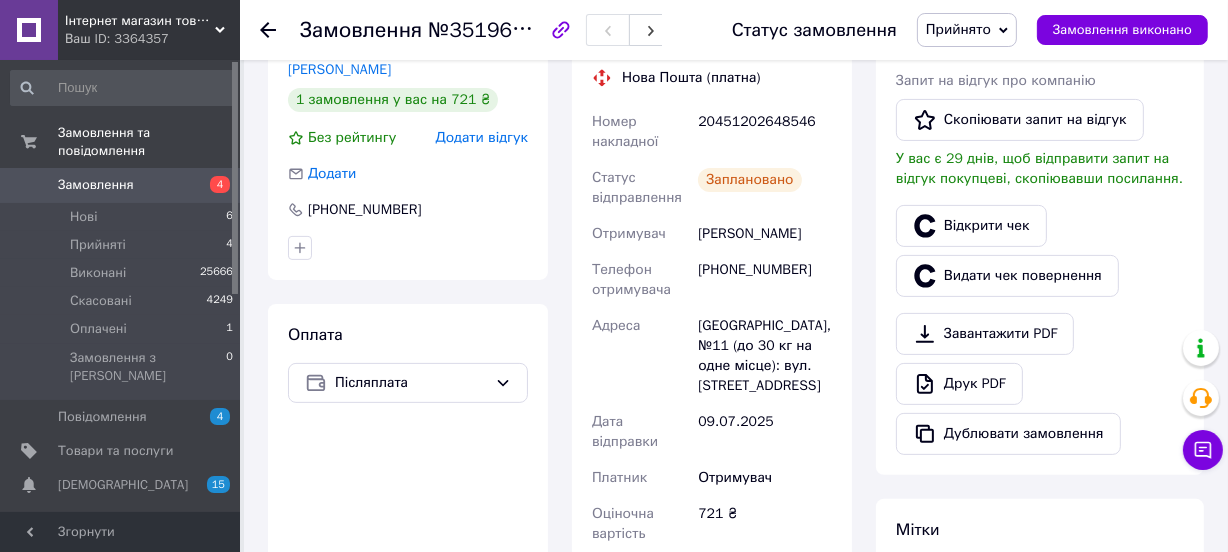 click on "Прийнято" at bounding box center [958, 29] 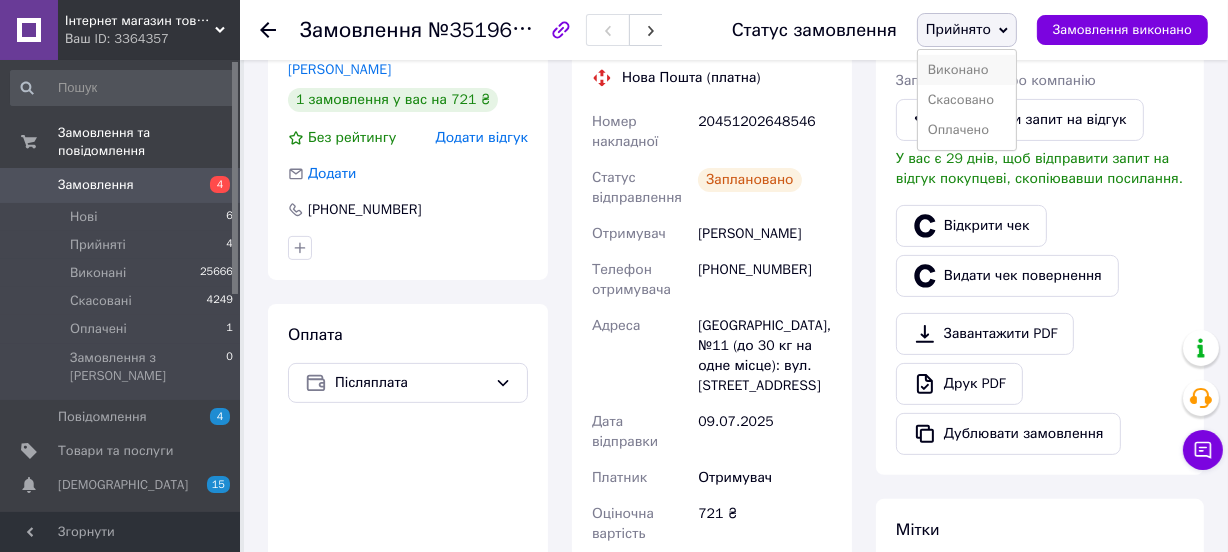 click on "Виконано" at bounding box center [967, 70] 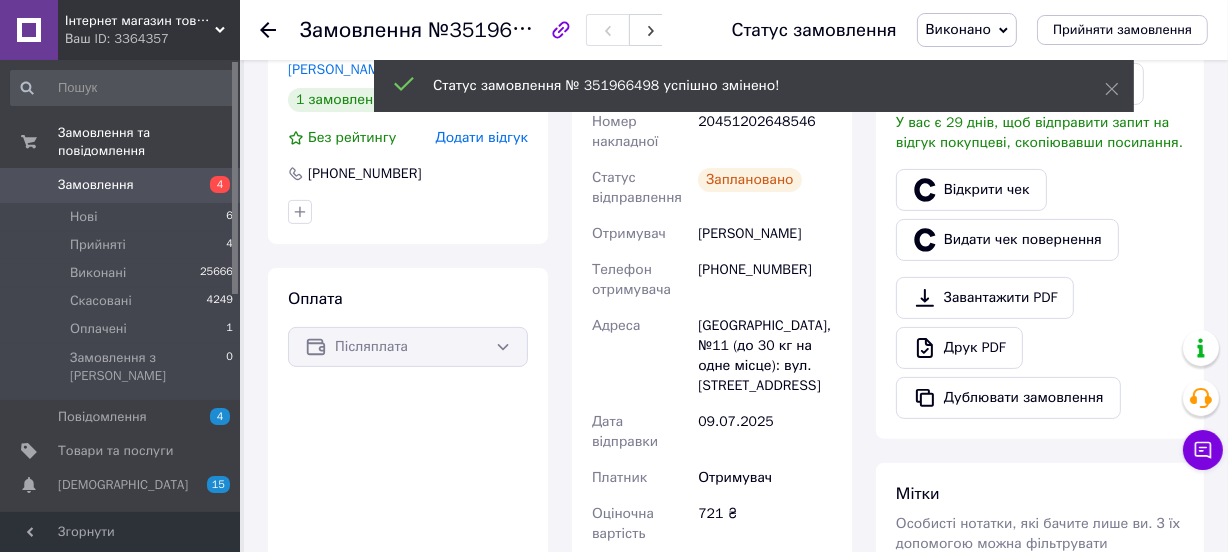 click on "Замовлення" at bounding box center [96, 185] 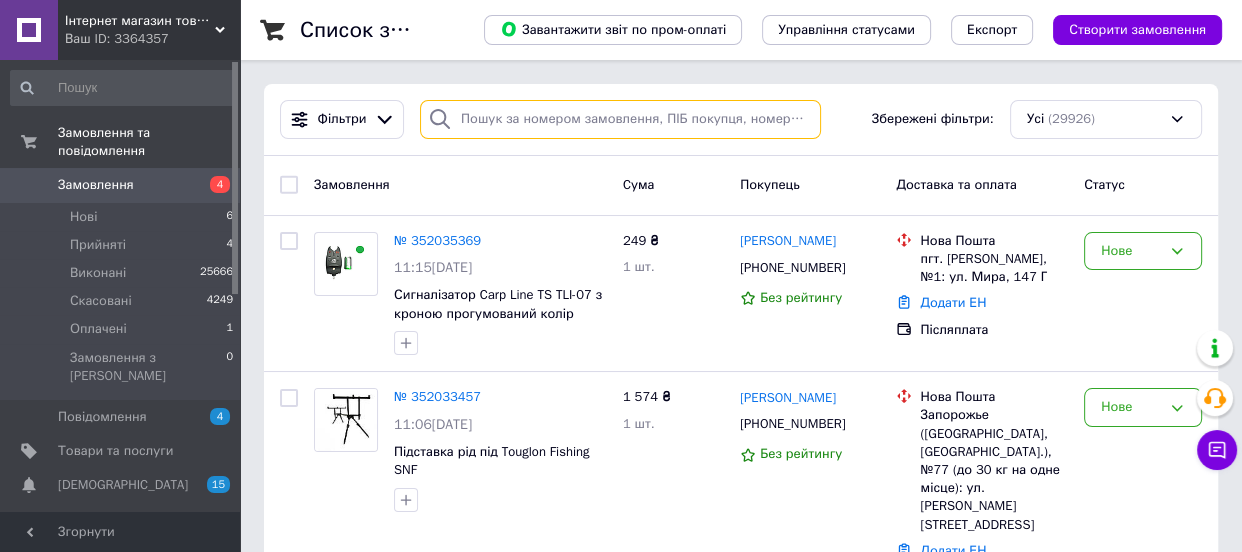 click at bounding box center (620, 119) 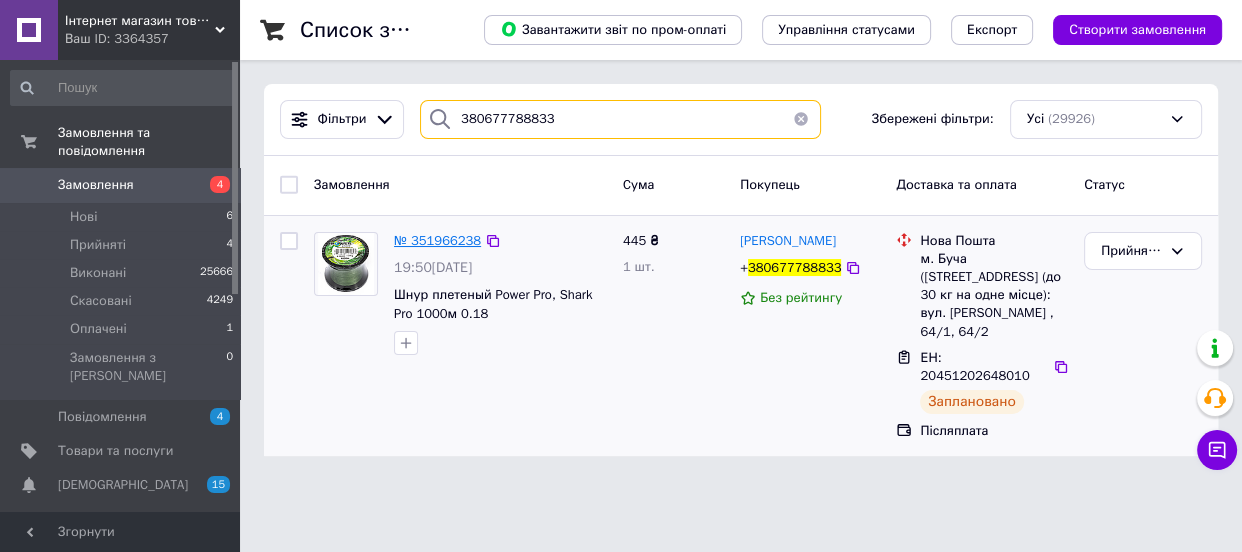 type on "380677788833" 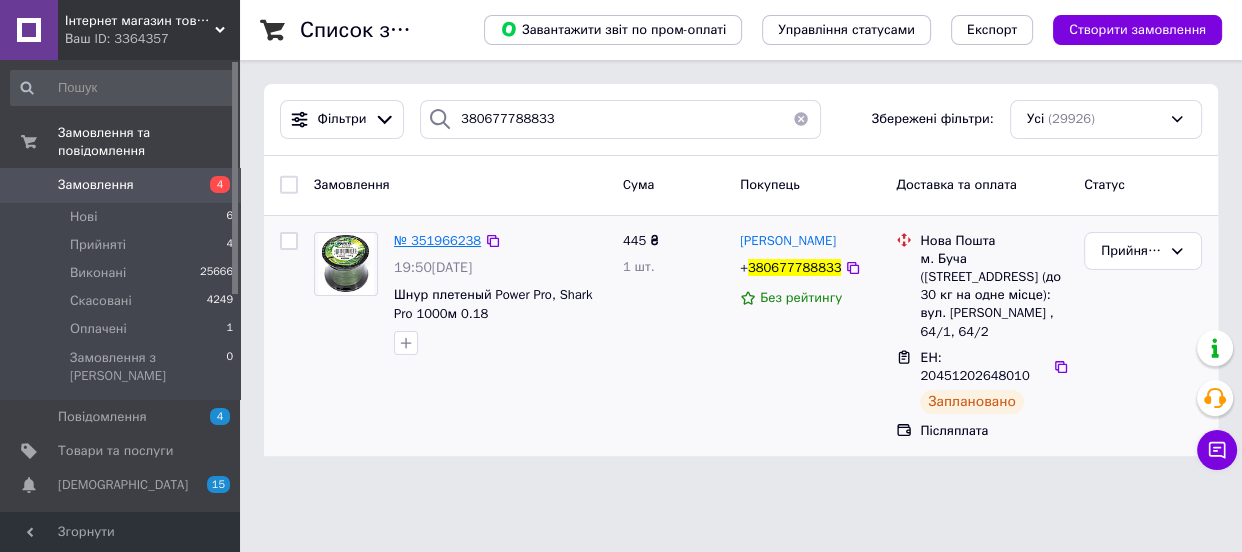 click on "№ 351966238" at bounding box center (437, 240) 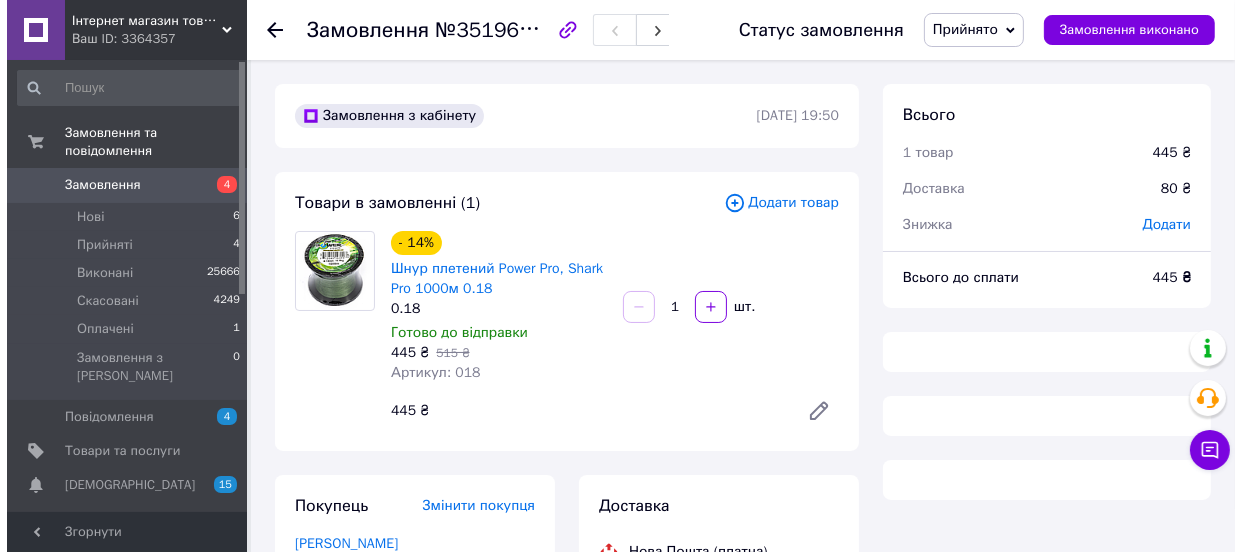 scroll, scrollTop: 454, scrollLeft: 0, axis: vertical 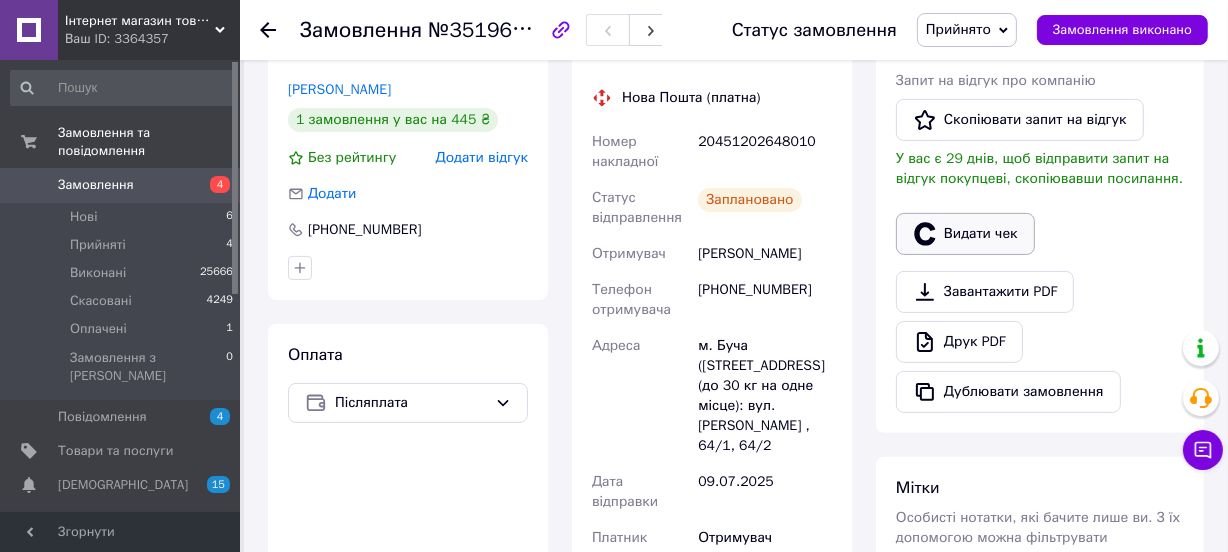 click on "Видати чек" at bounding box center [965, 234] 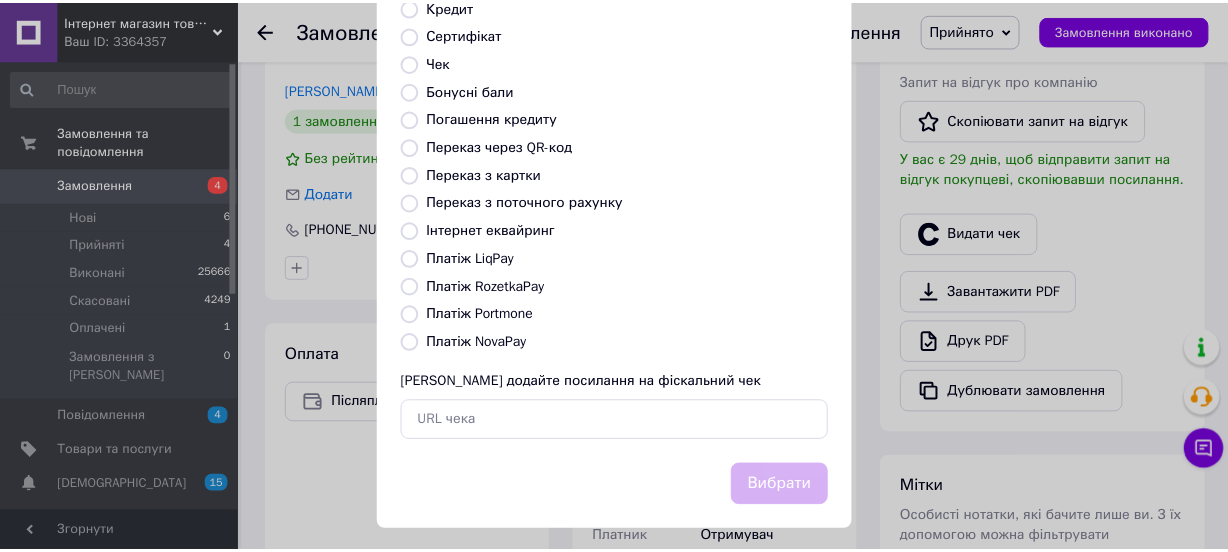 scroll, scrollTop: 307, scrollLeft: 0, axis: vertical 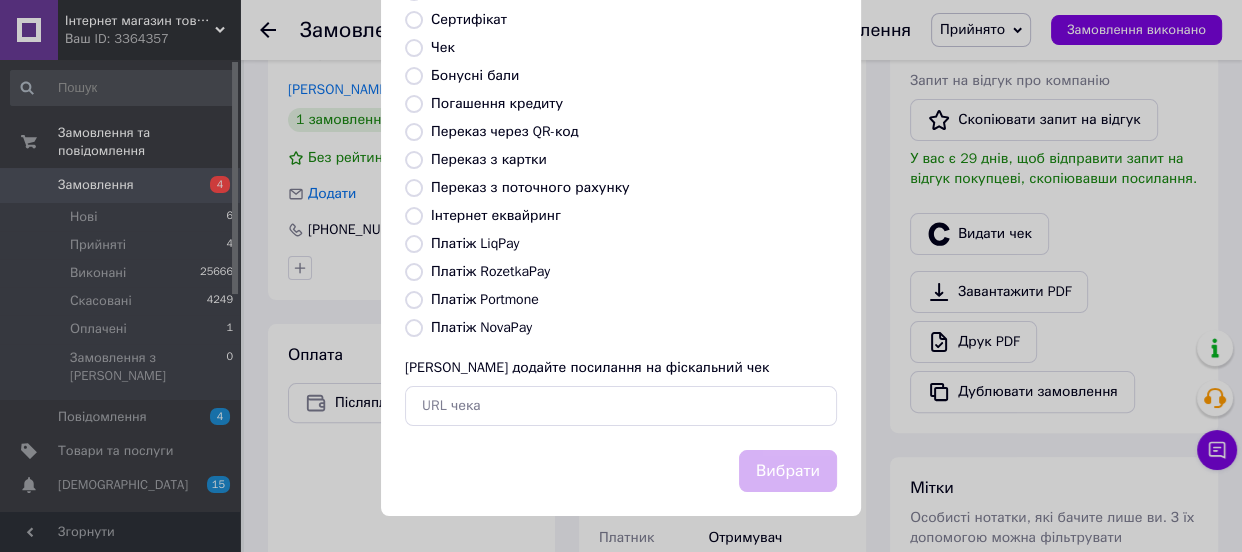 click on "Платіж NovaPay" at bounding box center [481, 327] 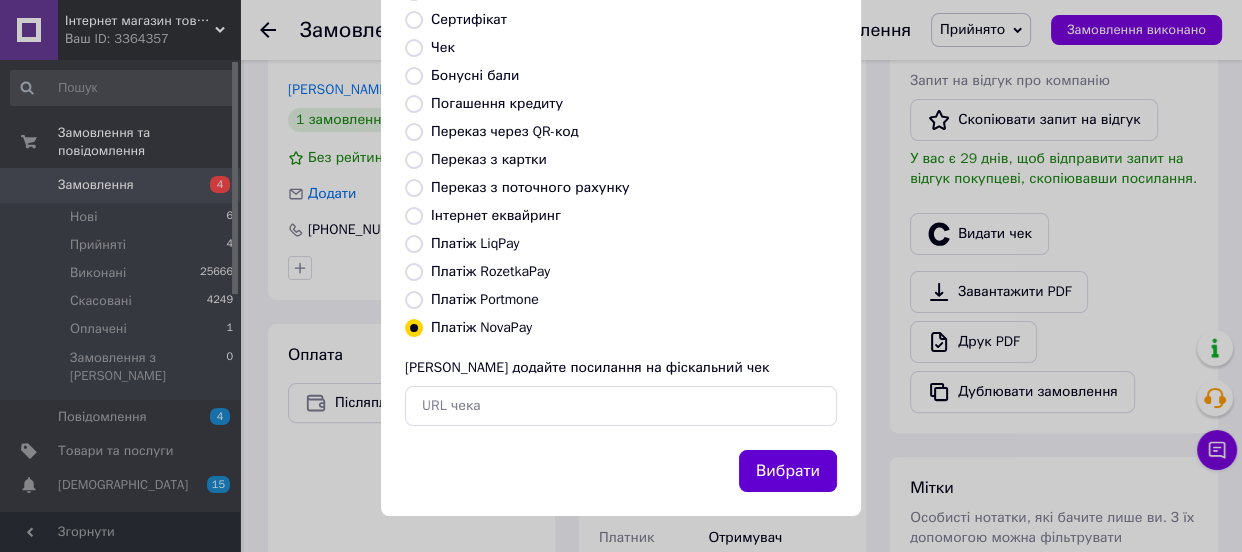 click on "Вибрати" at bounding box center [788, 471] 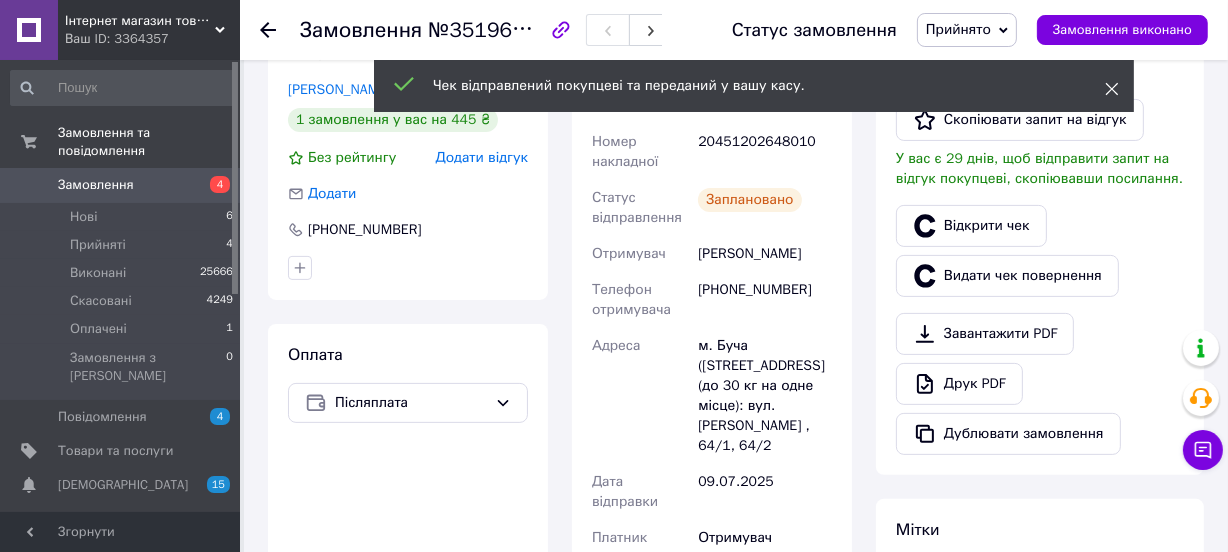 click 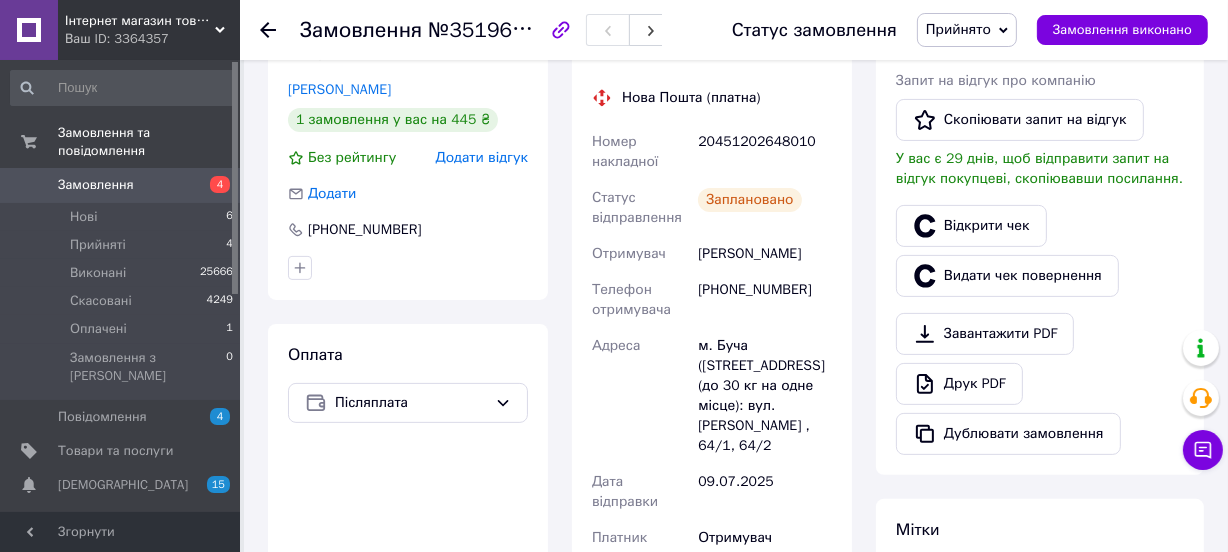 click on "Прийнято" at bounding box center [958, 29] 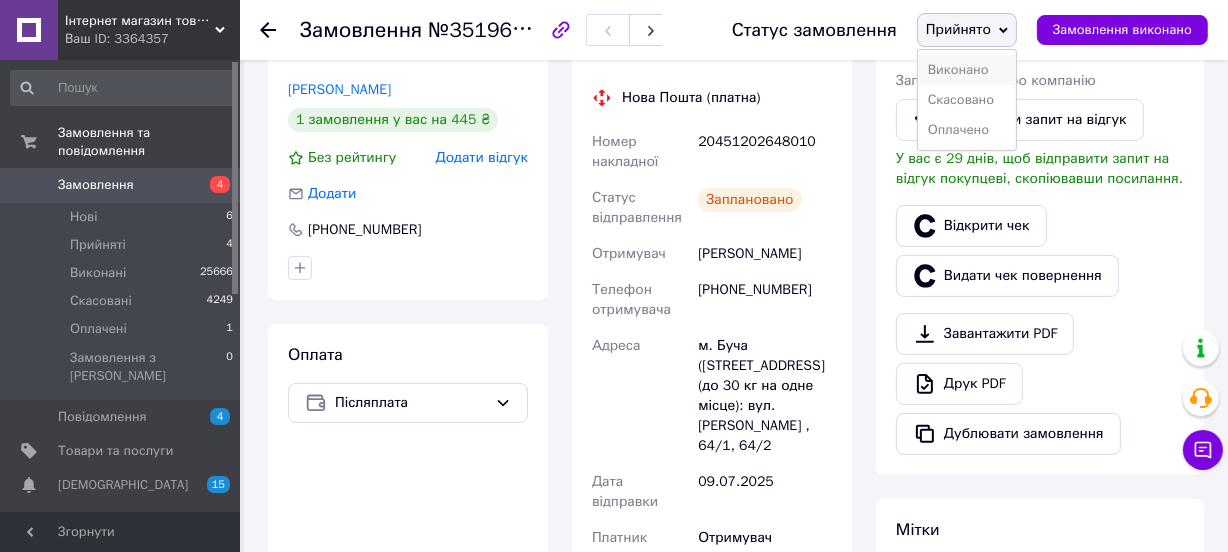 click on "Виконано" at bounding box center (967, 70) 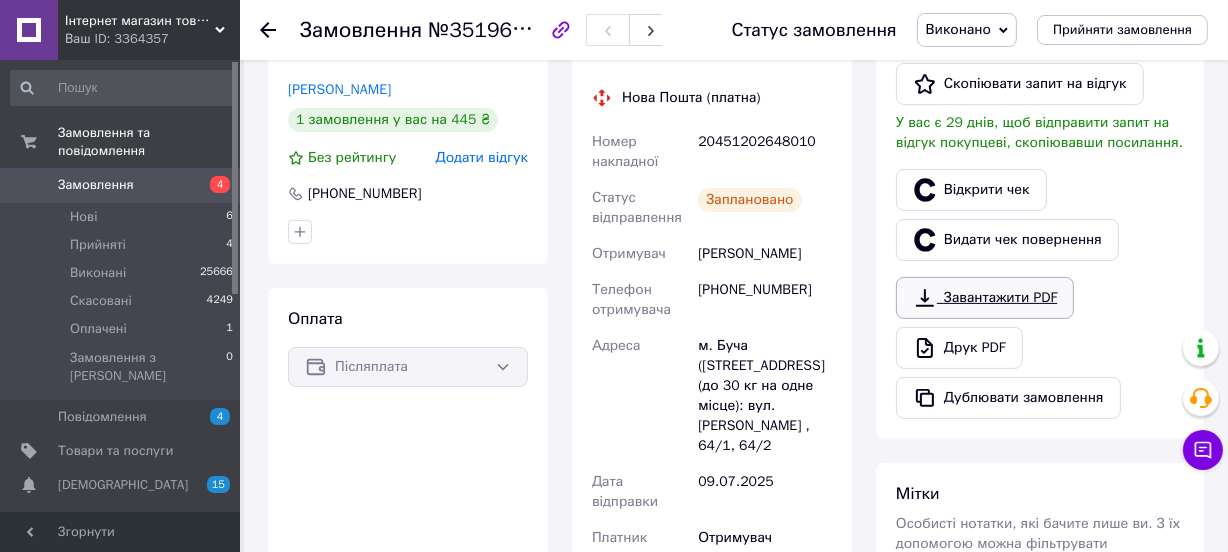 scroll, scrollTop: 0, scrollLeft: 0, axis: both 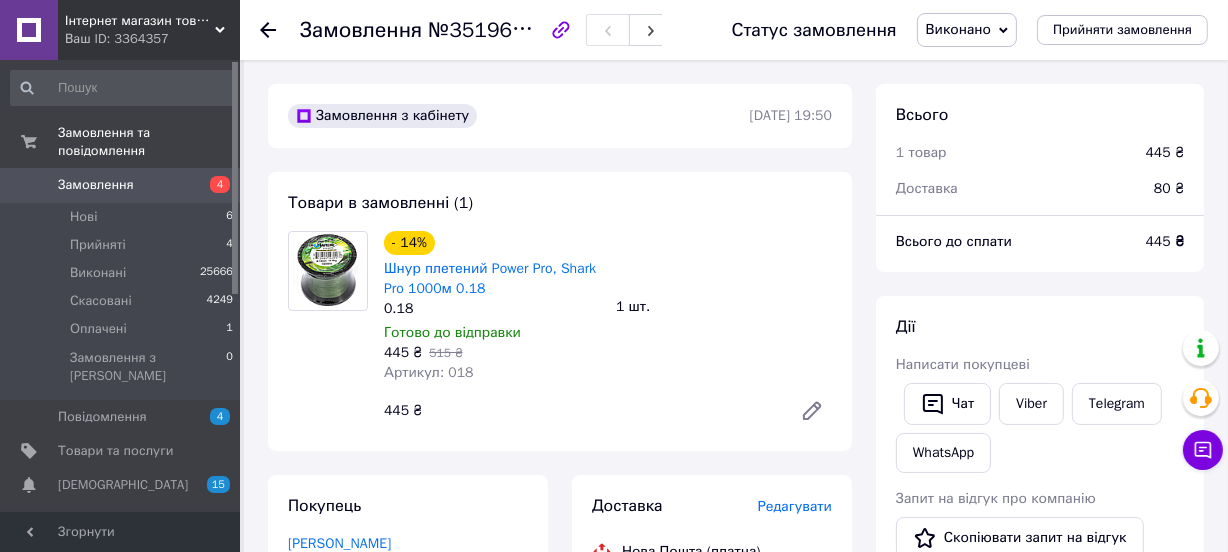 click on "Замовлення 4" at bounding box center (122, 185) 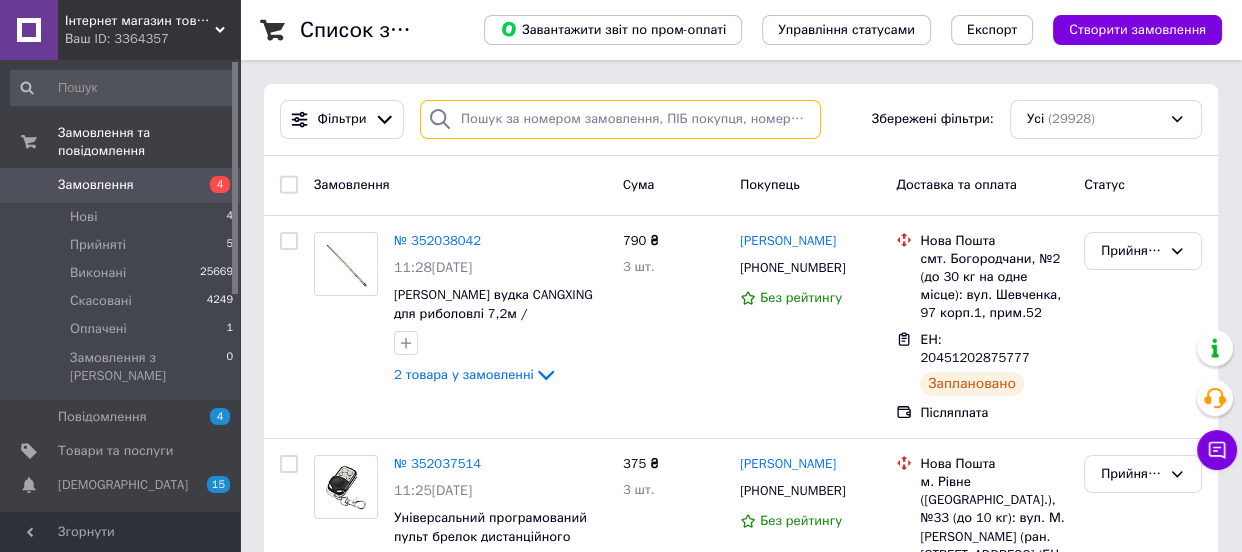click at bounding box center [620, 119] 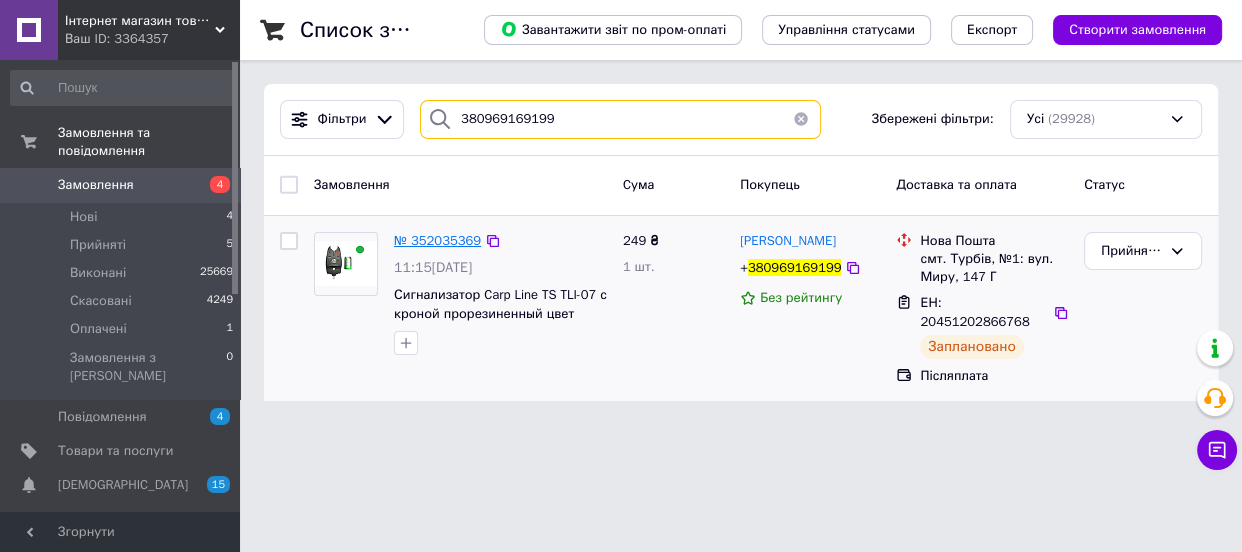 type on "380969169199" 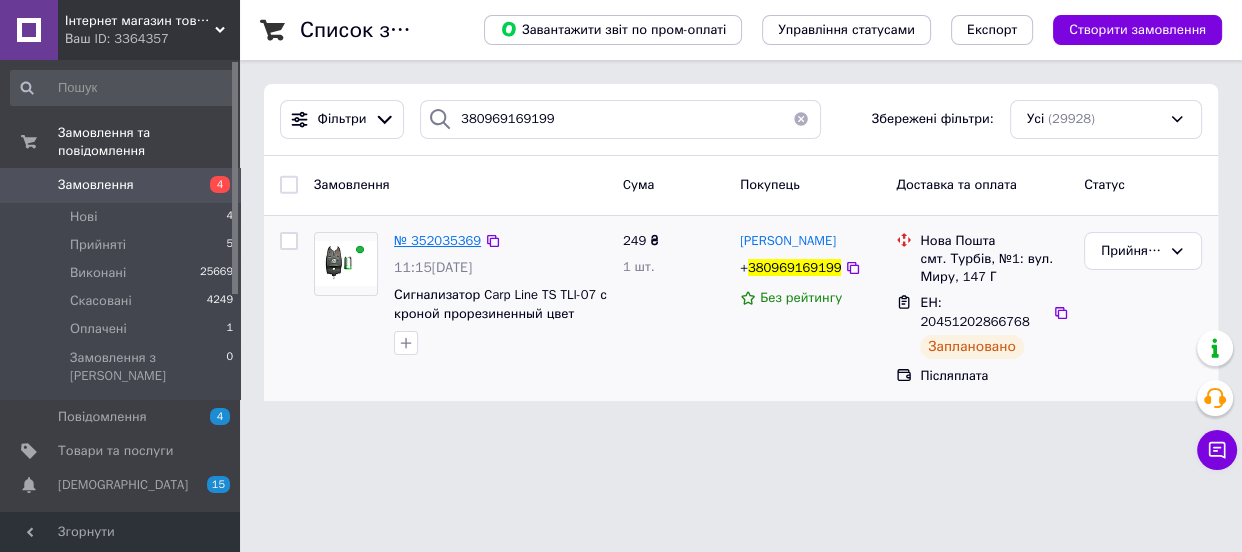 click on "№ 352035369" at bounding box center (437, 240) 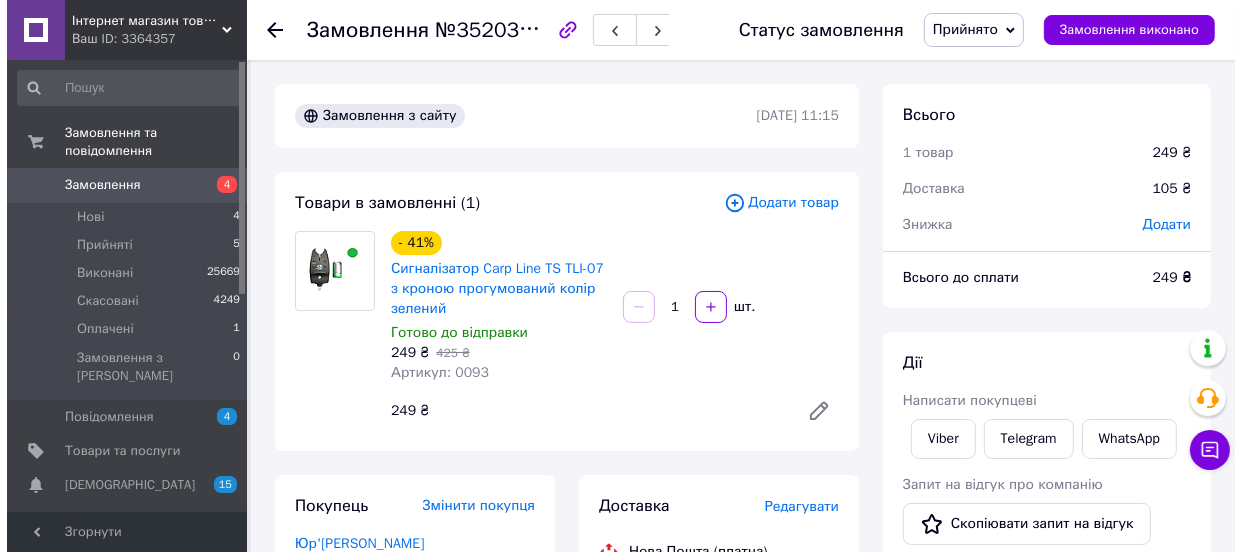 scroll, scrollTop: 454, scrollLeft: 0, axis: vertical 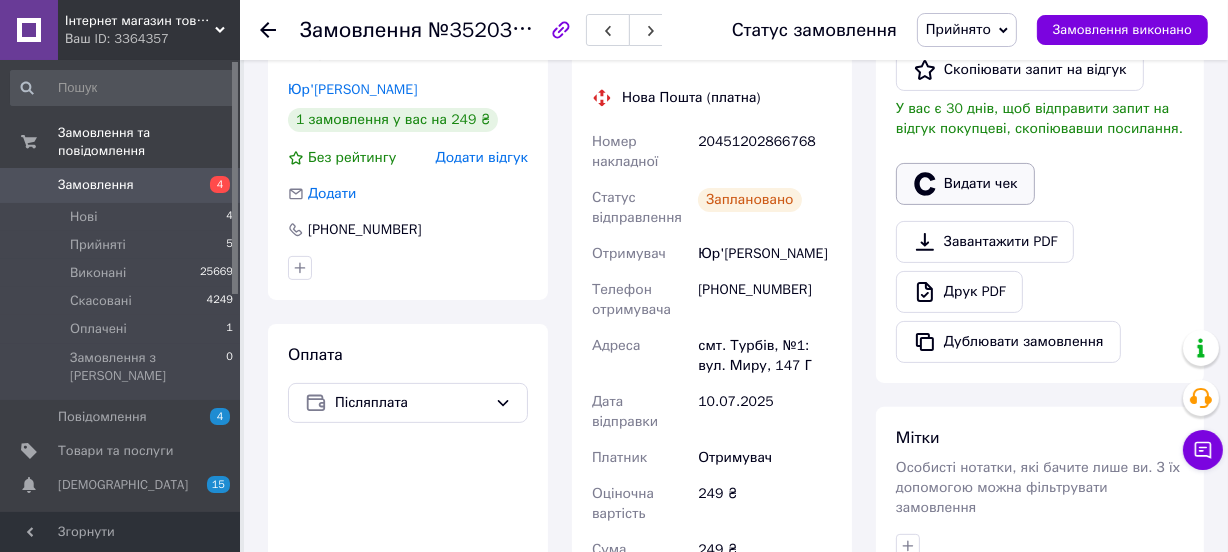 click on "Видати чек" at bounding box center [965, 184] 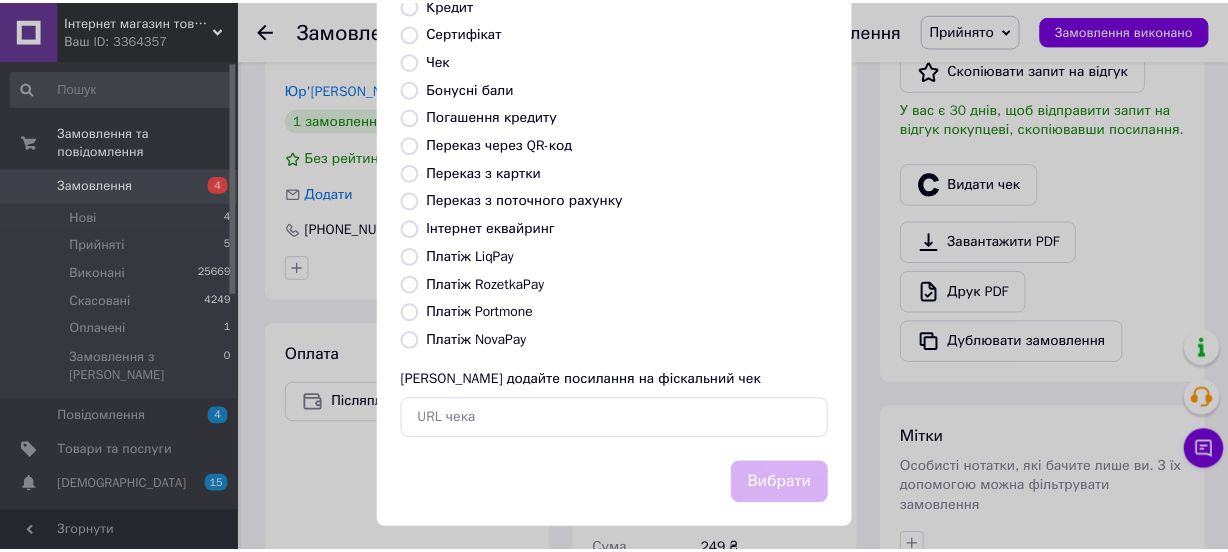 scroll, scrollTop: 307, scrollLeft: 0, axis: vertical 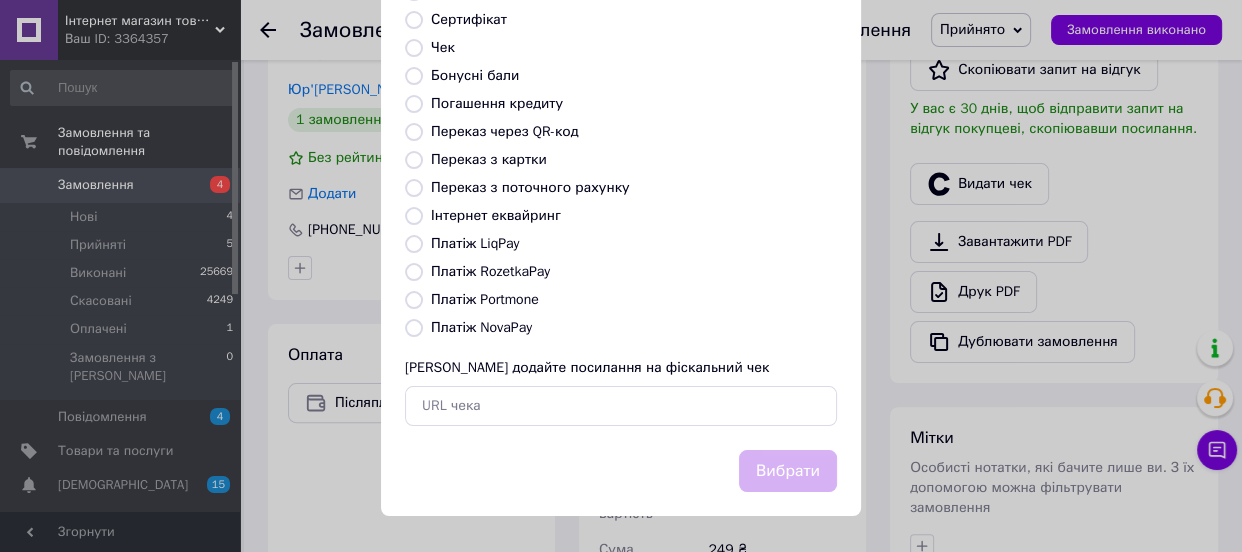 click on "Платіж NovaPay" at bounding box center [481, 327] 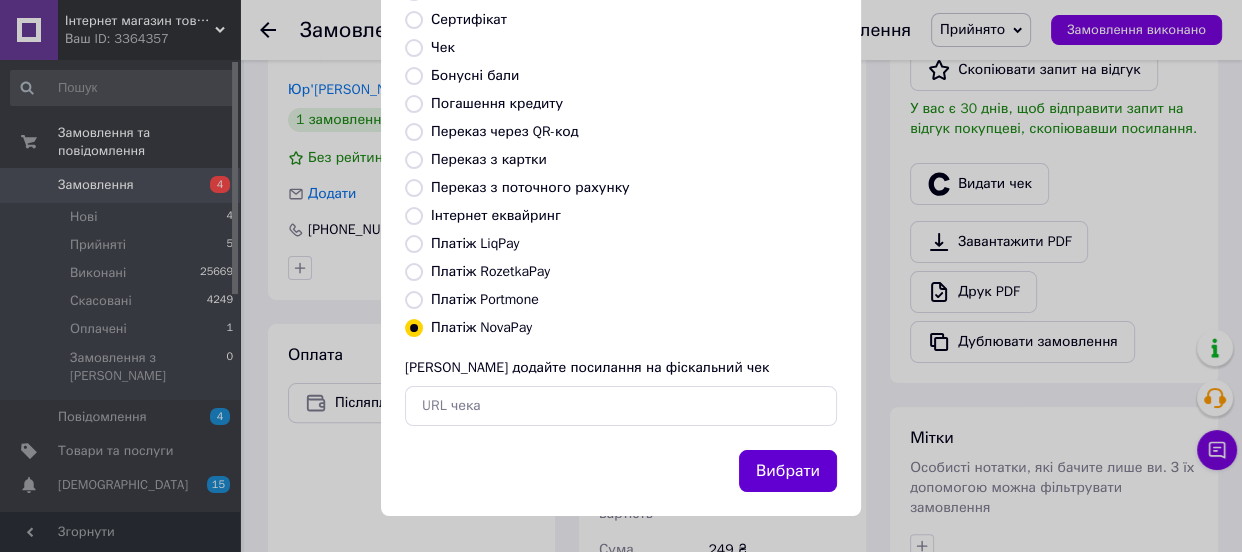 click on "Вибрати" at bounding box center (788, 471) 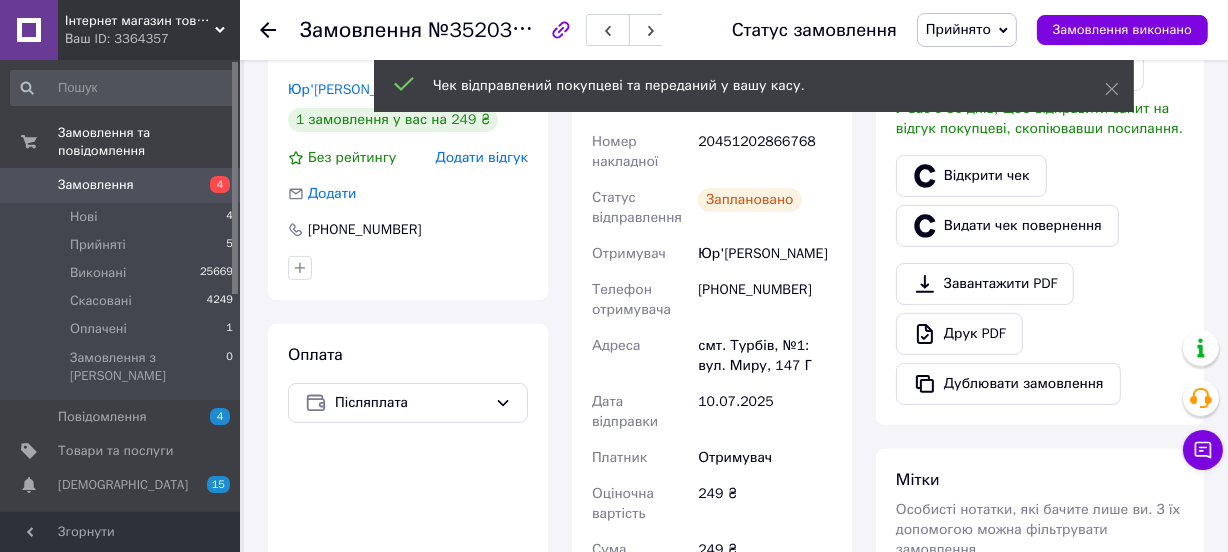 scroll, scrollTop: 0, scrollLeft: 0, axis: both 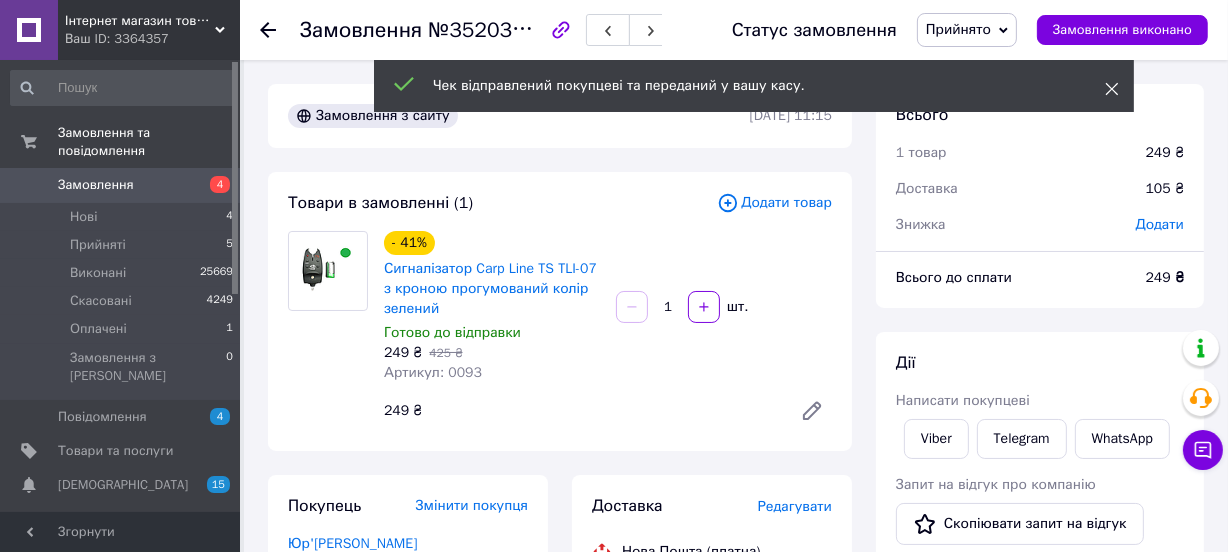 click 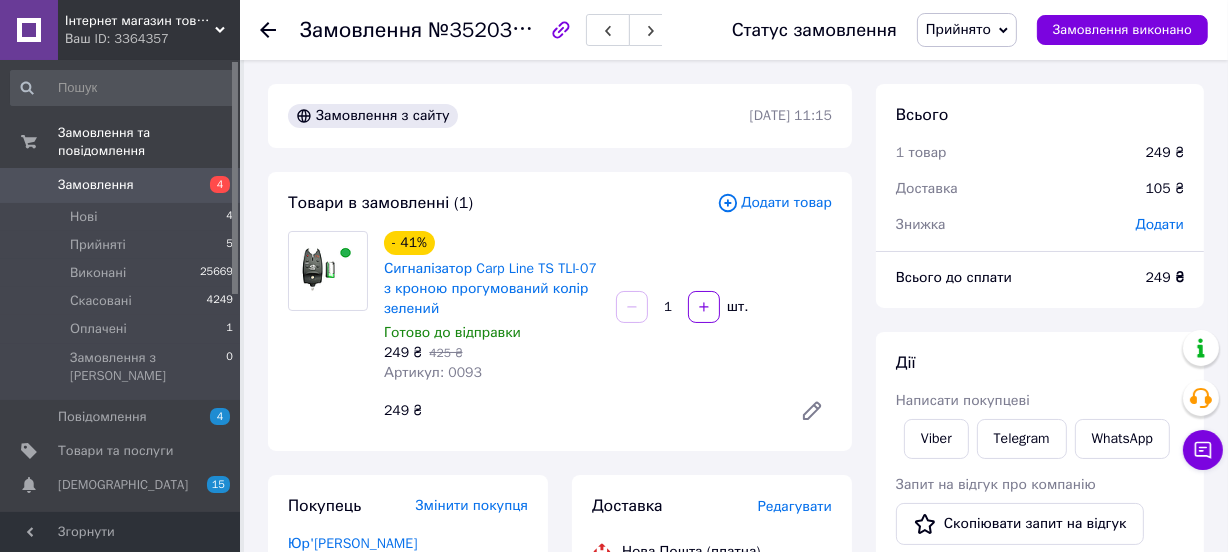 click on "Статус замовлення Прийнято Виконано Скасовано Оплачено Замовлення виконано" at bounding box center [950, 30] 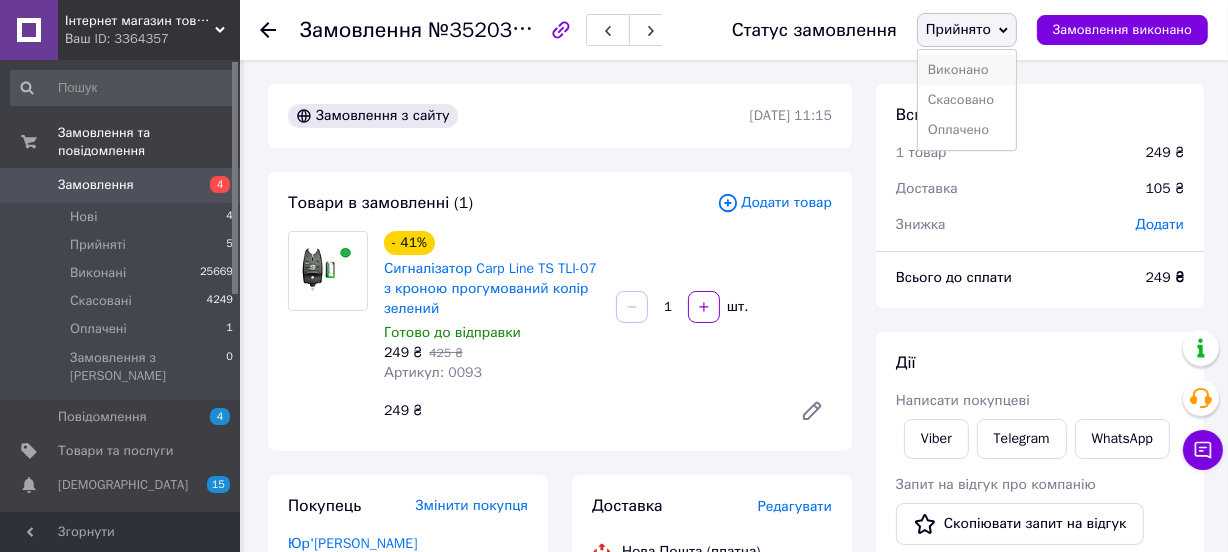 click on "Виконано" at bounding box center [967, 70] 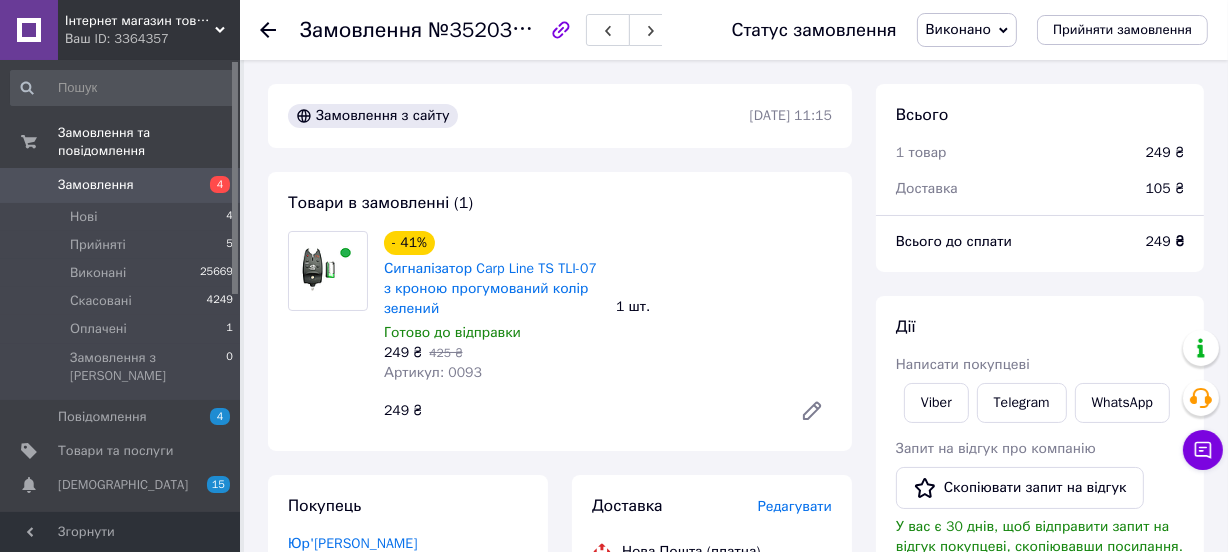 click on "Замовлення 4" at bounding box center (122, 185) 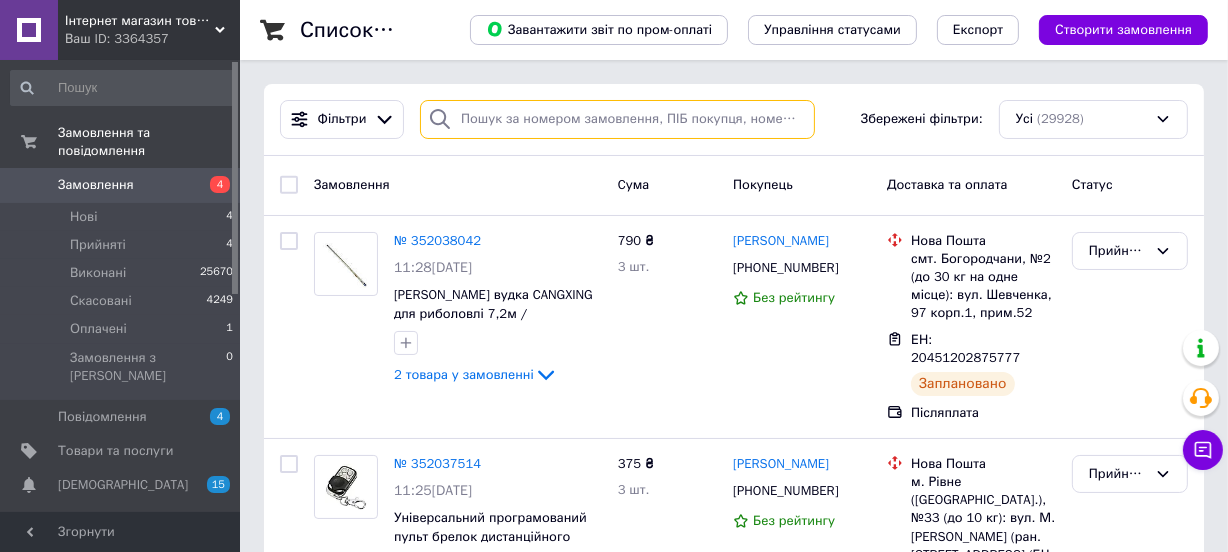 click at bounding box center (617, 119) 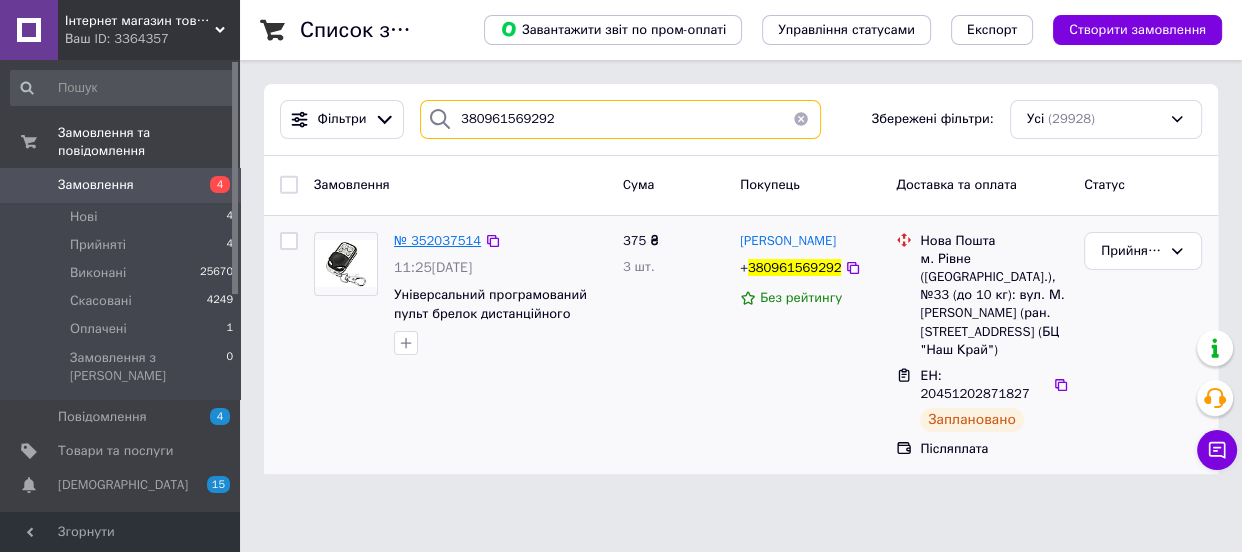 type on "380961569292" 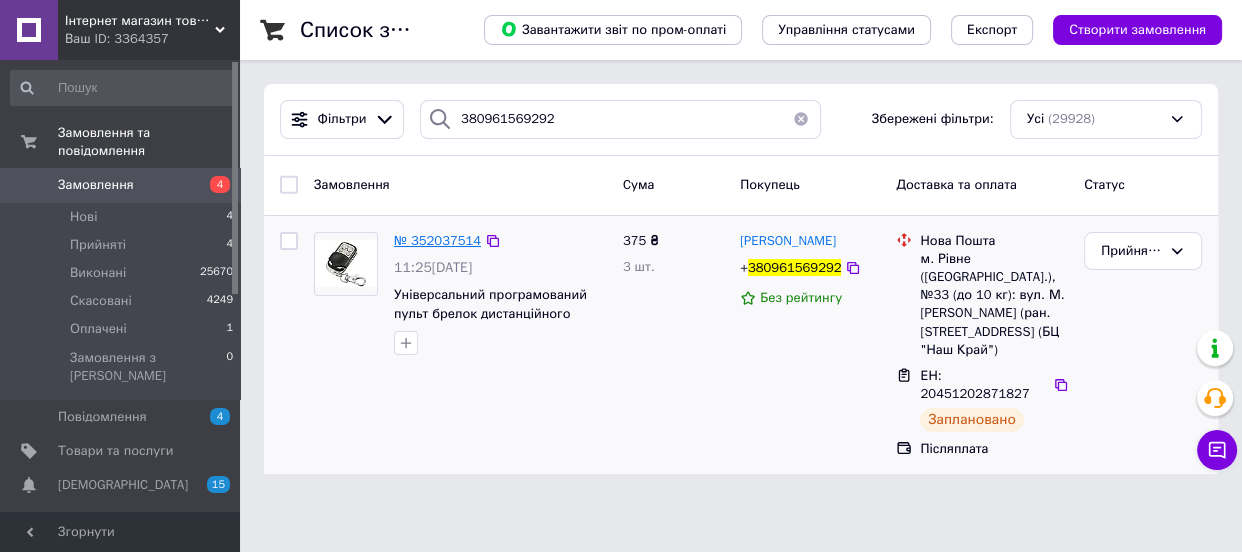 click on "№ 352037514" at bounding box center [437, 240] 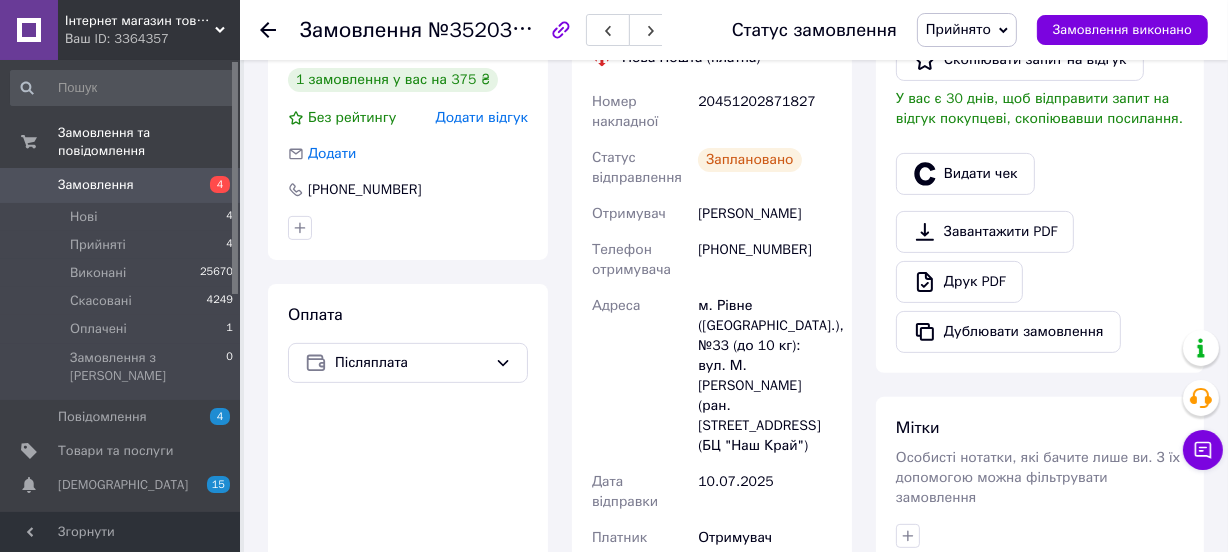 scroll, scrollTop: 518, scrollLeft: 0, axis: vertical 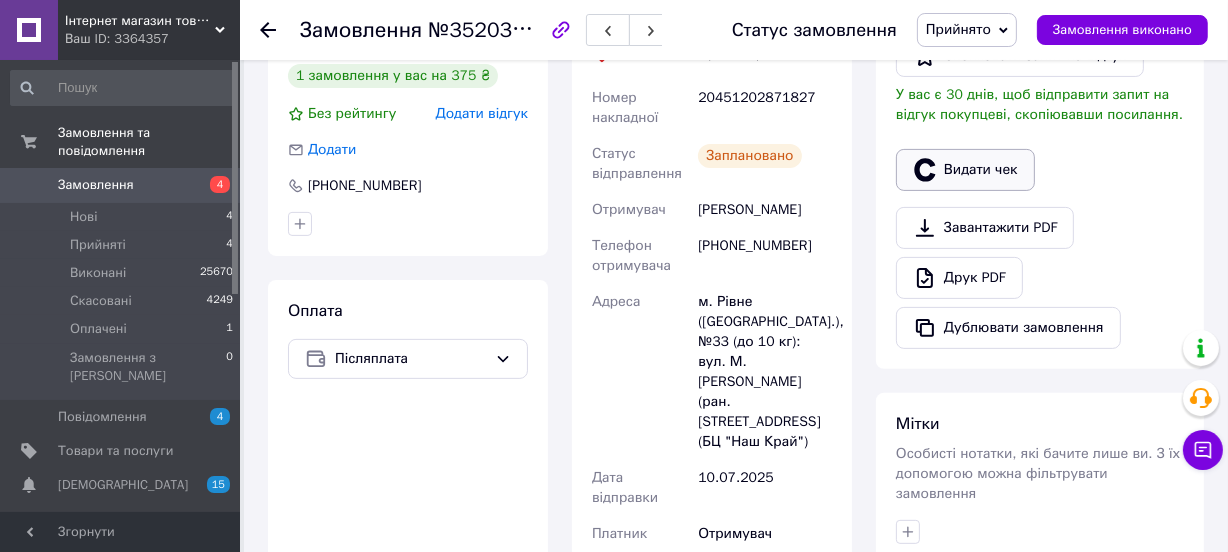 click on "Видати чек" at bounding box center (965, 170) 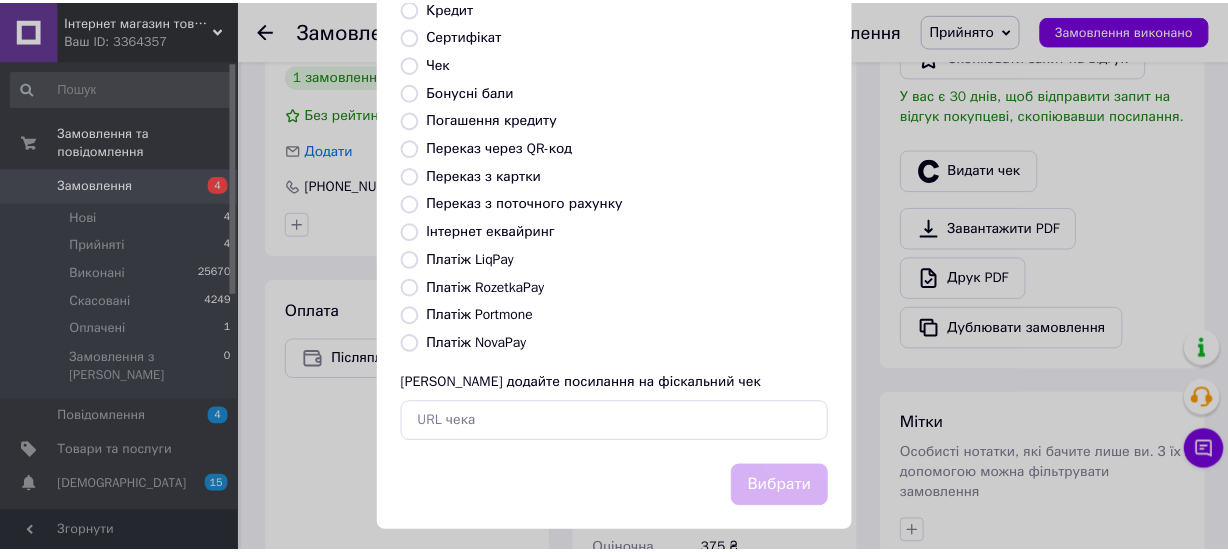 scroll, scrollTop: 307, scrollLeft: 0, axis: vertical 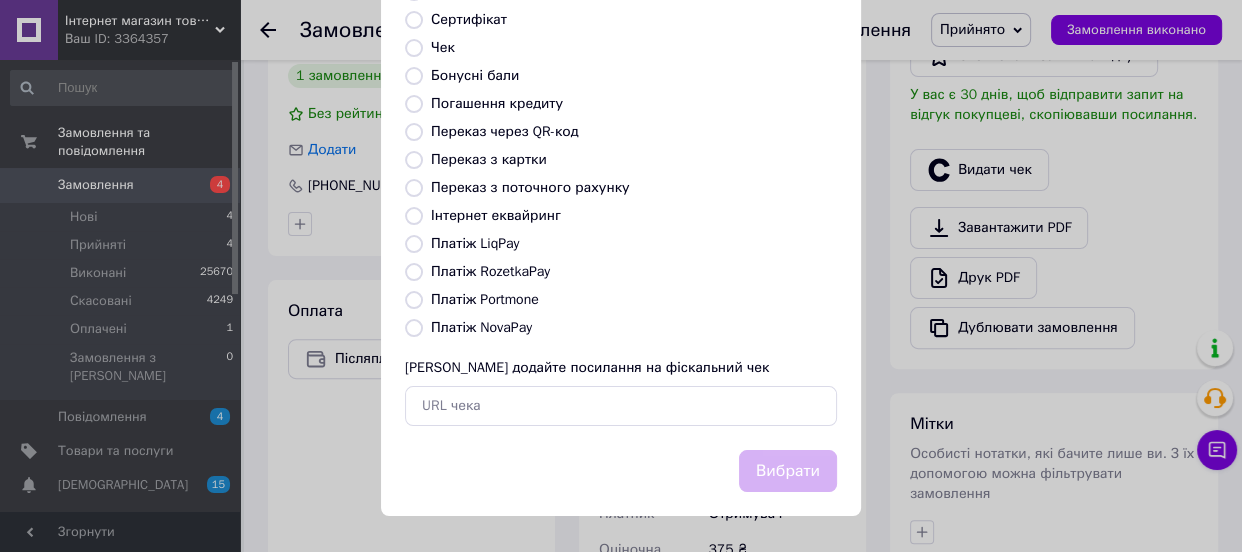 drag, startPoint x: 499, startPoint y: 306, endPoint x: 496, endPoint y: 328, distance: 22.203604 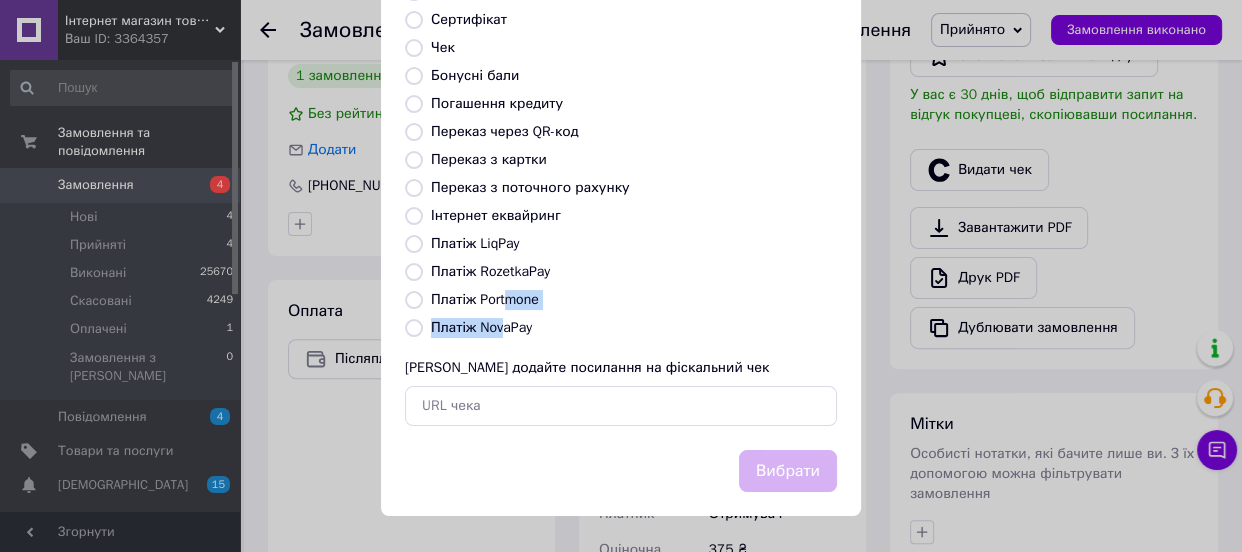 click on "Платіж NovaPay" at bounding box center (481, 327) 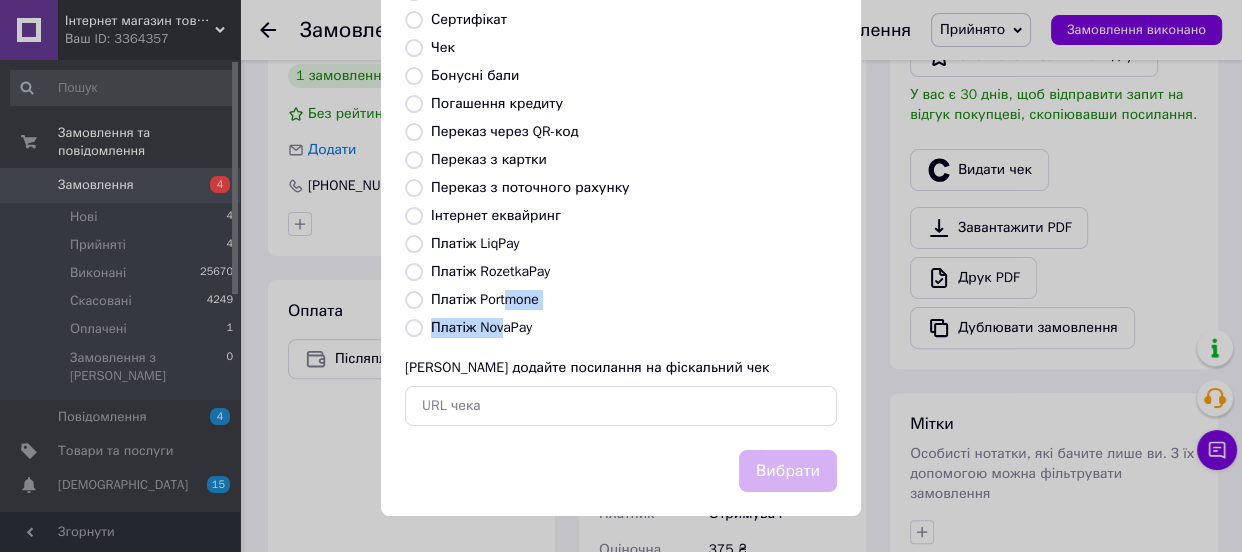 radio on "true" 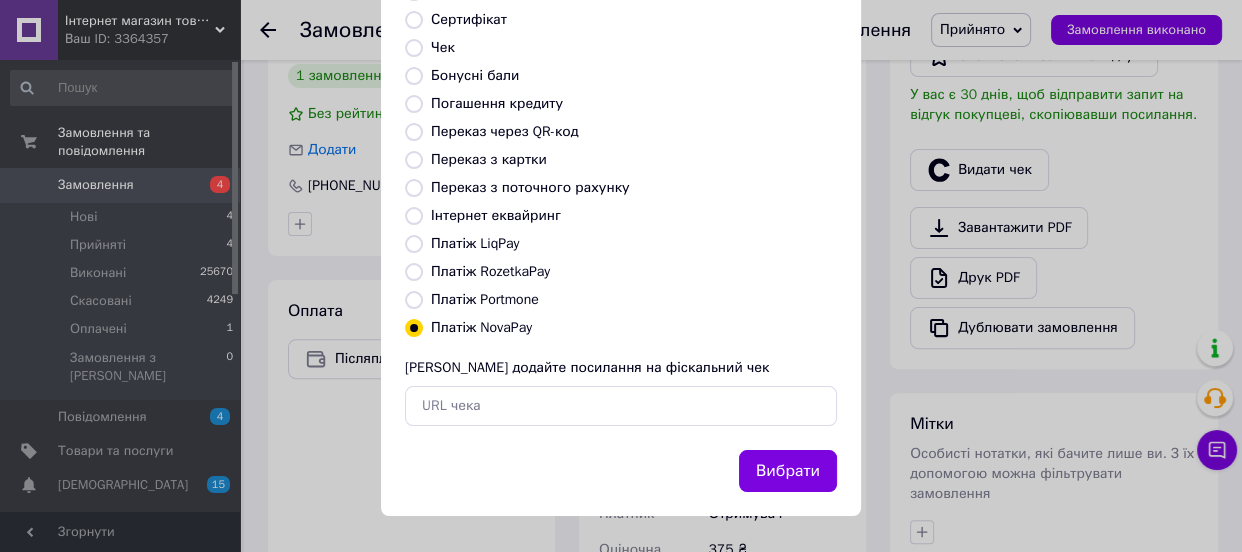 click on "Вибрати" at bounding box center (788, 471) 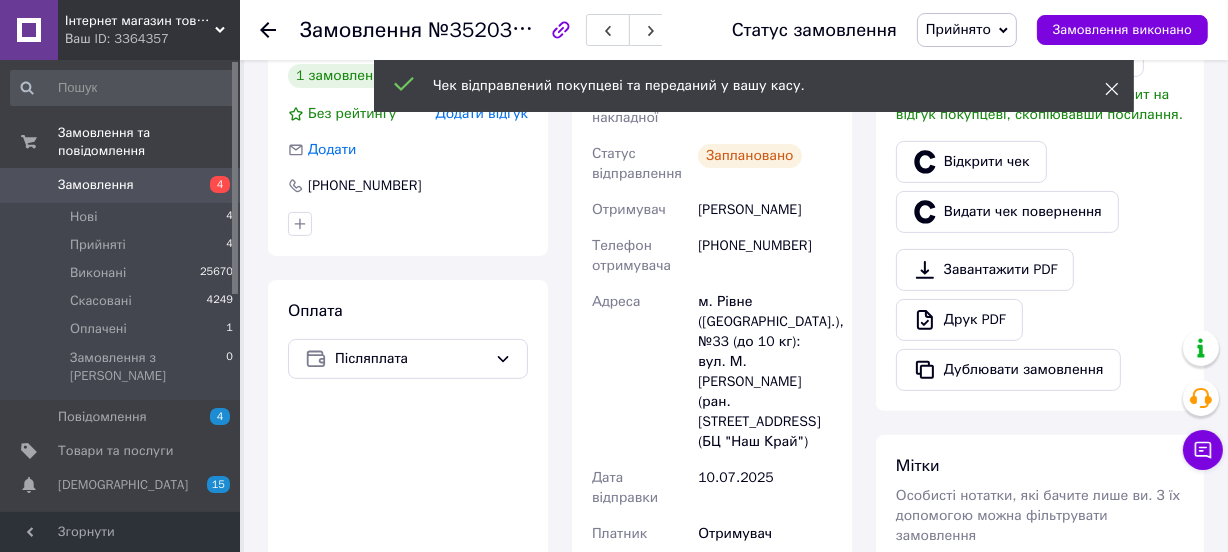 click 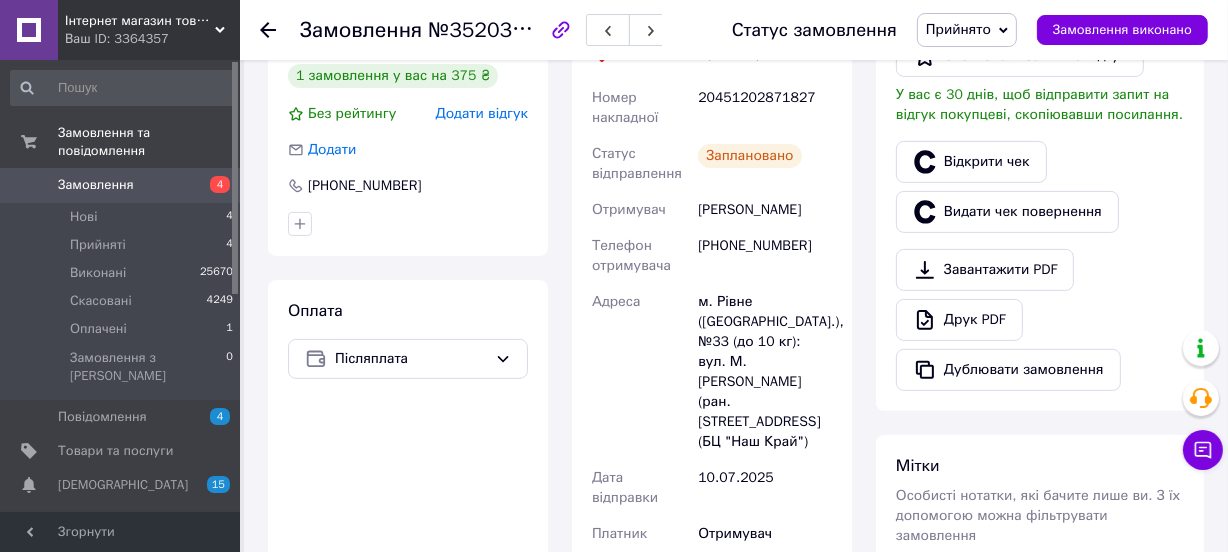 click on "Прийнято" at bounding box center [967, 30] 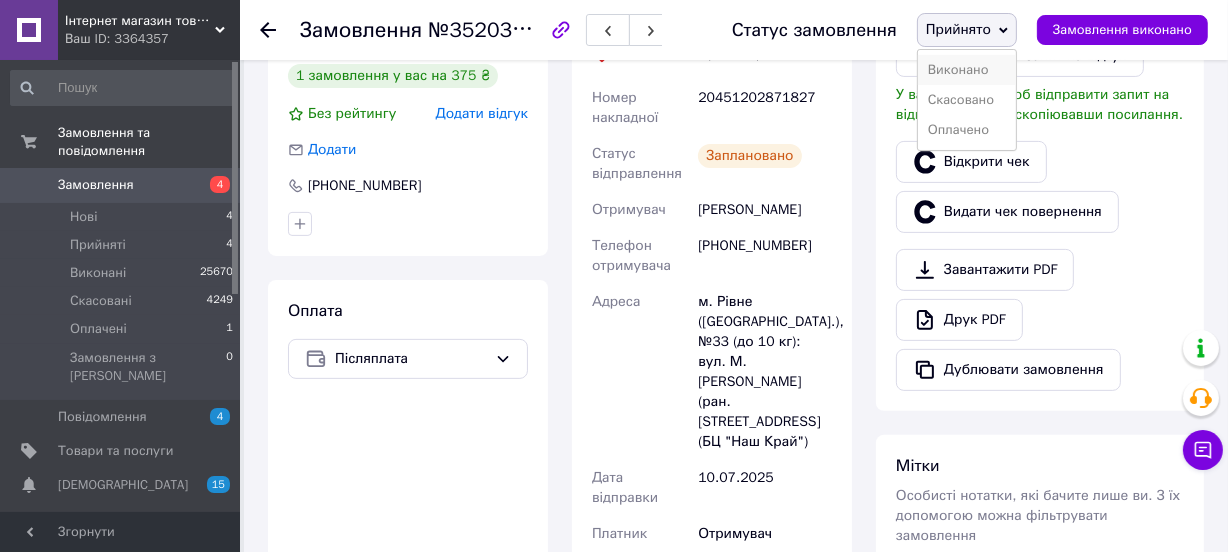 click on "Виконано" at bounding box center (967, 70) 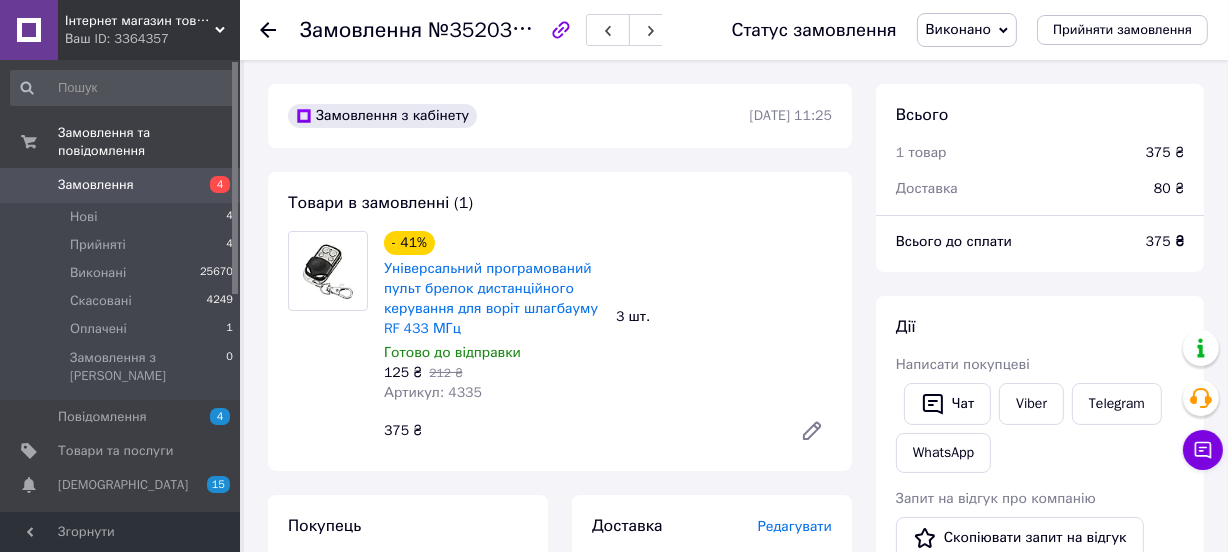 scroll, scrollTop: 0, scrollLeft: 0, axis: both 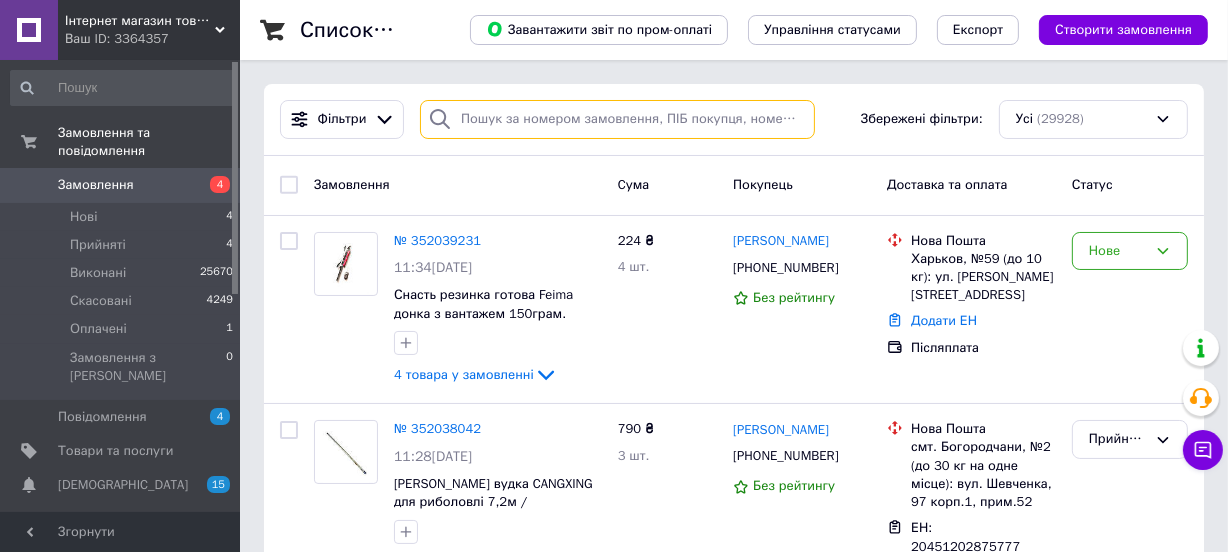 click at bounding box center [617, 119] 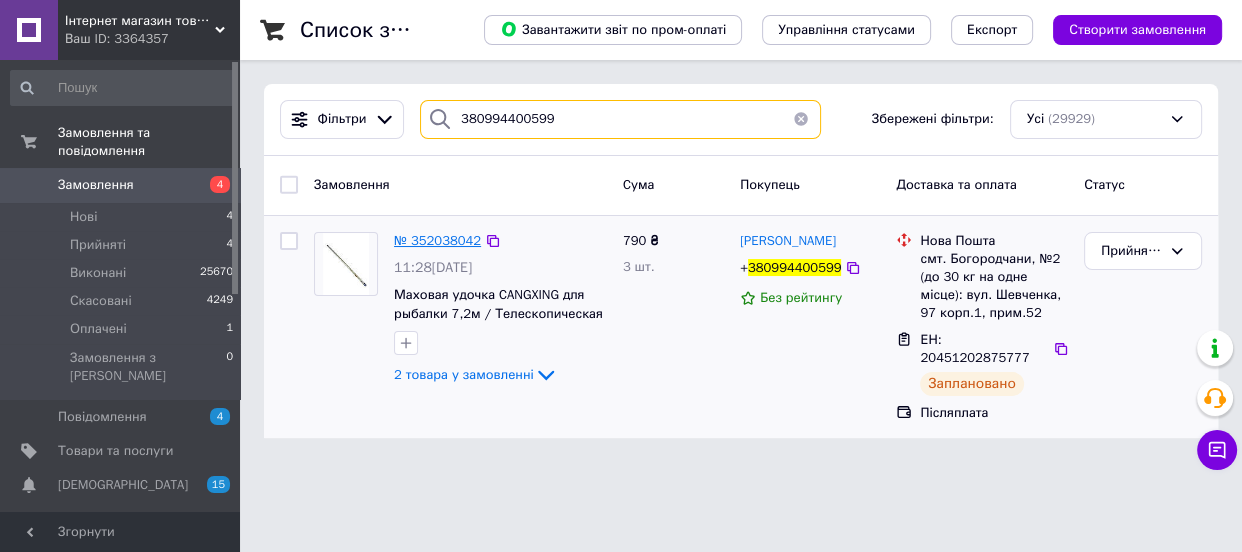 type on "380994400599" 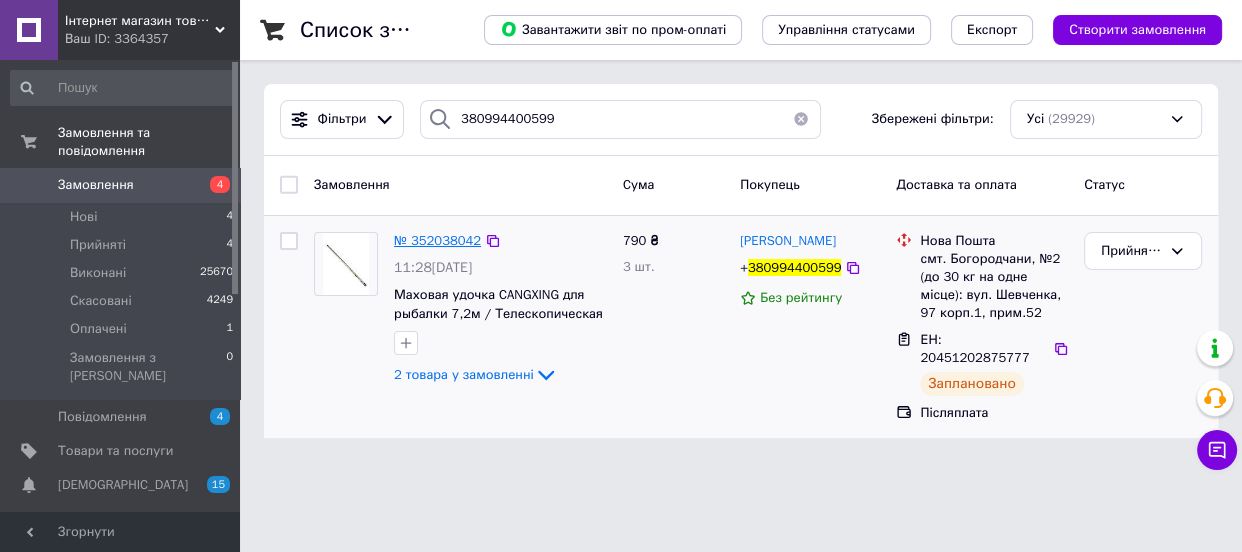 click on "№ 352038042" at bounding box center [437, 240] 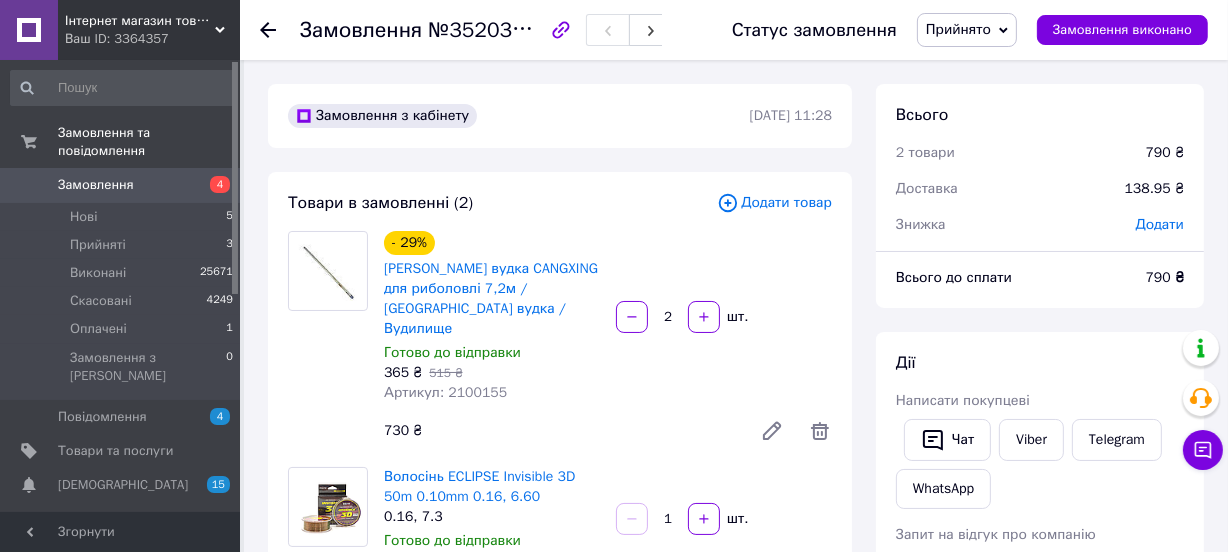 scroll, scrollTop: 220, scrollLeft: 0, axis: vertical 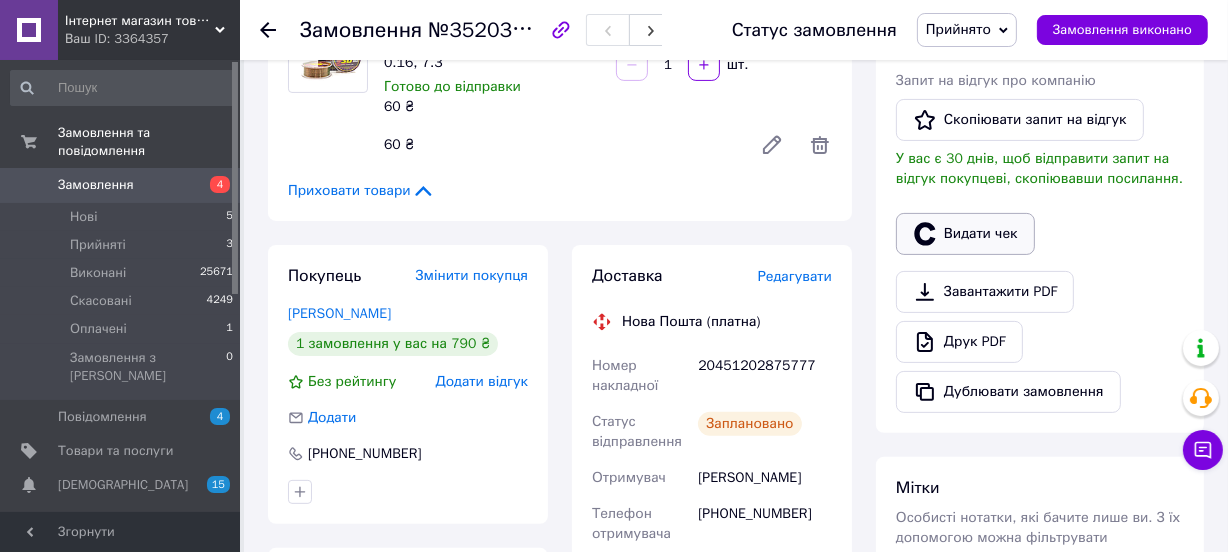 click on "Видати чек" at bounding box center (965, 234) 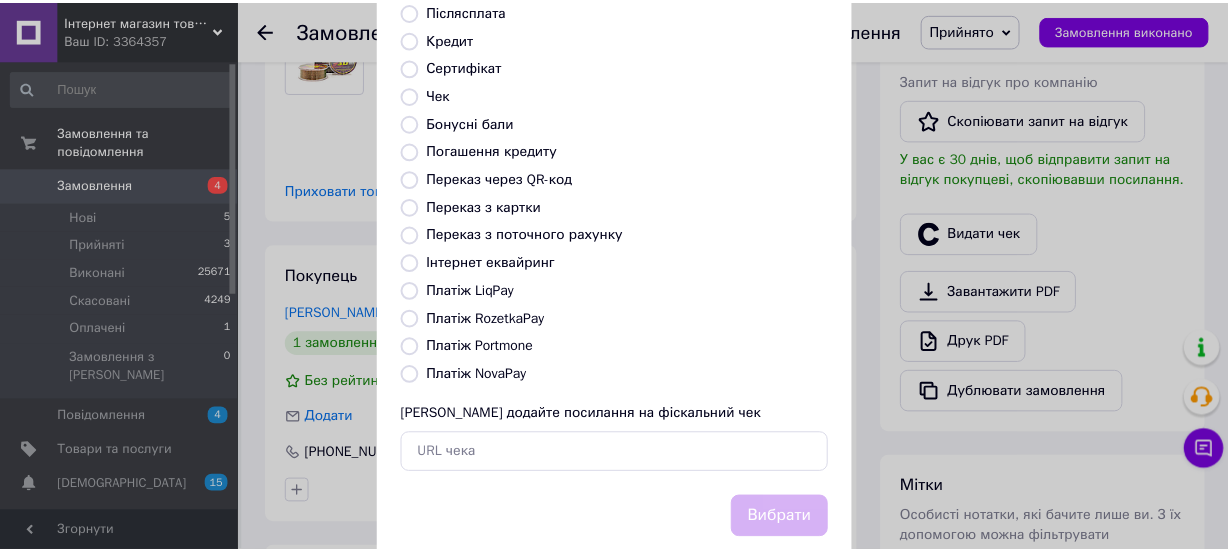 scroll, scrollTop: 307, scrollLeft: 0, axis: vertical 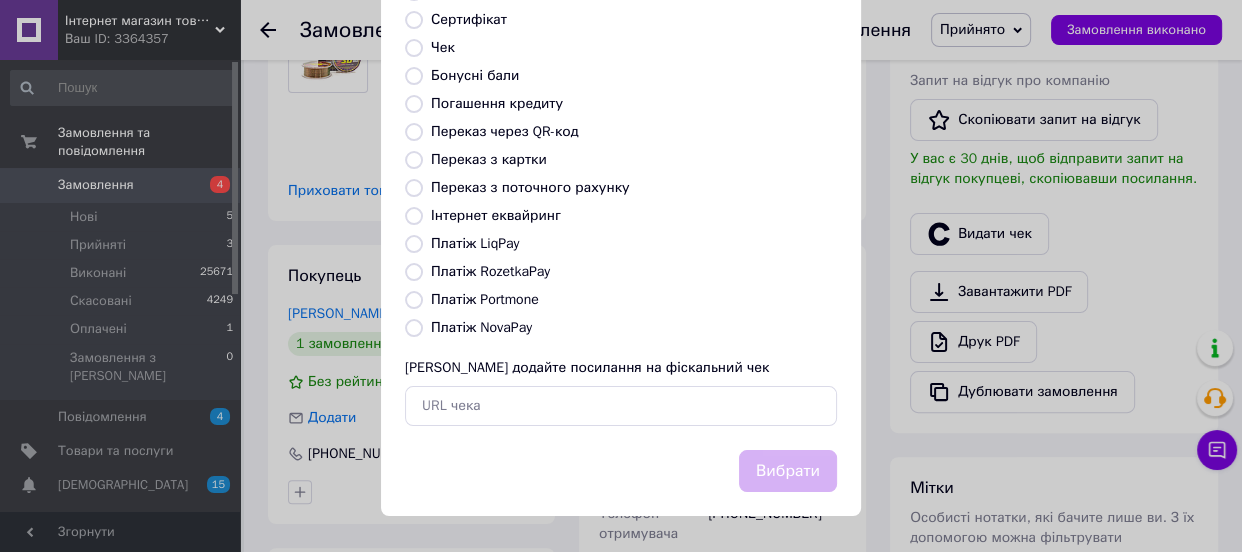 click on "Платіж NovaPay" at bounding box center [481, 327] 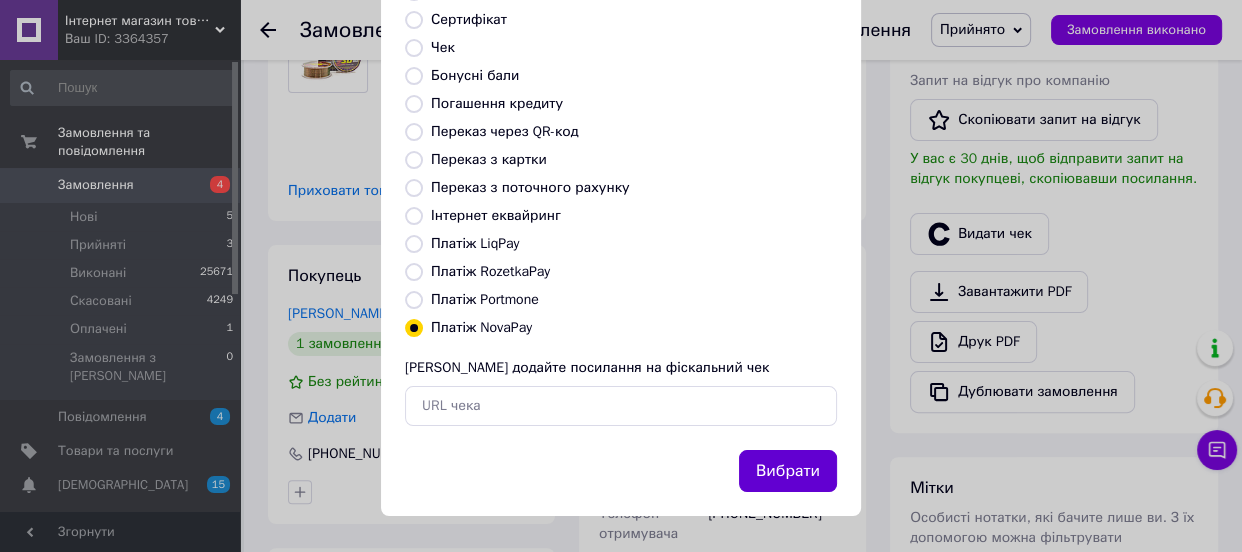click on "Вибрати" at bounding box center [788, 471] 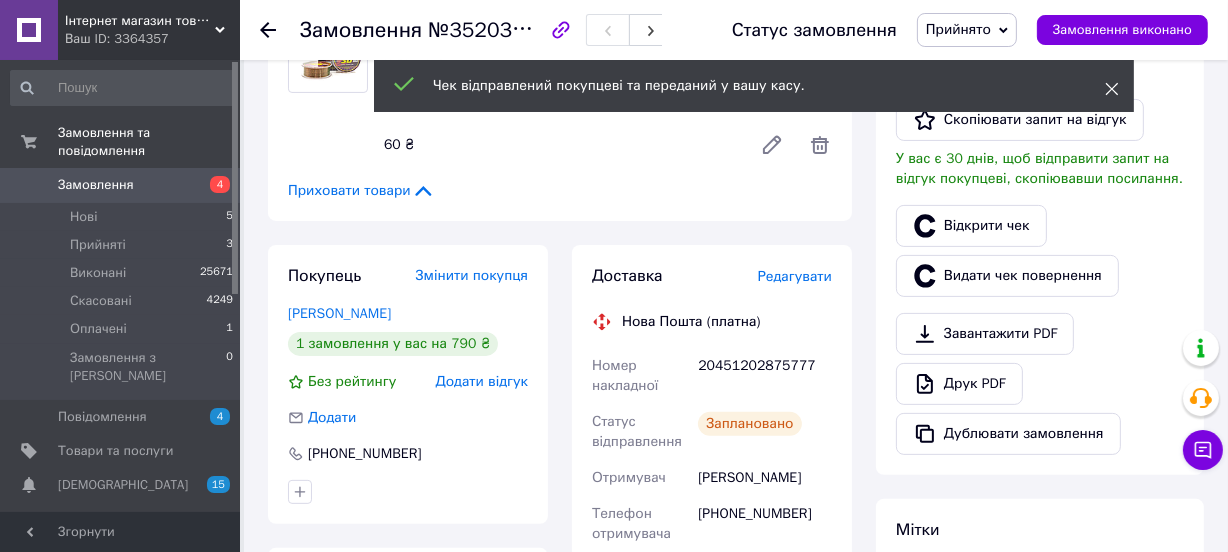 click 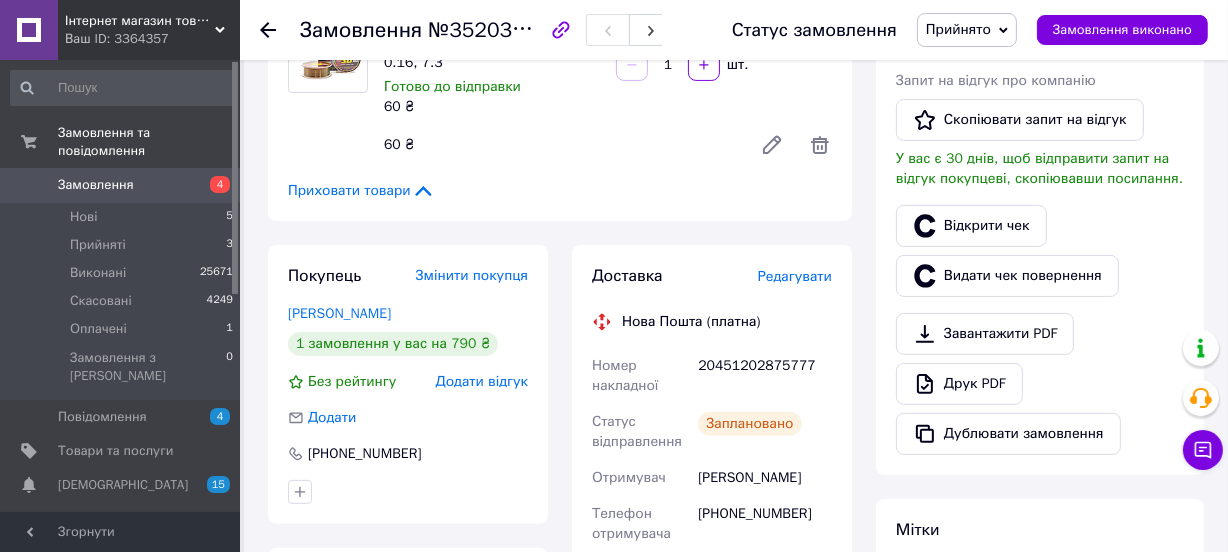 click on "Прийнято" at bounding box center [958, 29] 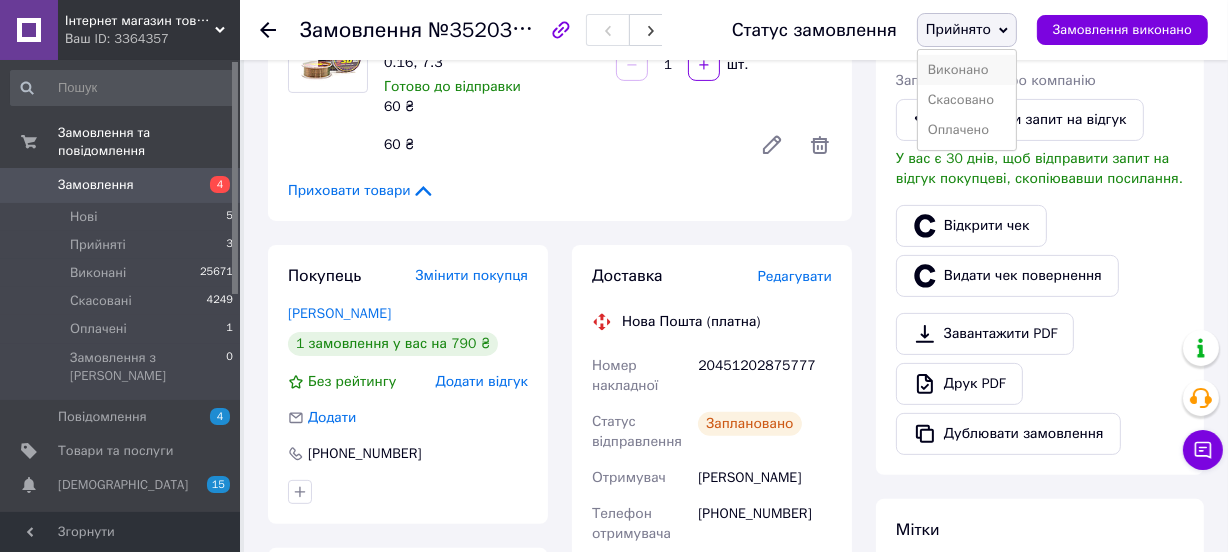 click on "Виконано" at bounding box center (967, 70) 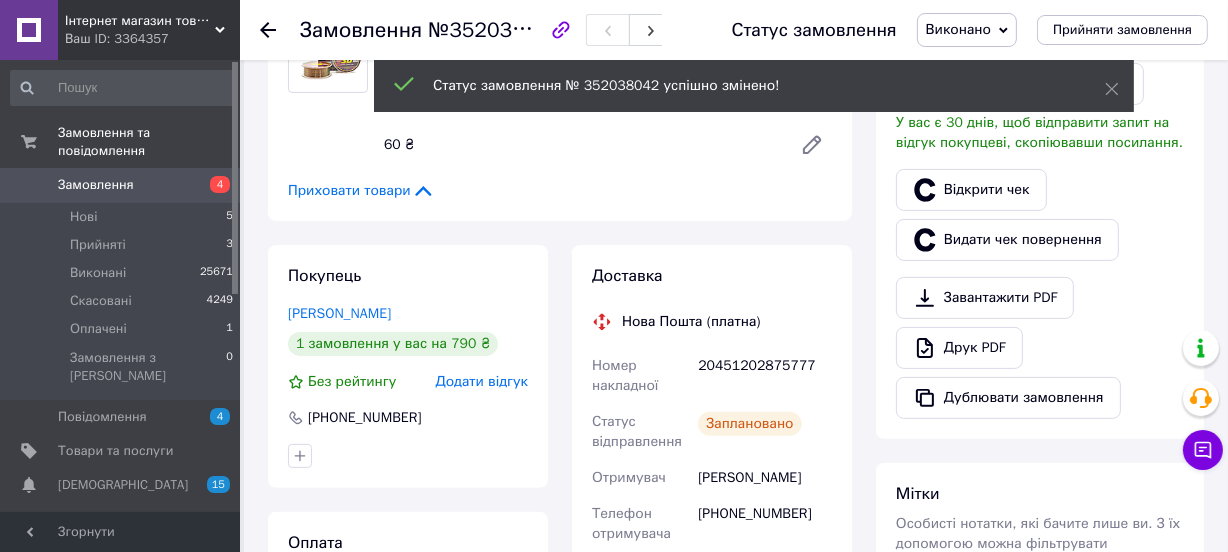 scroll, scrollTop: 316, scrollLeft: 0, axis: vertical 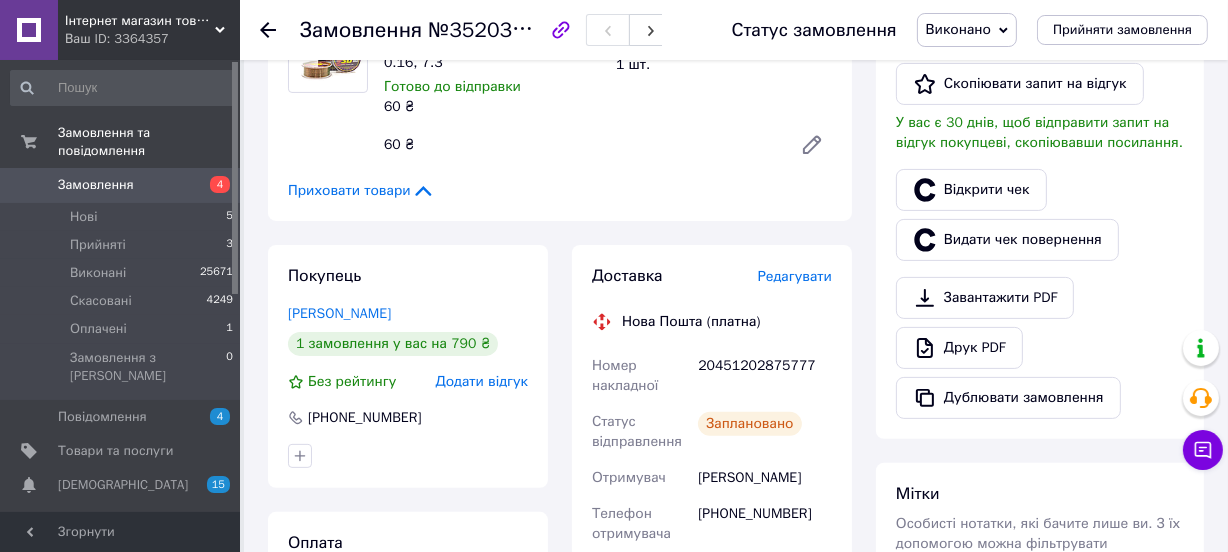 click on "4" at bounding box center (212, 185) 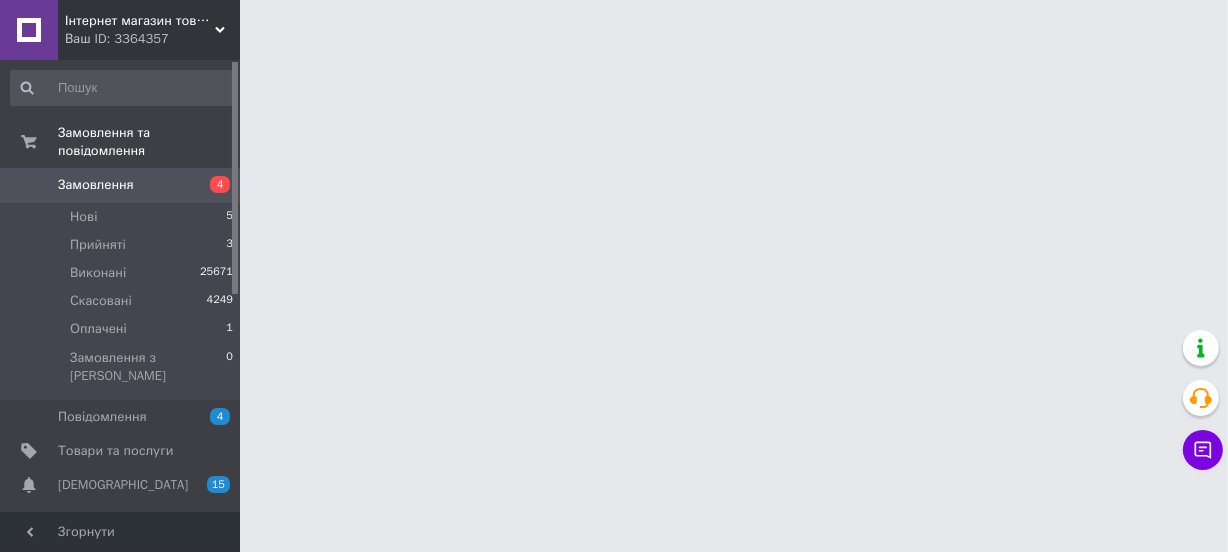 scroll, scrollTop: 0, scrollLeft: 0, axis: both 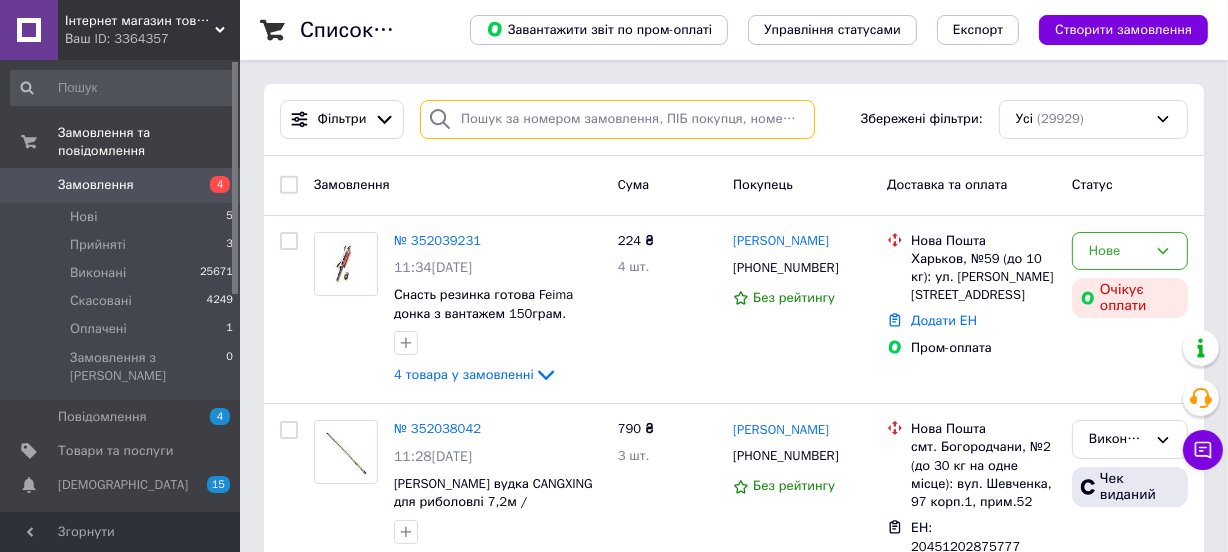 click at bounding box center (617, 119) 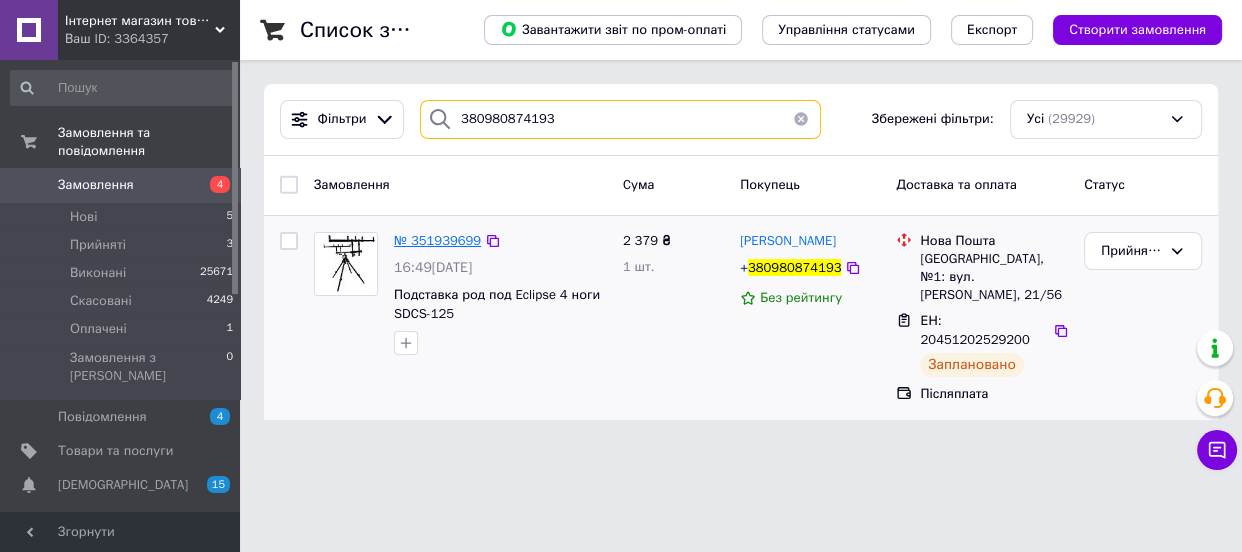 type on "380980874193" 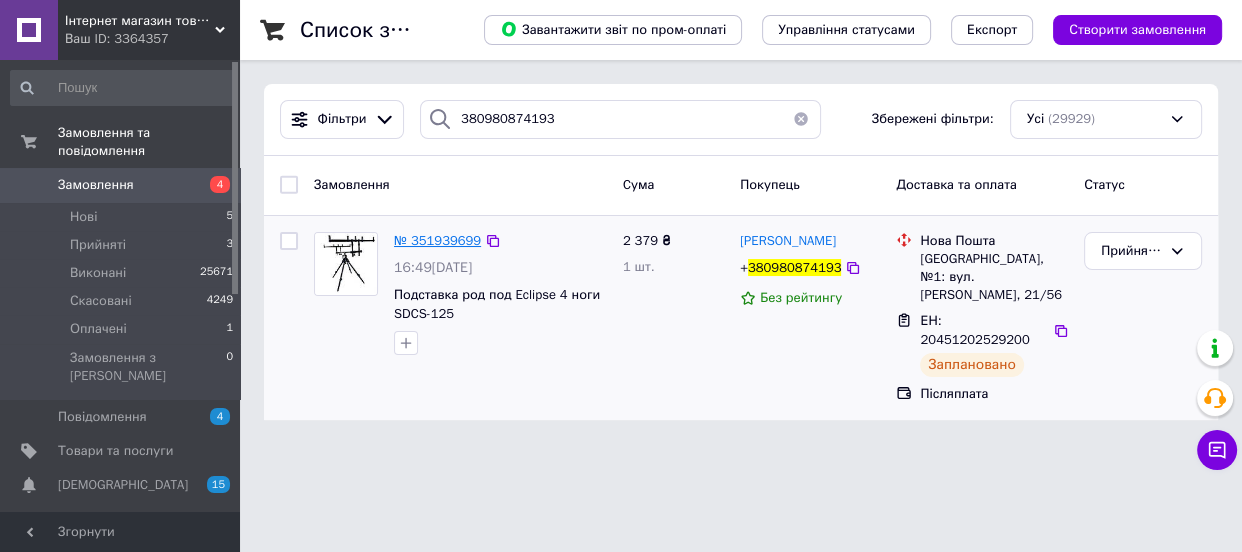 click on "№ 351939699" at bounding box center [437, 240] 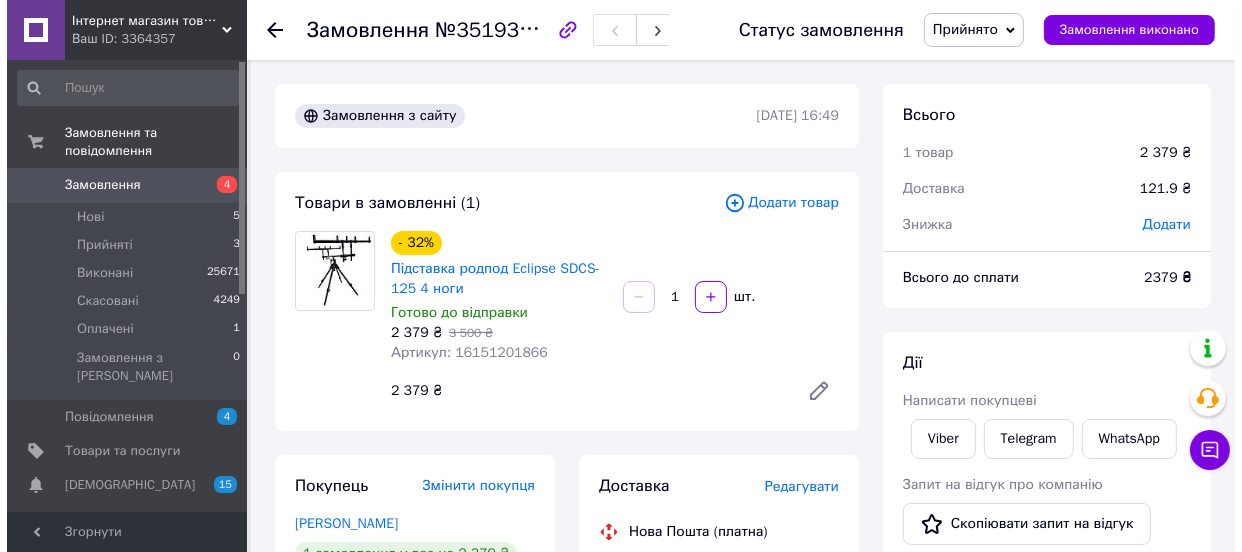 scroll, scrollTop: 454, scrollLeft: 0, axis: vertical 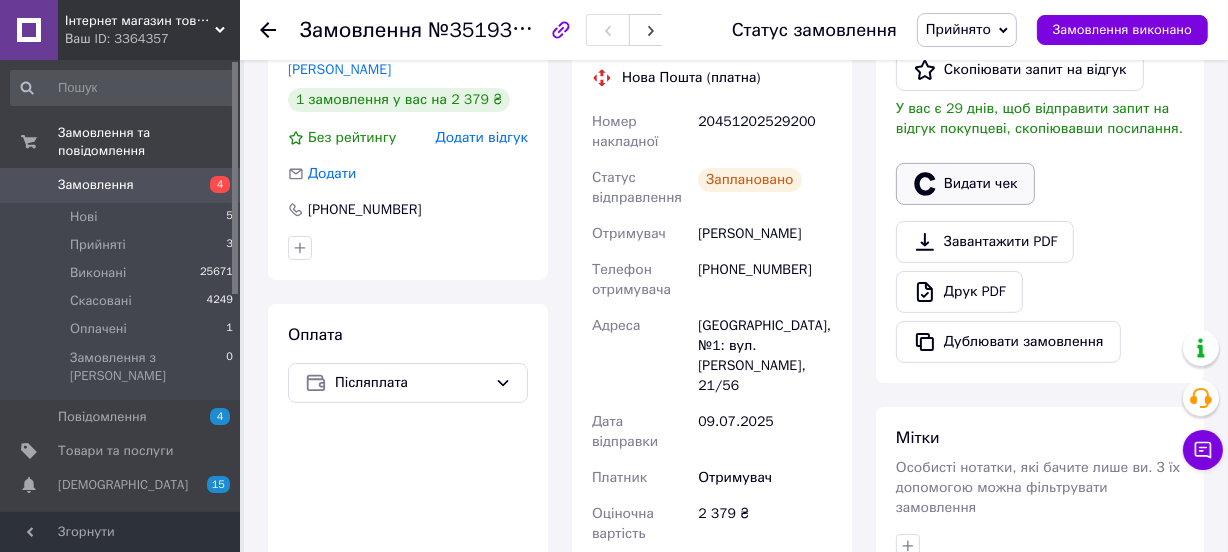 click on "Видати чек" at bounding box center (965, 184) 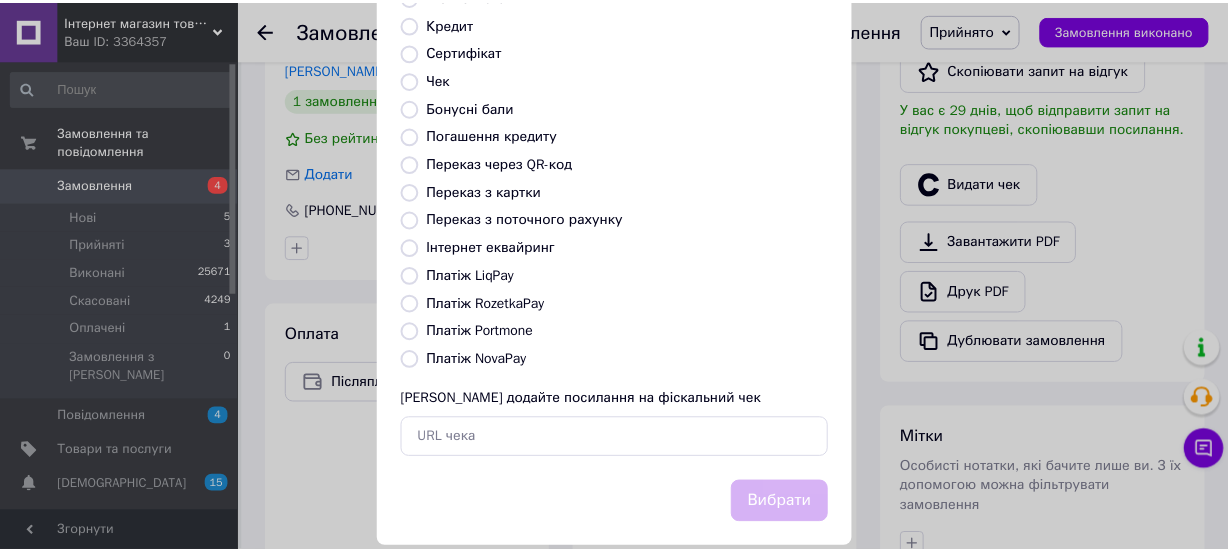 scroll, scrollTop: 307, scrollLeft: 0, axis: vertical 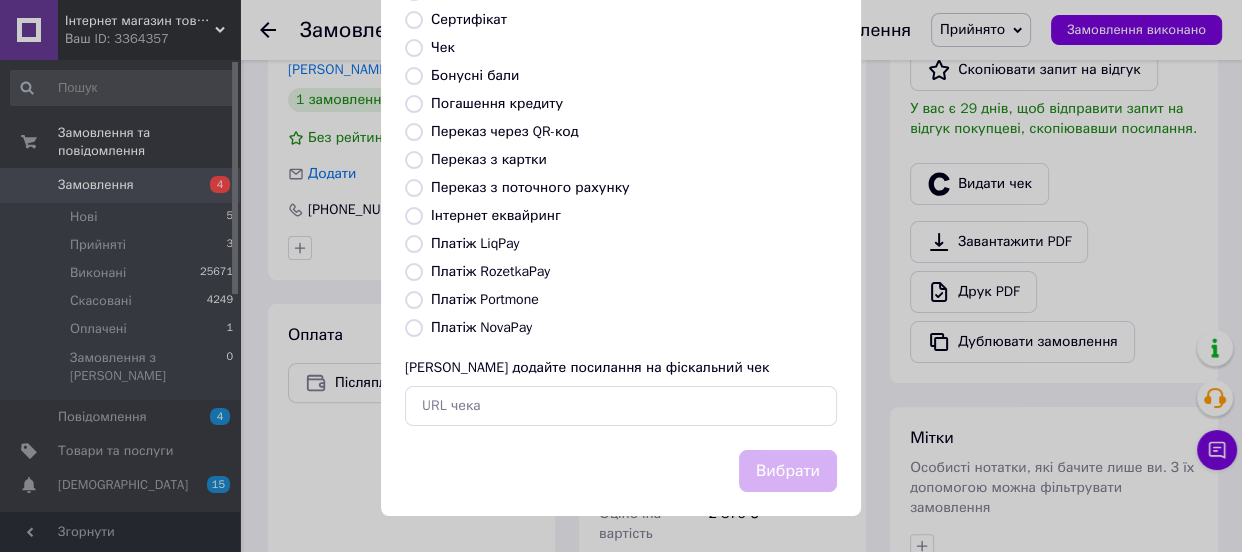 click on "Платіж NovaPay" at bounding box center (481, 327) 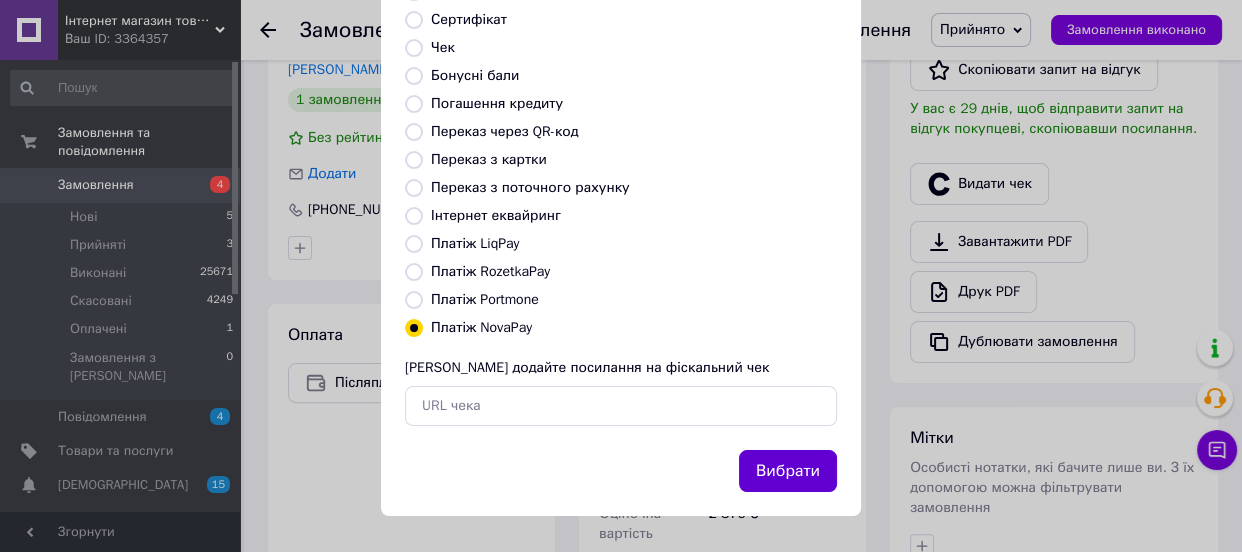 click on "Вибрати" at bounding box center (788, 471) 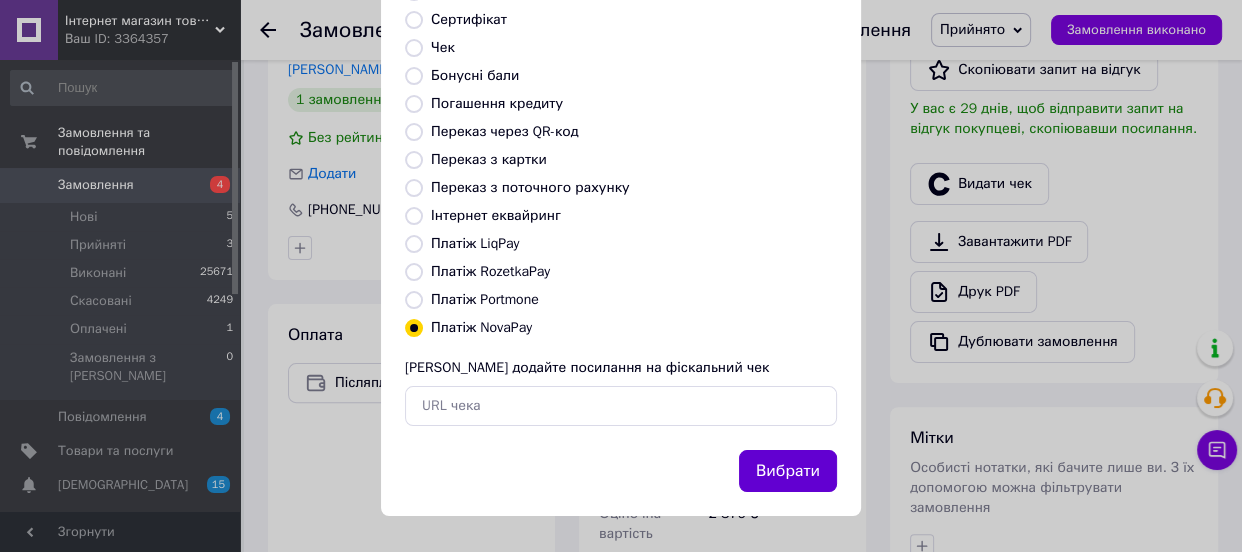 click on "Вибрати" at bounding box center [788, 471] 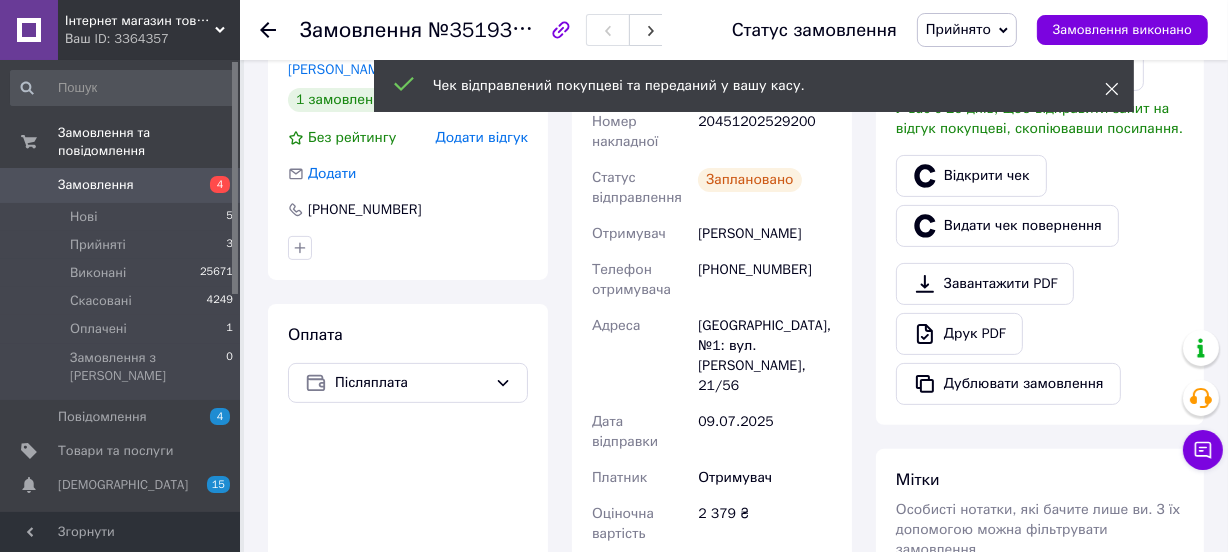 click 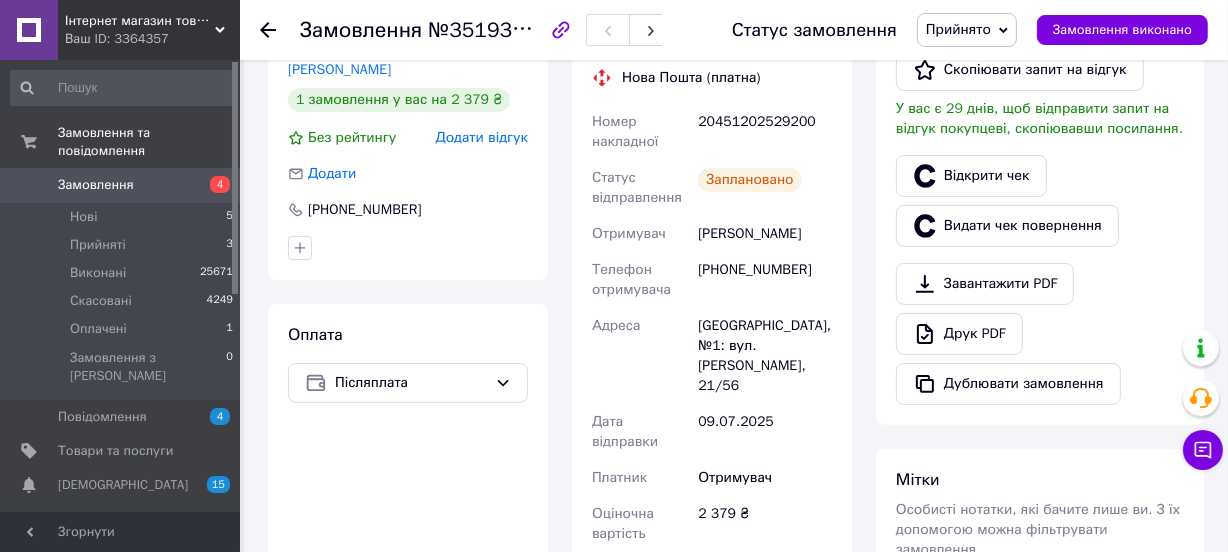 click on "Прийнято" at bounding box center (958, 29) 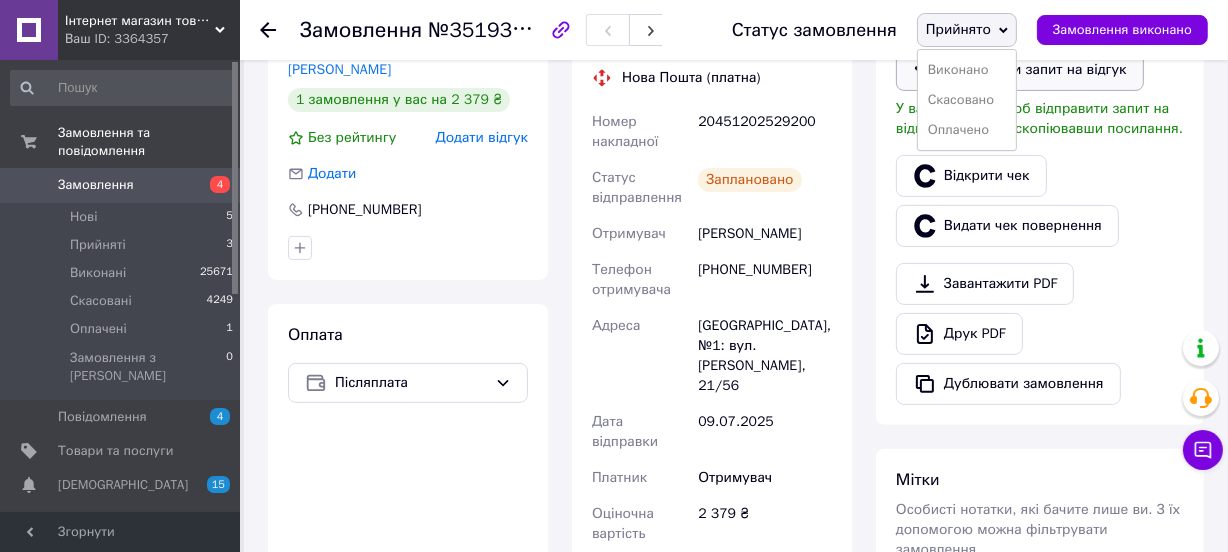 click on "Виконано" at bounding box center (967, 70) 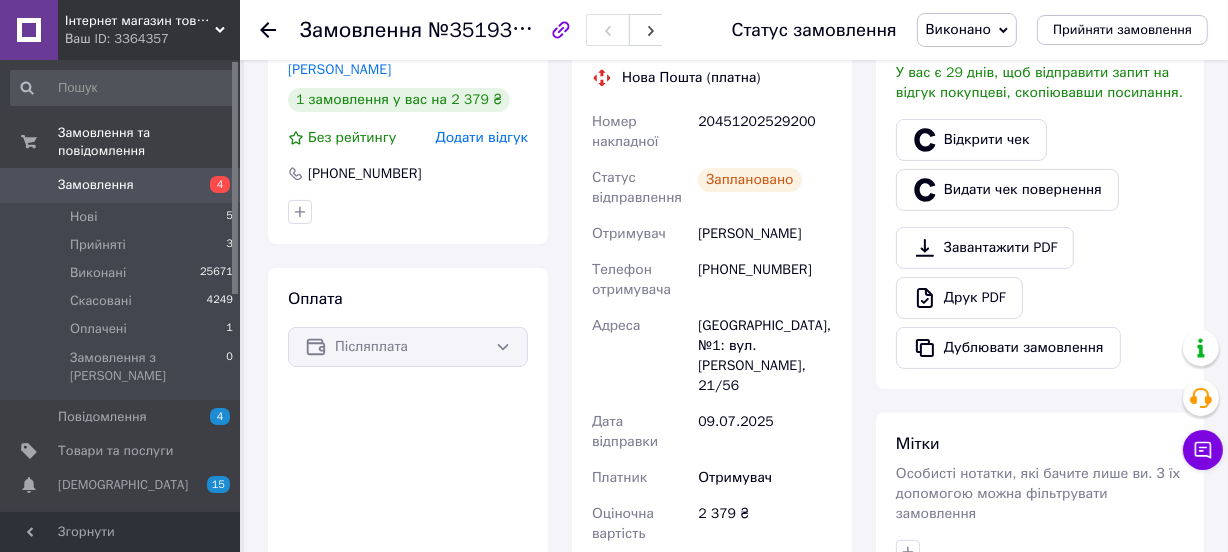 scroll, scrollTop: 0, scrollLeft: 0, axis: both 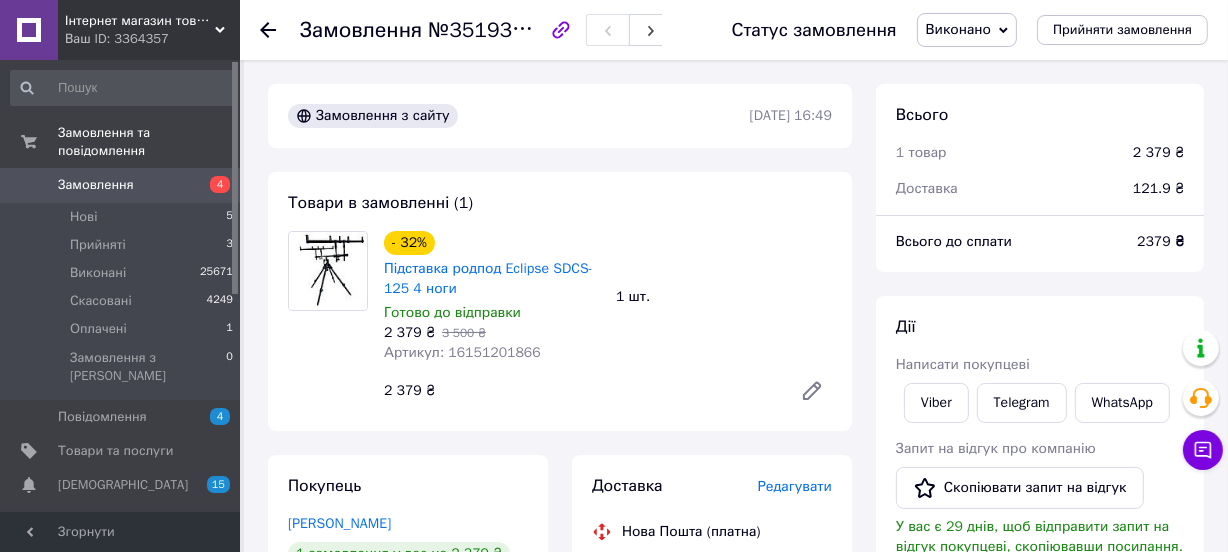 click on "Замовлення" at bounding box center (121, 185) 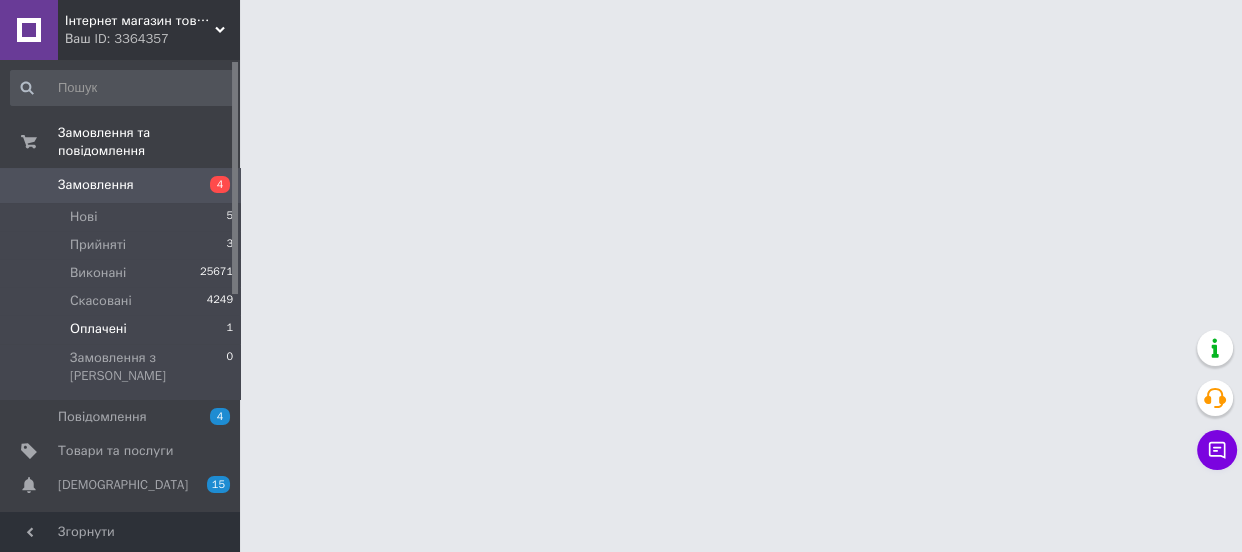 click on "Оплачені 1" at bounding box center (122, 329) 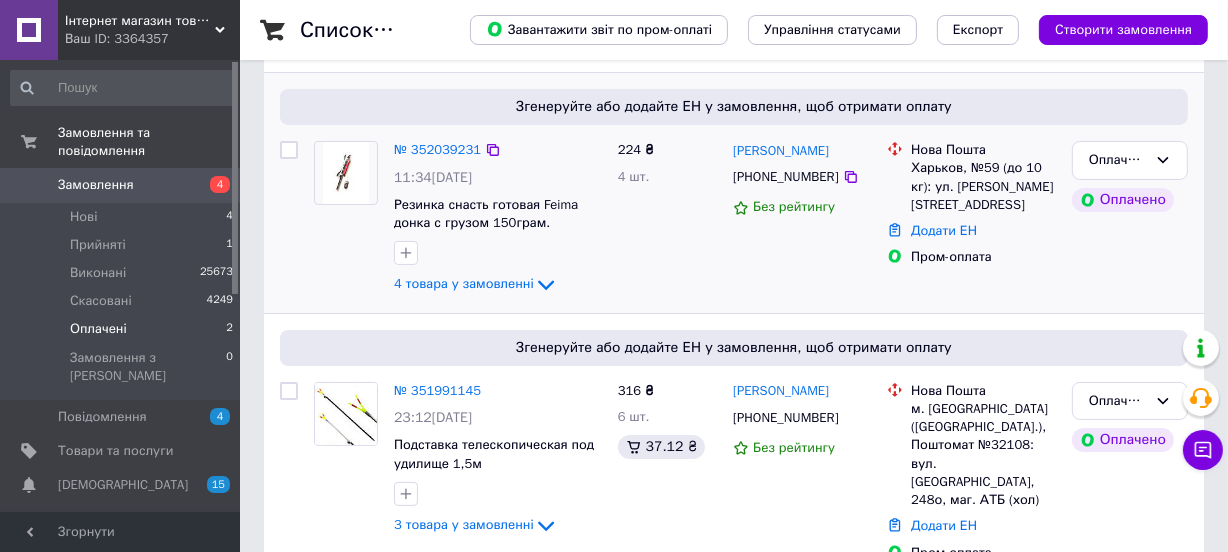 scroll, scrollTop: 245, scrollLeft: 0, axis: vertical 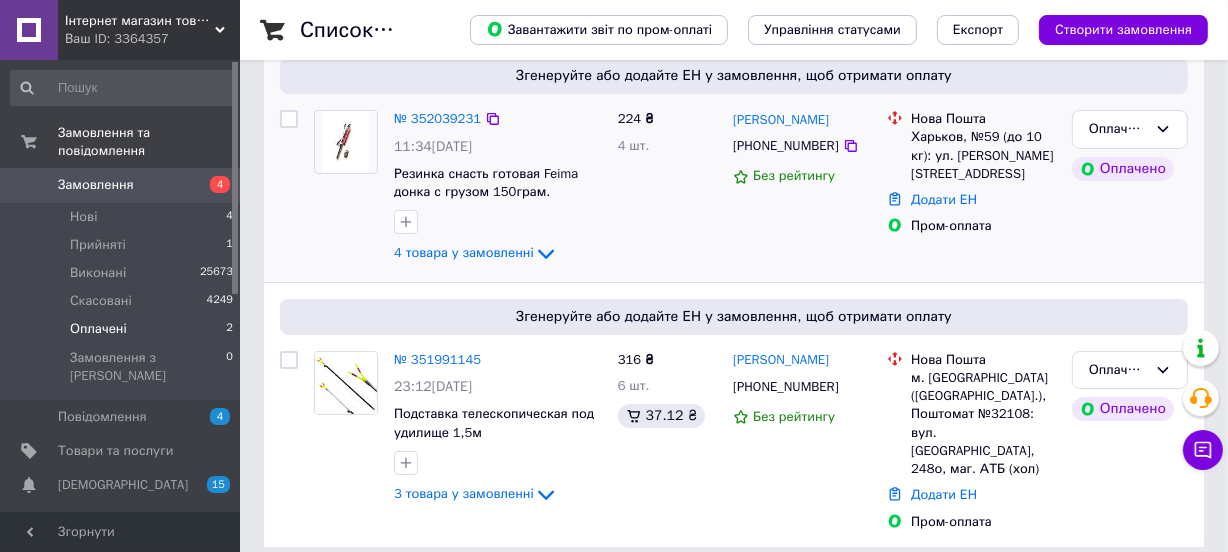 click at bounding box center (498, 222) 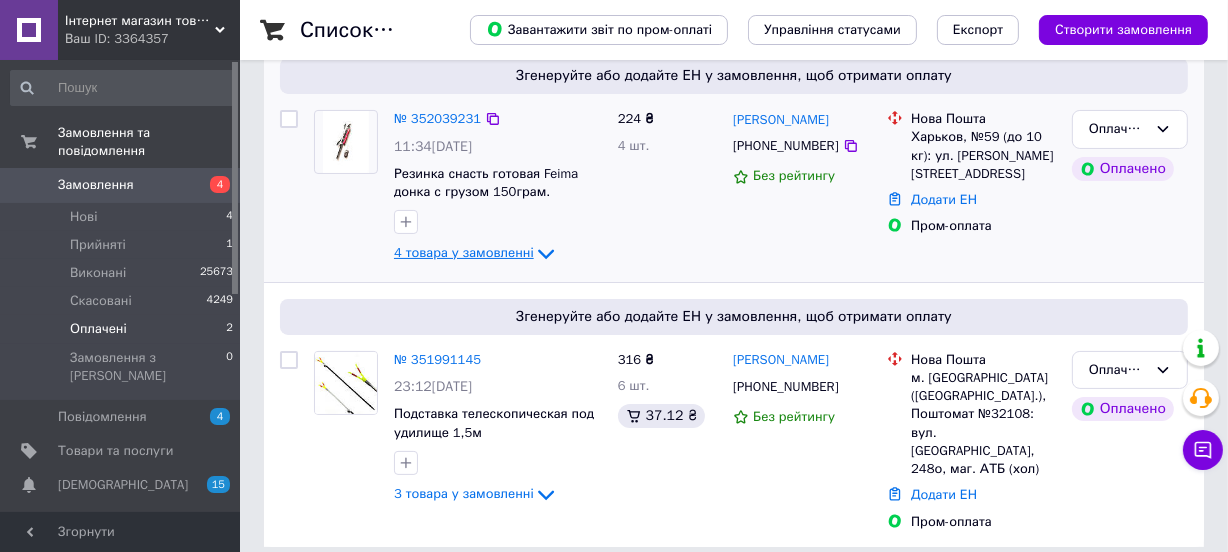 click 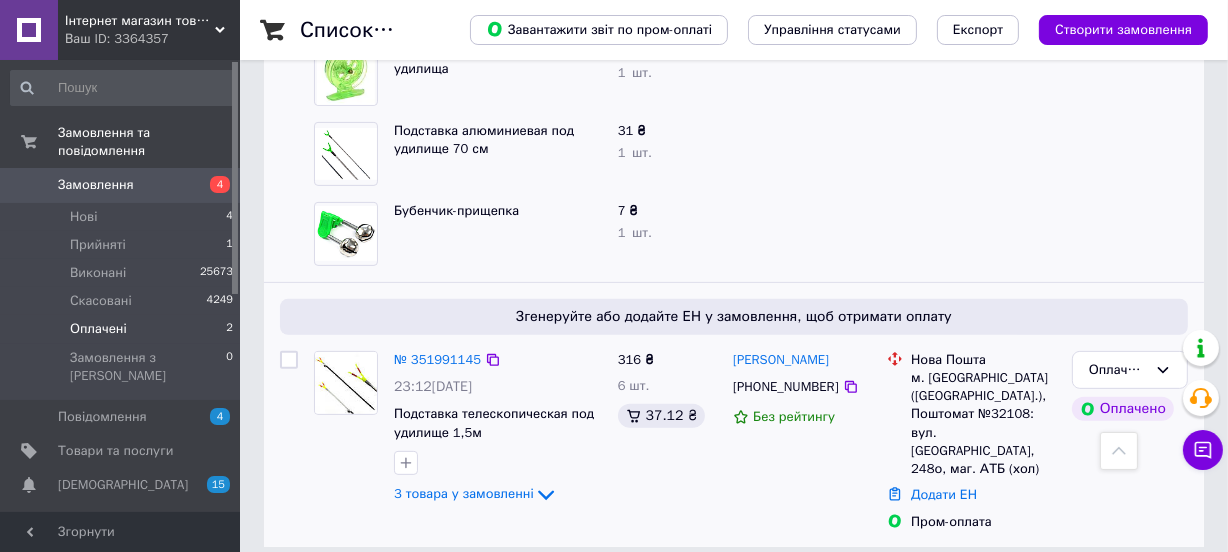 scroll, scrollTop: 110, scrollLeft: 0, axis: vertical 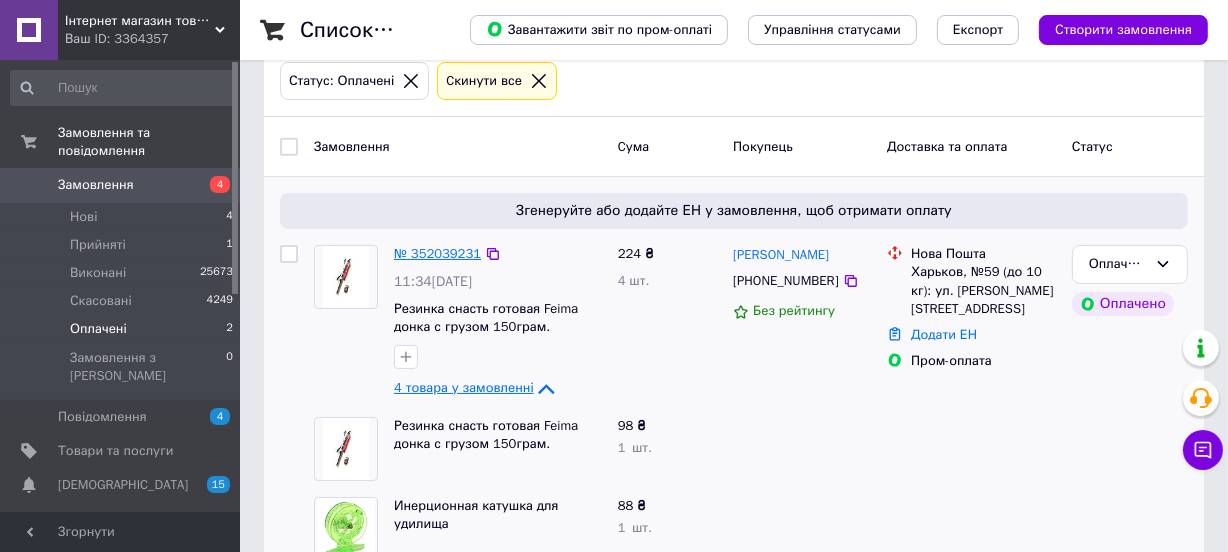 click on "№ 352039231" at bounding box center [437, 253] 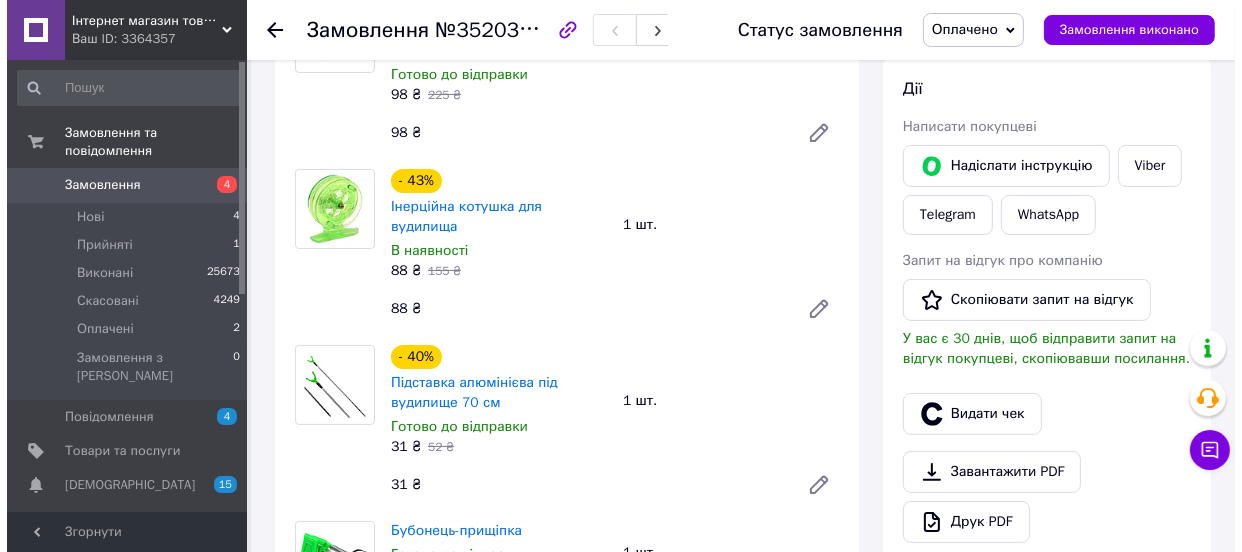 scroll, scrollTop: 335, scrollLeft: 0, axis: vertical 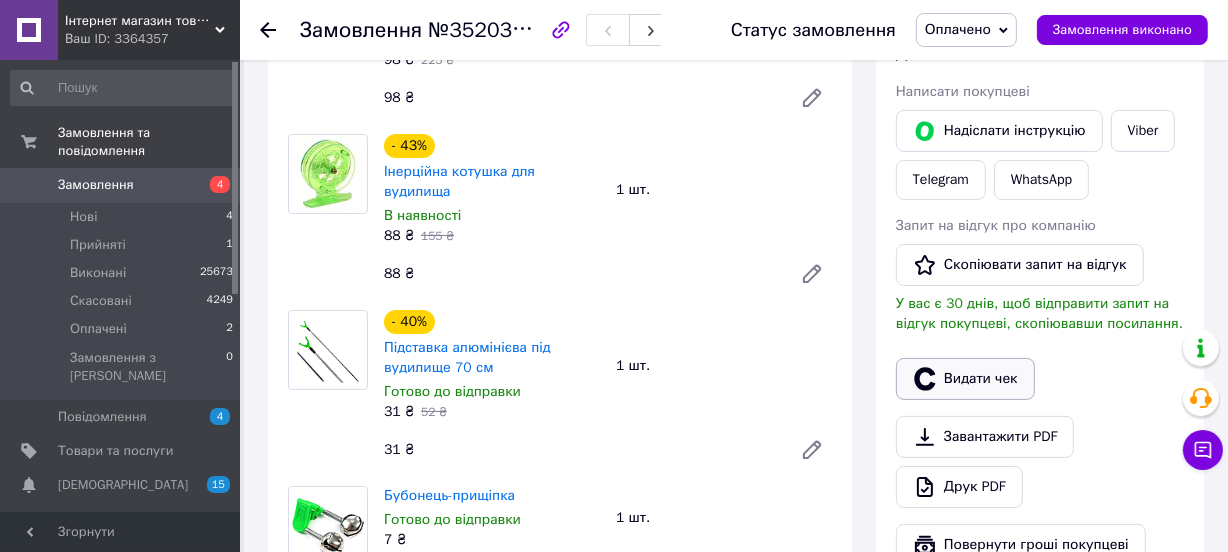 click on "Видати чек" at bounding box center [965, 379] 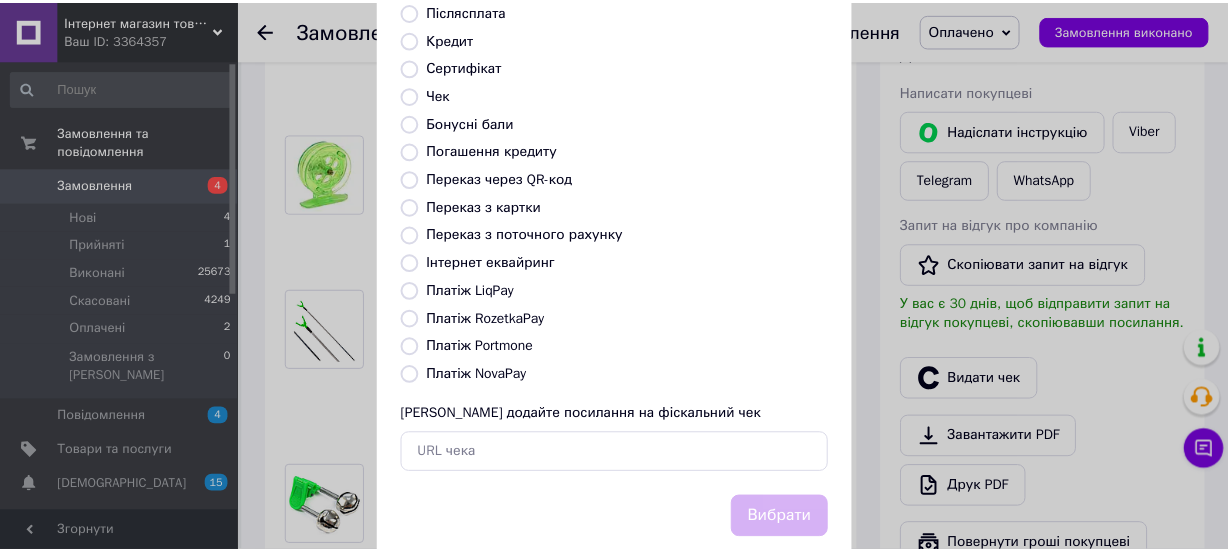 scroll, scrollTop: 307, scrollLeft: 0, axis: vertical 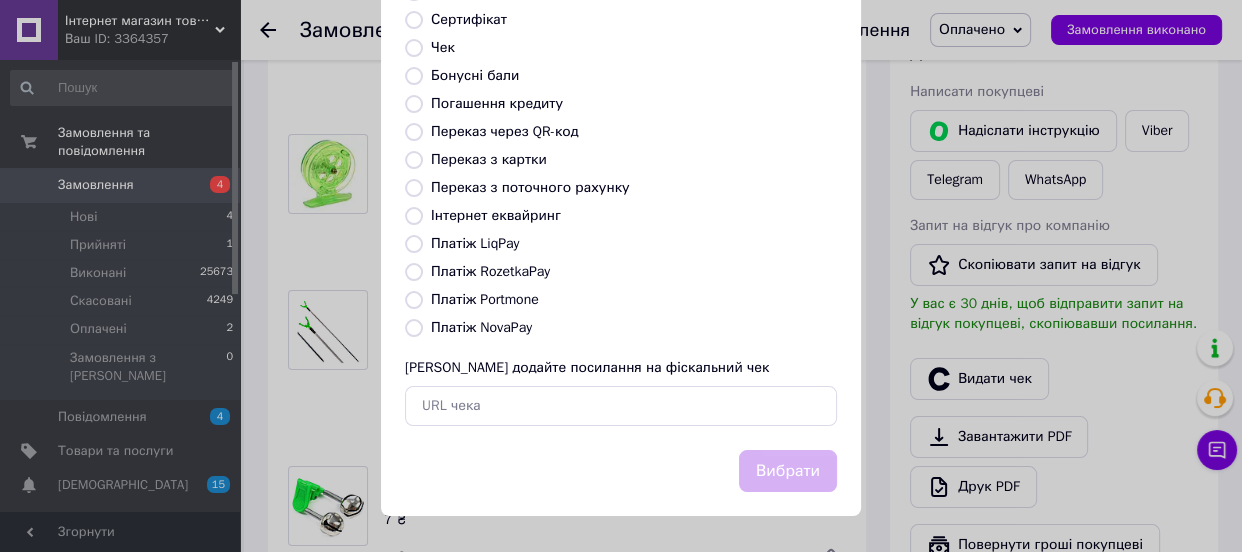 click on "Інтернет еквайринг" at bounding box center [496, 215] 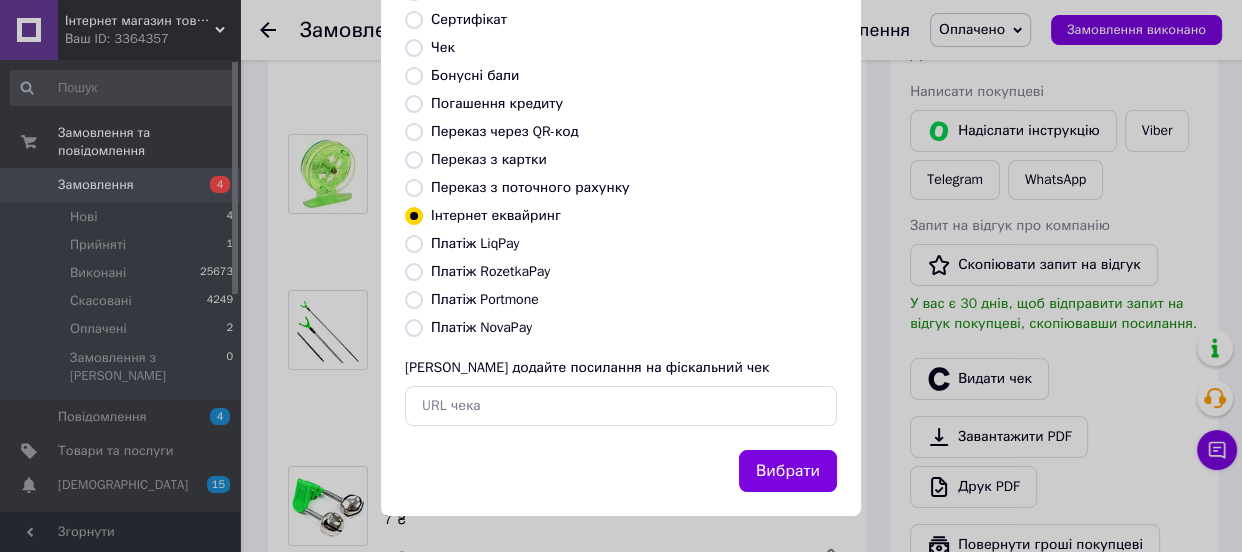 click on "Вибрати" at bounding box center (788, 471) 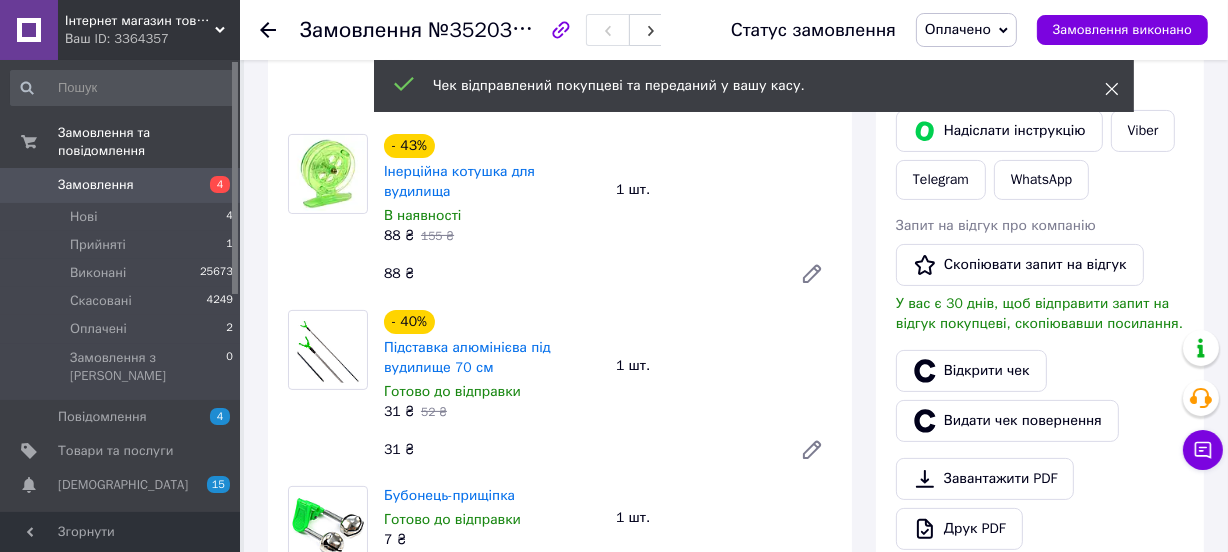 click 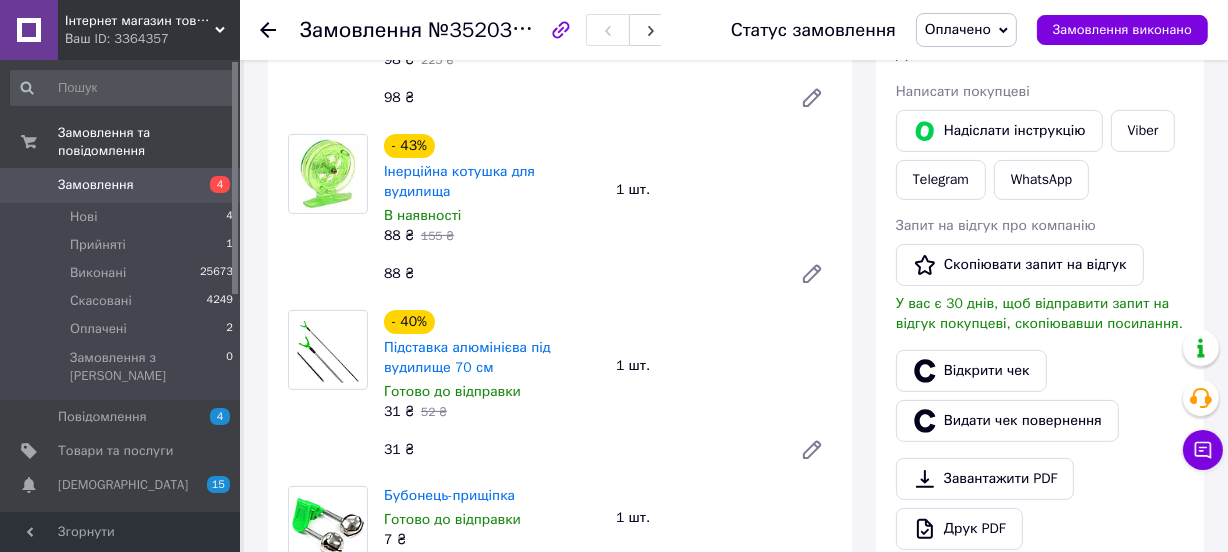 click on "Оплачено" at bounding box center [966, 30] 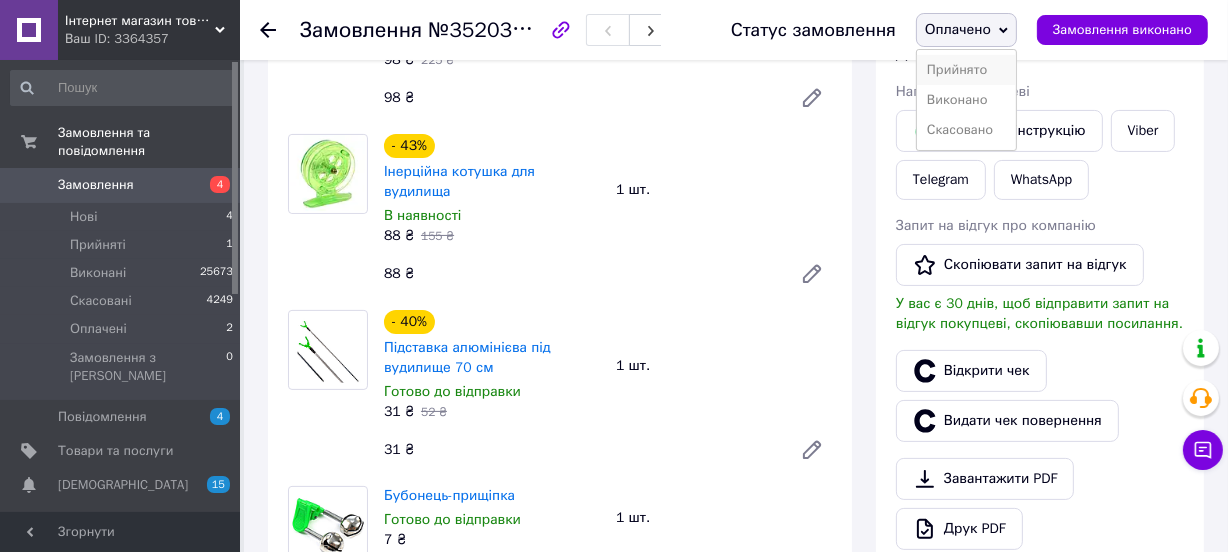 click on "Прийнято" at bounding box center [966, 70] 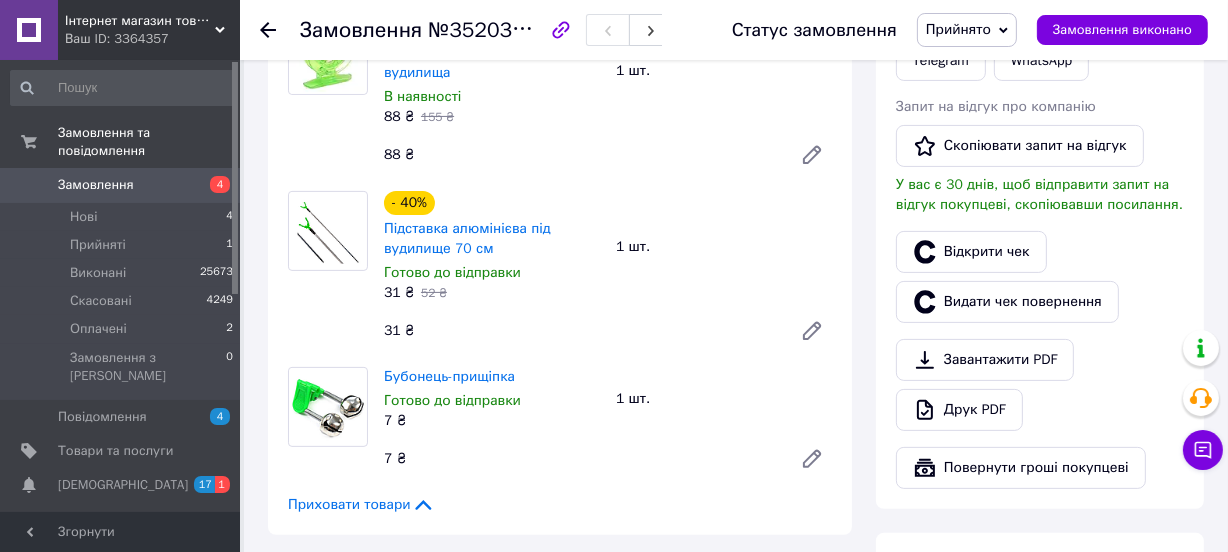 scroll, scrollTop: 0, scrollLeft: 0, axis: both 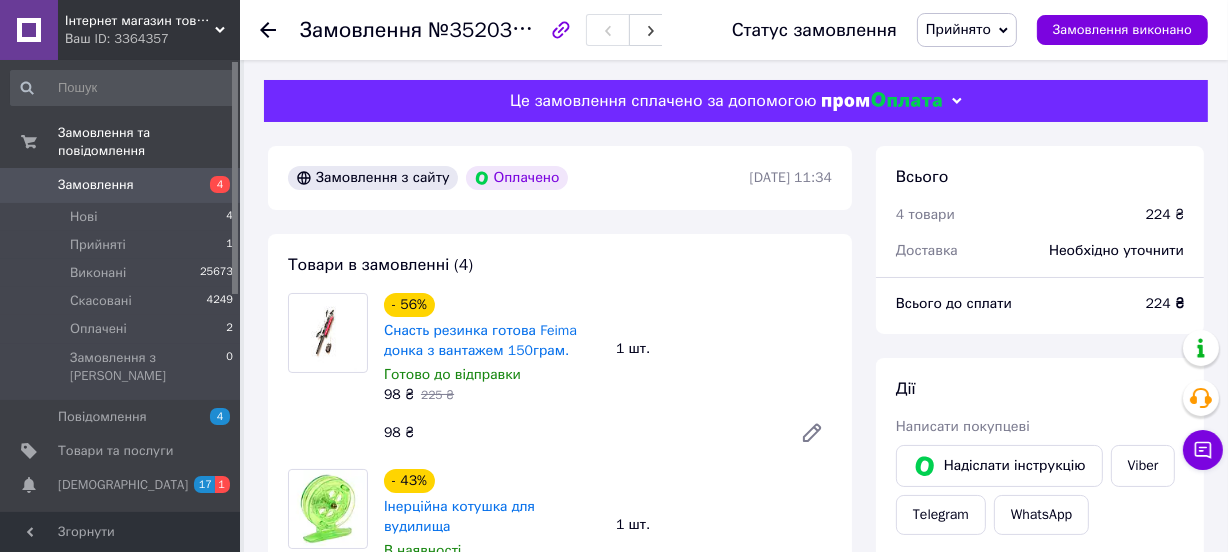 click on "Прийнято" at bounding box center [958, 29] 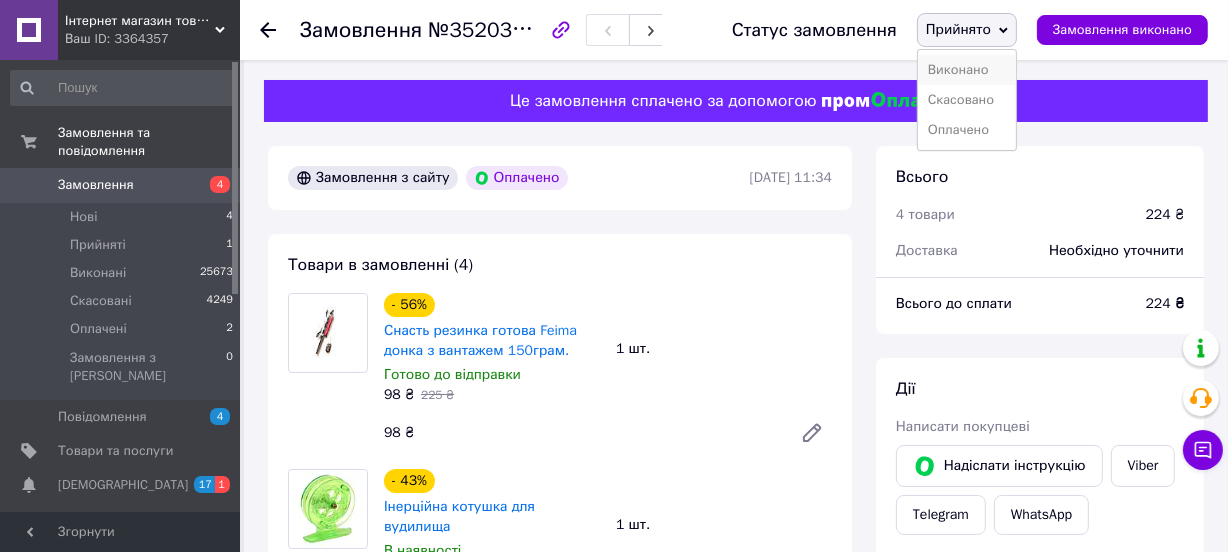 click on "Виконано" at bounding box center [967, 70] 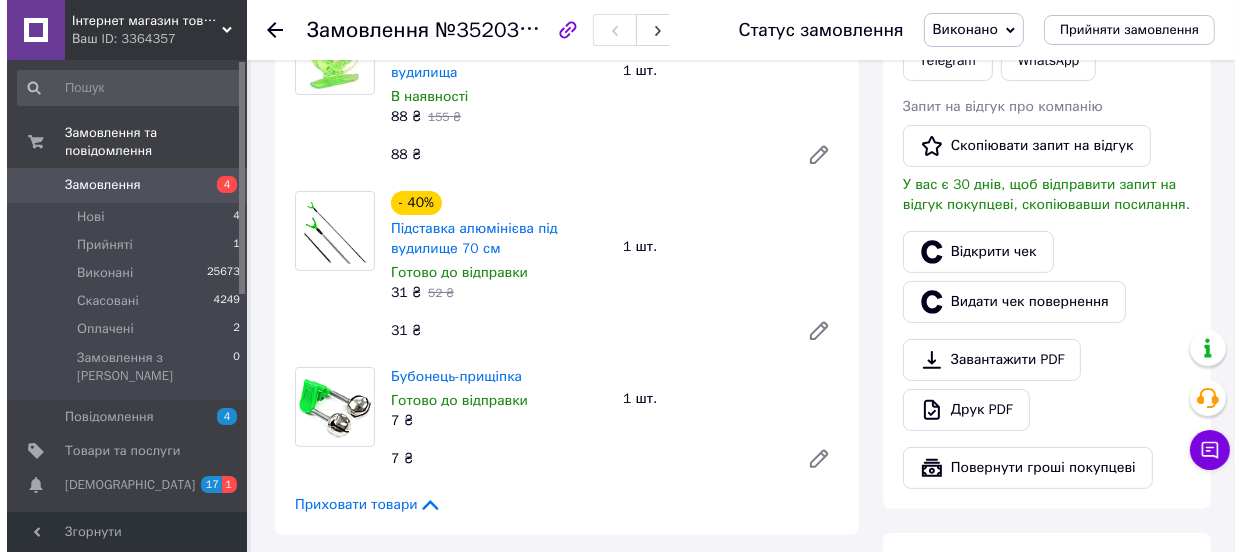 scroll, scrollTop: 909, scrollLeft: 0, axis: vertical 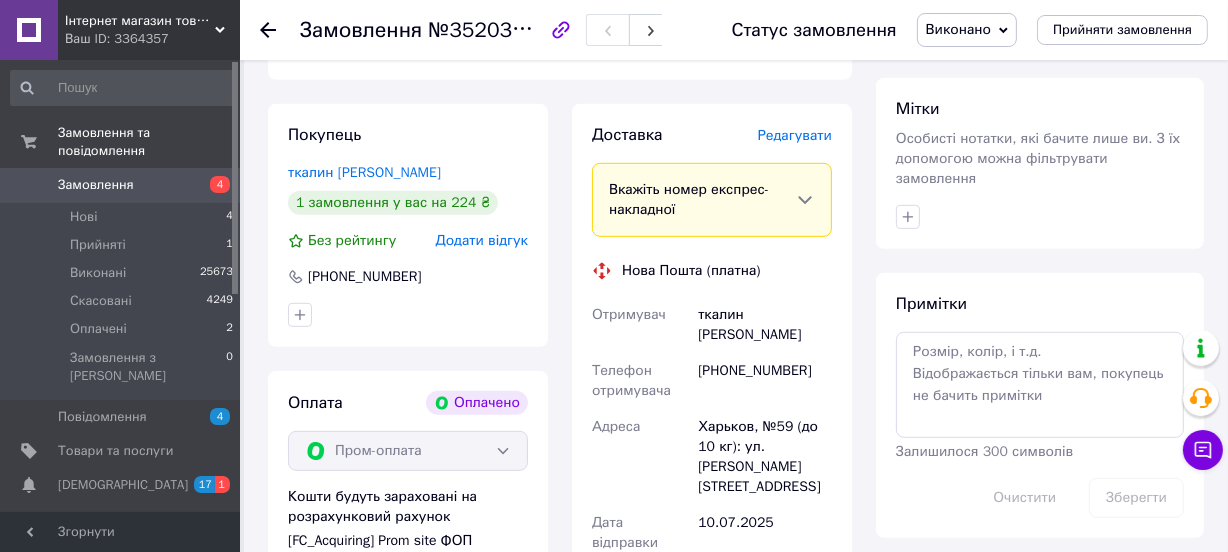 click on "Редагувати" at bounding box center (795, 135) 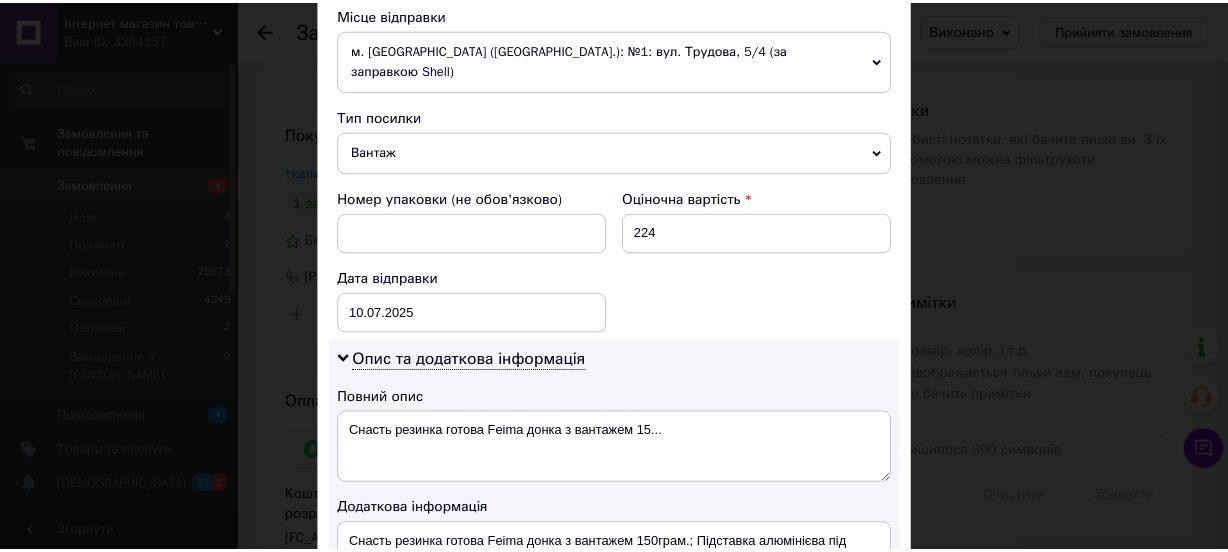 scroll, scrollTop: 997, scrollLeft: 0, axis: vertical 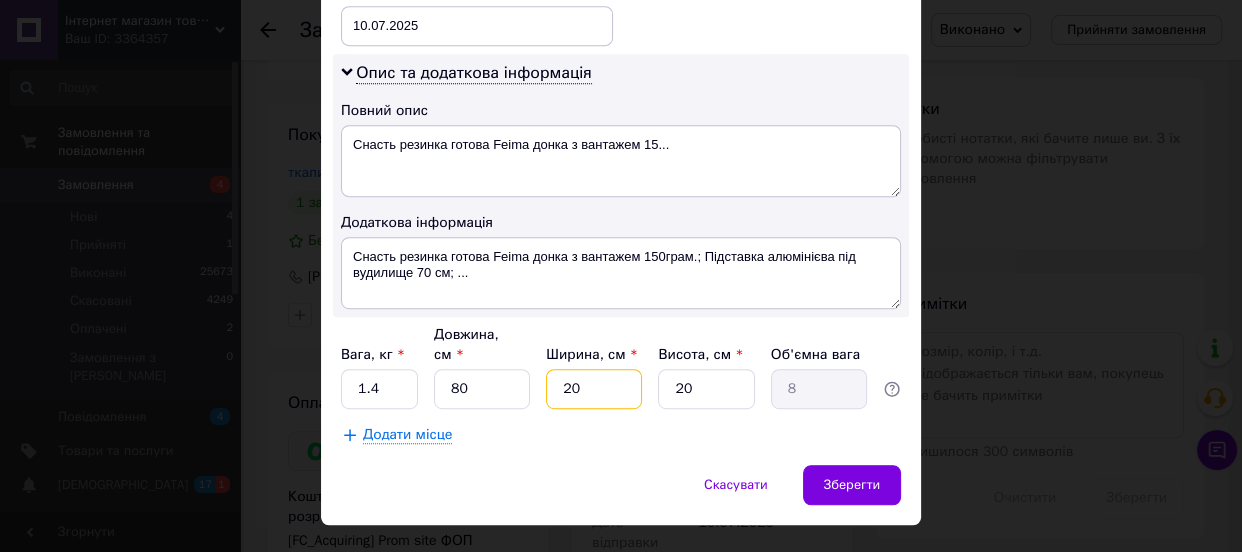 drag, startPoint x: 598, startPoint y: 345, endPoint x: 544, endPoint y: 340, distance: 54.230988 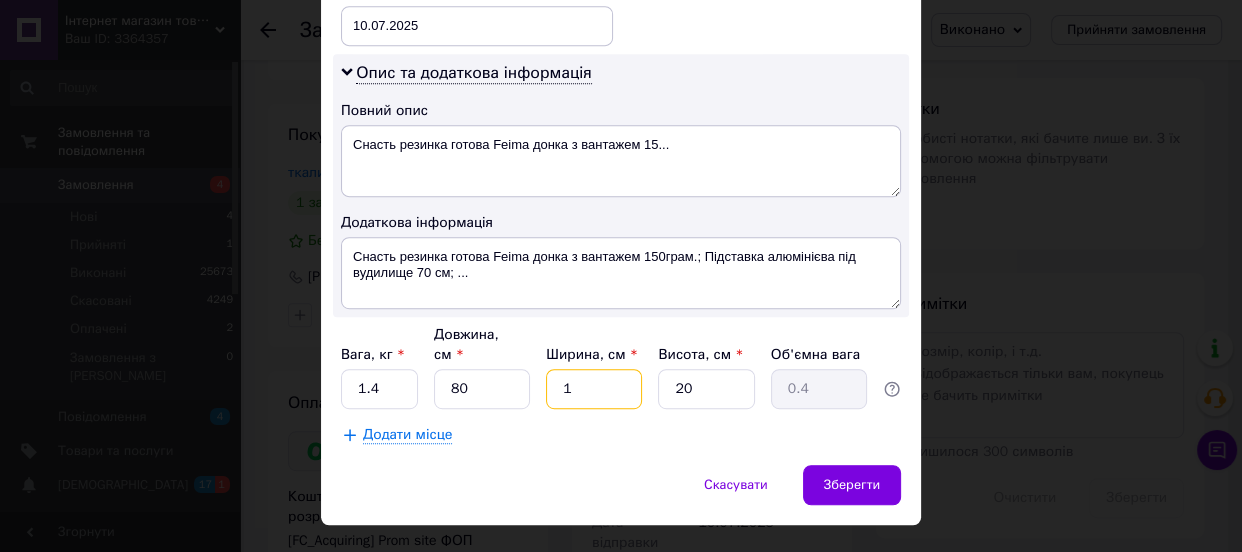 type on "12" 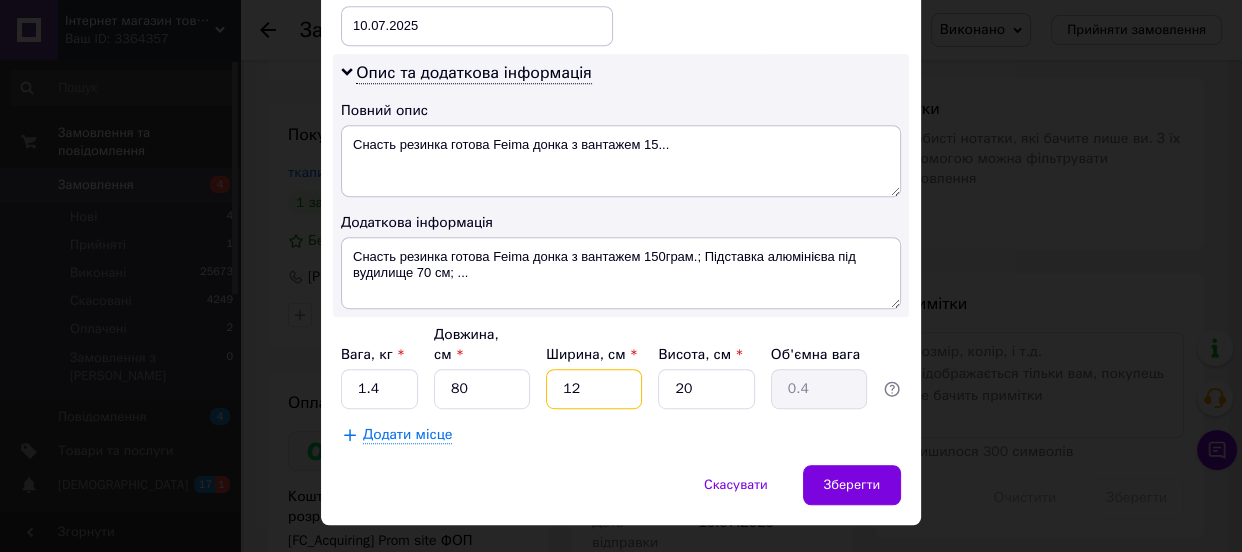 type on "4.8" 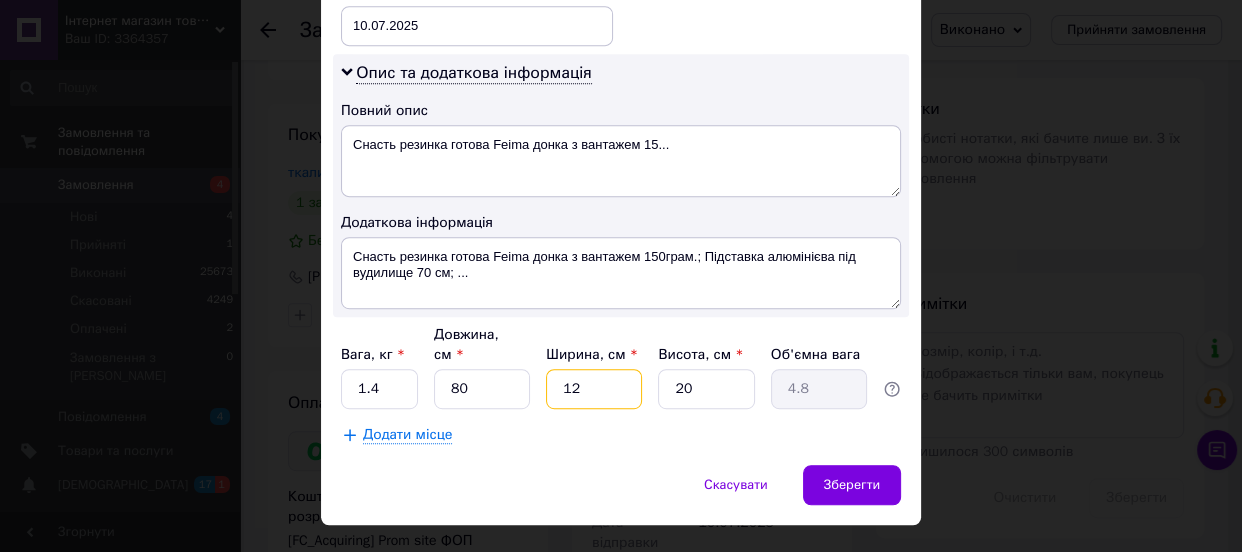 type on "12" 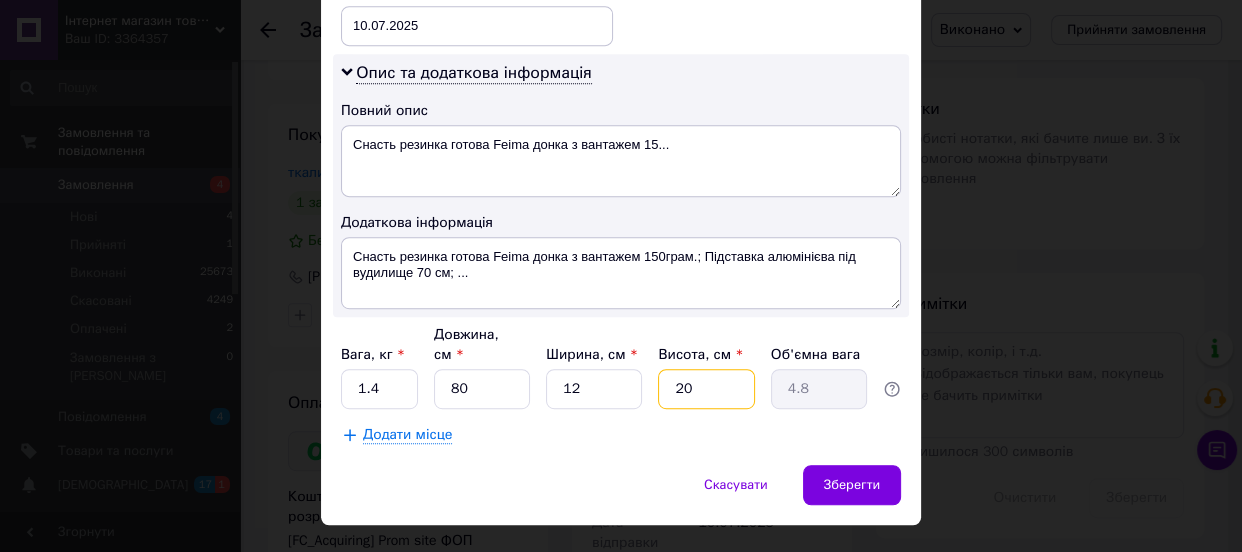 drag, startPoint x: 696, startPoint y: 353, endPoint x: 670, endPoint y: 347, distance: 26.683329 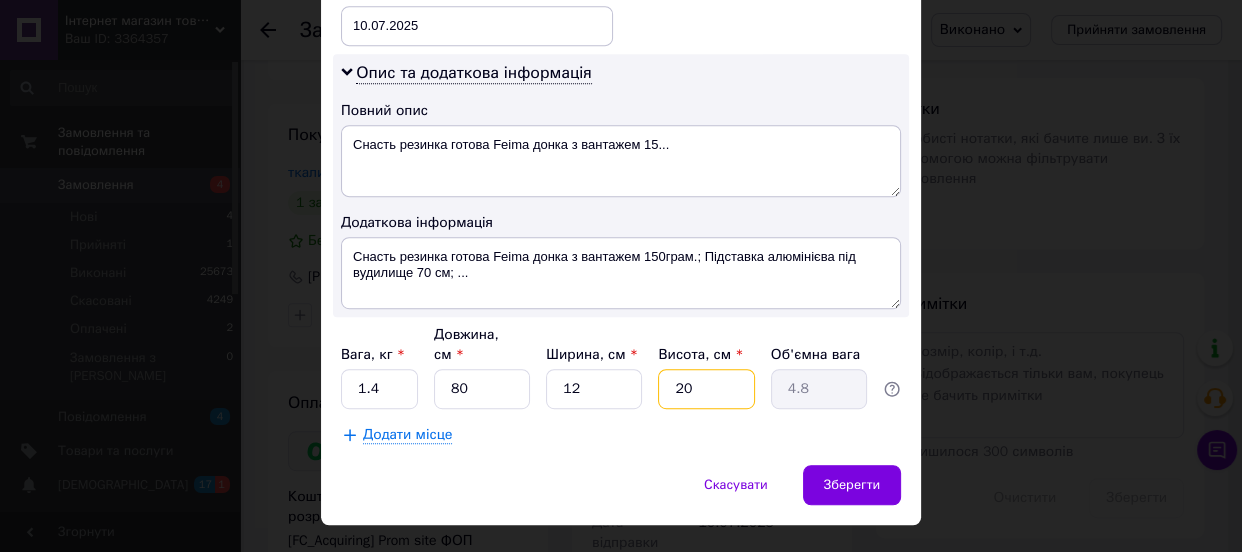 type on "9" 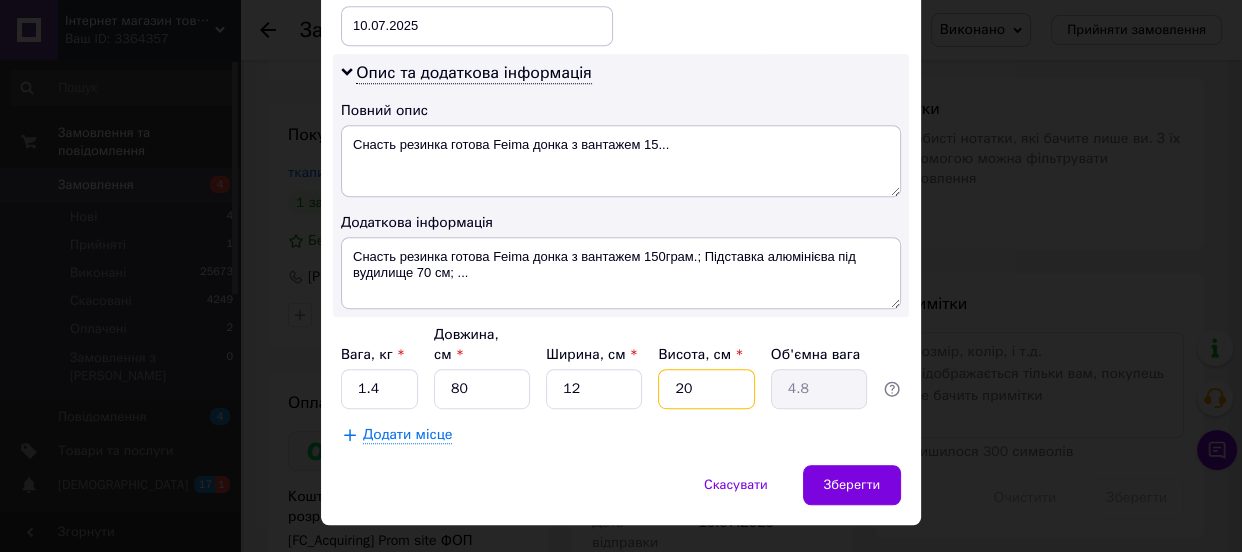 type on "2.16" 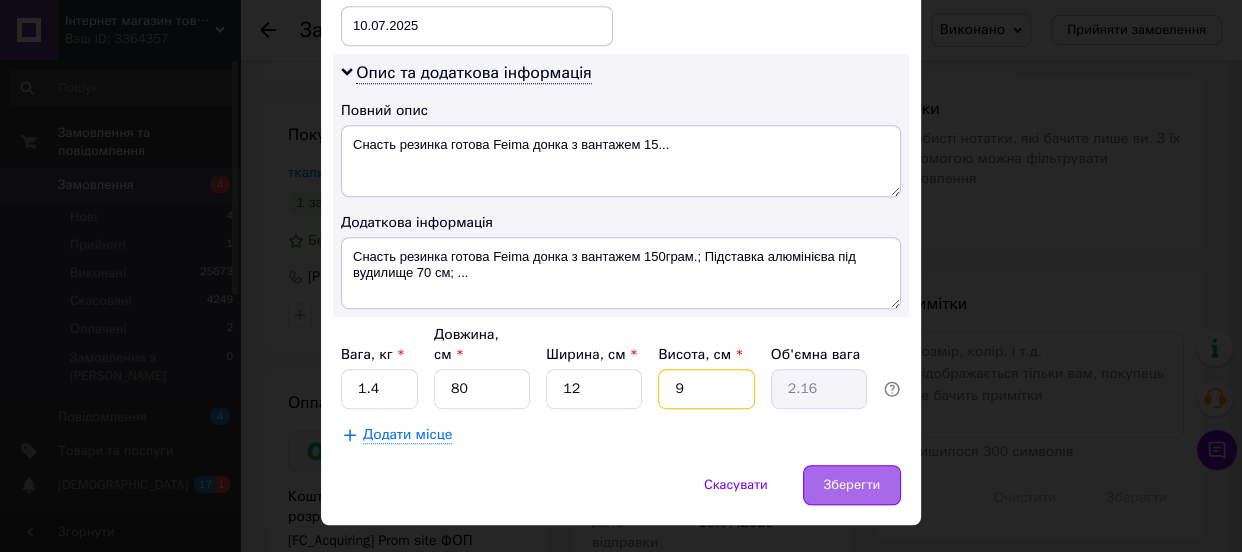 type on "9" 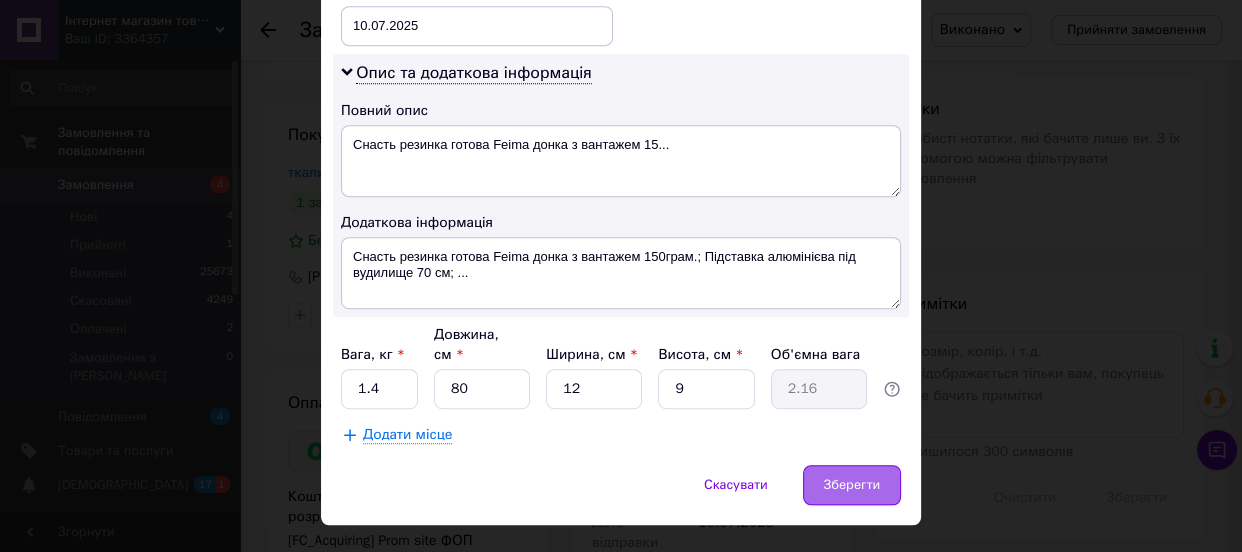click on "Зберегти" at bounding box center [852, 485] 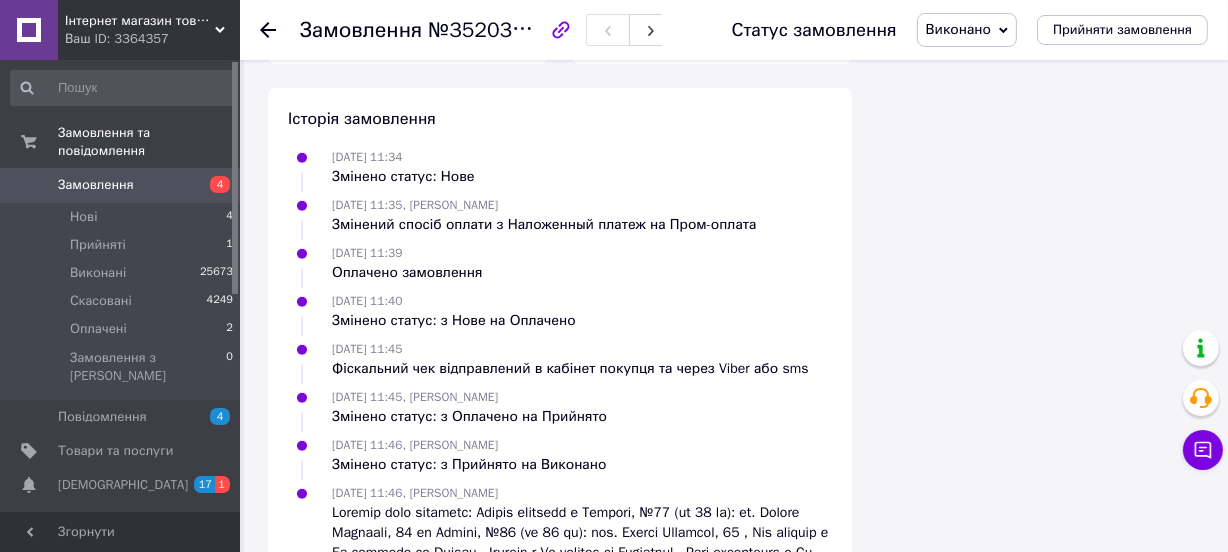 scroll, scrollTop: 1363, scrollLeft: 0, axis: vertical 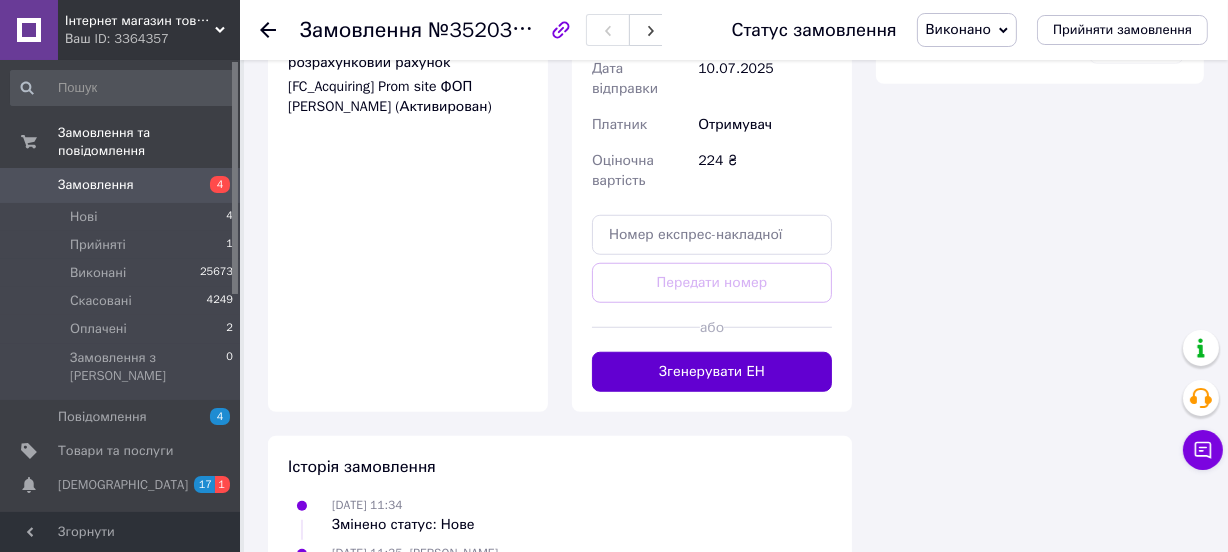 click on "Згенерувати ЕН" at bounding box center (712, 372) 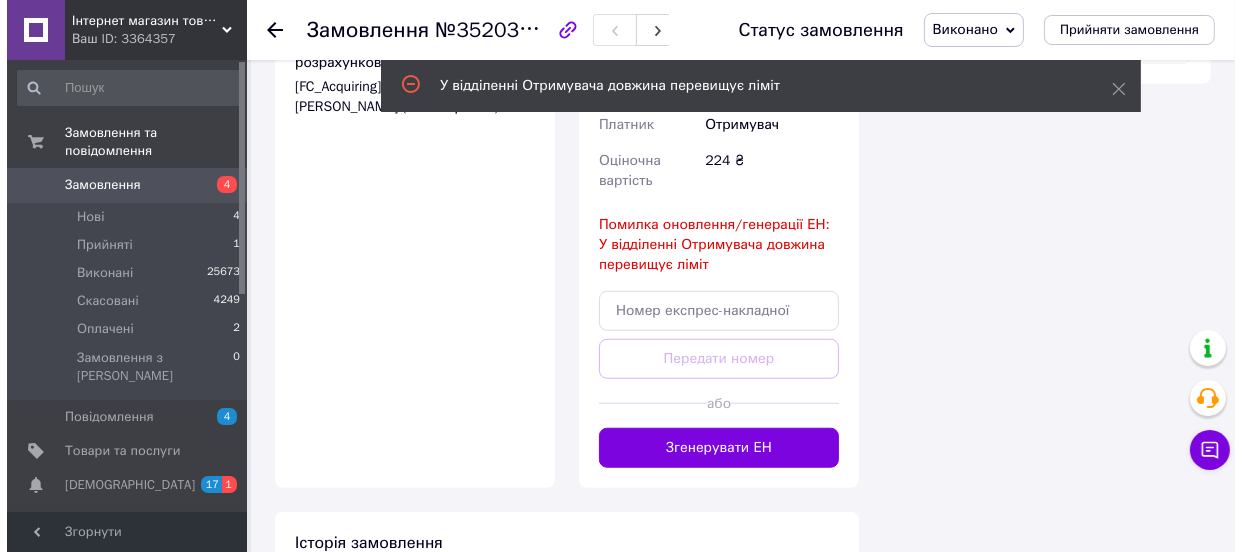 scroll, scrollTop: 909, scrollLeft: 0, axis: vertical 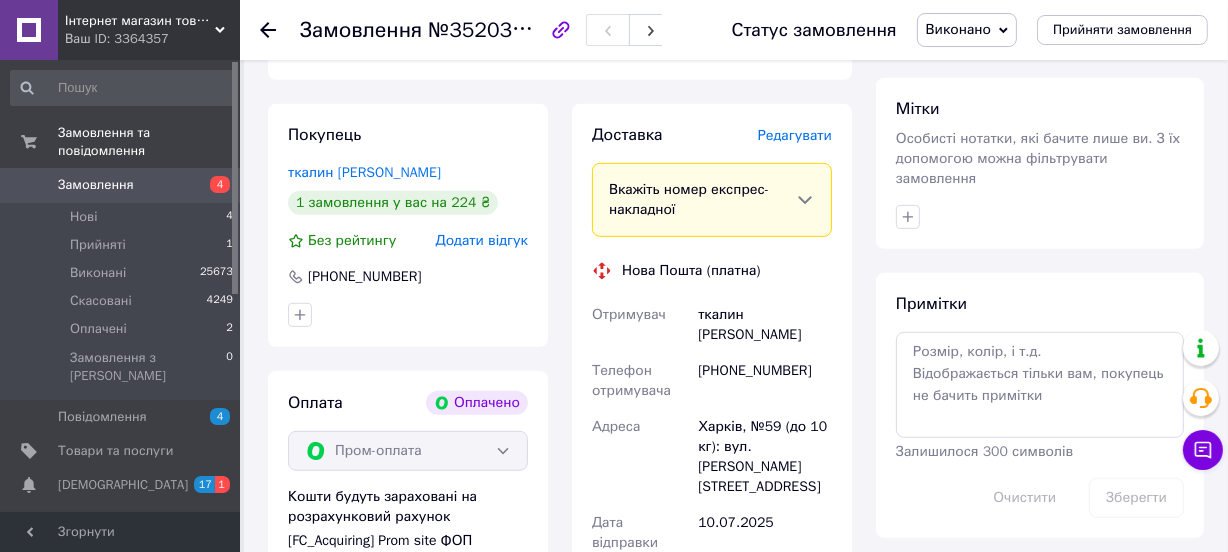 click on "Редагувати" at bounding box center [795, 135] 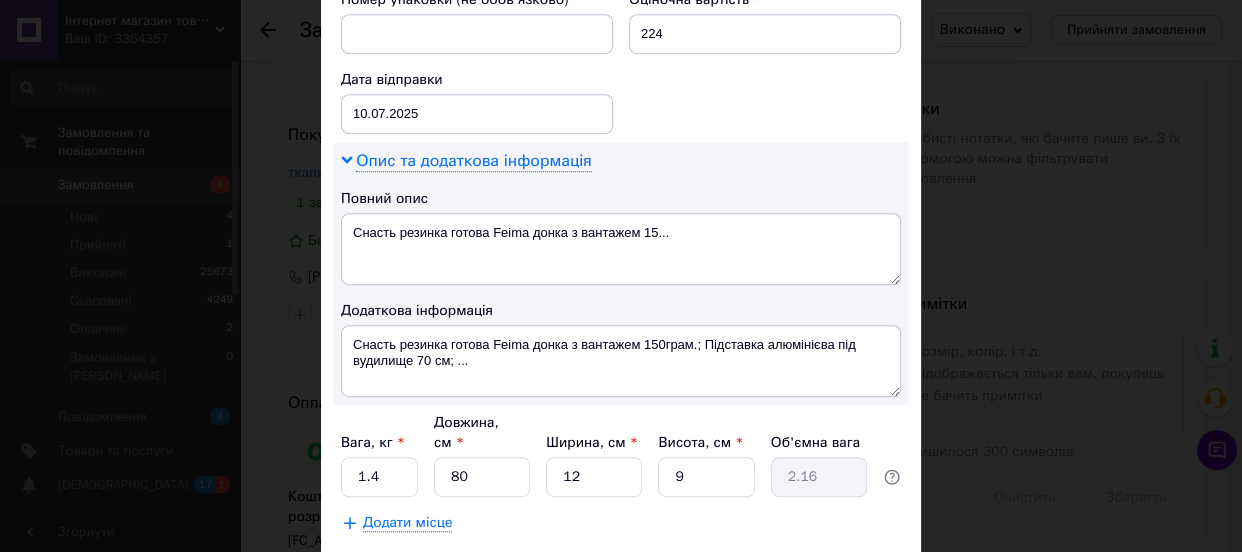 scroll, scrollTop: 454, scrollLeft: 0, axis: vertical 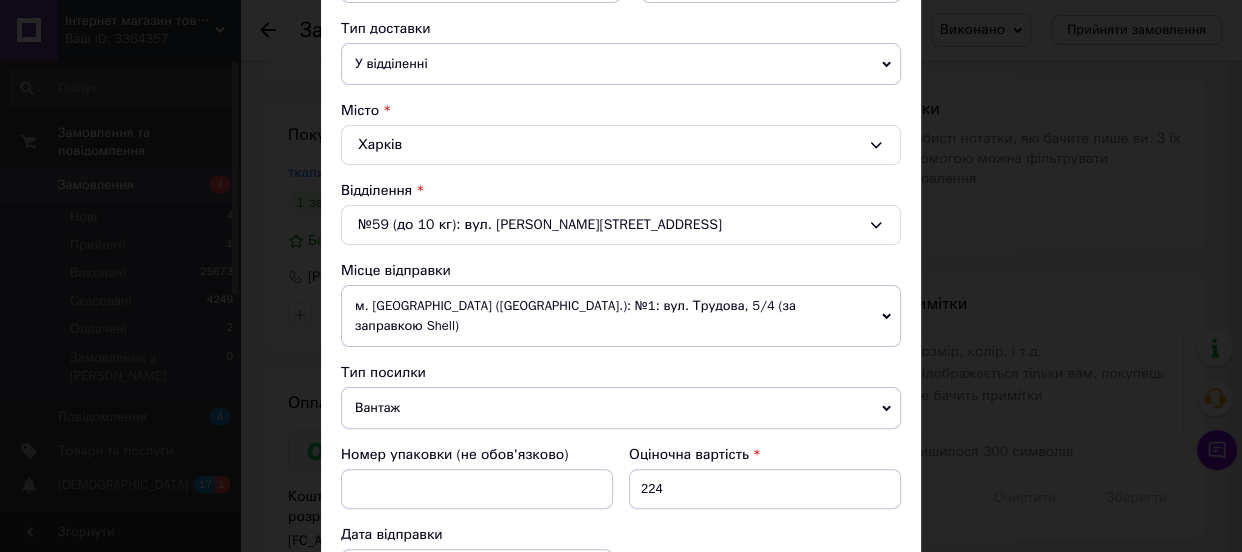 click on "№59 (до 10 кг): вул. Сергія Грицевця, 29" at bounding box center (621, 225) 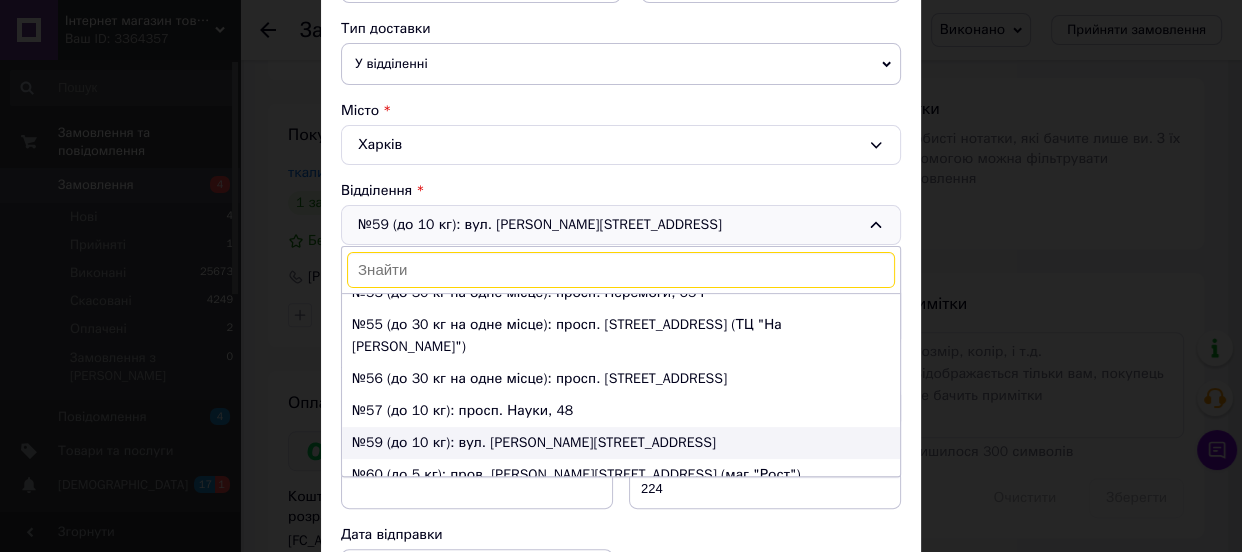 scroll, scrollTop: 1157, scrollLeft: 0, axis: vertical 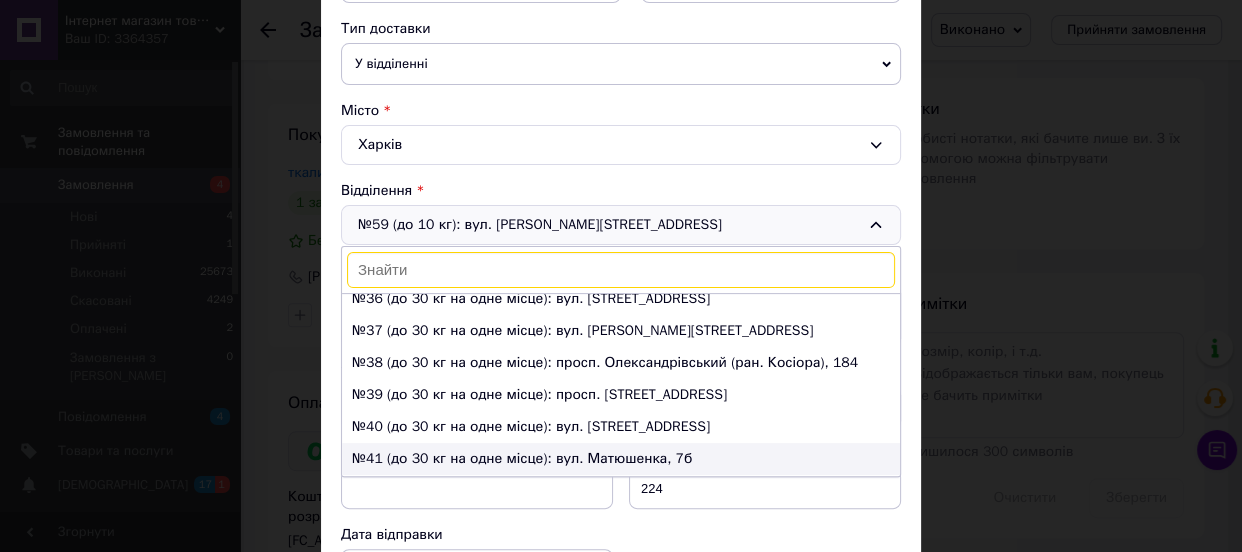 click on "№41 (до 30 кг на одне місце): вул. Матюшенка, 7б" at bounding box center (621, 459) 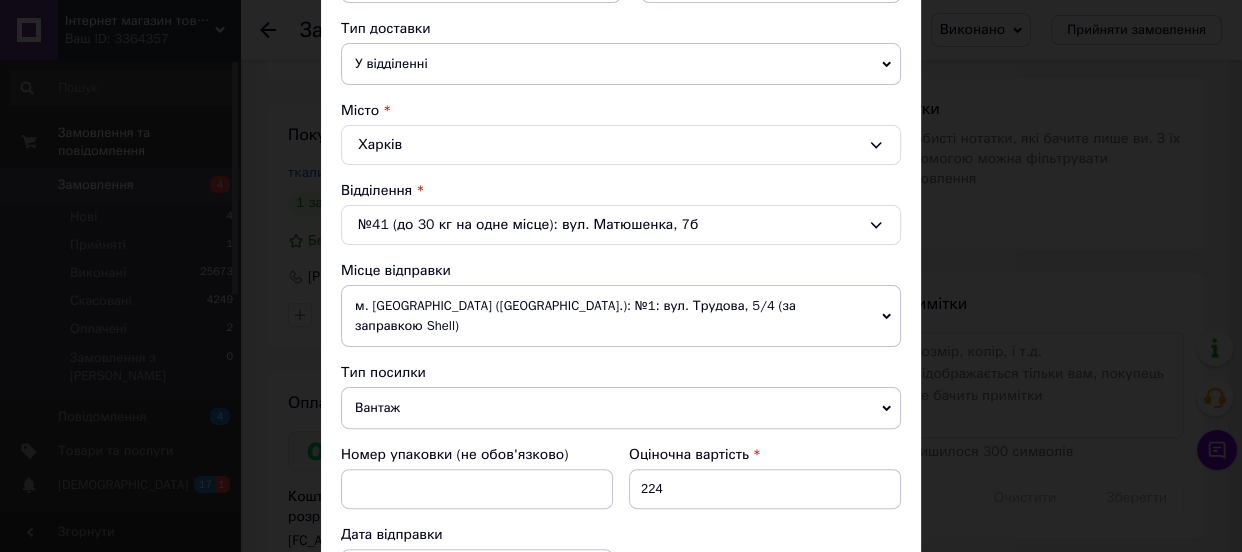 scroll, scrollTop: 0, scrollLeft: 0, axis: both 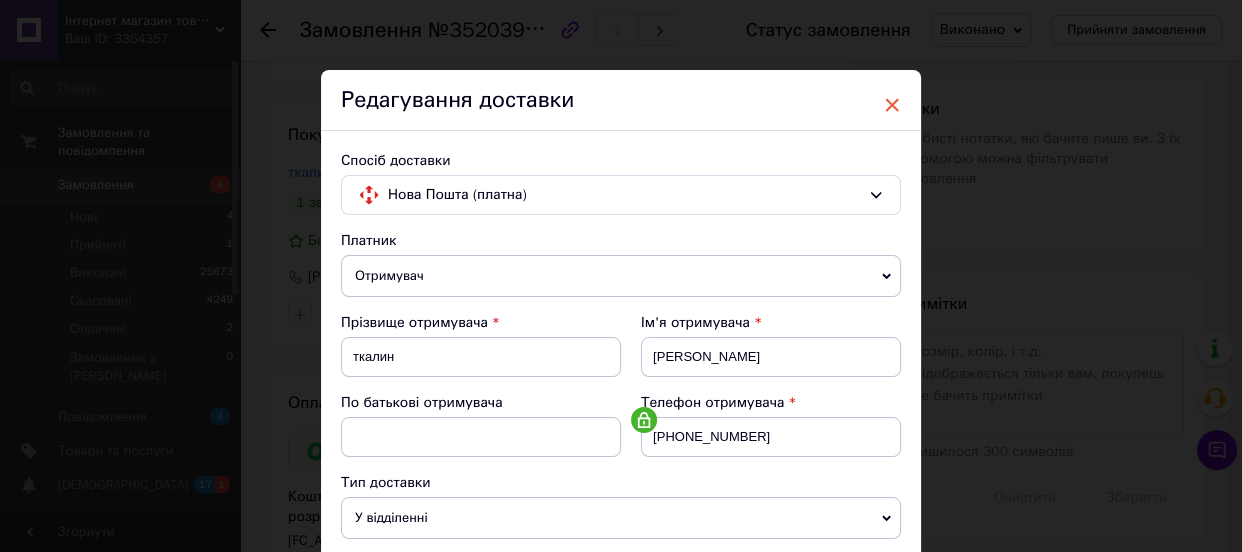 click on "×" at bounding box center [892, 105] 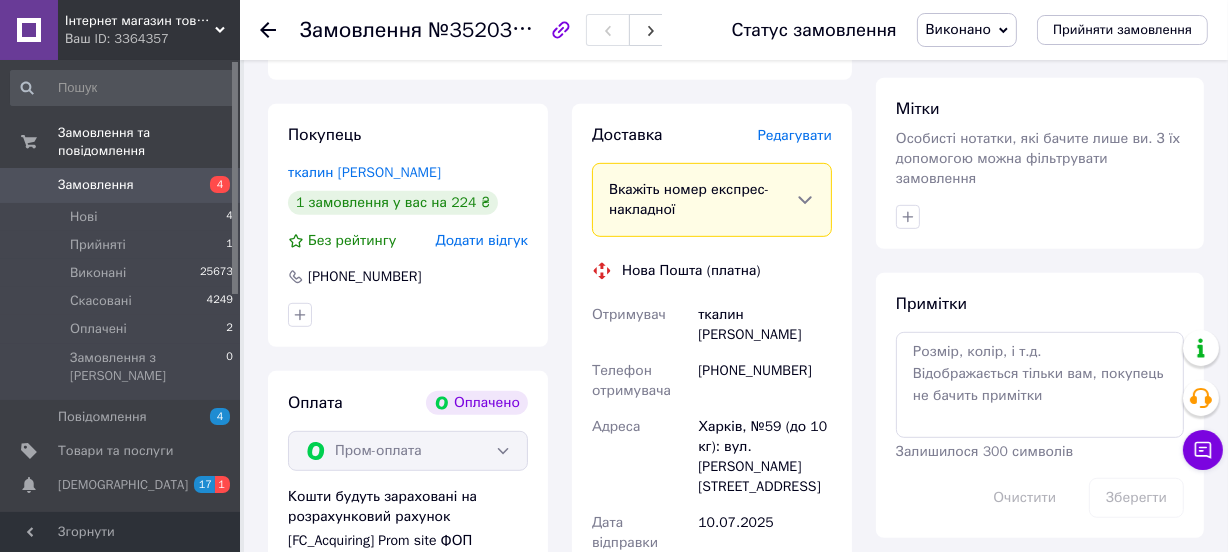 click on "Редагувати" at bounding box center [795, 135] 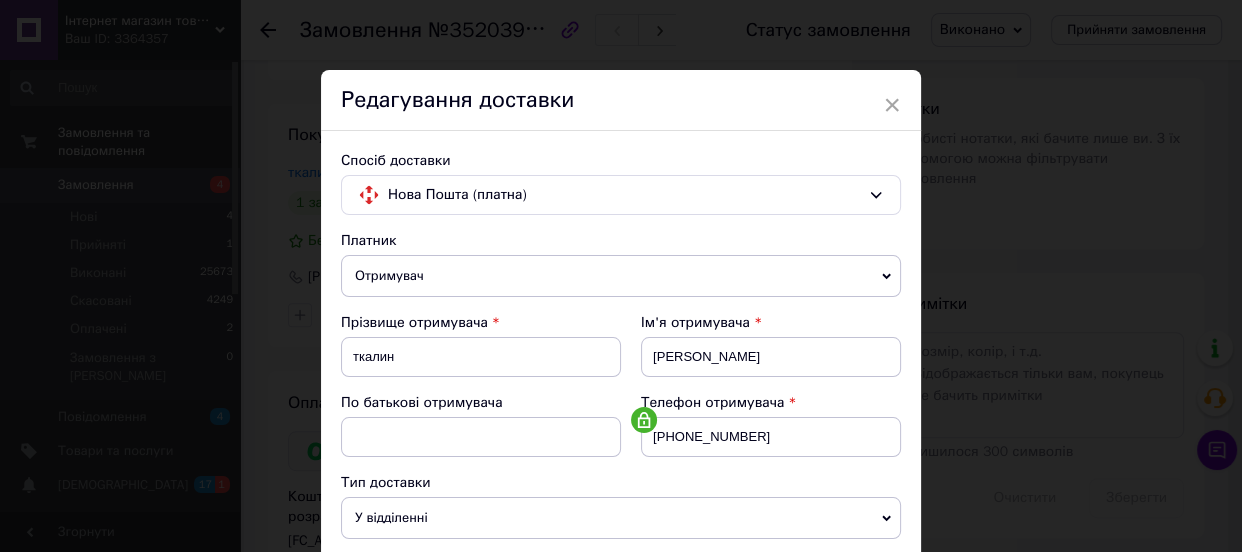 scroll, scrollTop: 454, scrollLeft: 0, axis: vertical 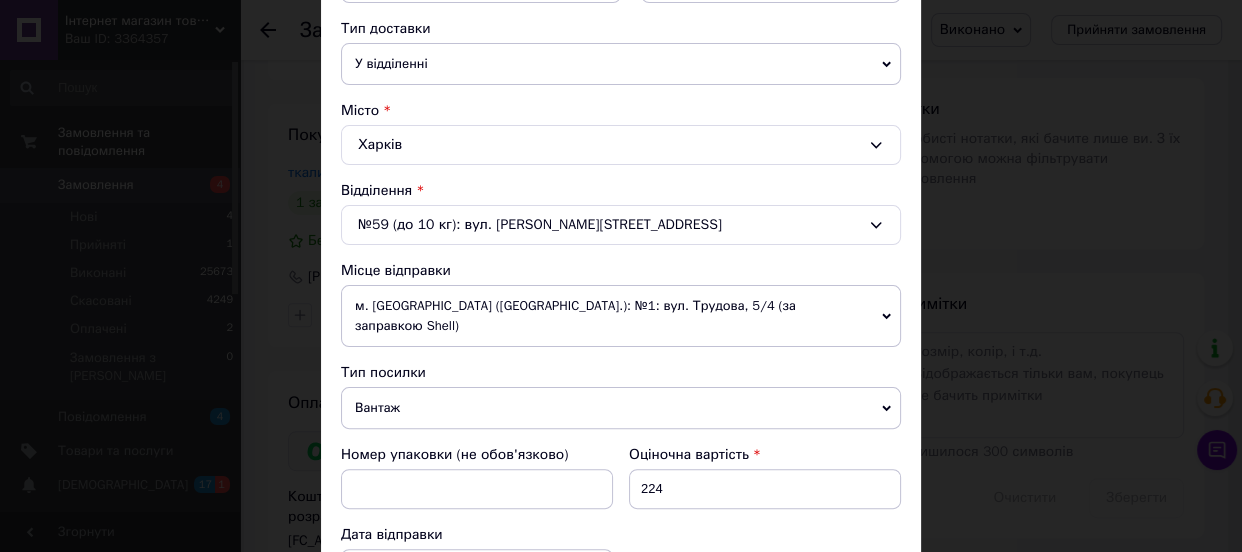 click on "№59 (до 10 кг): вул. Сергія Грицевця, 29" at bounding box center [621, 225] 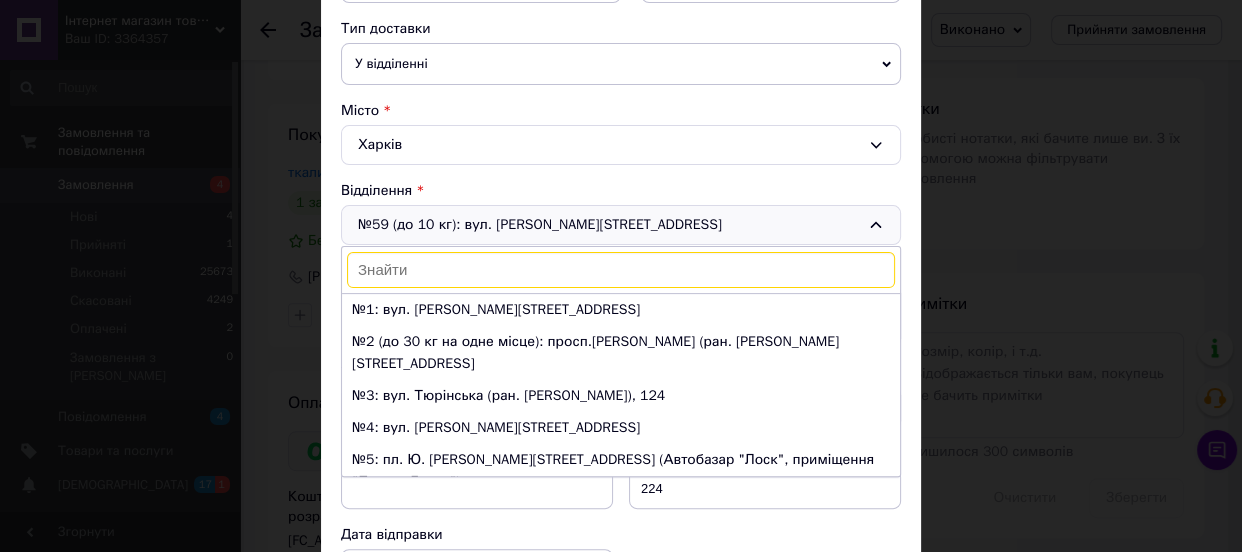 scroll, scrollTop: 1611, scrollLeft: 0, axis: vertical 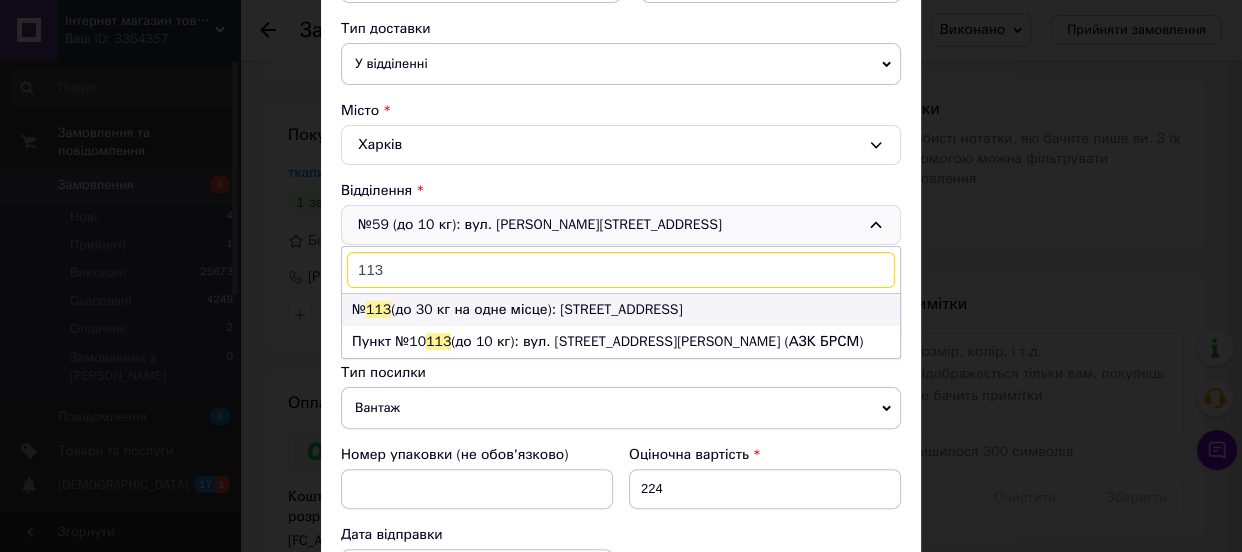 type on "113" 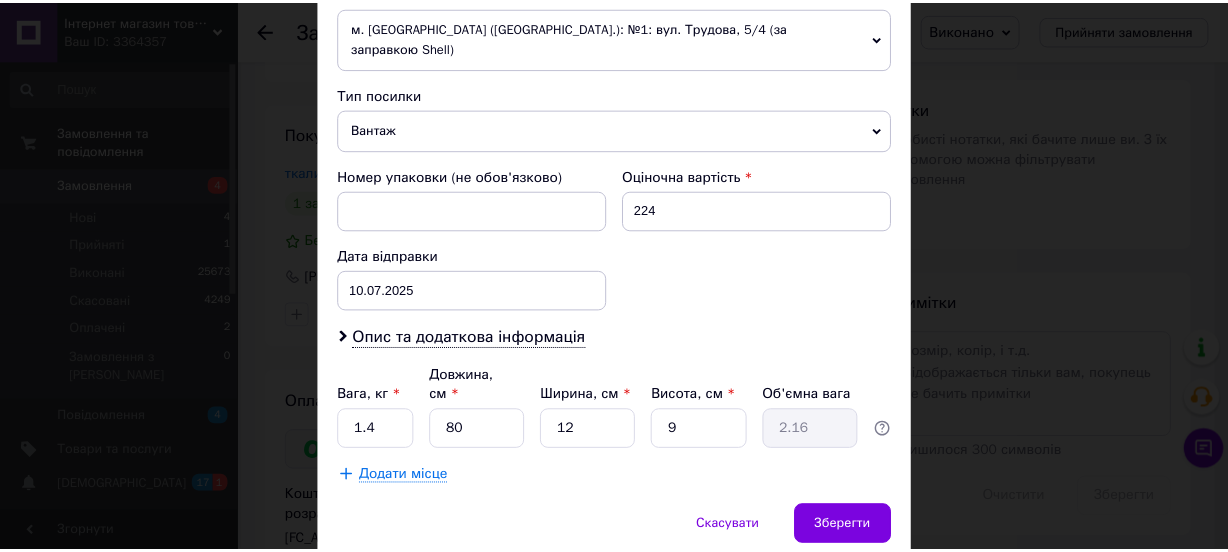 scroll, scrollTop: 773, scrollLeft: 0, axis: vertical 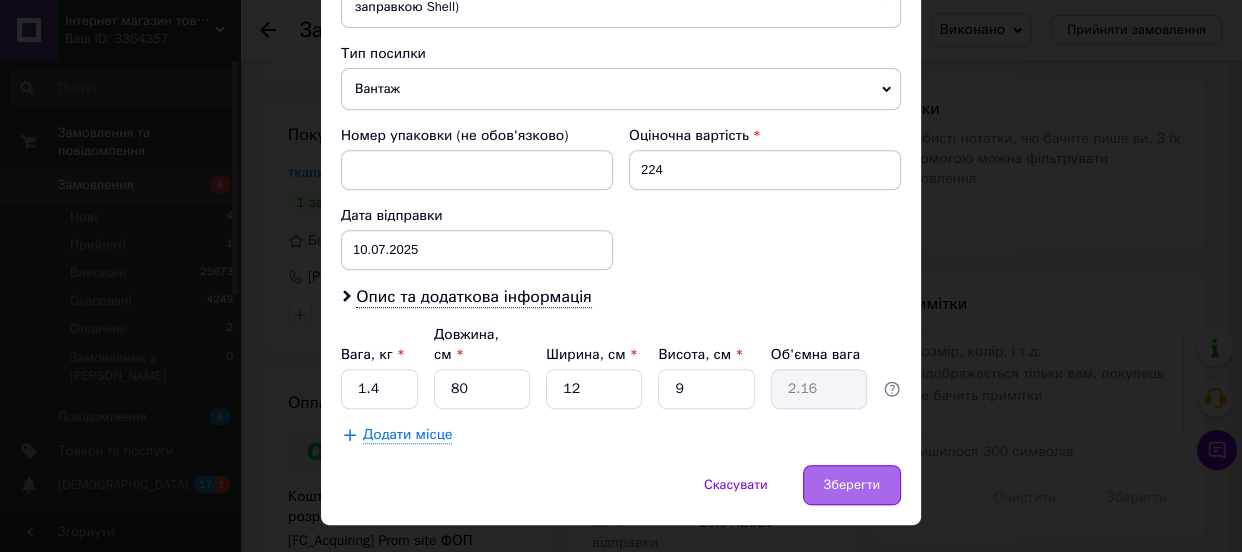 click on "Зберегти" at bounding box center (852, 485) 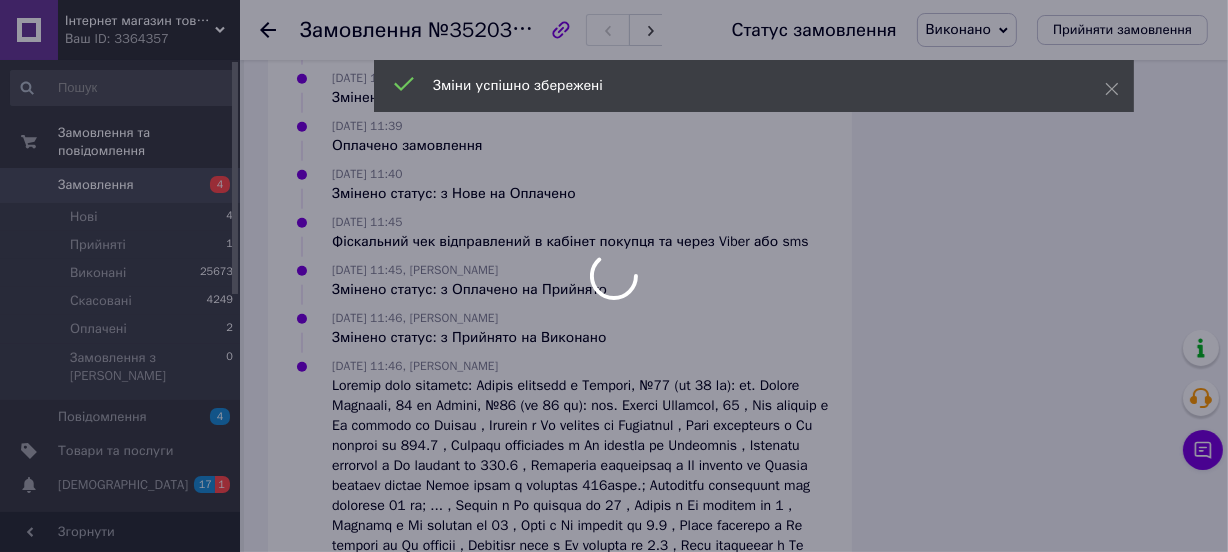 scroll, scrollTop: 1845, scrollLeft: 0, axis: vertical 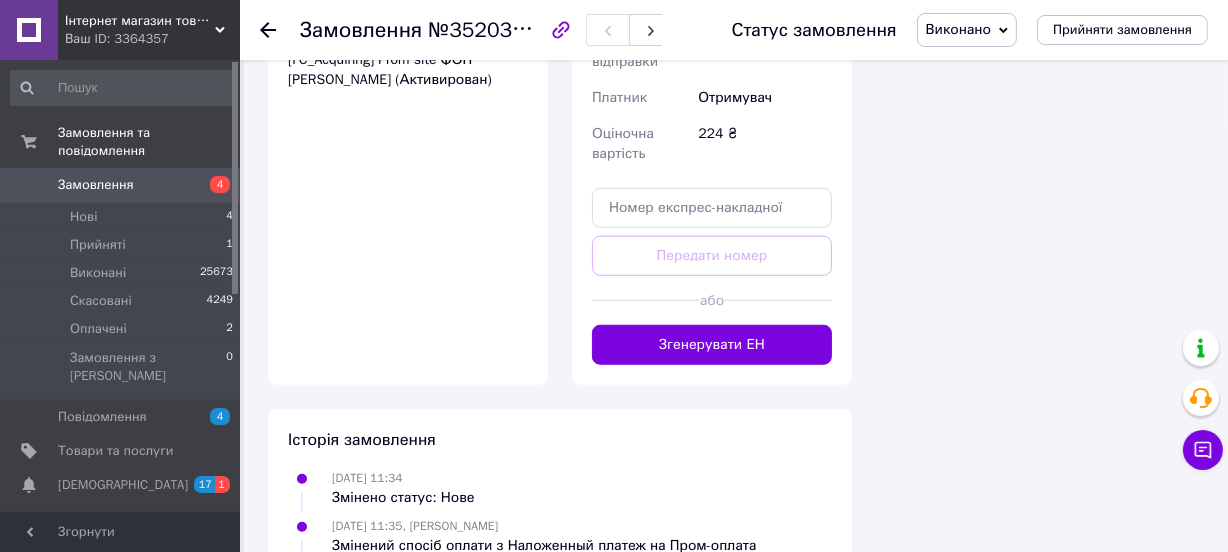 click at bounding box center (646, 300) 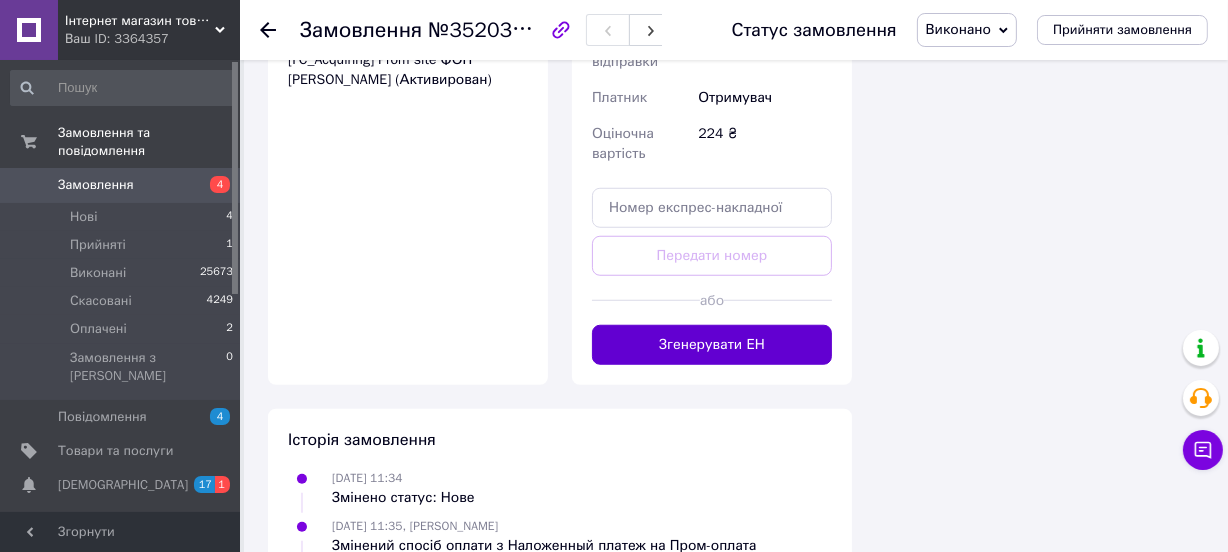 click on "Згенерувати ЕН" at bounding box center (712, 345) 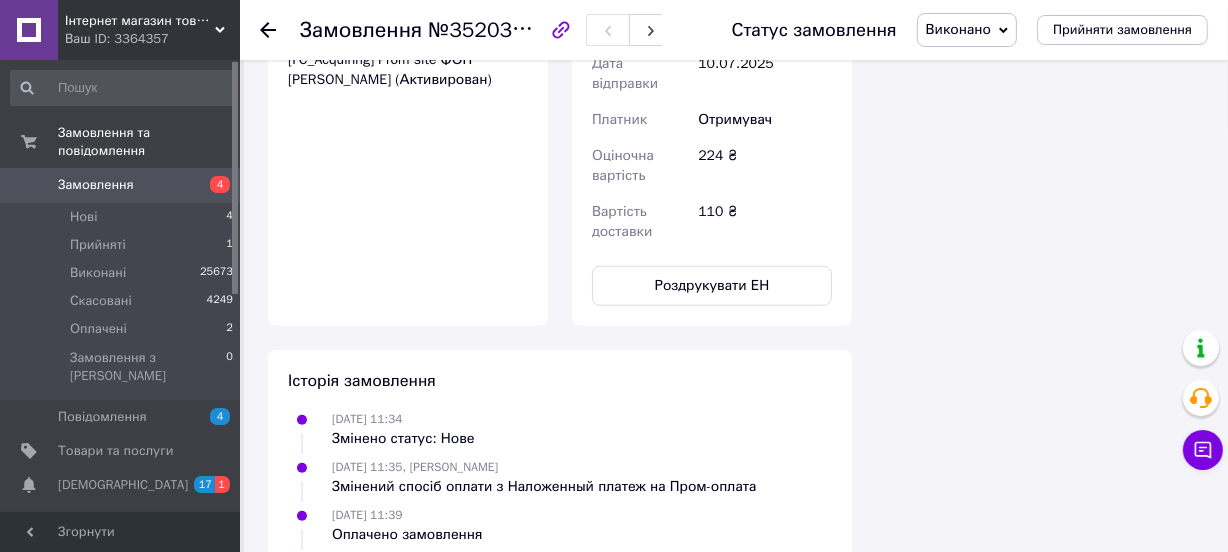 scroll, scrollTop: 91, scrollLeft: 0, axis: vertical 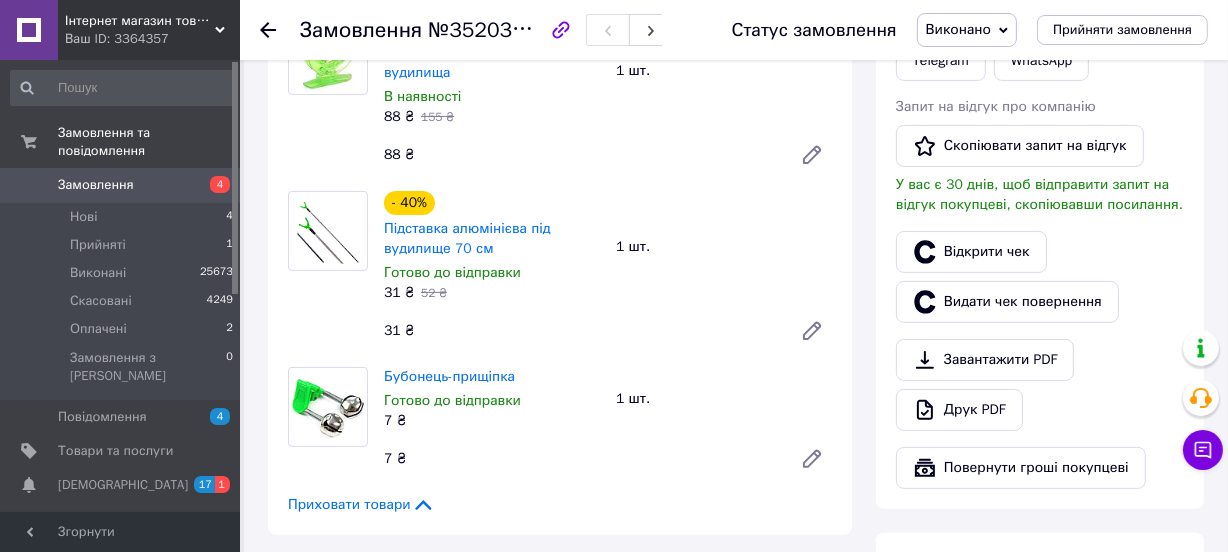 click on "Замовлення" at bounding box center (121, 185) 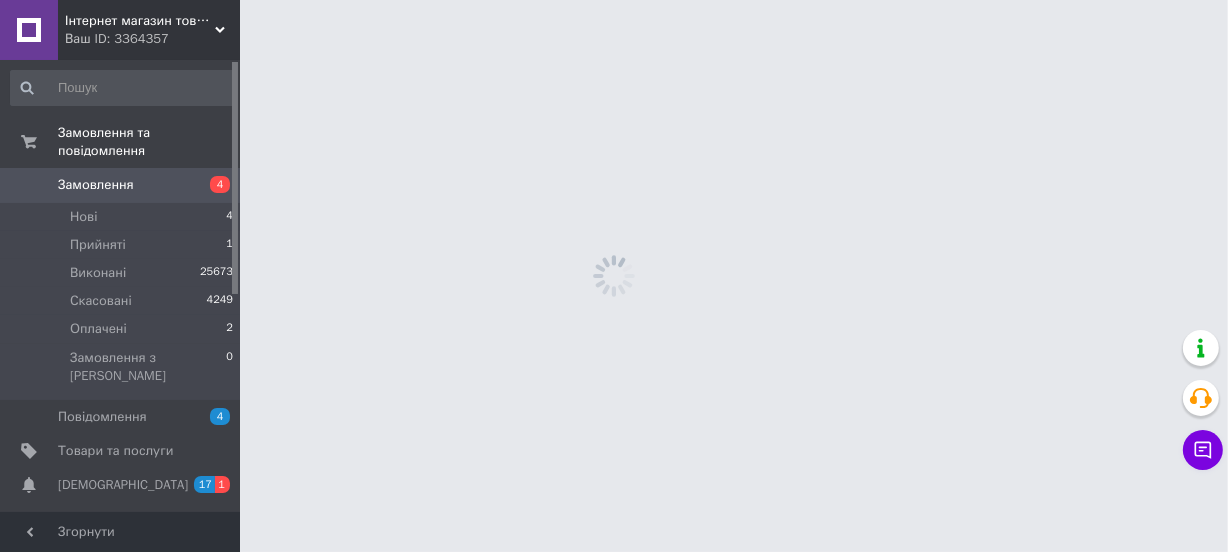 scroll, scrollTop: 0, scrollLeft: 0, axis: both 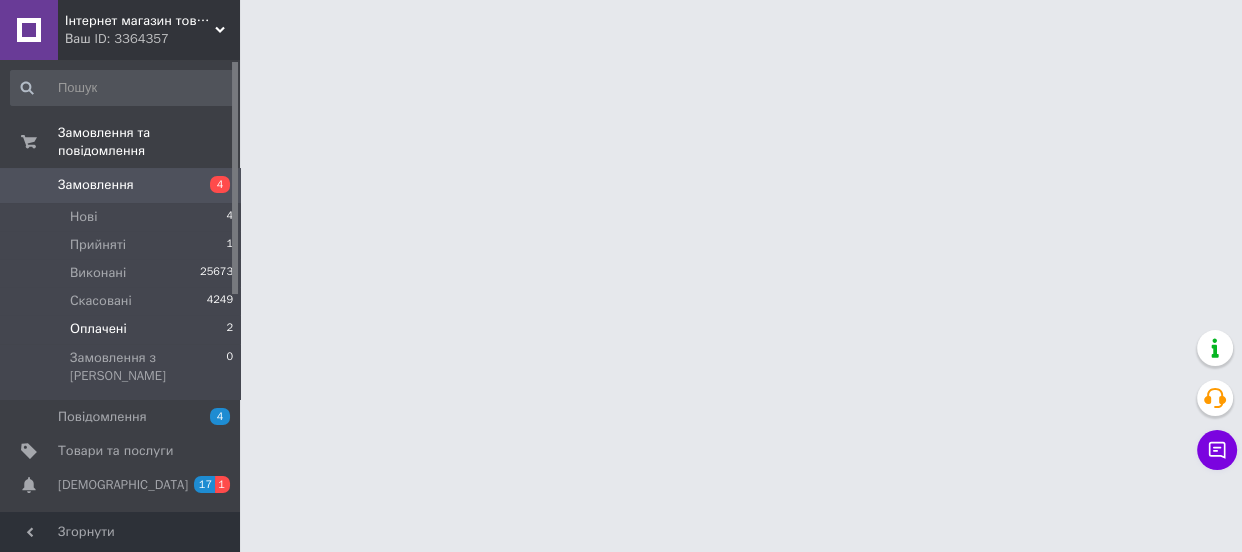 click on "Оплачені 2" at bounding box center (122, 329) 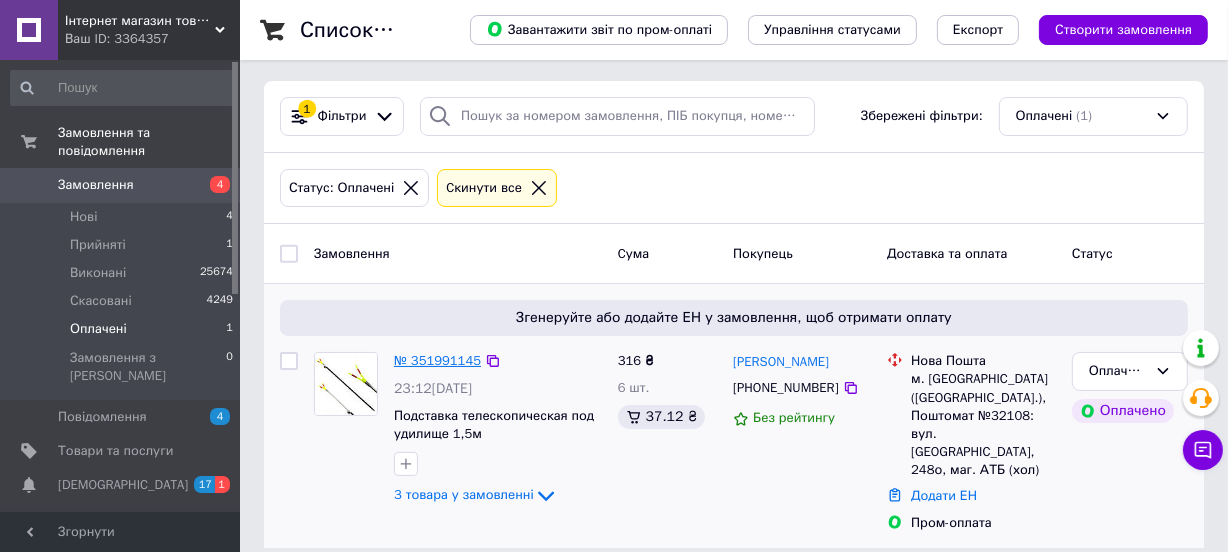 scroll, scrollTop: 4, scrollLeft: 0, axis: vertical 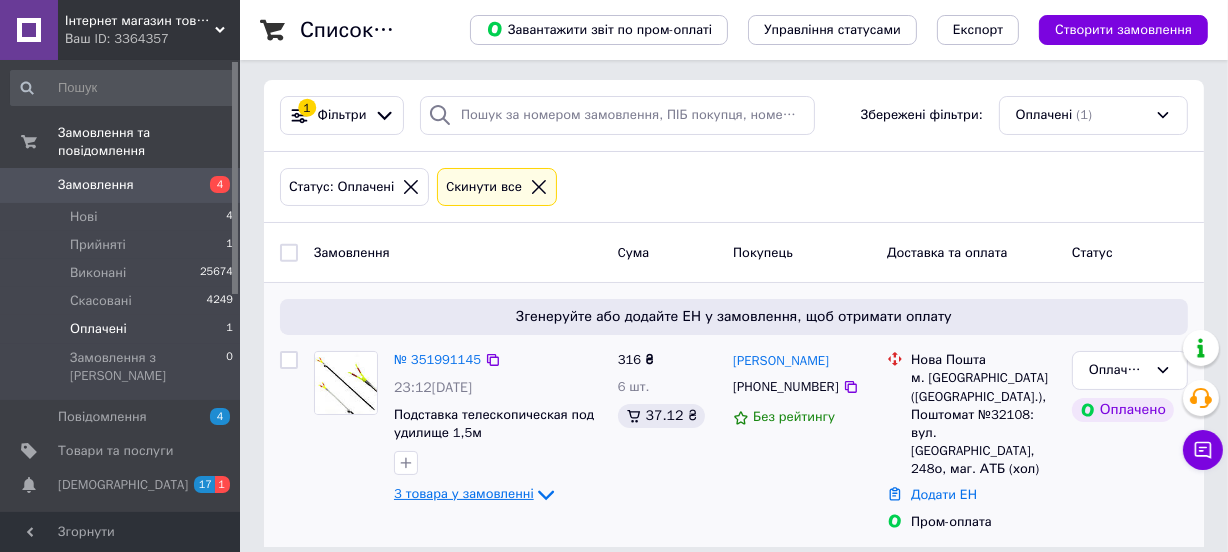 click 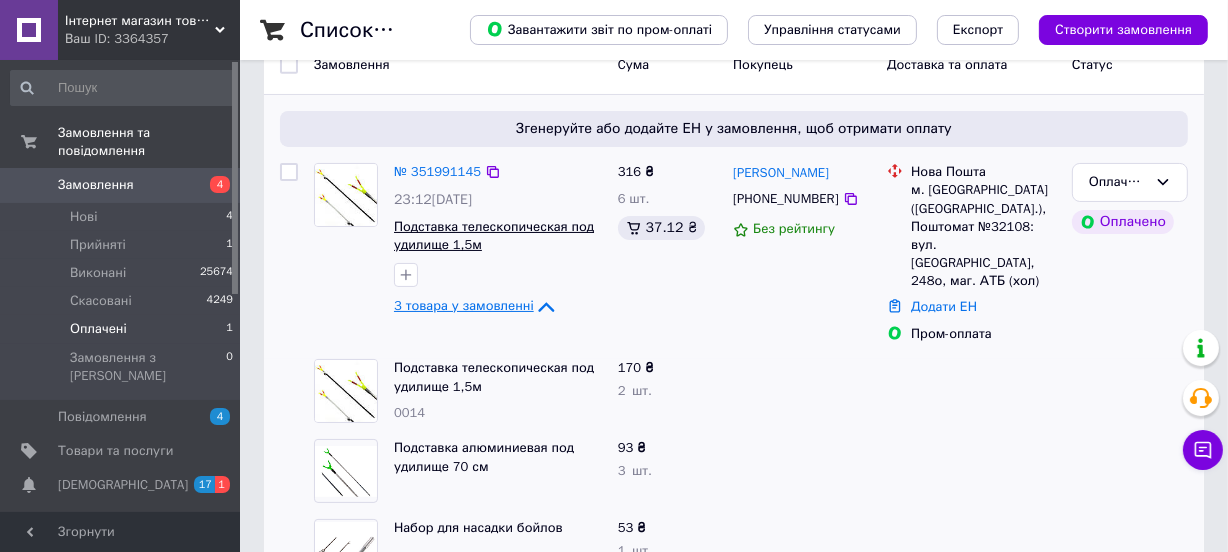scroll, scrollTop: 245, scrollLeft: 0, axis: vertical 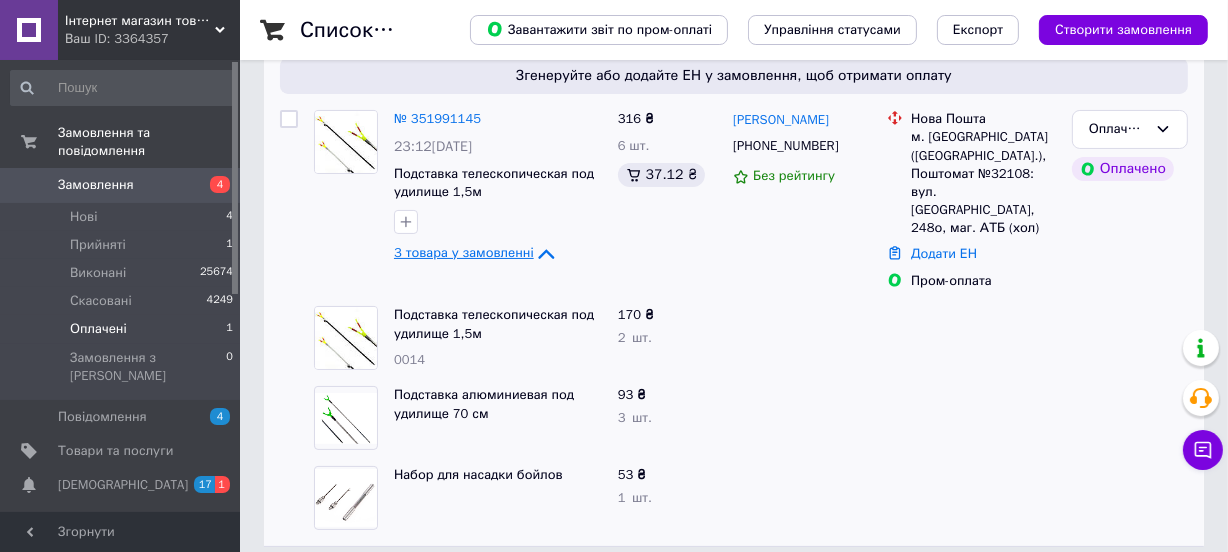 click on "Оплачені 1" at bounding box center [122, 329] 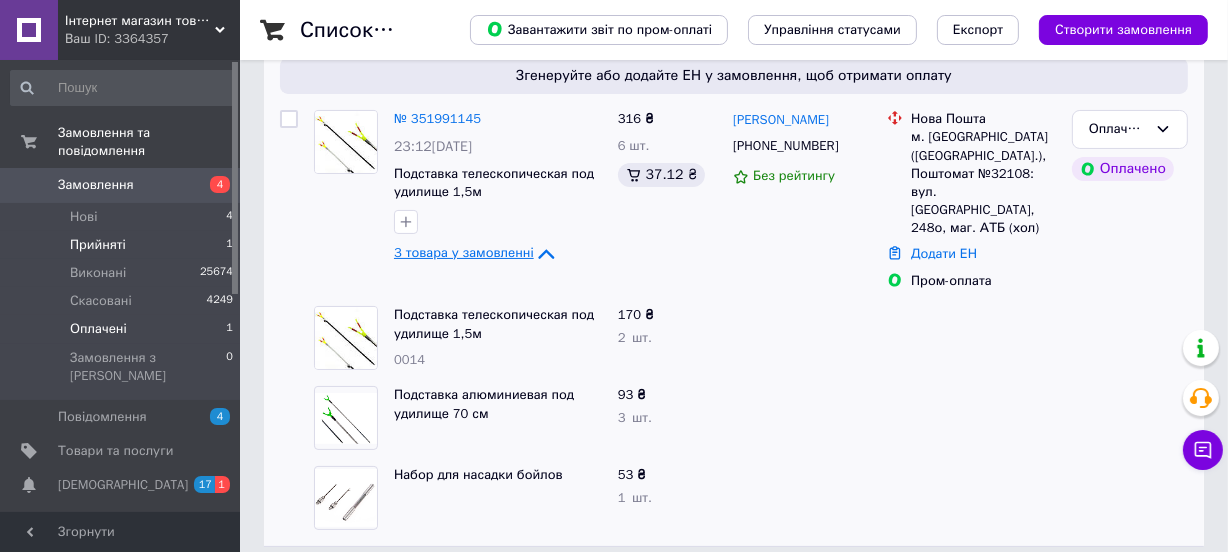 click on "Прийняті 1" at bounding box center [122, 245] 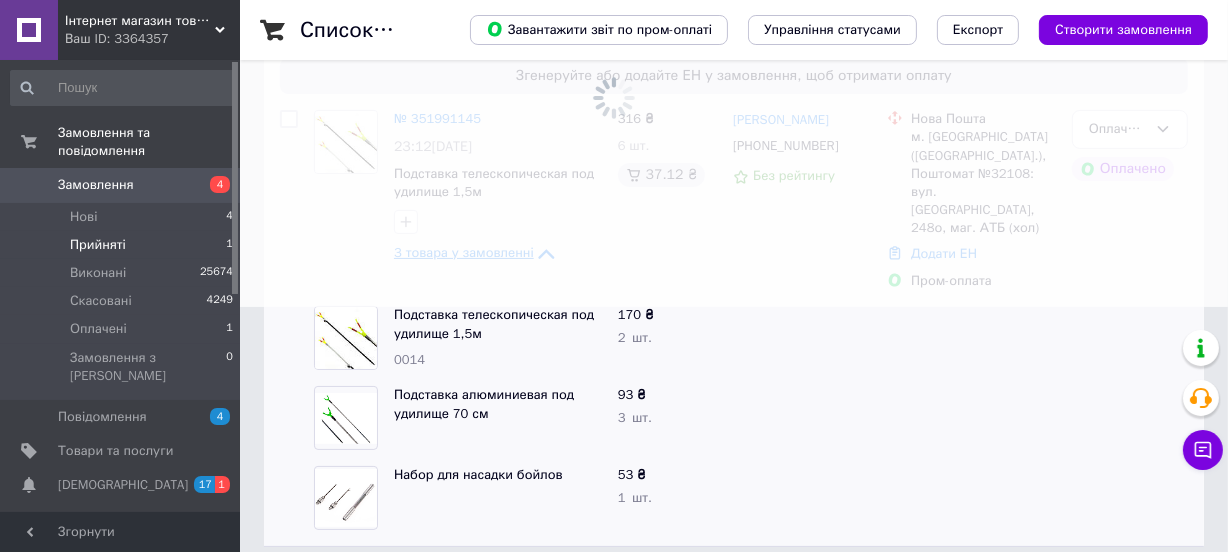scroll, scrollTop: 0, scrollLeft: 0, axis: both 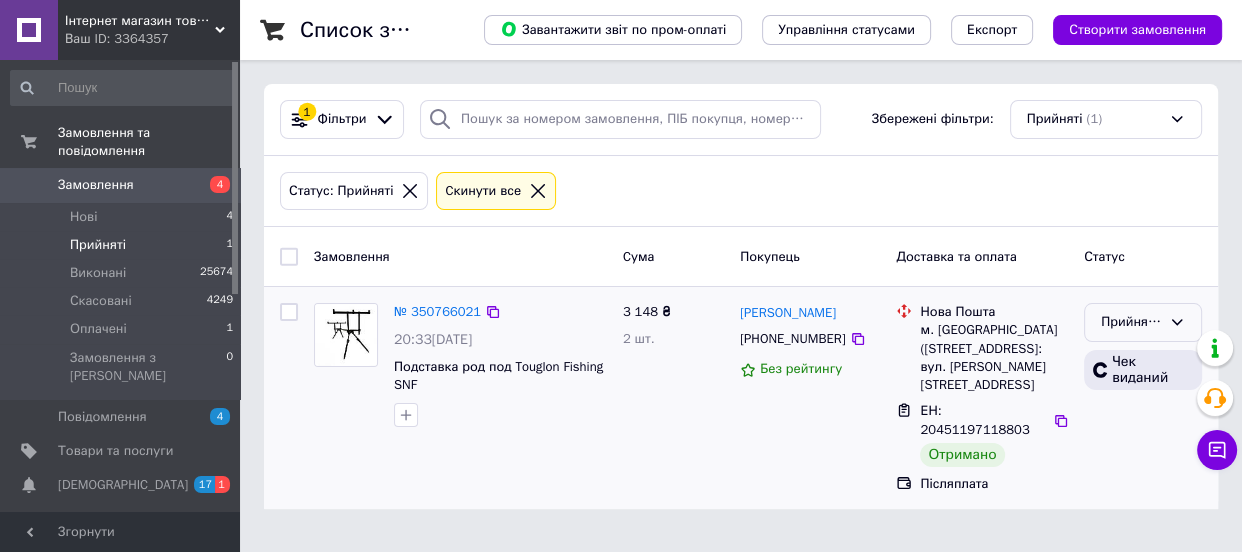 click on "Прийнято" at bounding box center (1131, 322) 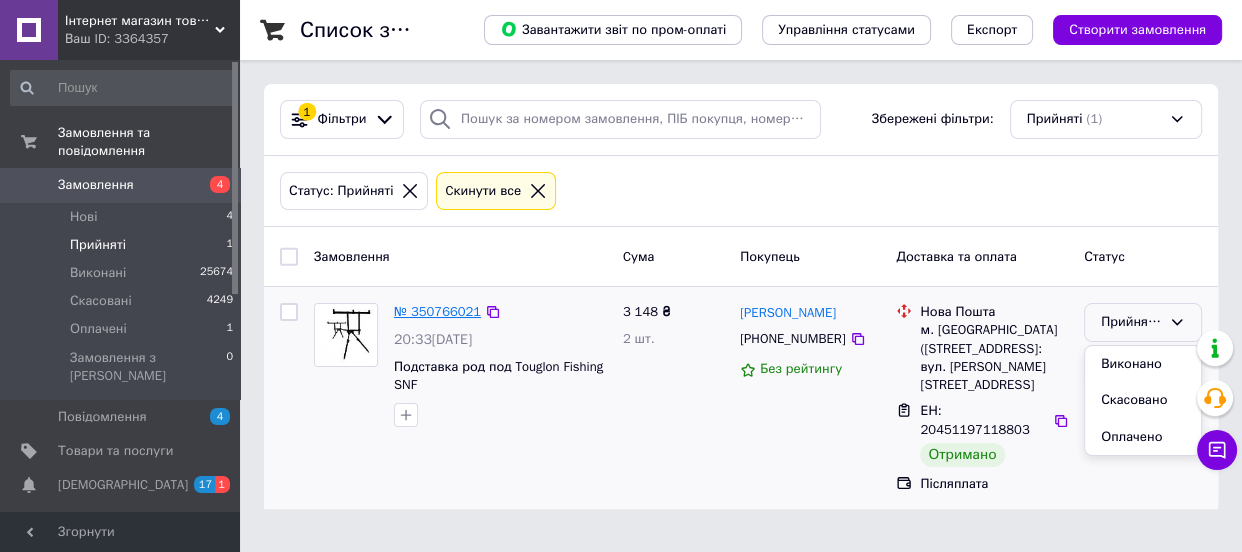 click on "№ 350766021" at bounding box center (437, 311) 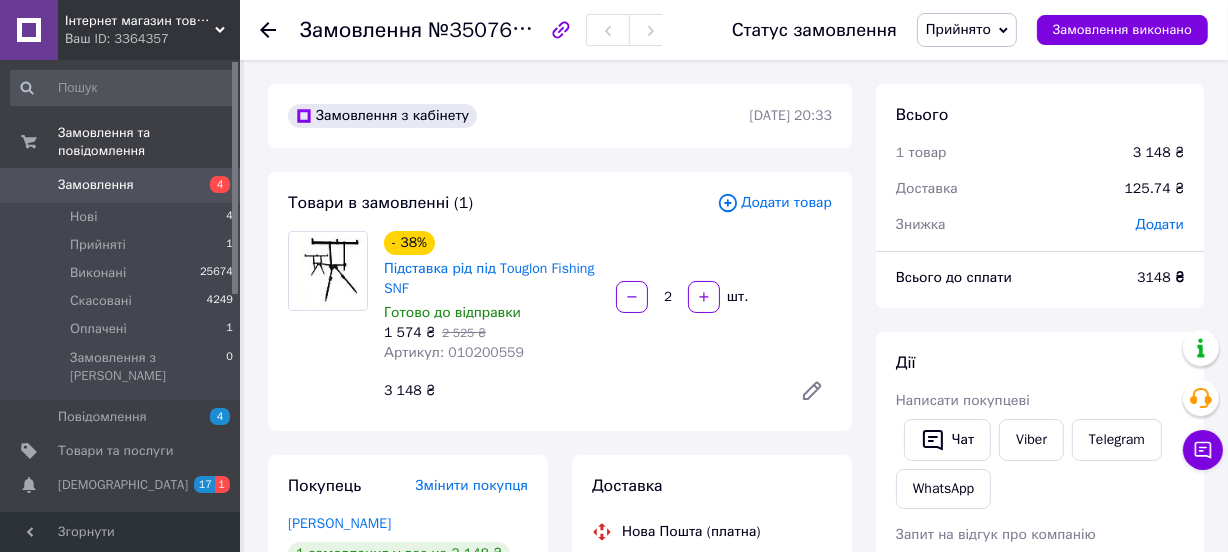 scroll, scrollTop: 51, scrollLeft: 0, axis: vertical 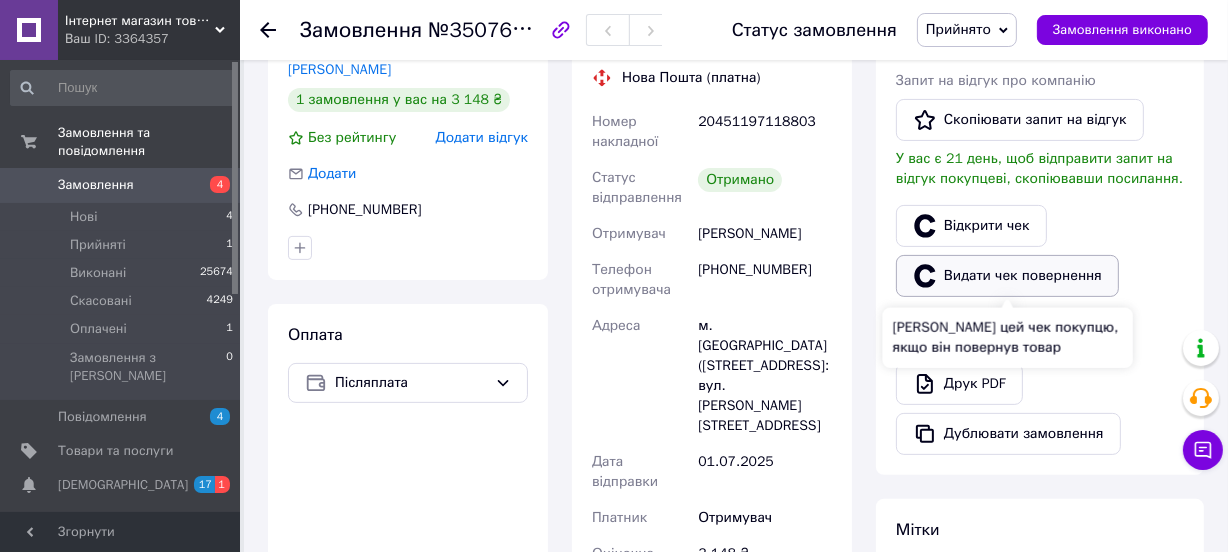 click on "Видати чек повернення" at bounding box center [1007, 276] 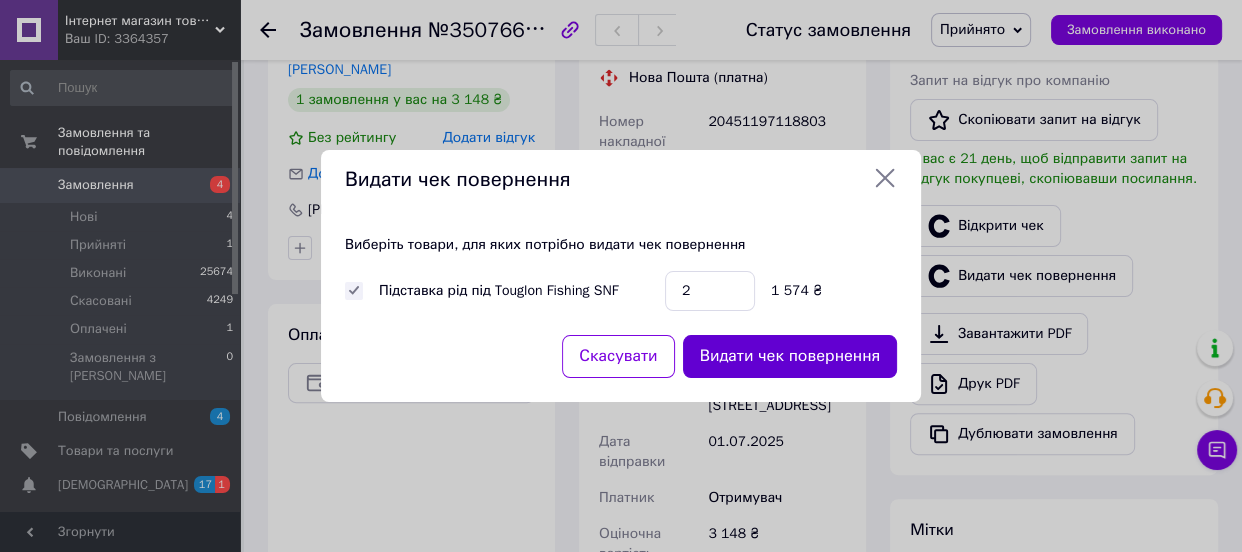 click on "Видати чек повернення" at bounding box center [790, 356] 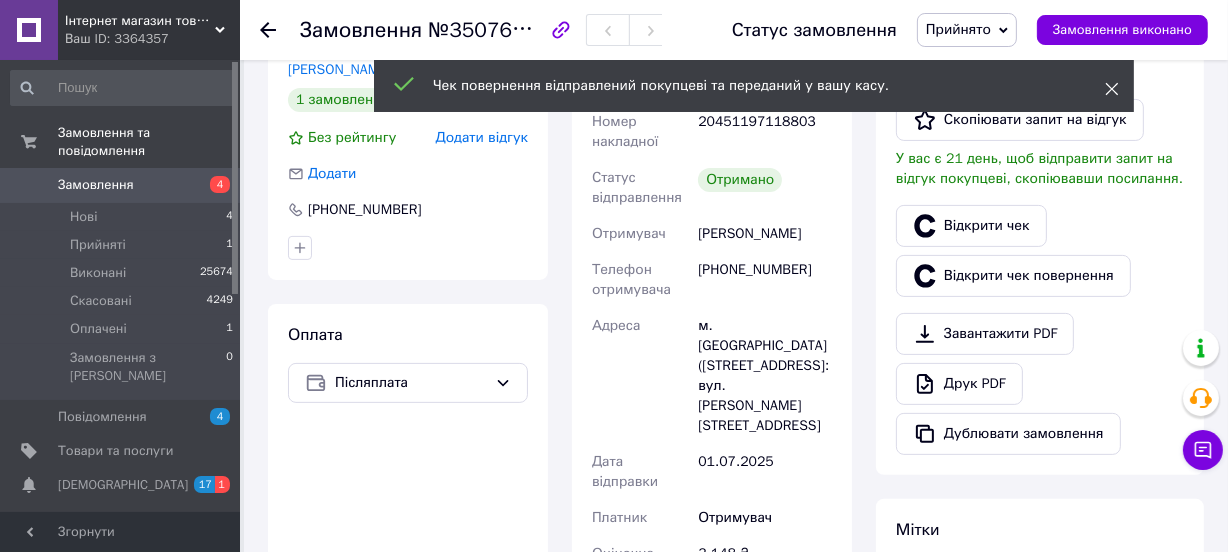 click 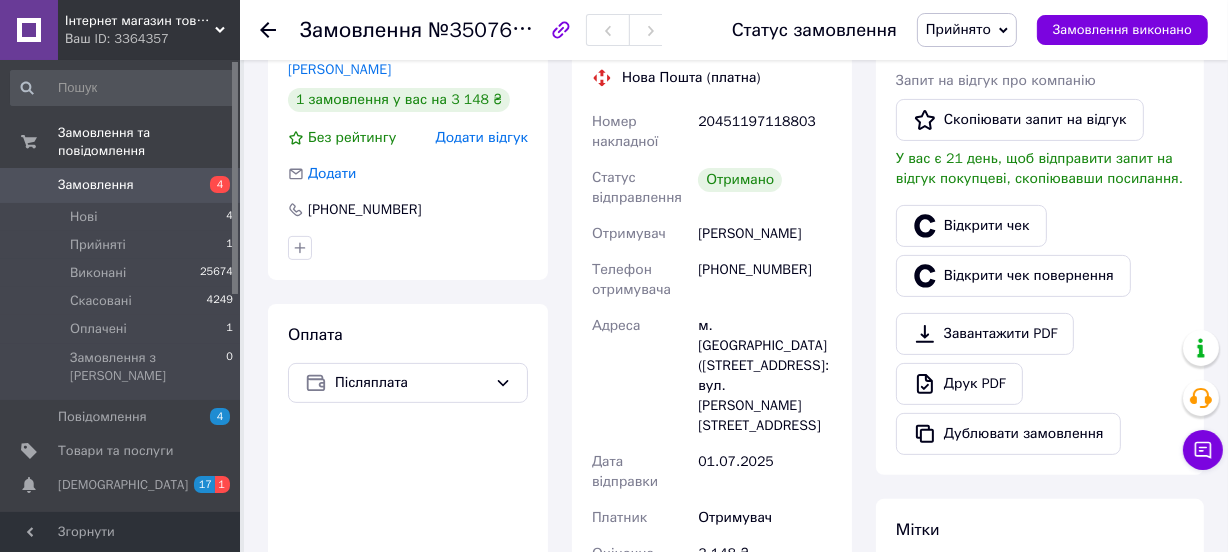click on "Прийнято" at bounding box center [967, 30] 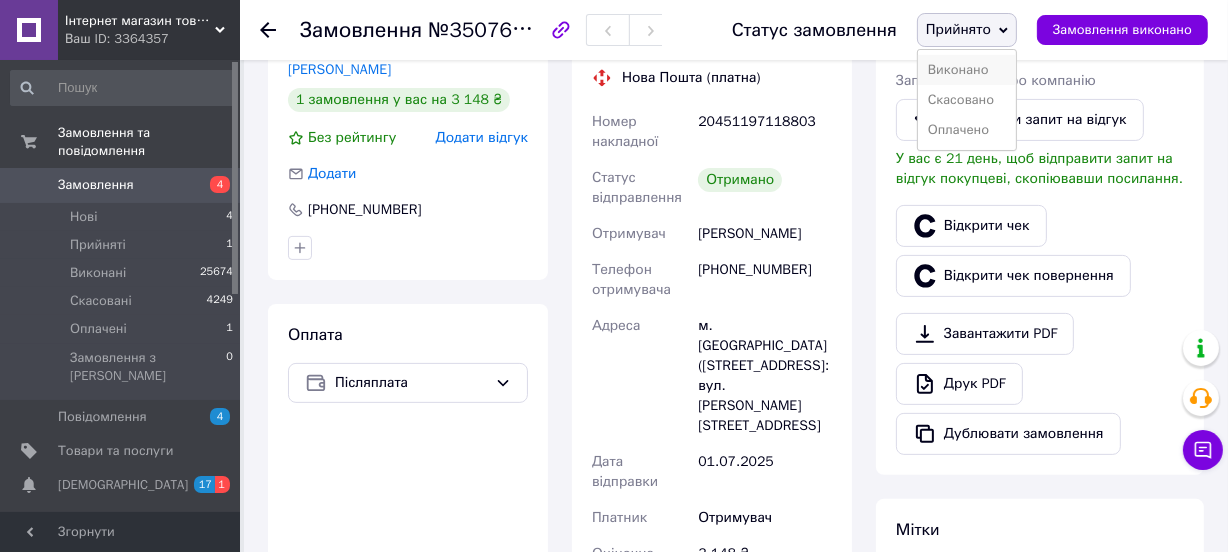 click on "Виконано" at bounding box center (967, 70) 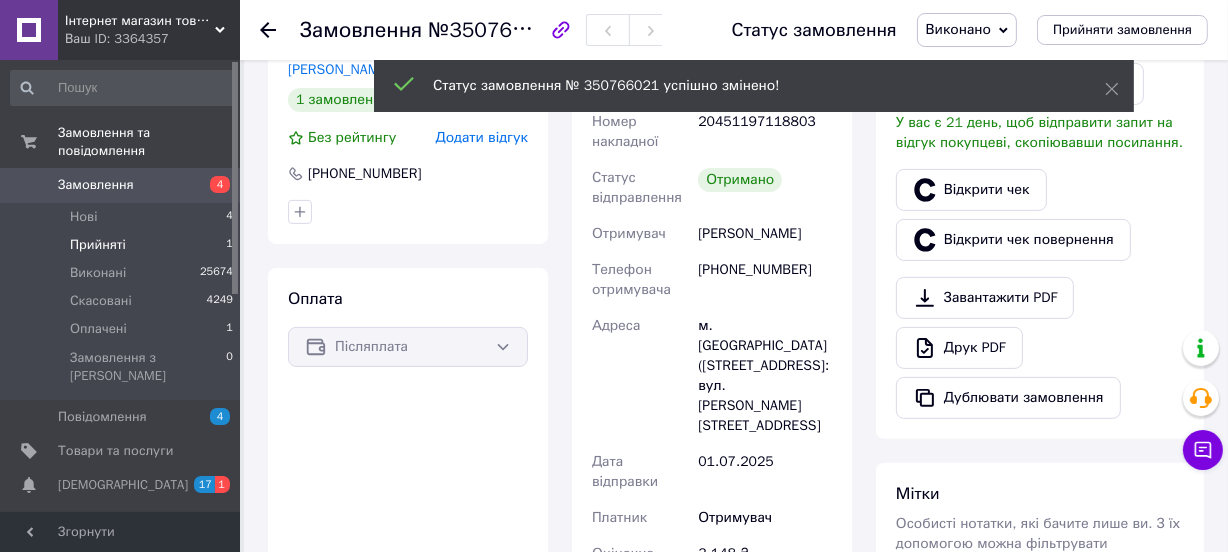 scroll, scrollTop: 168, scrollLeft: 0, axis: vertical 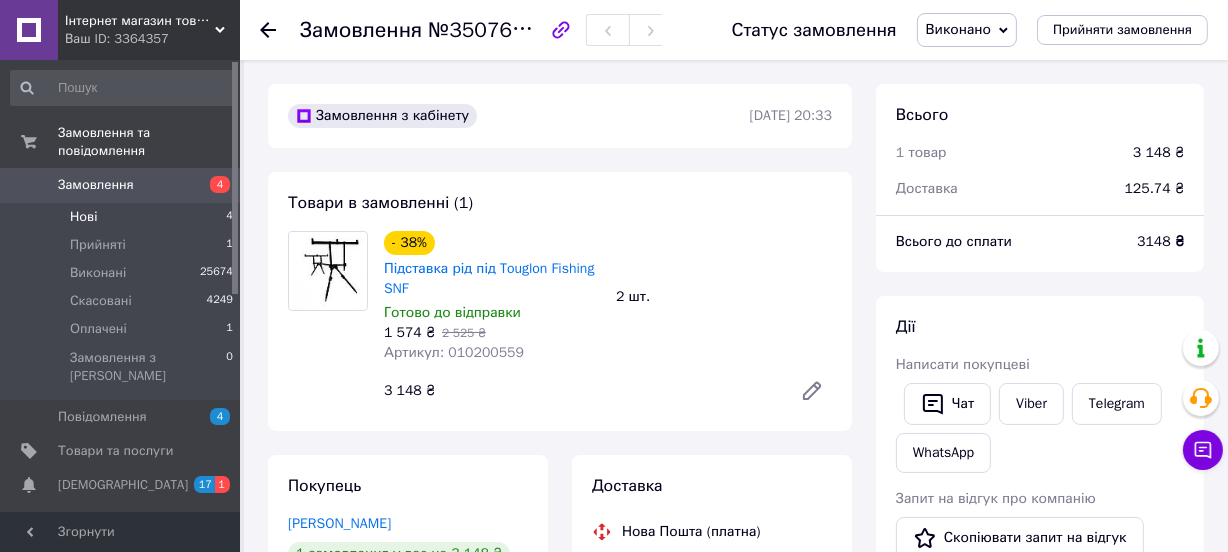 click on "Нові 4" at bounding box center [122, 217] 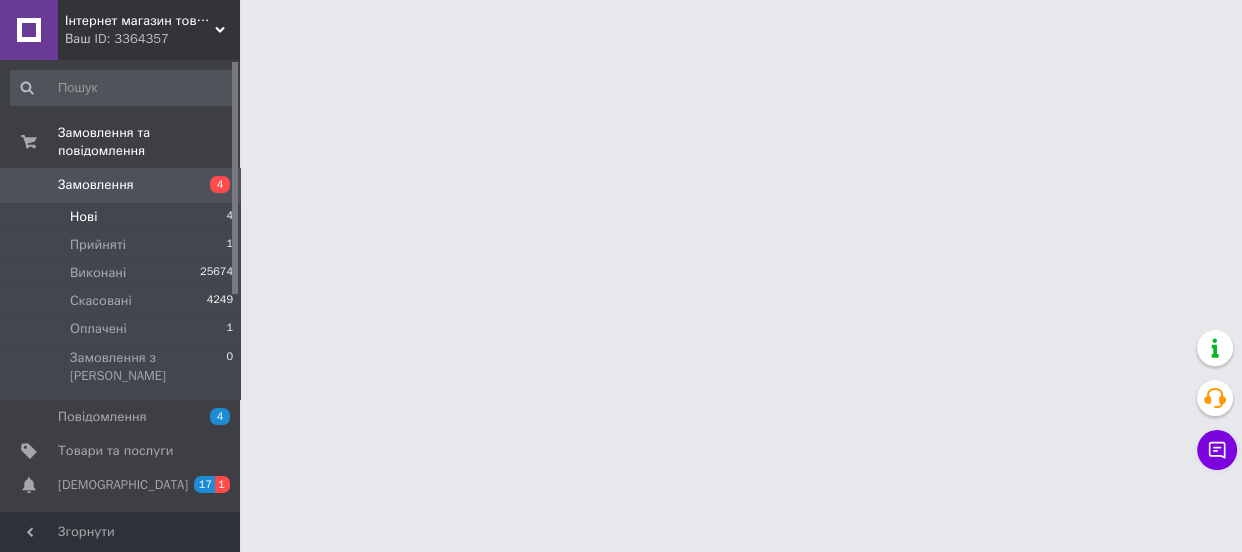 click on "Нові 4" at bounding box center [122, 217] 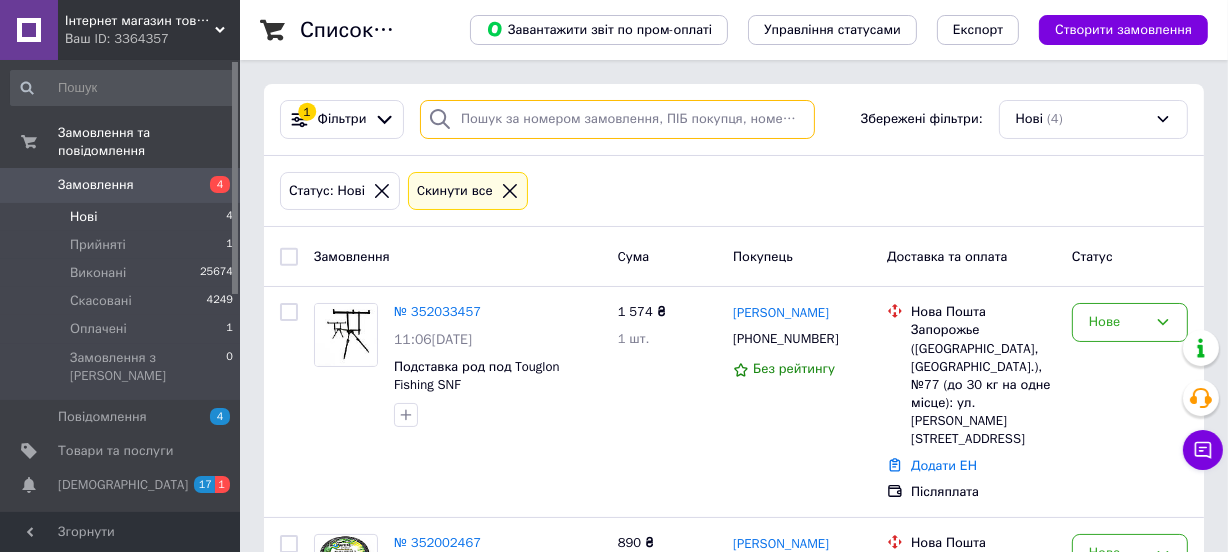 click at bounding box center [617, 119] 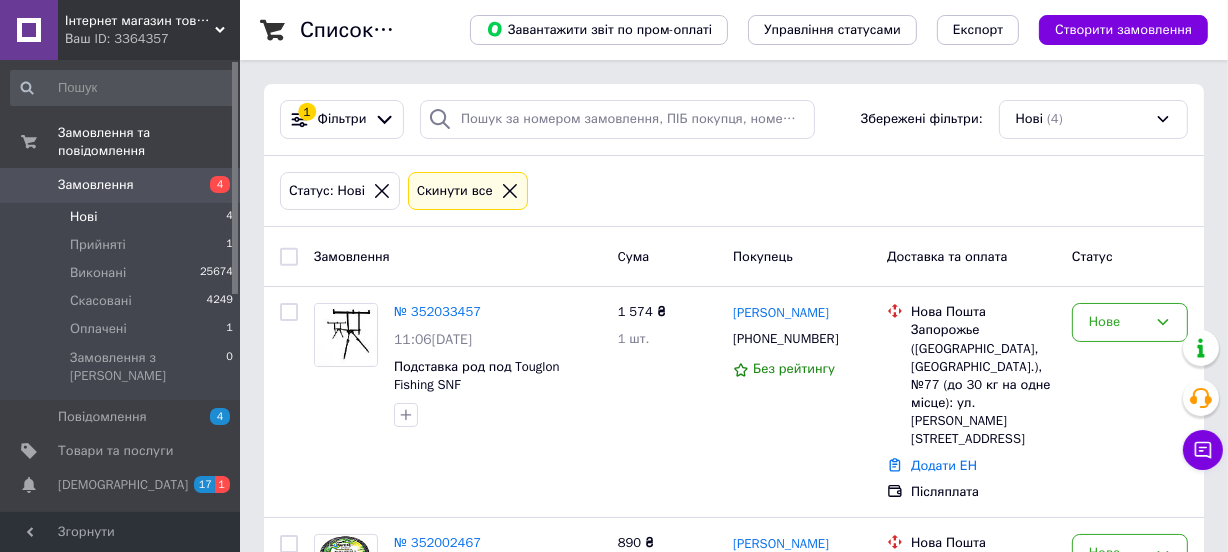click on "Замовлення 4" at bounding box center (122, 185) 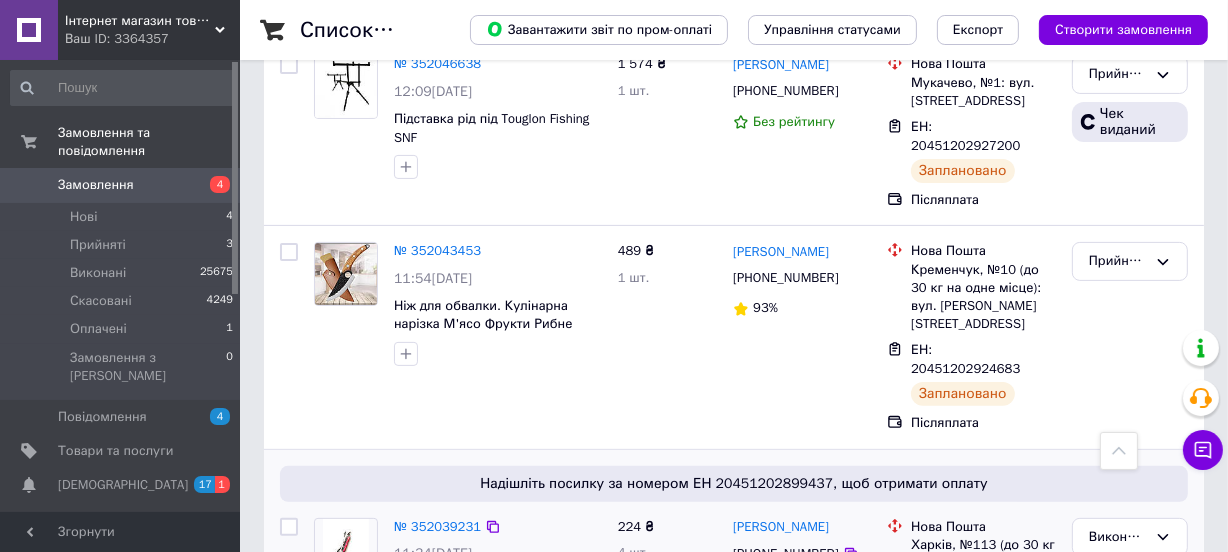 scroll, scrollTop: 0, scrollLeft: 0, axis: both 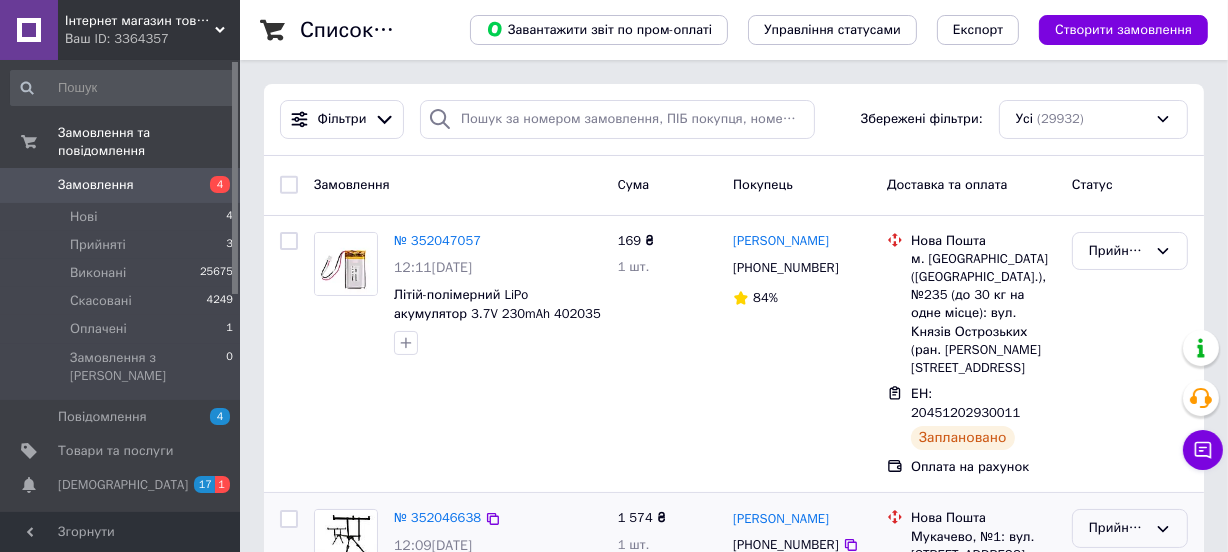 click on "Прийнято" at bounding box center (1118, 528) 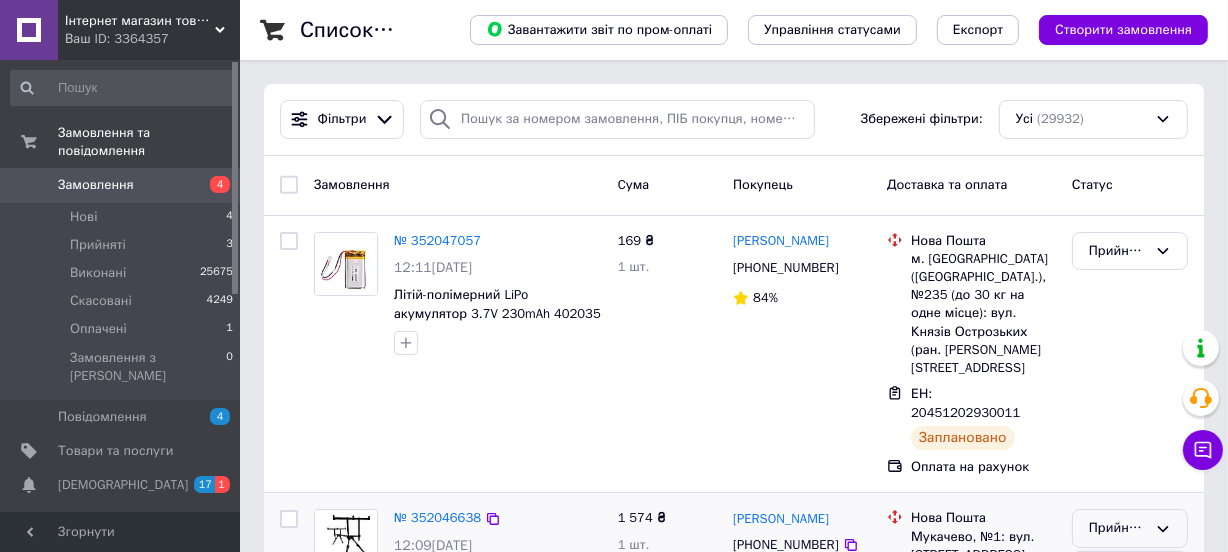 click on "Виконано" at bounding box center [1130, 570] 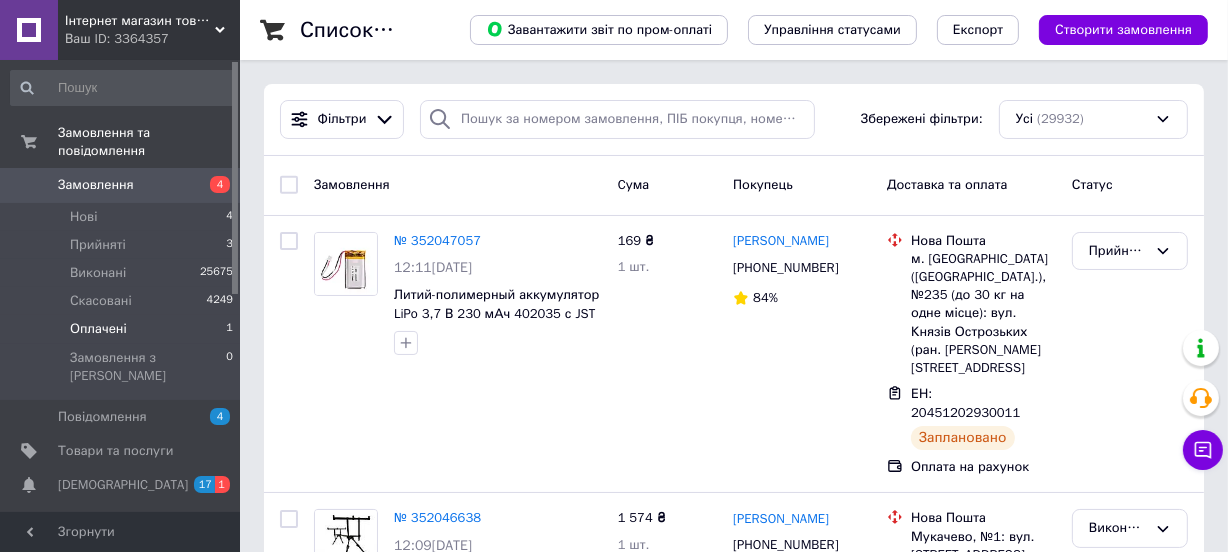 click on "Оплачені 1" at bounding box center (122, 329) 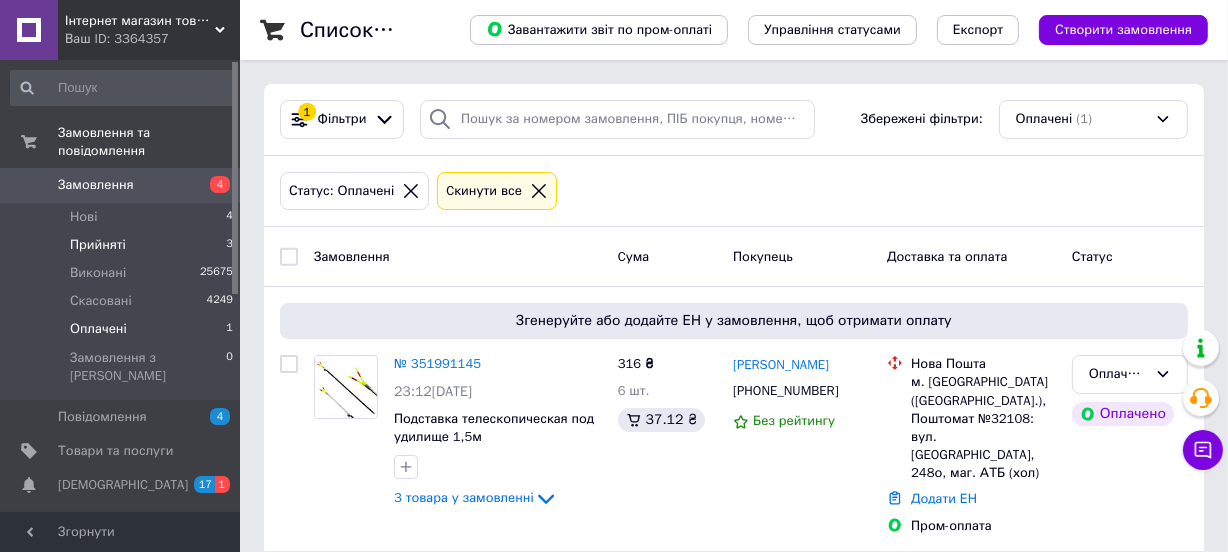 click on "Прийняті 3" at bounding box center [122, 245] 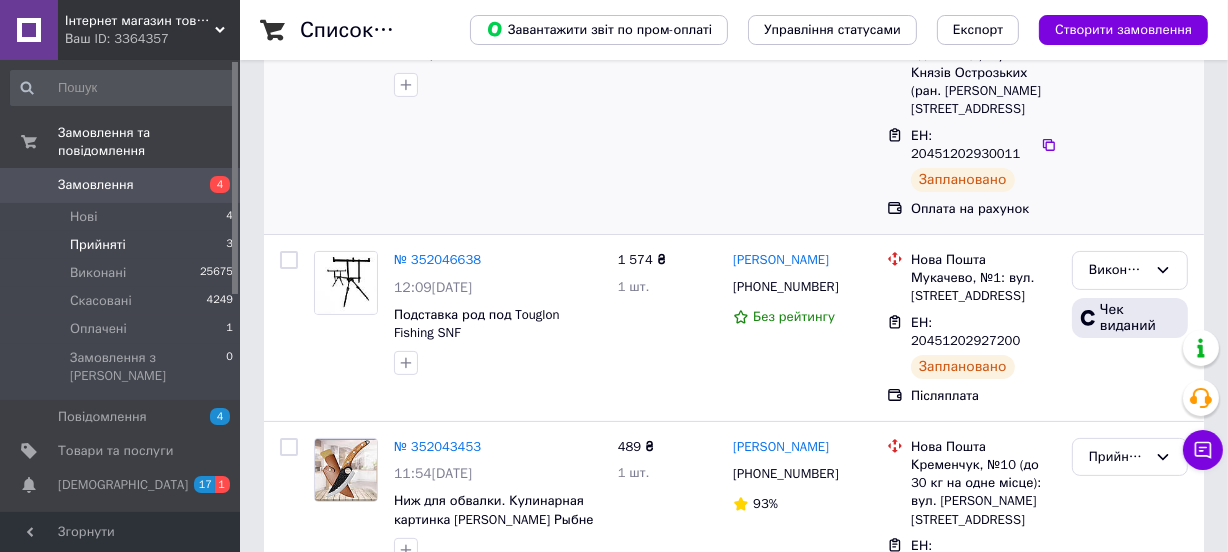 scroll, scrollTop: 335, scrollLeft: 0, axis: vertical 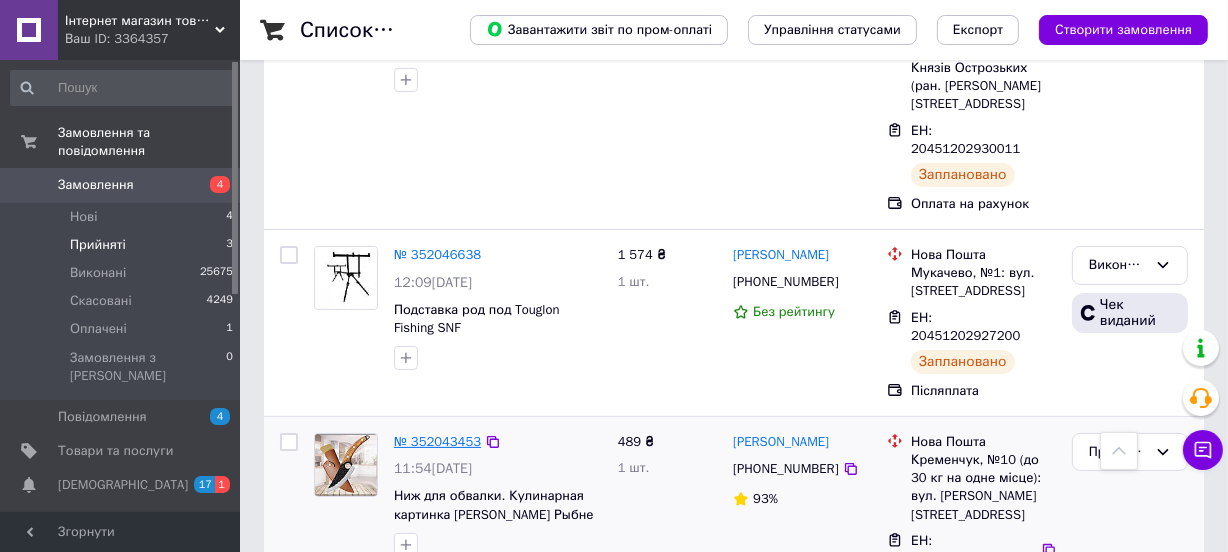 click on "№ 352043453" at bounding box center (437, 441) 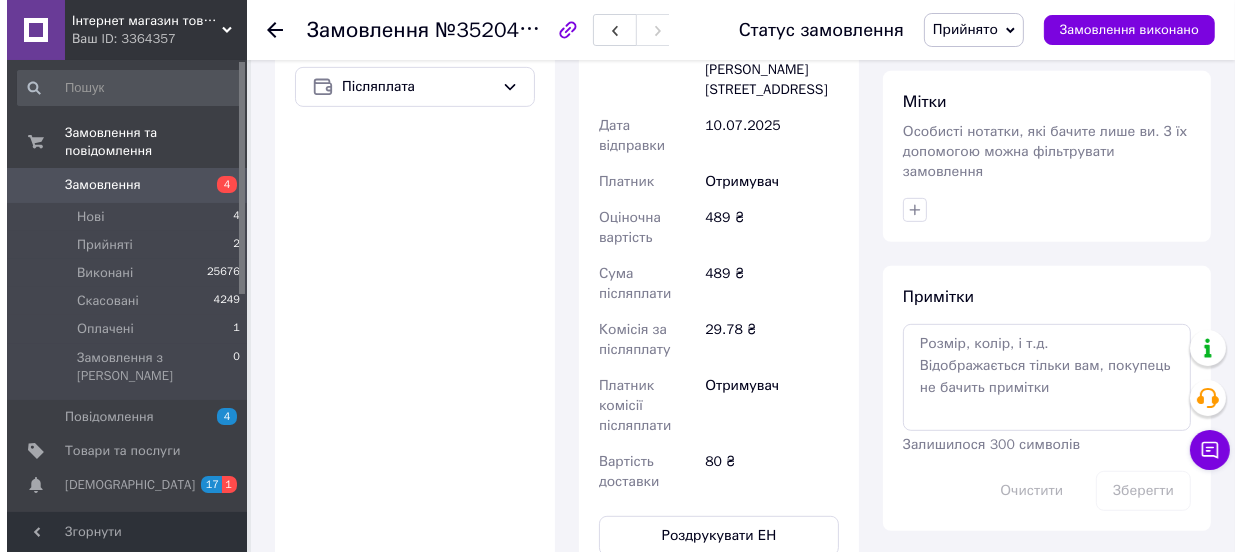 scroll, scrollTop: 335, scrollLeft: 0, axis: vertical 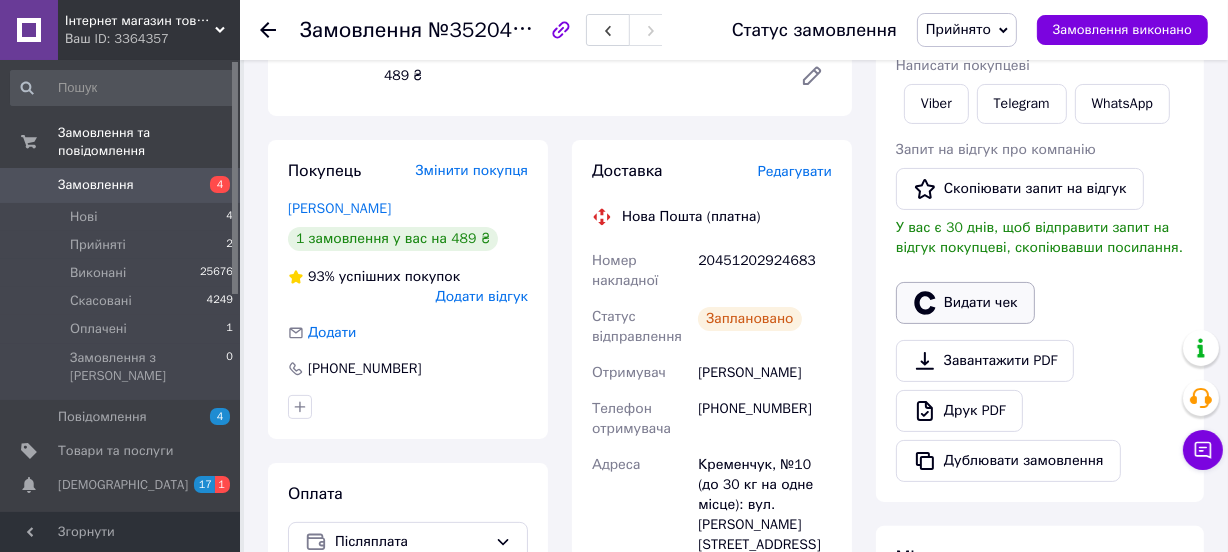 click on "Видати чек" at bounding box center (965, 303) 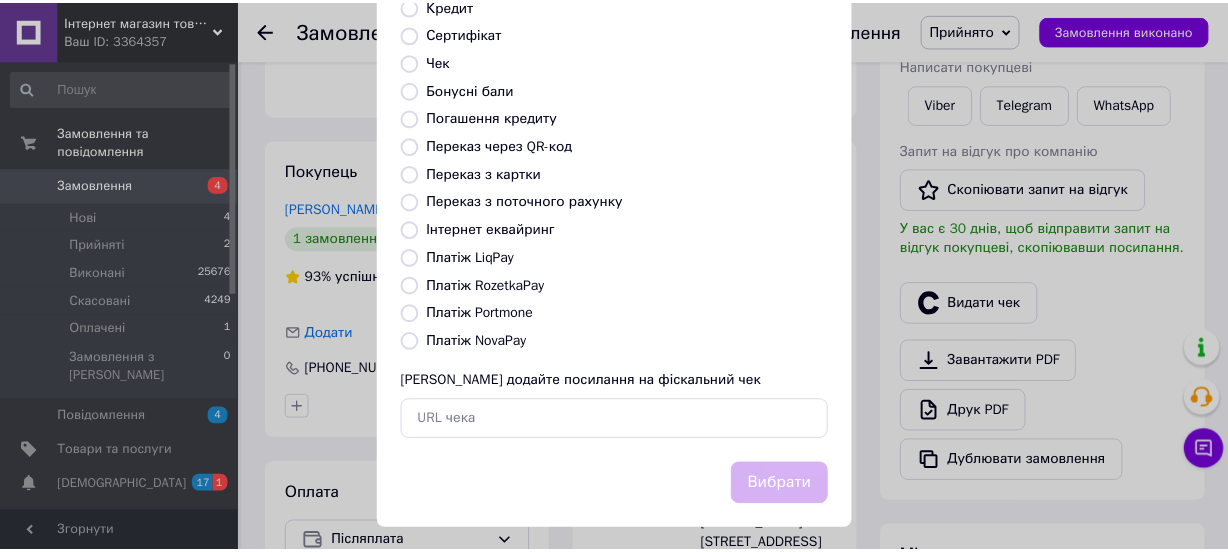 scroll, scrollTop: 307, scrollLeft: 0, axis: vertical 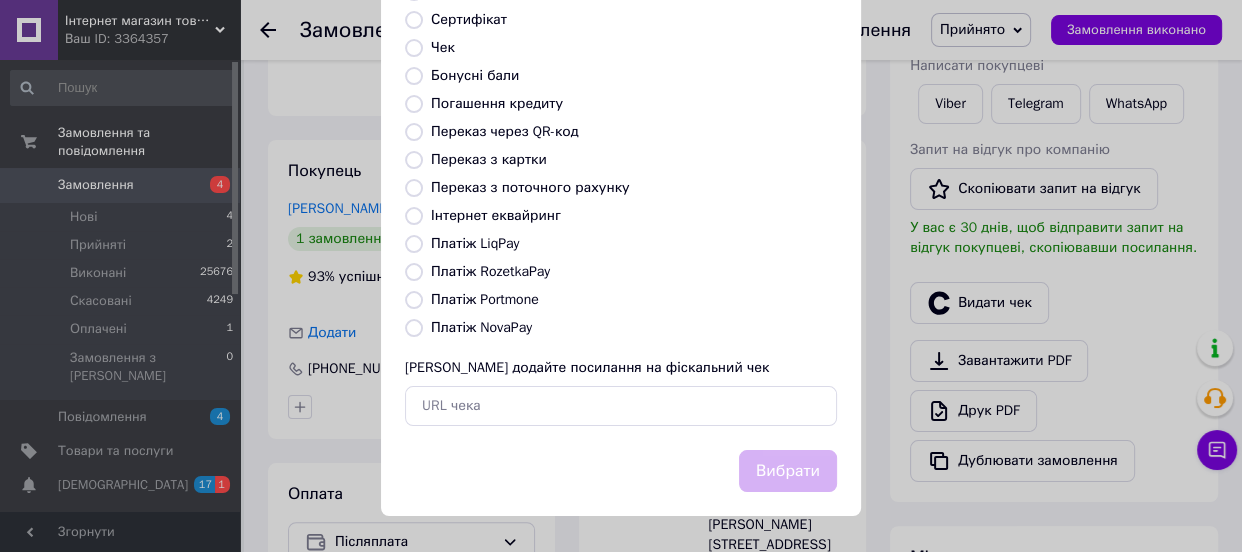 click on "Платіж NovaPay" at bounding box center [481, 327] 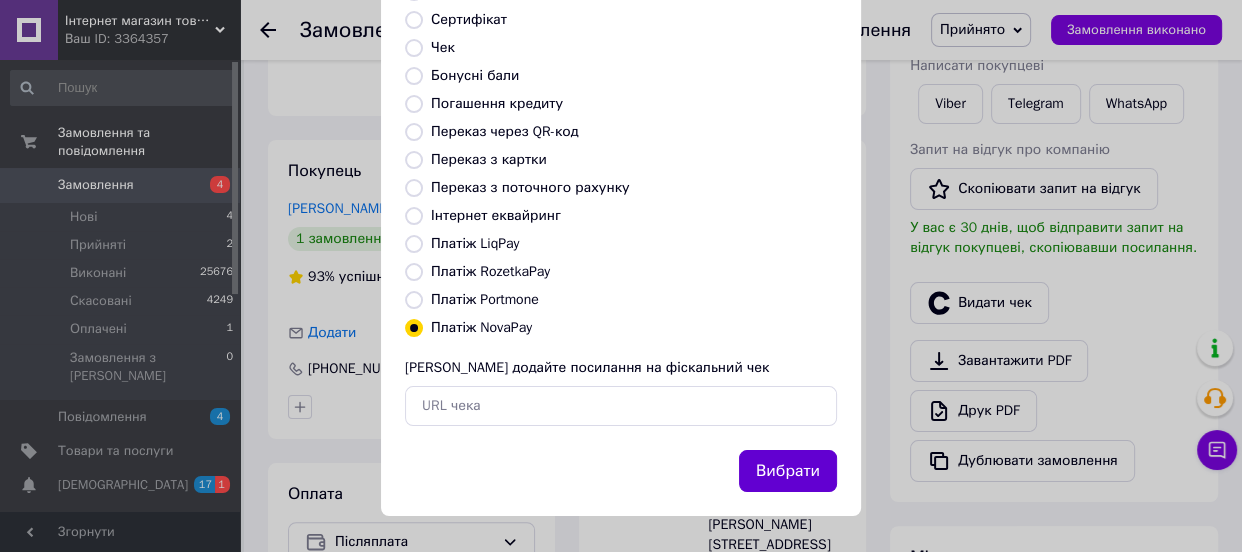 click on "Вибрати" at bounding box center (788, 471) 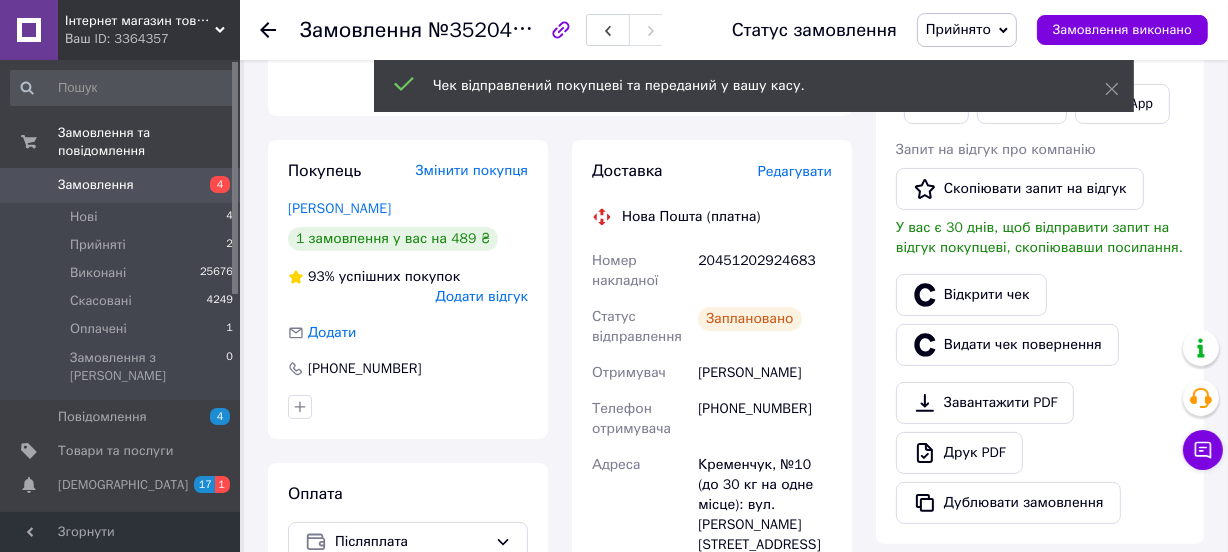 click on "Прийнято" at bounding box center (967, 30) 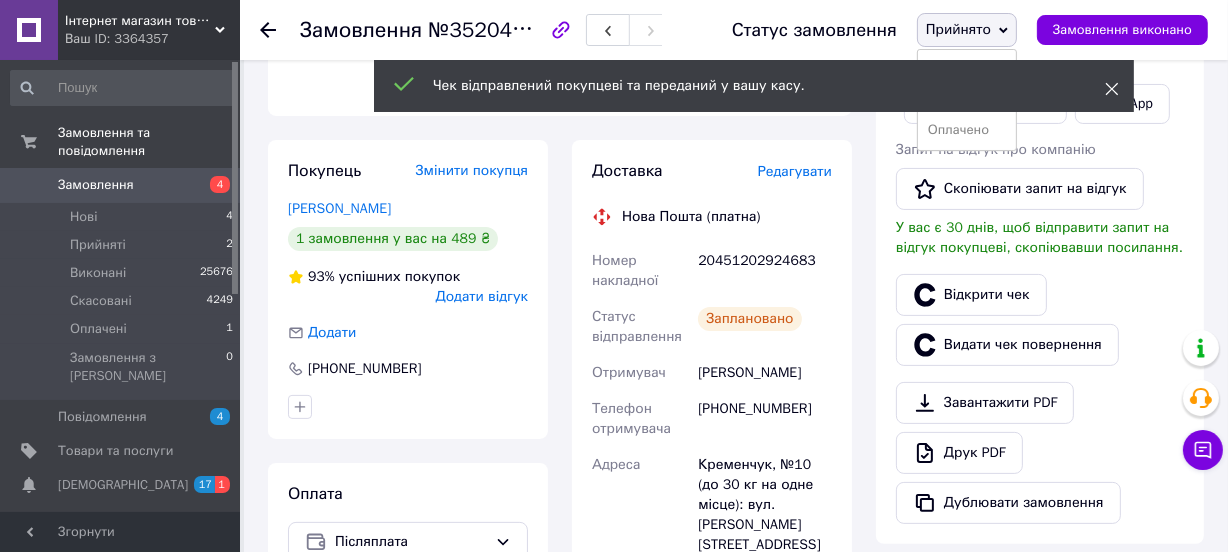 click 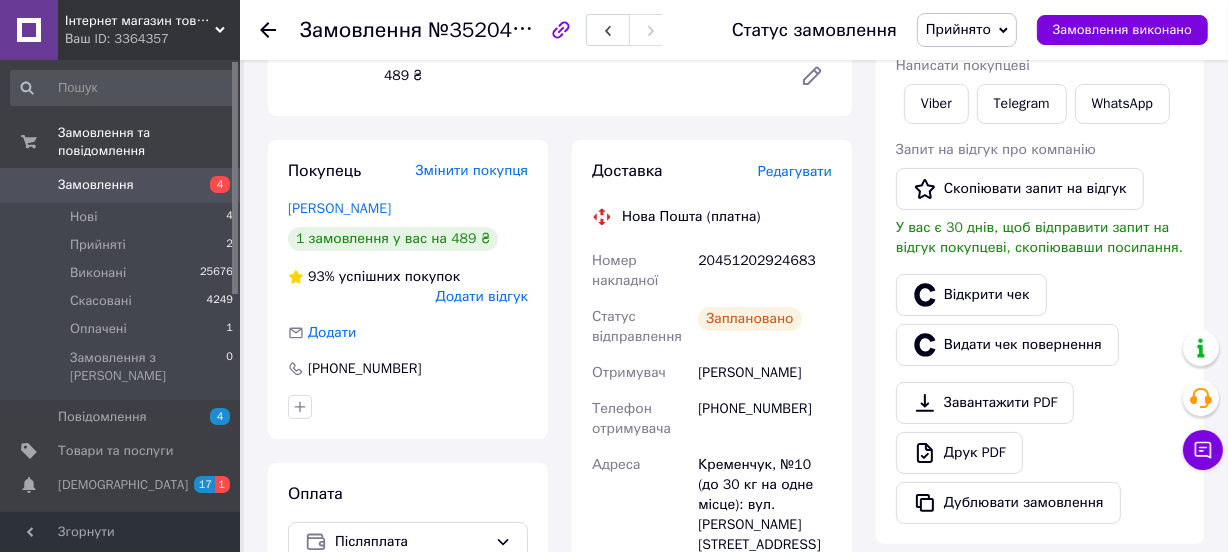 click on "Статус замовлення Прийнято Виконано Скасовано Оплачено Замовлення виконано" at bounding box center [950, 30] 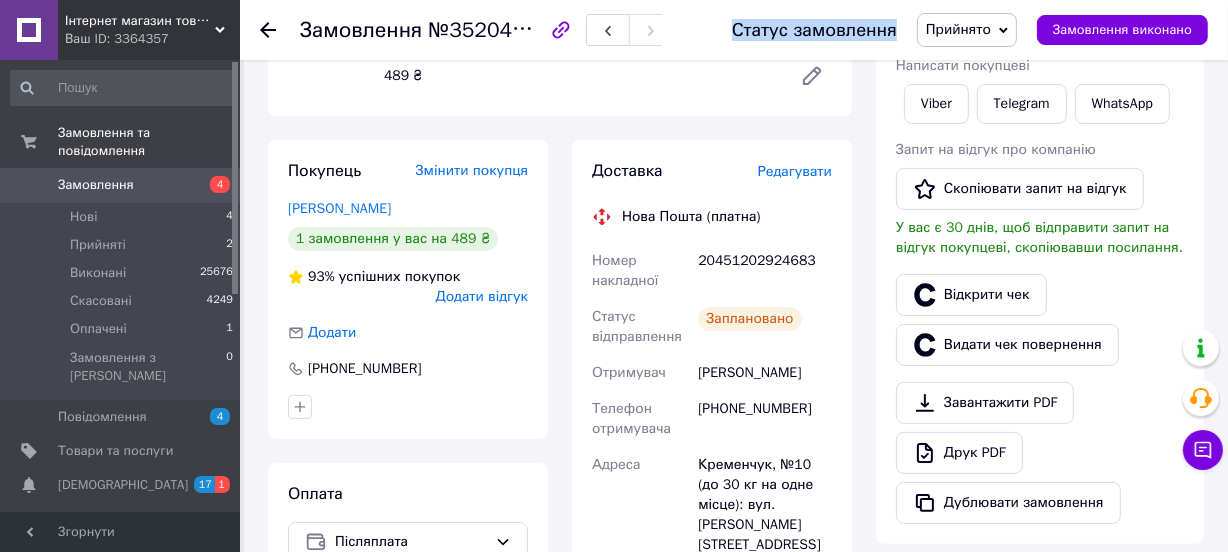 click on "Прийнято" at bounding box center [958, 29] 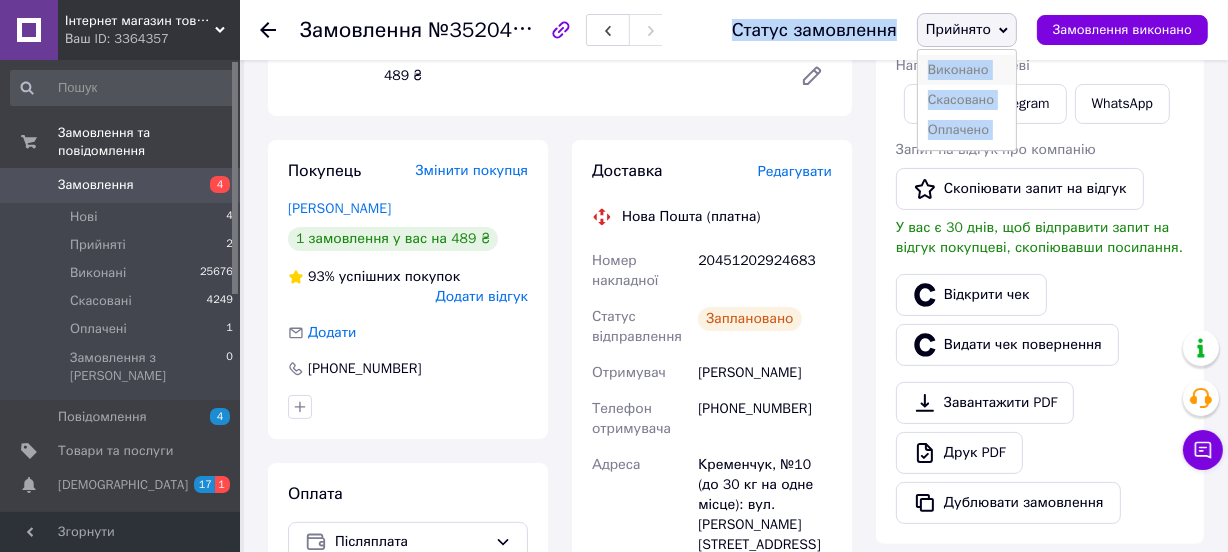 click on "Виконано" at bounding box center (967, 70) 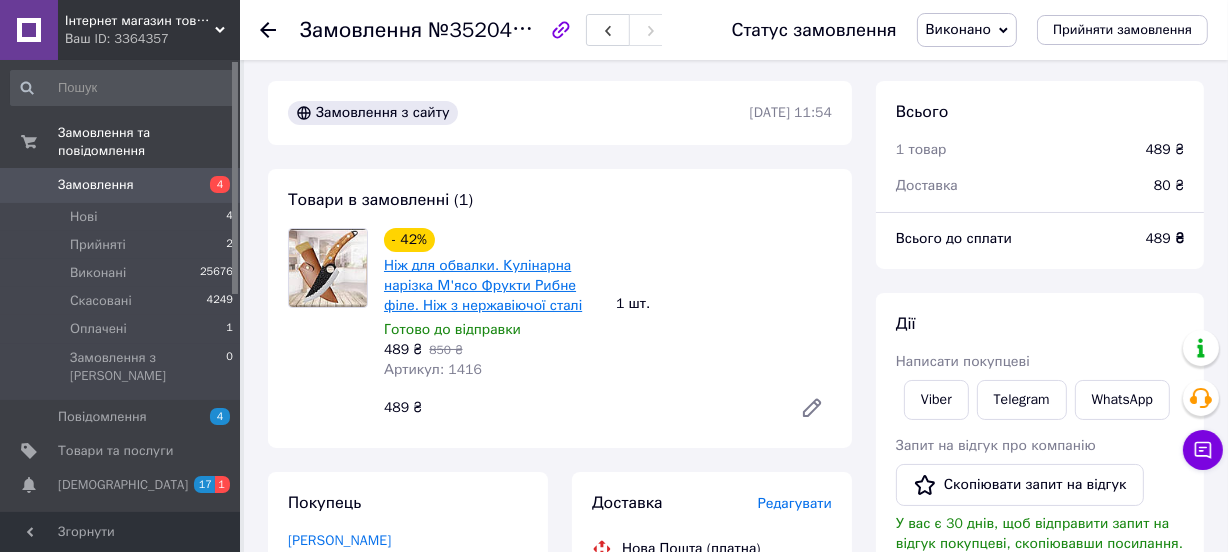 scroll, scrollTop: 0, scrollLeft: 0, axis: both 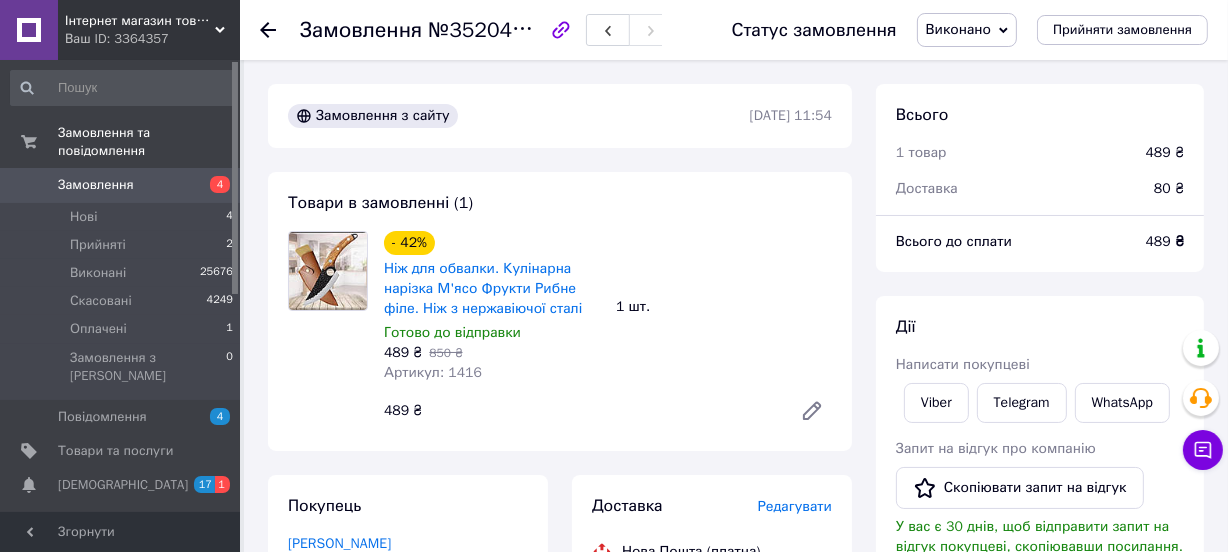 click on "Замовлення" at bounding box center [96, 185] 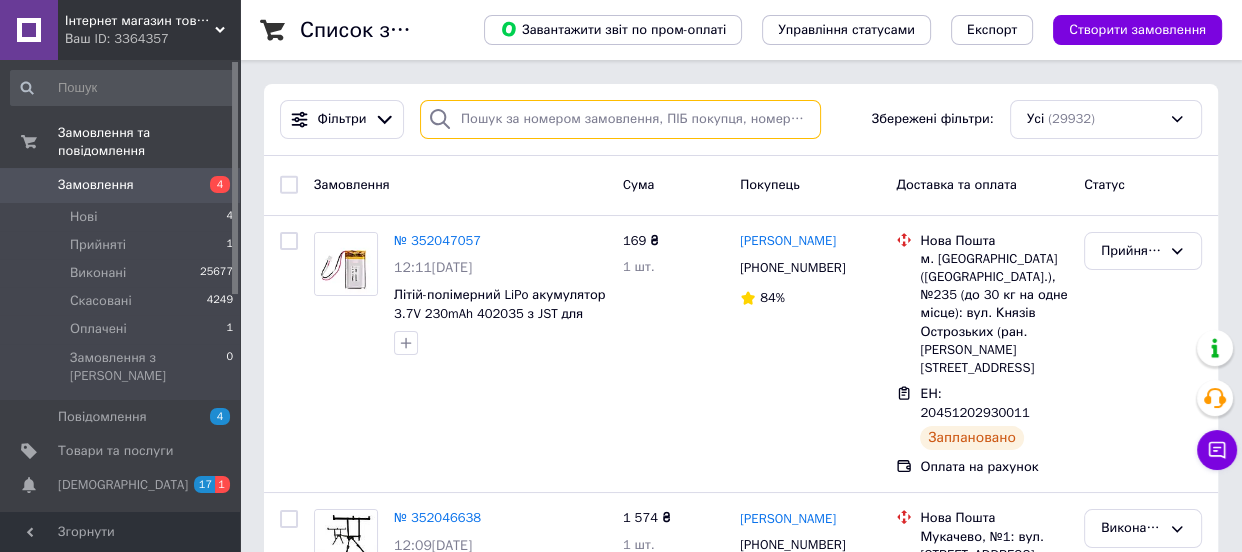 click at bounding box center (620, 119) 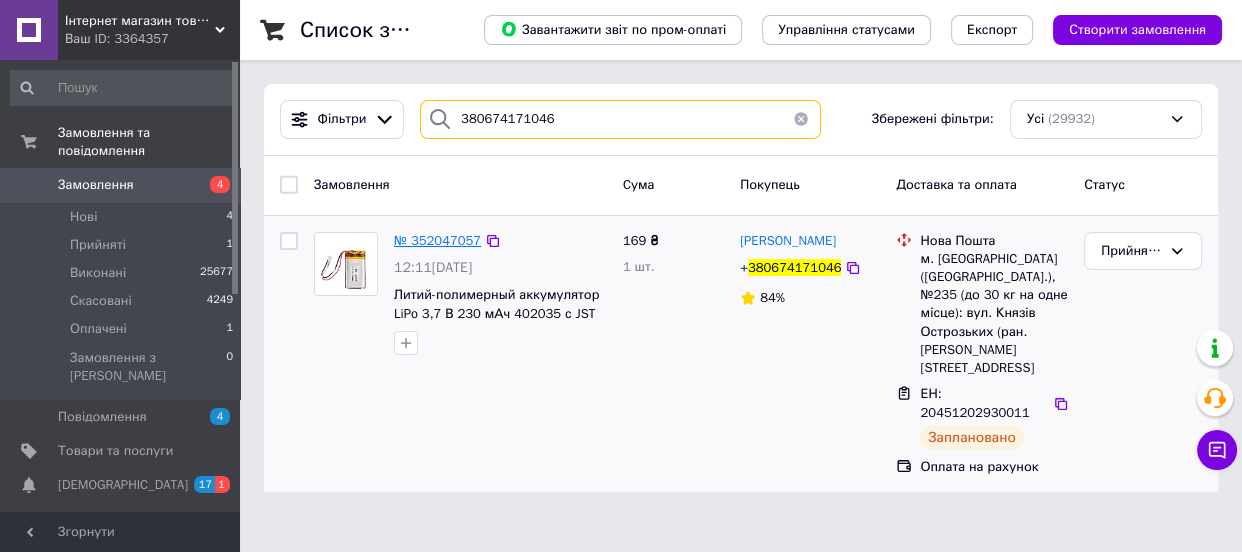 type on "380674171046" 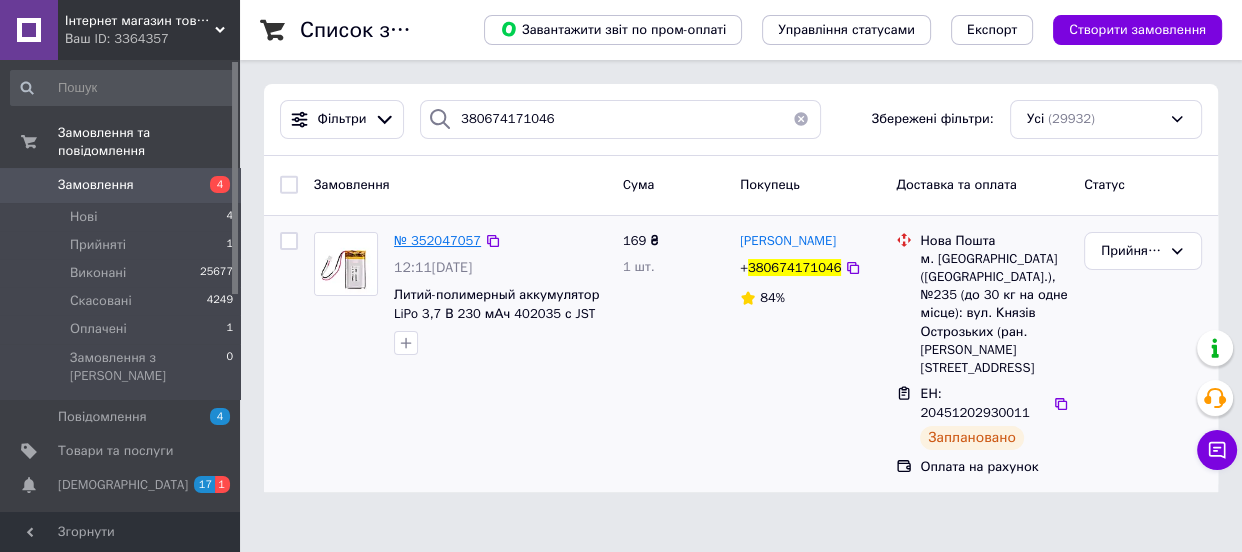 click on "№ 352047057" at bounding box center (437, 240) 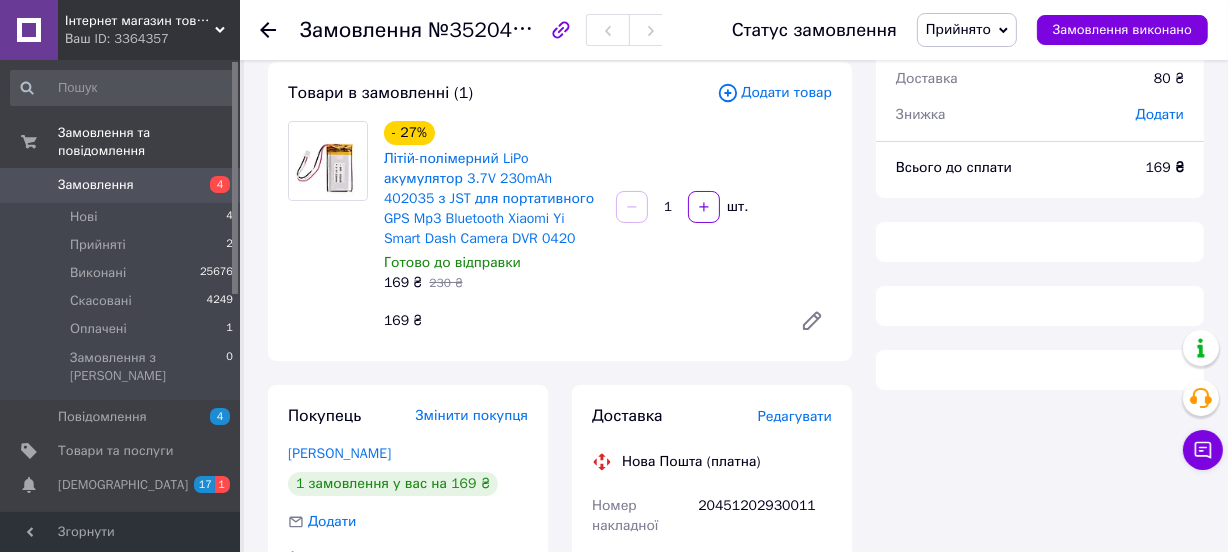 scroll, scrollTop: 454, scrollLeft: 0, axis: vertical 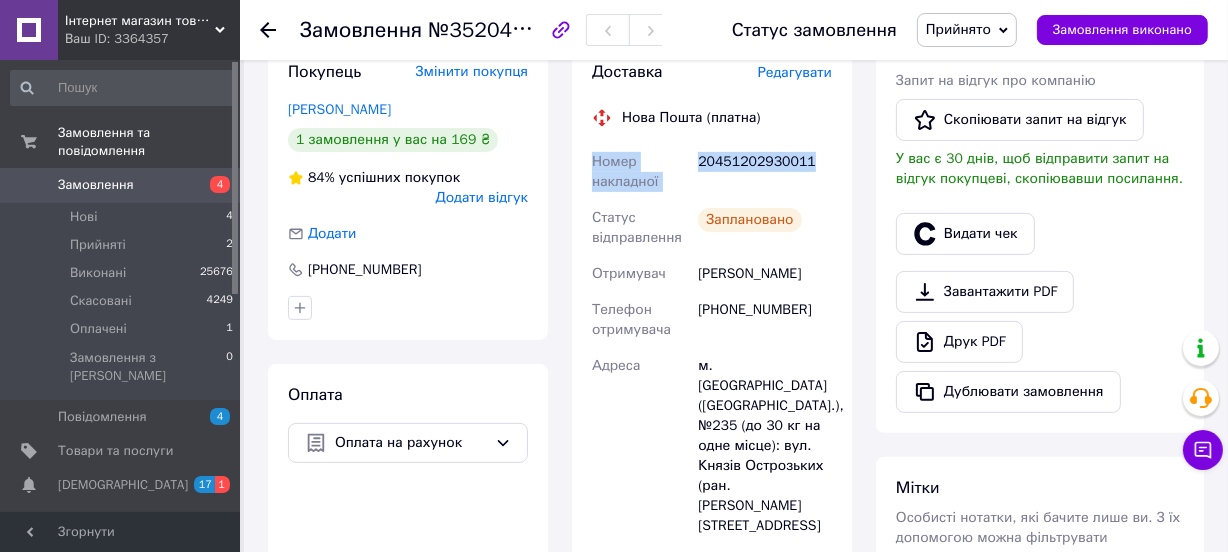 drag, startPoint x: 805, startPoint y: 160, endPoint x: 592, endPoint y: 170, distance: 213.23462 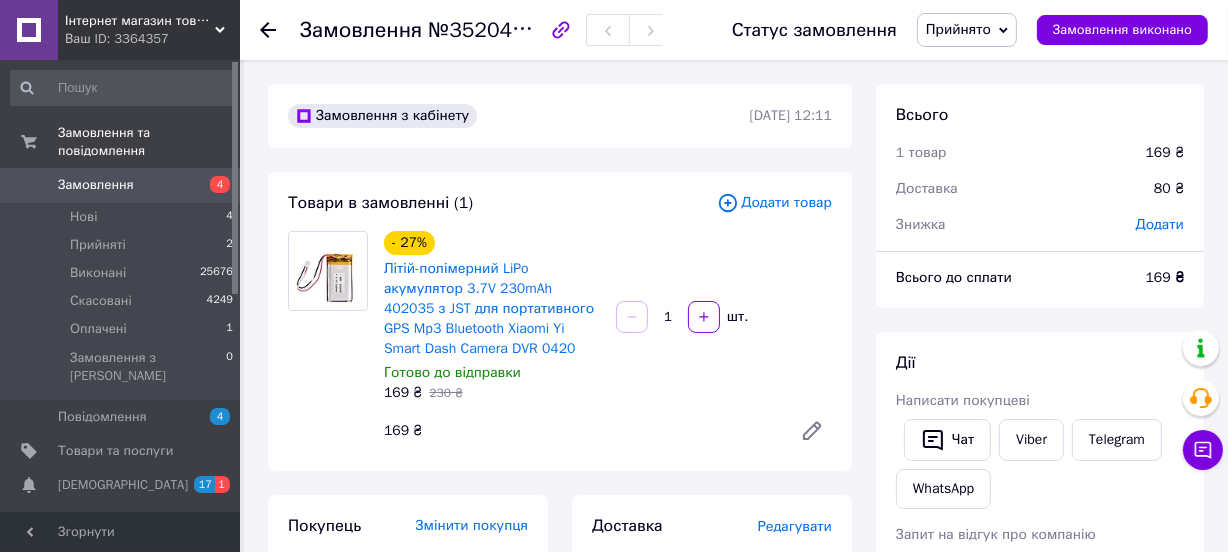 click on "Замовлення" at bounding box center (96, 185) 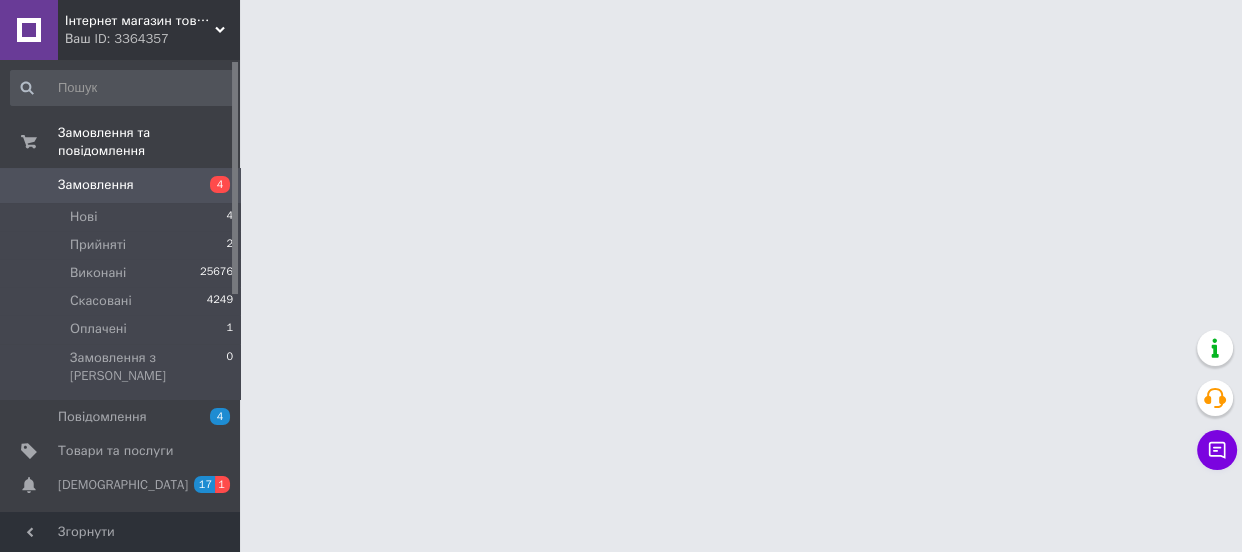 click on "Замовлення" at bounding box center [96, 185] 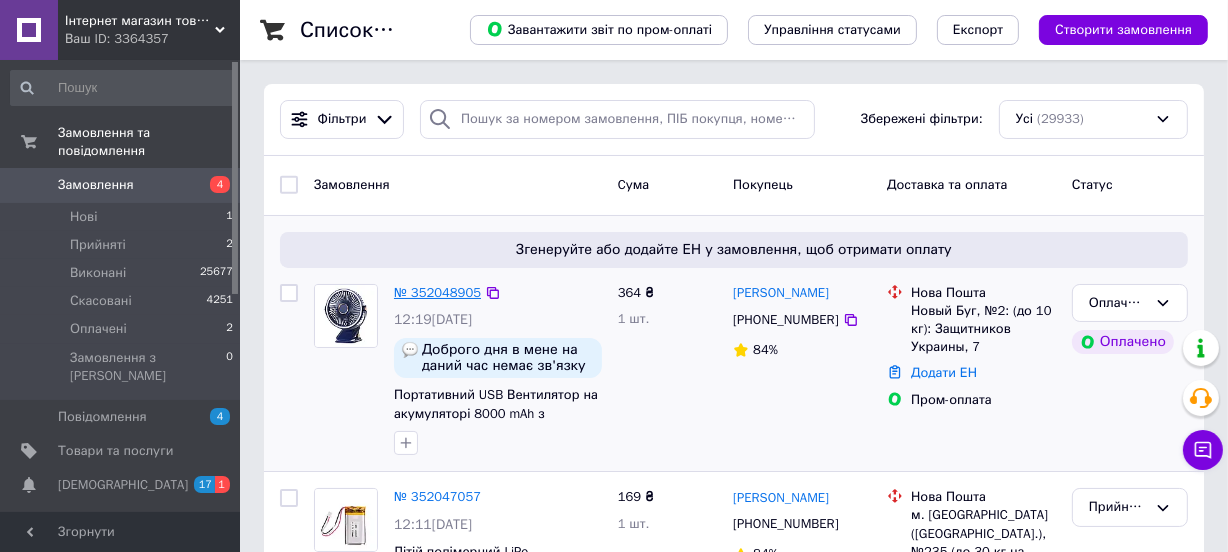 click on "№ 352048905" at bounding box center [437, 292] 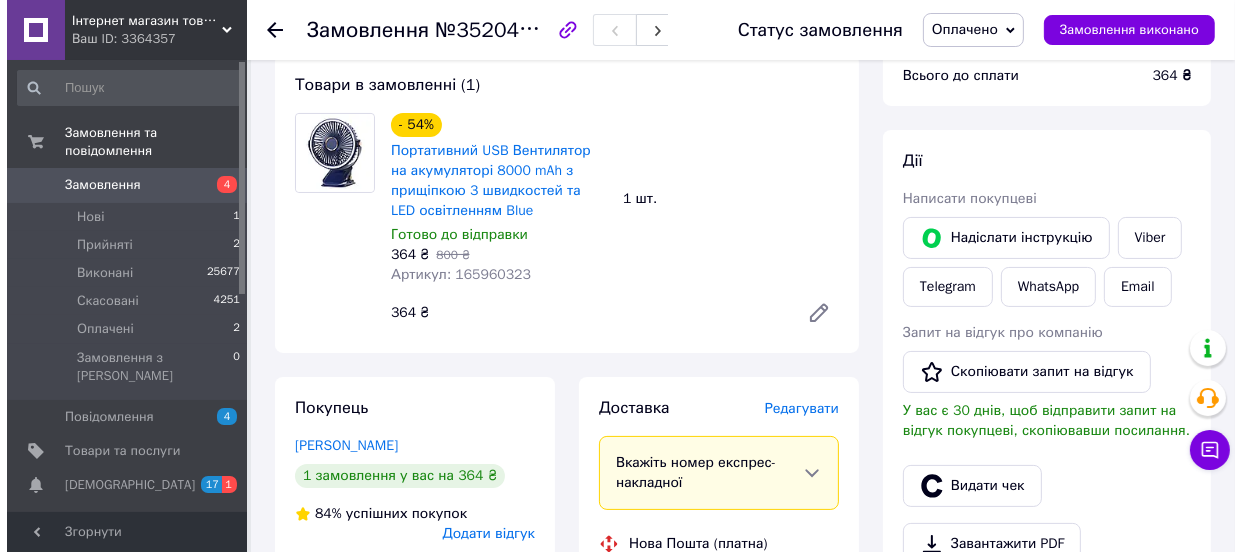 scroll, scrollTop: 272, scrollLeft: 0, axis: vertical 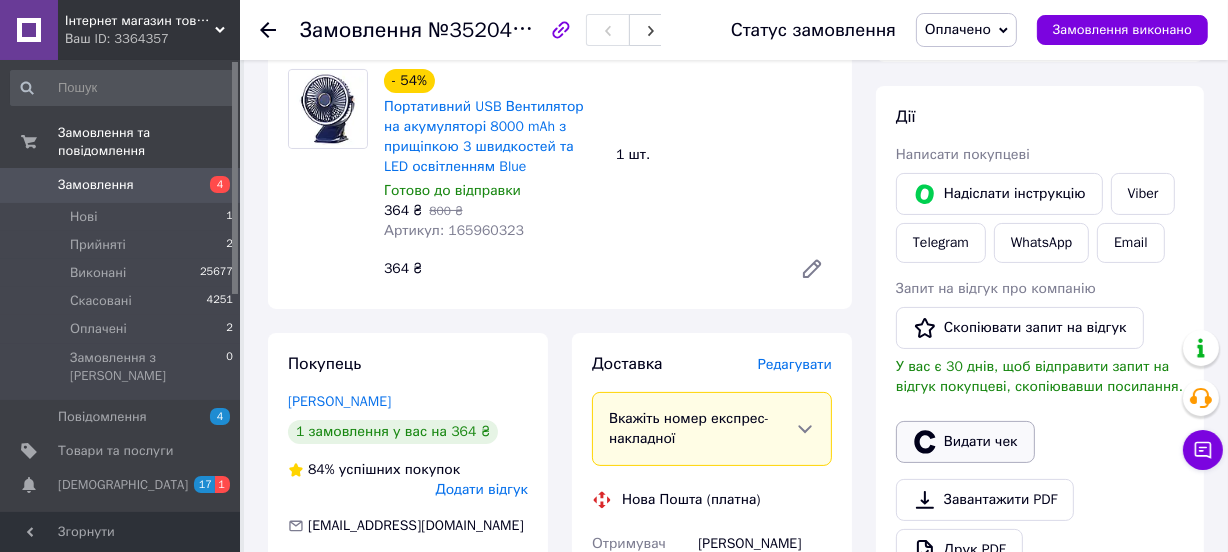 click on "Видати чек" at bounding box center (965, 442) 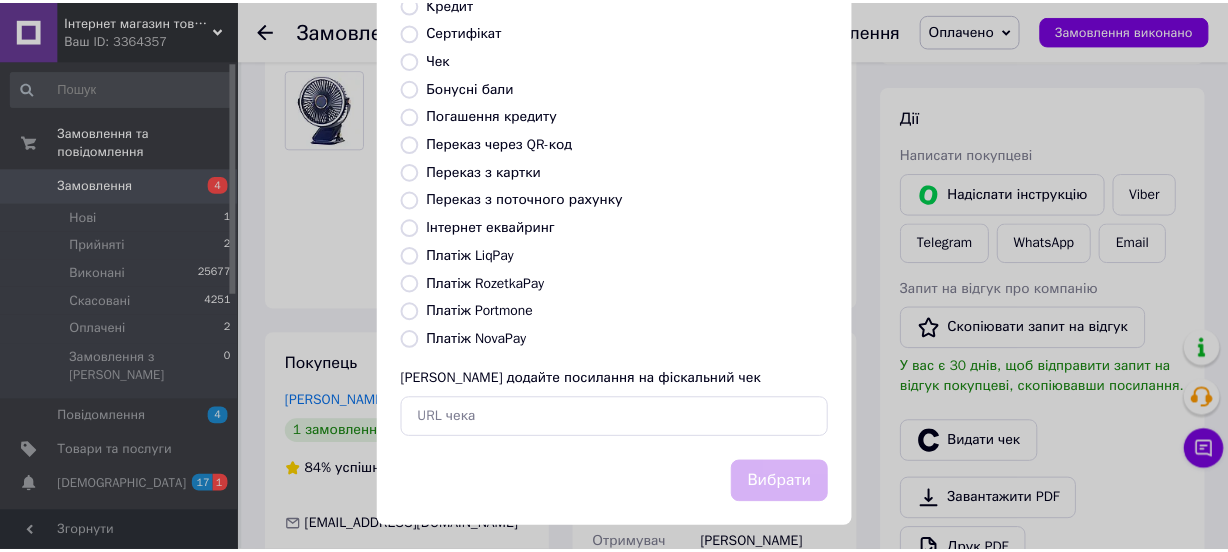 scroll, scrollTop: 307, scrollLeft: 0, axis: vertical 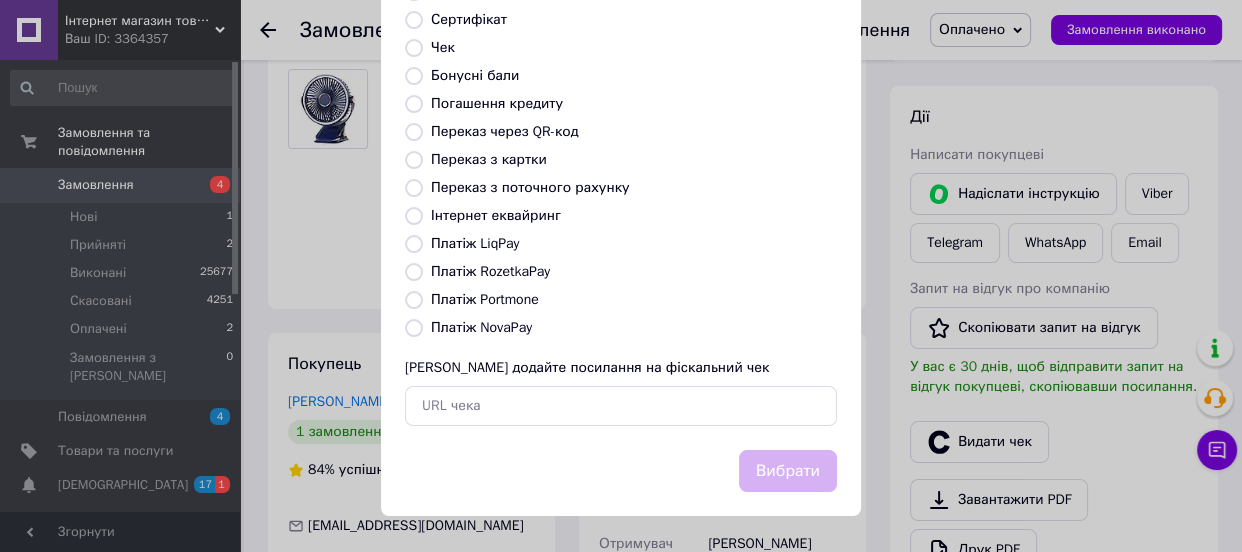 click on "Інтернет еквайринг" at bounding box center (496, 215) 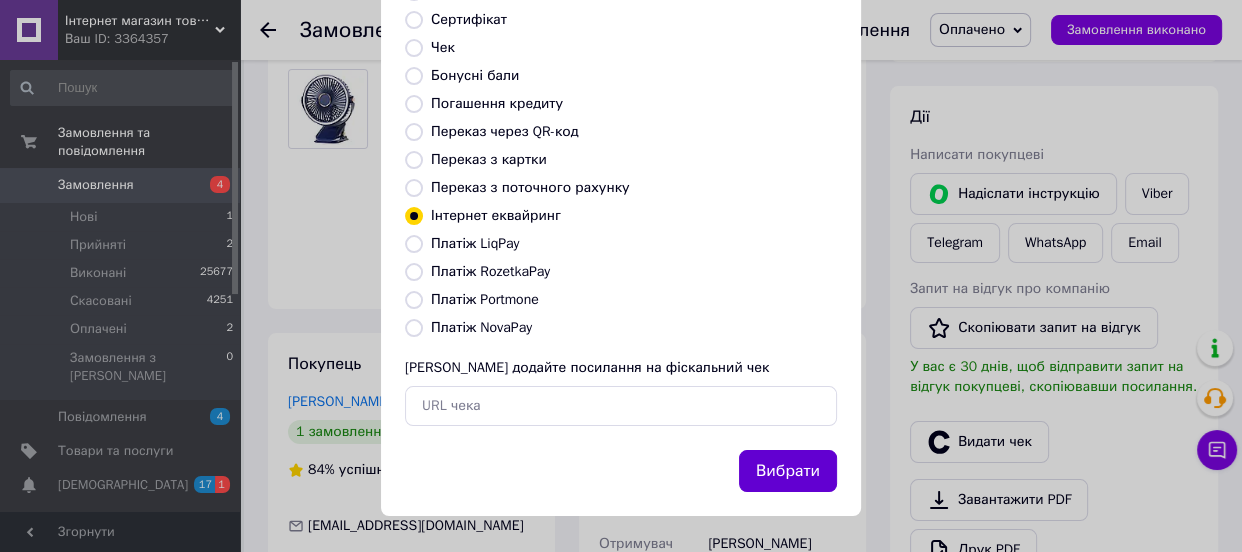 click on "Вибрати" at bounding box center [788, 471] 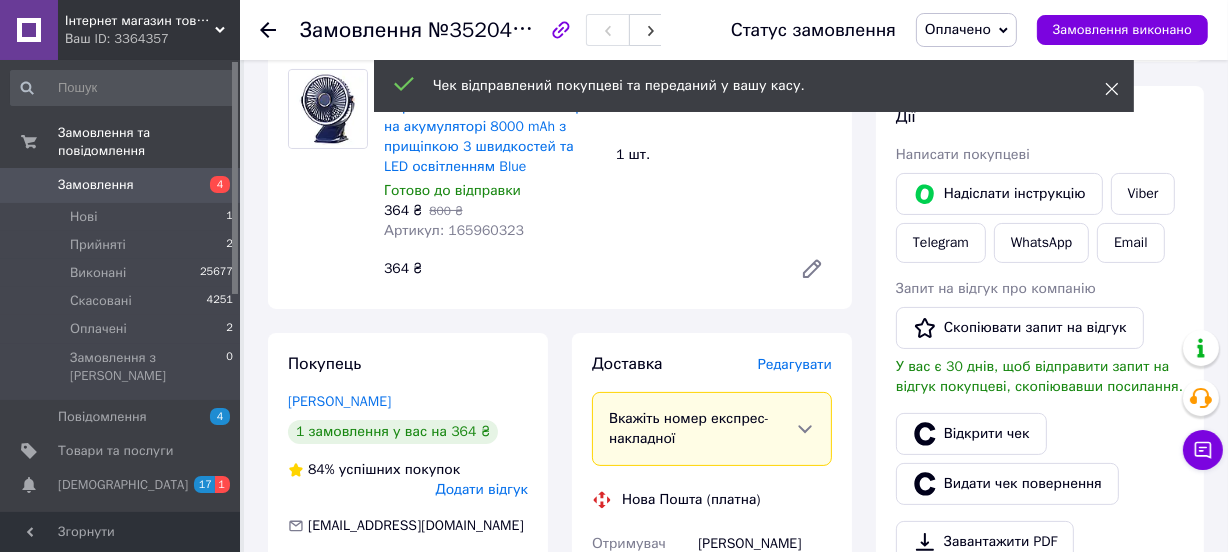 click 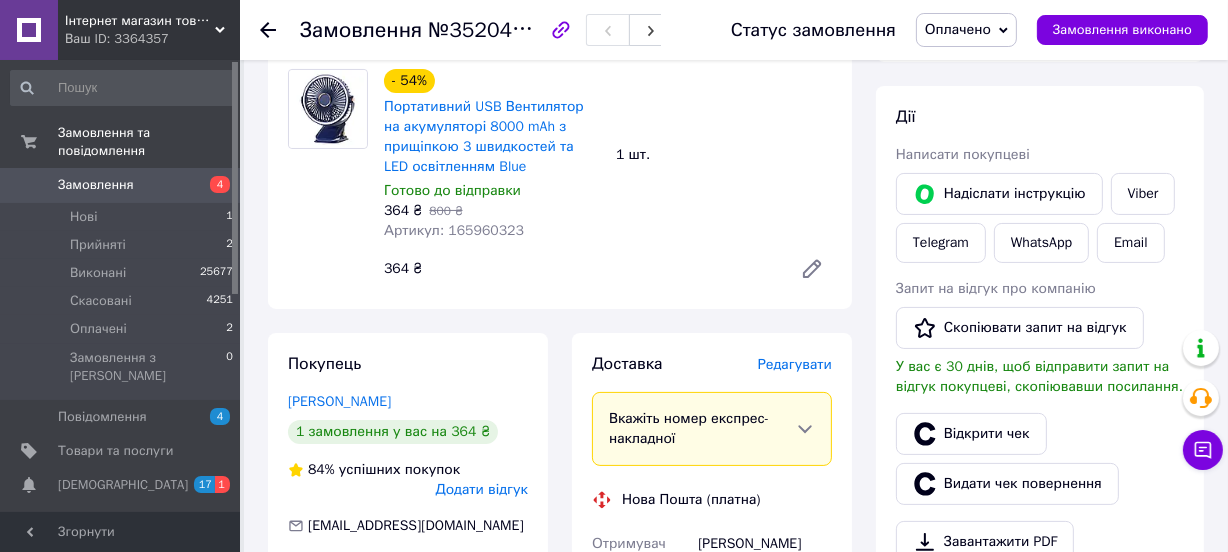 click on "Оплачено" at bounding box center (958, 29) 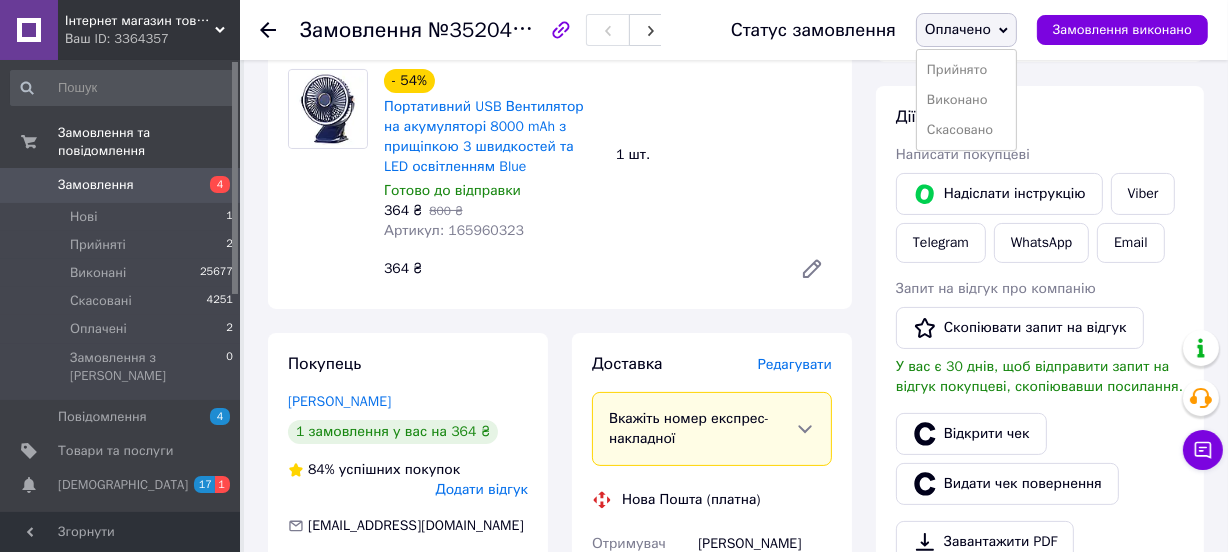 click on "Виконано" at bounding box center [966, 100] 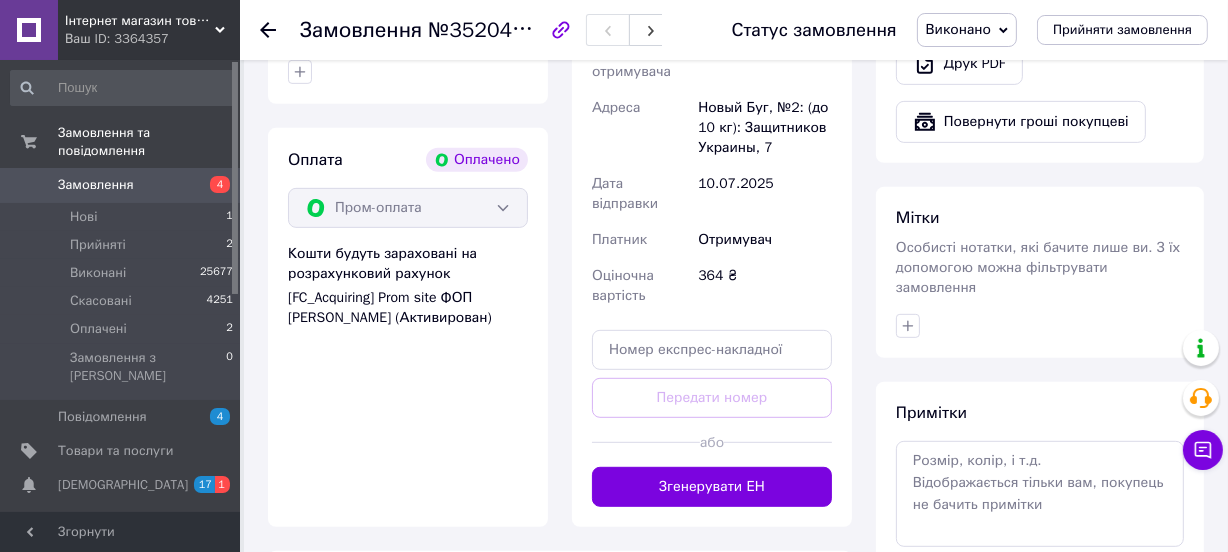 scroll, scrollTop: 454, scrollLeft: 0, axis: vertical 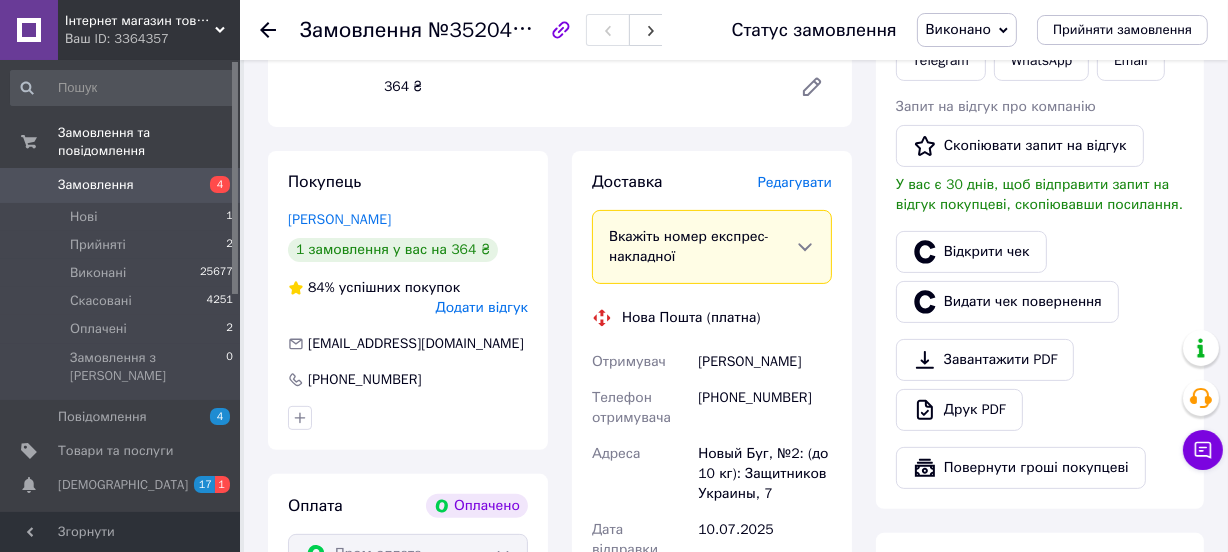 click on "Замовлення" at bounding box center (96, 185) 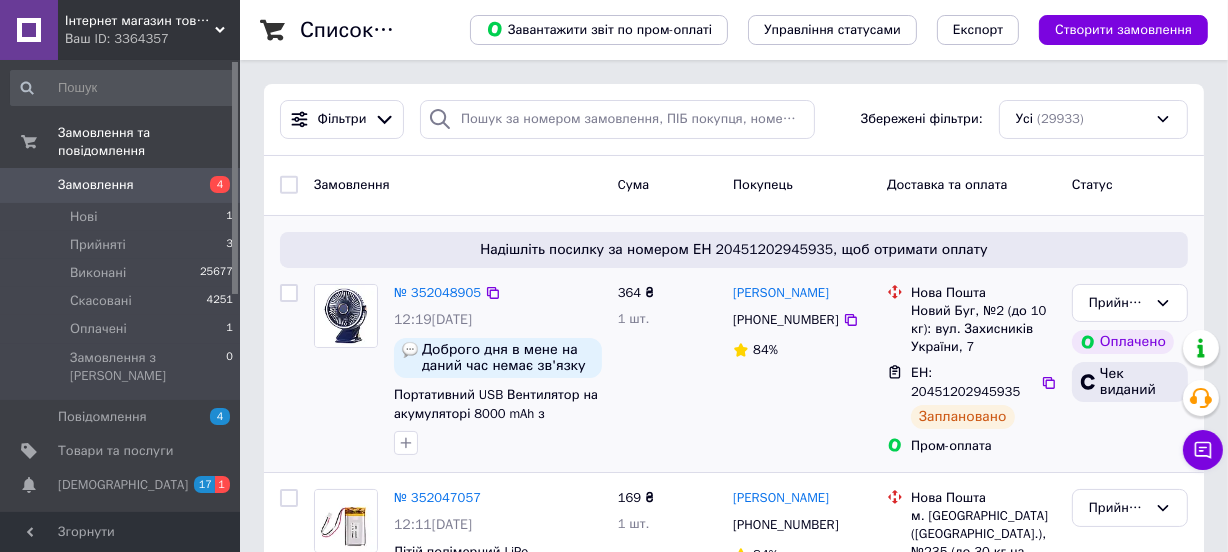 click on "364 ₴ 1 шт." at bounding box center (668, 370) 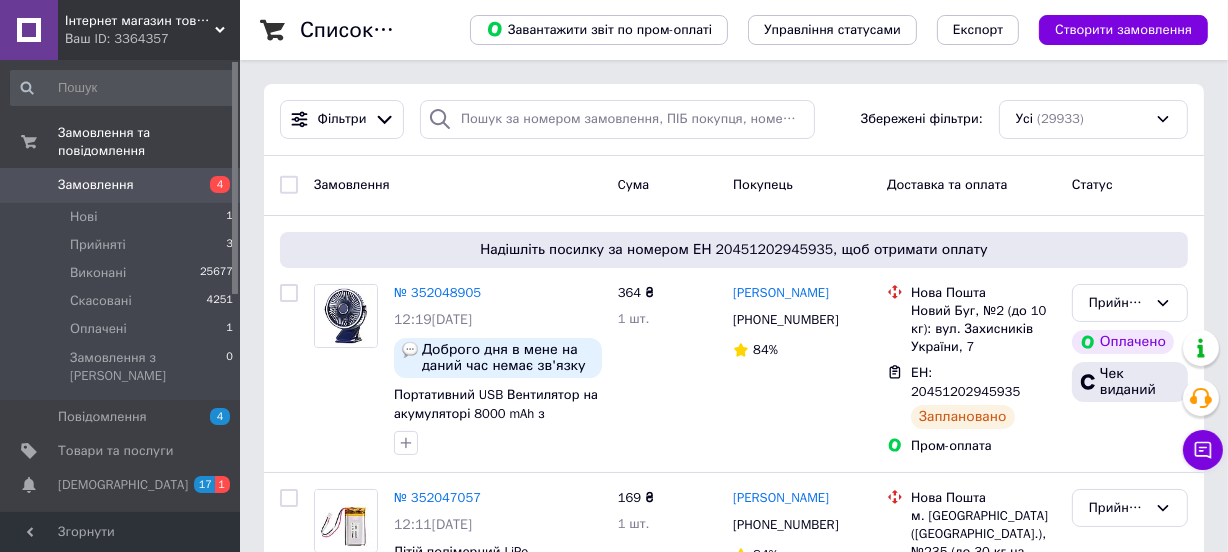click on "Замовлення" at bounding box center [121, 185] 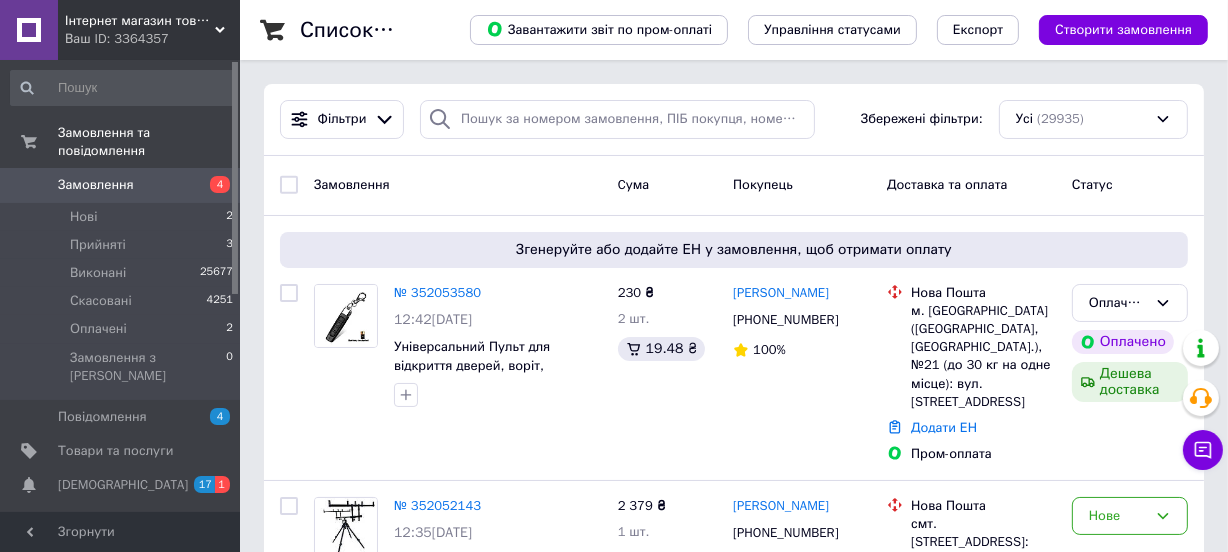 click on "Створити замовлення" at bounding box center [1123, 30] 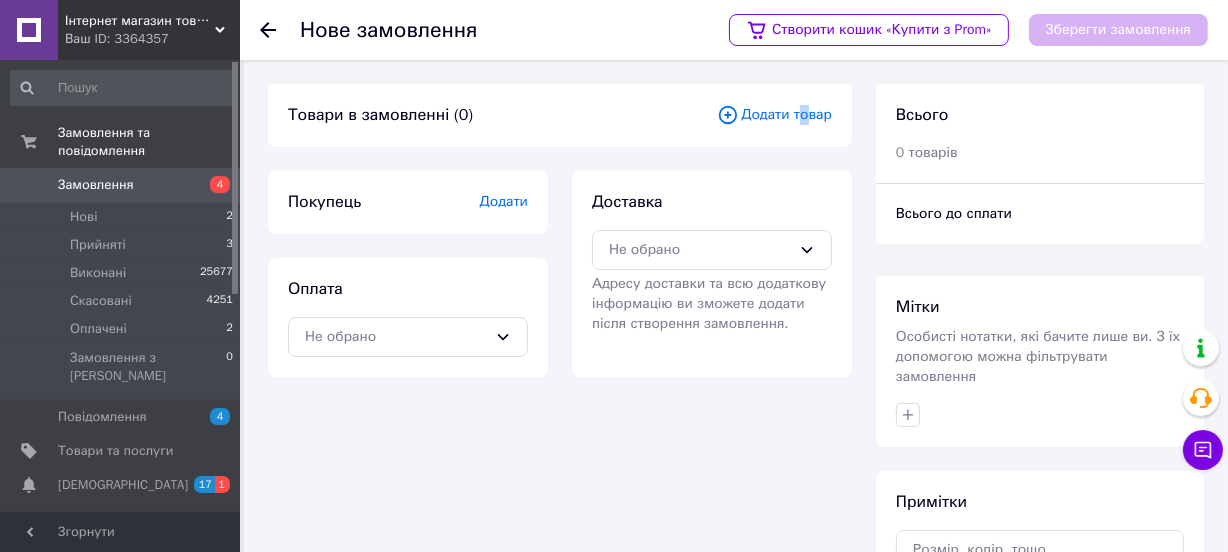 click on "Додати товар" at bounding box center [774, 115] 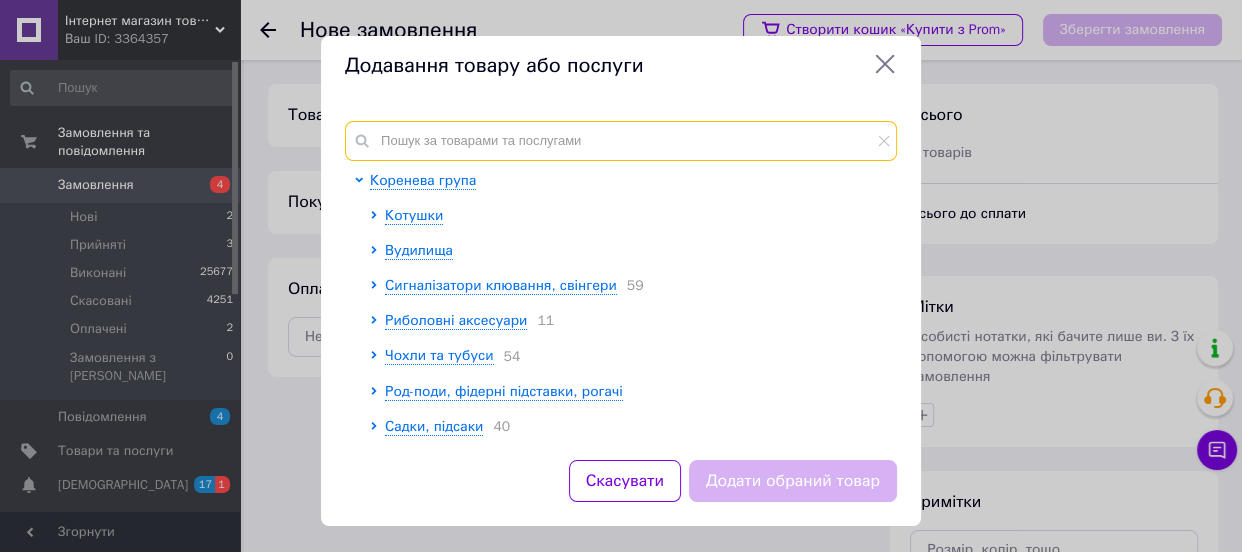 click at bounding box center [621, 141] 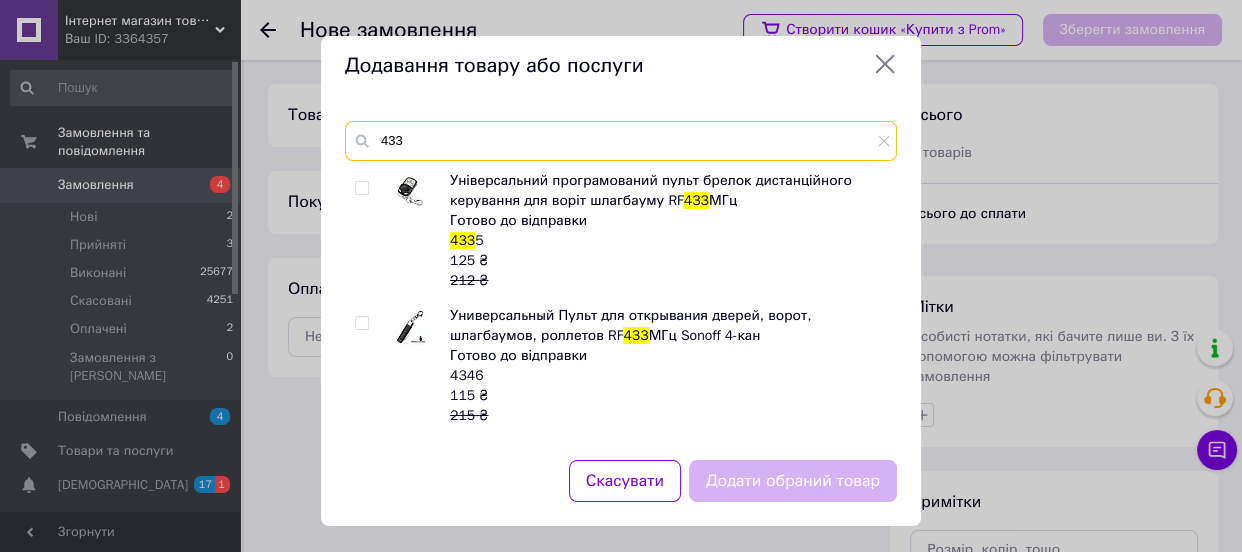 type on "433" 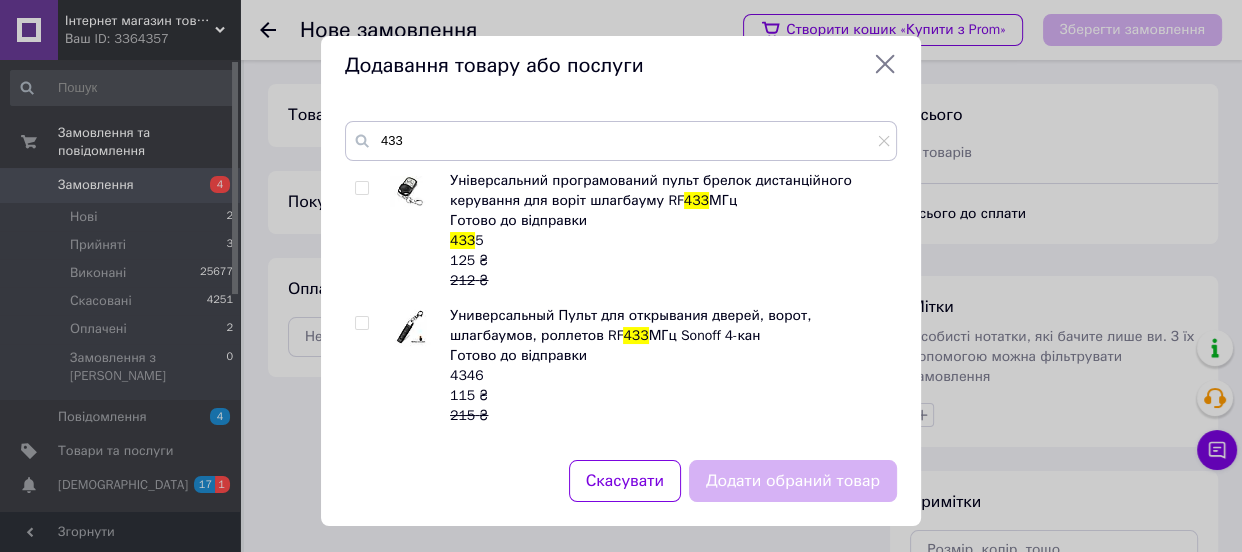 click at bounding box center [361, 323] 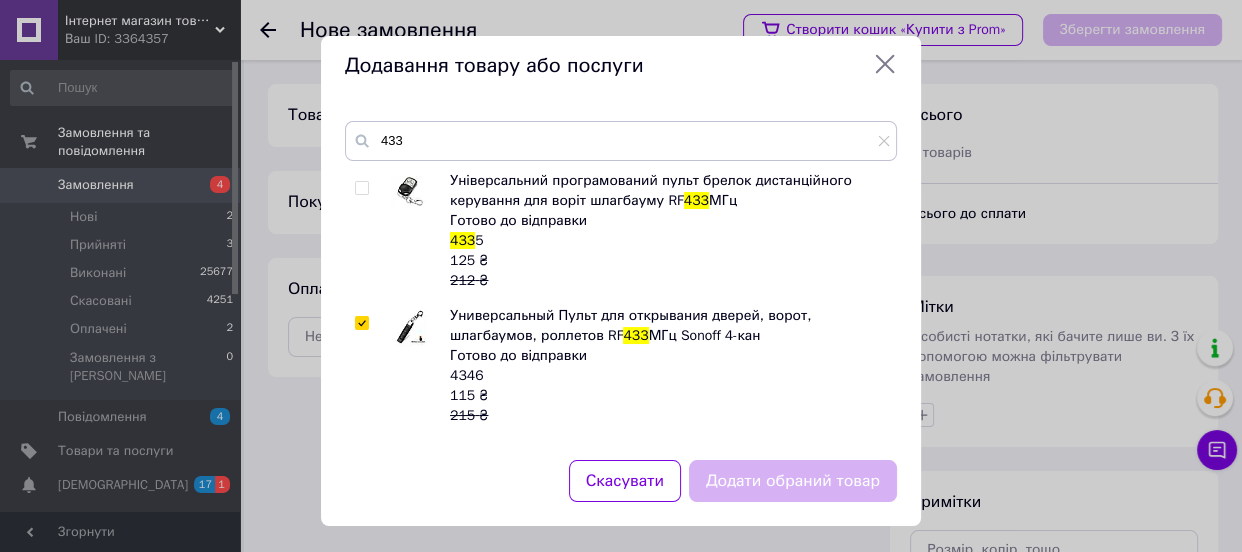 checkbox on "true" 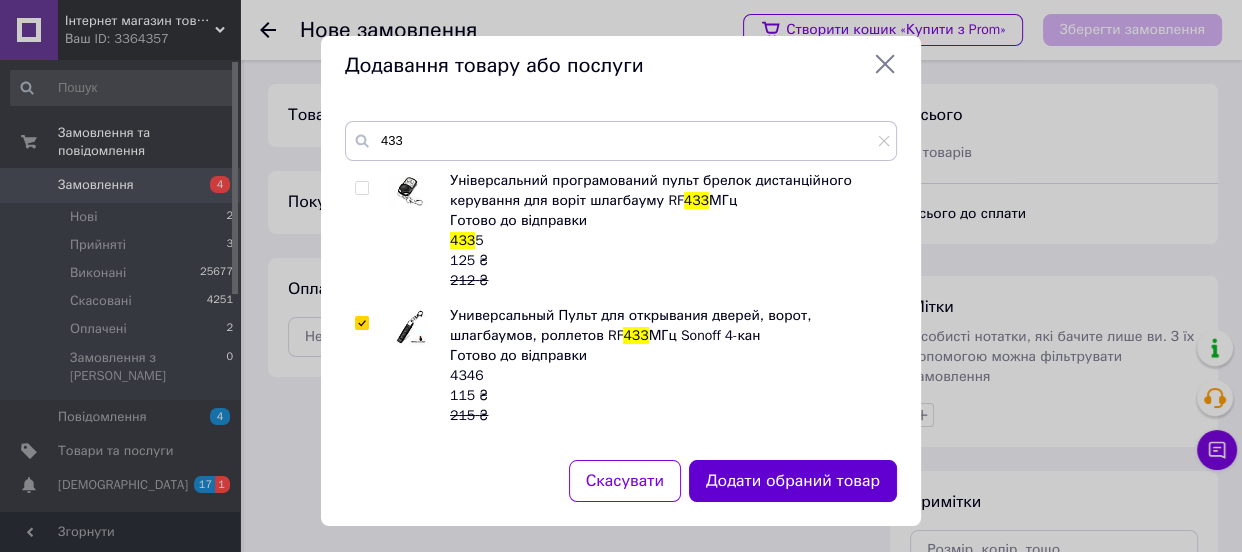 click on "Додати обраний товар" at bounding box center (793, 481) 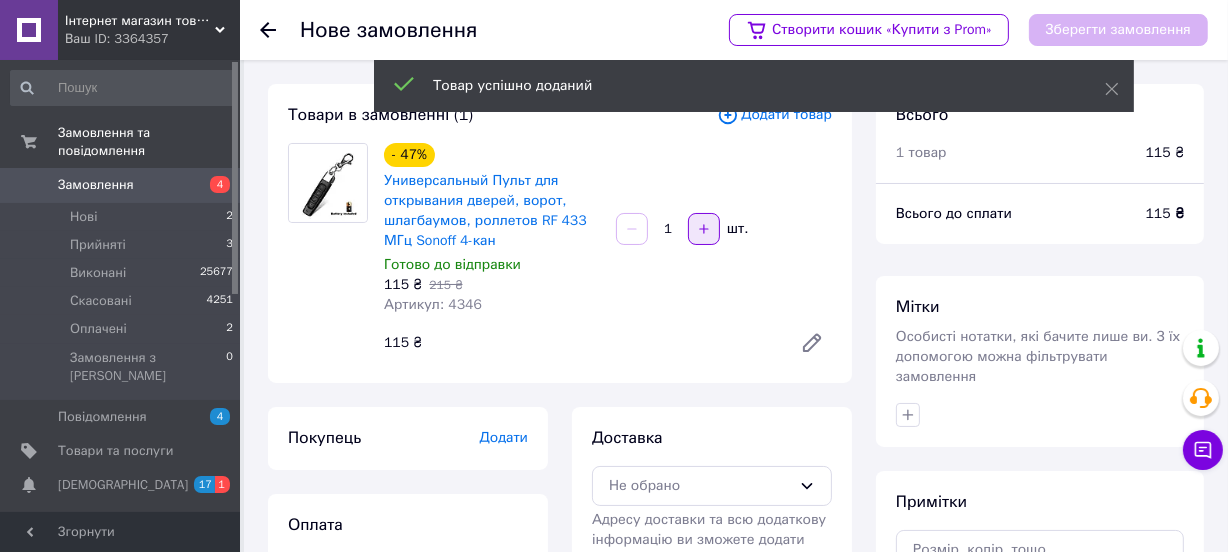 click at bounding box center [704, 229] 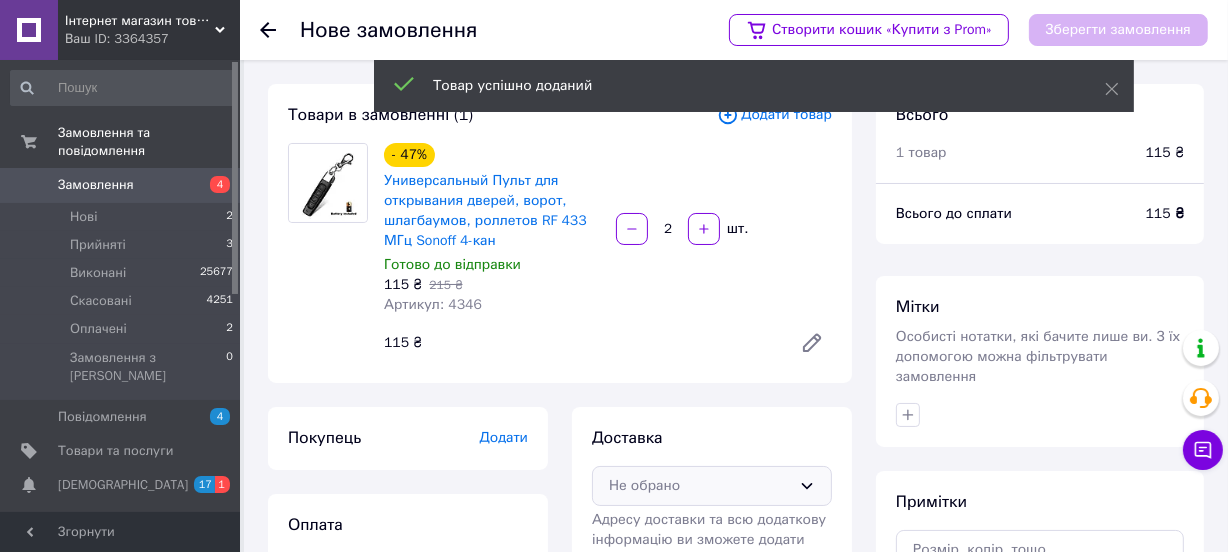 click on "Не обрано" at bounding box center [700, 486] 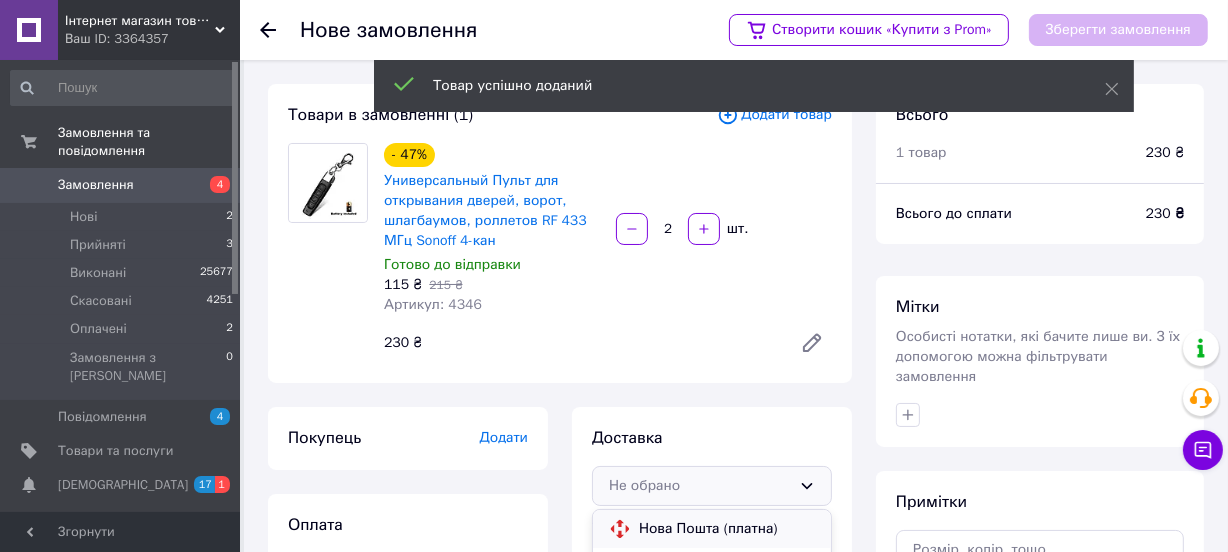 click on "Нова Пошта (платна)" at bounding box center [712, 529] 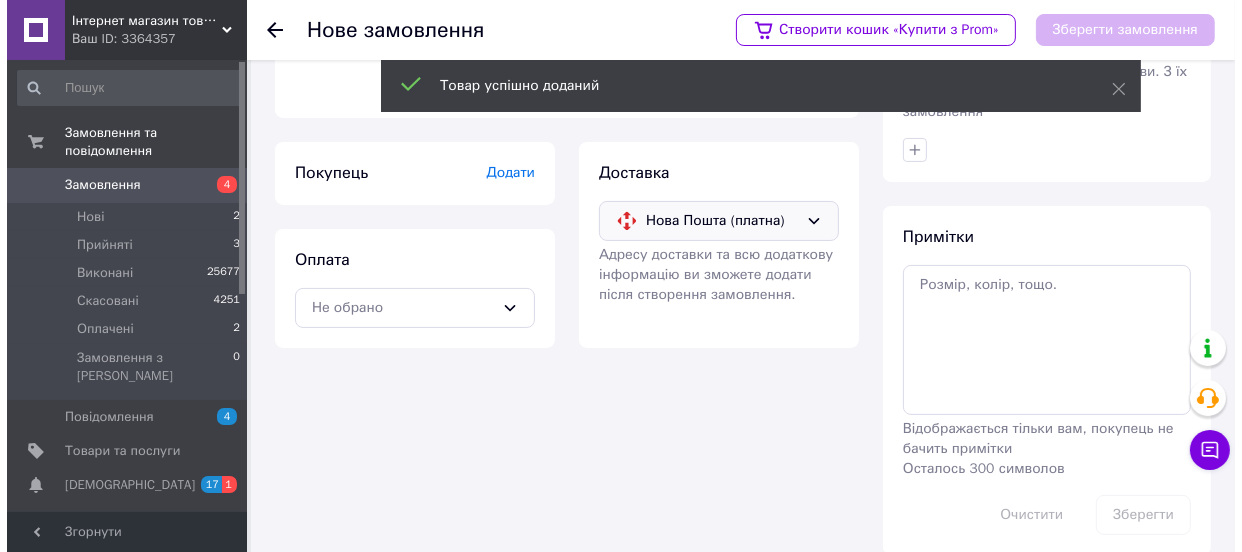 scroll, scrollTop: 270, scrollLeft: 0, axis: vertical 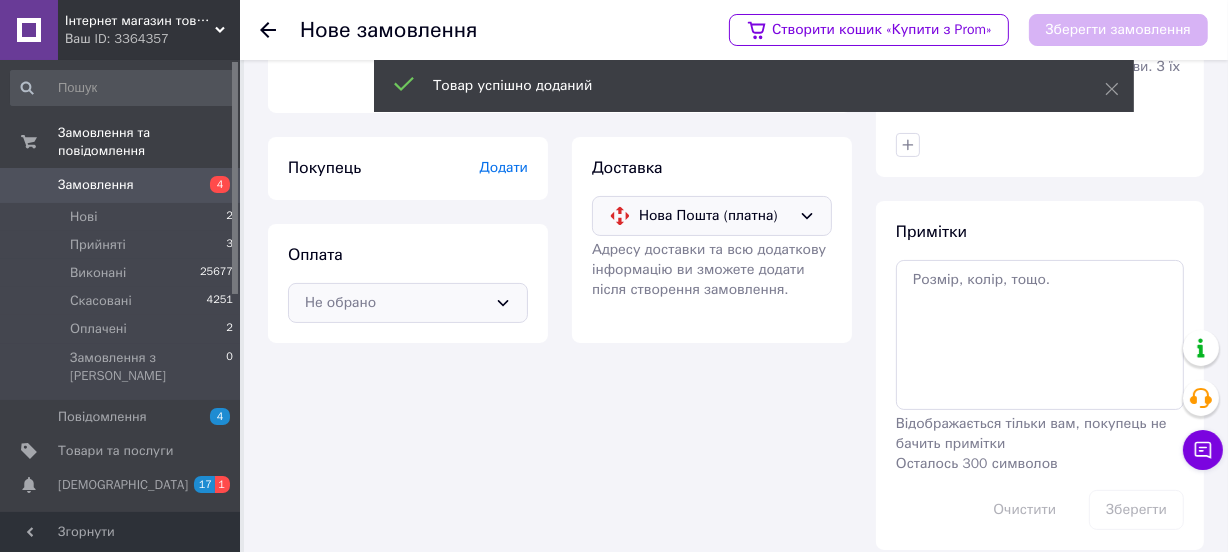 click on "Не обрано" at bounding box center [396, 303] 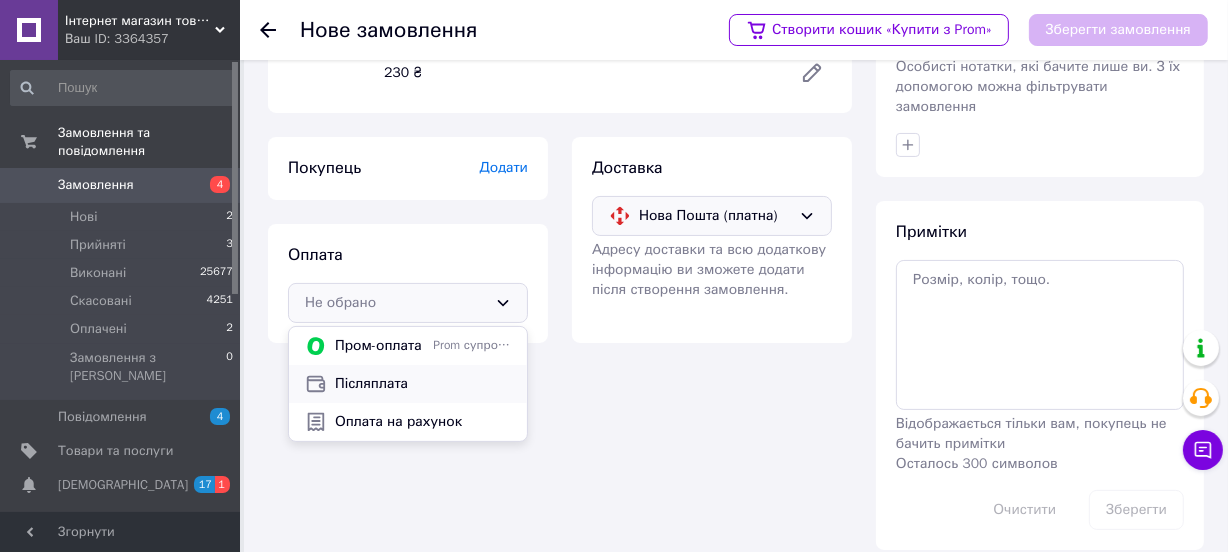 click on "Післяплата" at bounding box center [423, 384] 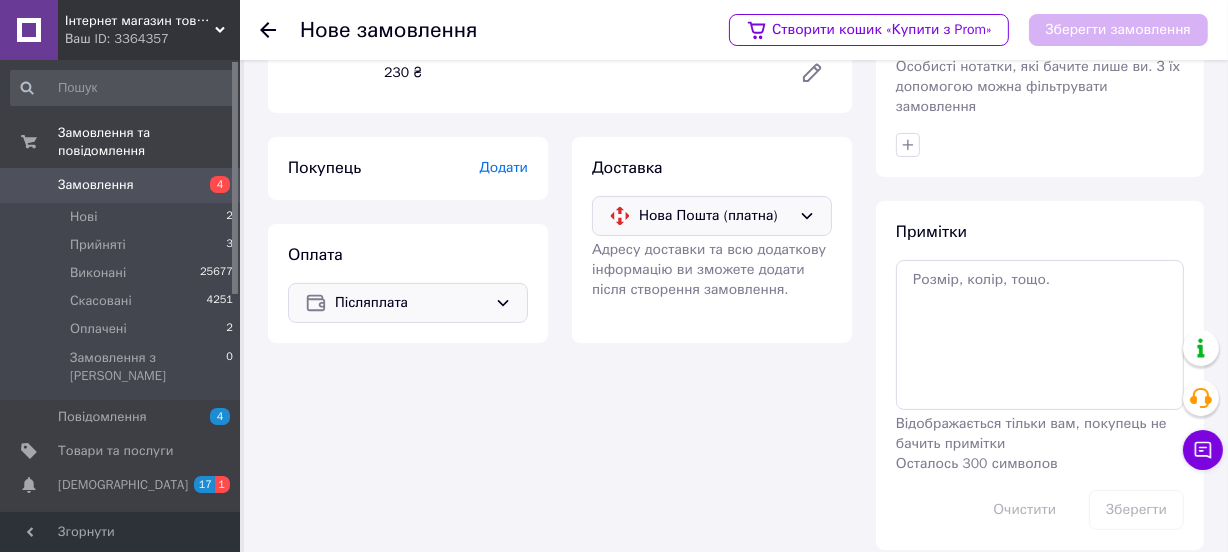 click on "Покупець Додати" at bounding box center (408, 168) 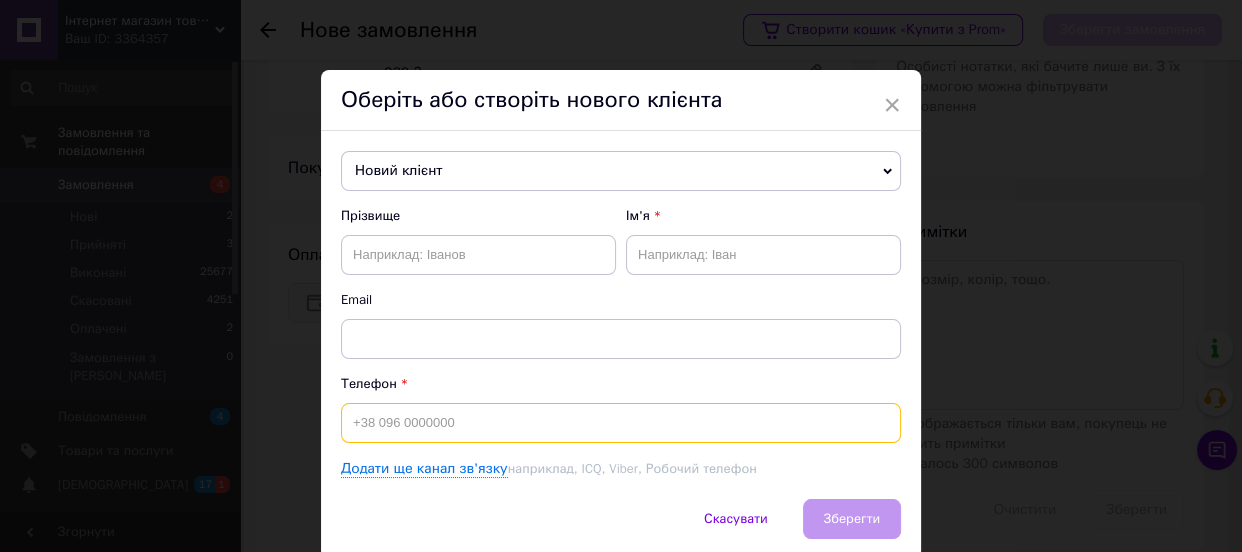 click at bounding box center [621, 423] 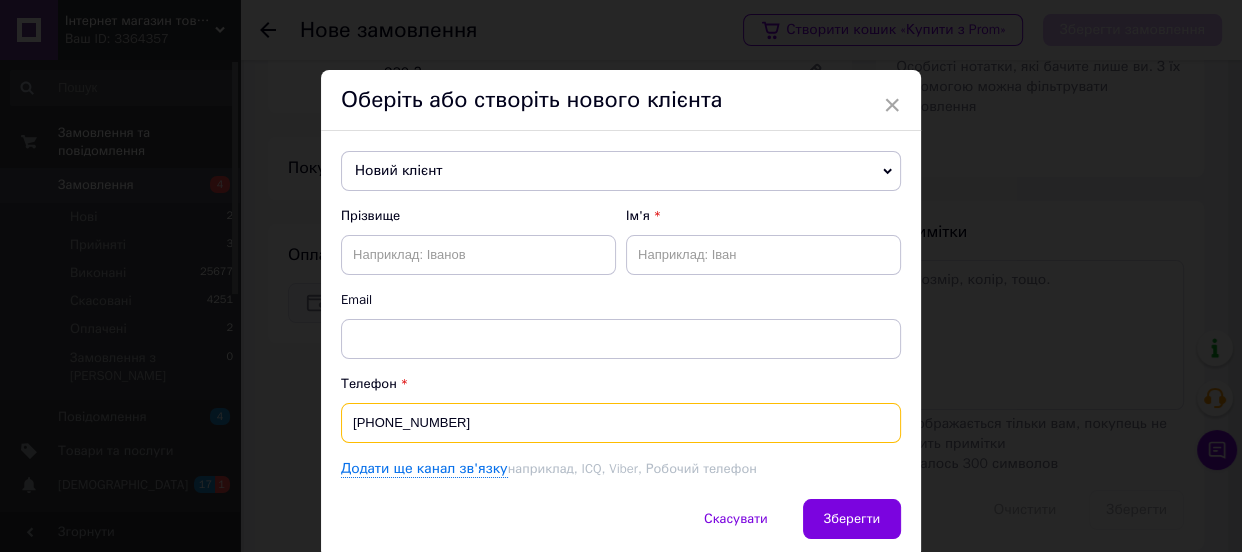 type on "[PHONE_NUMBER]" 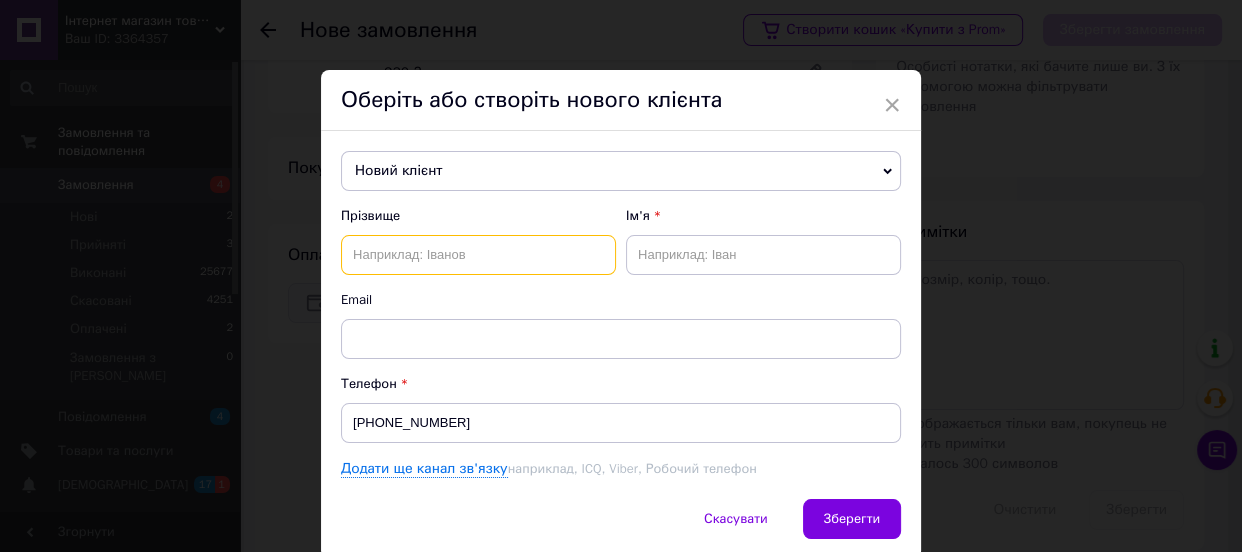 click at bounding box center [478, 255] 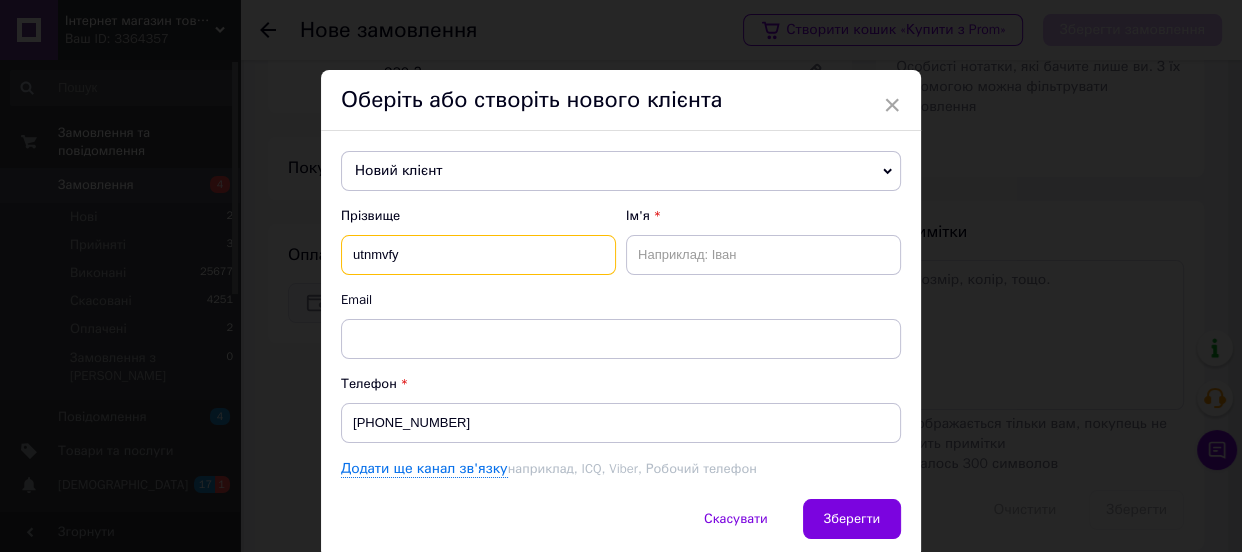 drag, startPoint x: 371, startPoint y: 238, endPoint x: 346, endPoint y: 229, distance: 26.57066 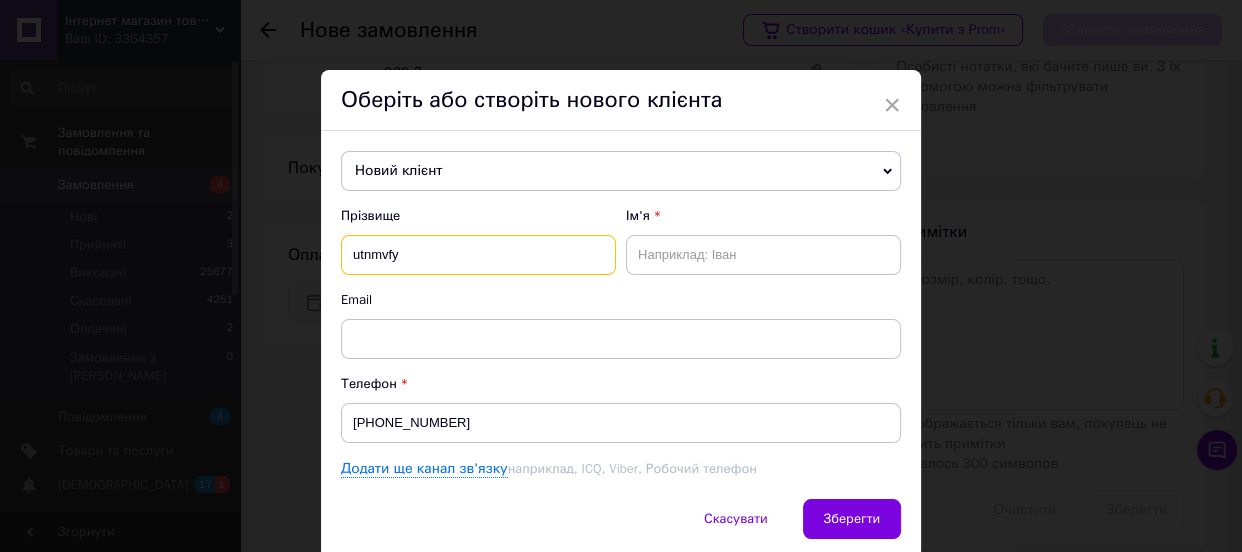 click on "Прізвище utnmvfy" at bounding box center [478, 241] 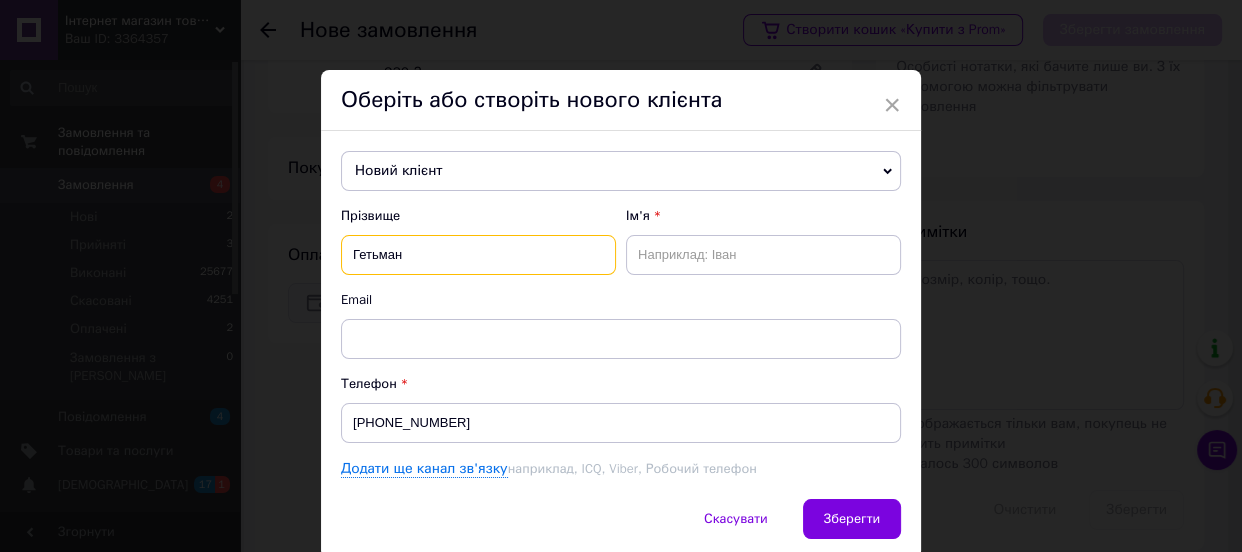 type on "Гетьман" 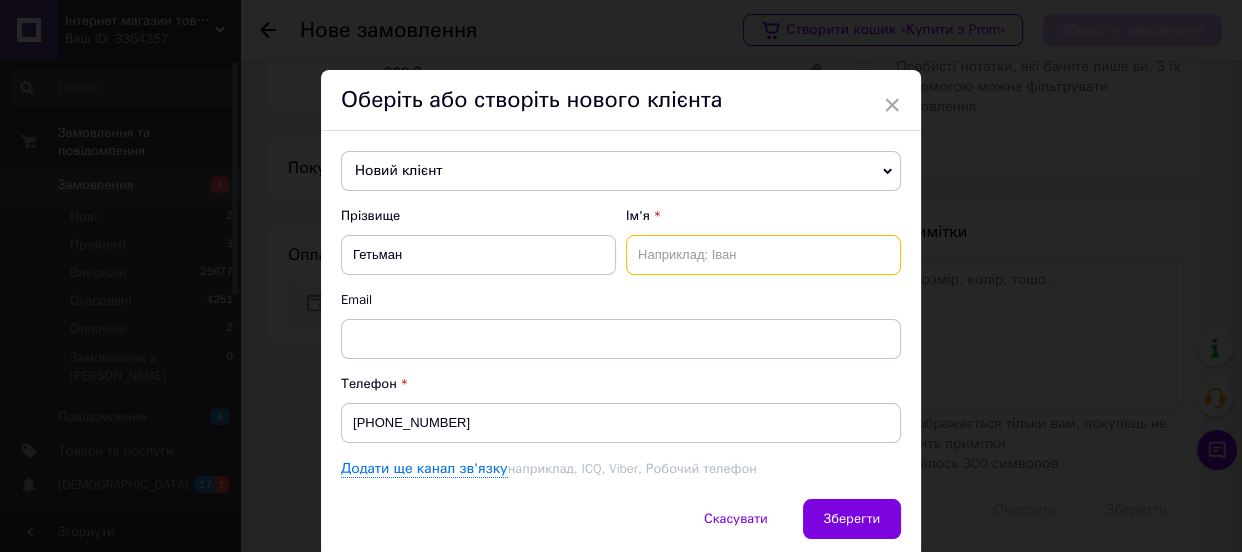 click at bounding box center (763, 255) 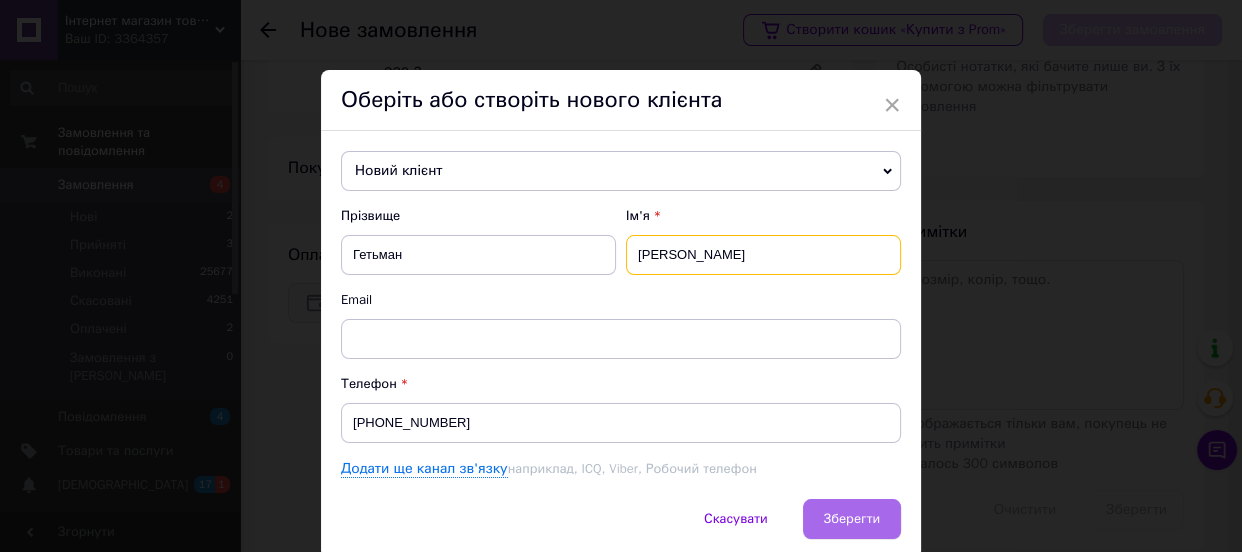 type on "каріна" 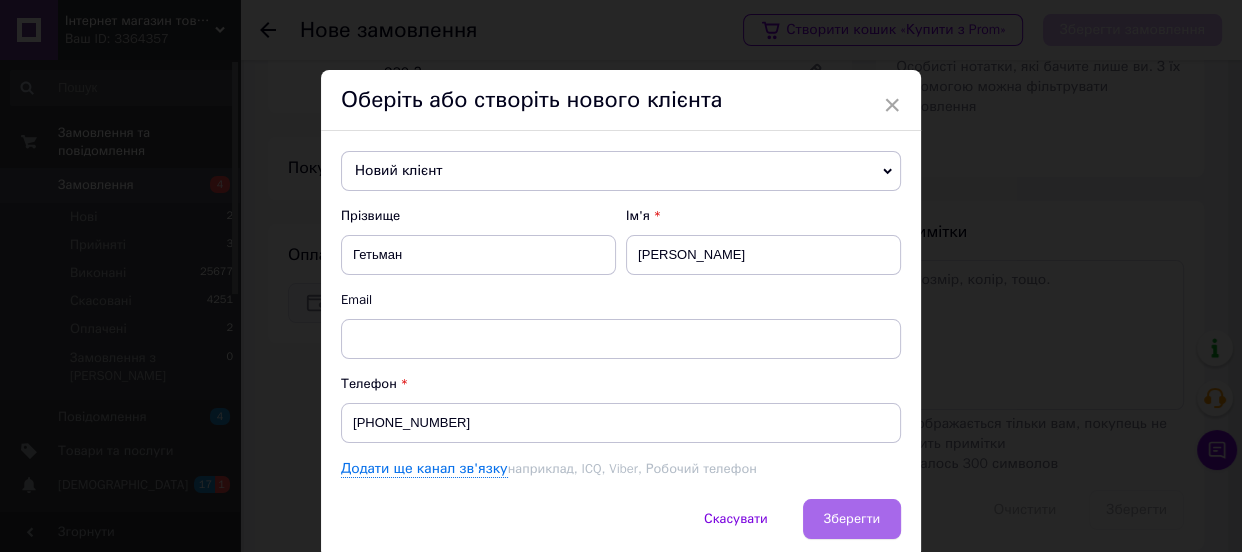 click on "Зберегти" at bounding box center [852, 519] 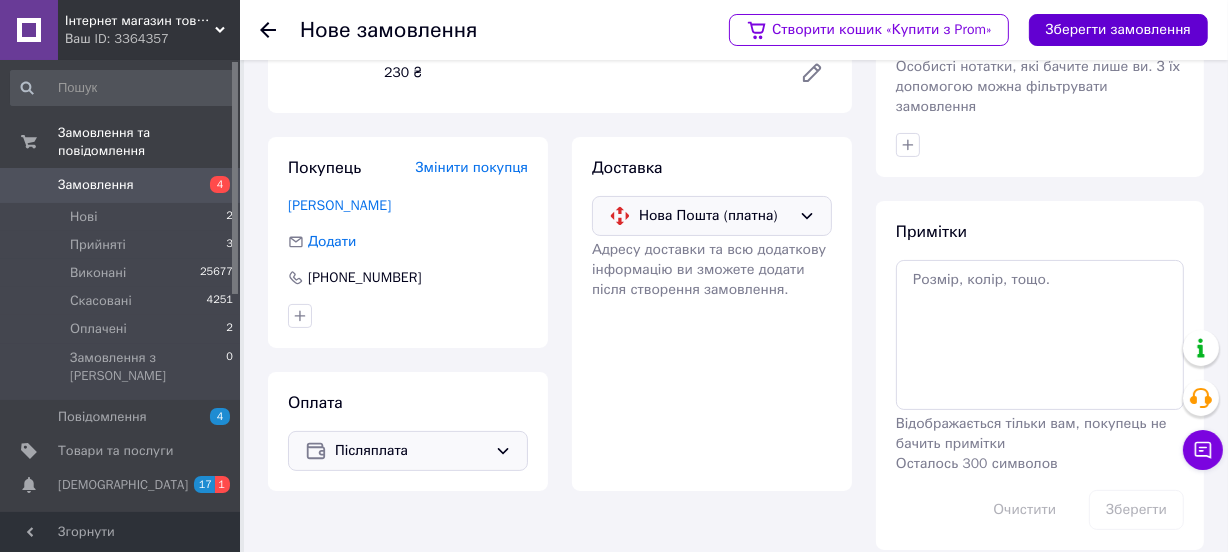 click on "Зберегти замовлення" at bounding box center [1118, 30] 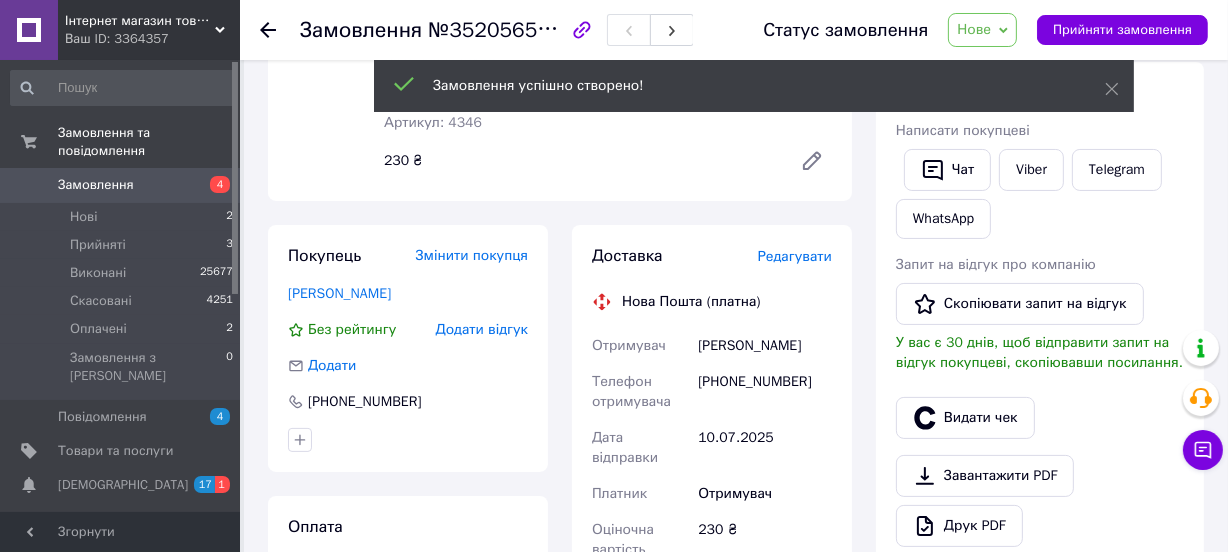 click on "Доставка Редагувати" at bounding box center [712, 256] 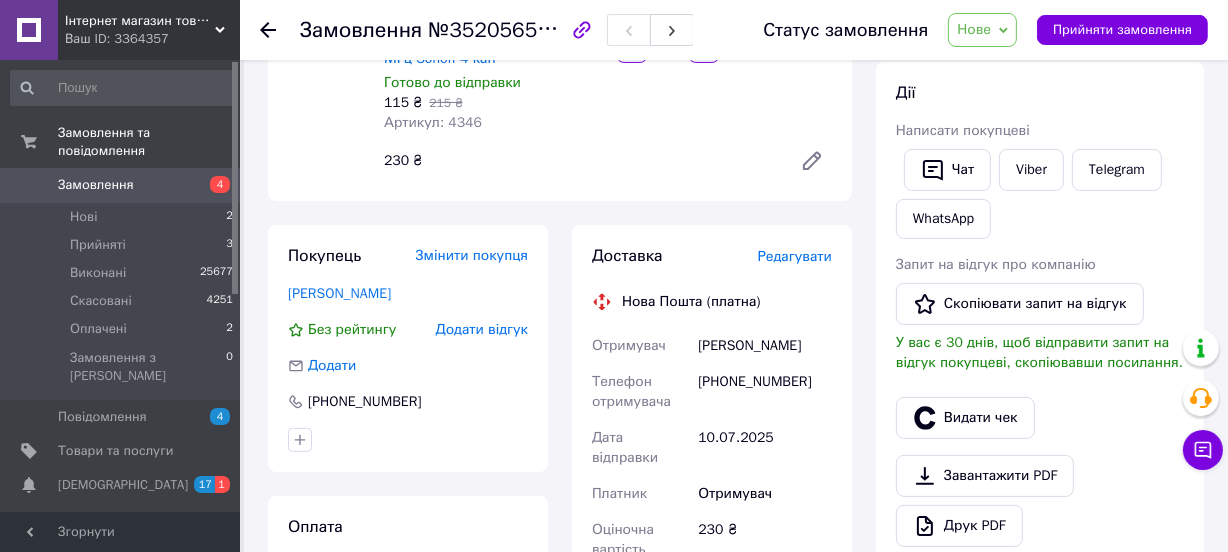 click on "Редагувати" at bounding box center (795, 256) 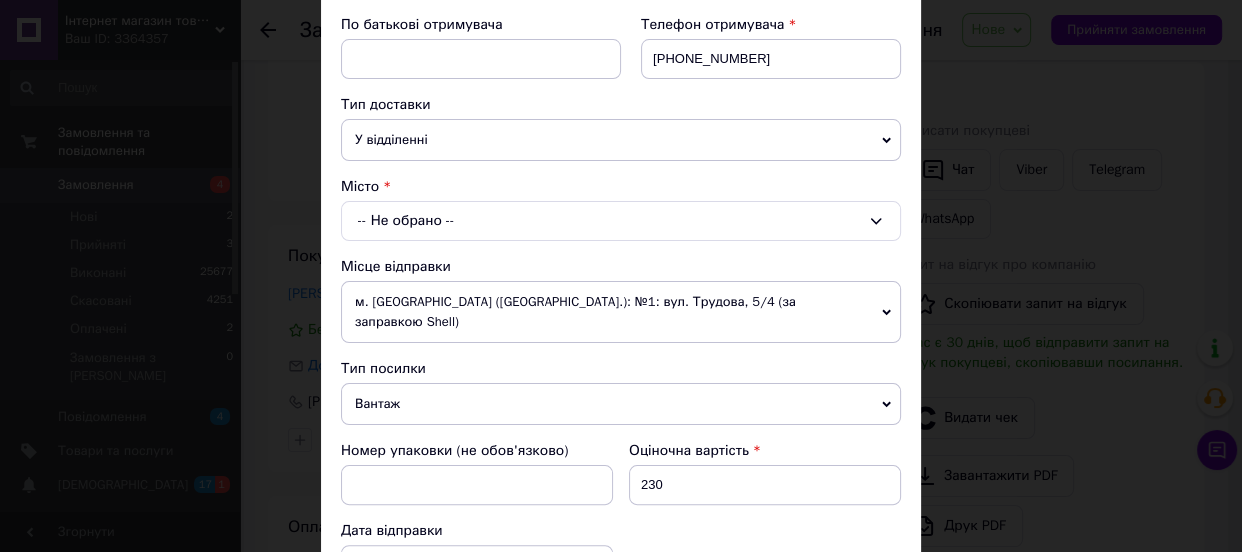 scroll, scrollTop: 454, scrollLeft: 0, axis: vertical 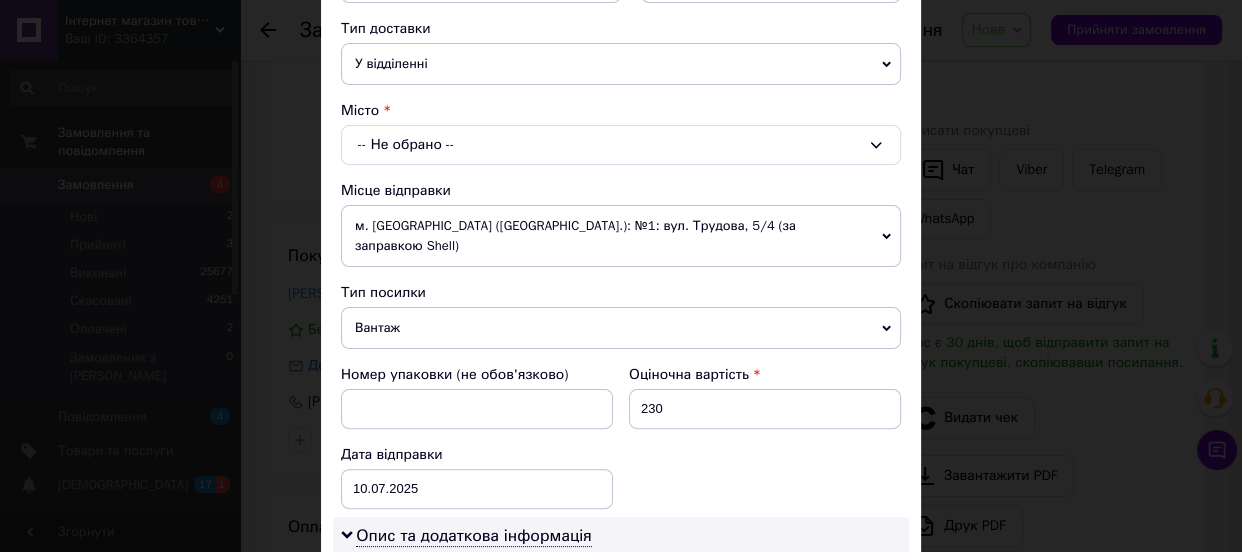 click on "-- Не обрано --" at bounding box center (621, 145) 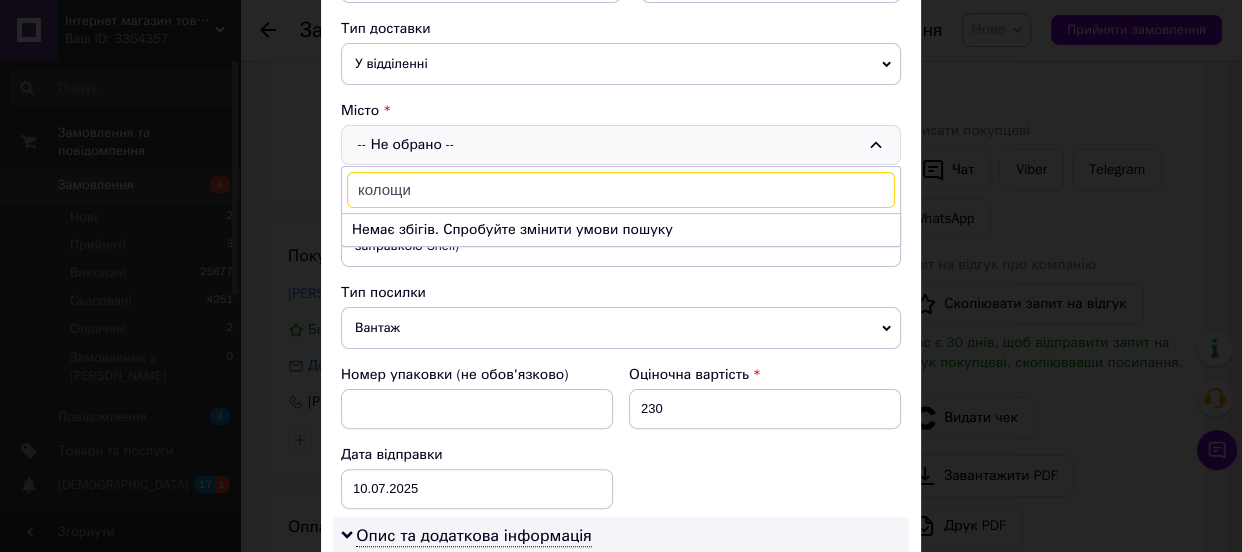 click on "Немає збігів. Спробуйте змінити умови пошуку" at bounding box center [621, 229] 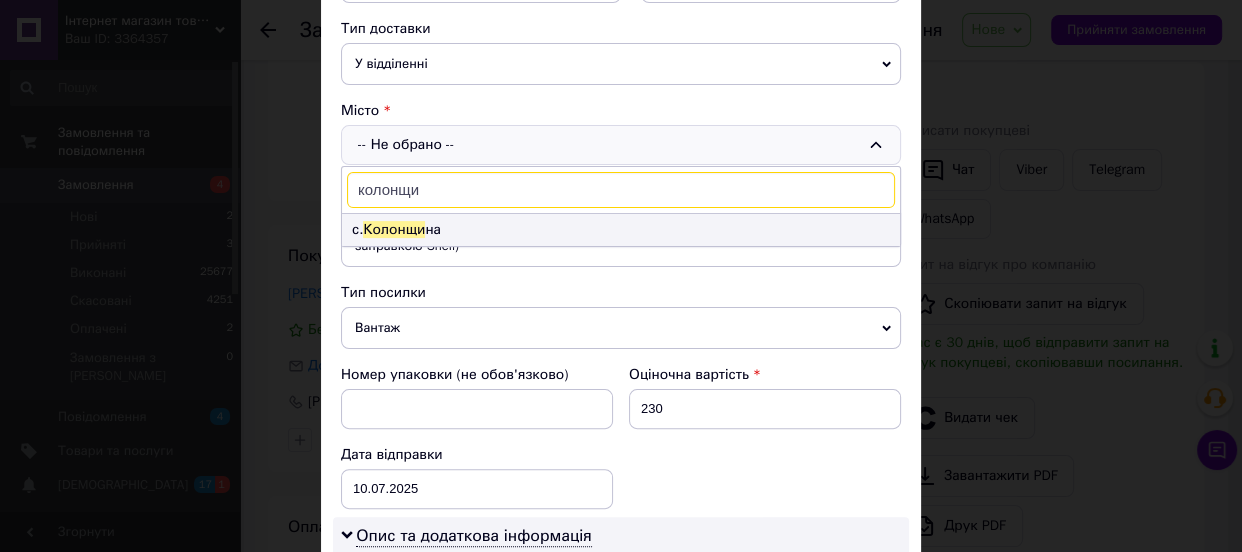 type on "колонщи" 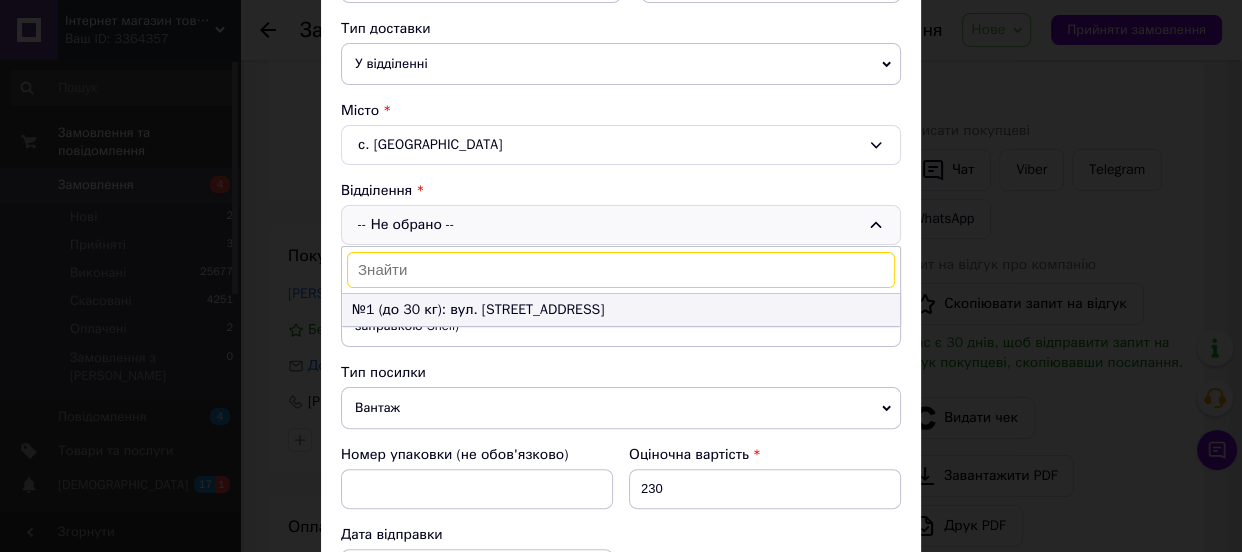 click on "№1 (до 30 кг): вул. Київська, 26" at bounding box center [621, 310] 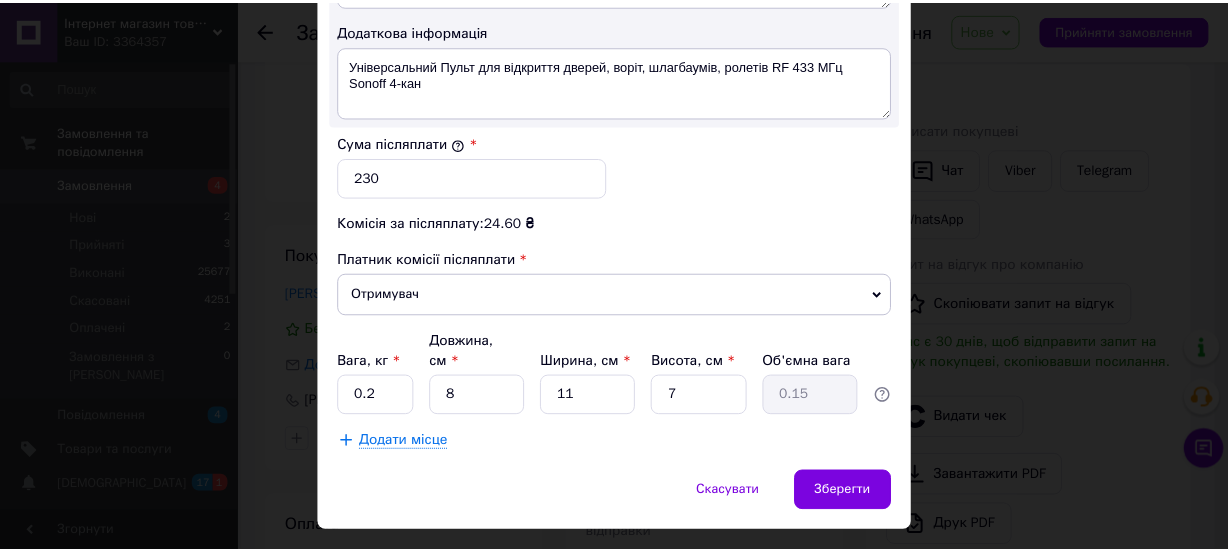 scroll, scrollTop: 1194, scrollLeft: 0, axis: vertical 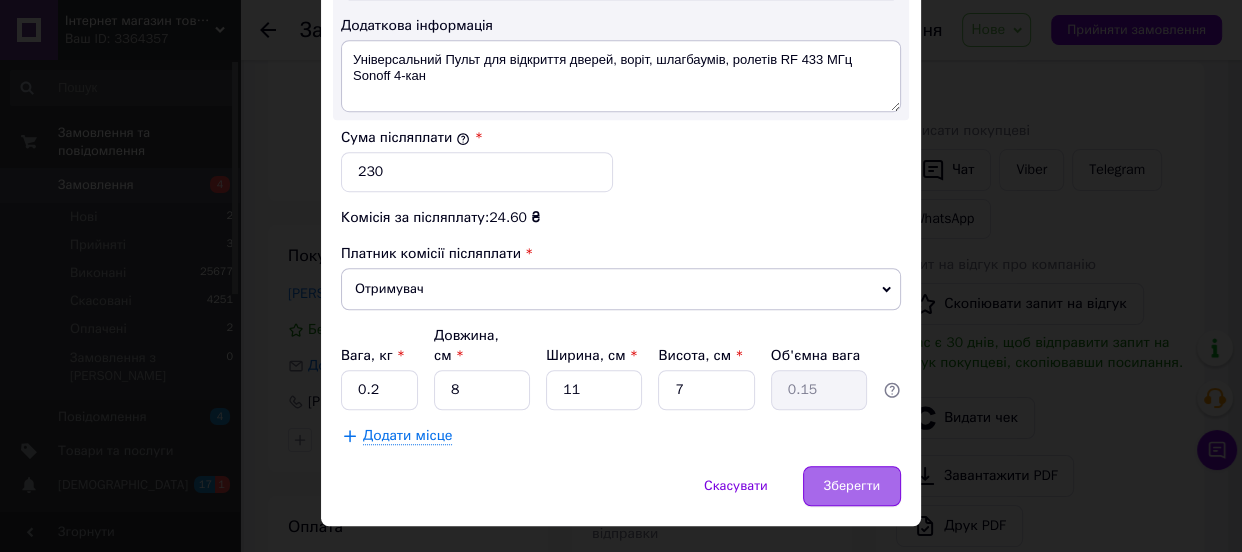 click on "Зберегти" at bounding box center (852, 486) 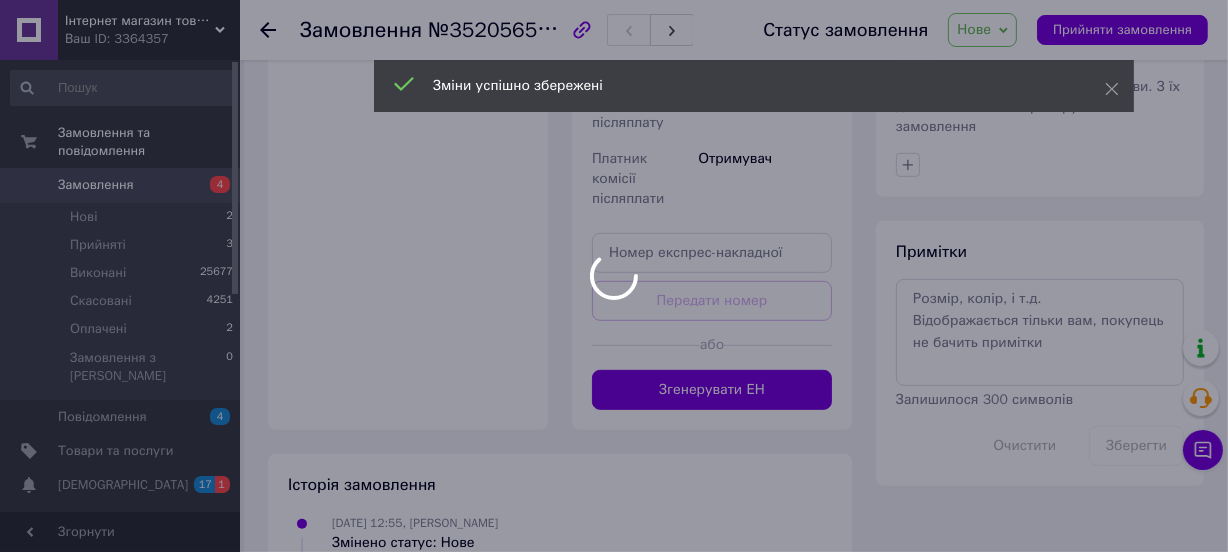 scroll, scrollTop: 957, scrollLeft: 0, axis: vertical 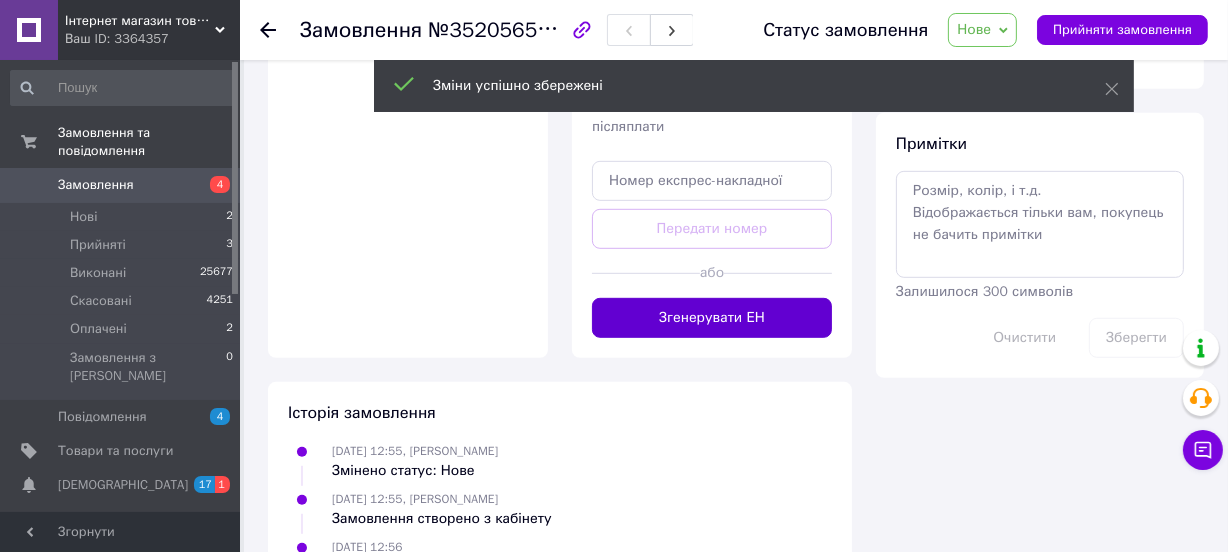 click on "Згенерувати ЕН" at bounding box center [712, 318] 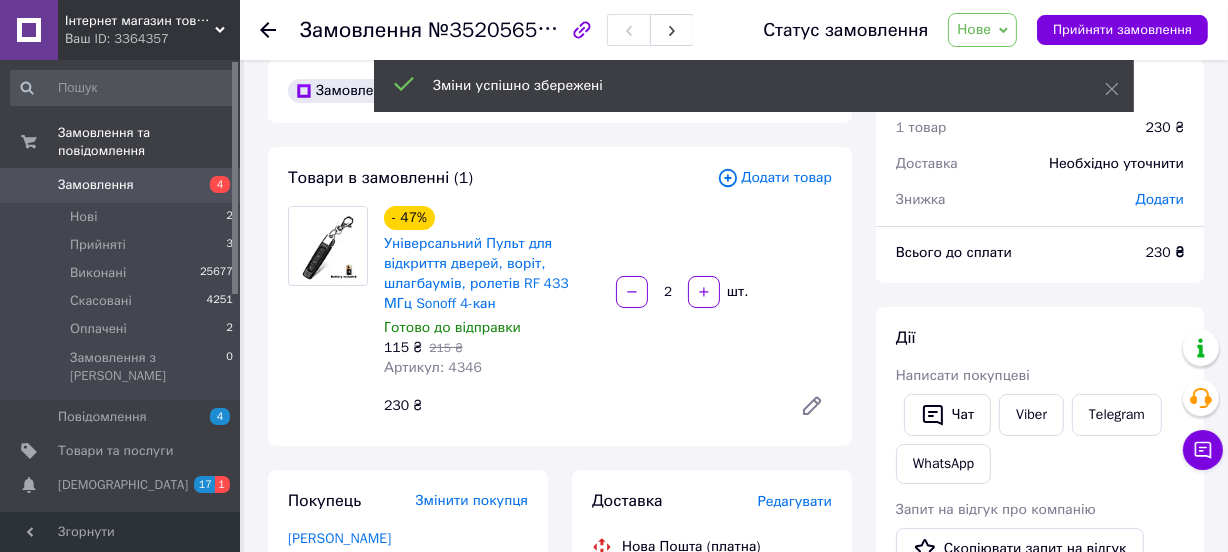 scroll, scrollTop: 0, scrollLeft: 0, axis: both 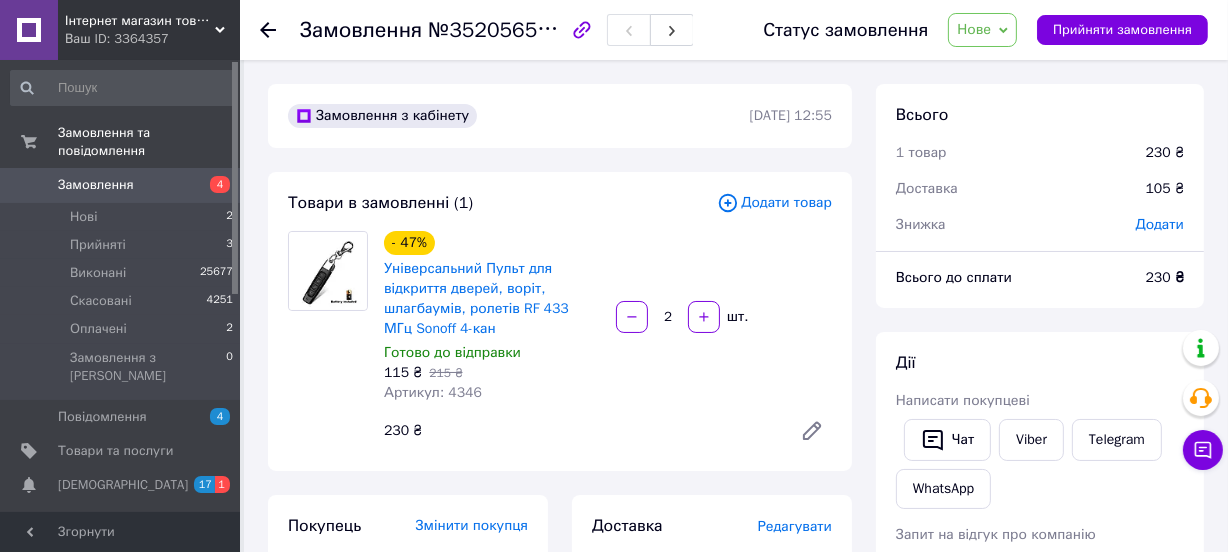 click on "Нове" at bounding box center (974, 29) 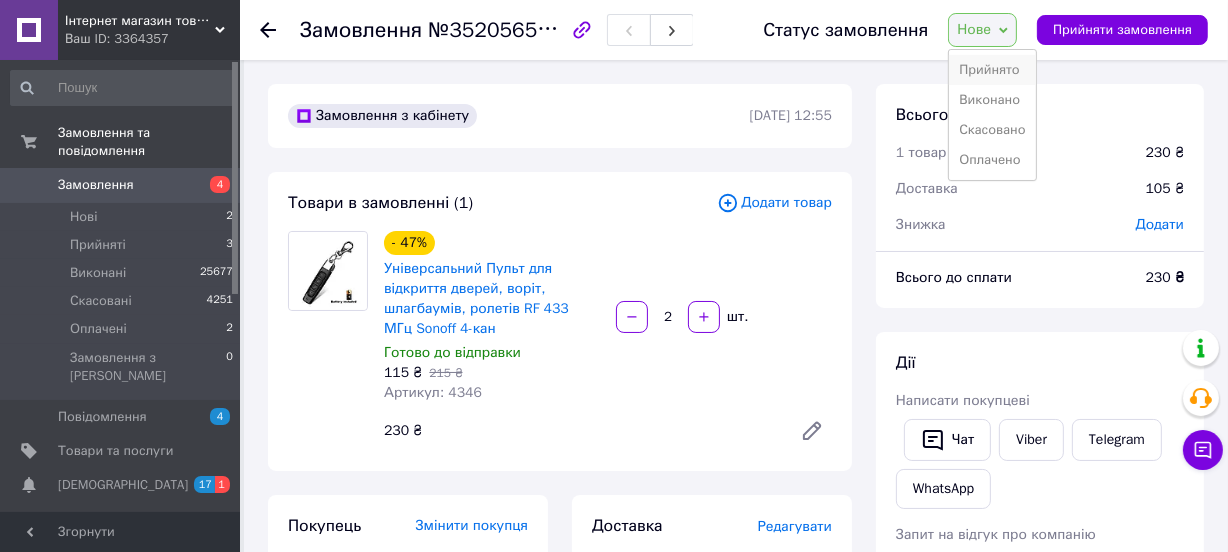 click on "Прийнято" at bounding box center (992, 70) 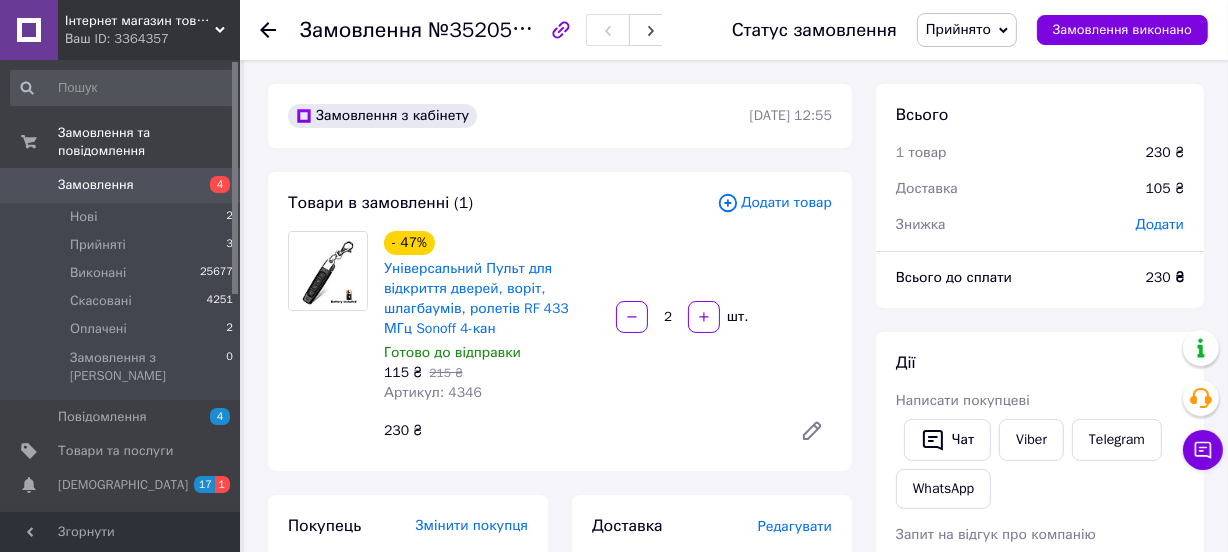 click on "Замовлення" at bounding box center [121, 185] 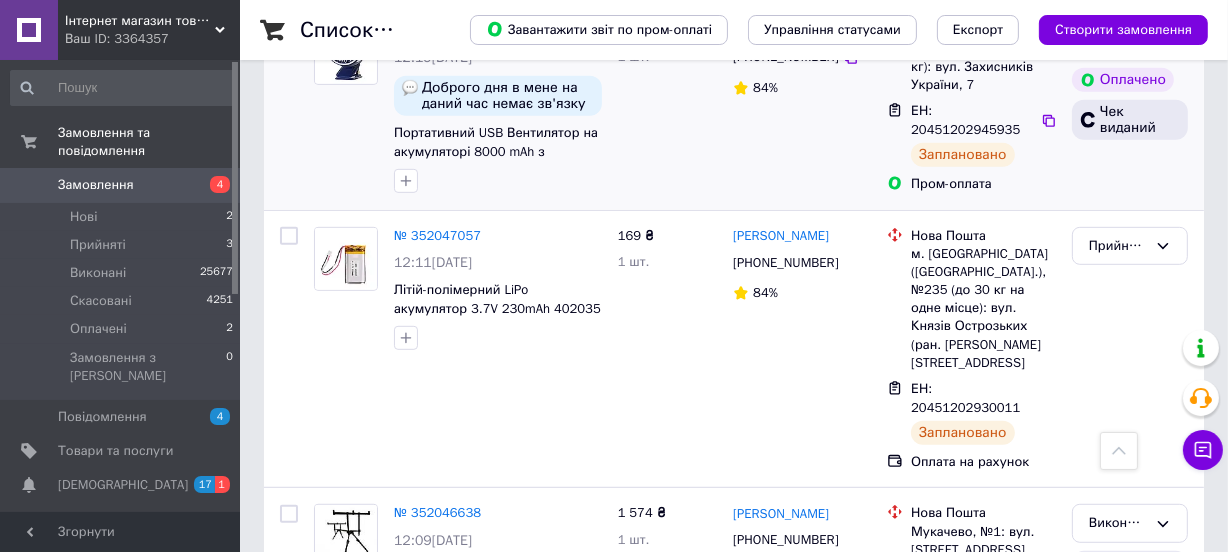 scroll, scrollTop: 454, scrollLeft: 0, axis: vertical 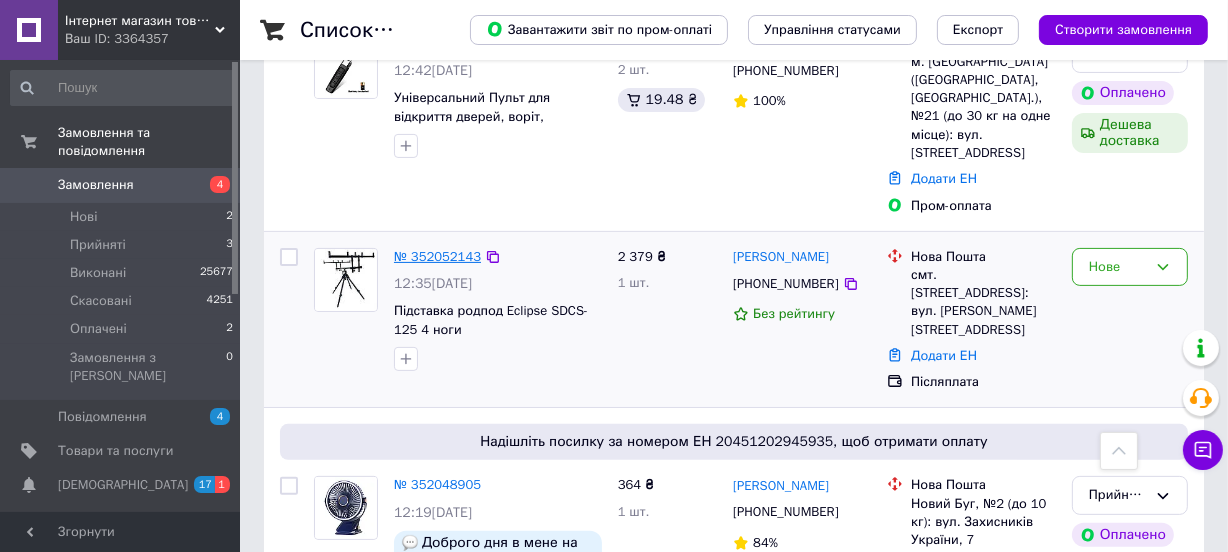 click on "№ 352052143" at bounding box center [437, 256] 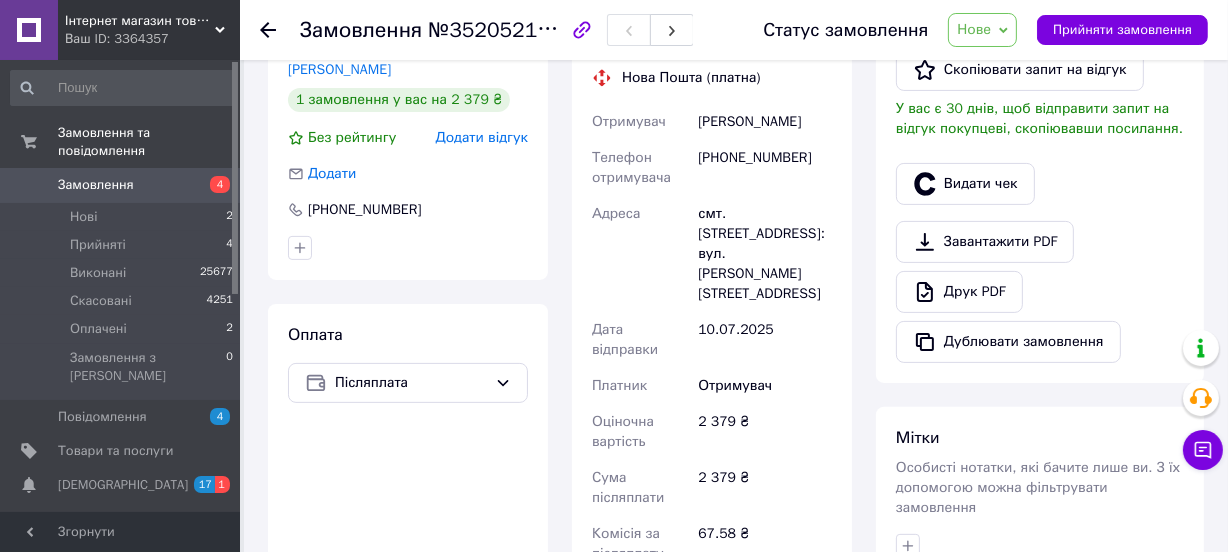 scroll, scrollTop: 849, scrollLeft: 0, axis: vertical 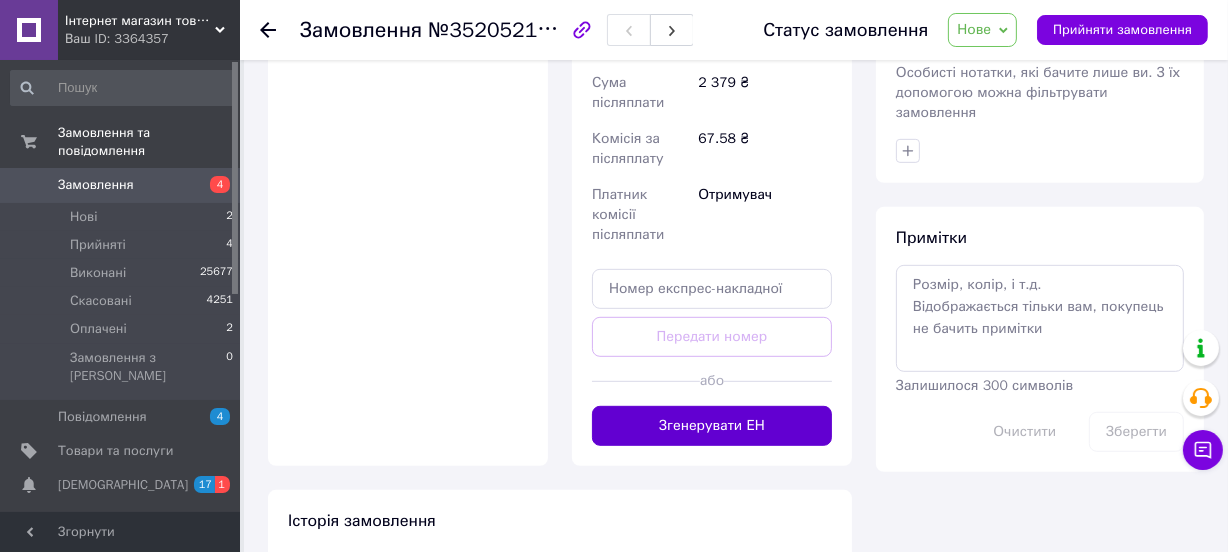 click on "Згенерувати ЕН" at bounding box center (712, 426) 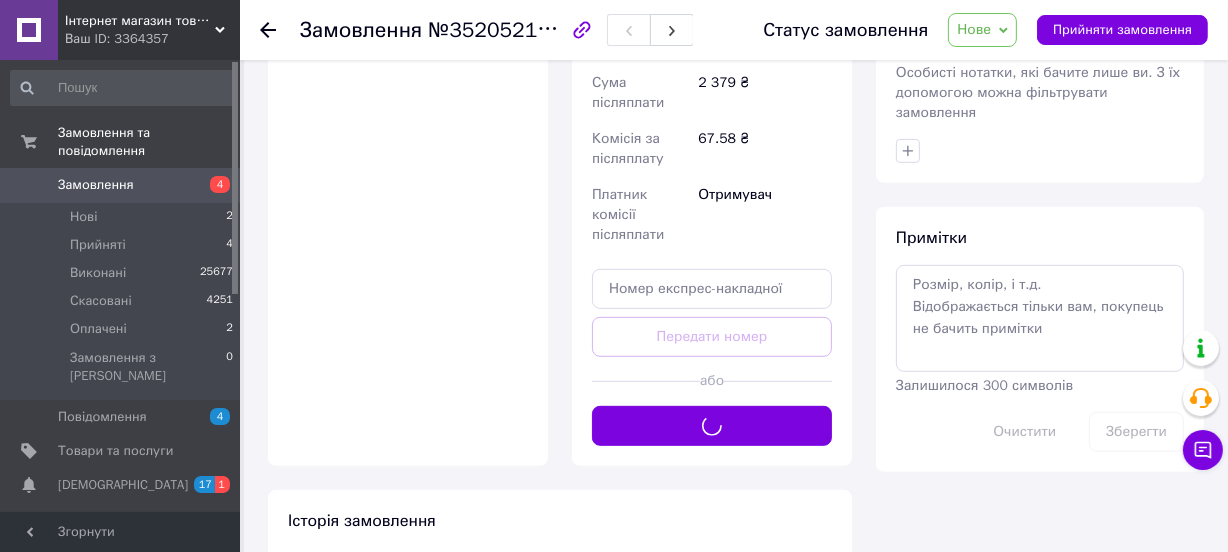 click on "Нове" at bounding box center [982, 30] 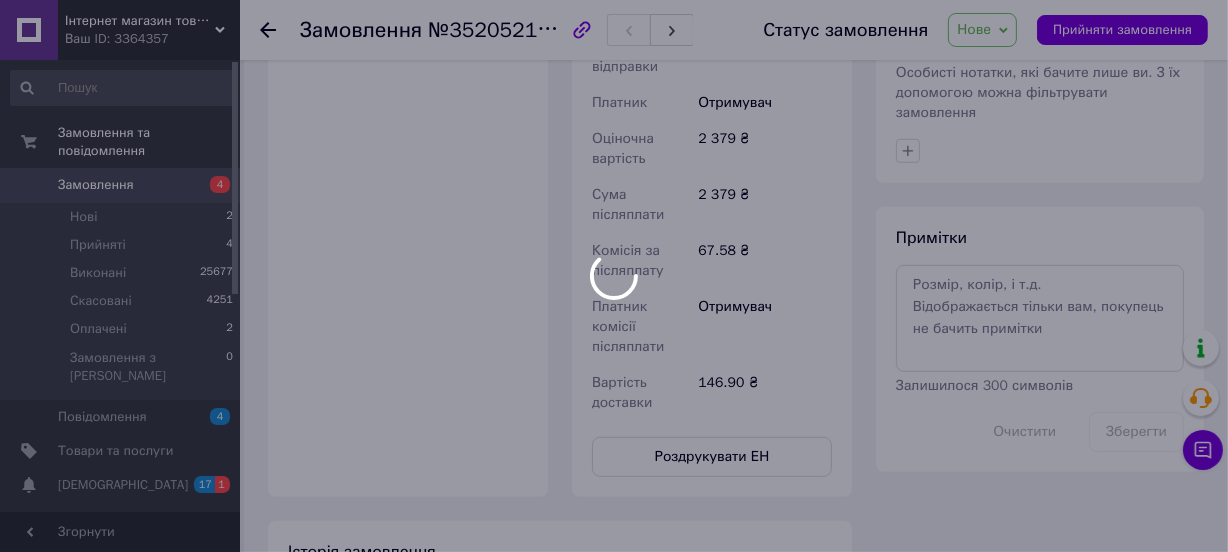 click at bounding box center [614, 276] 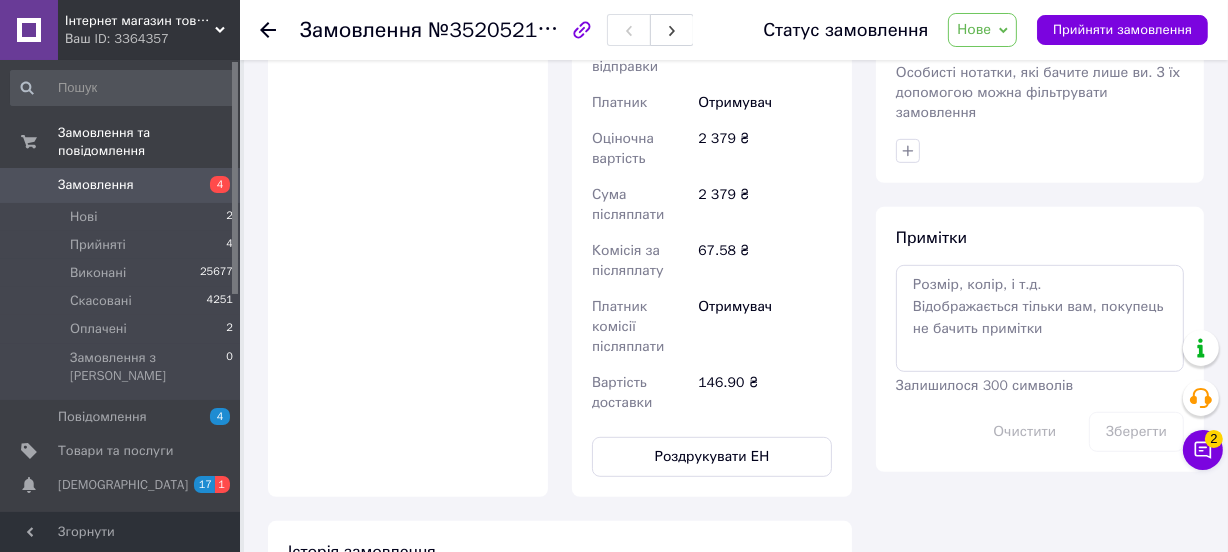 click on "Замовлення 4" at bounding box center [122, 185] 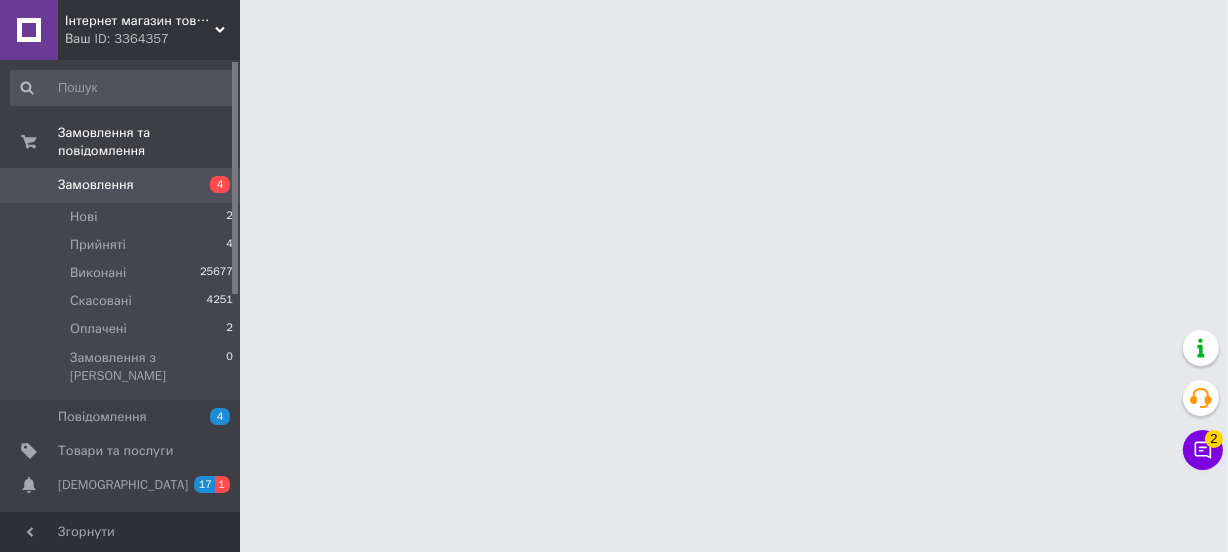 scroll, scrollTop: 0, scrollLeft: 0, axis: both 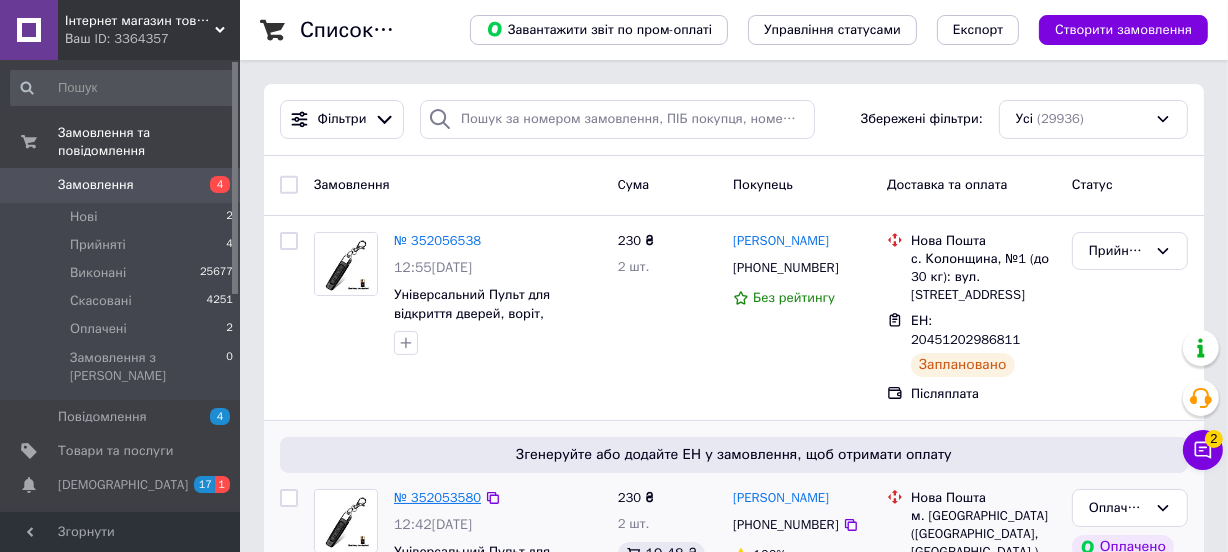 click on "№ 352053580" at bounding box center (437, 497) 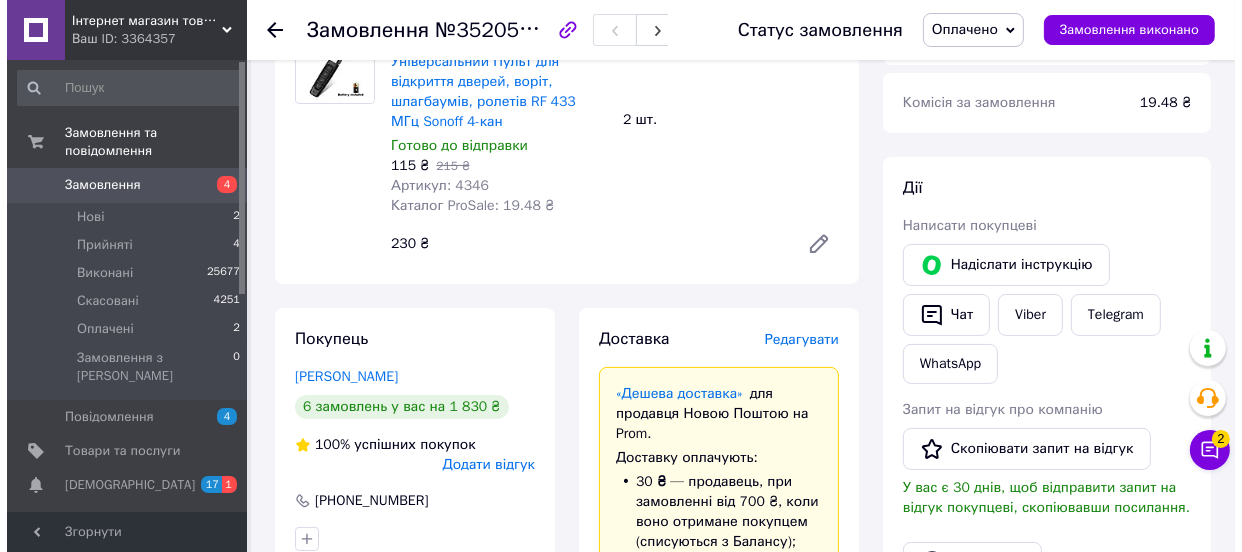 scroll, scrollTop: 261, scrollLeft: 0, axis: vertical 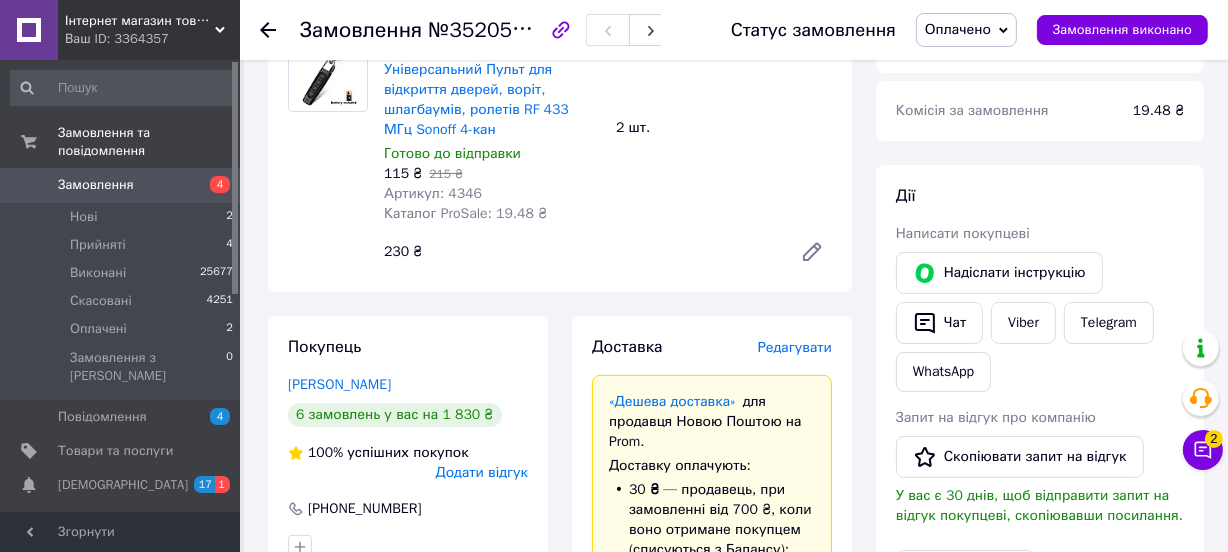 click on "Доставка Редагувати «Дешева доставка»   для продавця Новою Поштою на Prom. Доставку оплачують: 30 ₴   — продавець , при замовленні від 700 ₴, коли воно отримане покупцем (списуються з Балансу); залишок — Prom. Для покупця доставка безкоштовна. Платник зміниться на Третю особу в момент відправки. Додавайте ЕН не пізніше, ніж у день відправки. Нова Пошта (платна) Отримувач фомин Денис Телефон отримувача +380678025074 Адреса м. Запоріжжя (Запорізька обл., Запорізький р-н.), №21 (до 30 кг на одне місце): вул. Товариська, 56 Дата відправки 10.07.2025 Платник   Отримувач 230 ₴ або" at bounding box center [712, 855] 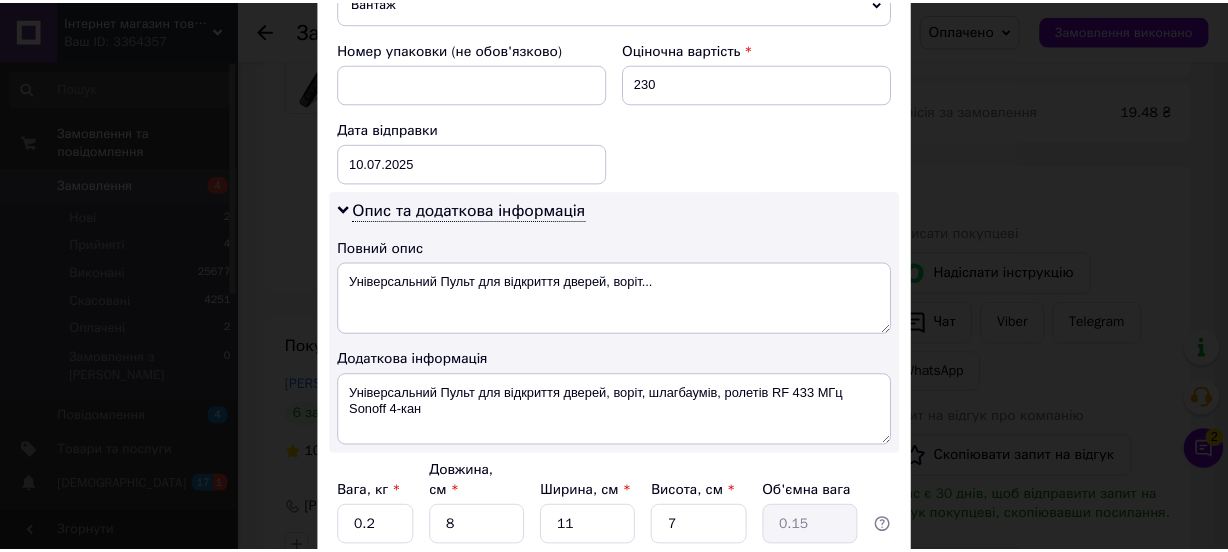 scroll, scrollTop: 997, scrollLeft: 0, axis: vertical 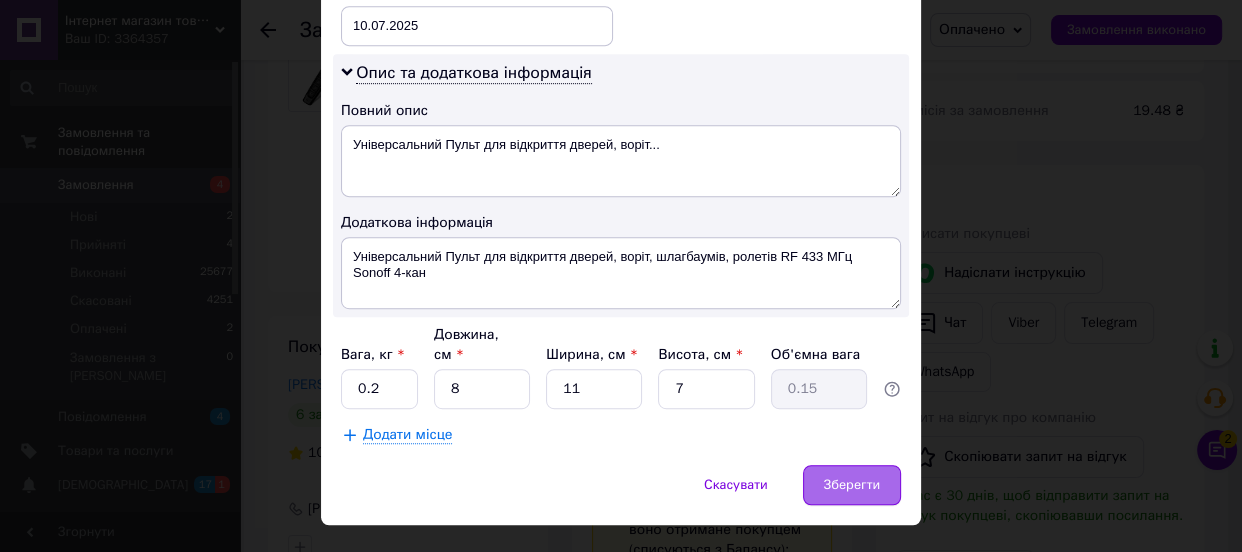 click on "Зберегти" at bounding box center [852, 485] 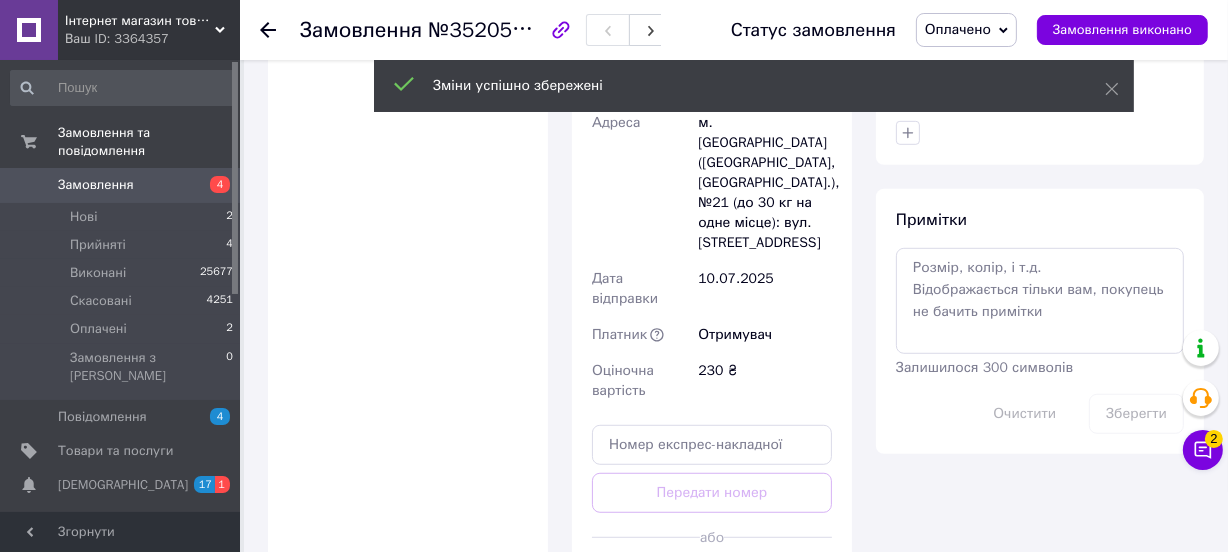 scroll, scrollTop: 1170, scrollLeft: 0, axis: vertical 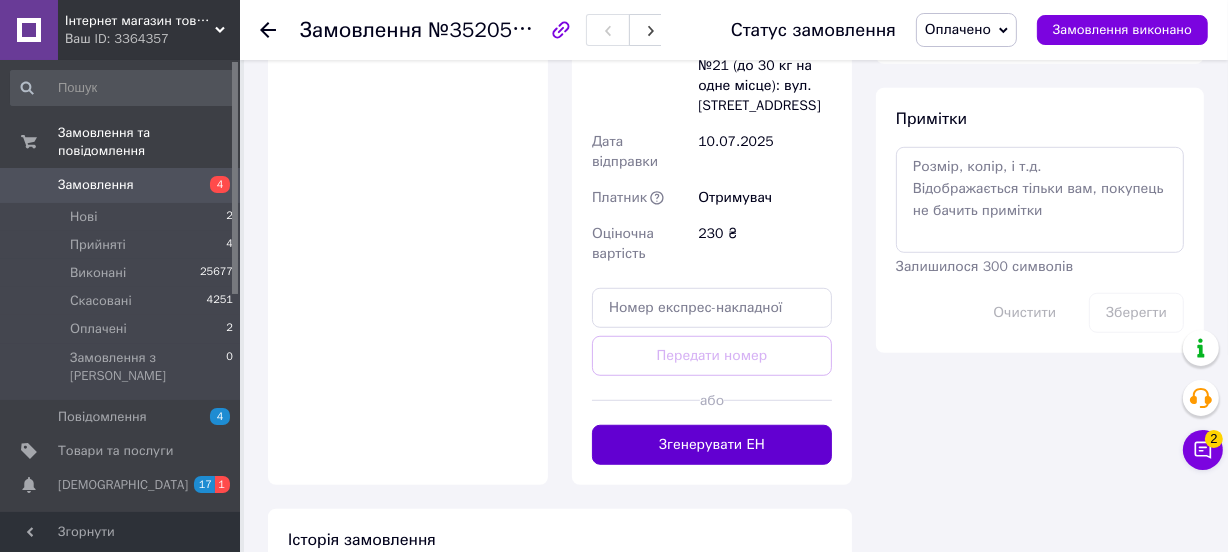 click on "Згенерувати ЕН" at bounding box center (712, 445) 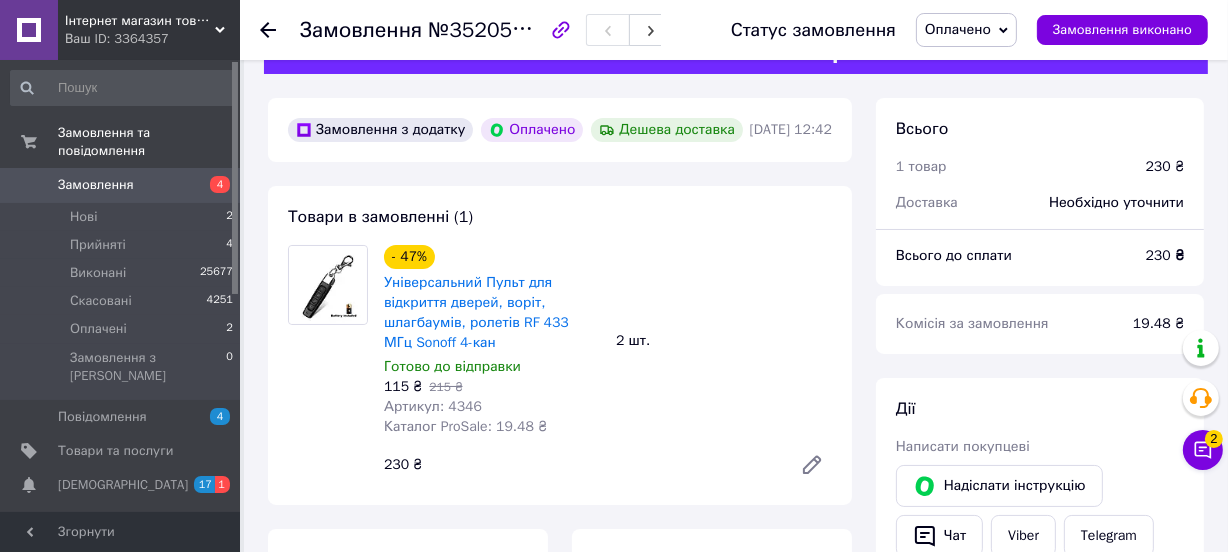 scroll, scrollTop: 0, scrollLeft: 0, axis: both 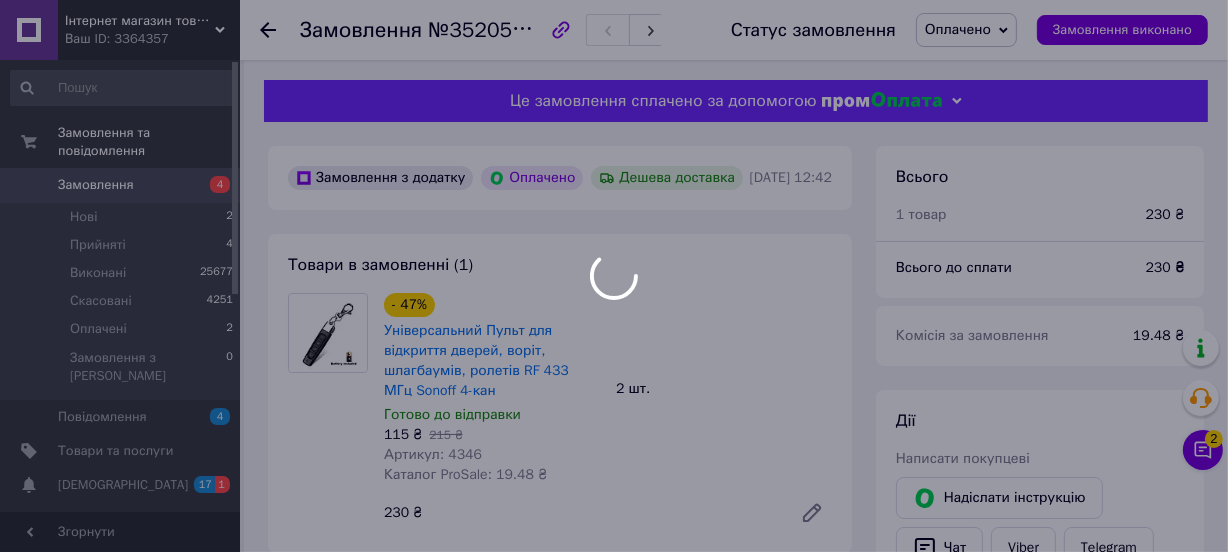 click at bounding box center (614, 276) 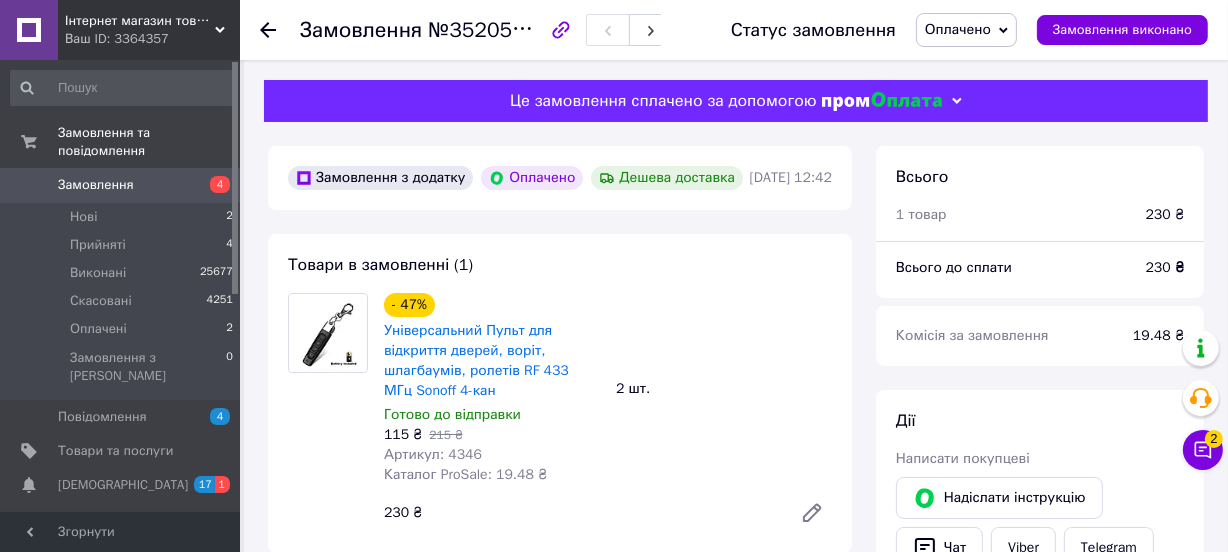 click on "Оплачено" at bounding box center [966, 30] 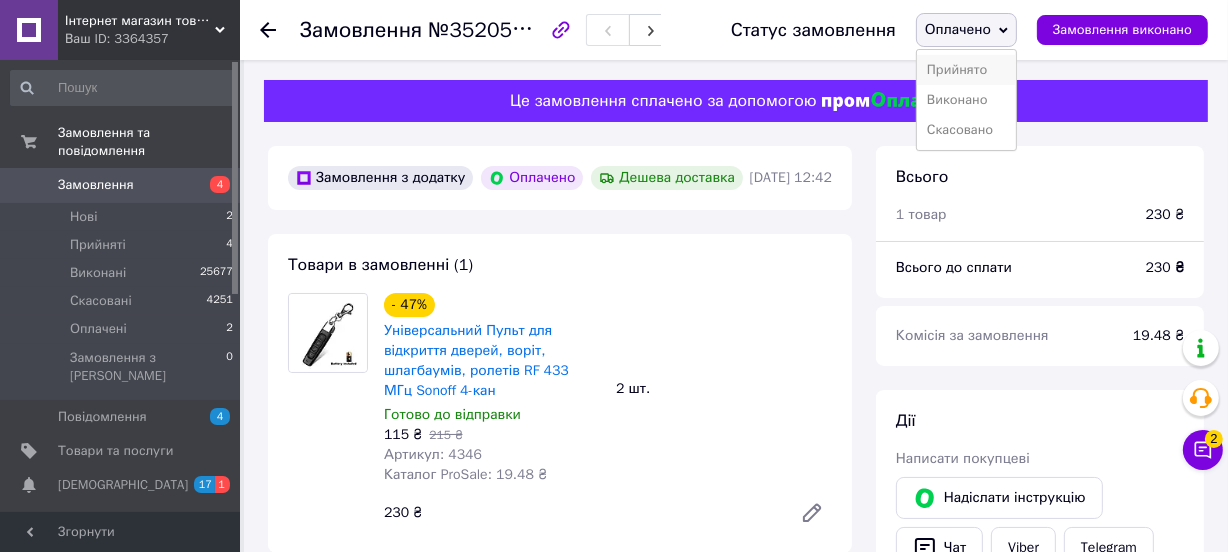 click on "Прийнято" at bounding box center [966, 70] 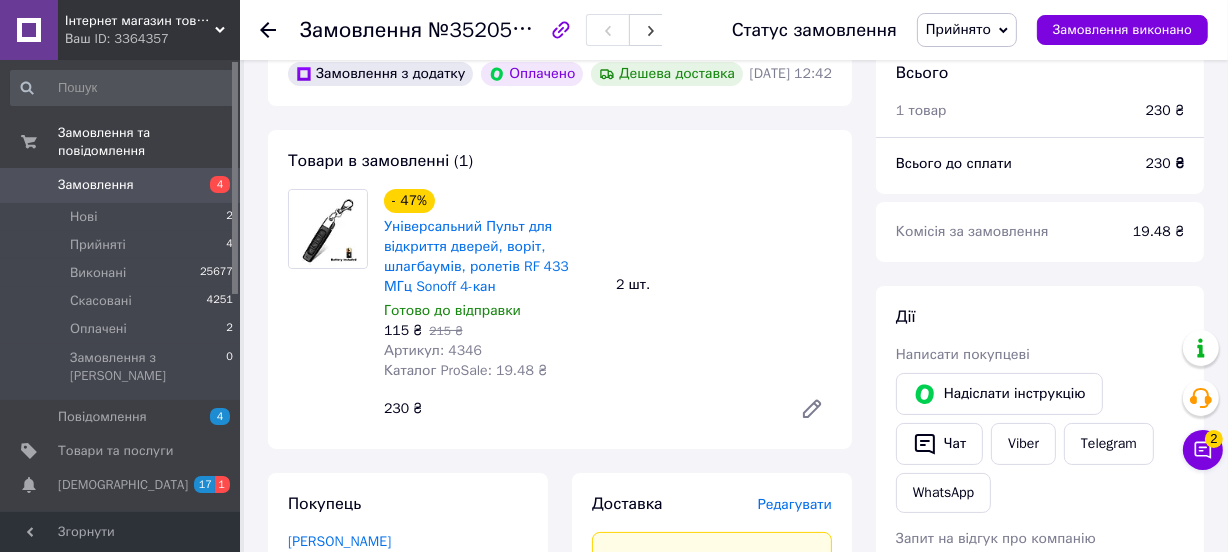 scroll, scrollTop: 120, scrollLeft: 0, axis: vertical 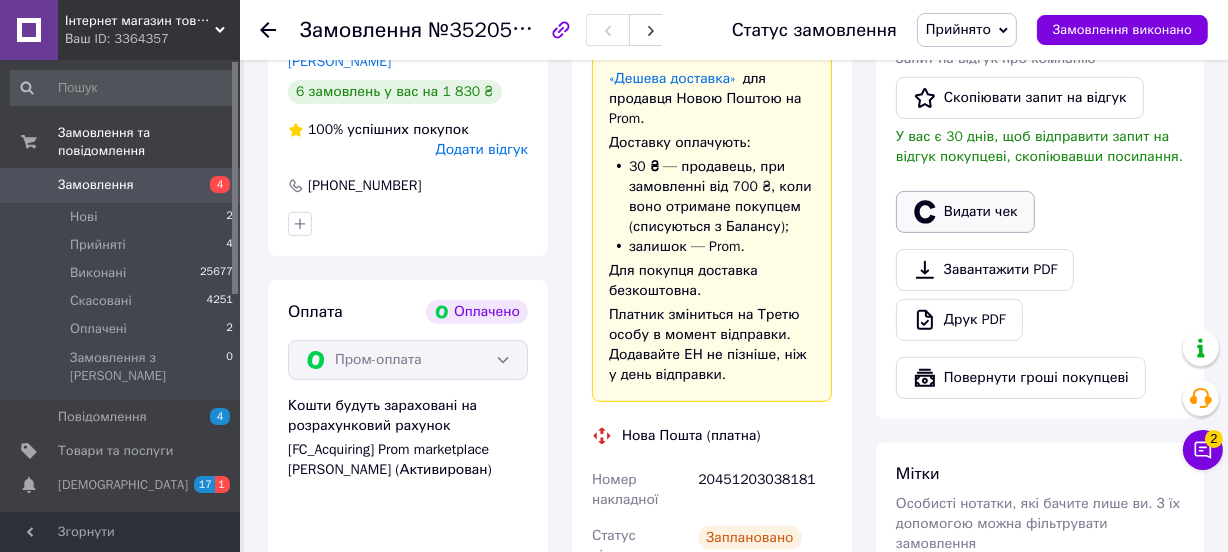 click on "Видати чек" at bounding box center [965, 212] 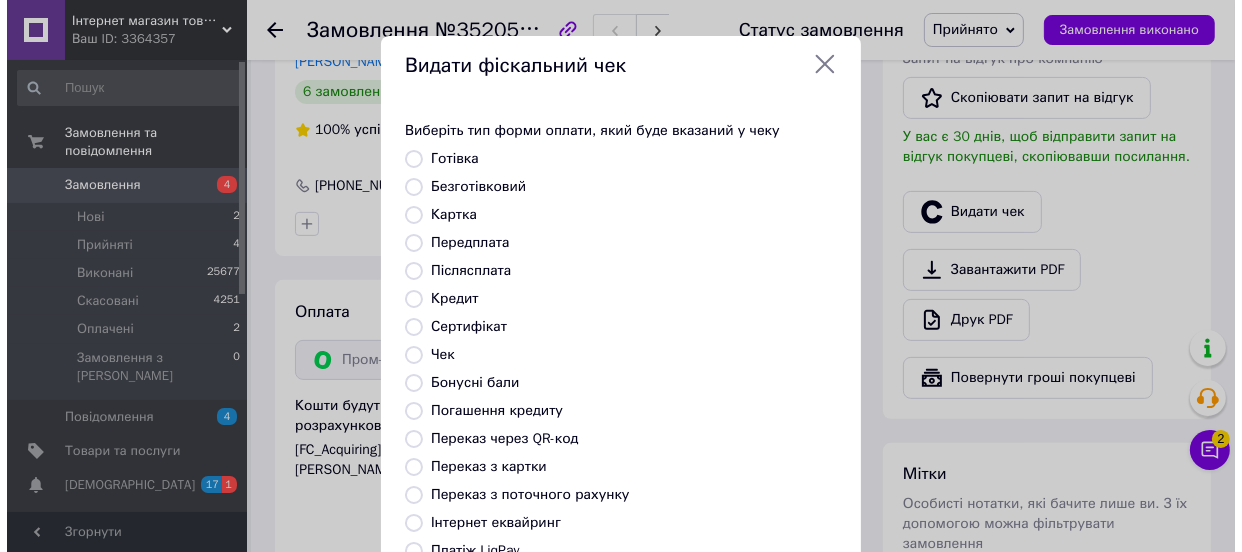 scroll, scrollTop: 552, scrollLeft: 0, axis: vertical 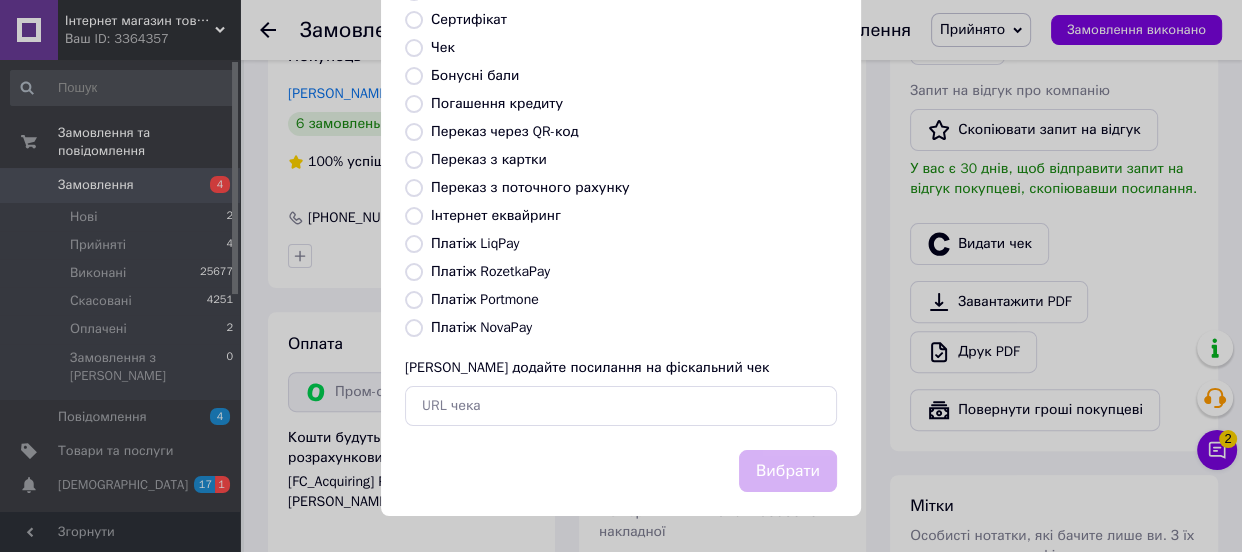click on "Платіж NovaPay" at bounding box center [481, 327] 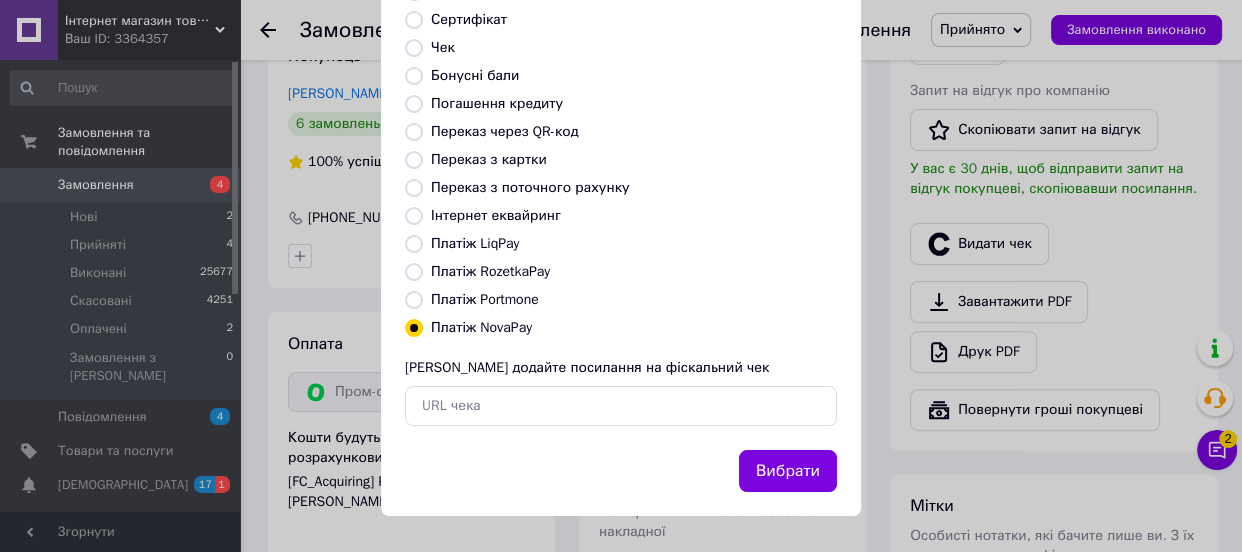 click on "Виберіть тип форми оплати, який буде вказаний у чеку Готівка Безготівковий Картка Передплата Післясплата Кредит Сертифікат Чек Бонусні бали Погашення кредиту Переказ через QR-код Переказ з картки Переказ з поточного рахунку Інтернет еквайринг Платіж LiqPay Платіж RozetkaPay Платіж Portmone Платіж NovaPay Або додайте посилання на фіскальний чек" at bounding box center (621, 120) 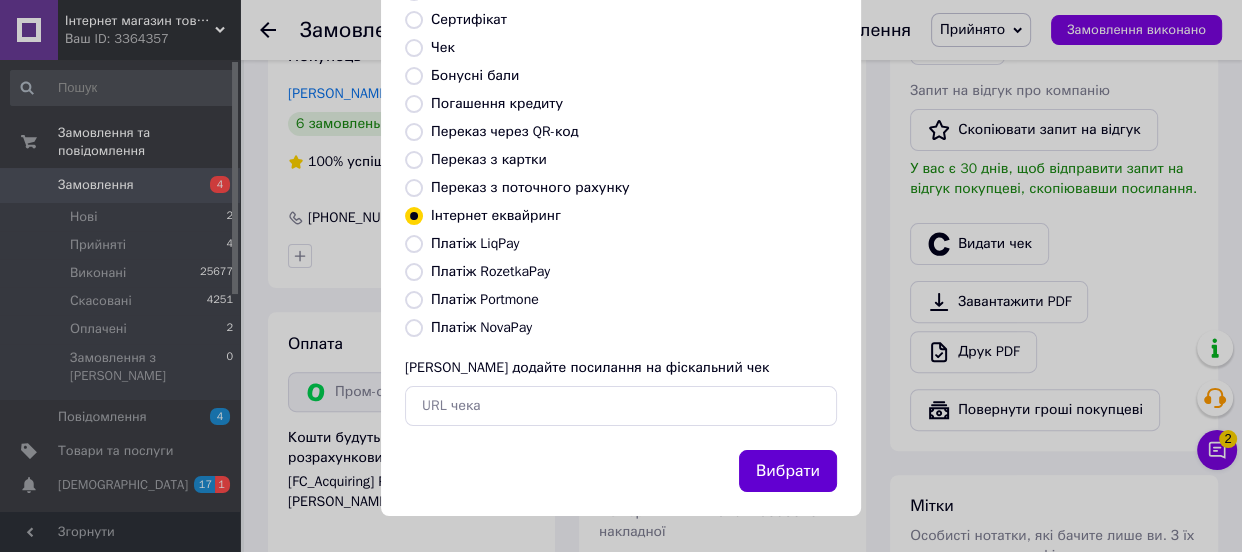 click on "Вибрати" at bounding box center [788, 471] 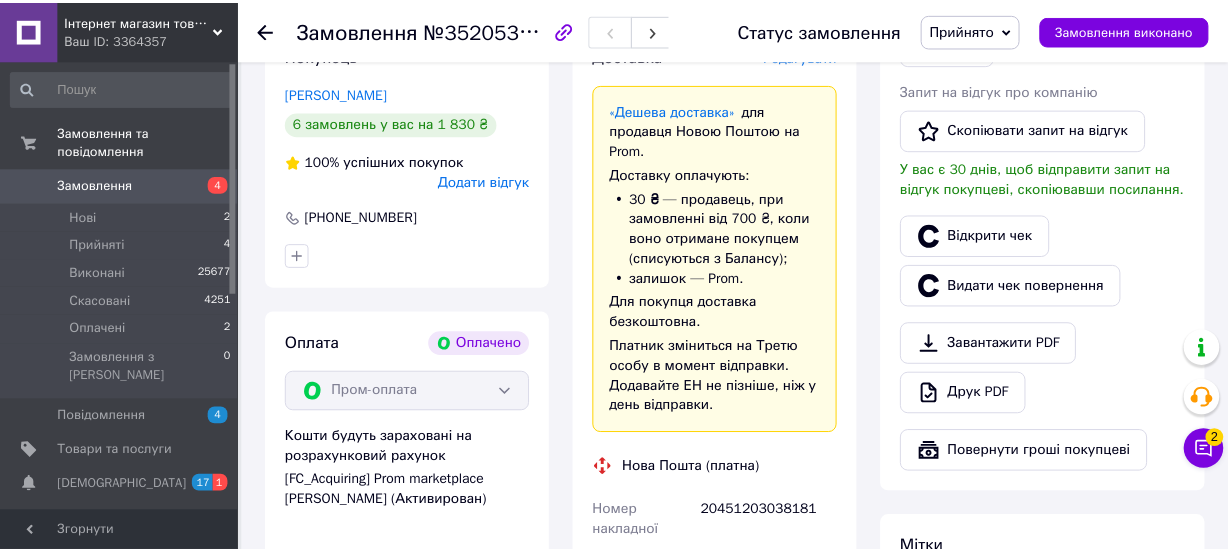 scroll, scrollTop: 584, scrollLeft: 0, axis: vertical 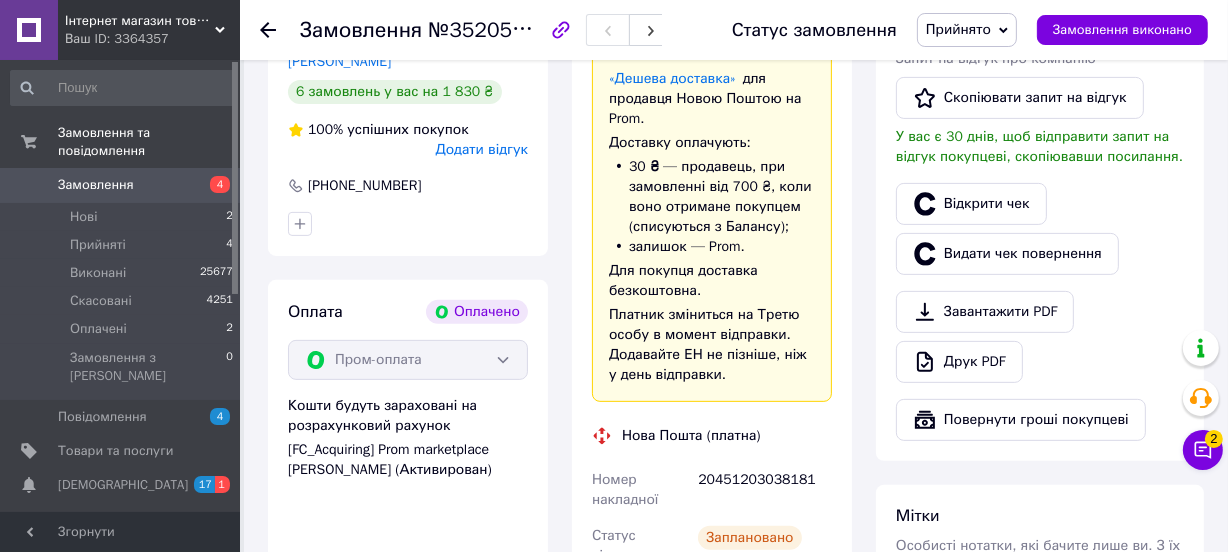 click on "Прийнято" at bounding box center (967, 30) 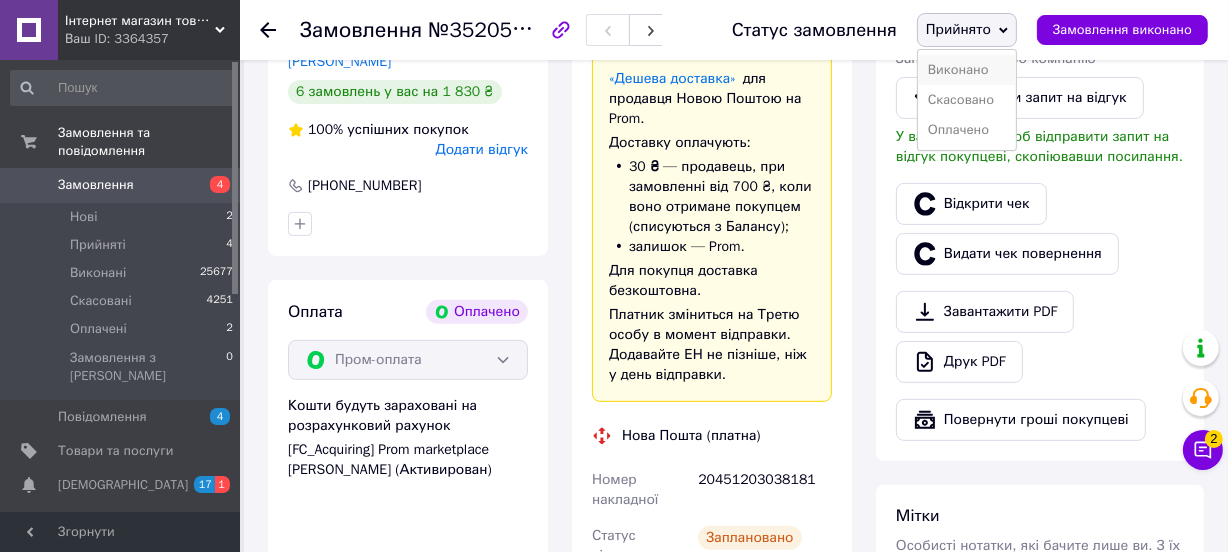 click on "Виконано" at bounding box center (967, 70) 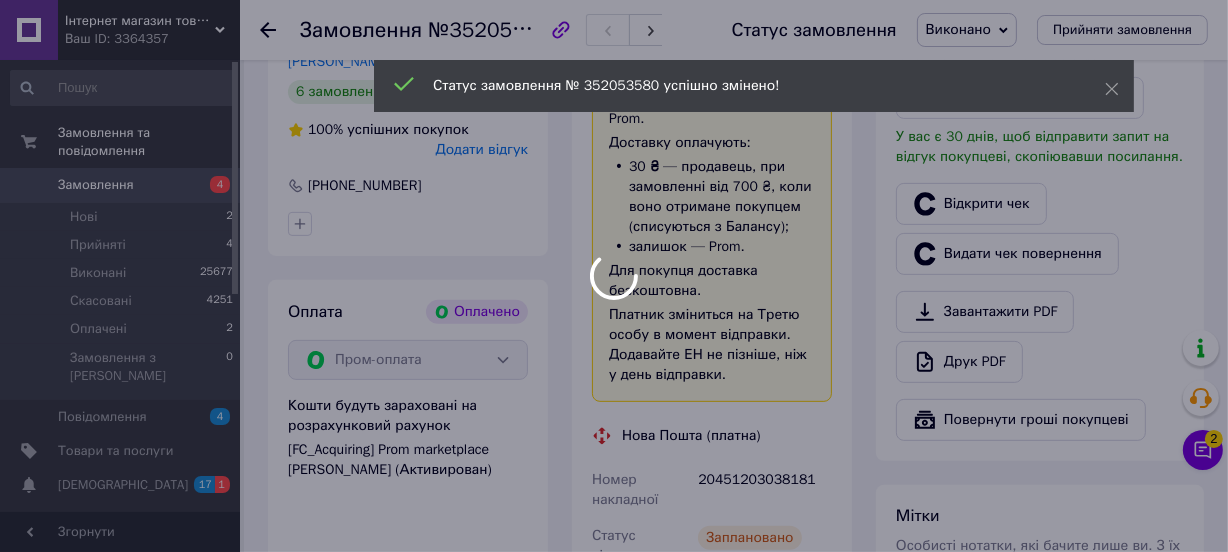 scroll, scrollTop: 130, scrollLeft: 0, axis: vertical 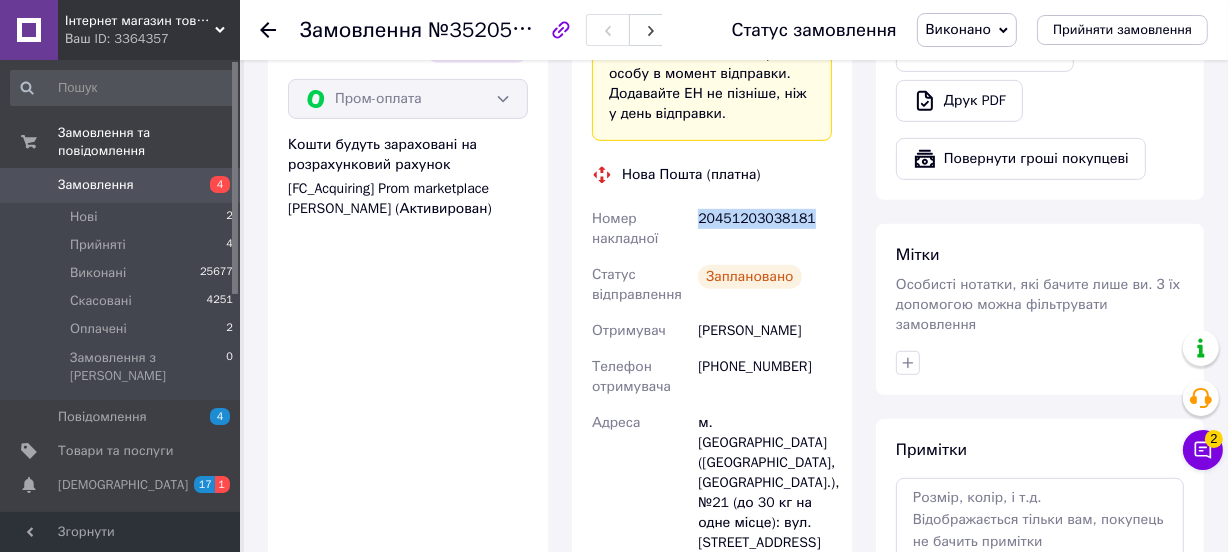 copy on "20451203038181" 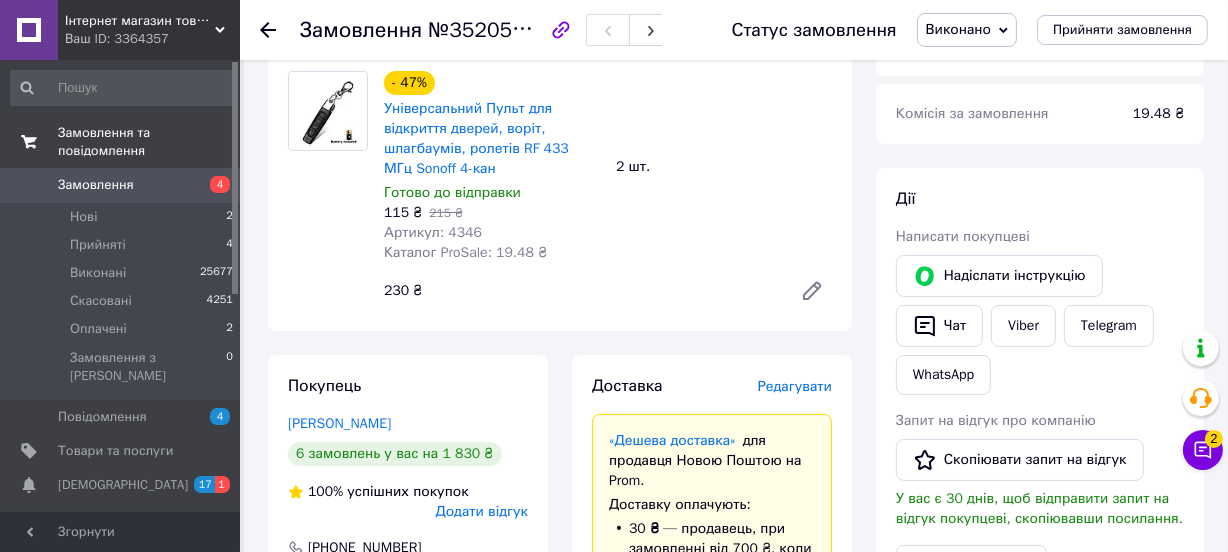 scroll, scrollTop: 0, scrollLeft: 0, axis: both 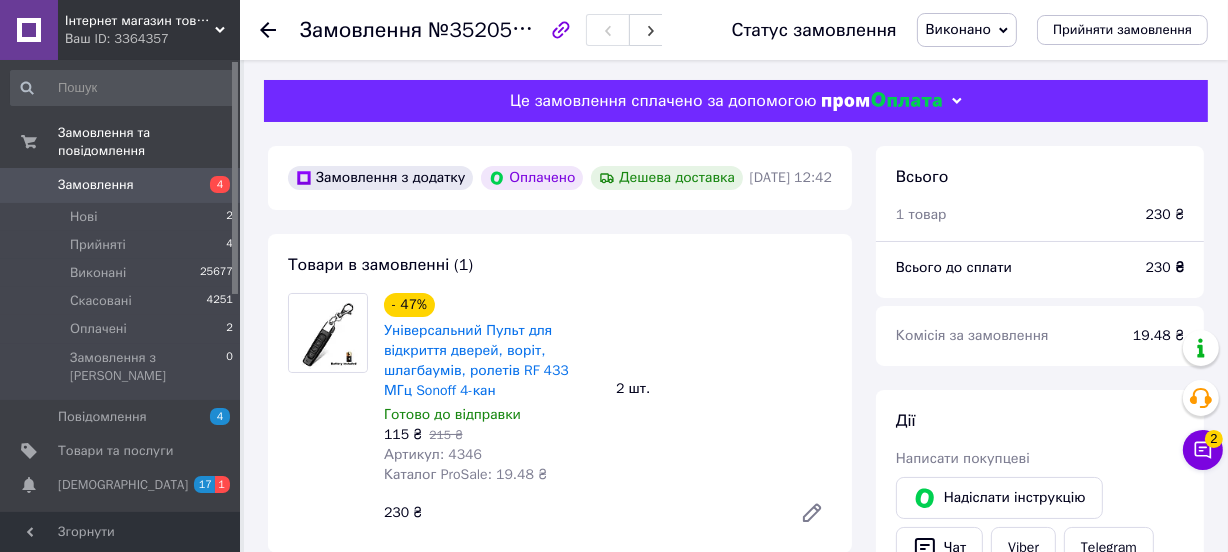 click on "Замовлення 4" at bounding box center [122, 185] 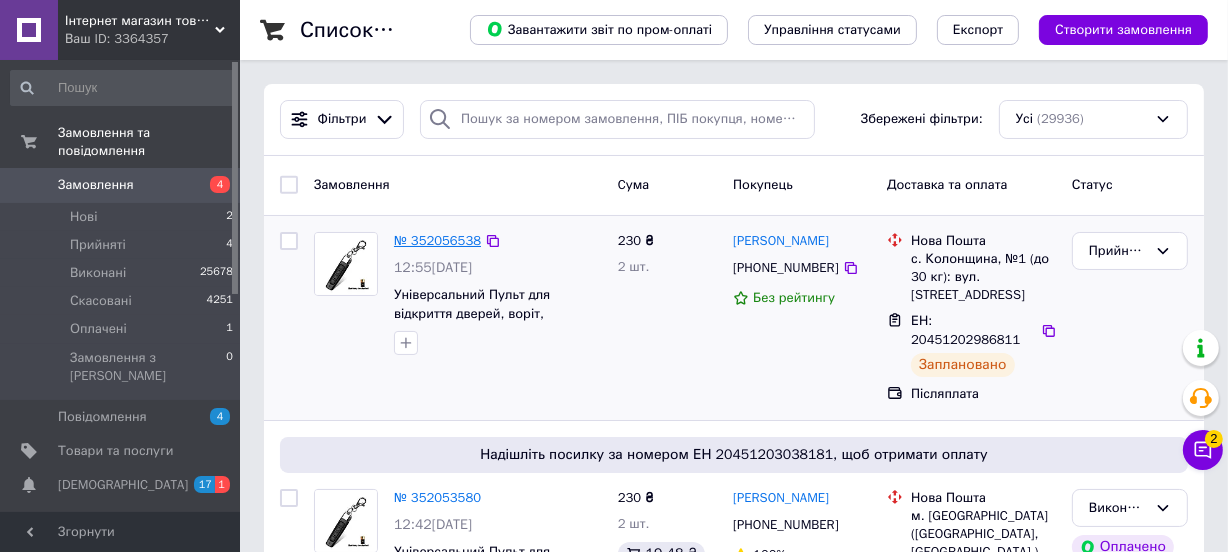 click on "№ 352056538" at bounding box center [437, 240] 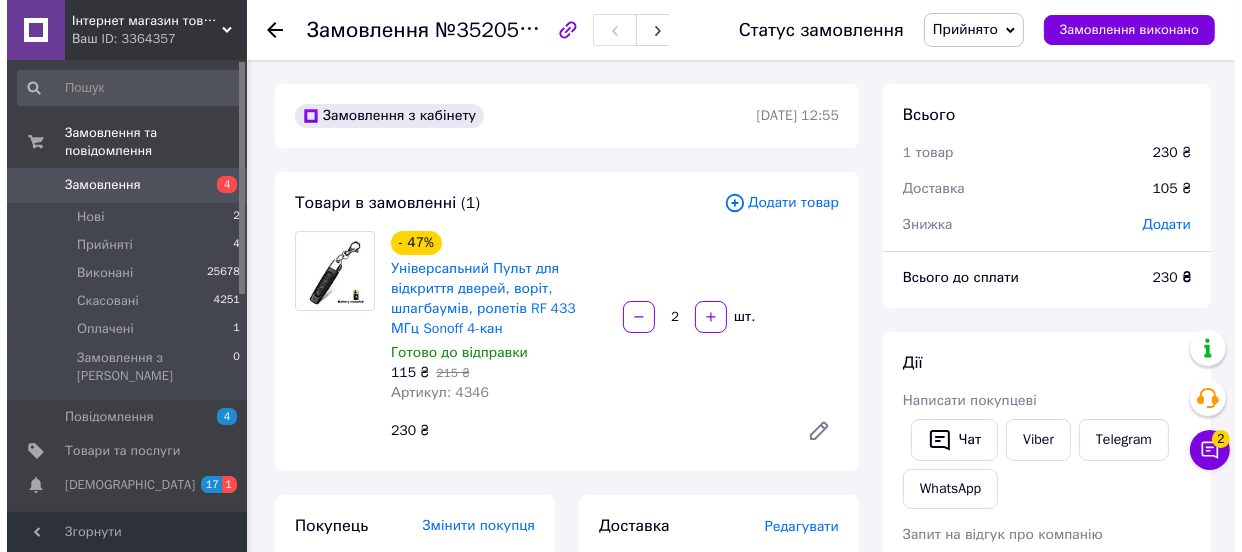 scroll, scrollTop: 454, scrollLeft: 0, axis: vertical 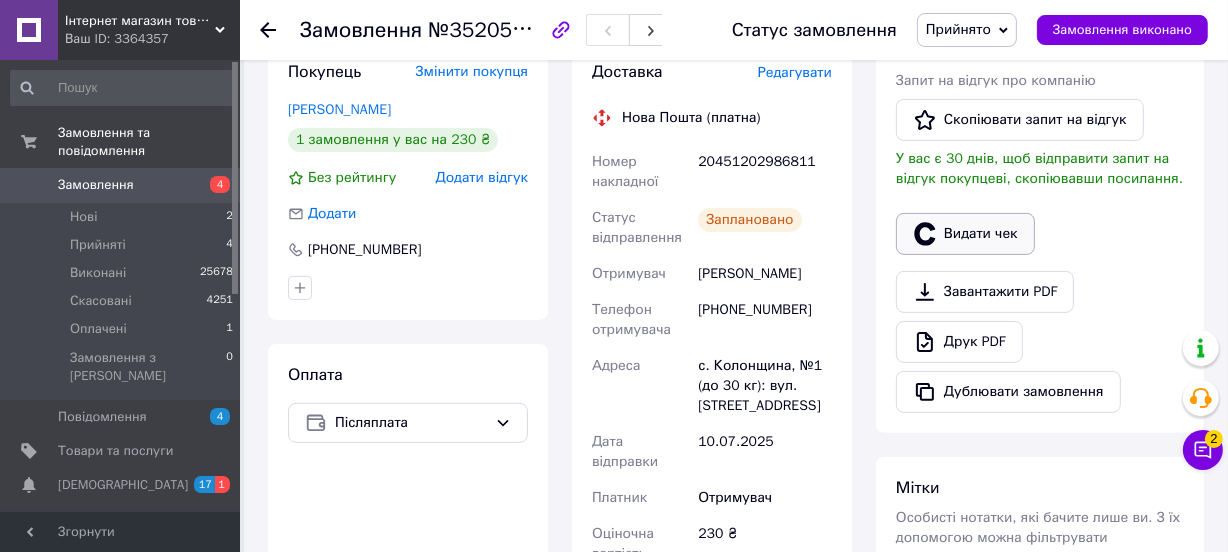 click on "Видати чек" at bounding box center [965, 234] 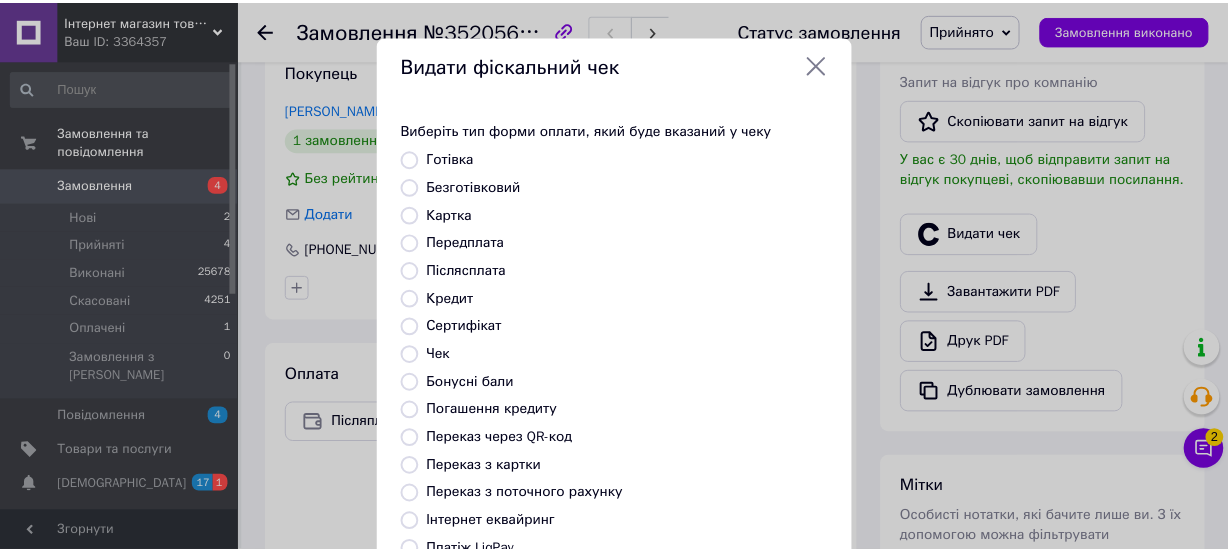 scroll, scrollTop: 307, scrollLeft: 0, axis: vertical 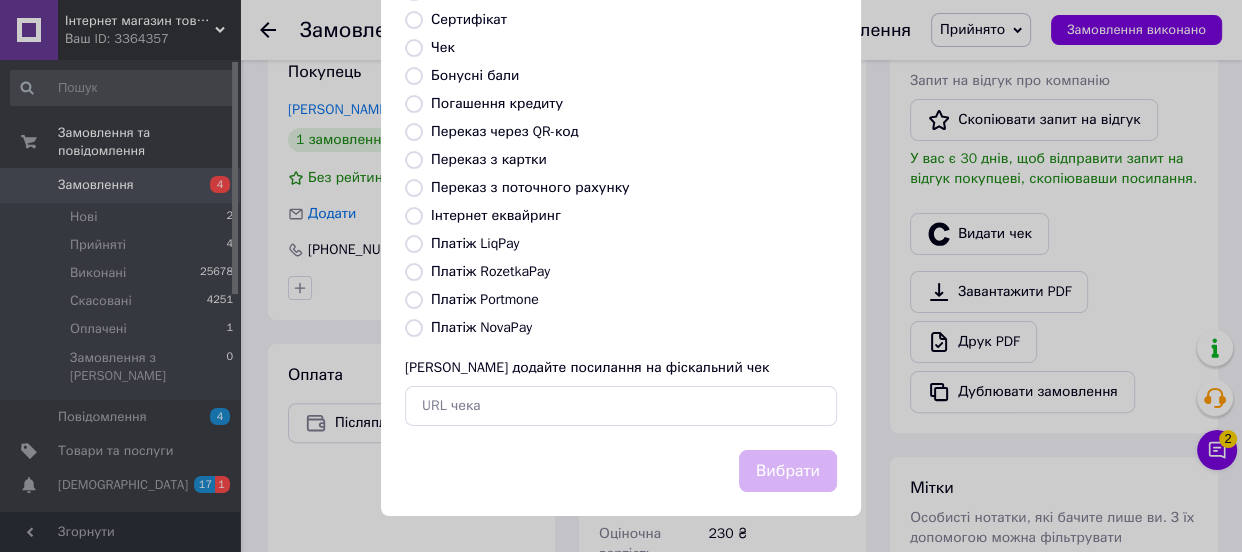click on "Платіж NovaPay" at bounding box center (481, 327) 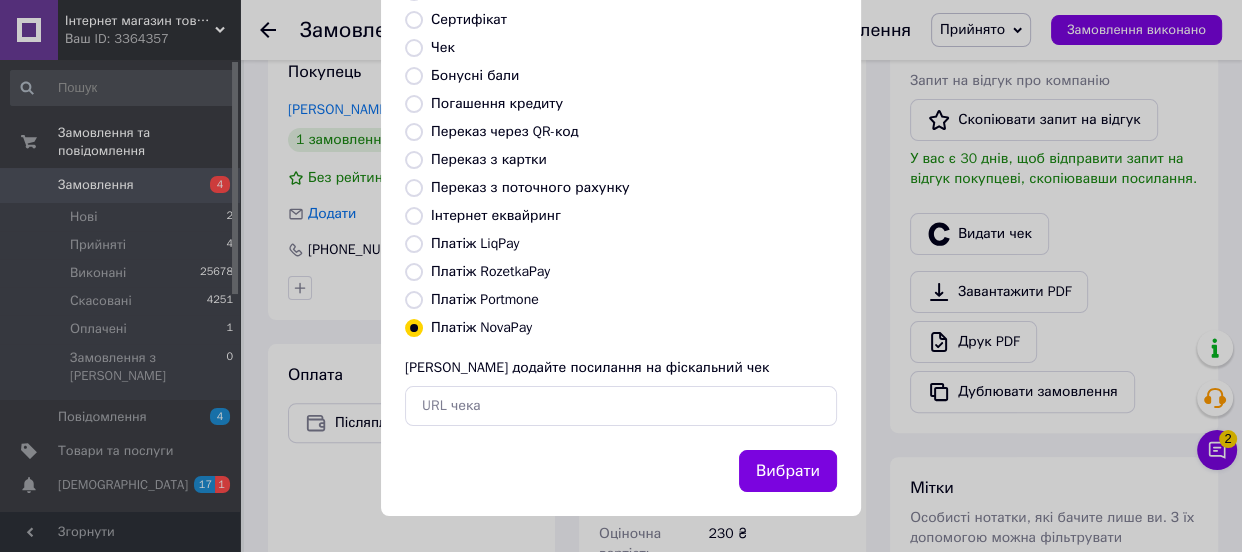 click on "Вибрати" at bounding box center [788, 471] 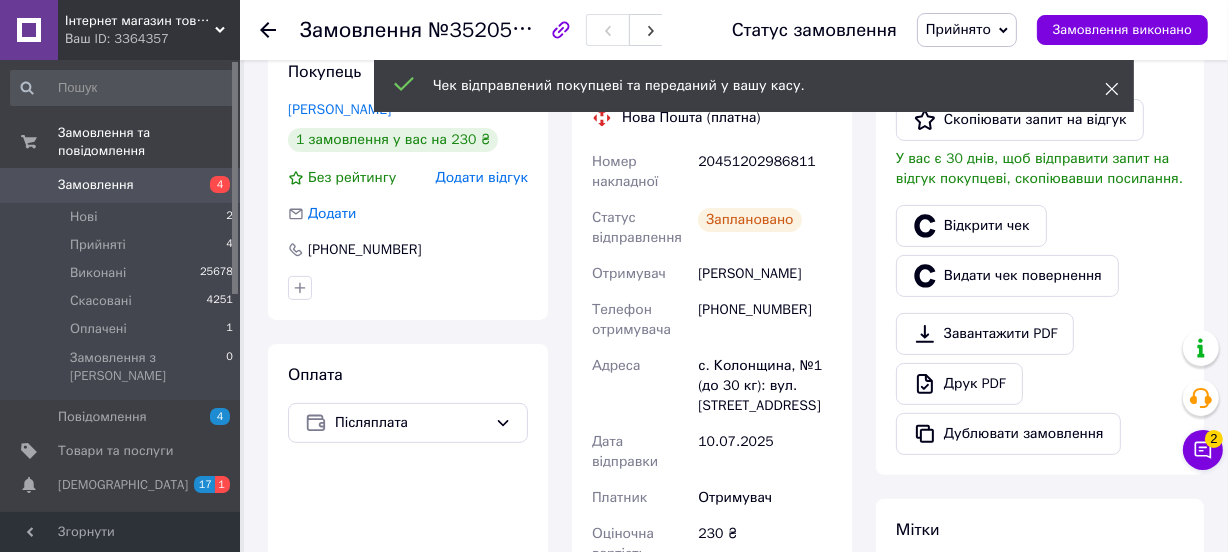 click 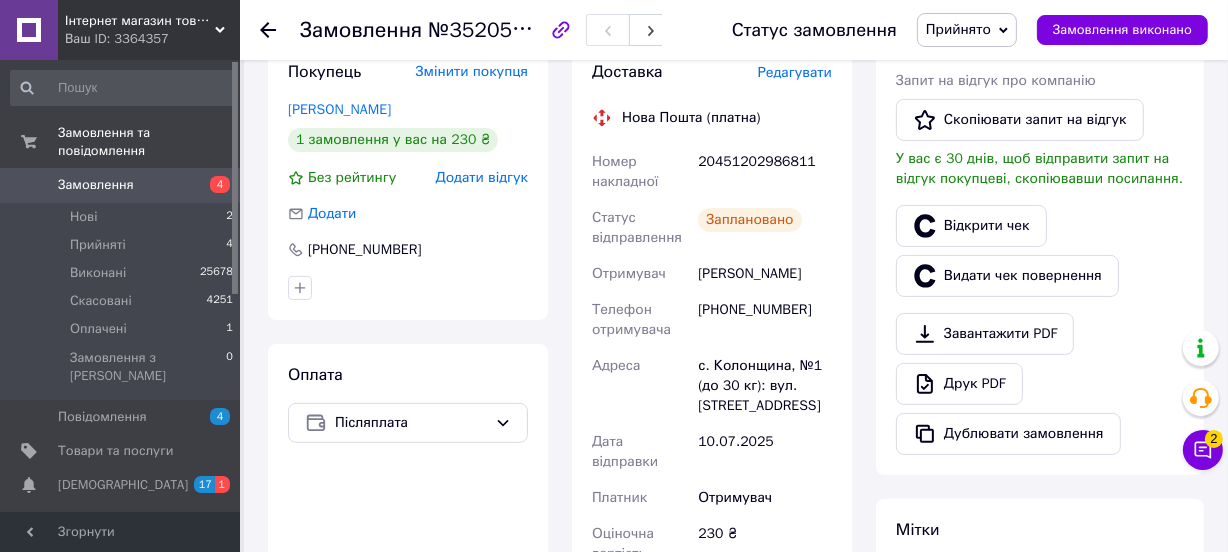 click on "Статус замовлення Прийнято Виконано Скасовано Оплачено Замовлення виконано" at bounding box center (950, 30) 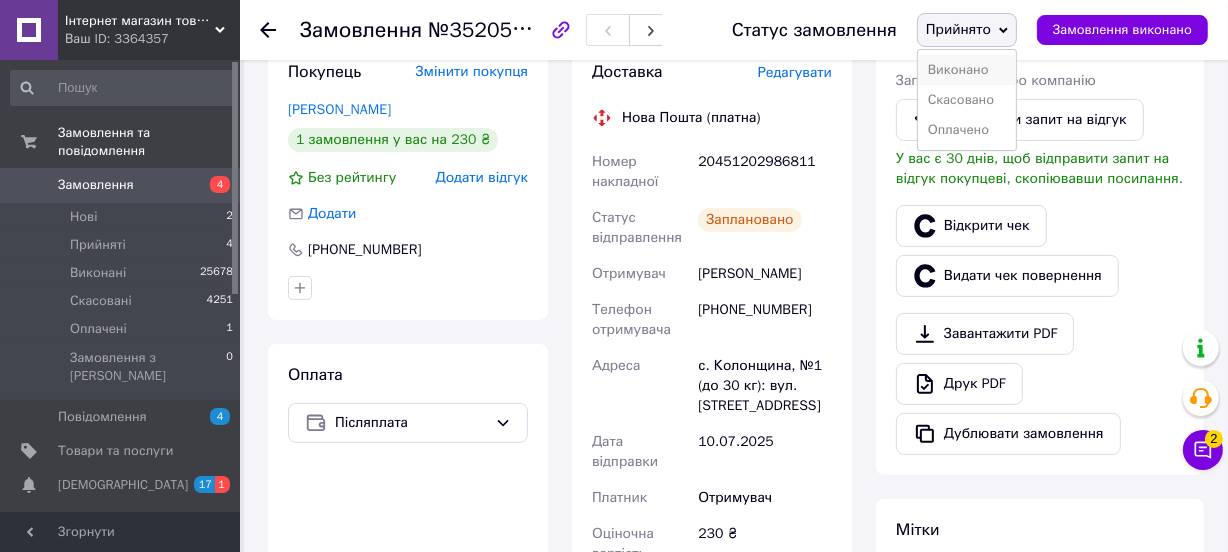 click on "Виконано" at bounding box center (967, 70) 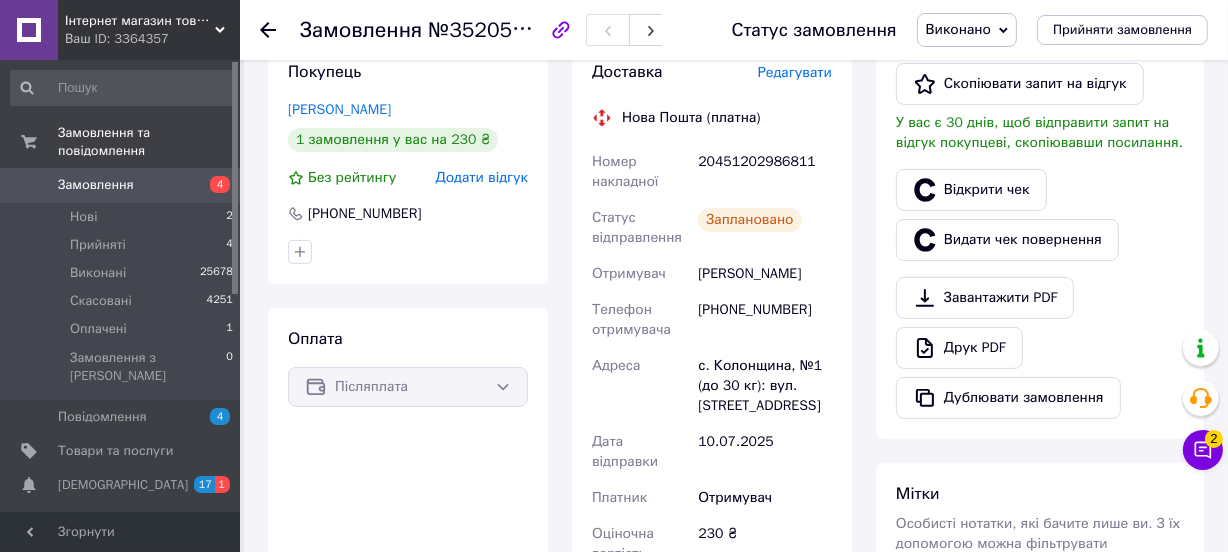 click on "Замовлення 4" at bounding box center (122, 185) 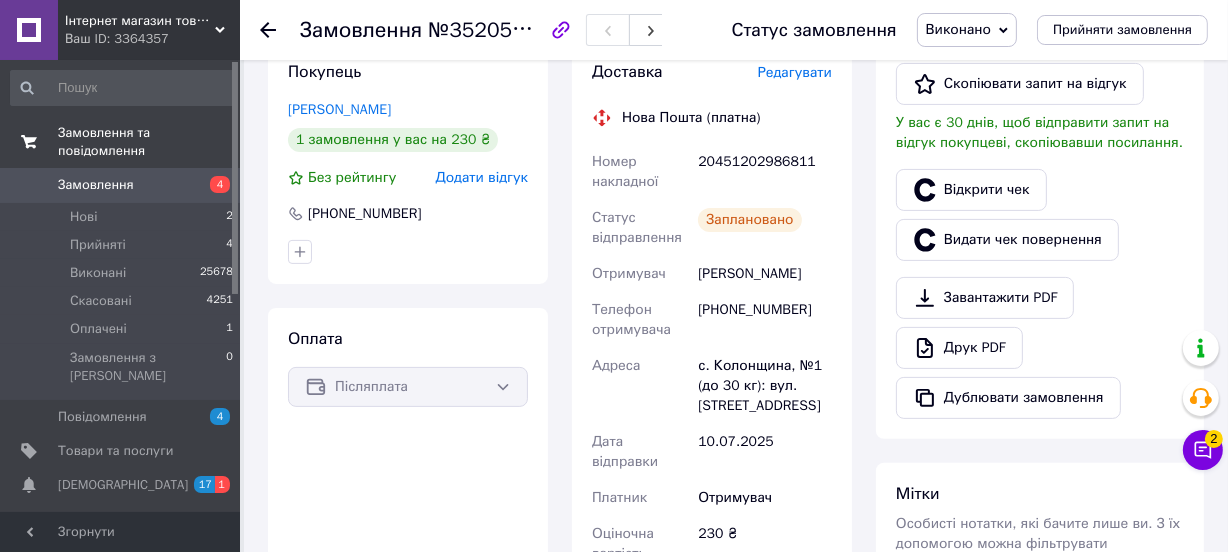 scroll, scrollTop: 0, scrollLeft: 0, axis: both 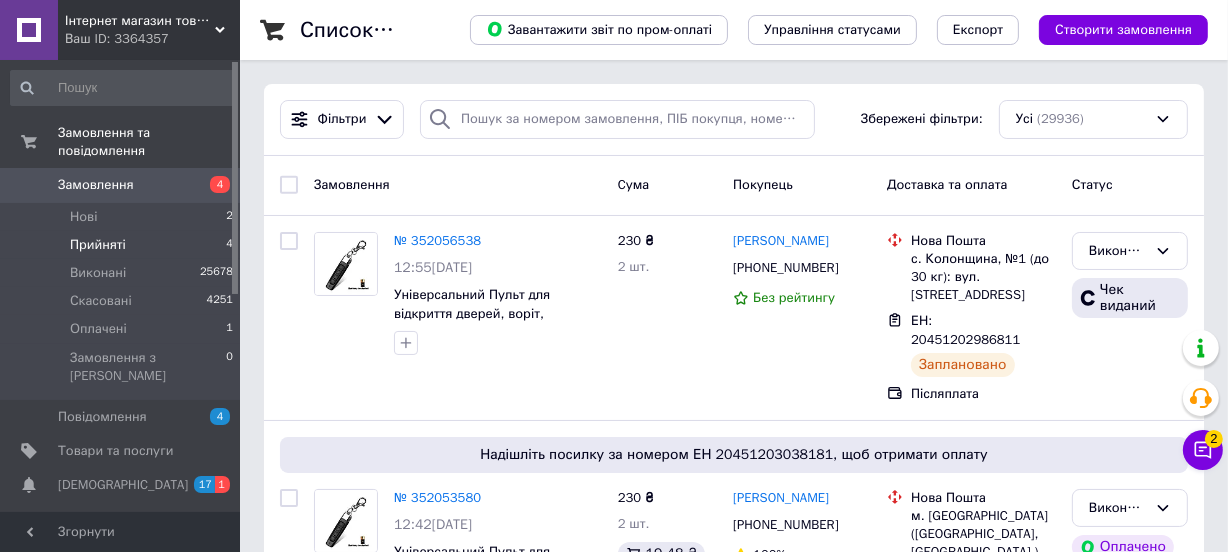 click on "Прийняті 4" at bounding box center (122, 245) 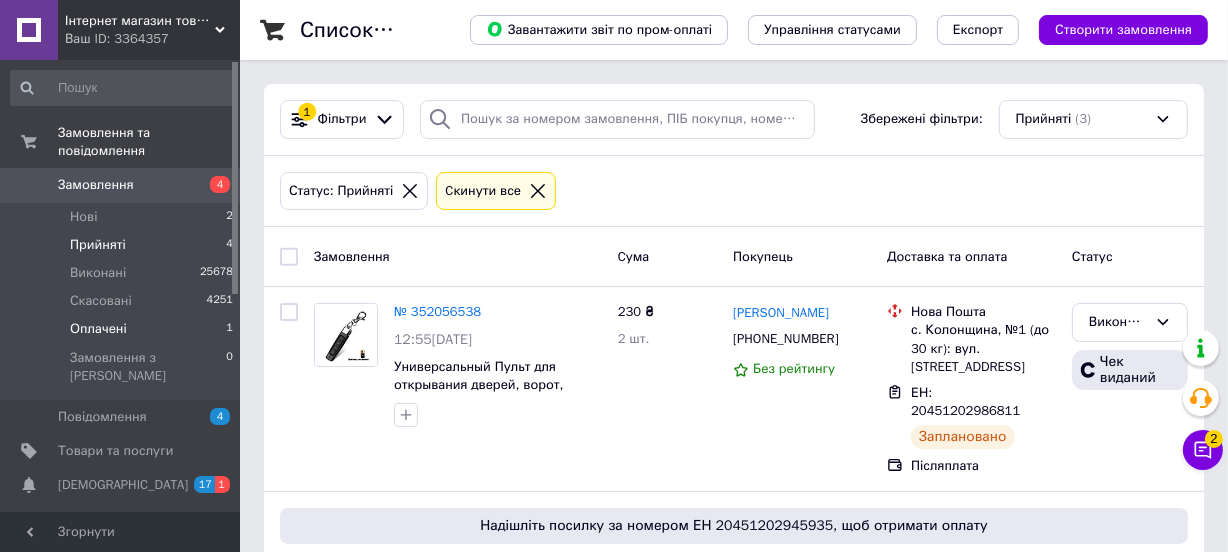 click on "Оплачені 1" at bounding box center (122, 329) 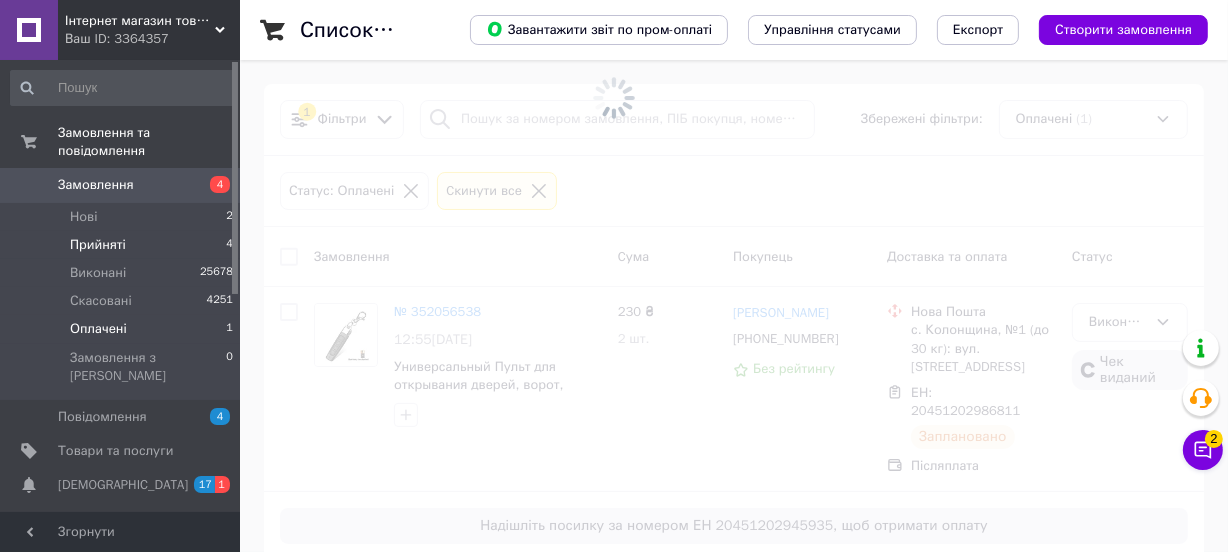 click on "Прийняті 4" at bounding box center (122, 245) 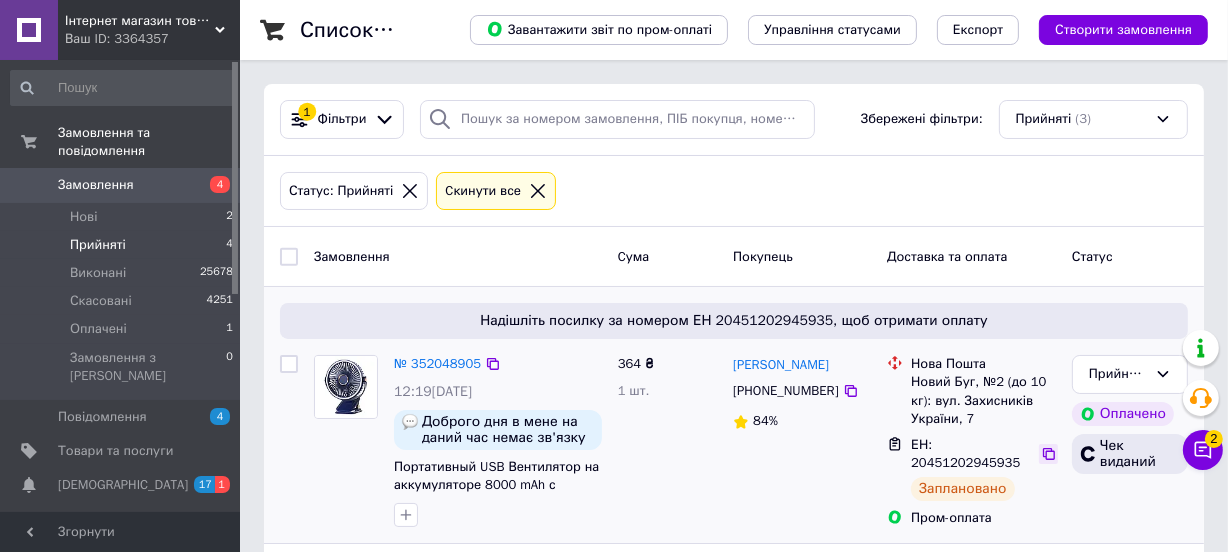 click 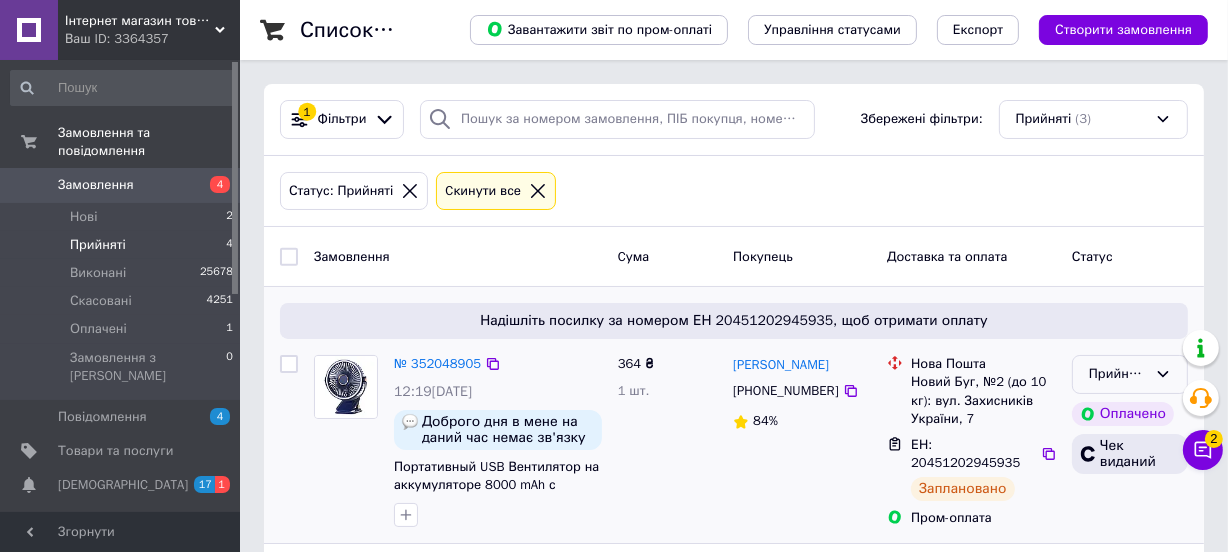 click on "Прийнято" at bounding box center [1130, 374] 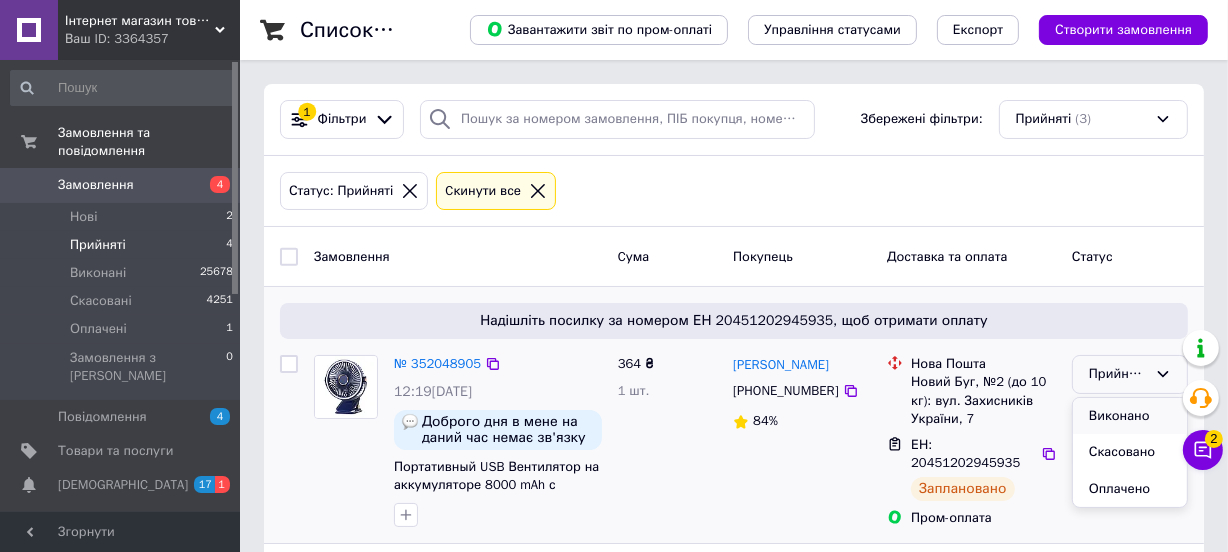 click on "Виконано" at bounding box center [1130, 416] 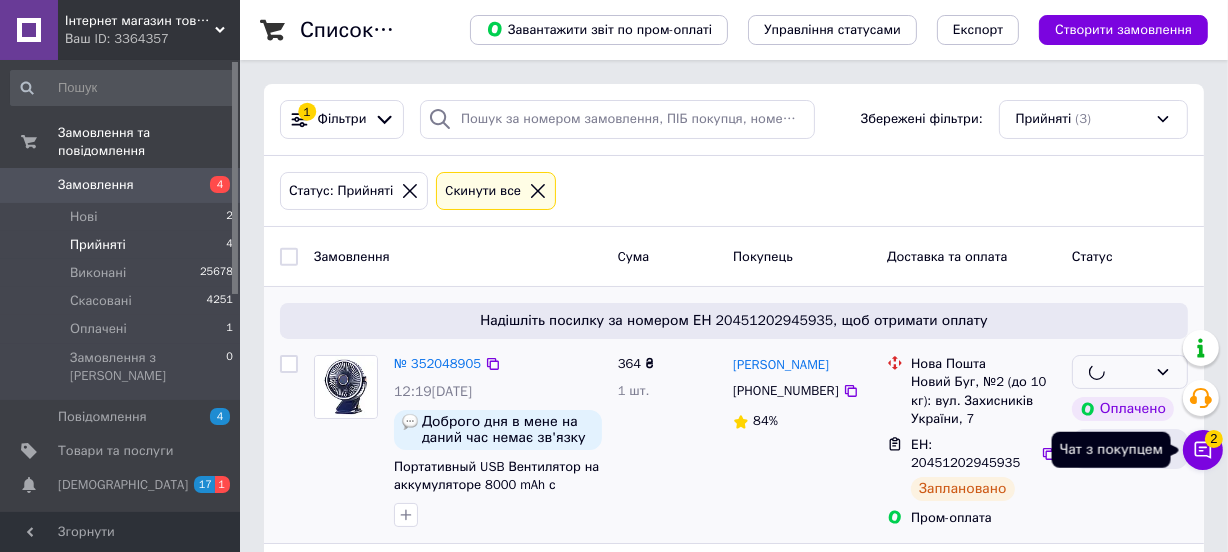 click on "Чат з покупцем 2" at bounding box center (1203, 450) 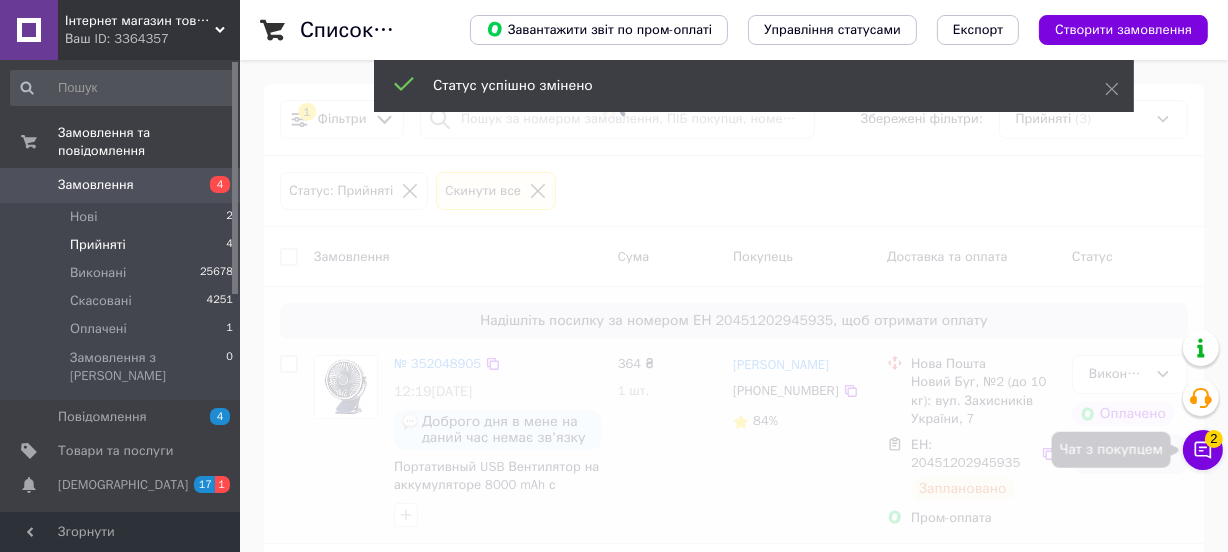 click 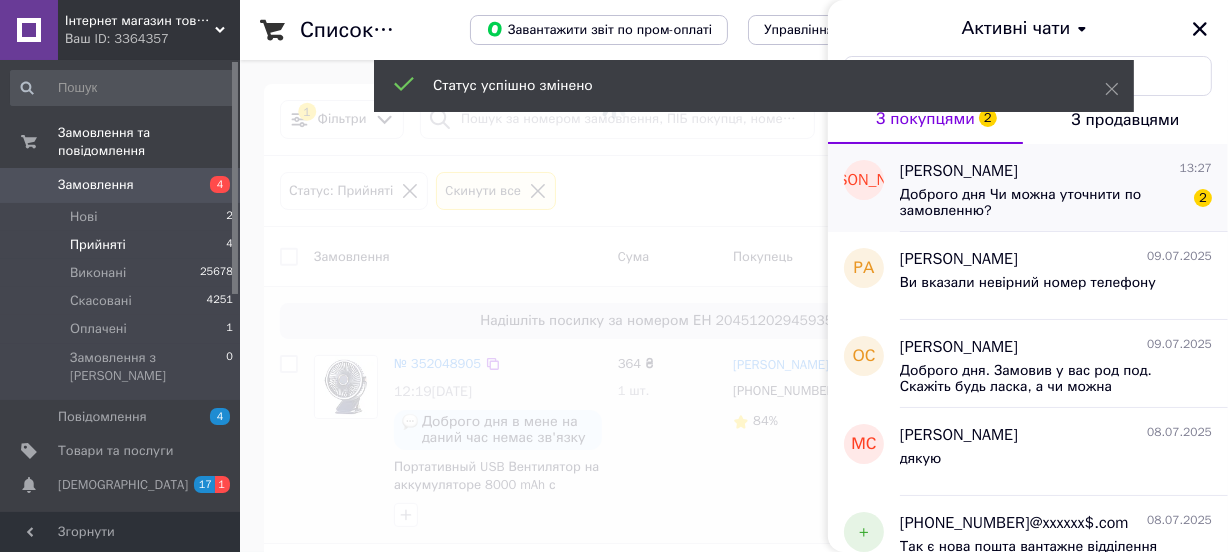 click on "Доброго дня
Чи можна уточнити по замовленню?" at bounding box center (1042, 203) 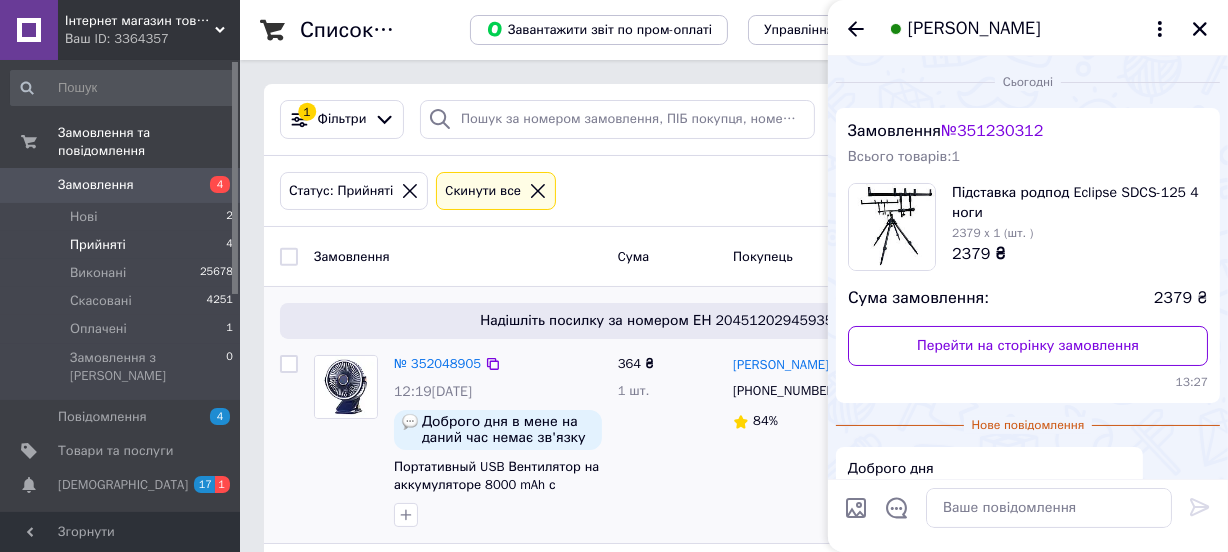 scroll, scrollTop: 113, scrollLeft: 0, axis: vertical 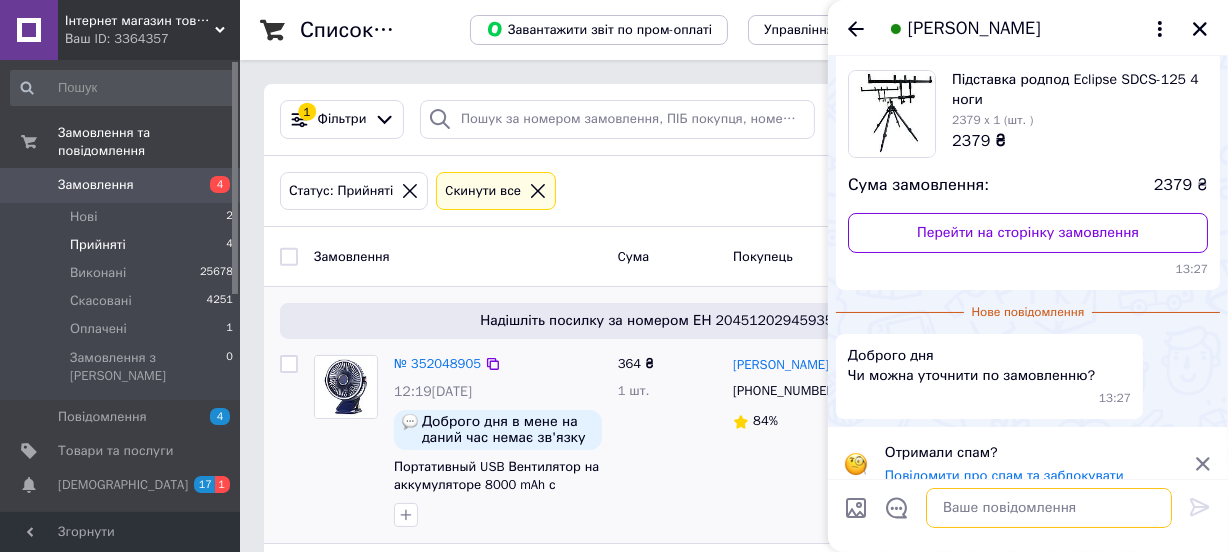 click at bounding box center (1049, 508) 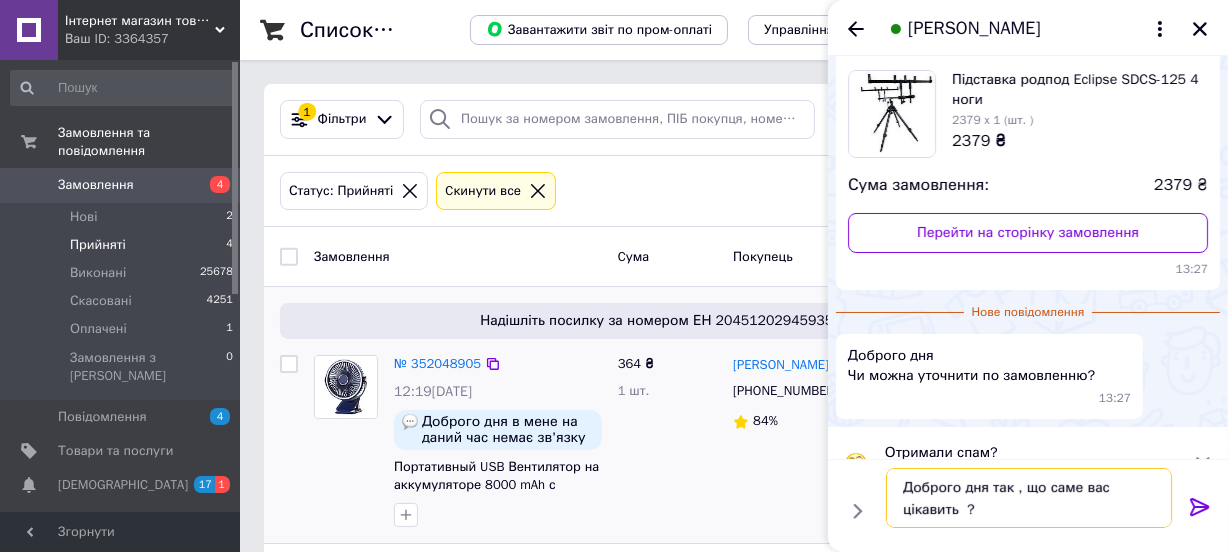 type on "Доброго дня так , що саме вас цікавить  ?" 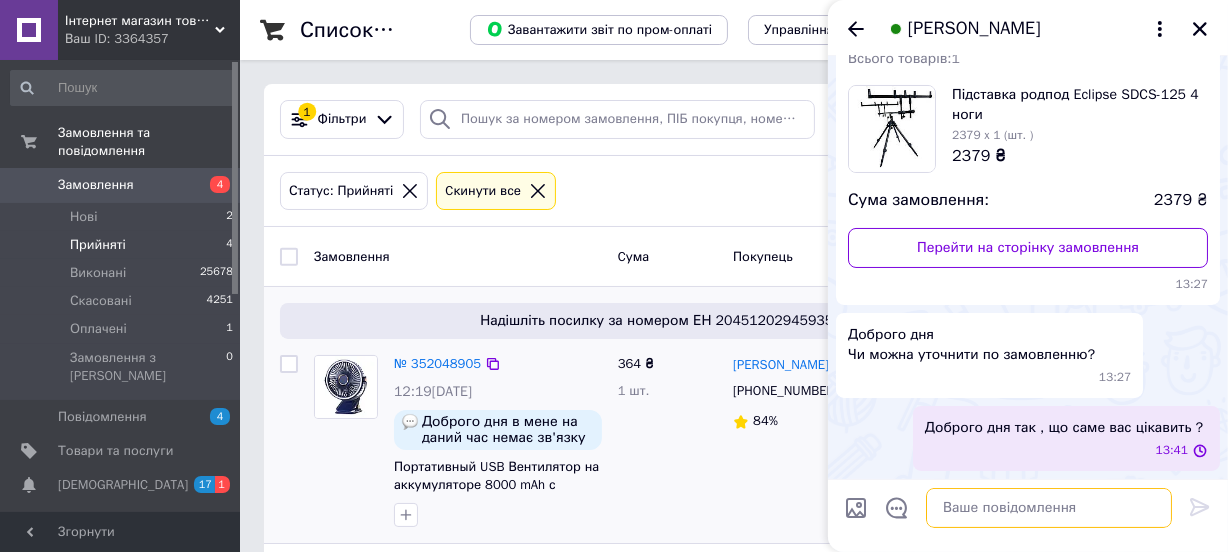 scroll, scrollTop: 77, scrollLeft: 0, axis: vertical 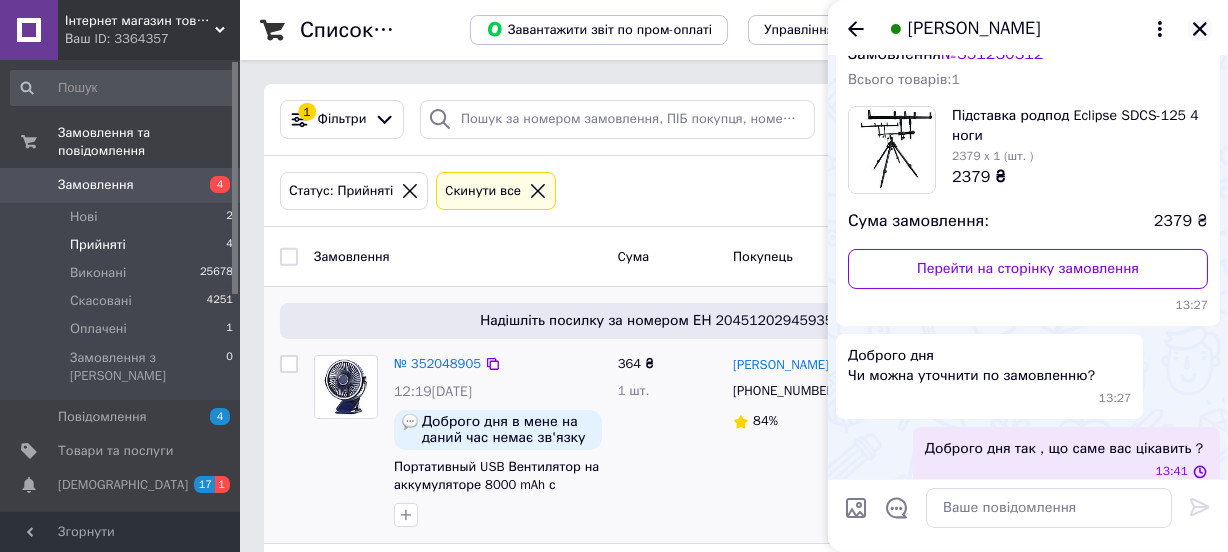 click 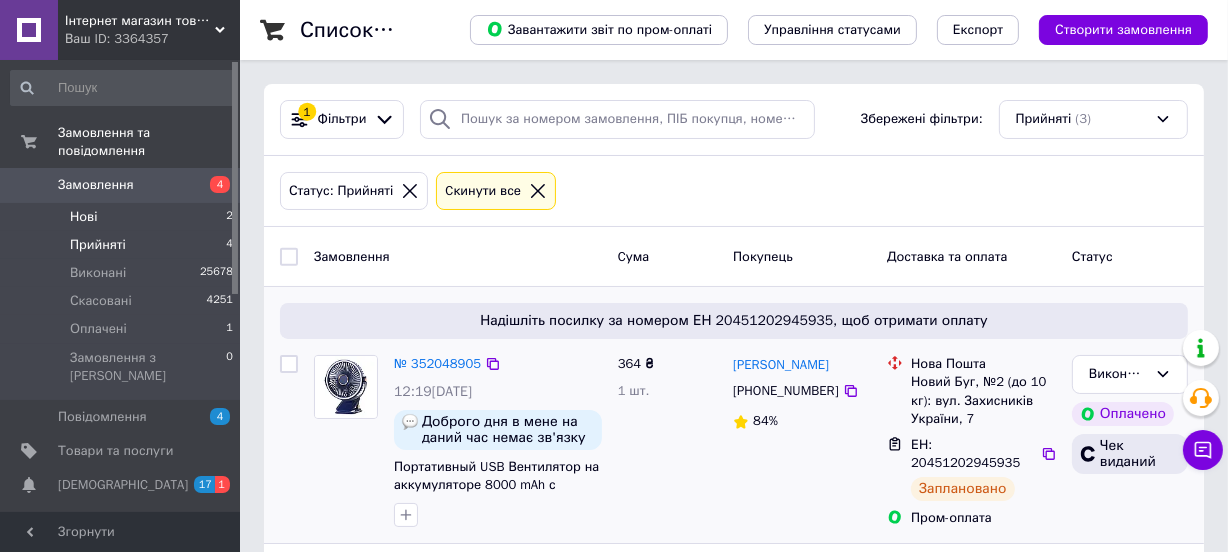 click on "Нові 2" at bounding box center (122, 217) 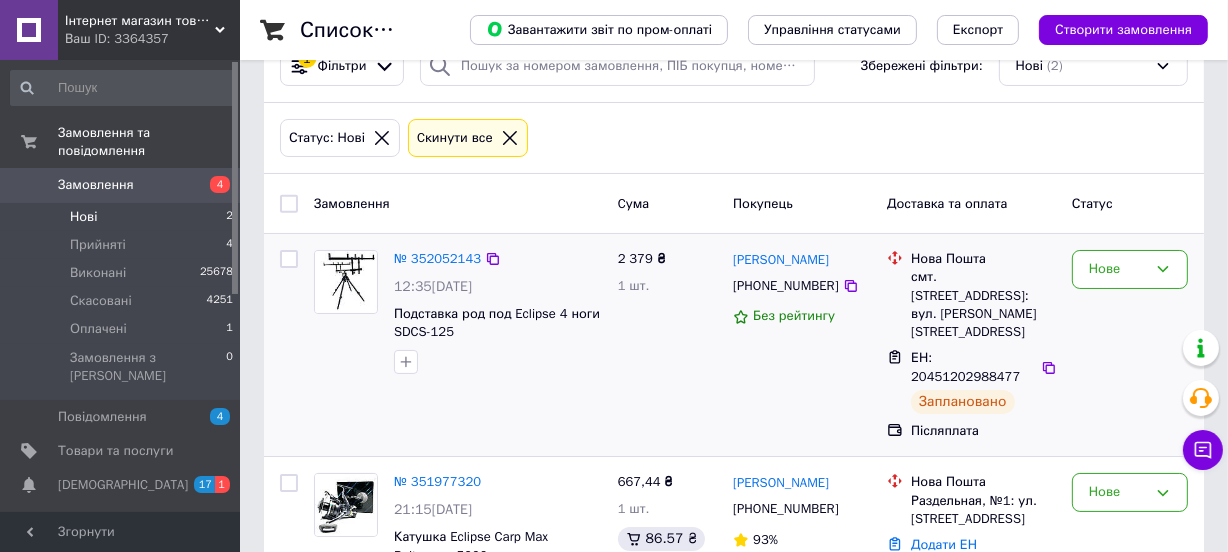scroll, scrollTop: 82, scrollLeft: 0, axis: vertical 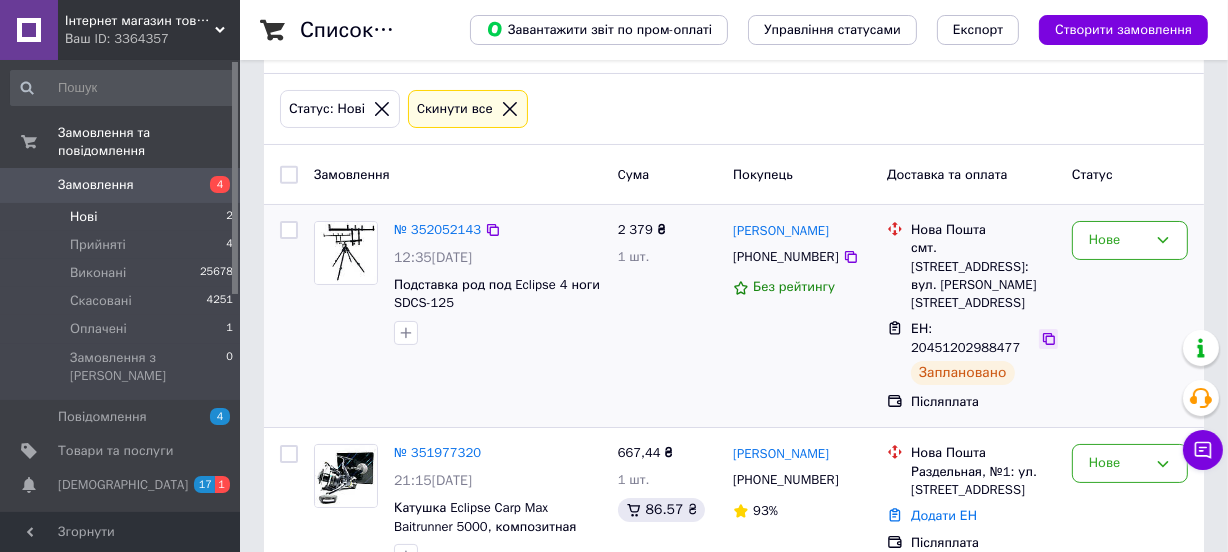 click 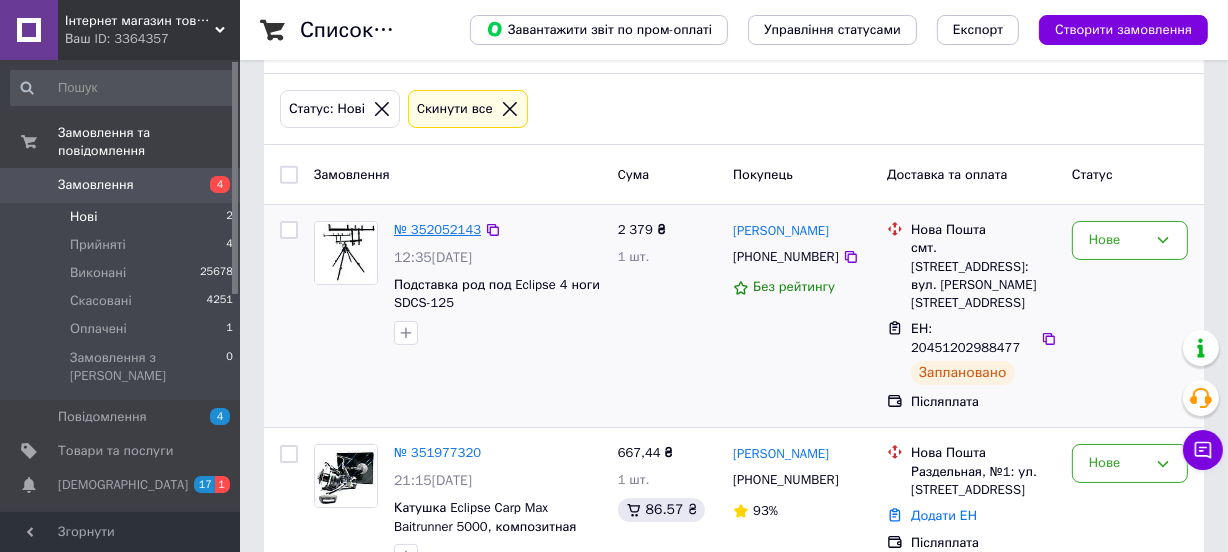 click on "№ 352052143" at bounding box center (437, 229) 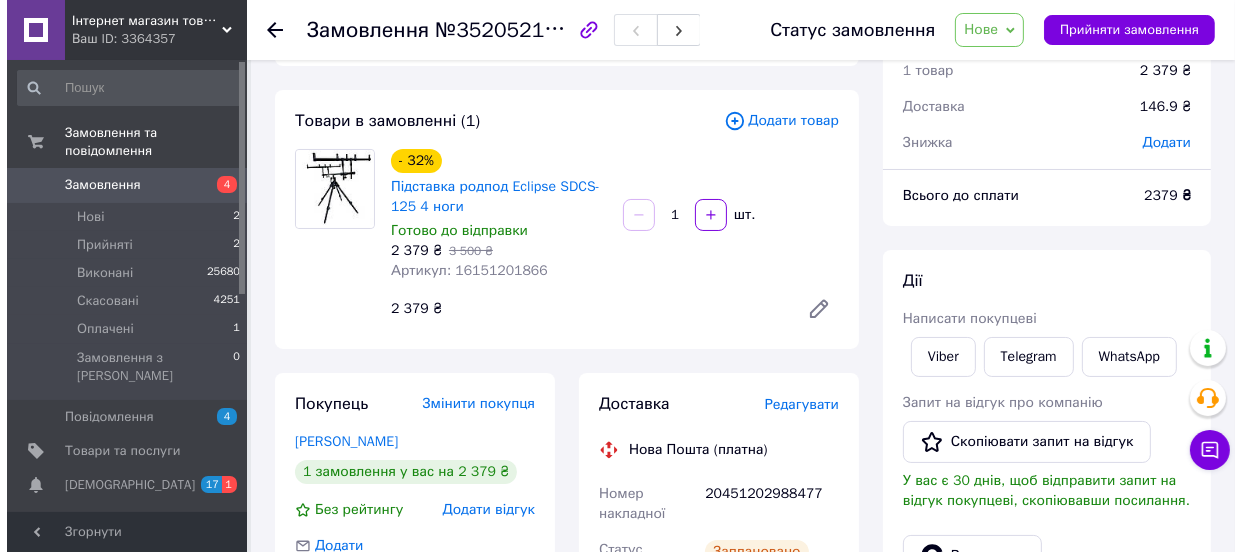 scroll, scrollTop: 537, scrollLeft: 0, axis: vertical 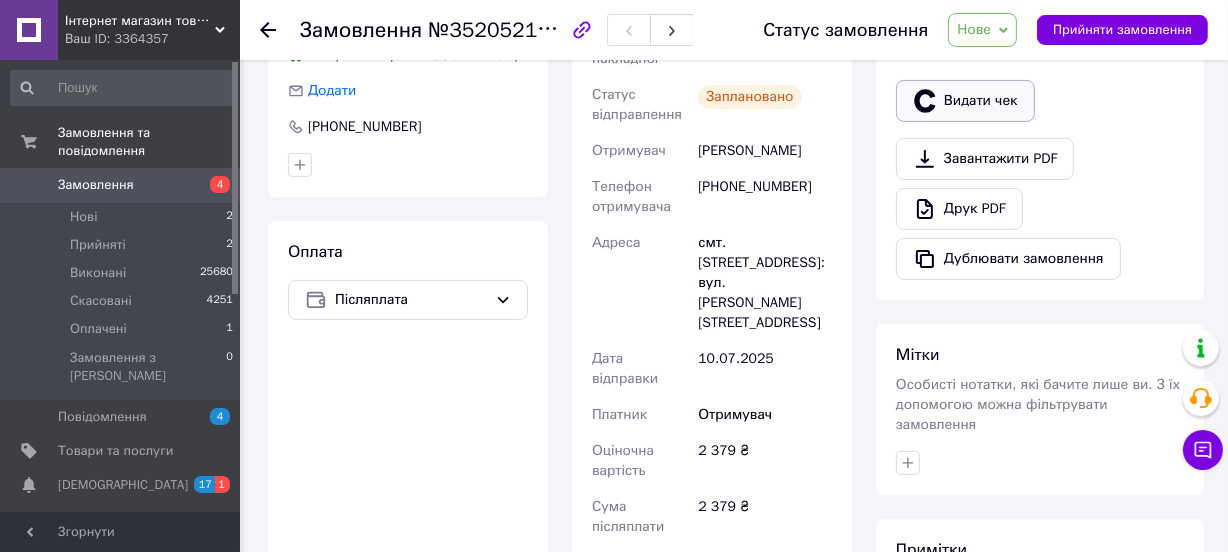 click 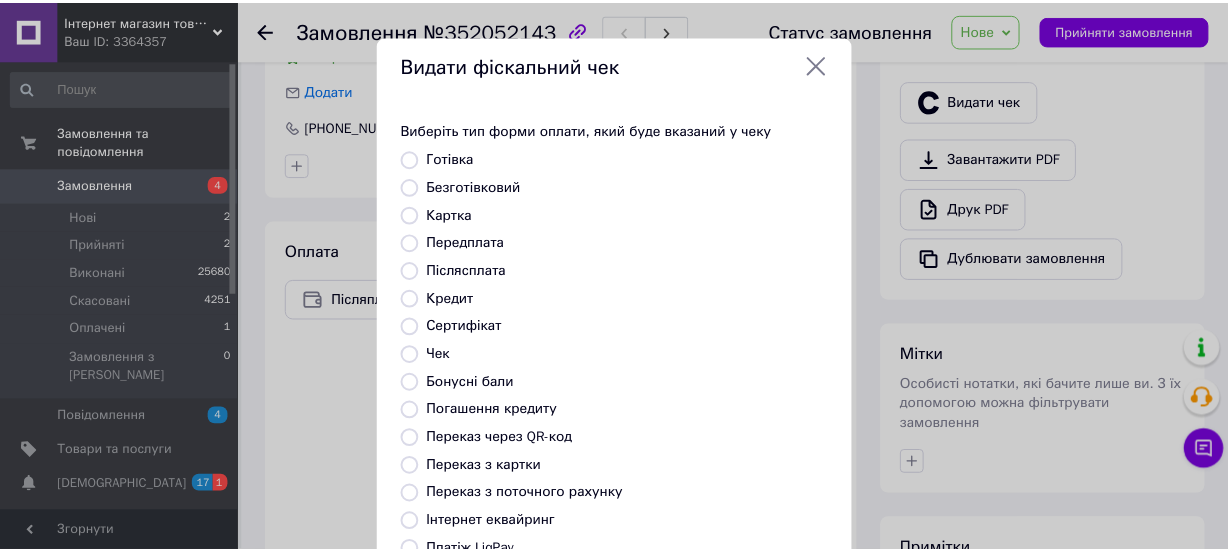 scroll, scrollTop: 307, scrollLeft: 0, axis: vertical 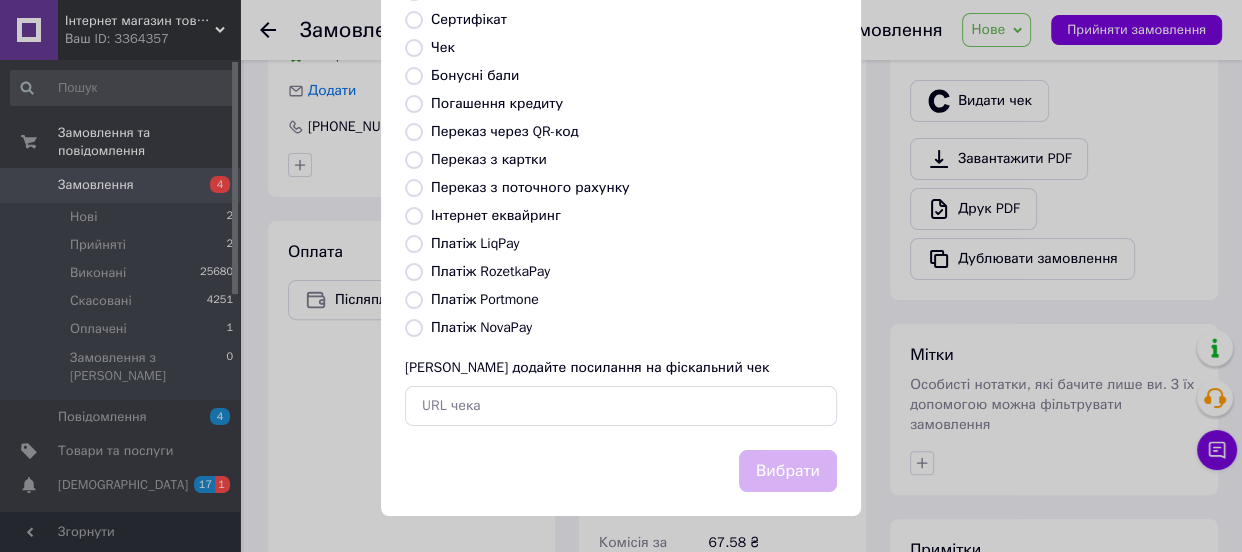 click on "Платіж NovaPay" at bounding box center [481, 327] 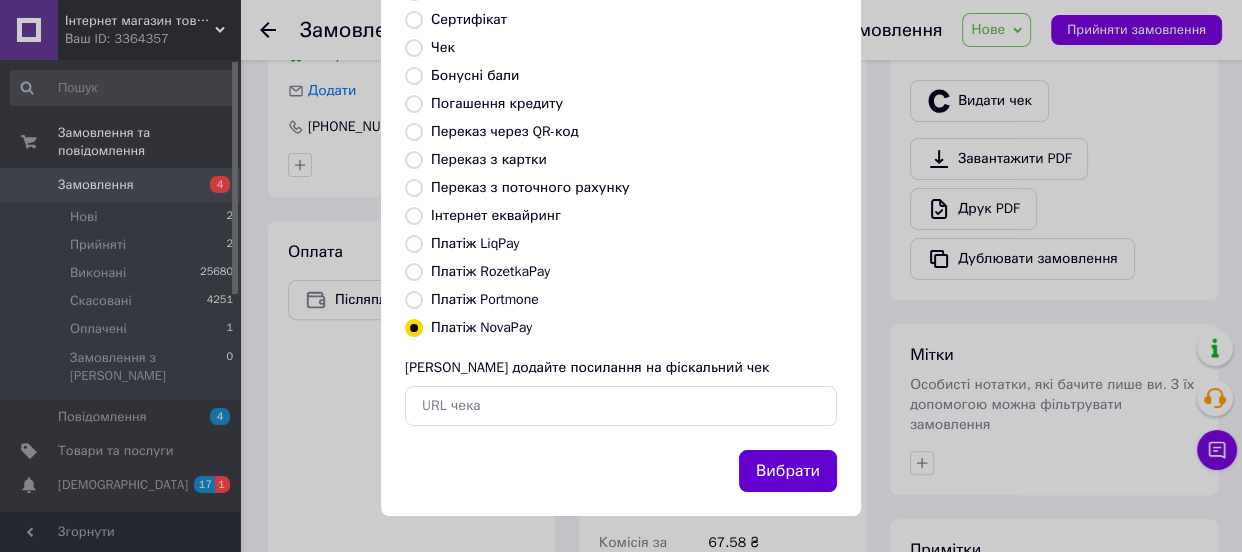 click on "Вибрати" at bounding box center (788, 471) 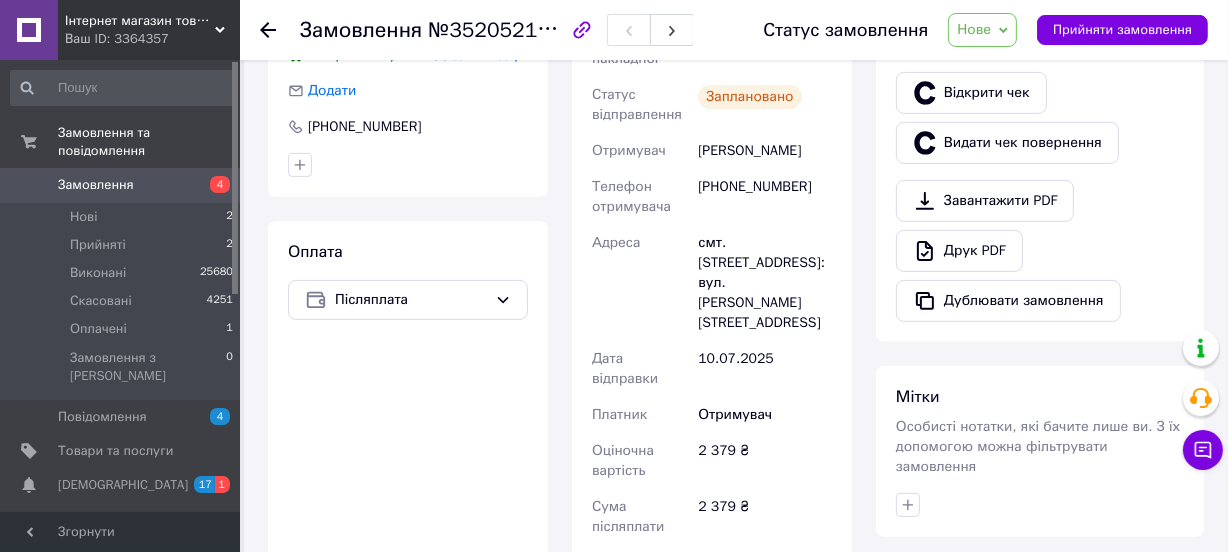 click on "Нове" at bounding box center [974, 29] 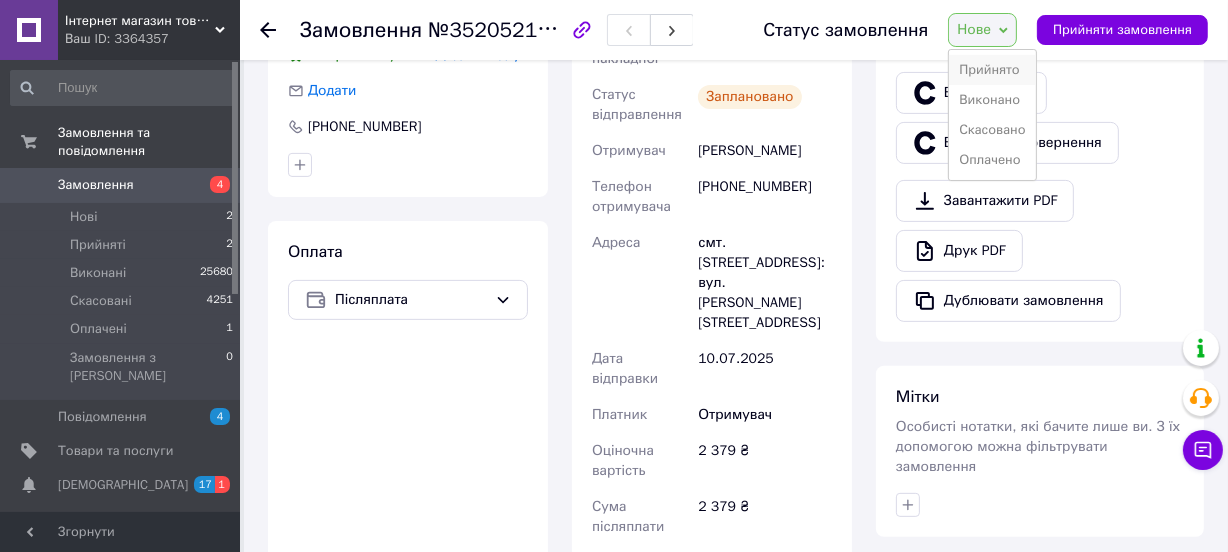 click on "Прийнято" at bounding box center [992, 70] 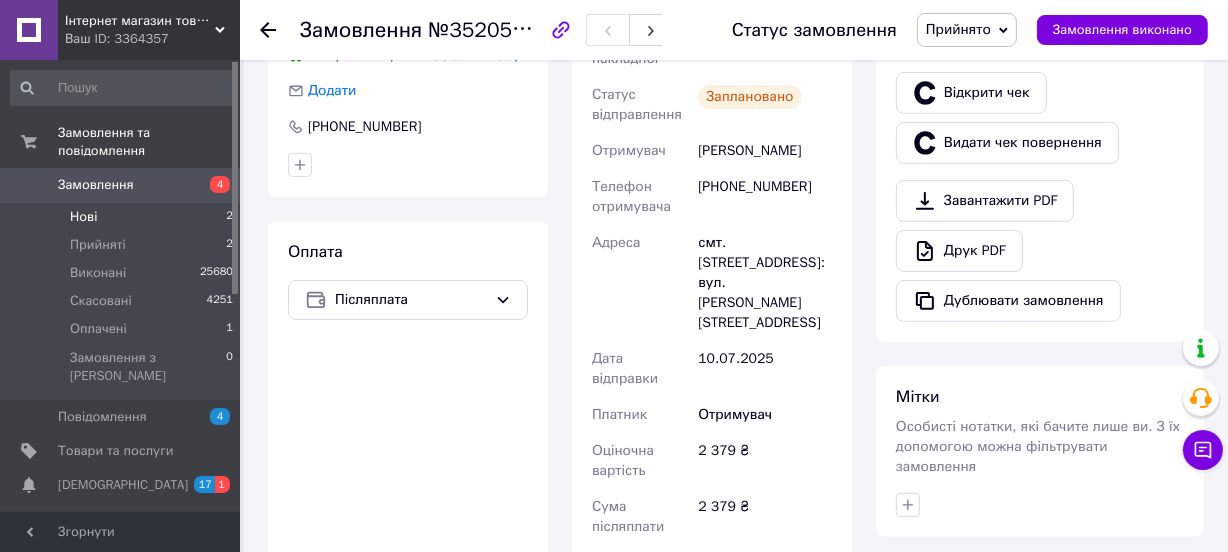 click on "Нові 2" at bounding box center (122, 217) 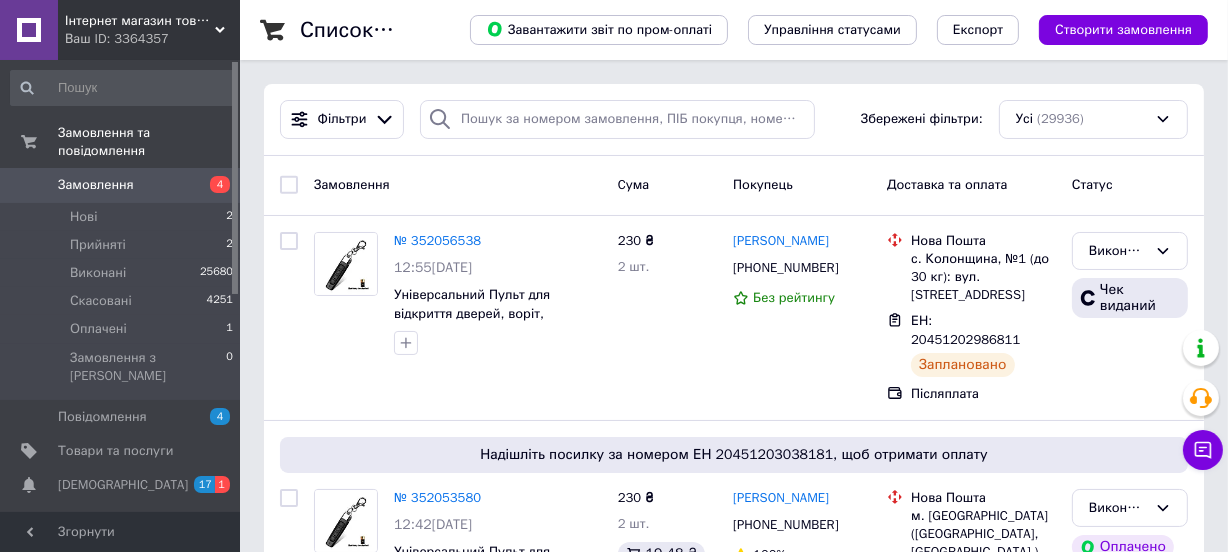 scroll, scrollTop: 454, scrollLeft: 0, axis: vertical 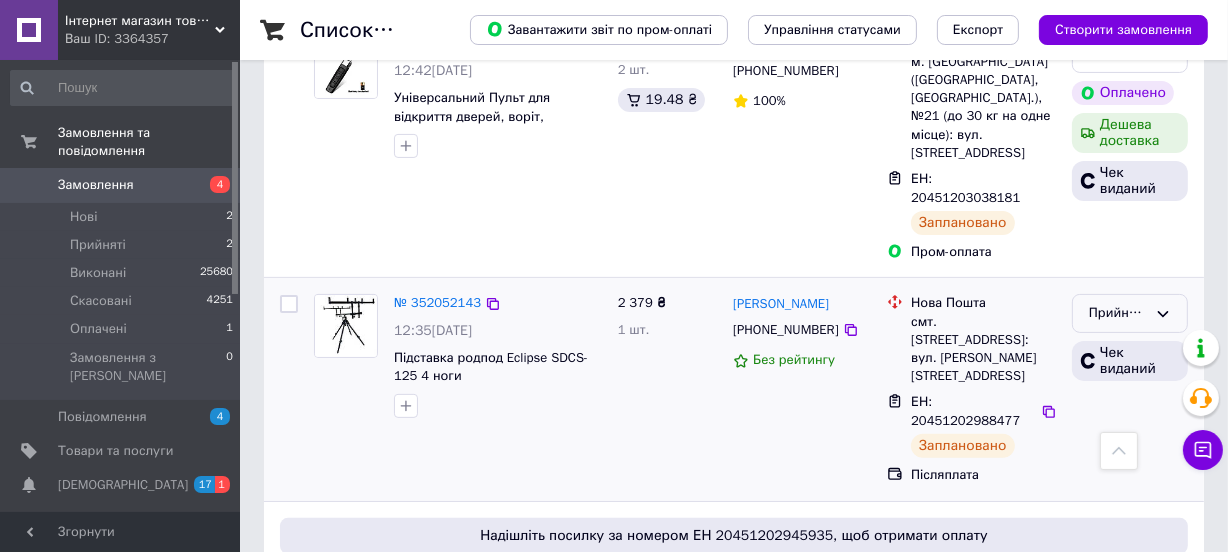 click on "Прийнято" at bounding box center [1130, 313] 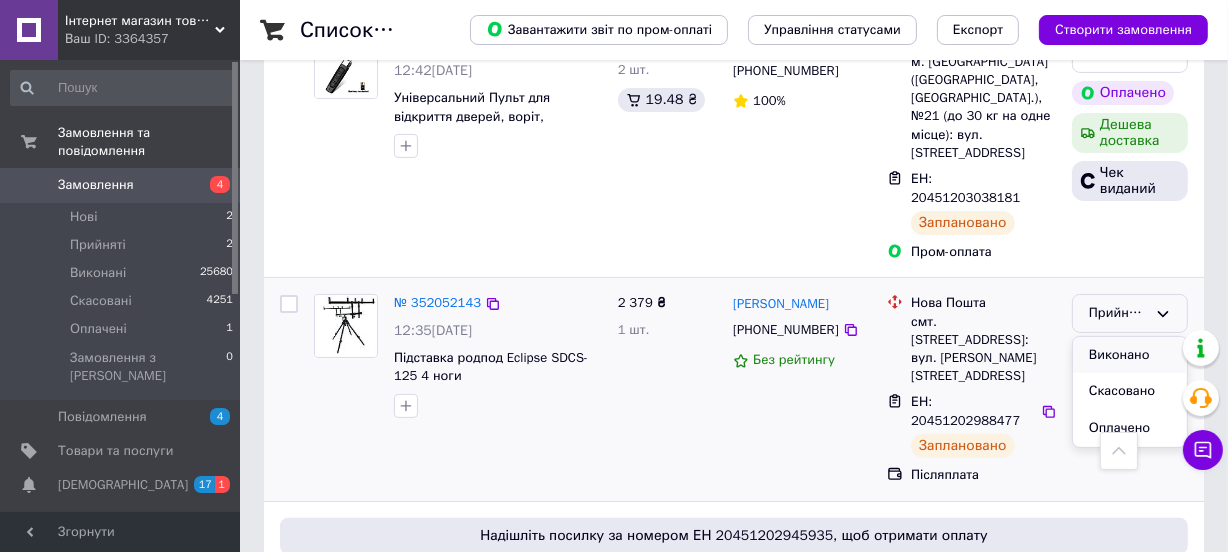 click on "Виконано" at bounding box center (1130, 355) 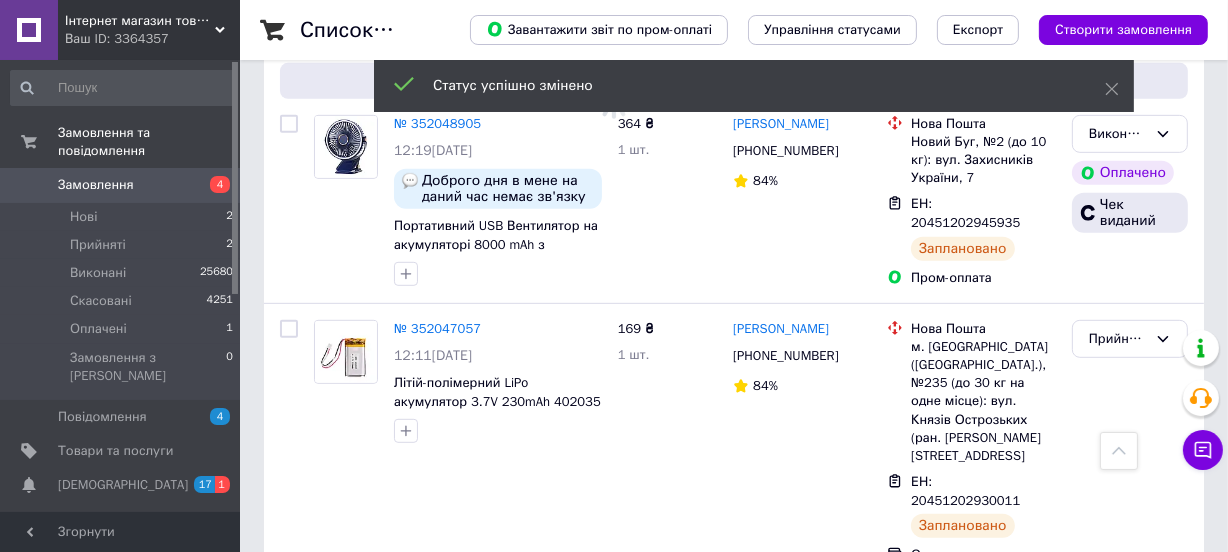 scroll, scrollTop: 1363, scrollLeft: 0, axis: vertical 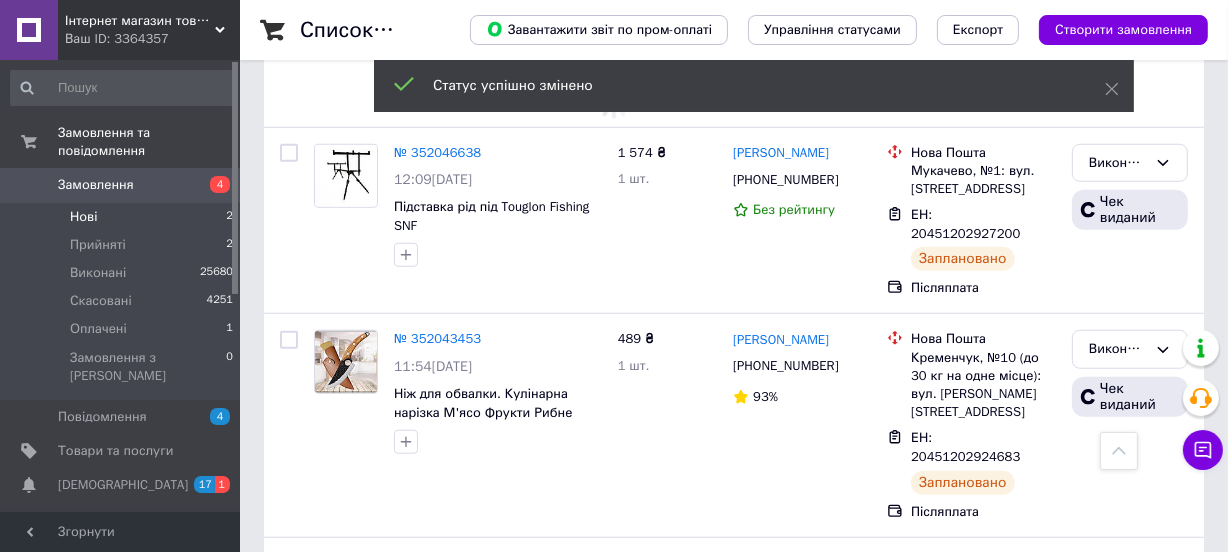 click on "Нові 2" at bounding box center [122, 217] 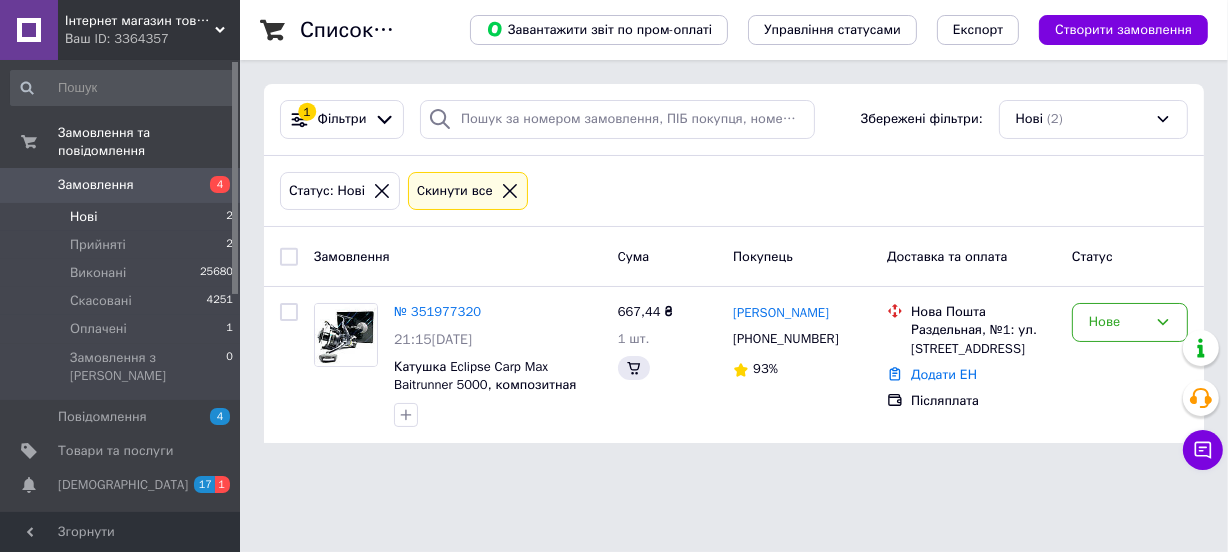 scroll, scrollTop: 0, scrollLeft: 0, axis: both 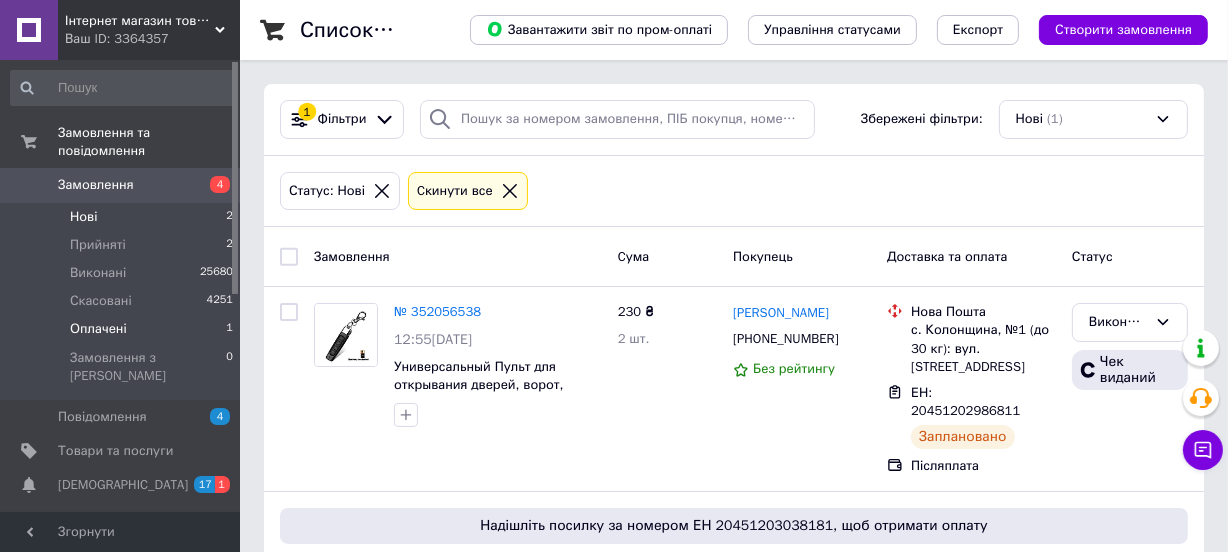 click on "Оплачені 1" at bounding box center [122, 329] 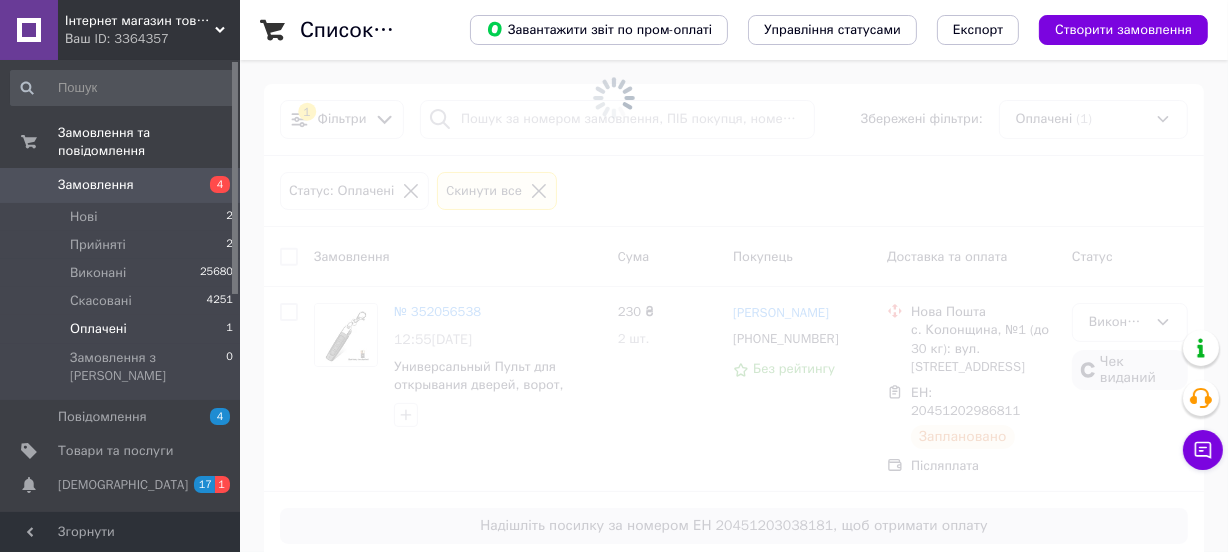 click on "Оплачені 1" at bounding box center [122, 329] 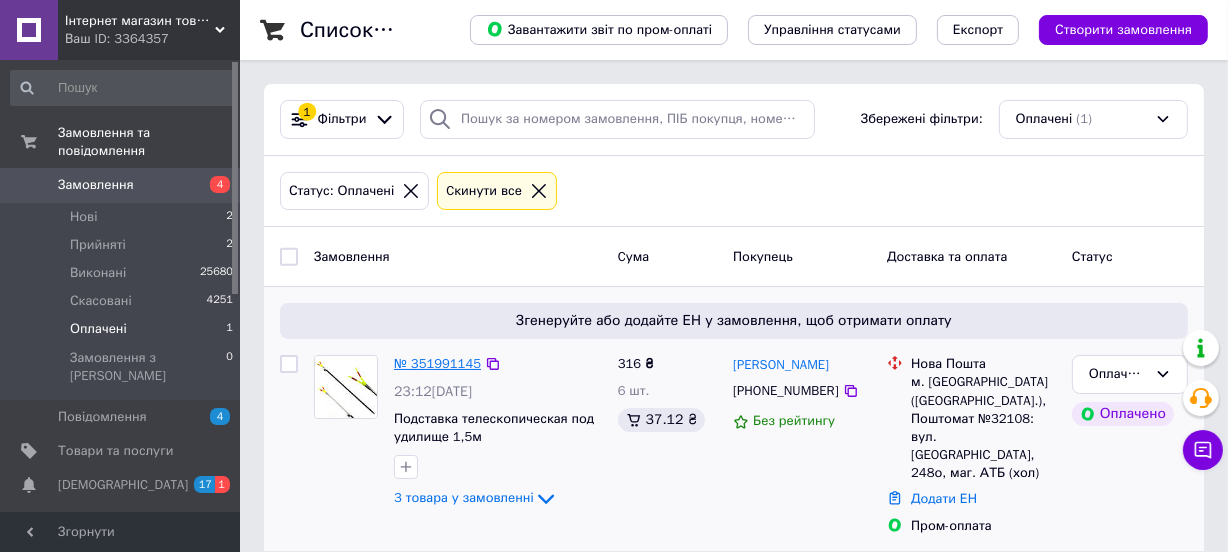 click on "№ 351991145" at bounding box center (437, 363) 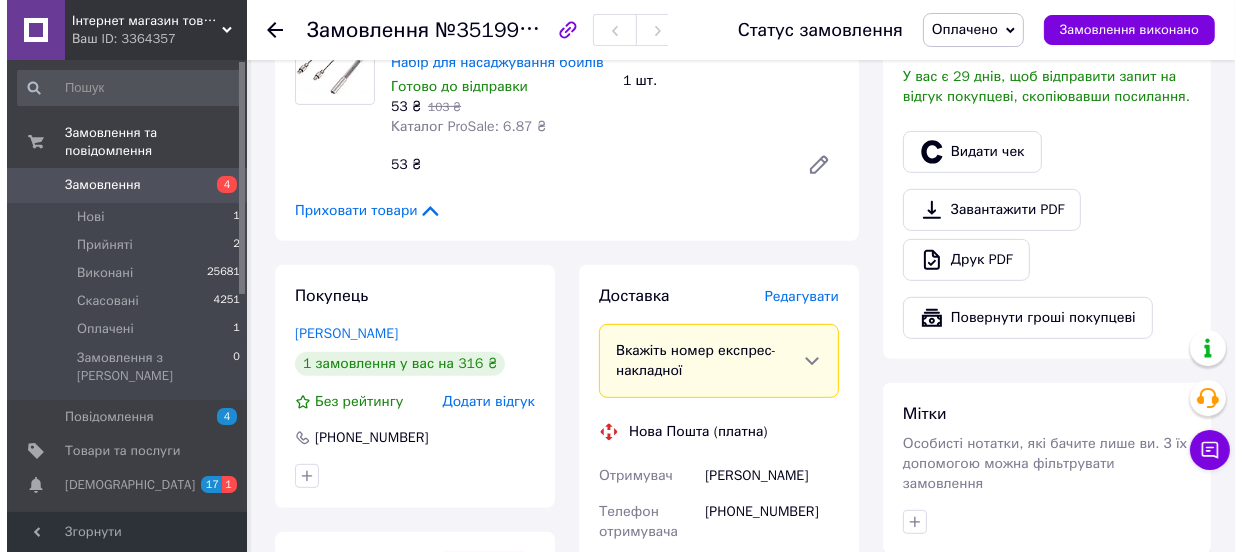 scroll, scrollTop: 736, scrollLeft: 0, axis: vertical 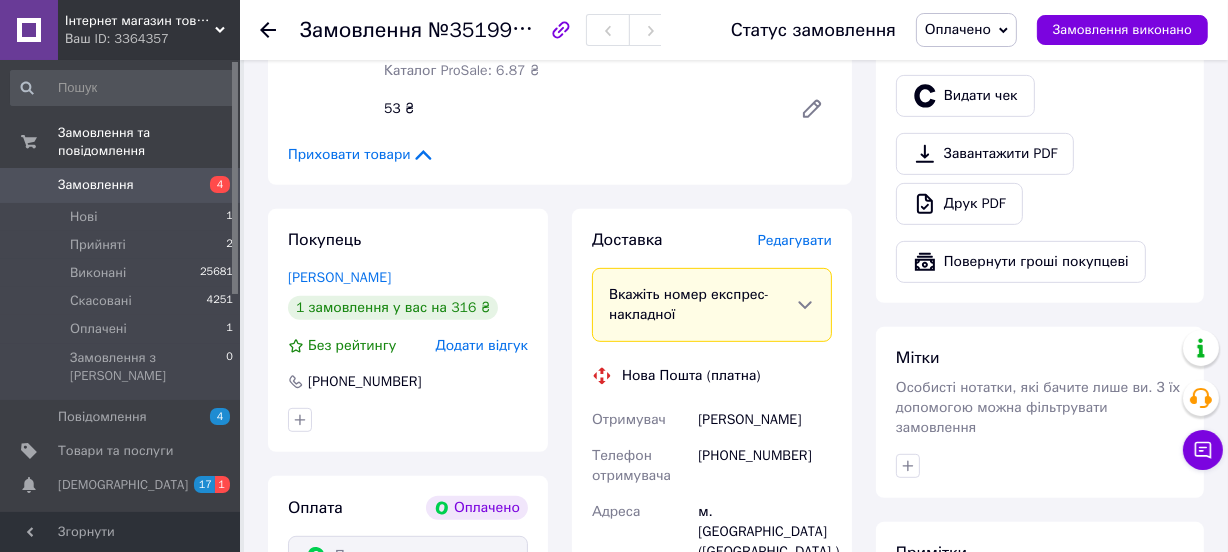 click on "Редагувати" at bounding box center (795, 240) 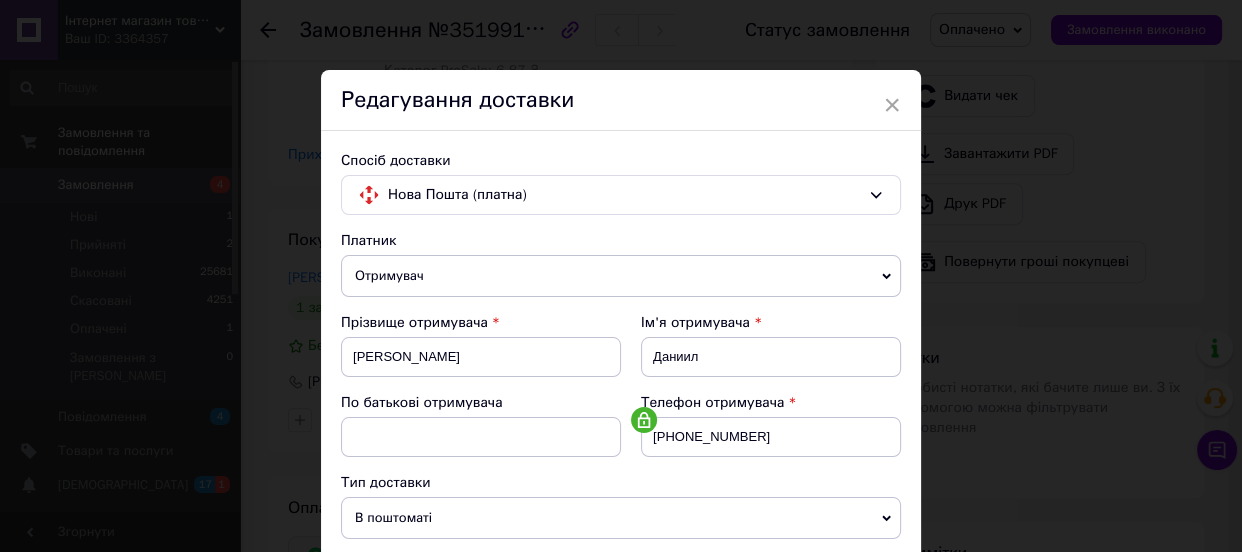 scroll, scrollTop: 454, scrollLeft: 0, axis: vertical 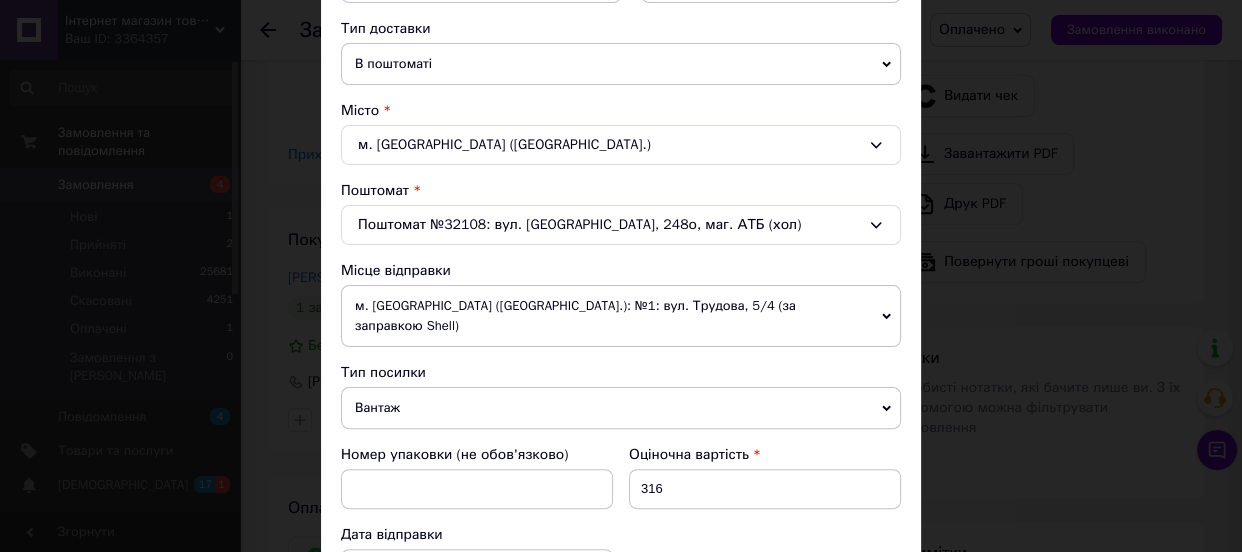 click on "Поштомат №32108: вул. Руська, 248о, маг. АТБ (хол)" at bounding box center [621, 225] 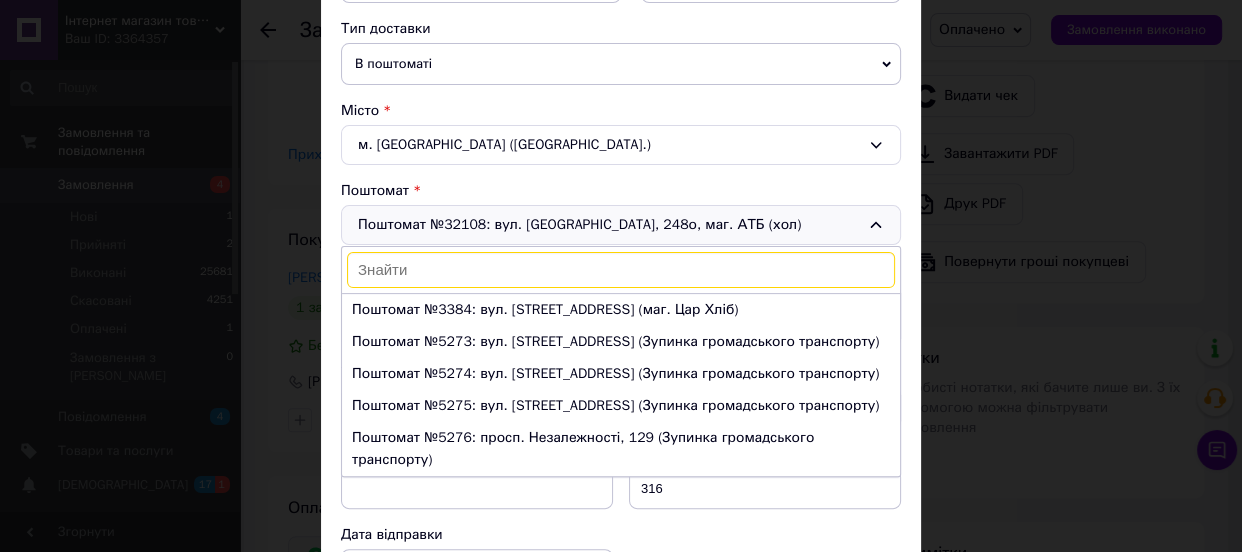 scroll, scrollTop: 3366, scrollLeft: 0, axis: vertical 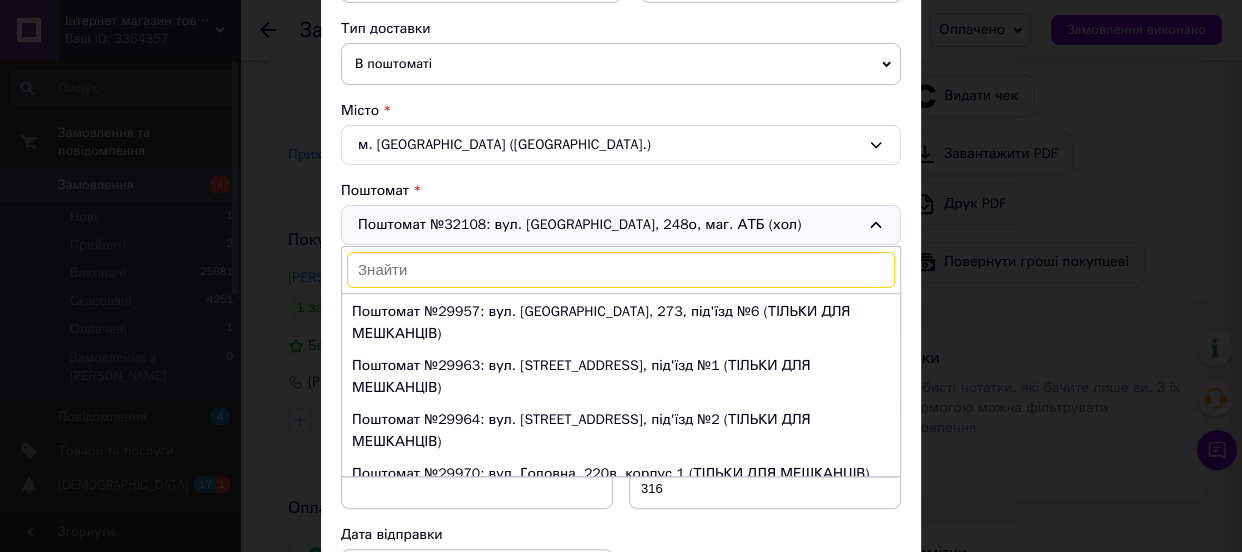 click on "В поштоматі" at bounding box center (621, 64) 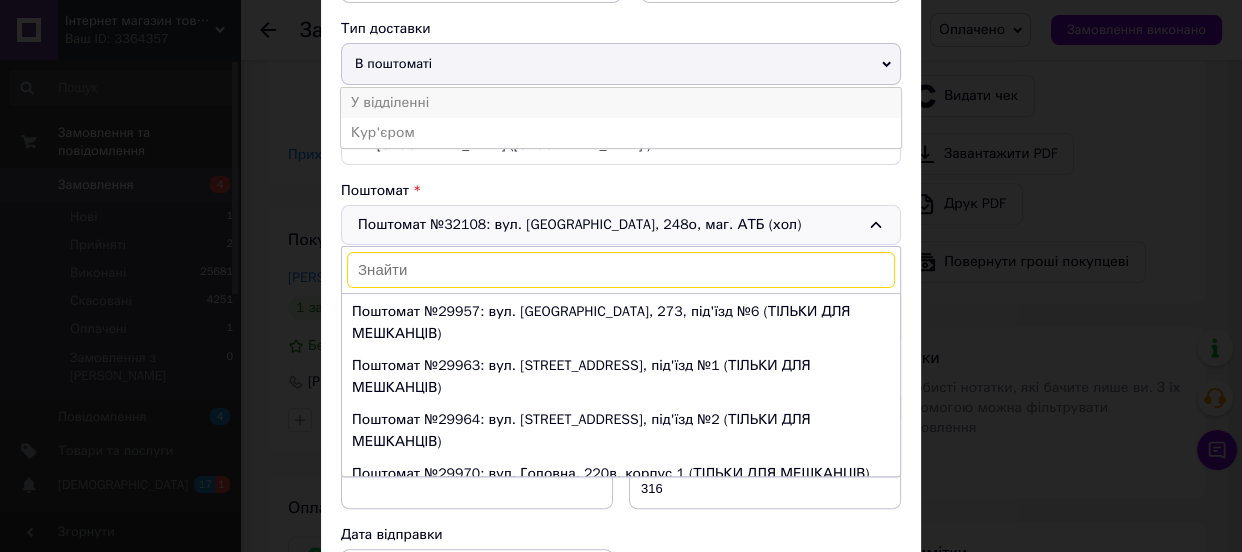 click on "У відділенні" at bounding box center [621, 103] 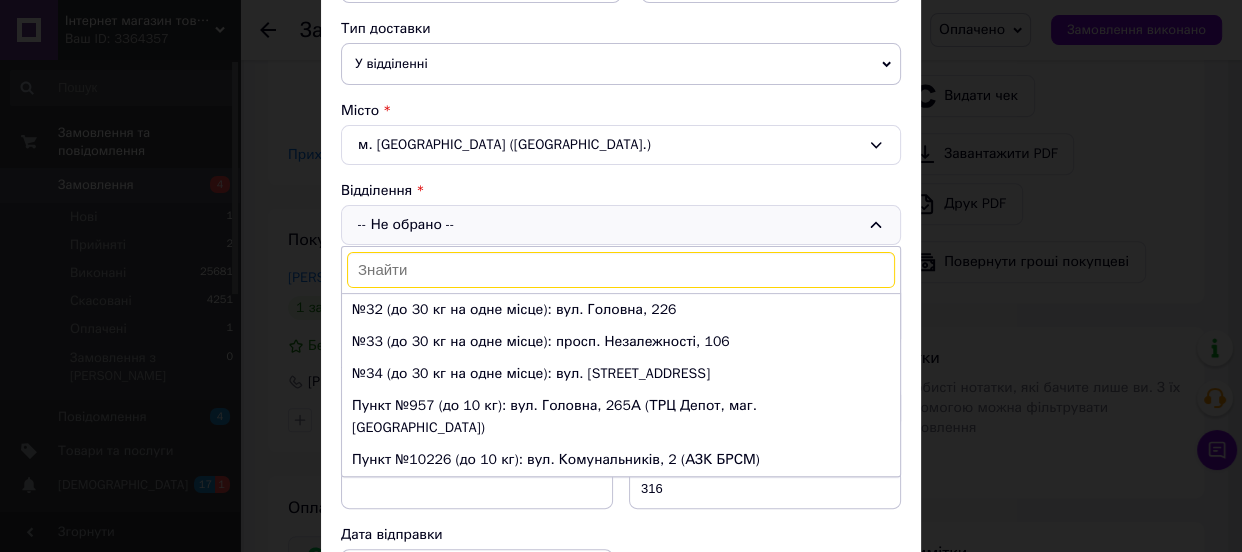 scroll, scrollTop: 0, scrollLeft: 0, axis: both 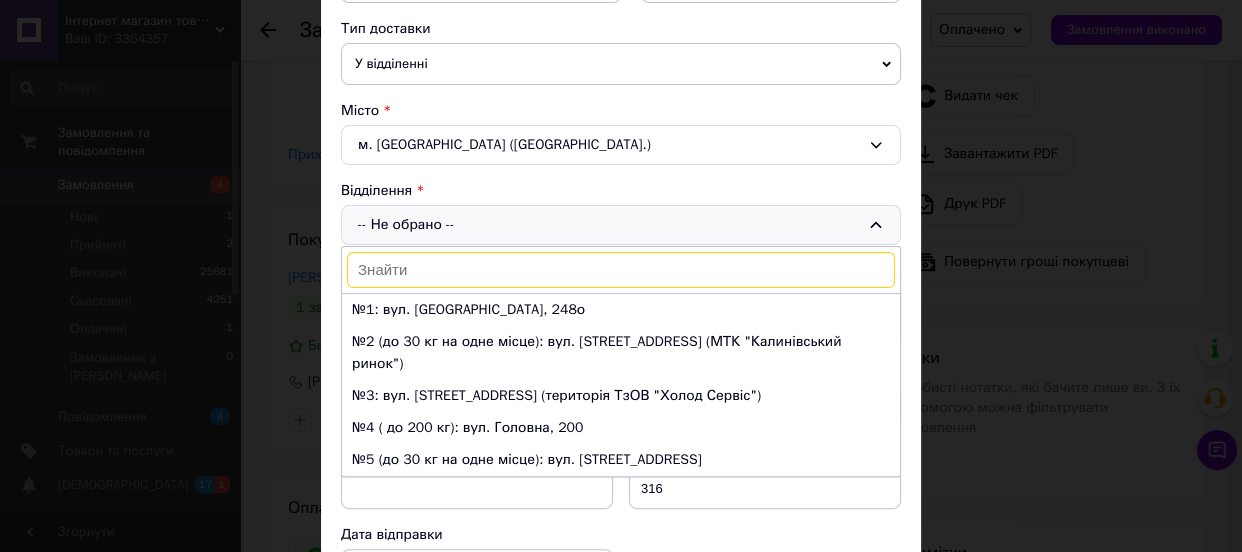 click on "Відділення" at bounding box center [621, 191] 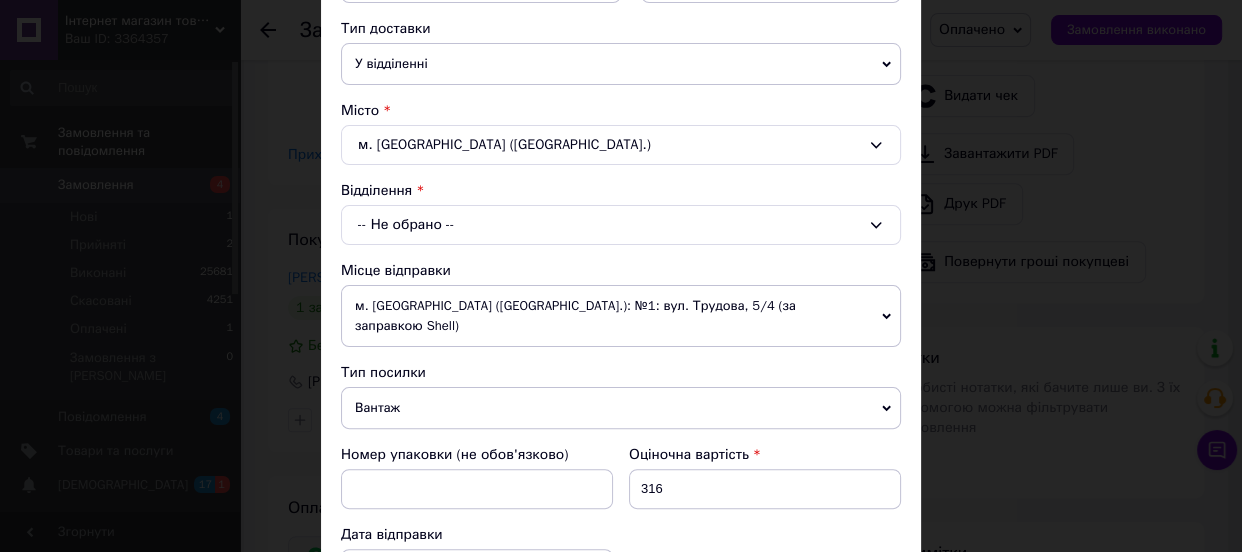 click on "-- Не обрано --" at bounding box center (621, 225) 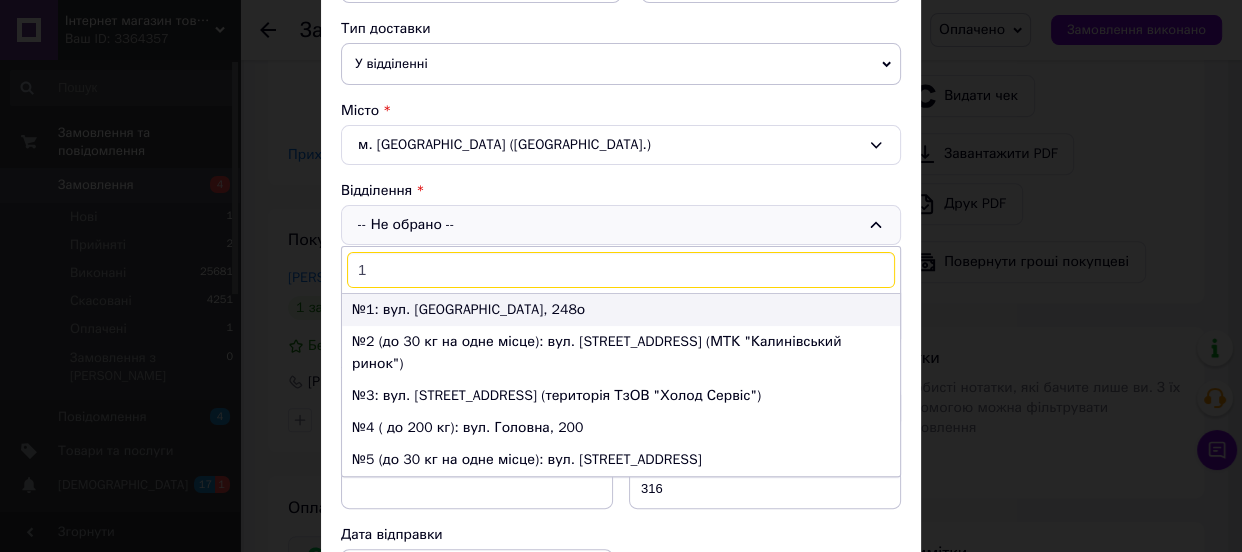 type on "1" 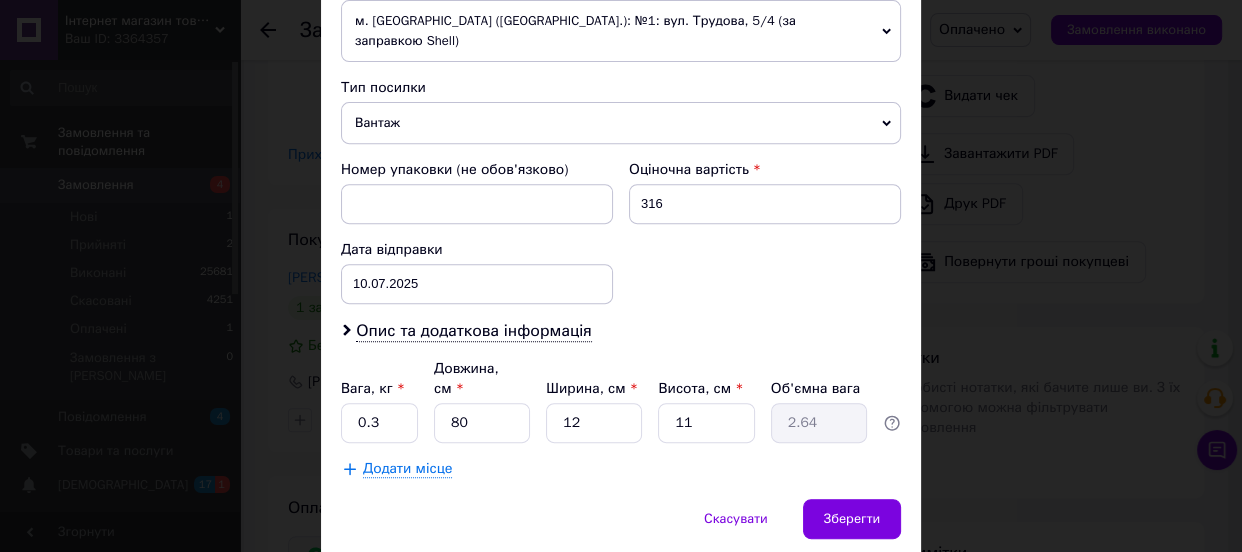 scroll, scrollTop: 773, scrollLeft: 0, axis: vertical 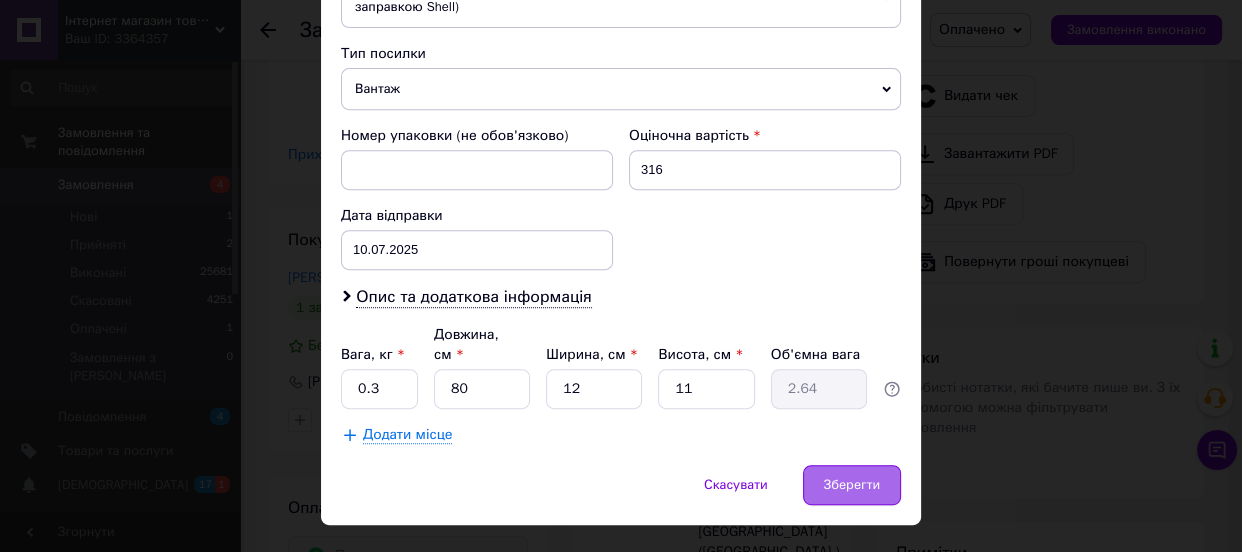 click on "Зберегти" at bounding box center (852, 485) 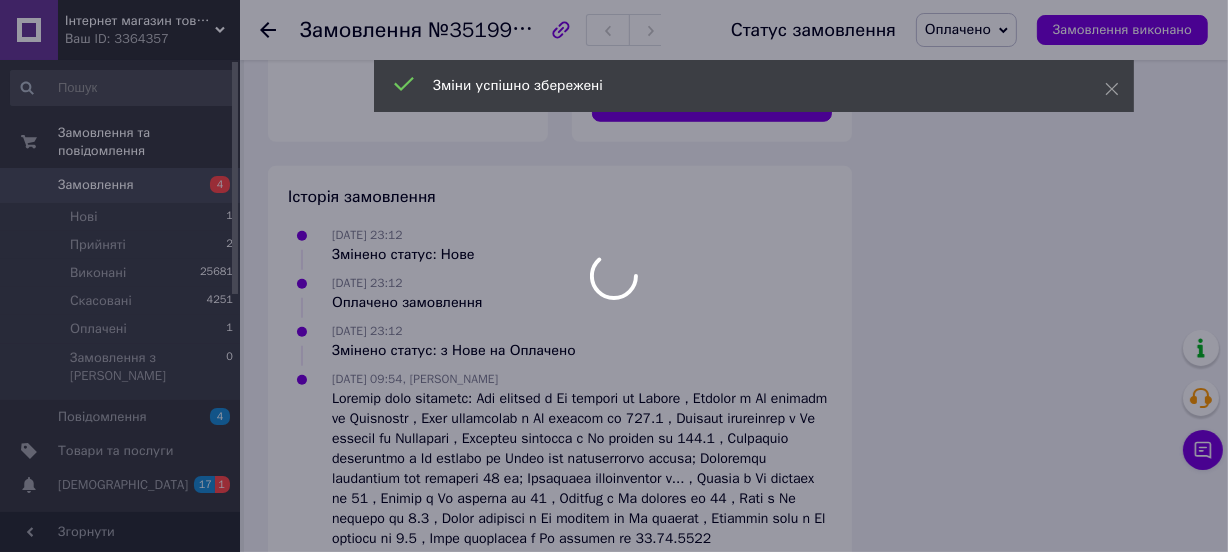 scroll, scrollTop: 1130, scrollLeft: 0, axis: vertical 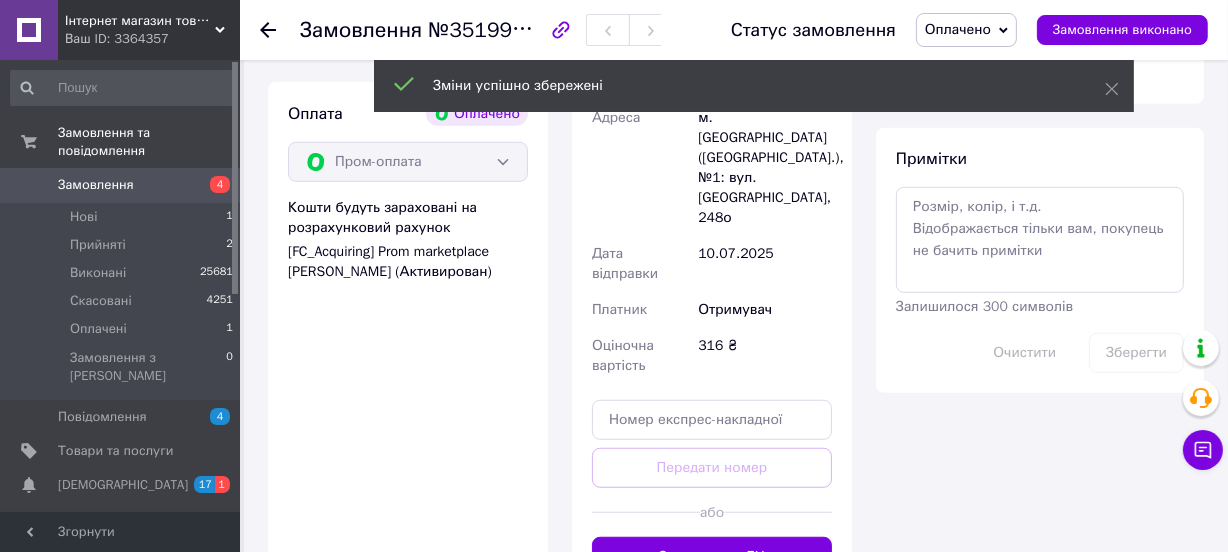 click on "Згенерувати ЕН" at bounding box center [712, 557] 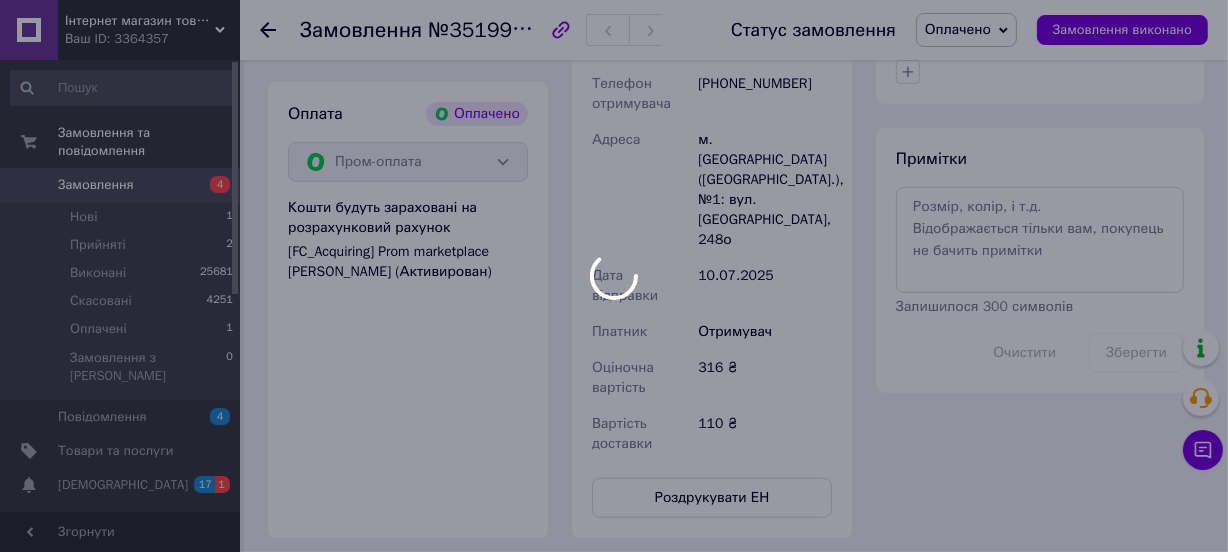 click at bounding box center (614, 276) 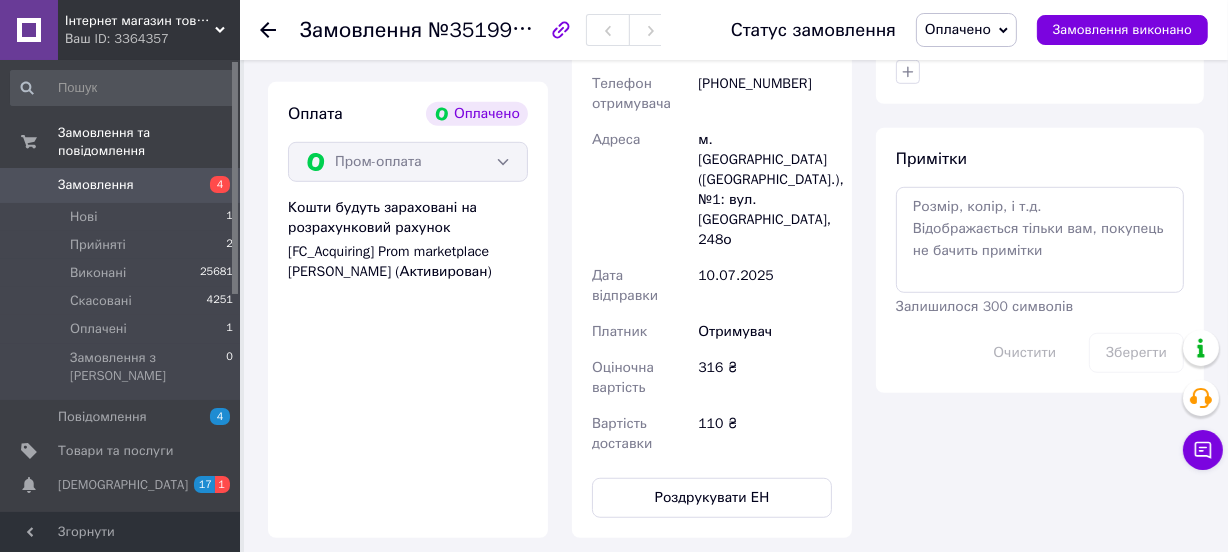click on "Оплачено" at bounding box center (958, 29) 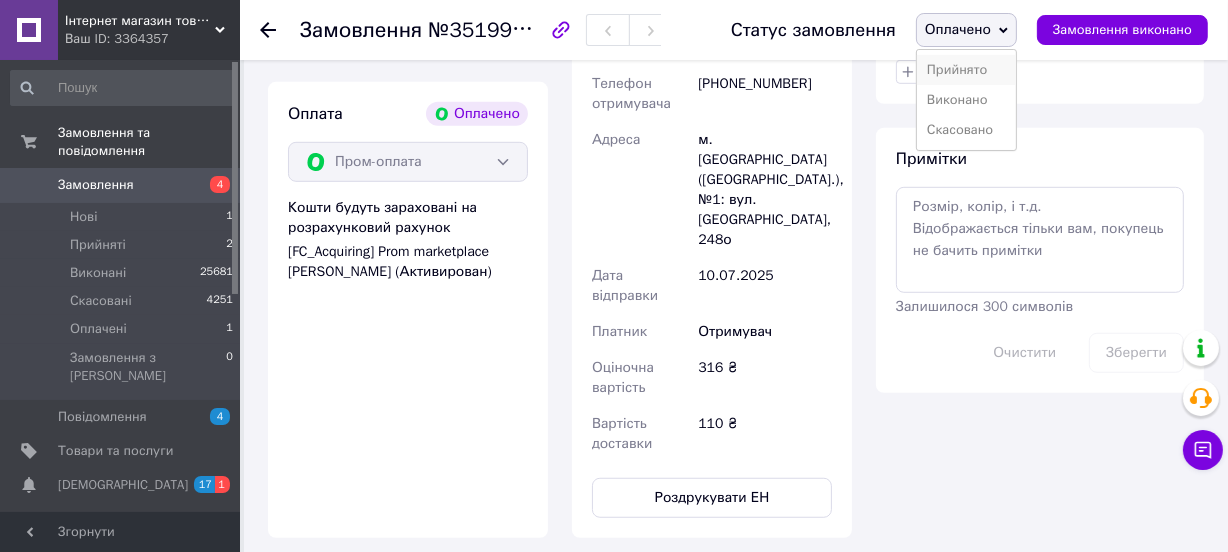 click on "Прийнято" at bounding box center (966, 70) 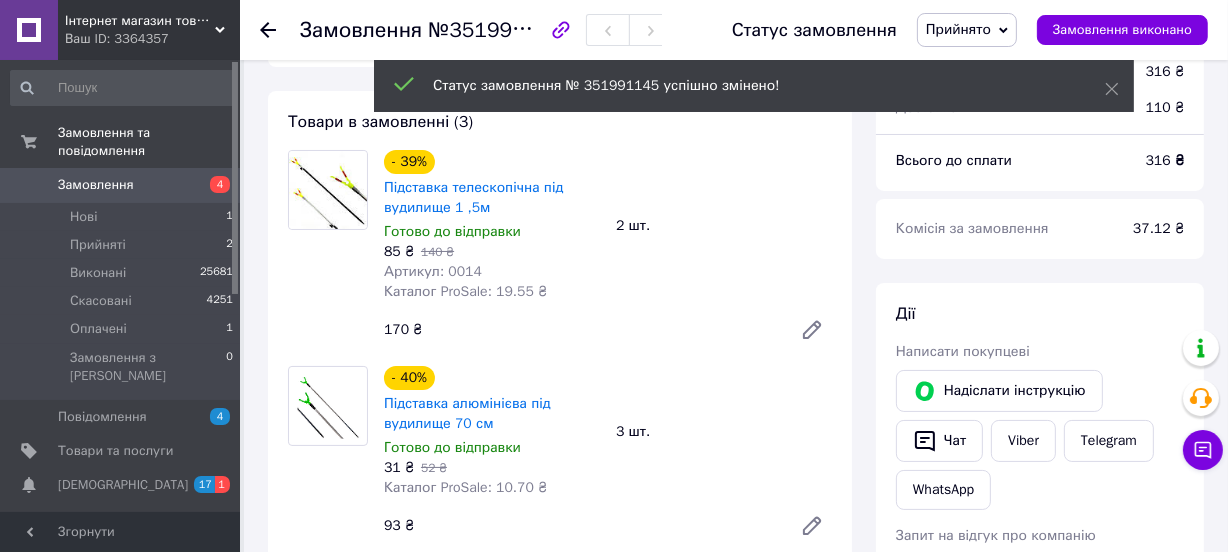 scroll, scrollTop: 0, scrollLeft: 0, axis: both 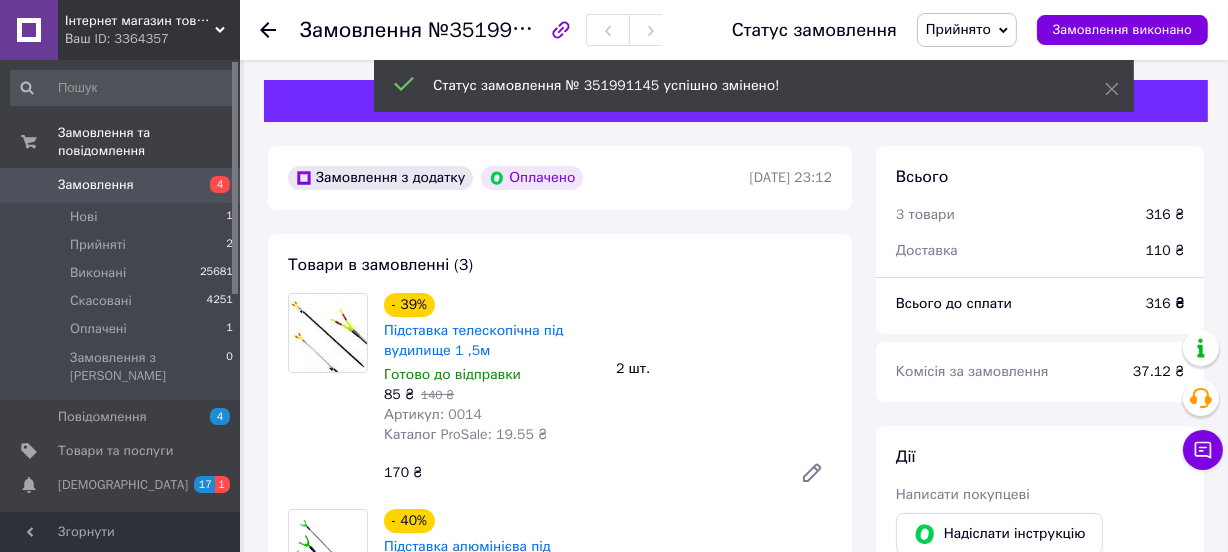 click on "Замовлення" at bounding box center [121, 185] 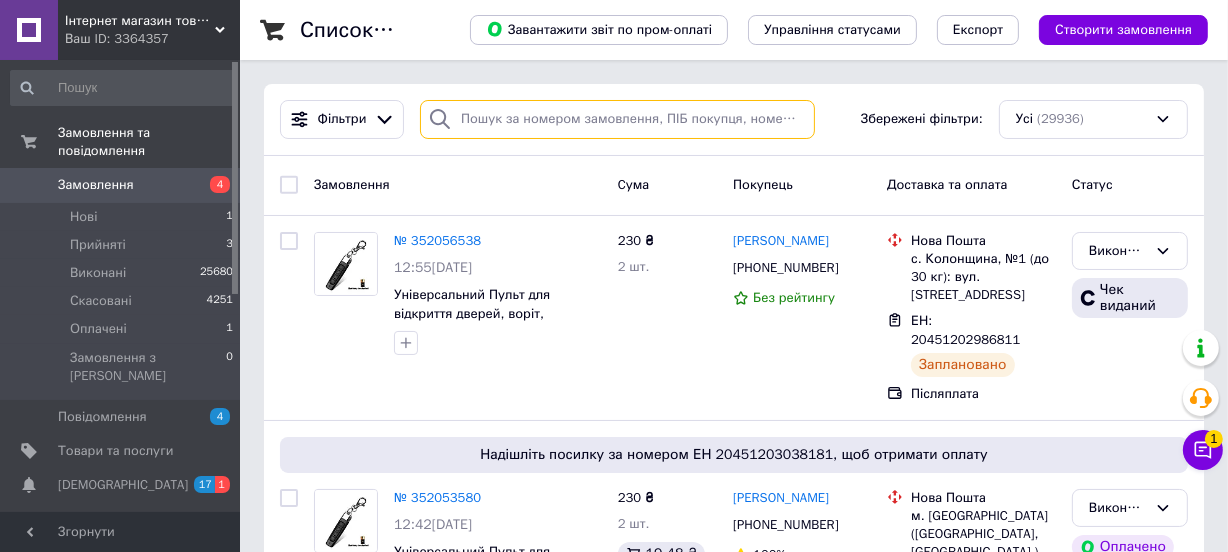 click at bounding box center (617, 119) 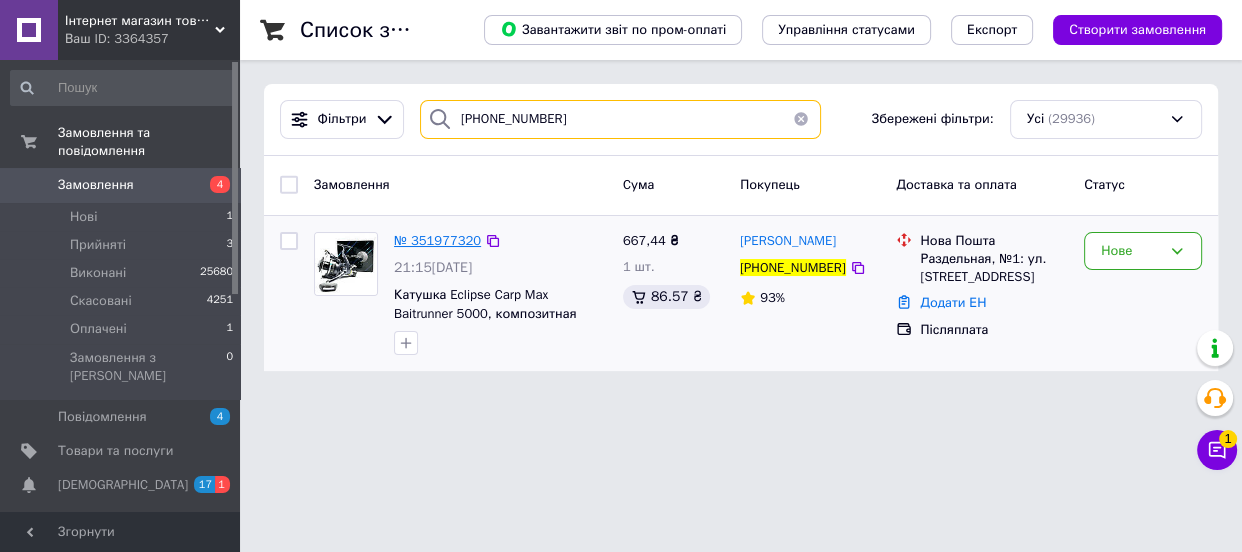 type on "[PHONE_NUMBER]" 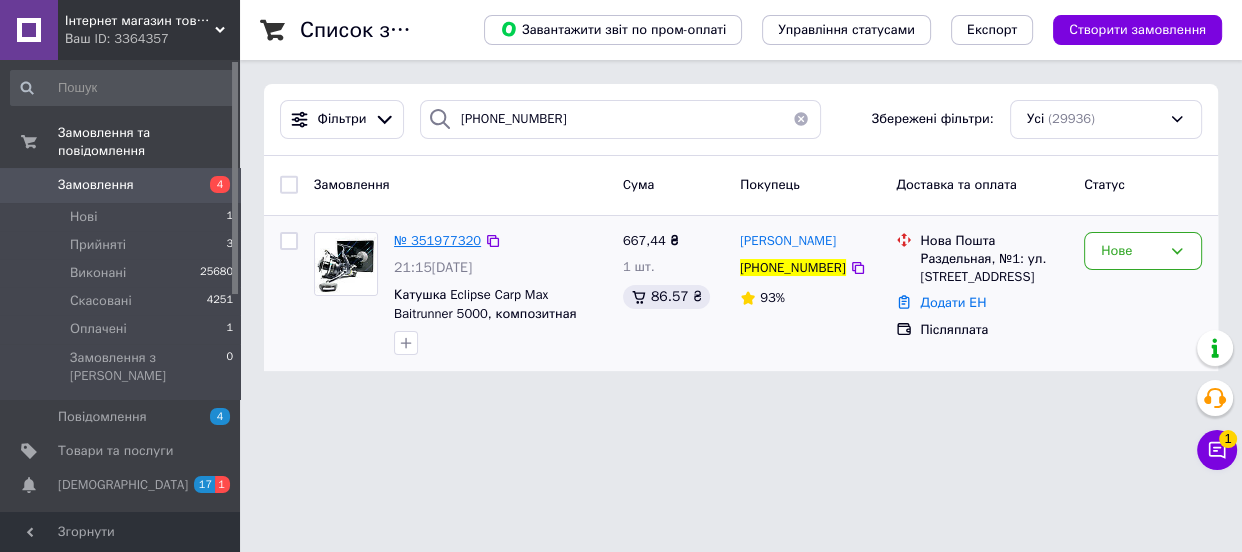 click on "№ 351977320" at bounding box center [437, 240] 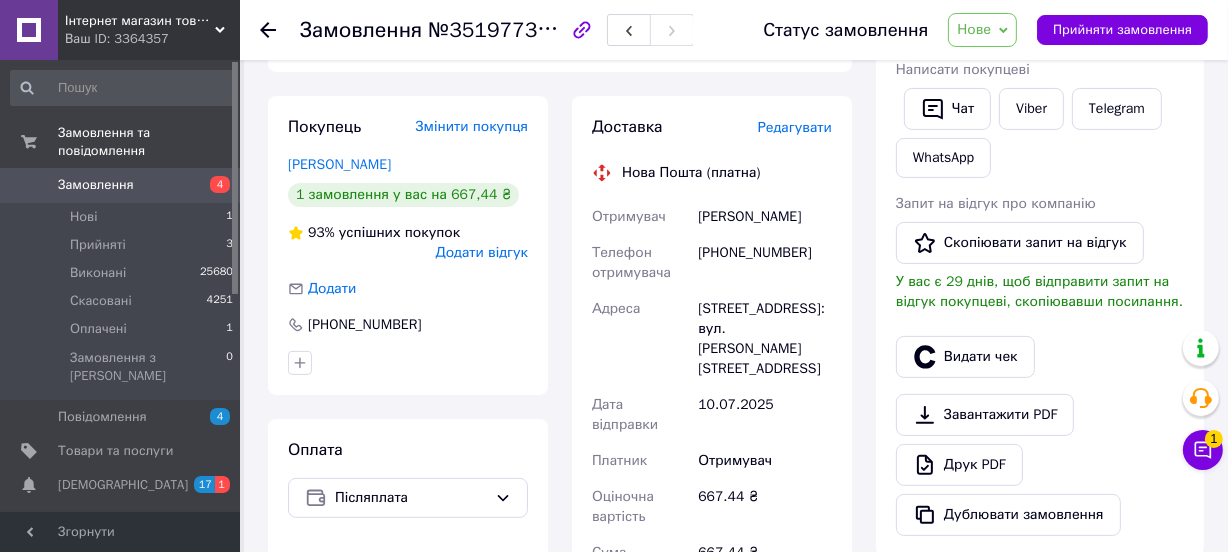 scroll, scrollTop: 889, scrollLeft: 0, axis: vertical 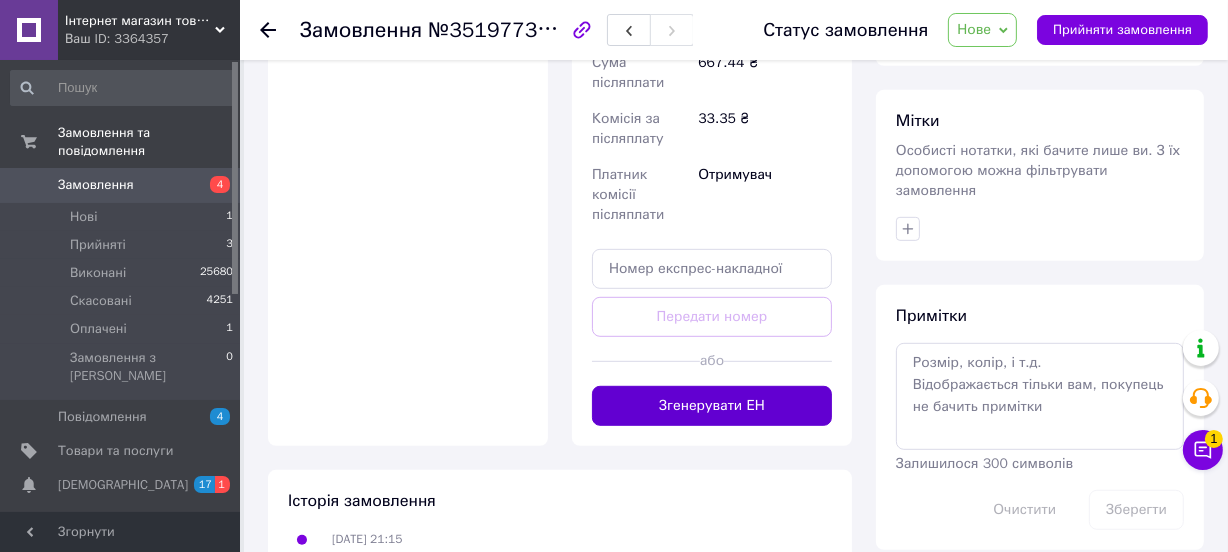 click on "Згенерувати ЕН" at bounding box center [712, 406] 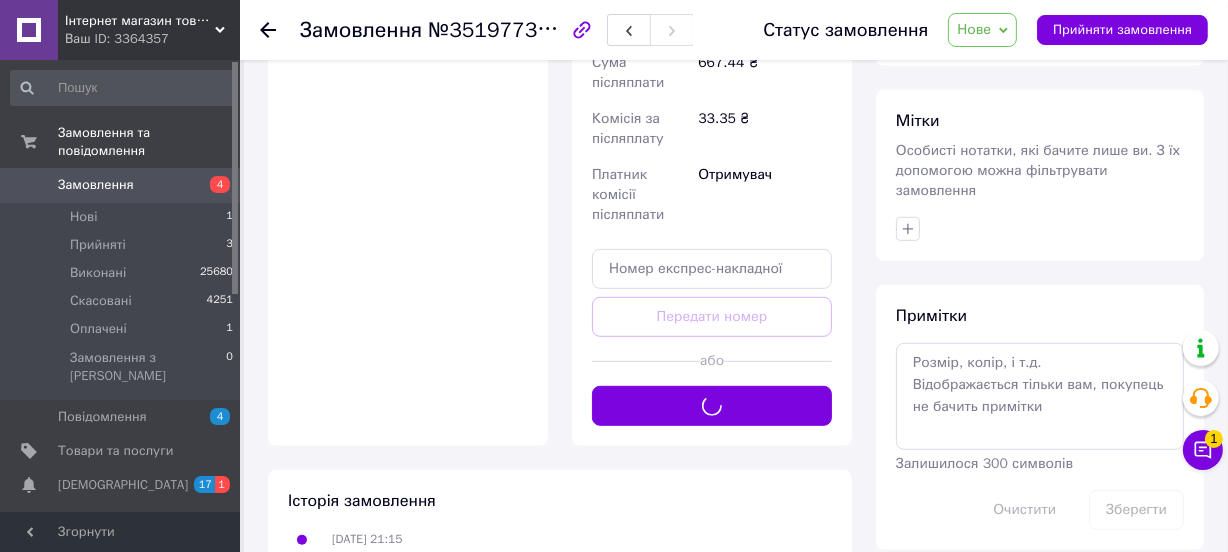 click on "Нове" at bounding box center (974, 29) 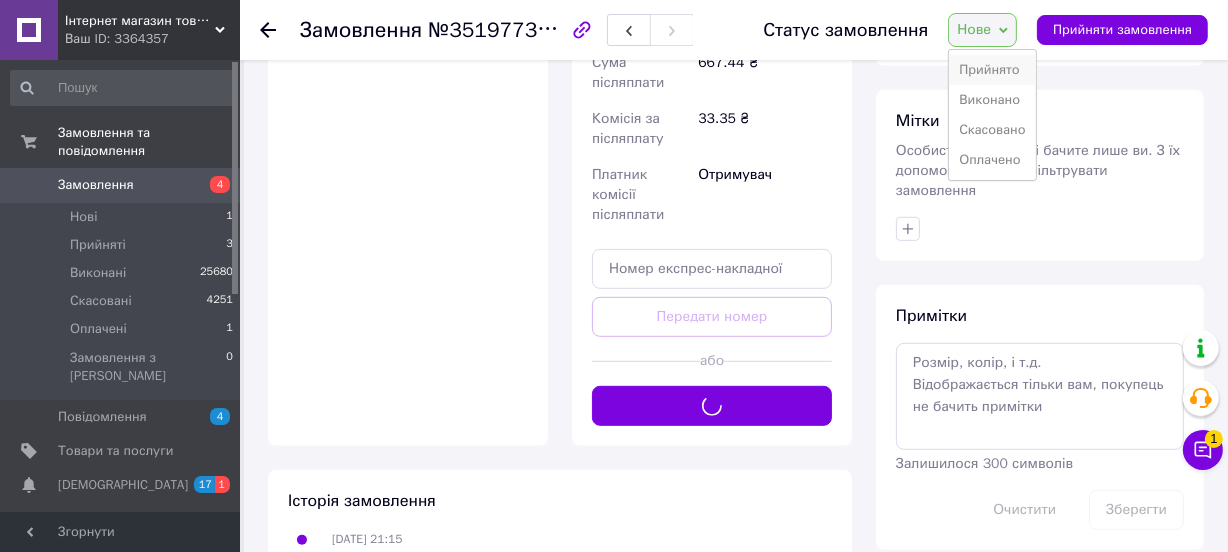click on "Прийнято" at bounding box center [992, 70] 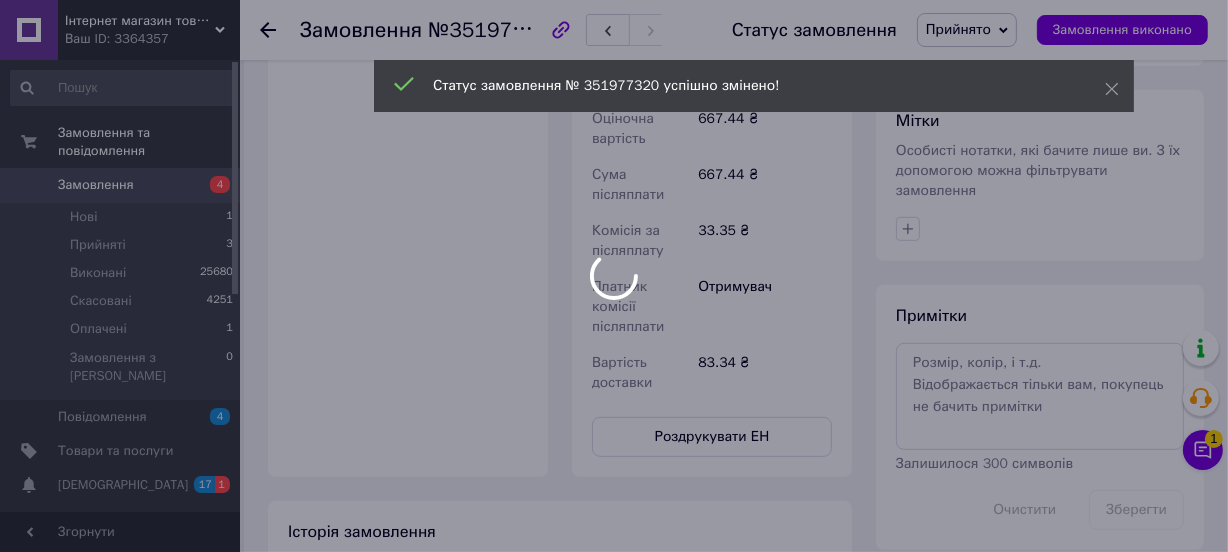 click at bounding box center [614, 276] 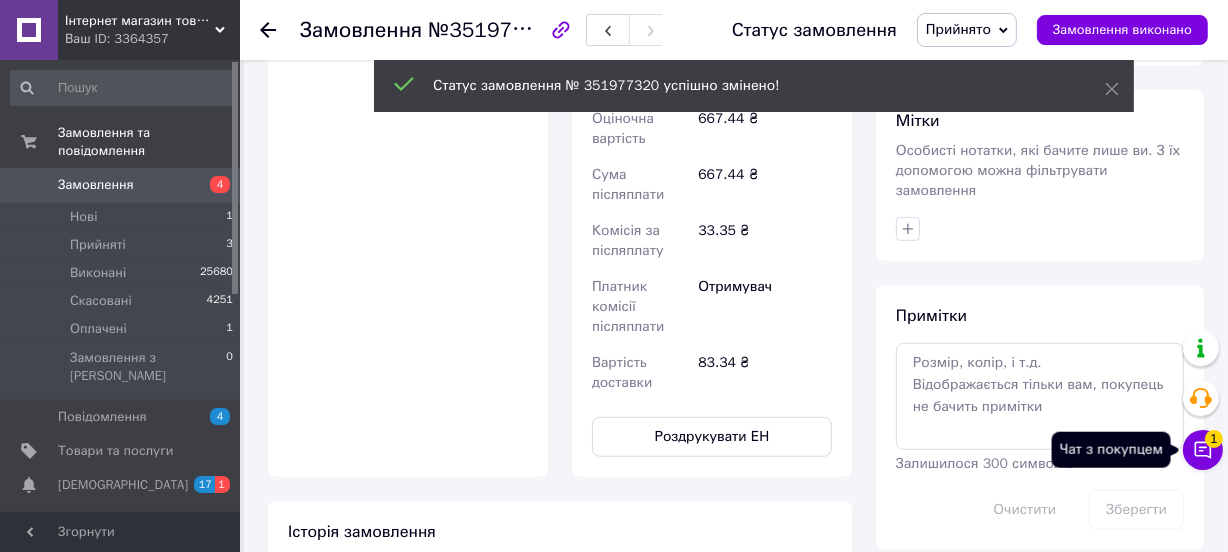 click 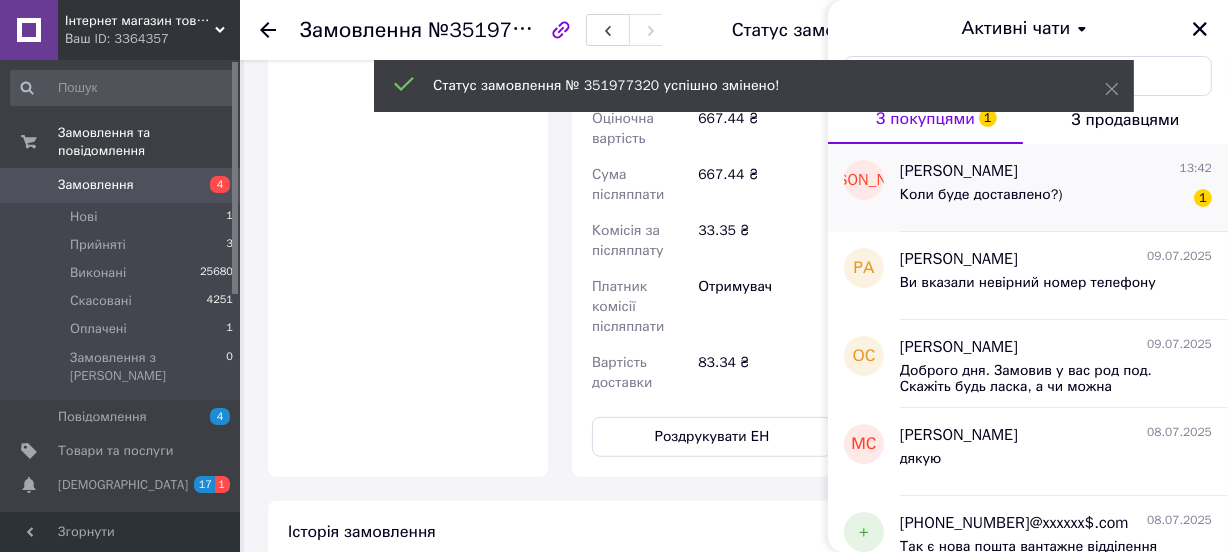 click on "Коли буде доставлено?) 1" at bounding box center (1056, 199) 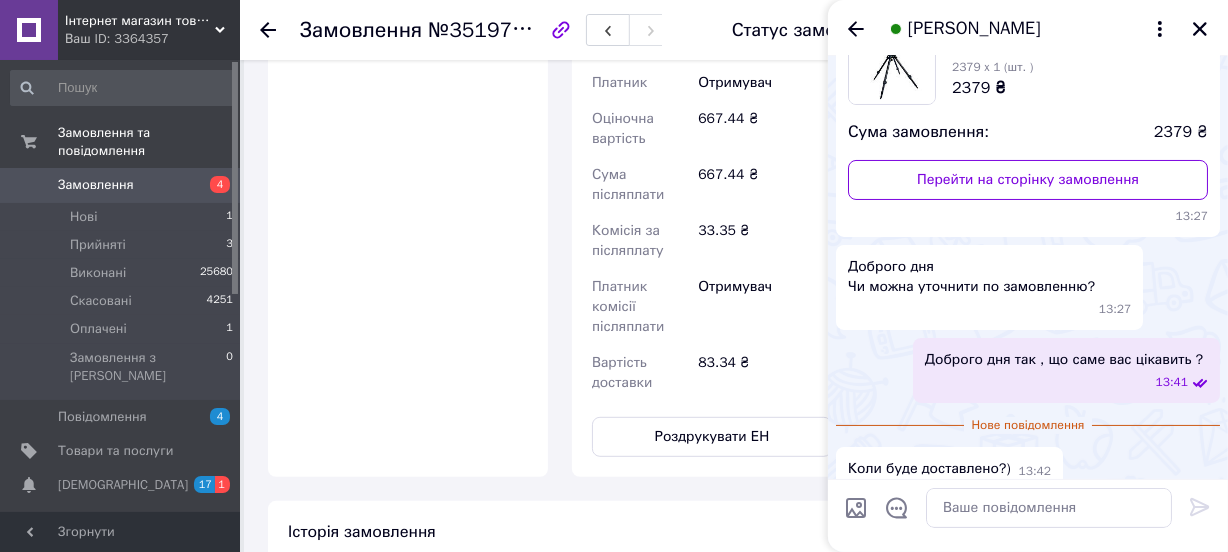 scroll, scrollTop: 0, scrollLeft: 0, axis: both 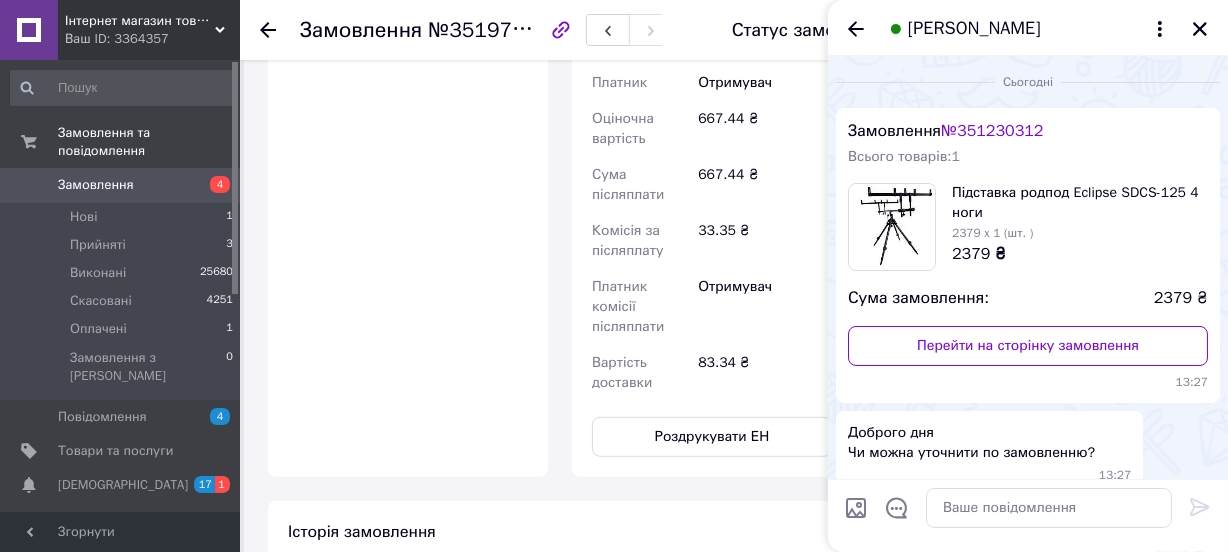 click on "№ 351230312" at bounding box center (992, 131) 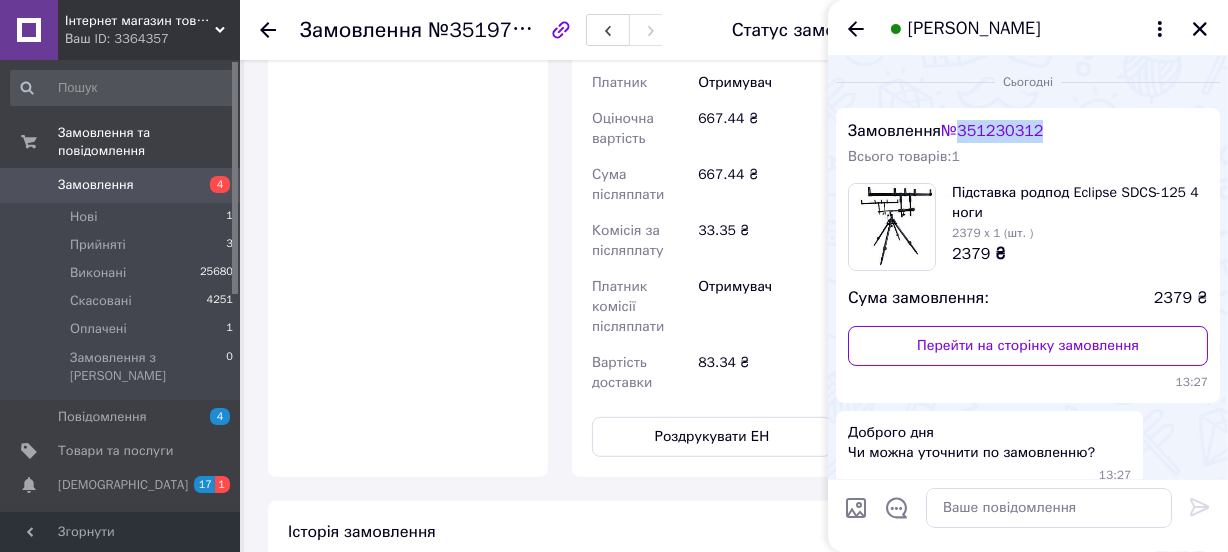 drag, startPoint x: 1061, startPoint y: 128, endPoint x: 970, endPoint y: 140, distance: 91.787796 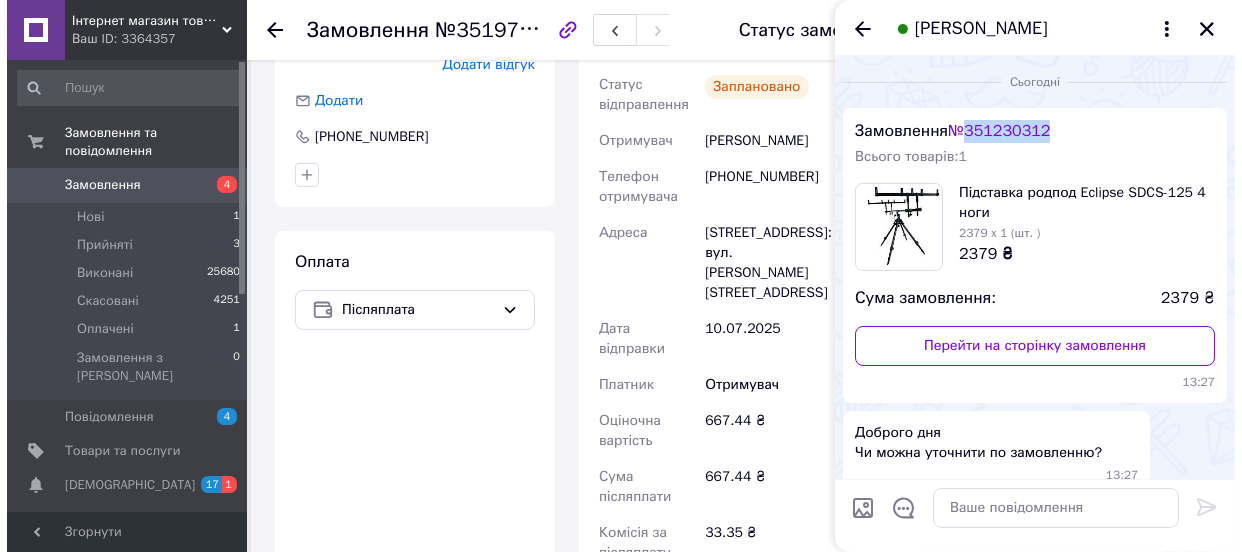 scroll, scrollTop: 0, scrollLeft: 0, axis: both 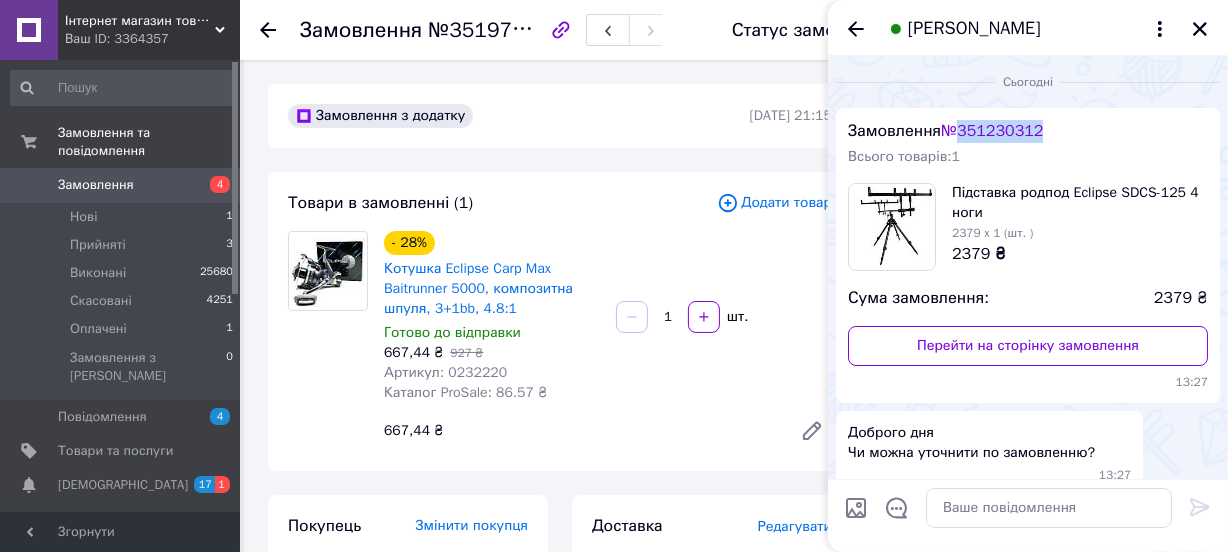 click on "4" at bounding box center (212, 185) 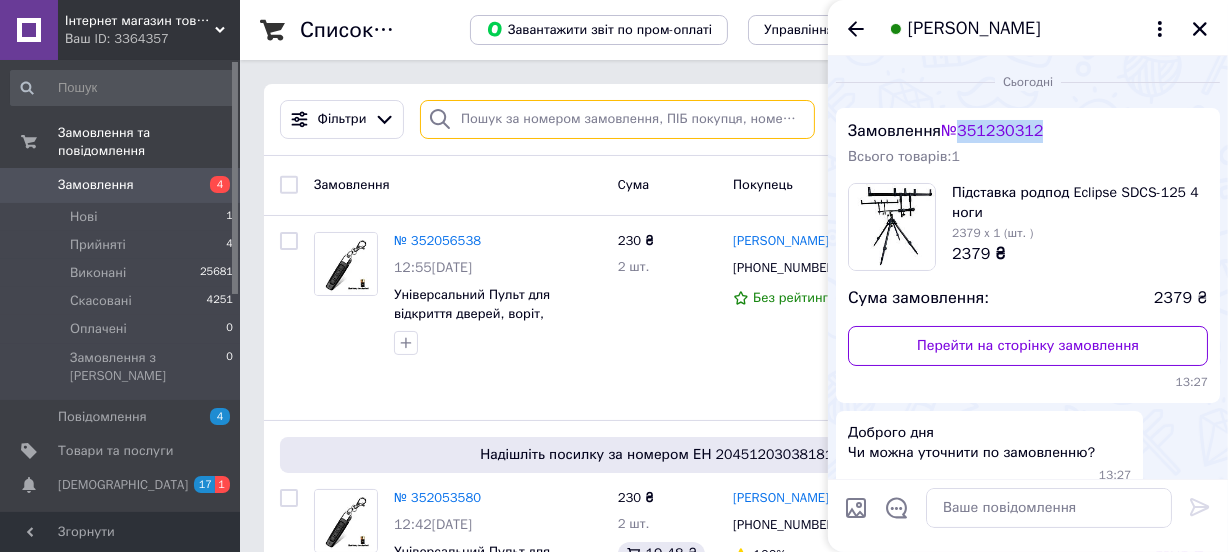 click at bounding box center [617, 119] 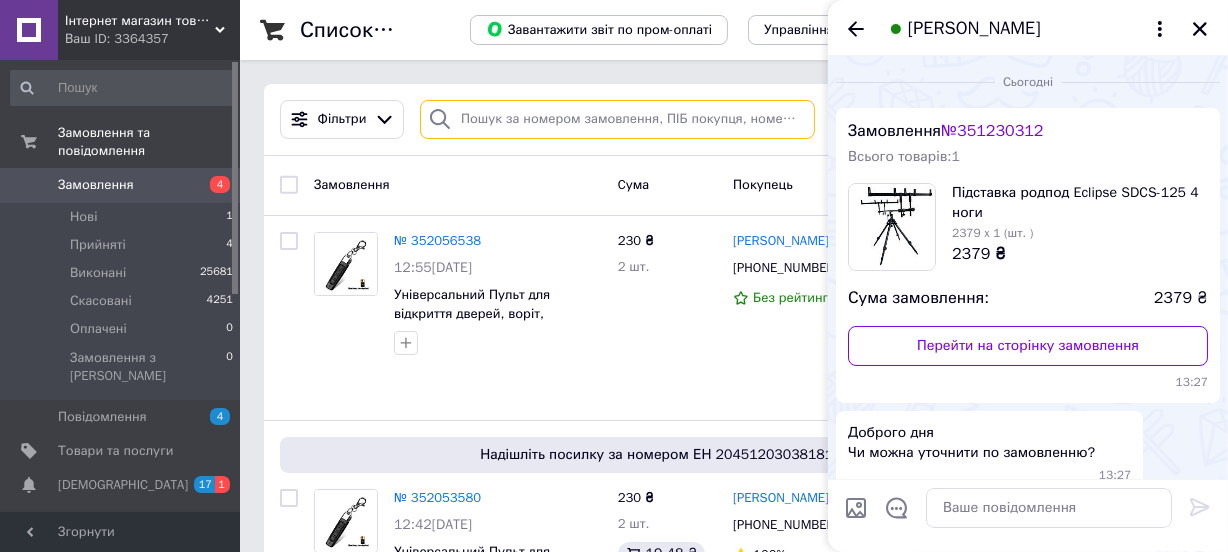paste on "351230312" 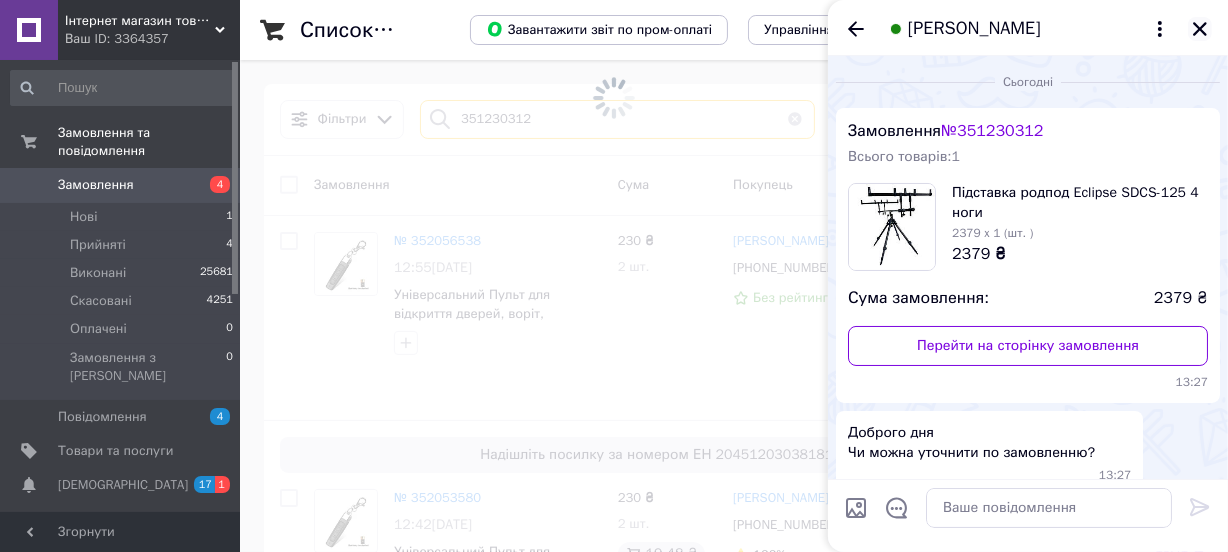 type on "351230312" 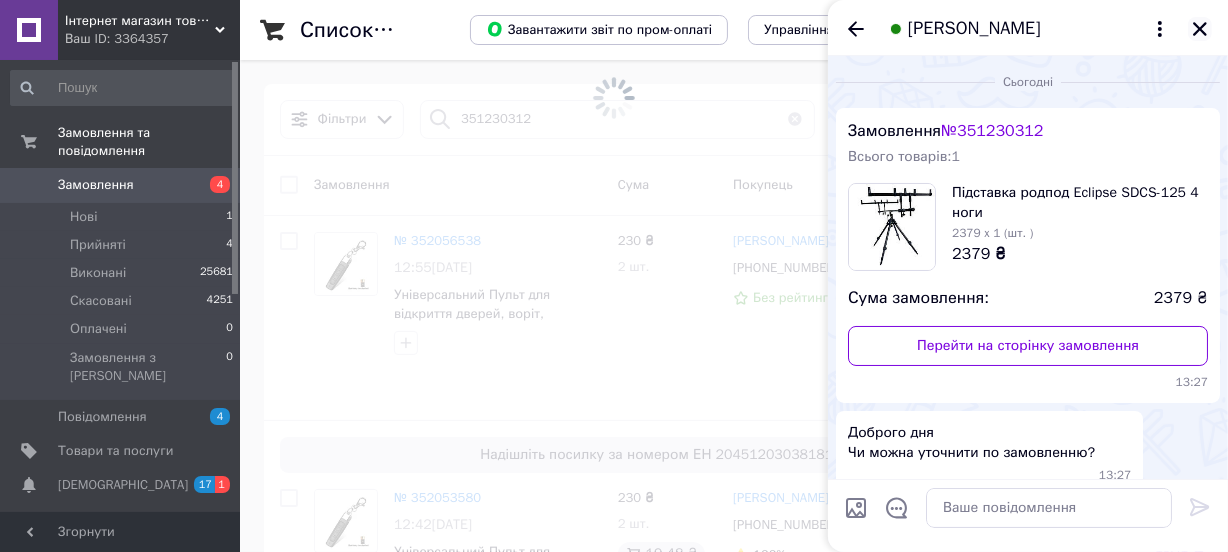 click 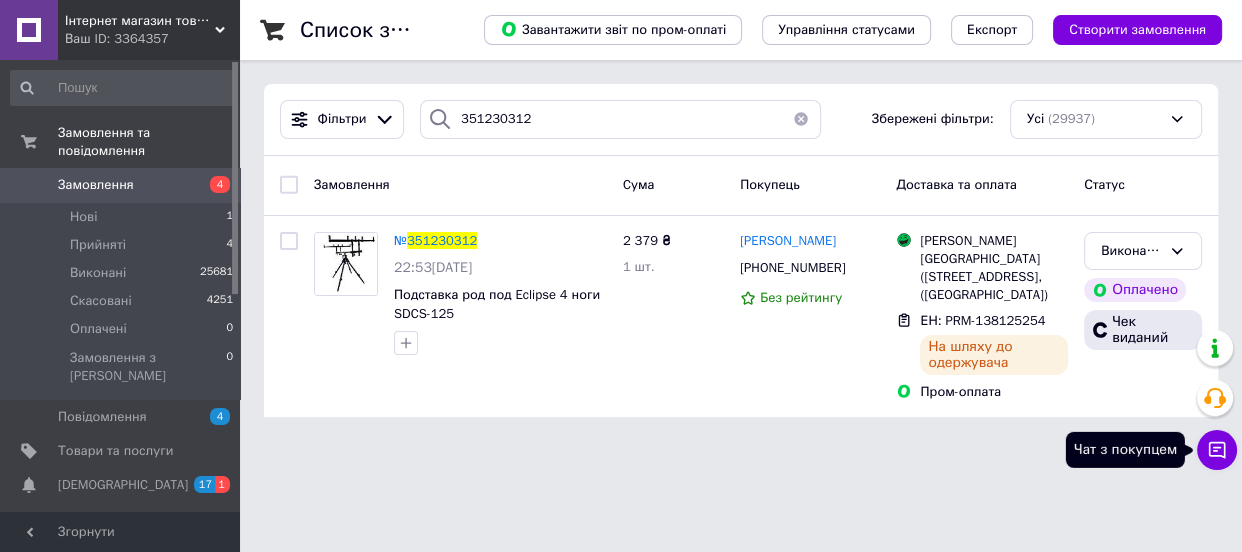 click on "Чат з покупцем" at bounding box center [1217, 450] 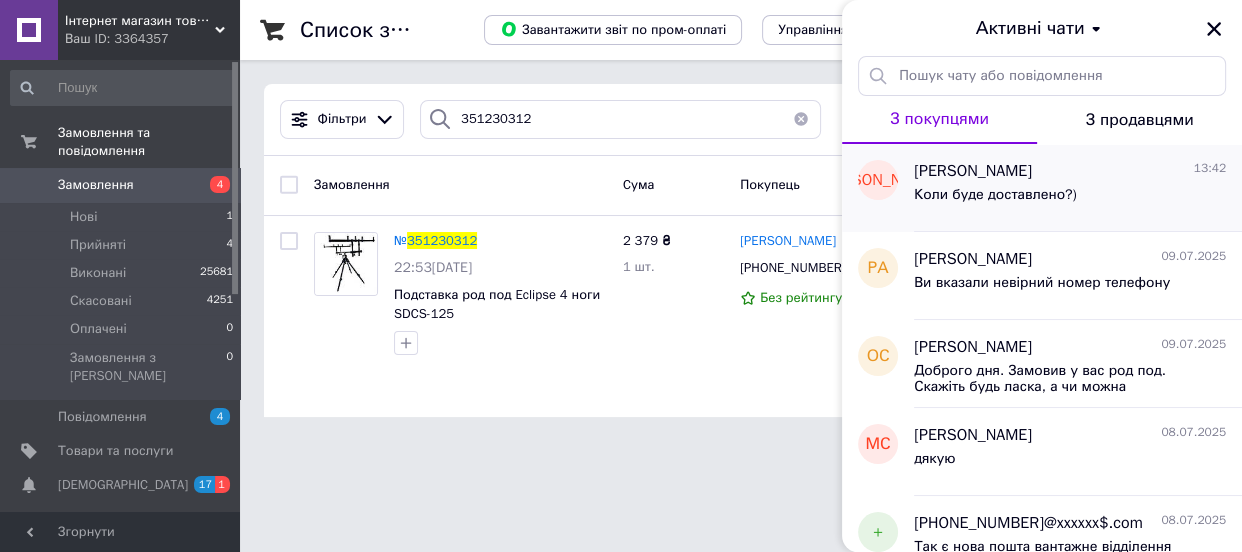 click on "Коли буде доставлено?)" at bounding box center [995, 195] 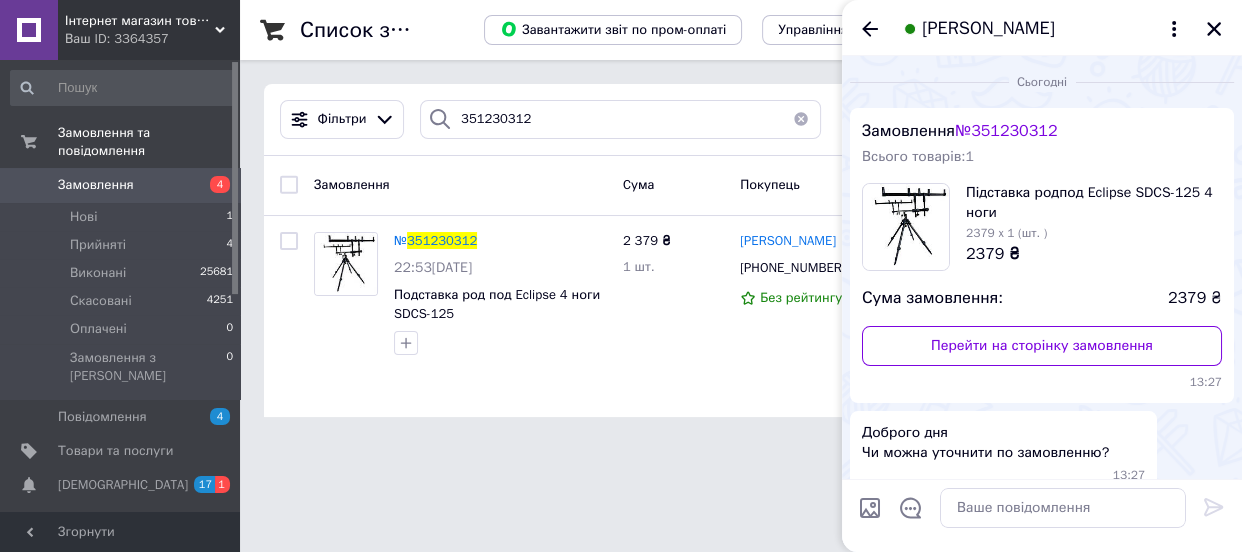 scroll, scrollTop: 130, scrollLeft: 0, axis: vertical 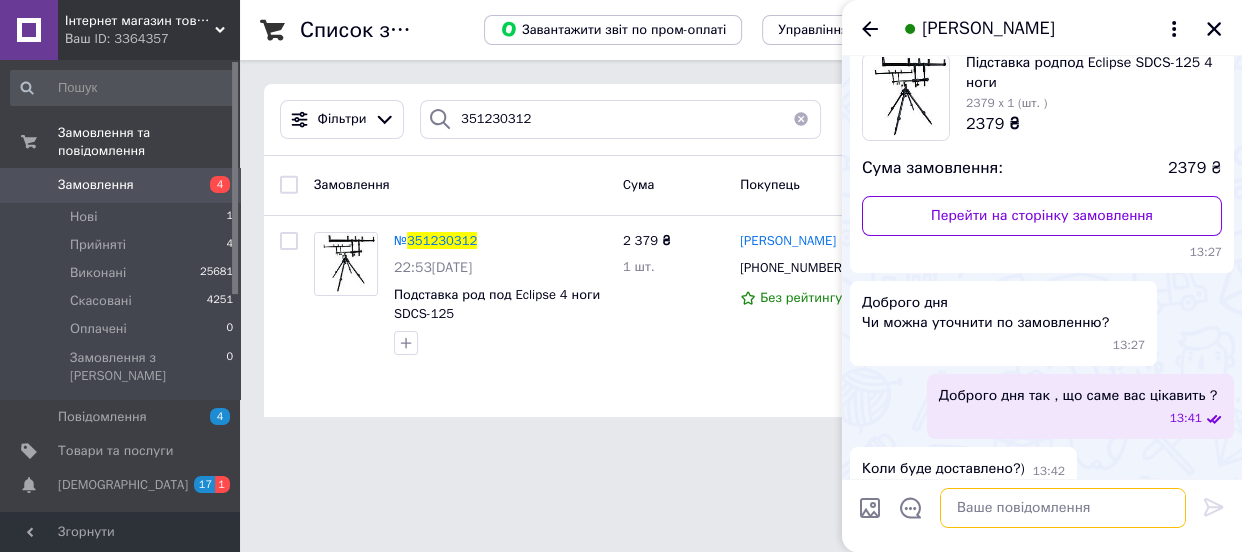 click at bounding box center (1063, 508) 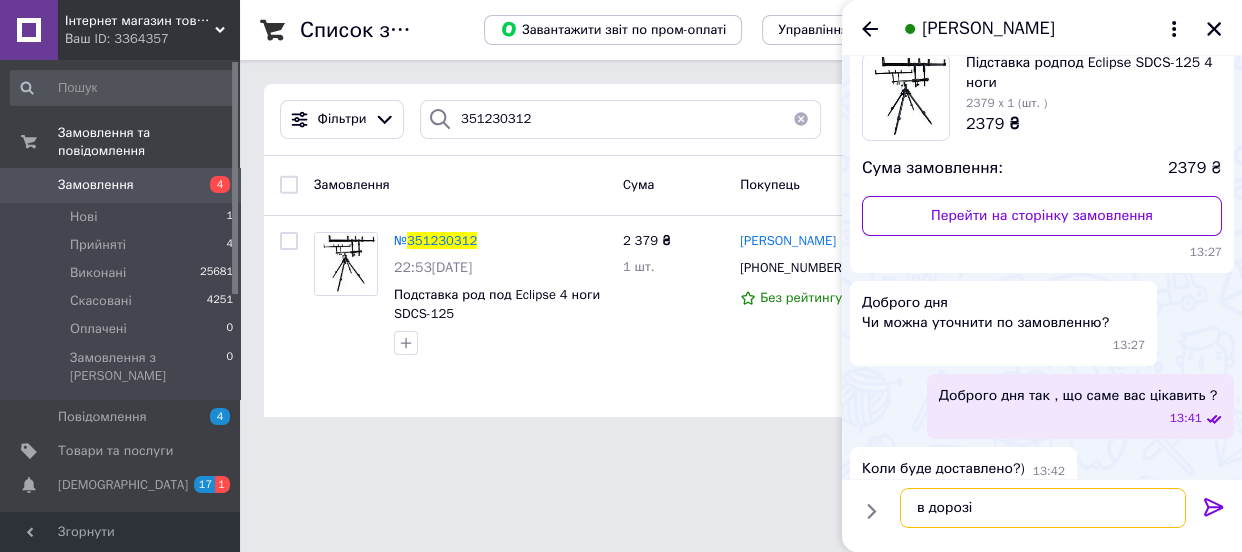 paste on "https://prnt.sc/dAlXEreVoGhC" 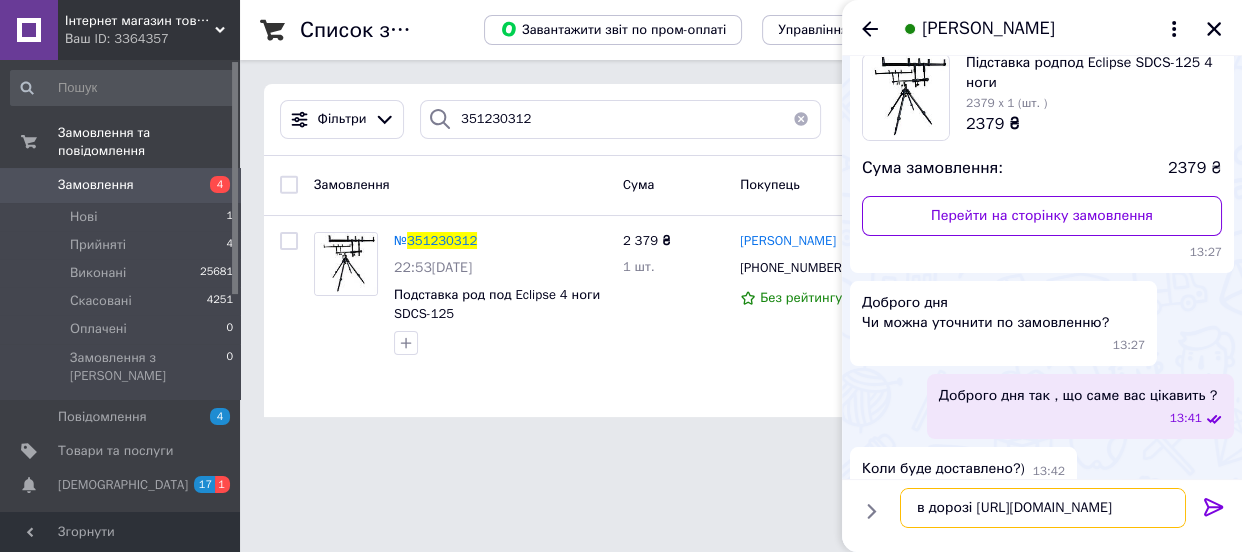 type 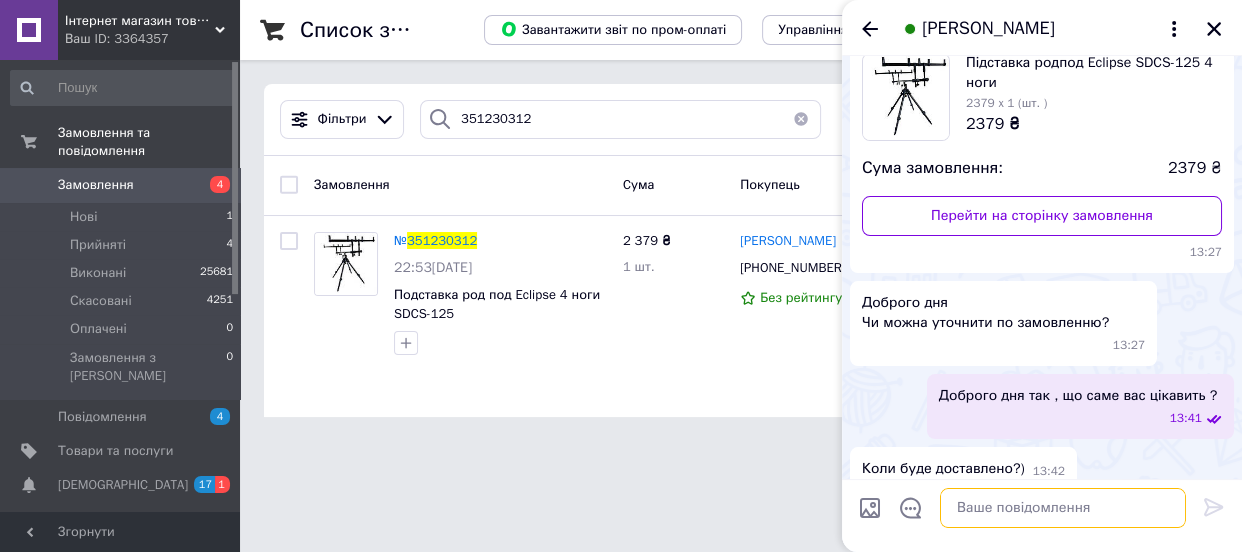 scroll, scrollTop: 440, scrollLeft: 0, axis: vertical 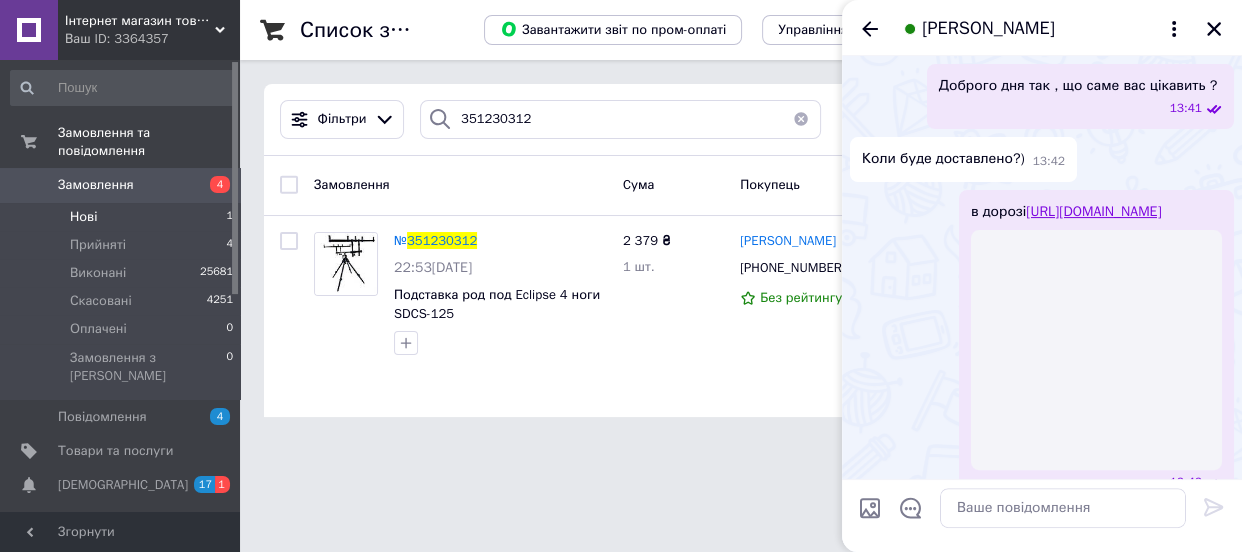 click on "Нові 1" at bounding box center [122, 217] 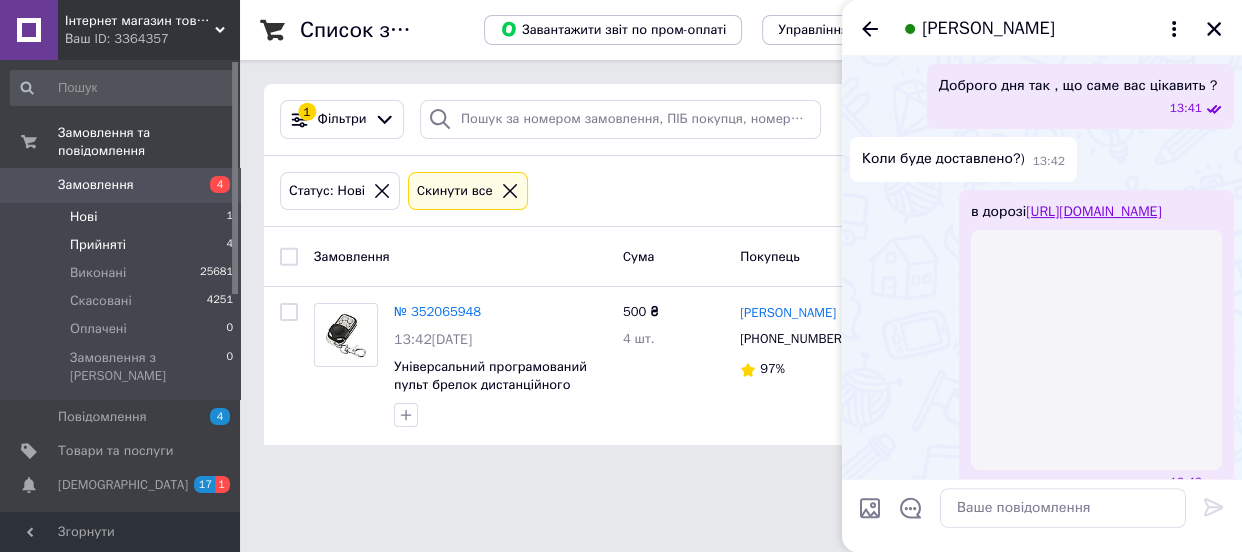 click on "Прийняті 4" at bounding box center (122, 245) 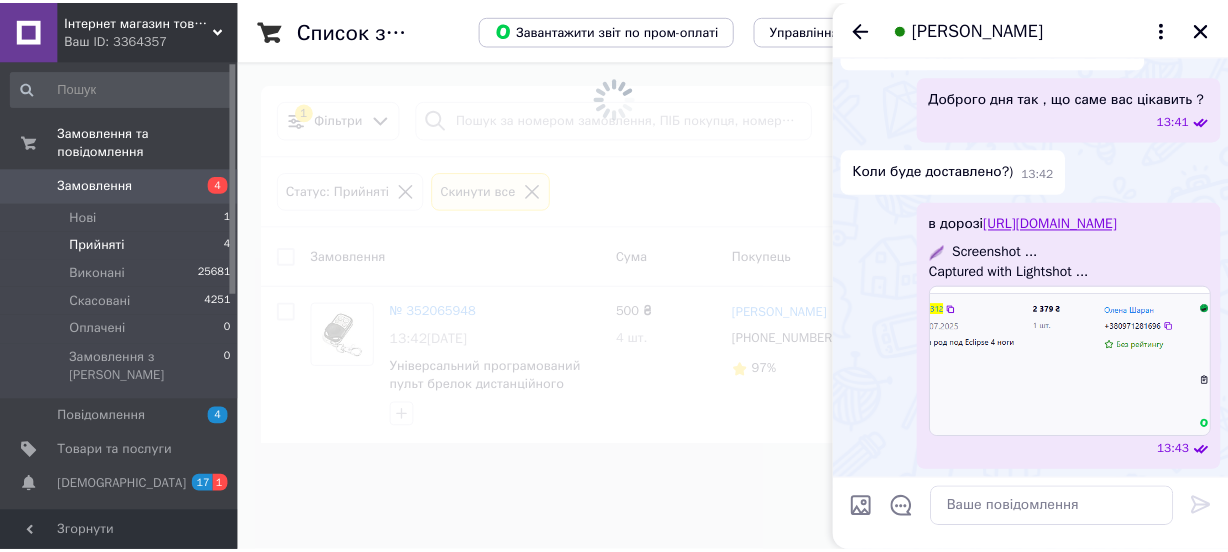 scroll, scrollTop: 407, scrollLeft: 0, axis: vertical 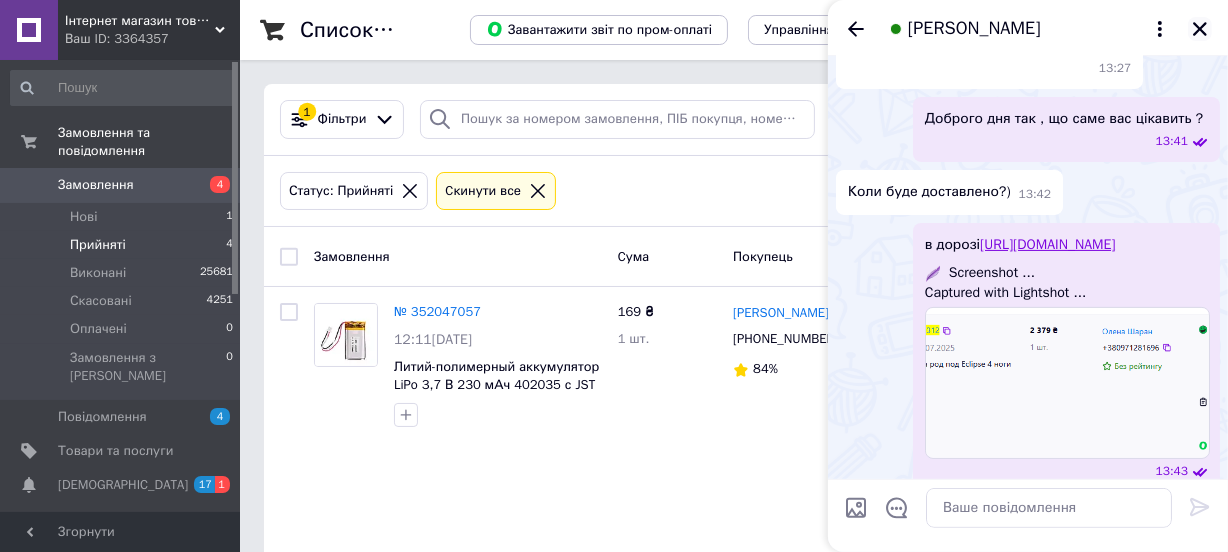 click 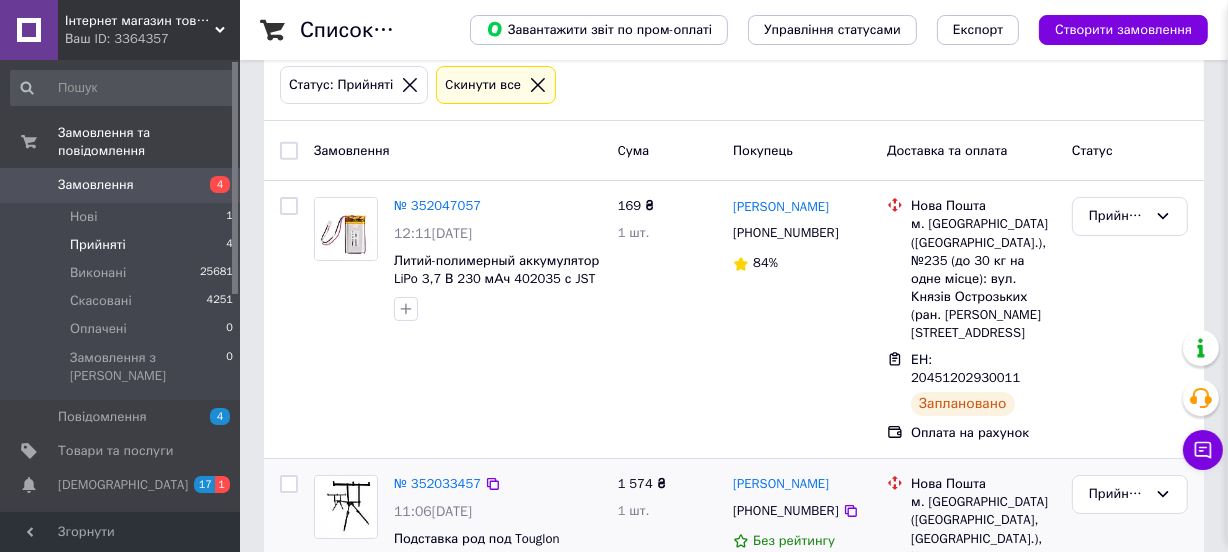 scroll, scrollTop: 454, scrollLeft: 0, axis: vertical 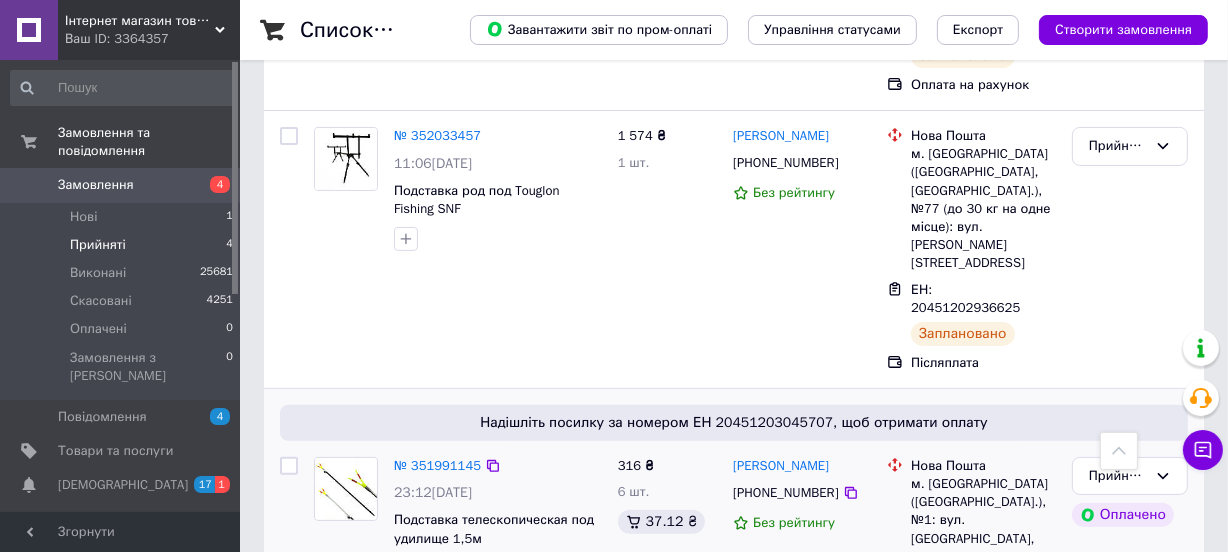 click 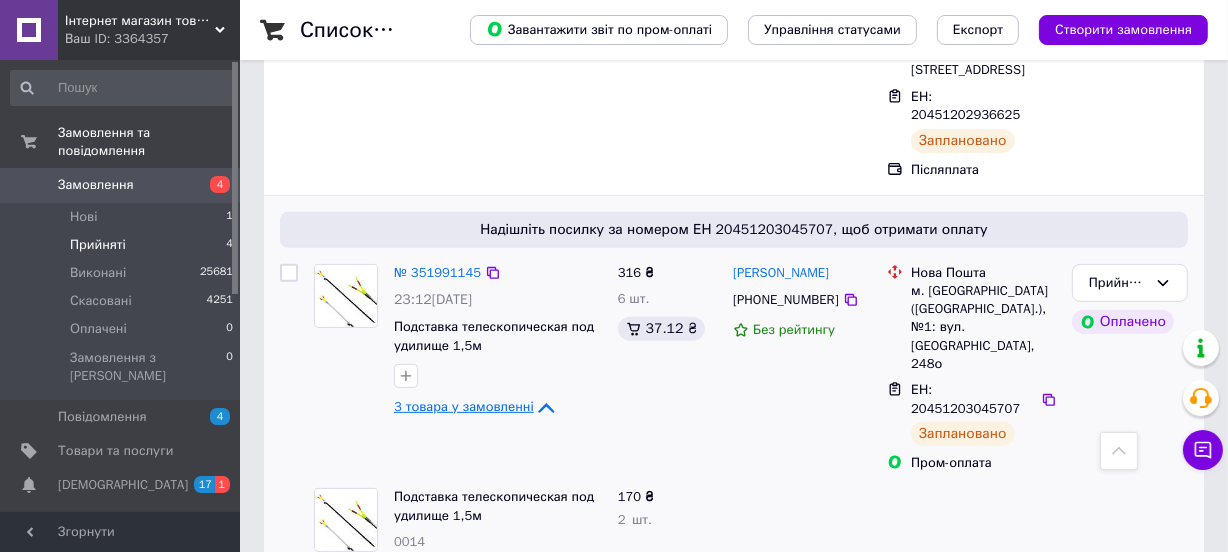 scroll, scrollTop: 702, scrollLeft: 0, axis: vertical 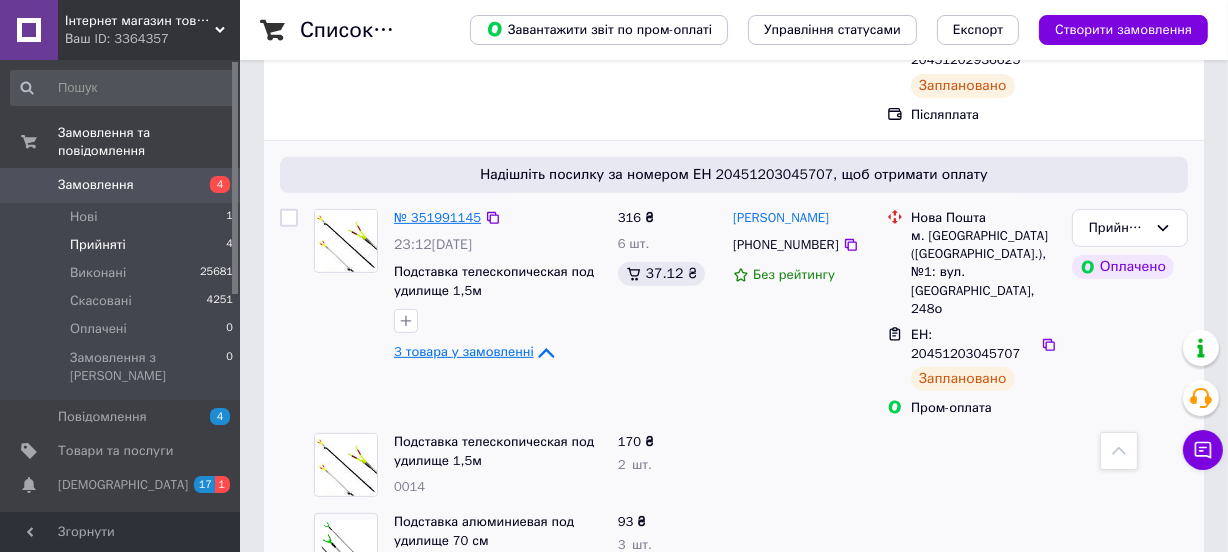click on "№ 351991145" at bounding box center (437, 217) 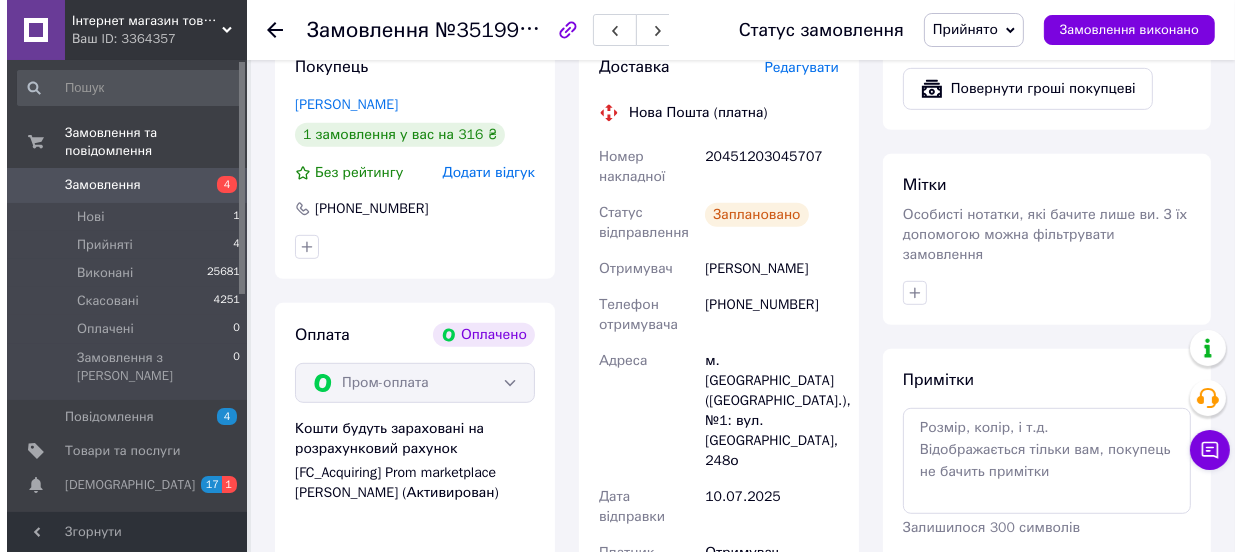 scroll, scrollTop: 454, scrollLeft: 0, axis: vertical 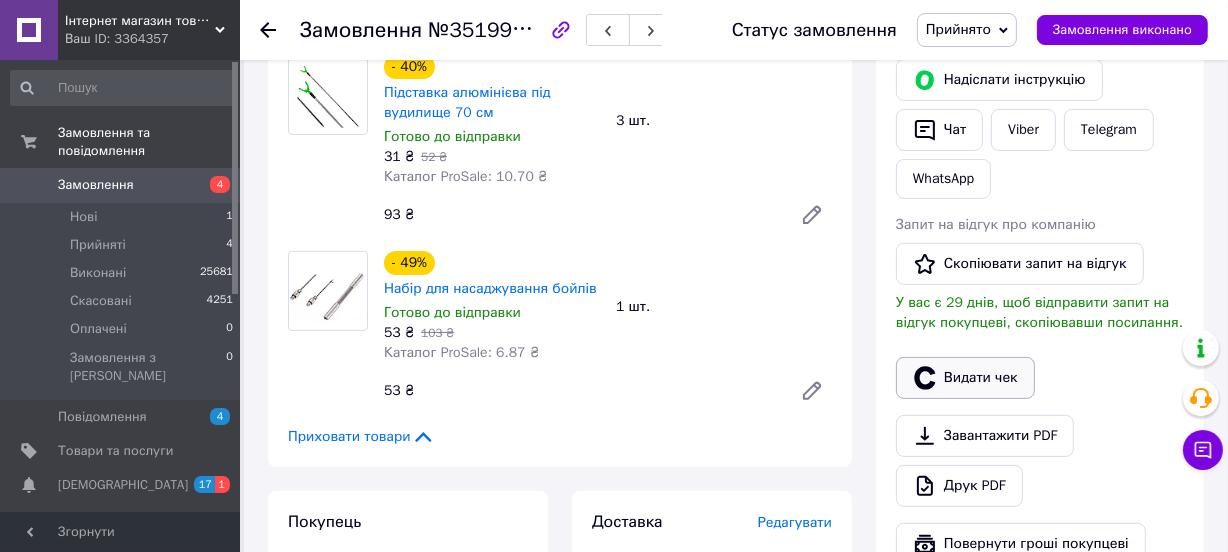 click on "Видати чек" at bounding box center (965, 378) 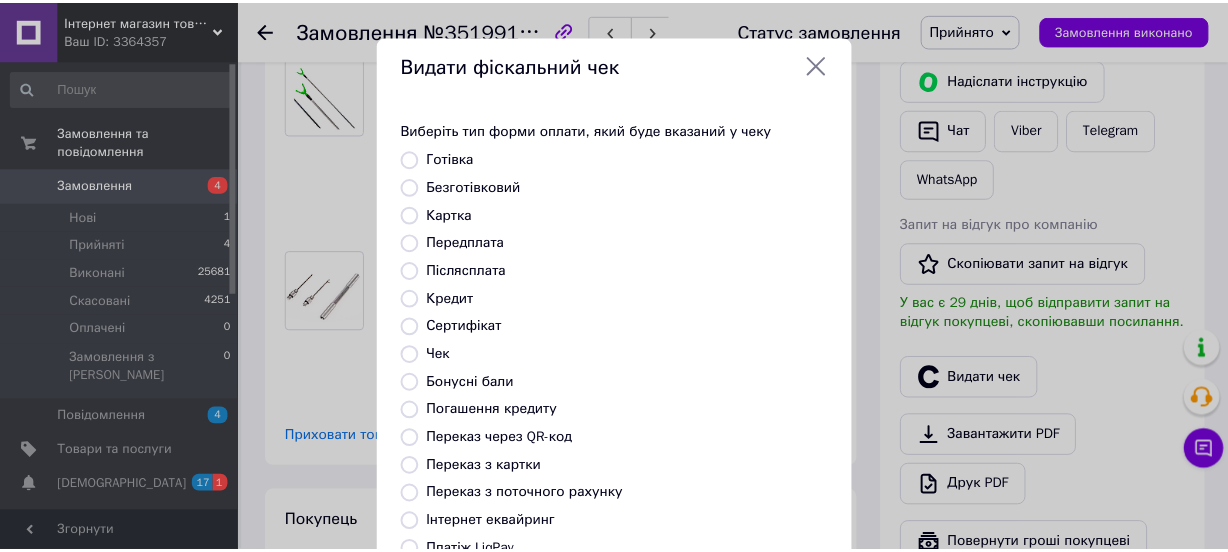 scroll, scrollTop: 307, scrollLeft: 0, axis: vertical 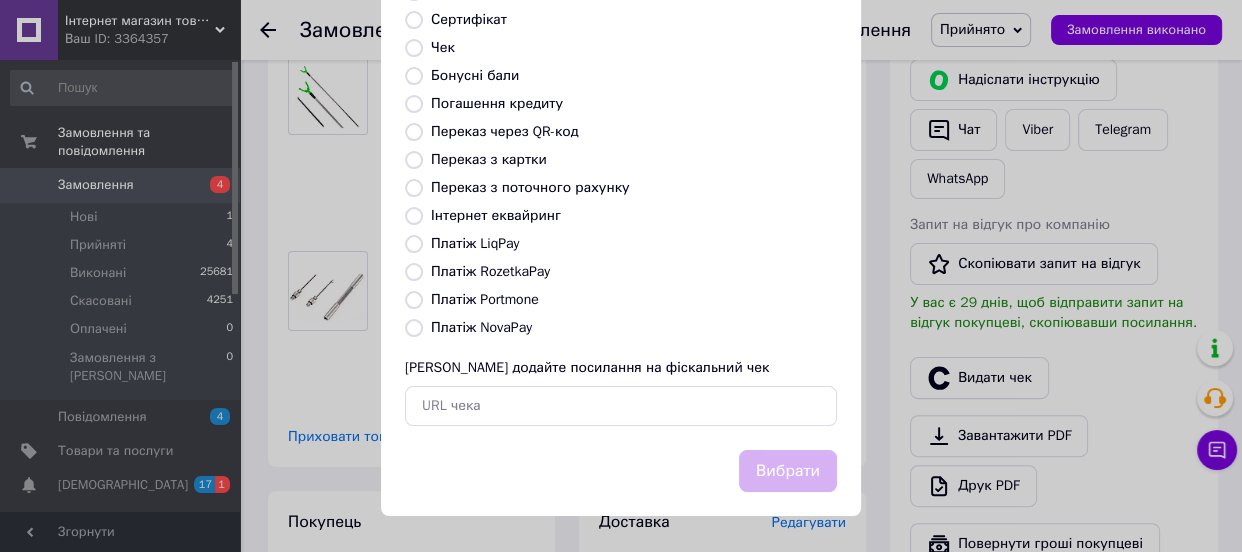 click on "Інтернет еквайринг" at bounding box center [496, 215] 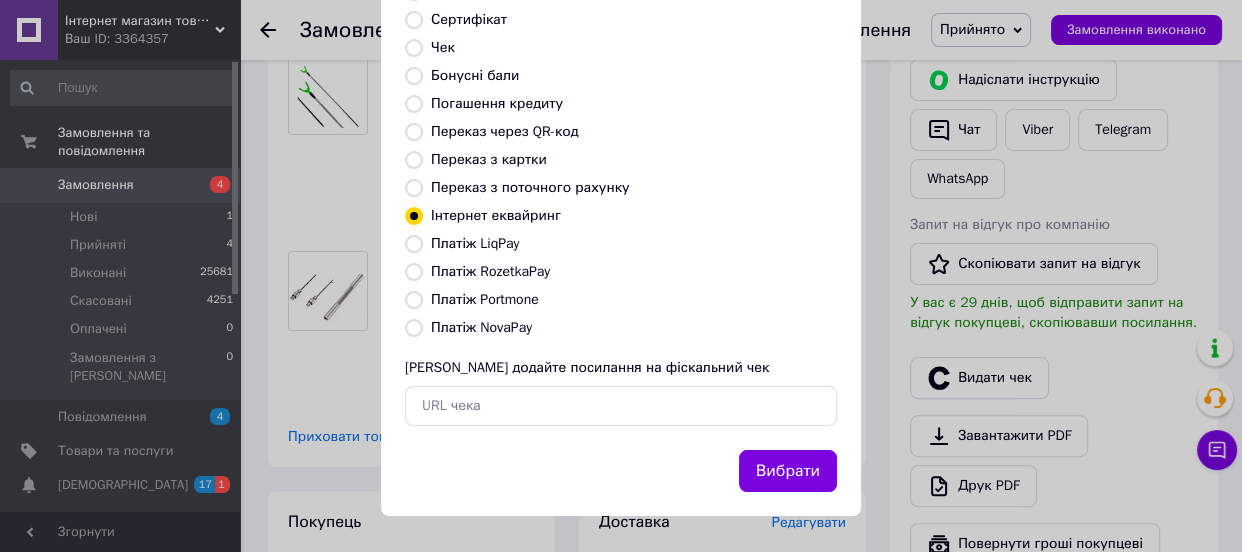 click on "Вибрати" at bounding box center (788, 471) 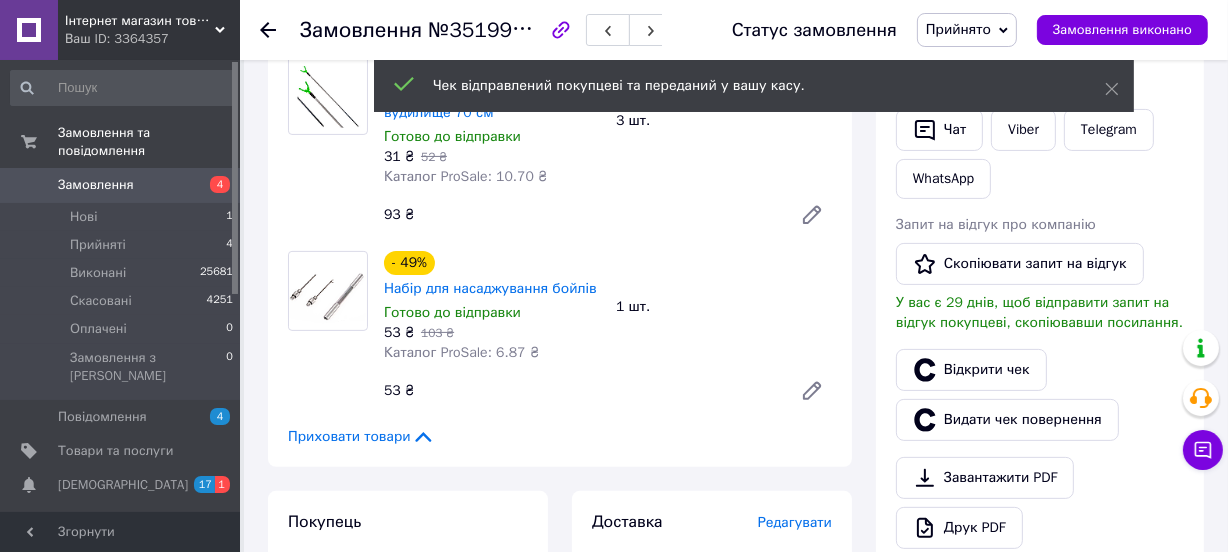 scroll, scrollTop: 0, scrollLeft: 0, axis: both 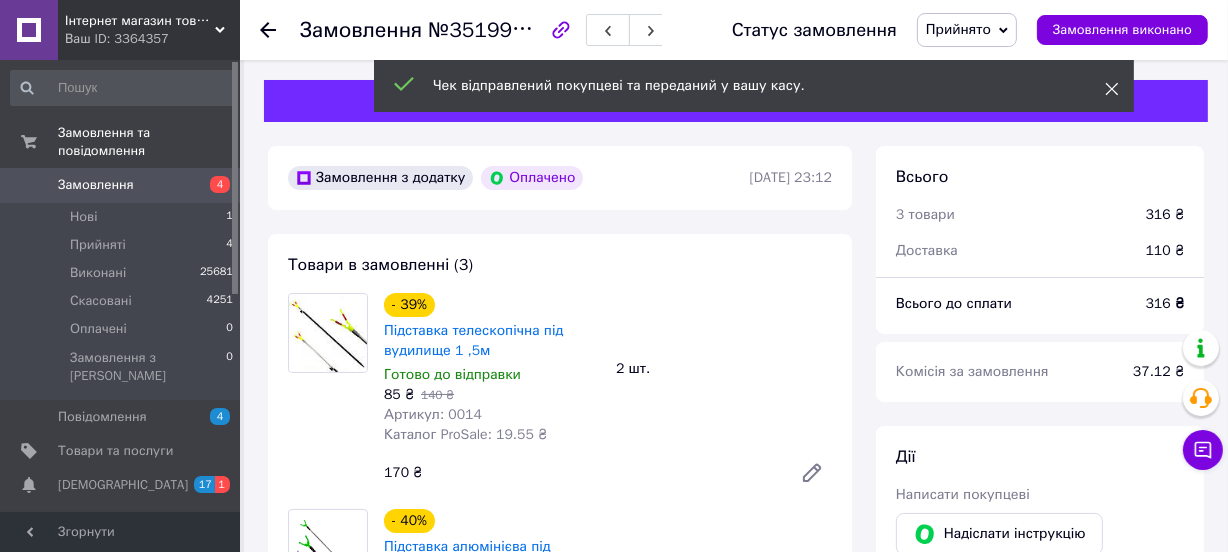 click 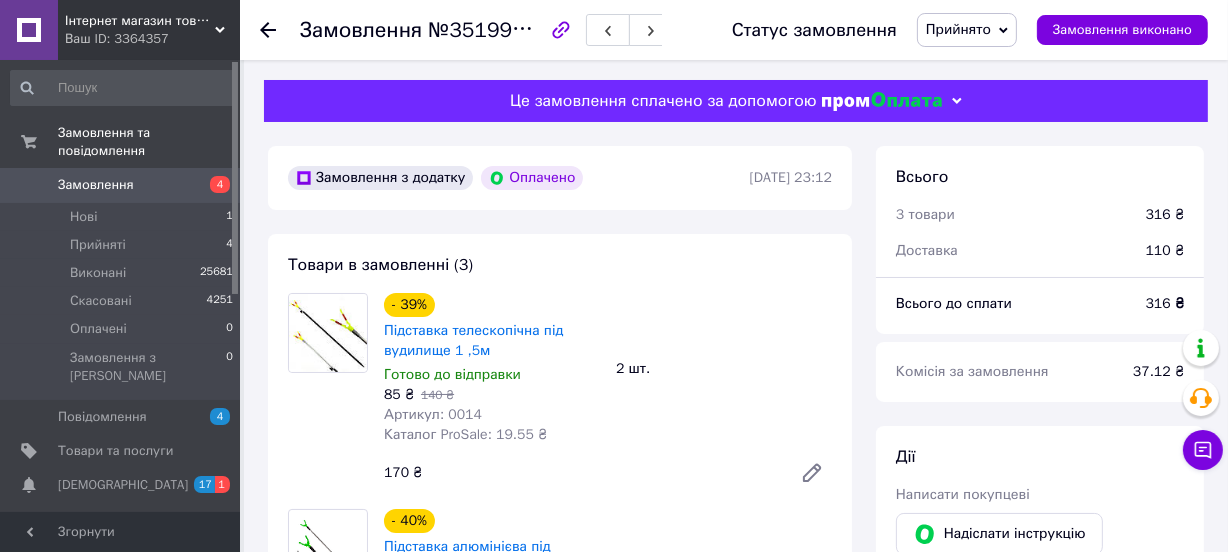 click on "Прийнято" at bounding box center (958, 29) 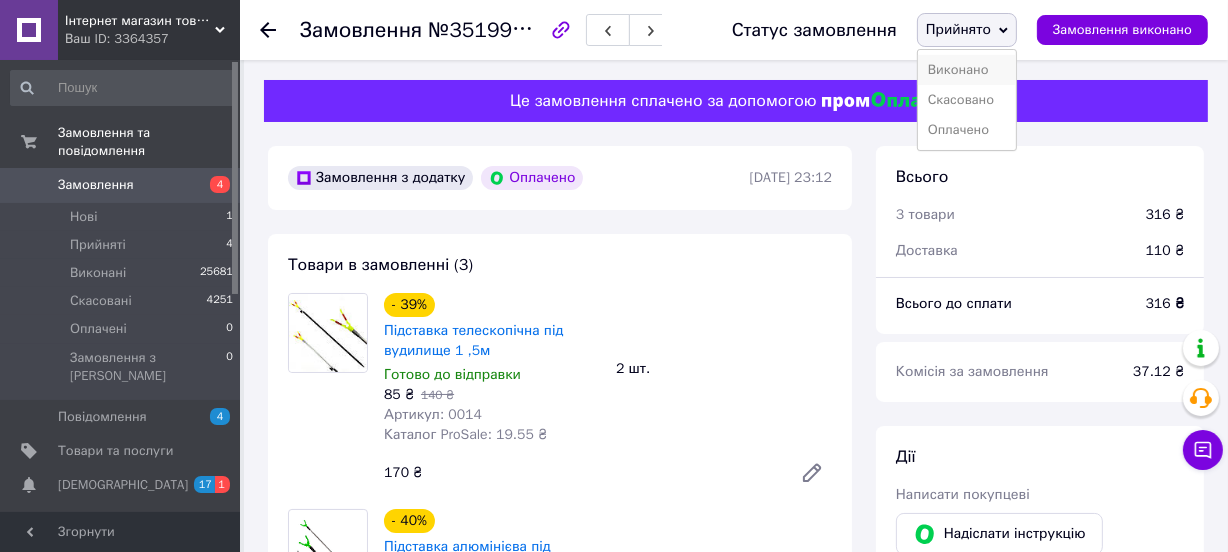 click on "Виконано" at bounding box center (967, 70) 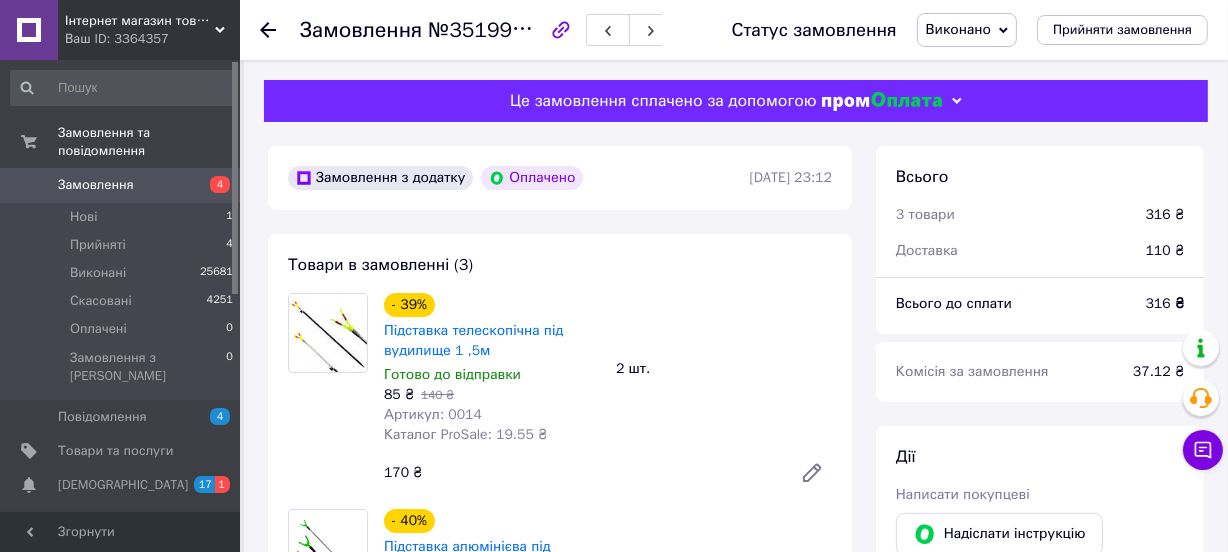 click on "Замовлення 4" at bounding box center [122, 185] 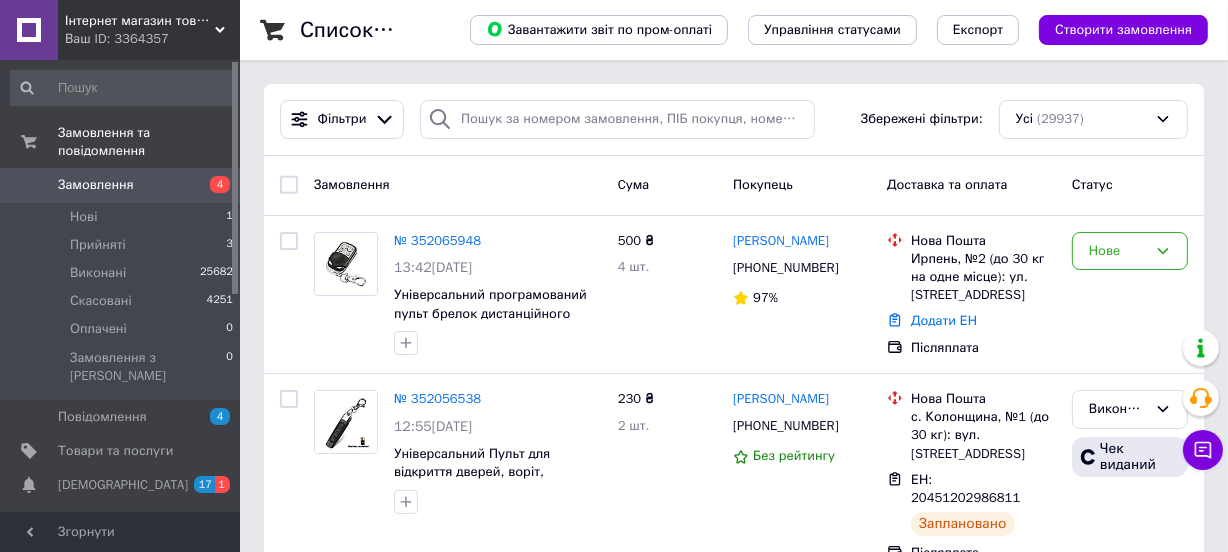 click on "Фільтри Збережені фільтри: Усі (29937)" at bounding box center [734, 120] 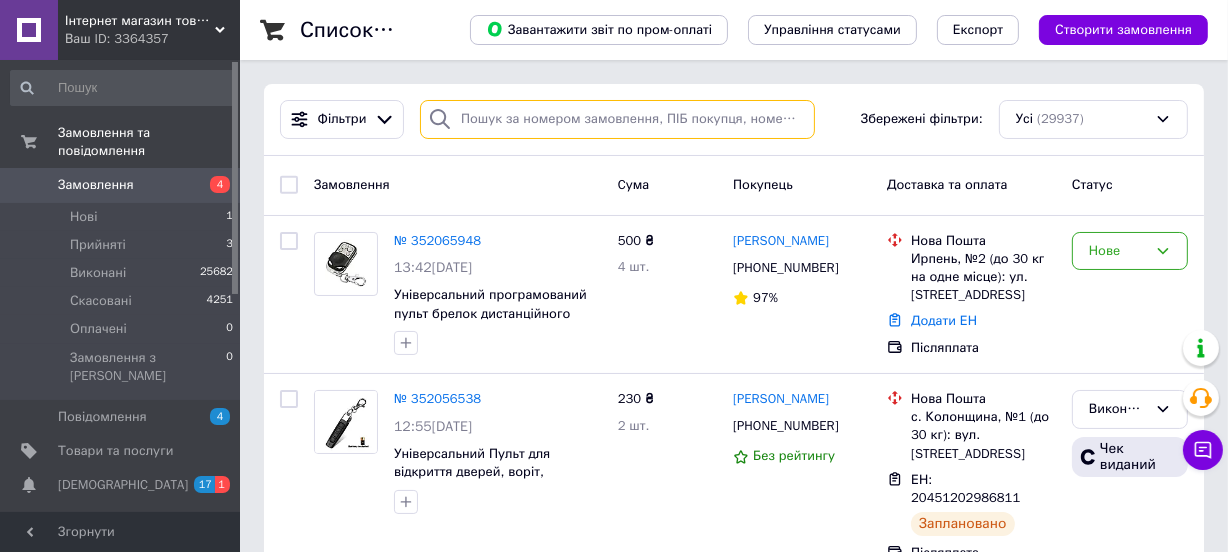 click at bounding box center (617, 119) 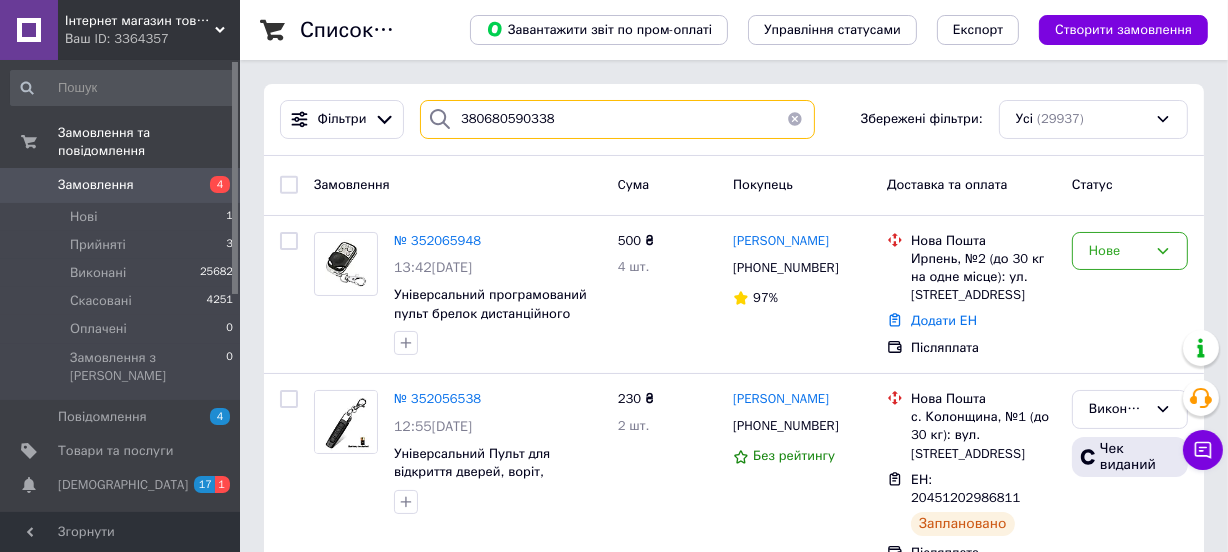 type on "380680590338" 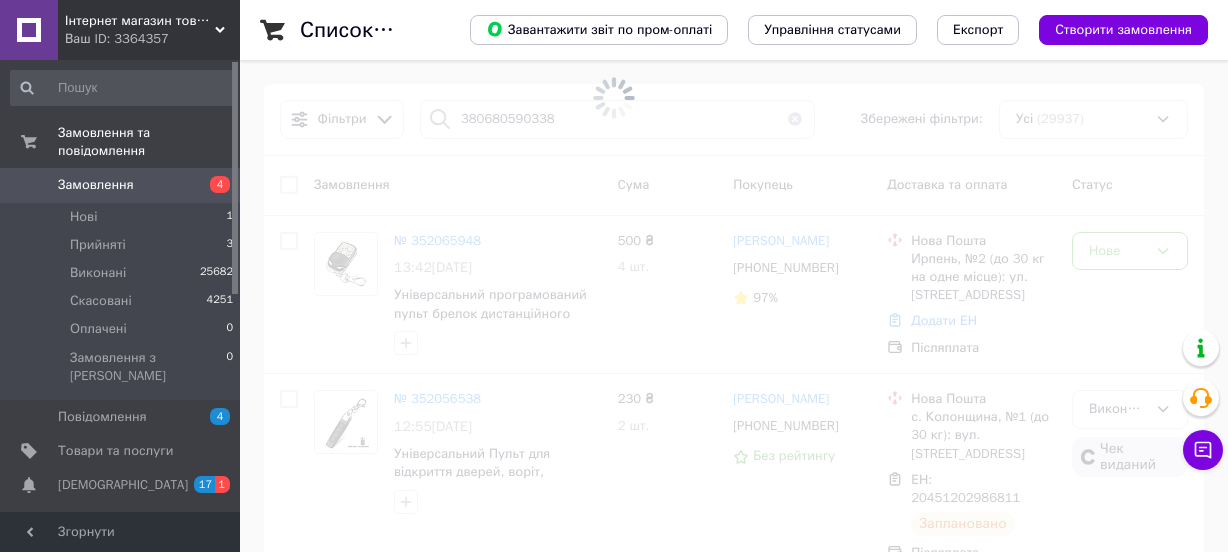 scroll, scrollTop: 0, scrollLeft: 0, axis: both 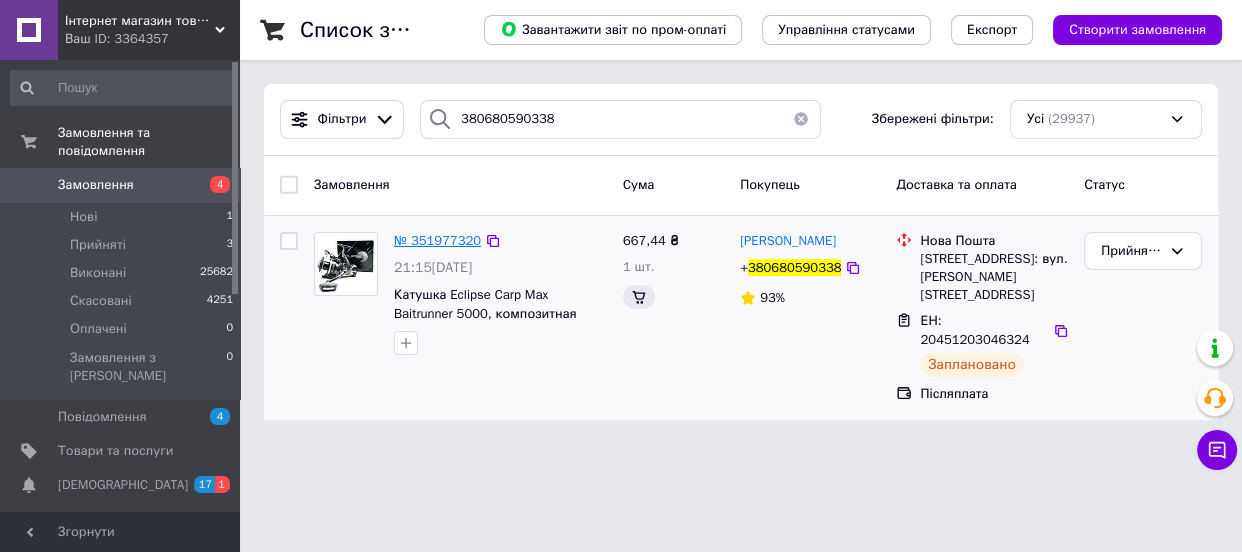 type on "380680590338" 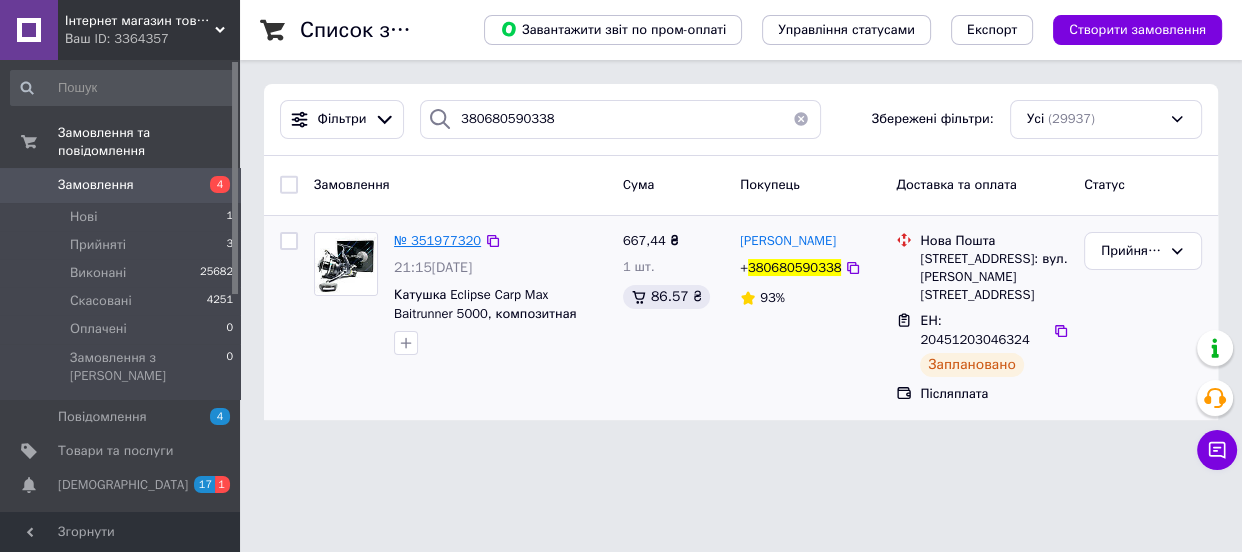click on "№ 351977320" at bounding box center [437, 240] 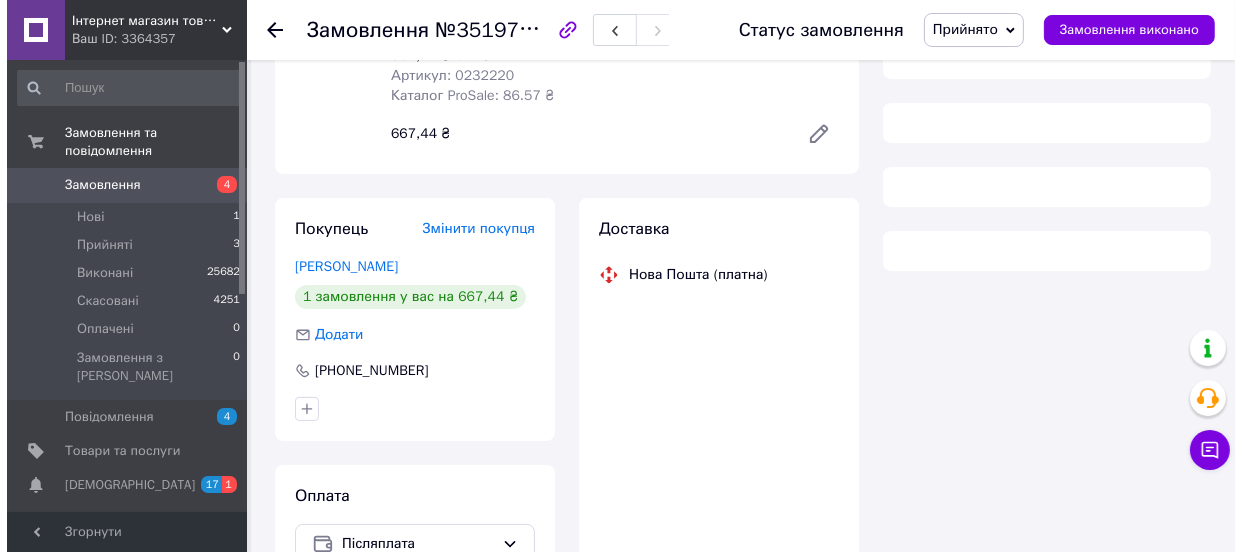 scroll, scrollTop: 416, scrollLeft: 0, axis: vertical 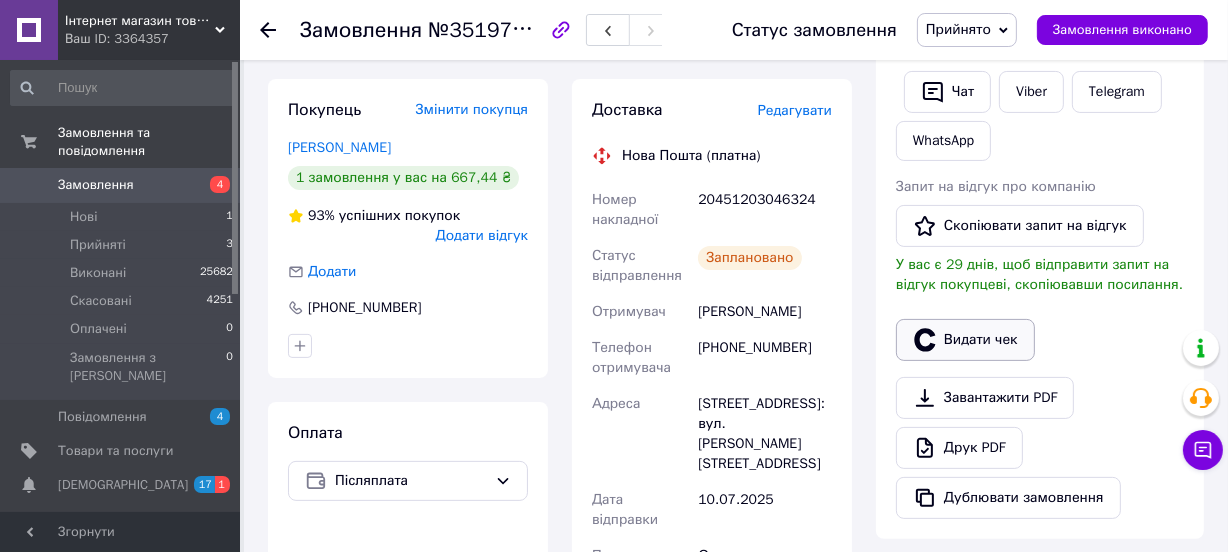 click on "Видати чек" at bounding box center (965, 340) 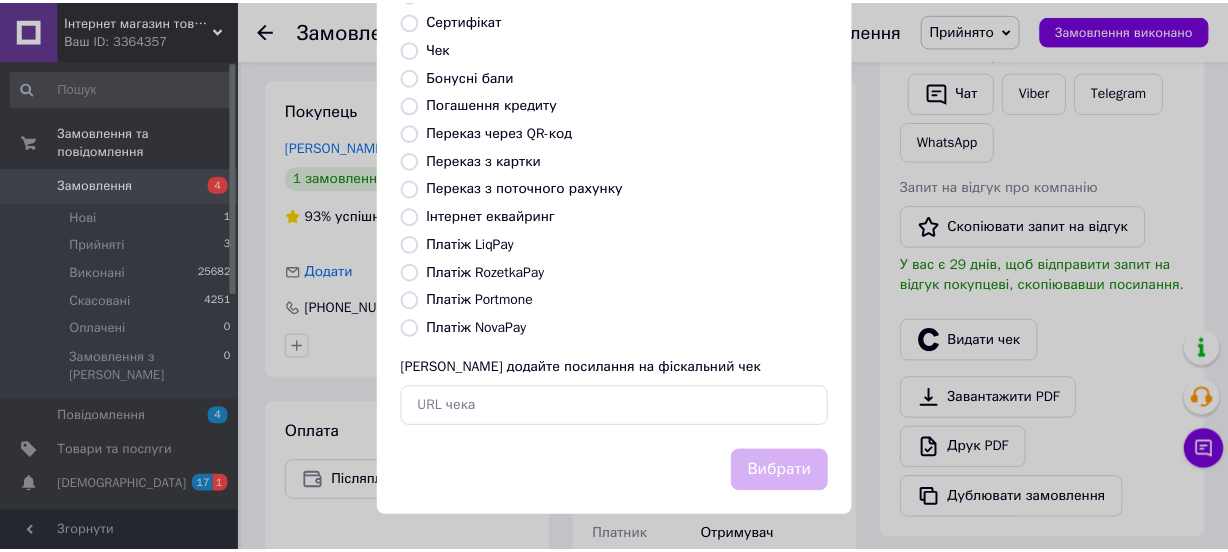 scroll, scrollTop: 307, scrollLeft: 0, axis: vertical 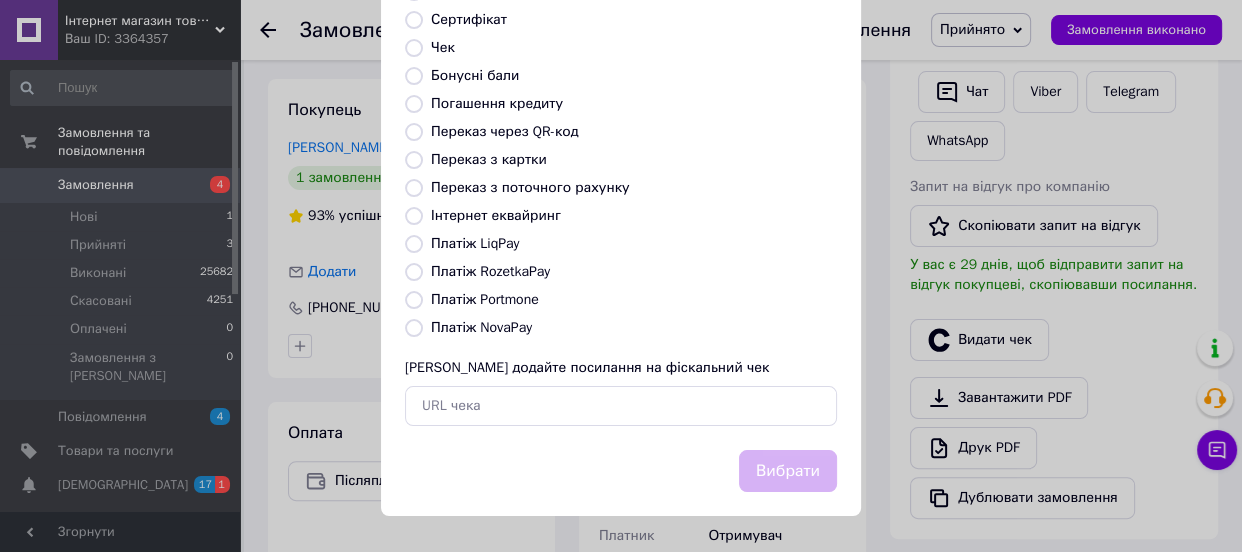click on "Платіж NovaPay" at bounding box center [414, 328] 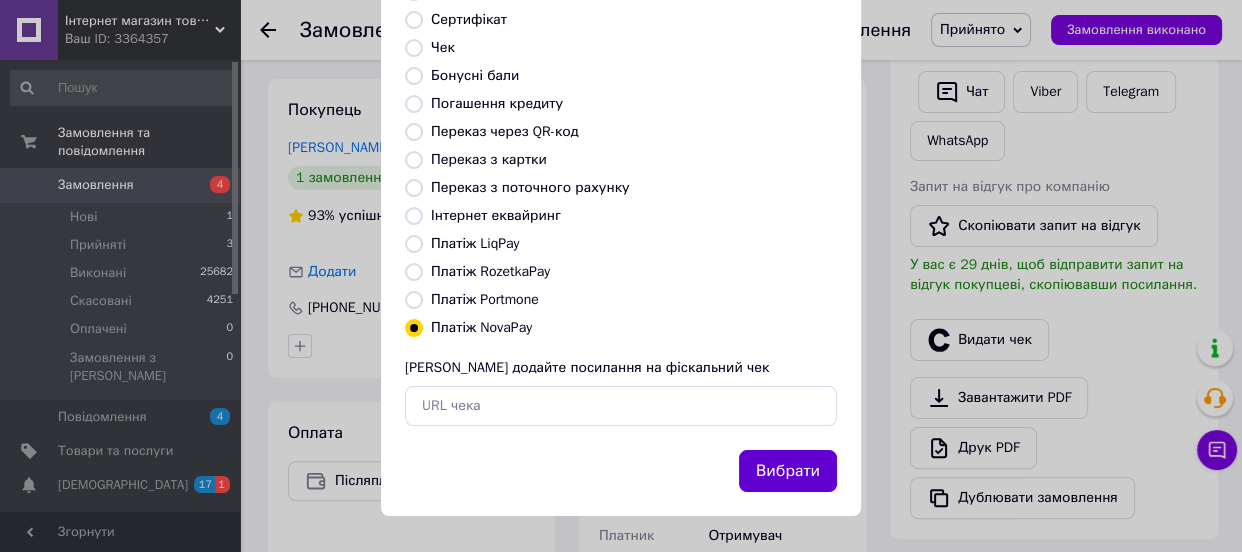 click on "Вибрати" at bounding box center (788, 471) 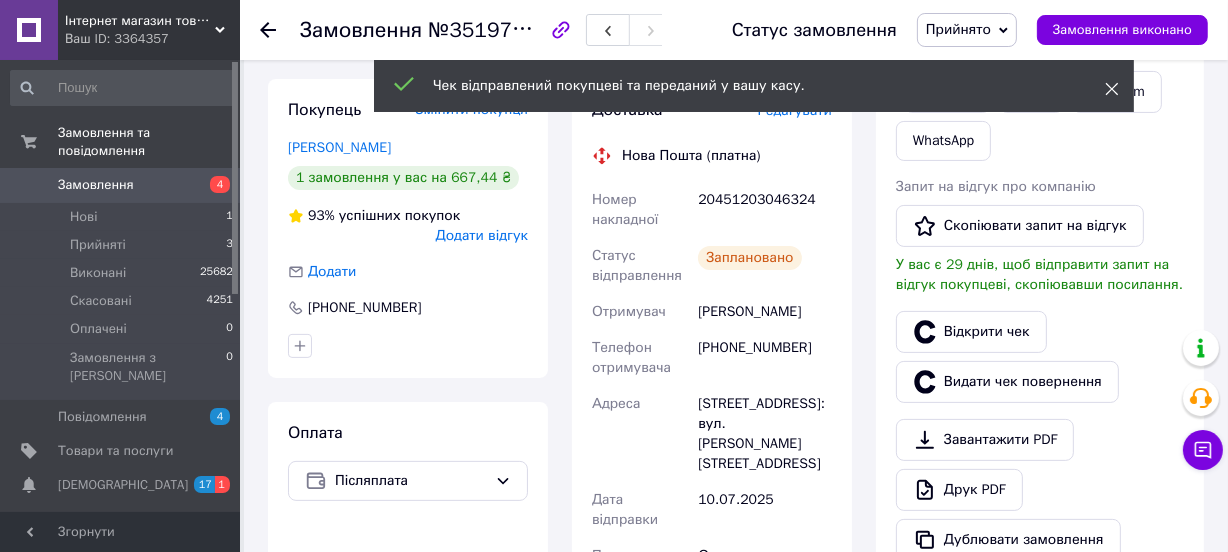 click 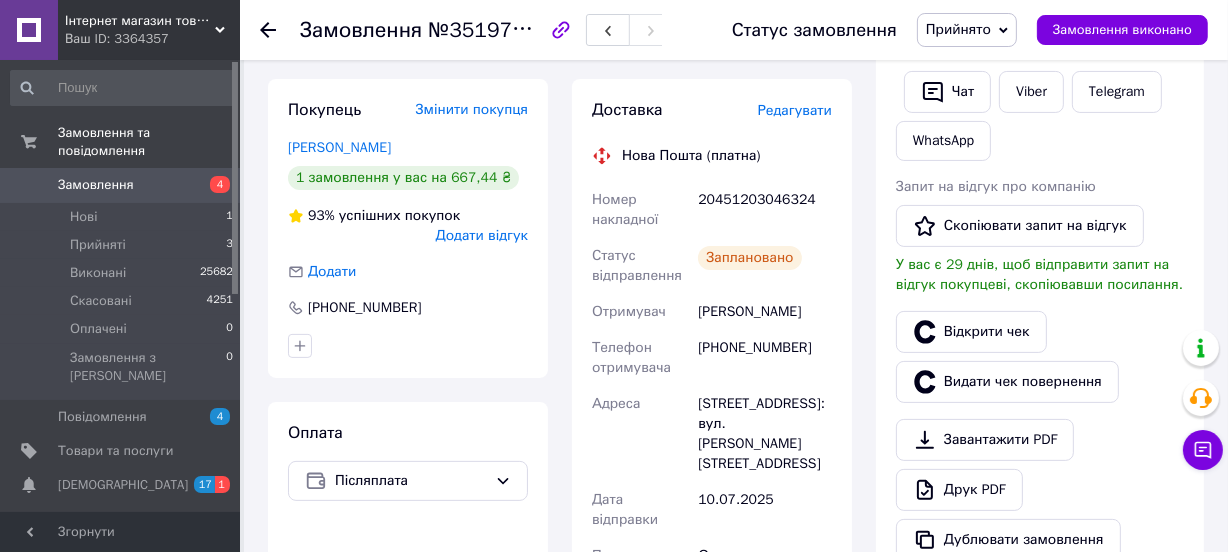 click on "Прийнято" at bounding box center [967, 30] 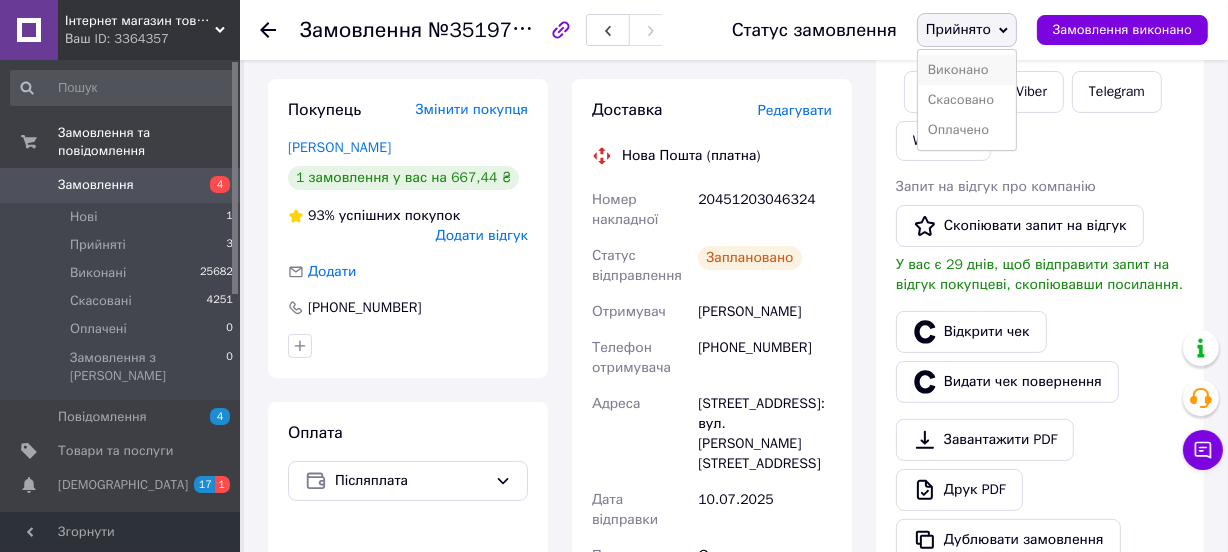 click on "Виконано" at bounding box center (967, 70) 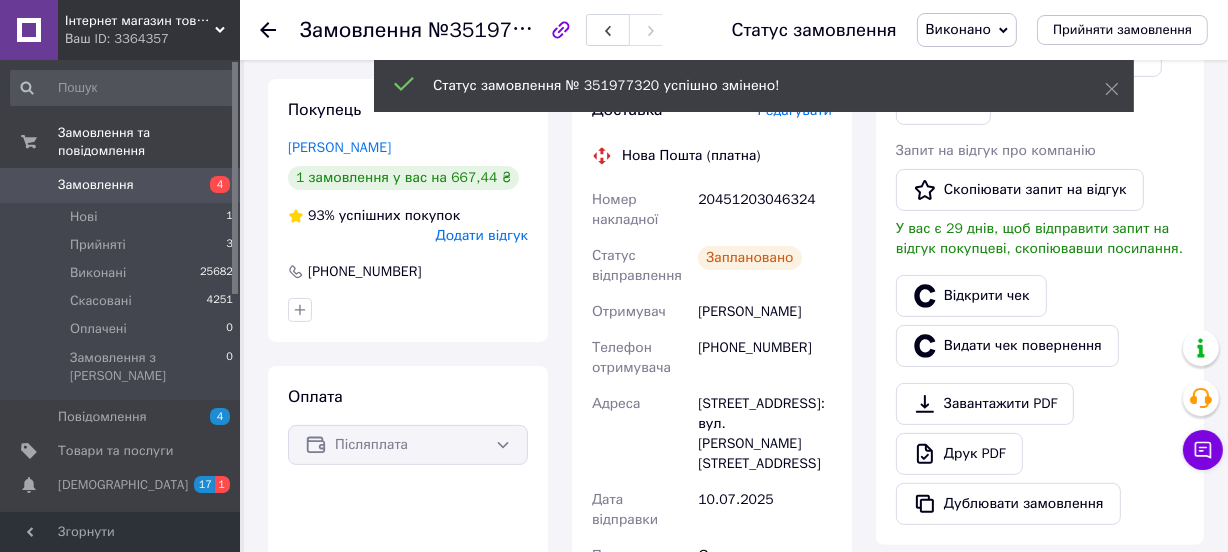 scroll, scrollTop: 0, scrollLeft: 0, axis: both 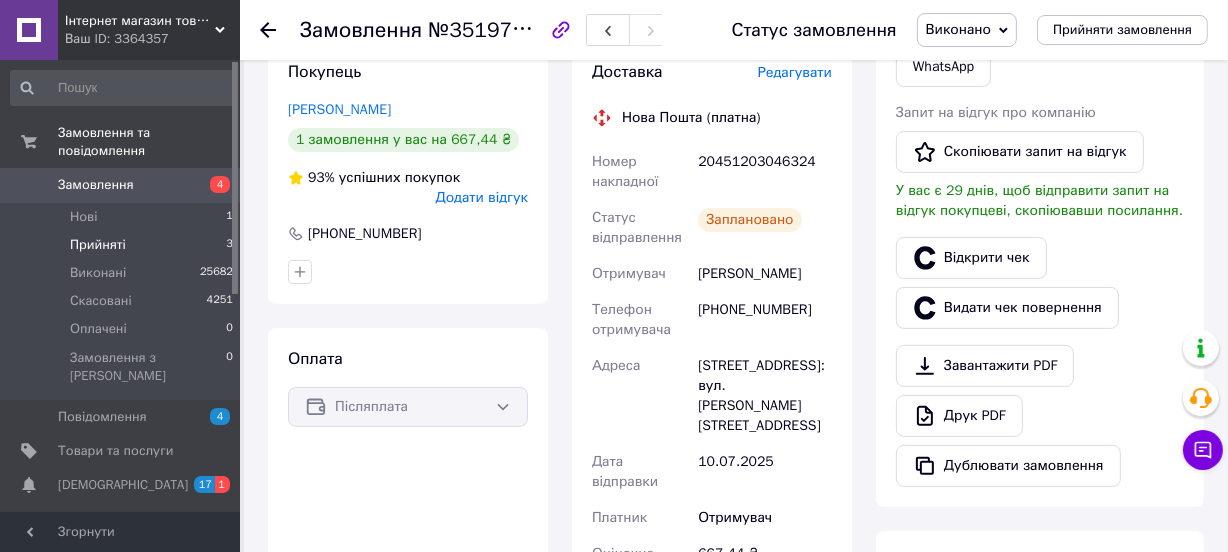click on "Прийняті 3" at bounding box center (122, 245) 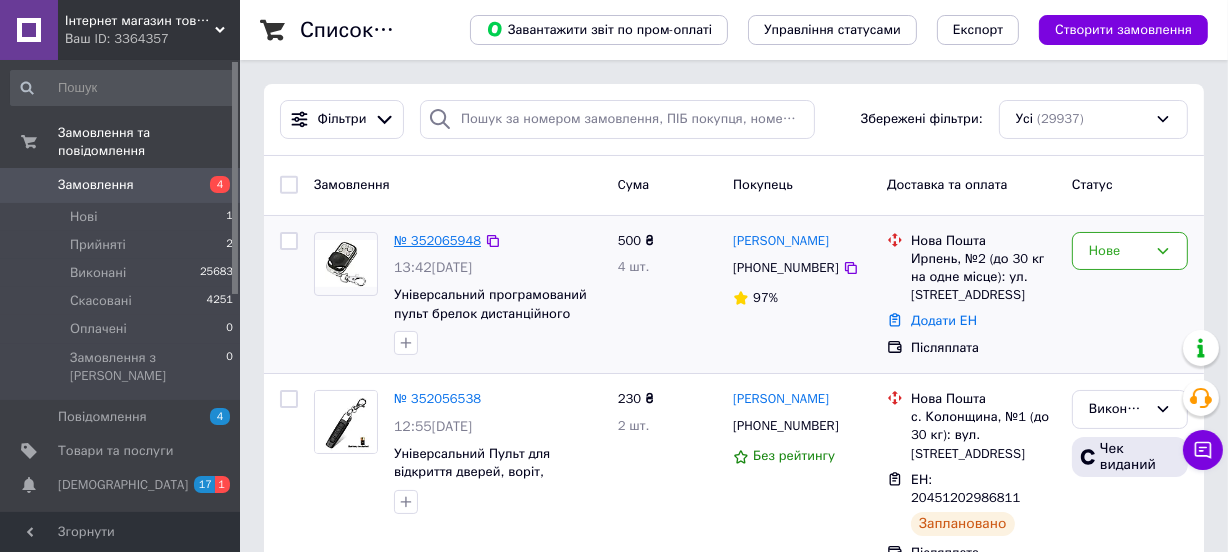 click on "№ 352065948" at bounding box center [437, 240] 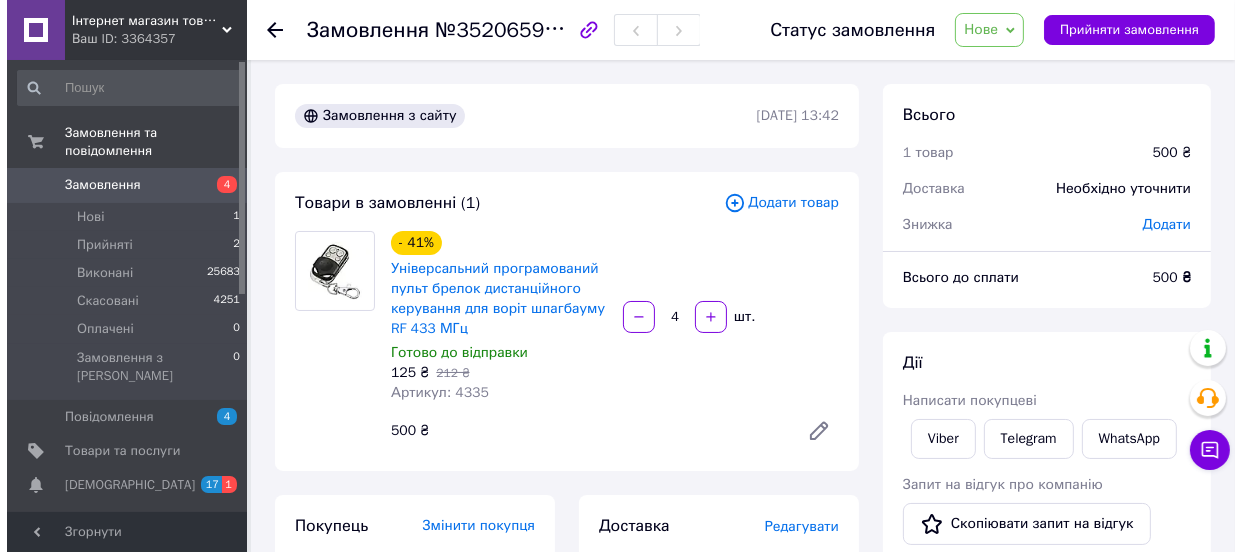scroll, scrollTop: 454, scrollLeft: 0, axis: vertical 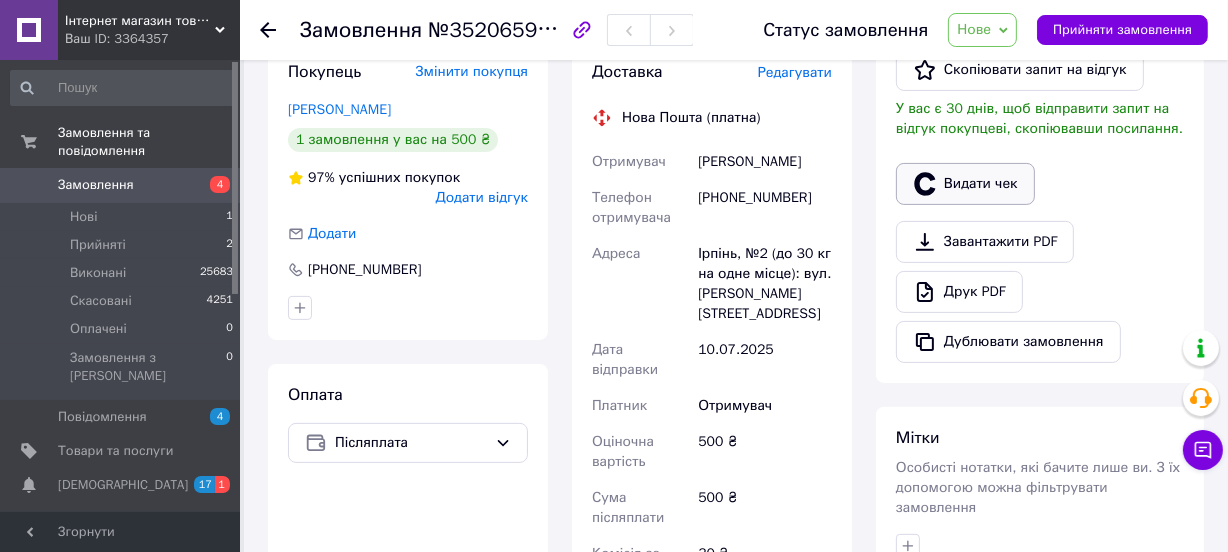 click on "Видати чек" at bounding box center [965, 184] 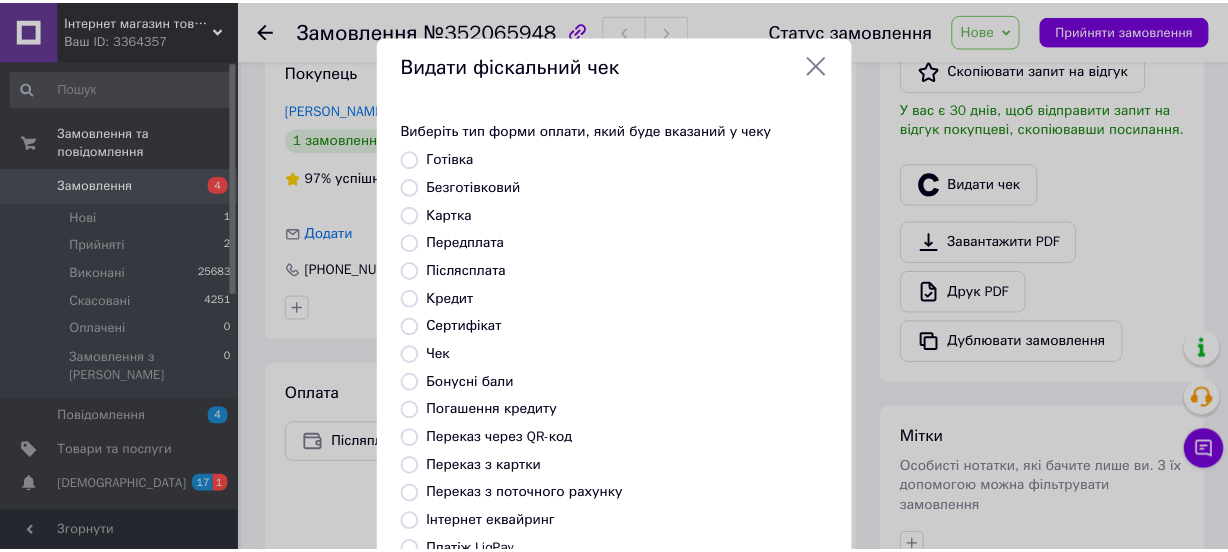 scroll, scrollTop: 307, scrollLeft: 0, axis: vertical 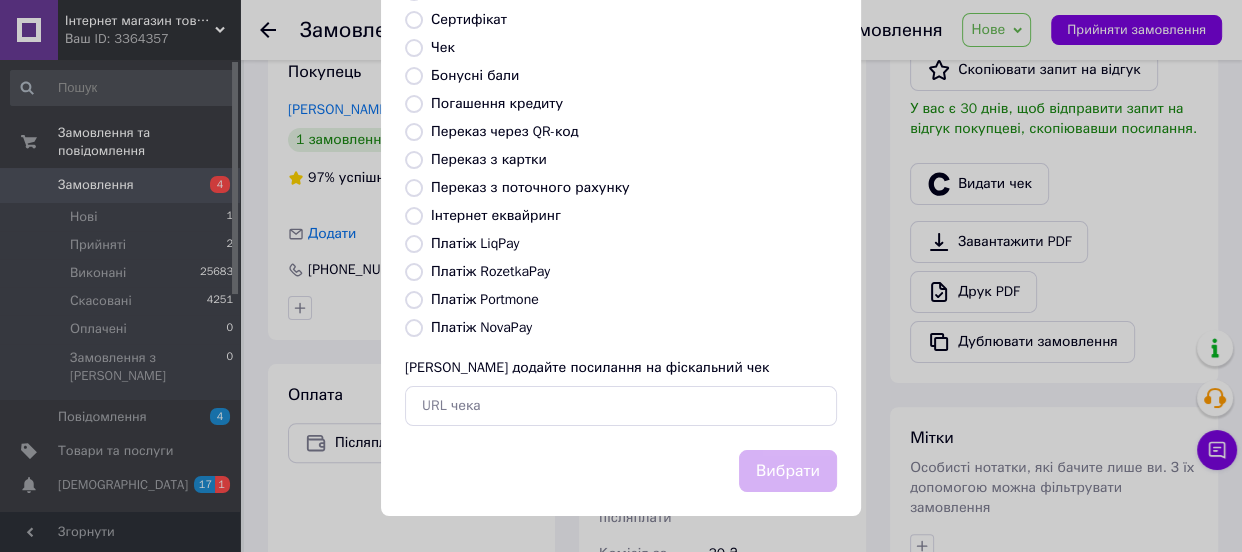 click on "Платіж NovaPay" at bounding box center (481, 327) 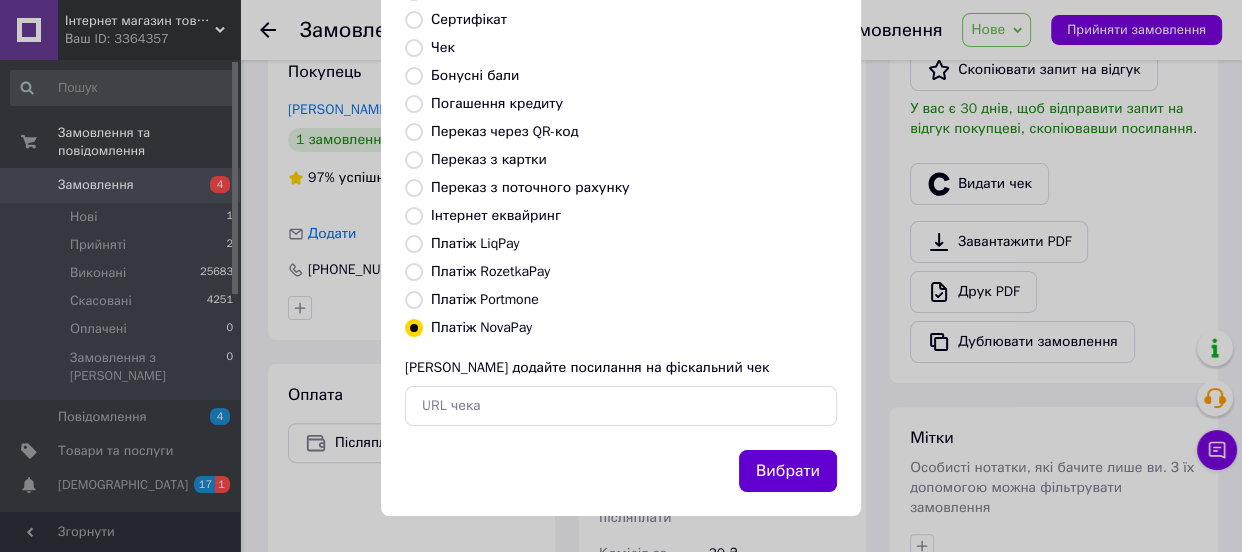 click on "Вибрати" at bounding box center [788, 471] 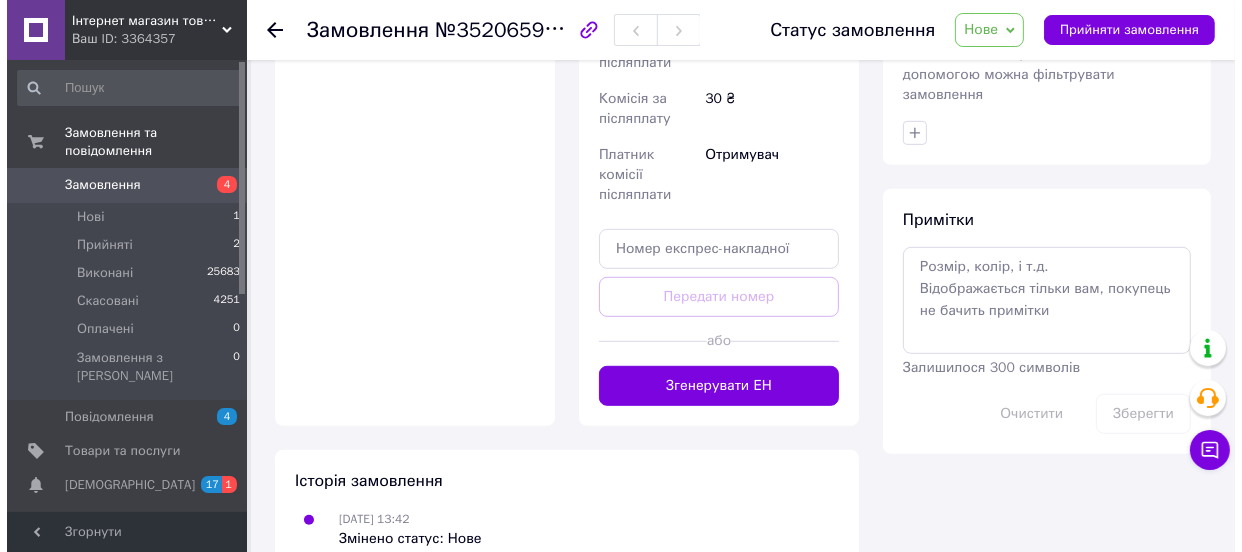 scroll, scrollTop: 454, scrollLeft: 0, axis: vertical 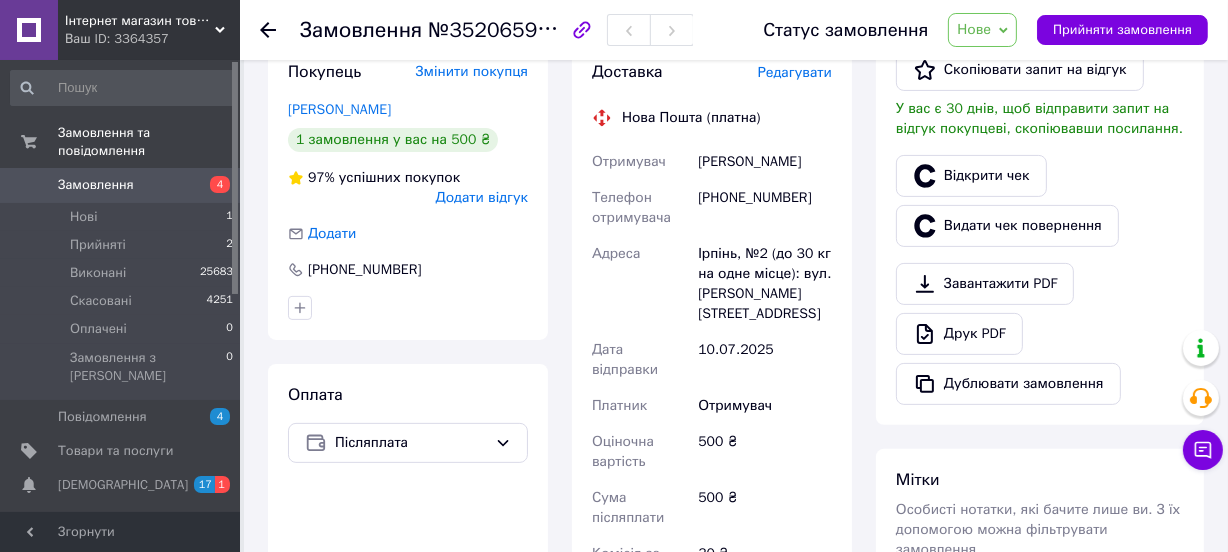 click on "Редагувати" at bounding box center [795, 72] 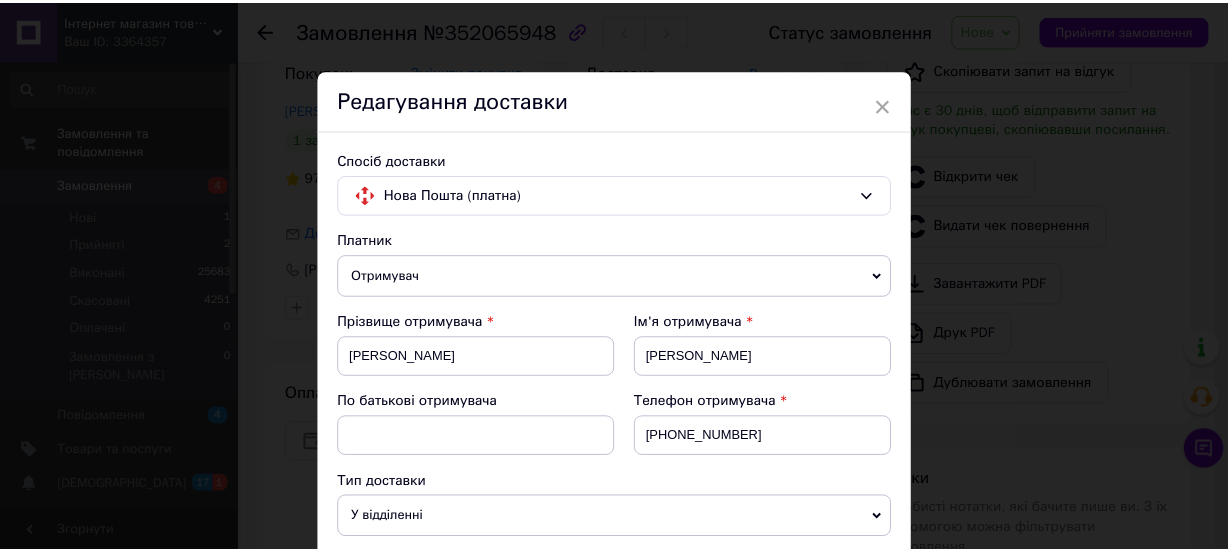 scroll, scrollTop: 1194, scrollLeft: 0, axis: vertical 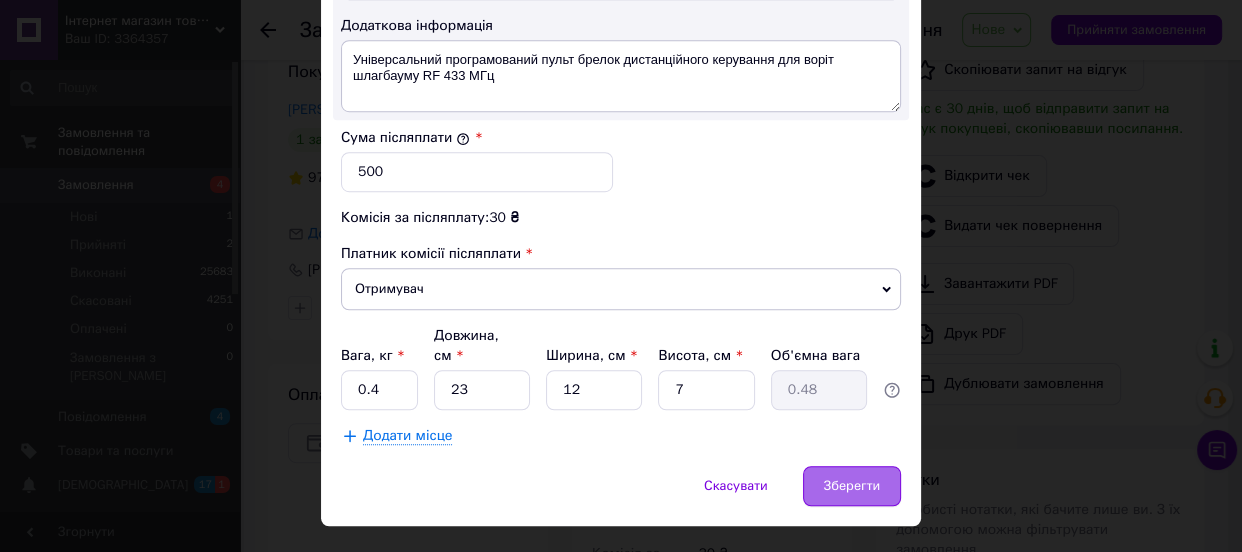 click on "Зберегти" at bounding box center [852, 486] 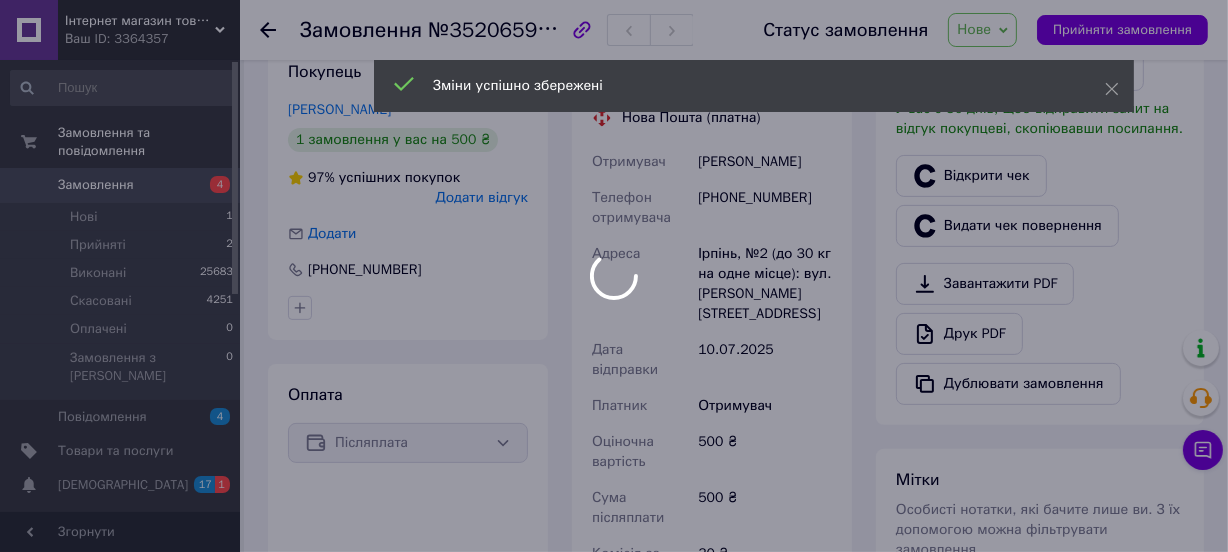 scroll, scrollTop: 909, scrollLeft: 0, axis: vertical 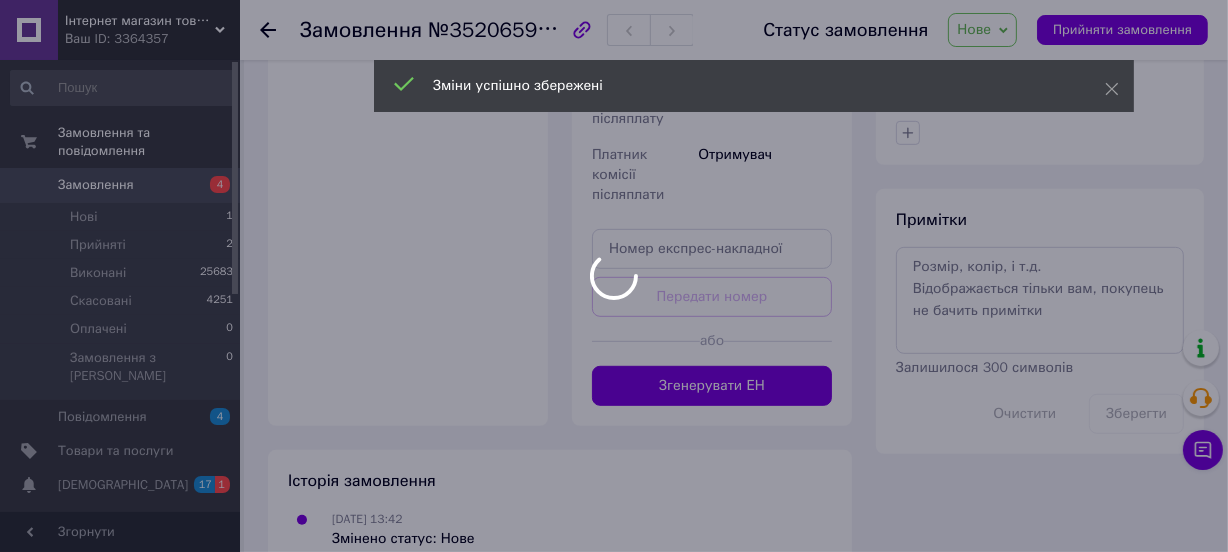 click at bounding box center (614, 276) 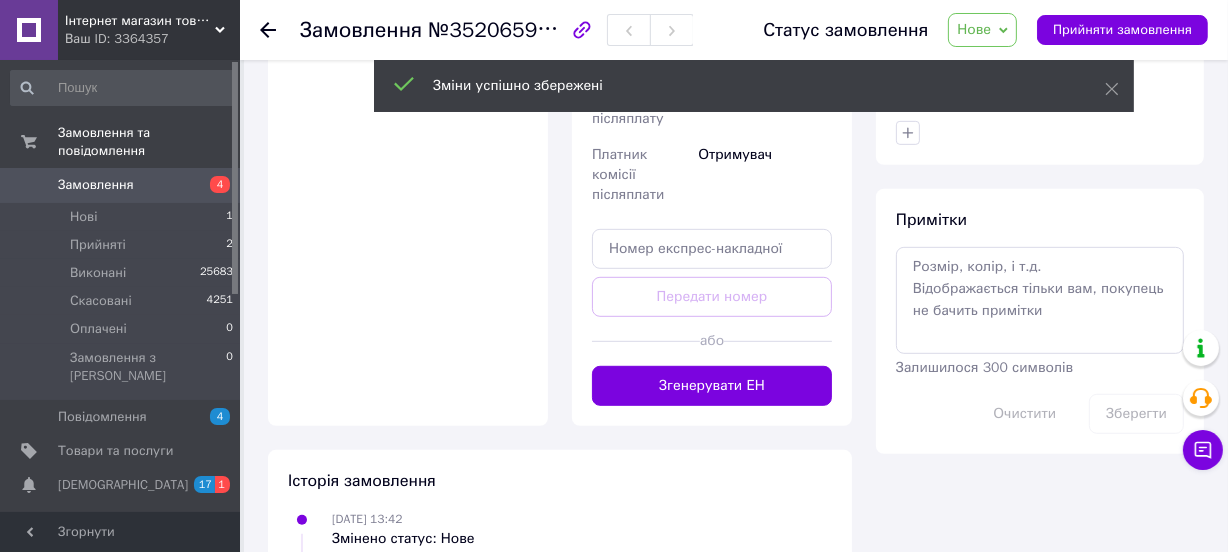 click on "Згенерувати ЕН" at bounding box center (712, 386) 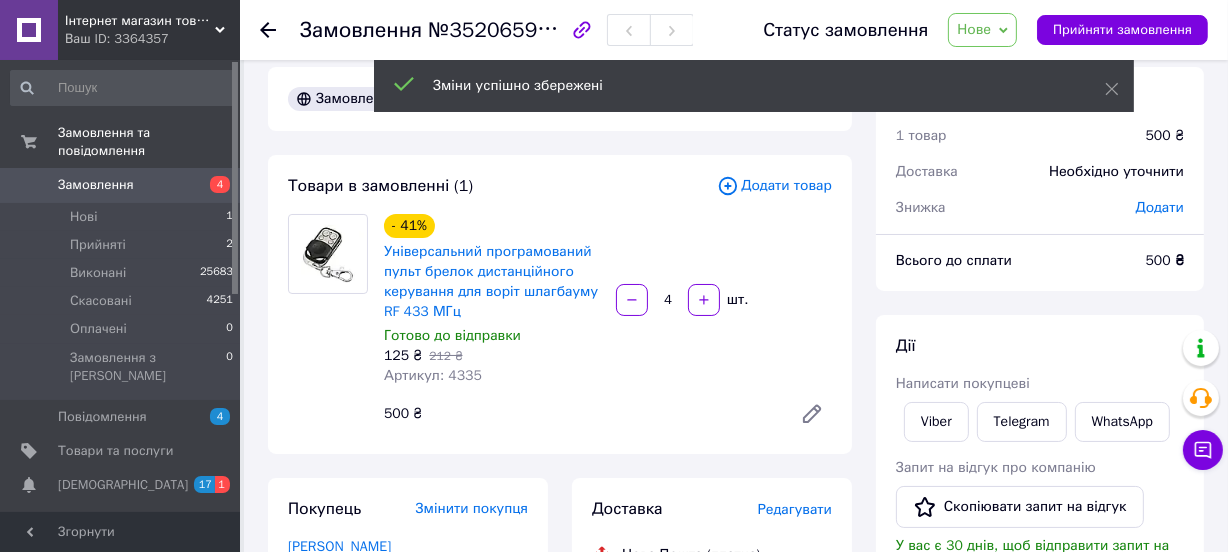 scroll, scrollTop: 0, scrollLeft: 0, axis: both 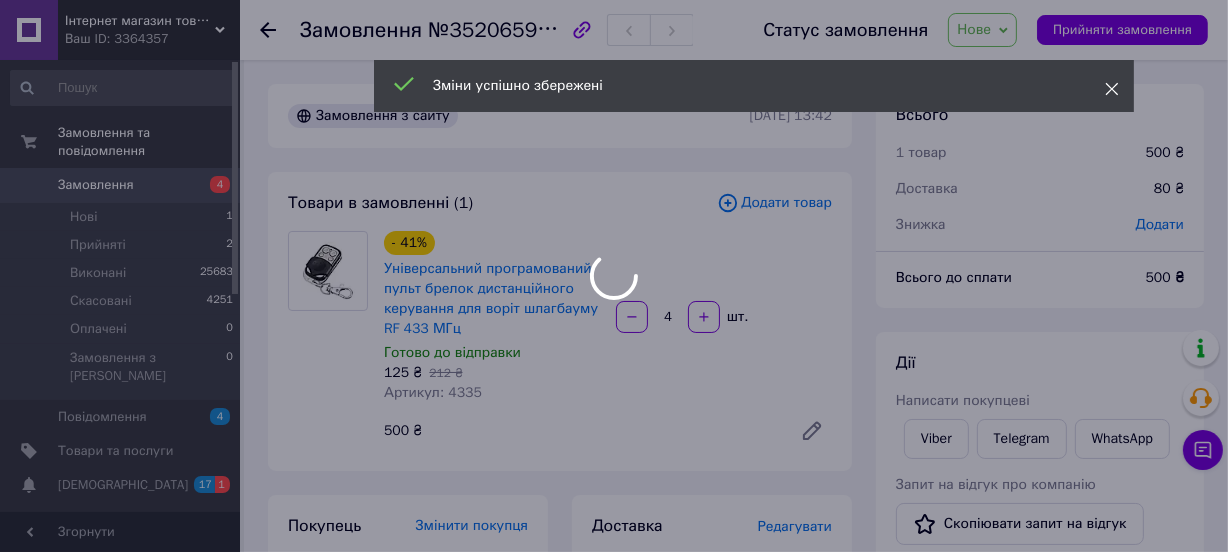 click 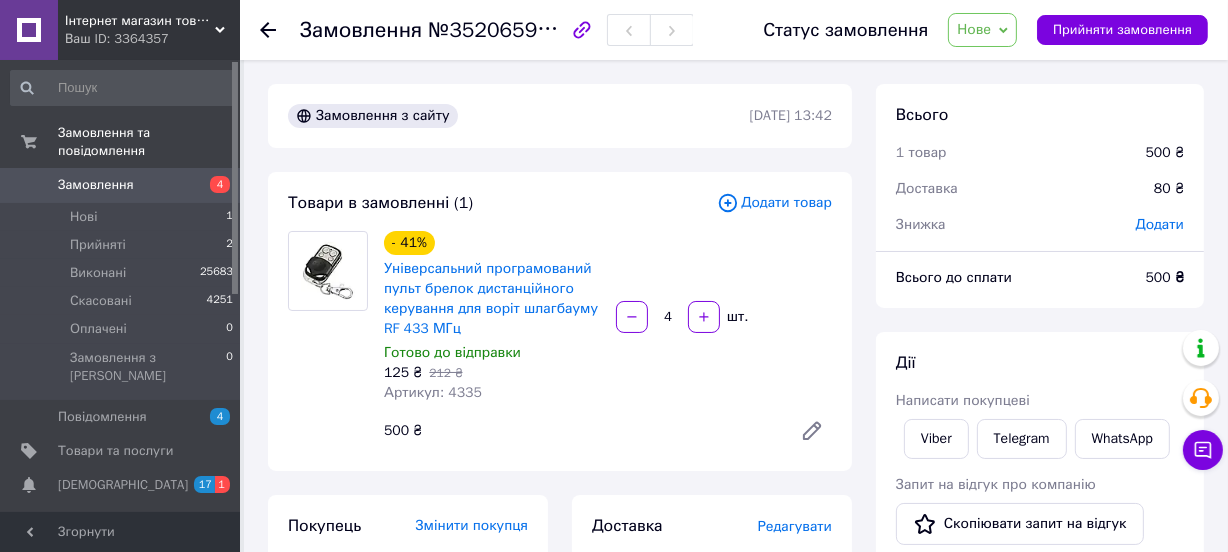 scroll, scrollTop: 454, scrollLeft: 0, axis: vertical 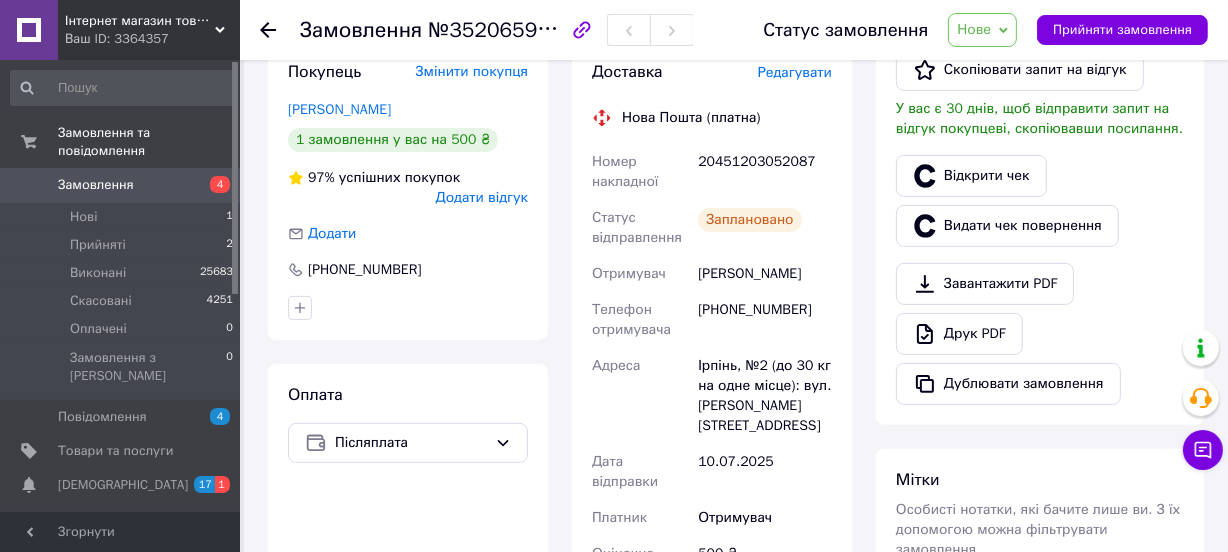 click on "Нове" at bounding box center (982, 30) 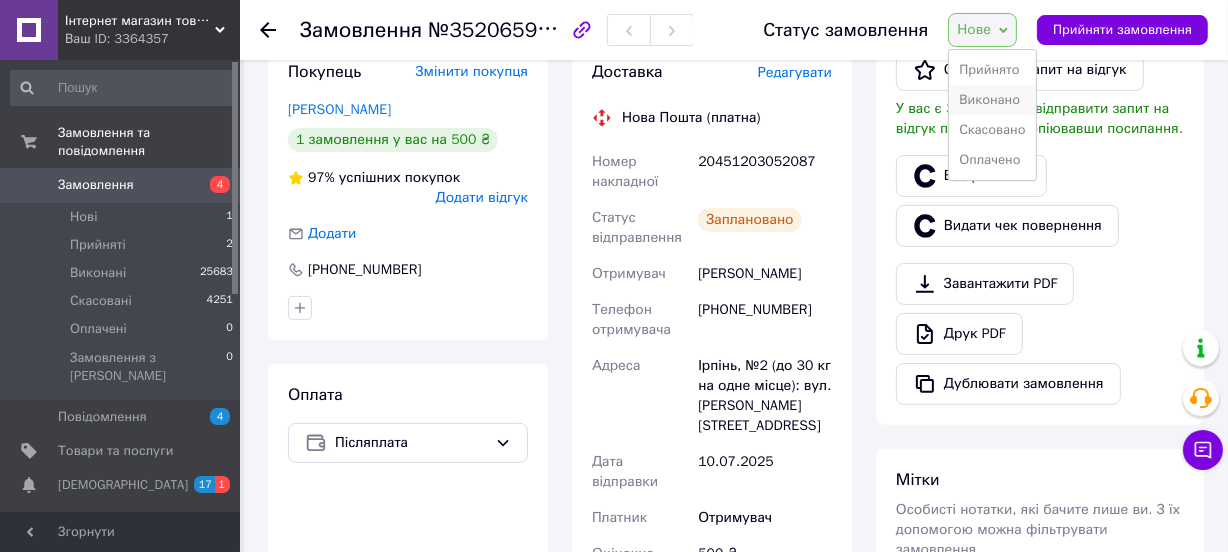 click on "Виконано" at bounding box center (992, 100) 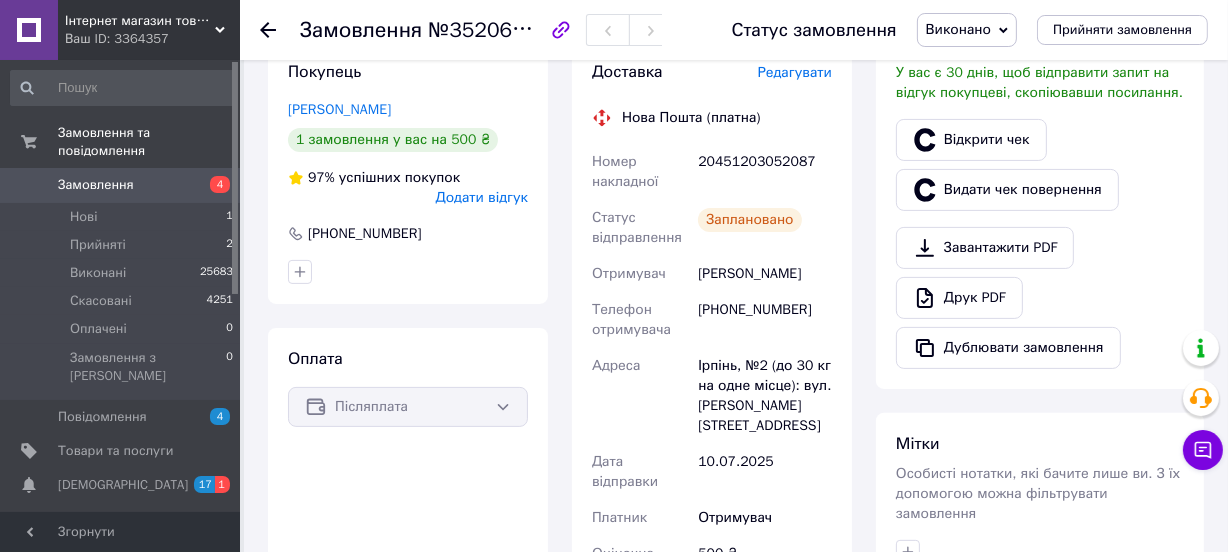 click on "Замовлення" at bounding box center (96, 185) 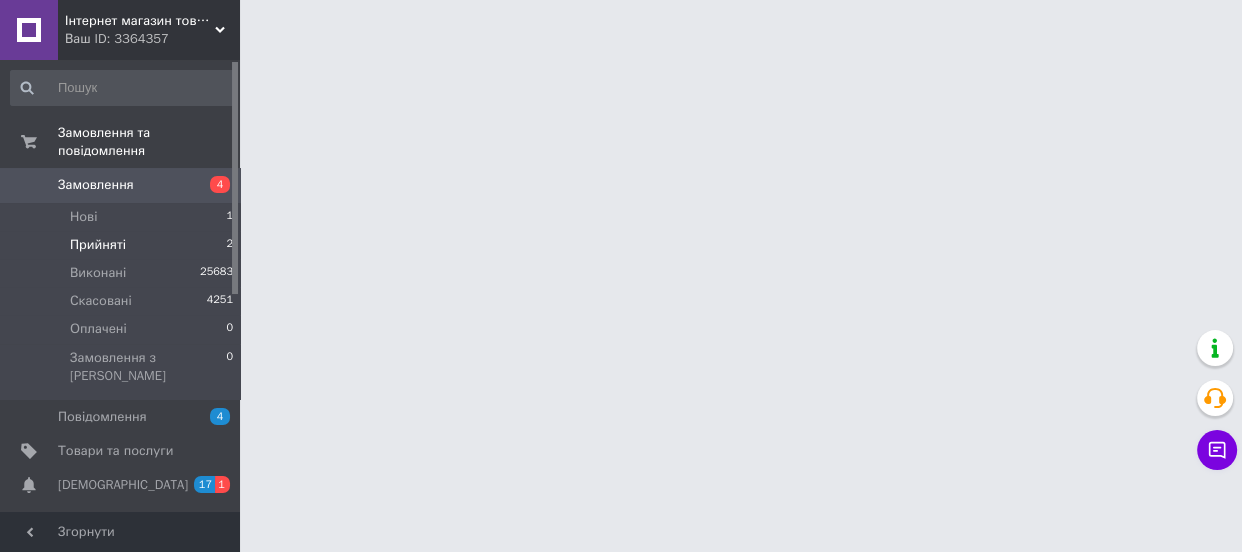click on "Прийняті 2" at bounding box center [122, 245] 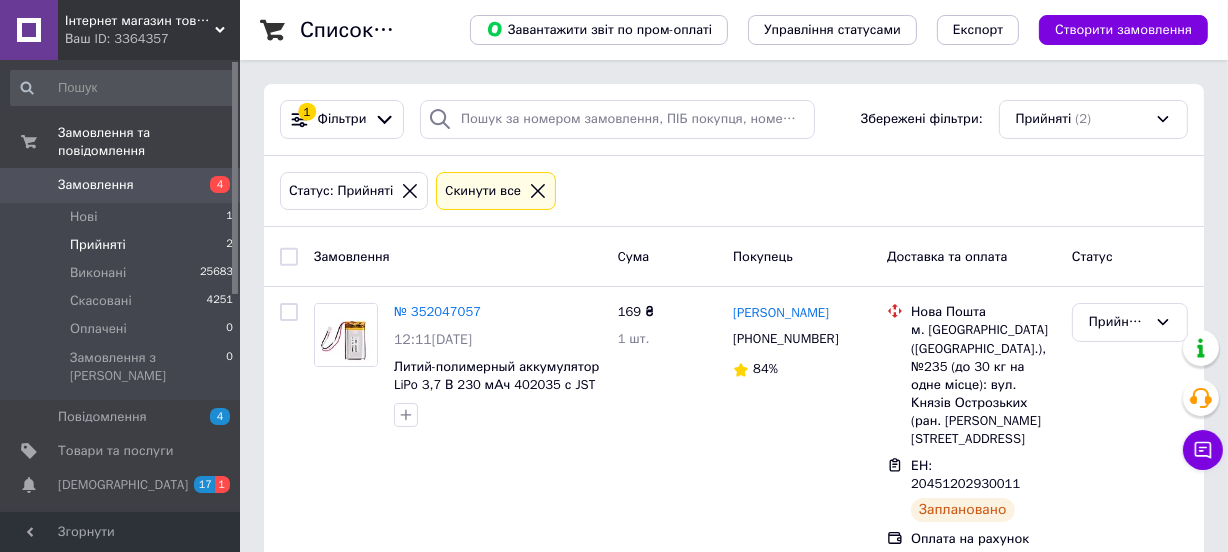 scroll, scrollTop: 221, scrollLeft: 0, axis: vertical 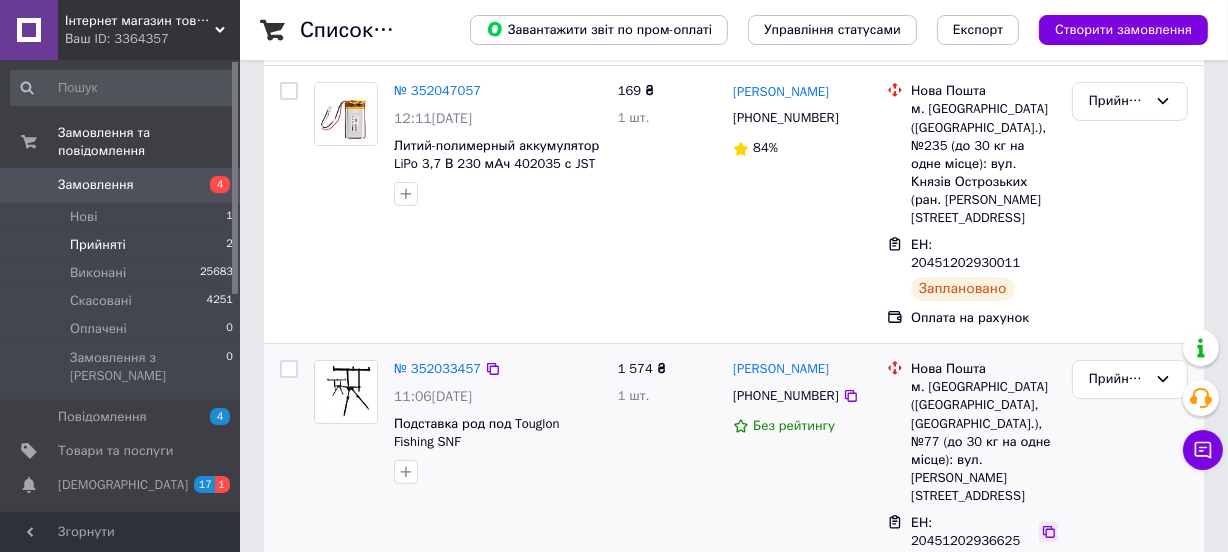 click at bounding box center (1048, 532) 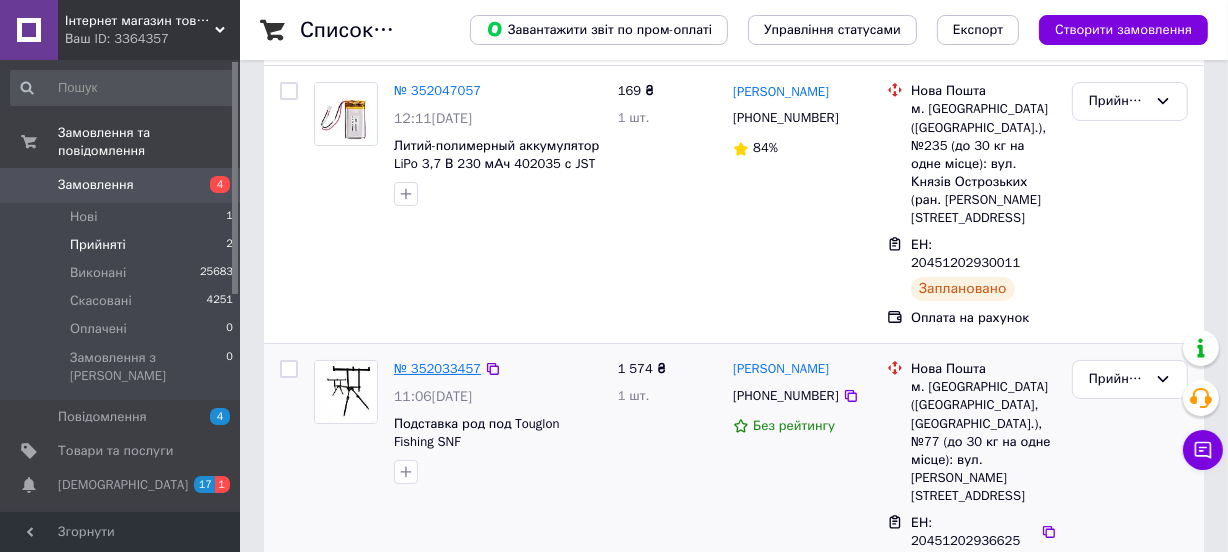 click on "№ 352033457" at bounding box center [437, 368] 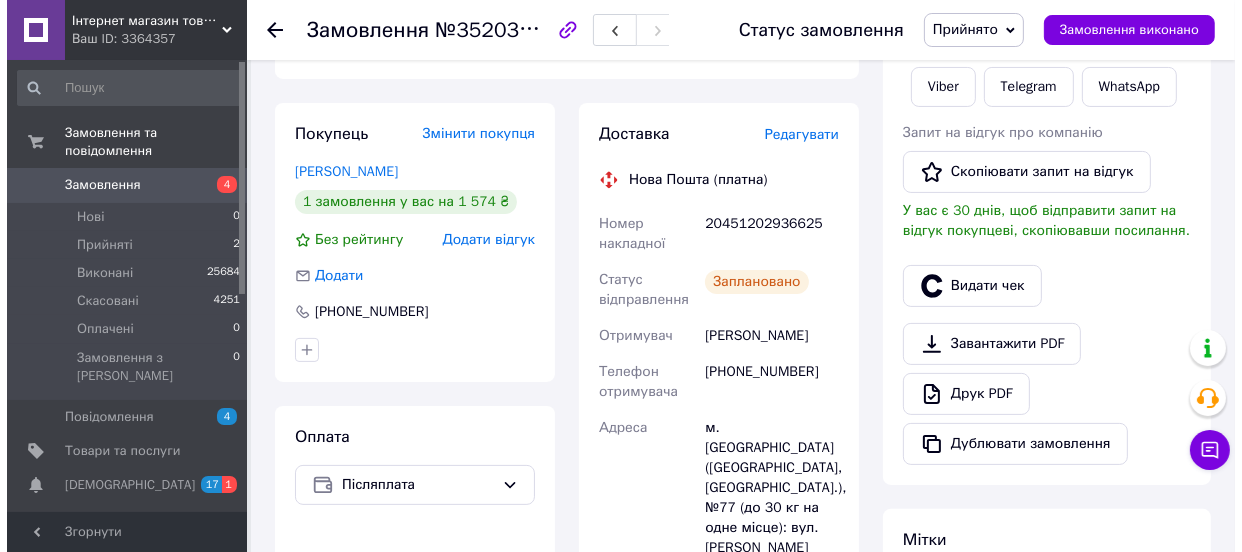 scroll, scrollTop: 361, scrollLeft: 0, axis: vertical 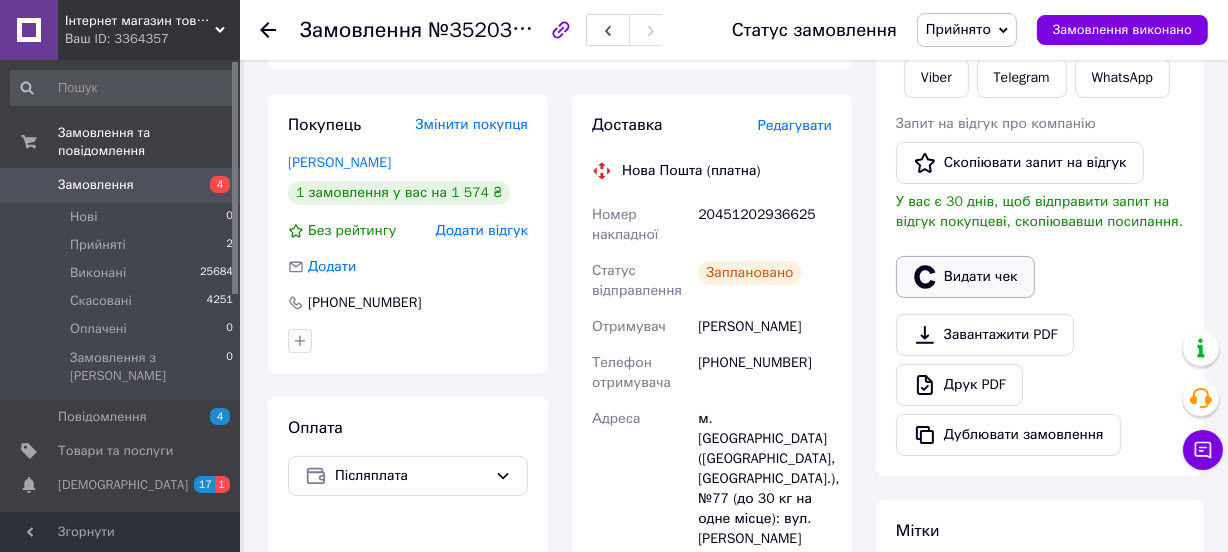 click on "Видати чек" at bounding box center (965, 277) 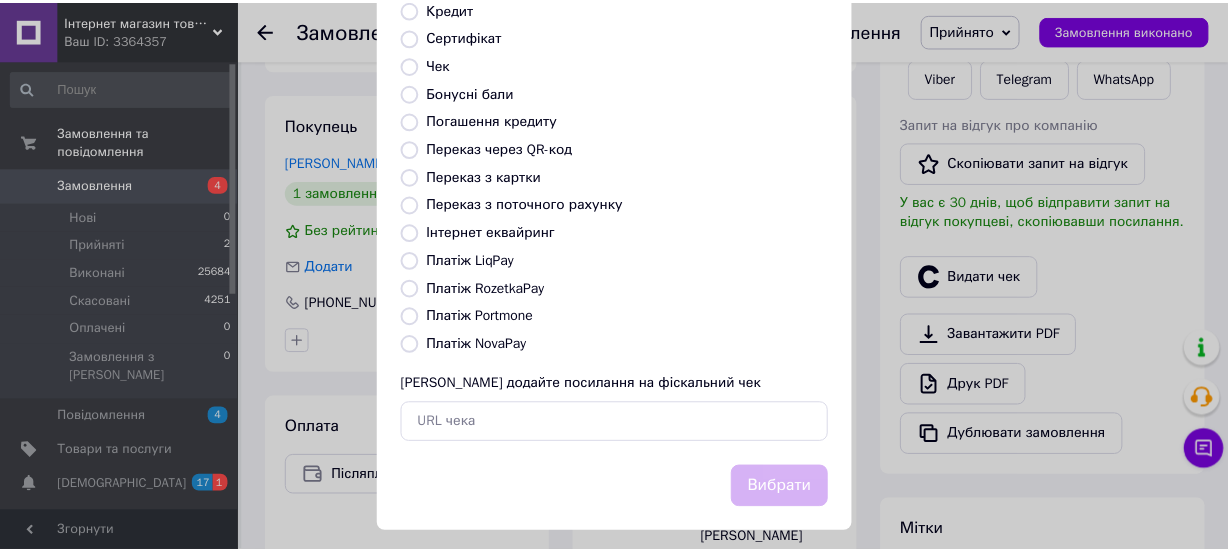 scroll, scrollTop: 307, scrollLeft: 0, axis: vertical 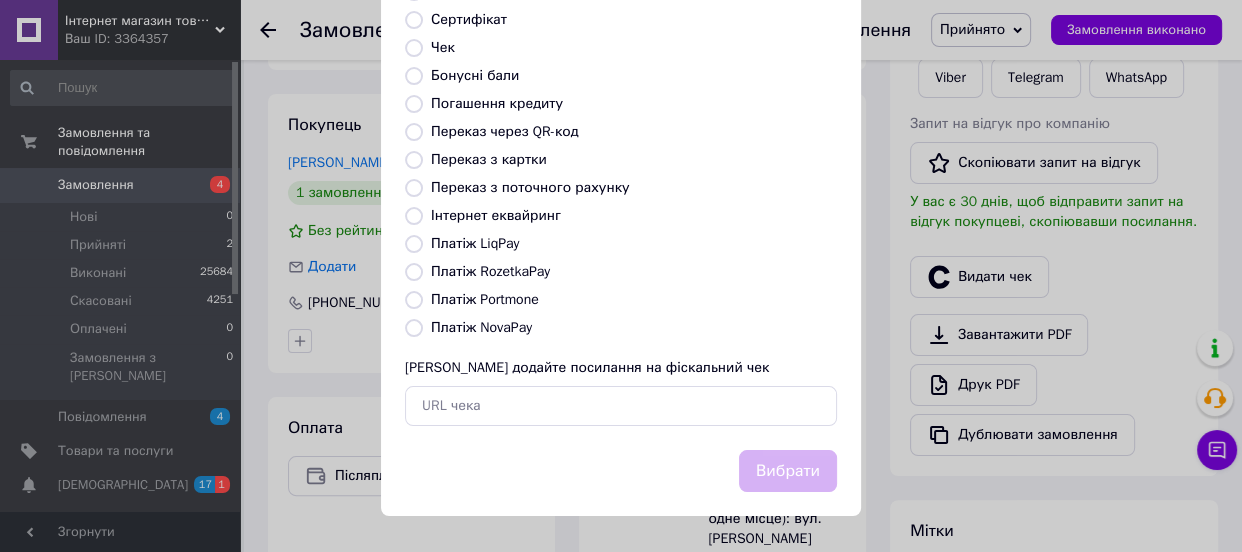 click on "Платіж NovaPay" at bounding box center [481, 327] 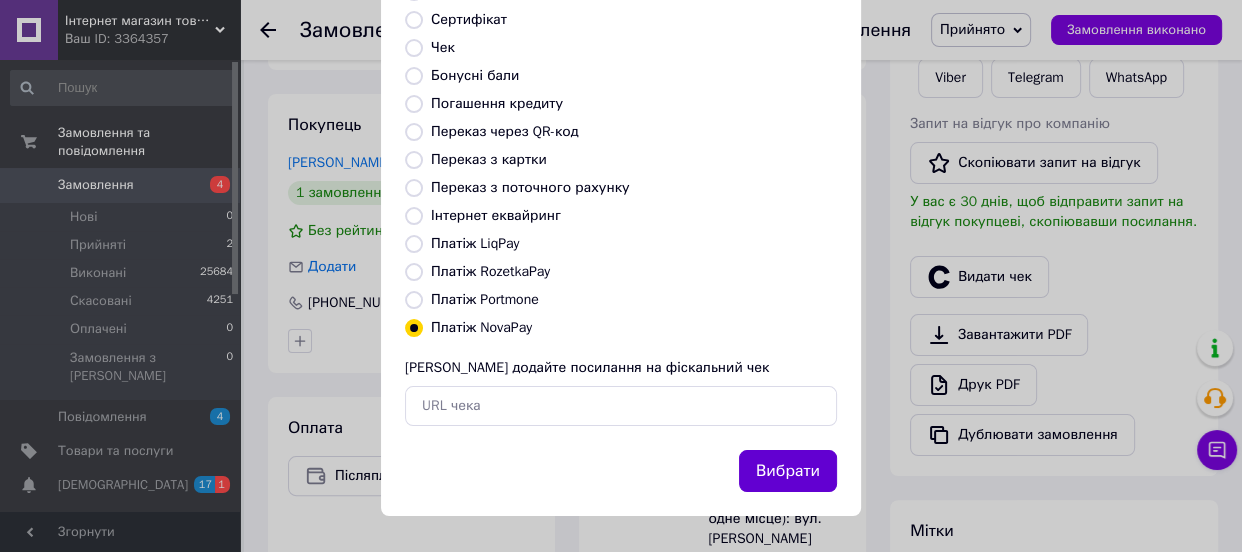 click on "Вибрати" at bounding box center (788, 471) 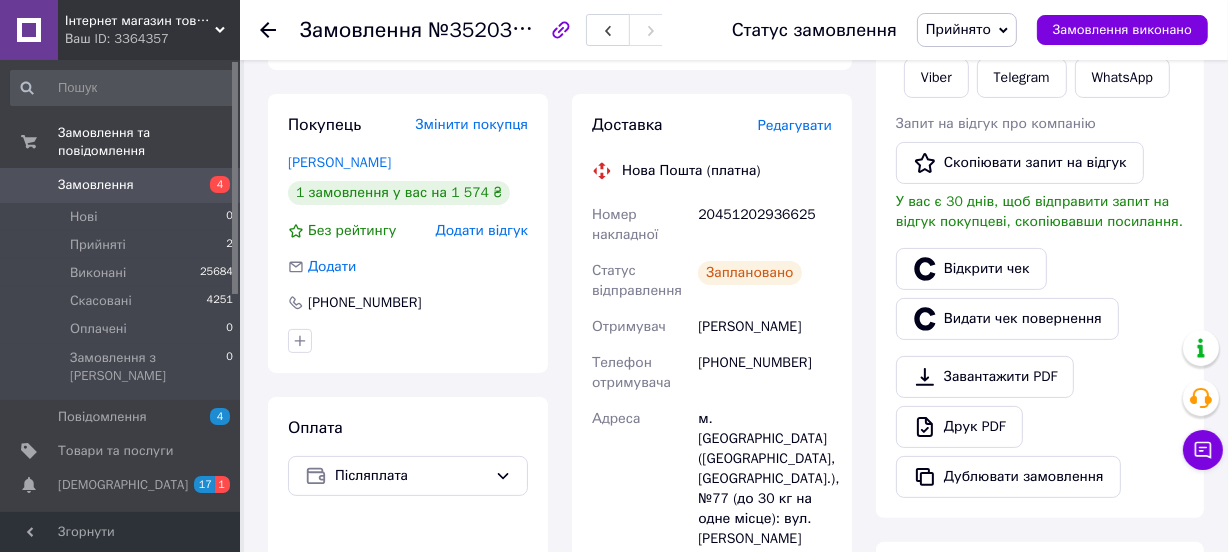 click on "Прийнято" at bounding box center (958, 29) 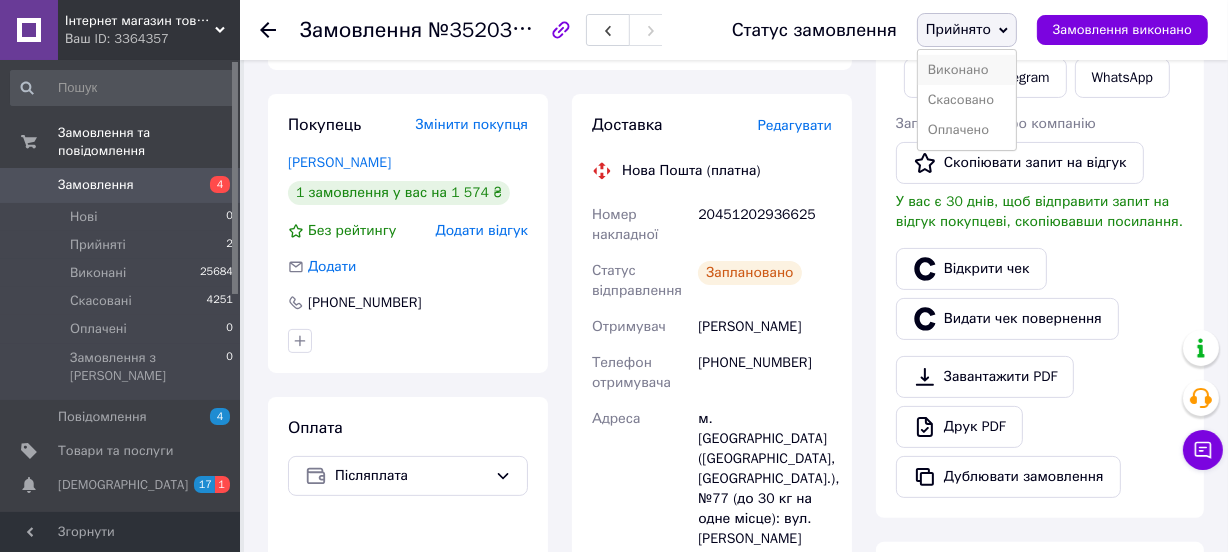 click on "Виконано" at bounding box center (967, 70) 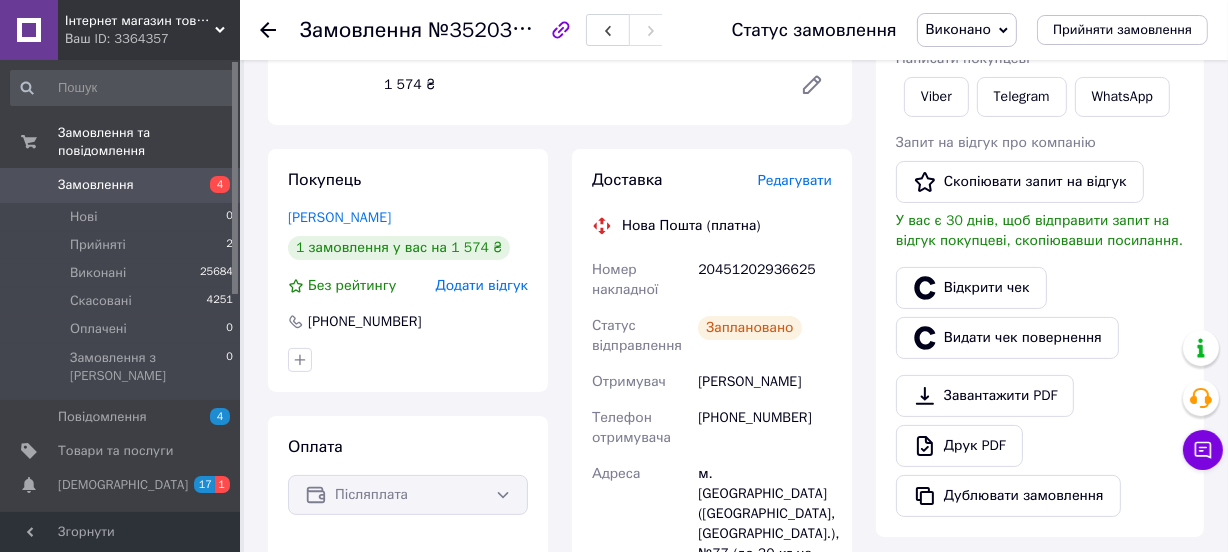 scroll, scrollTop: 0, scrollLeft: 0, axis: both 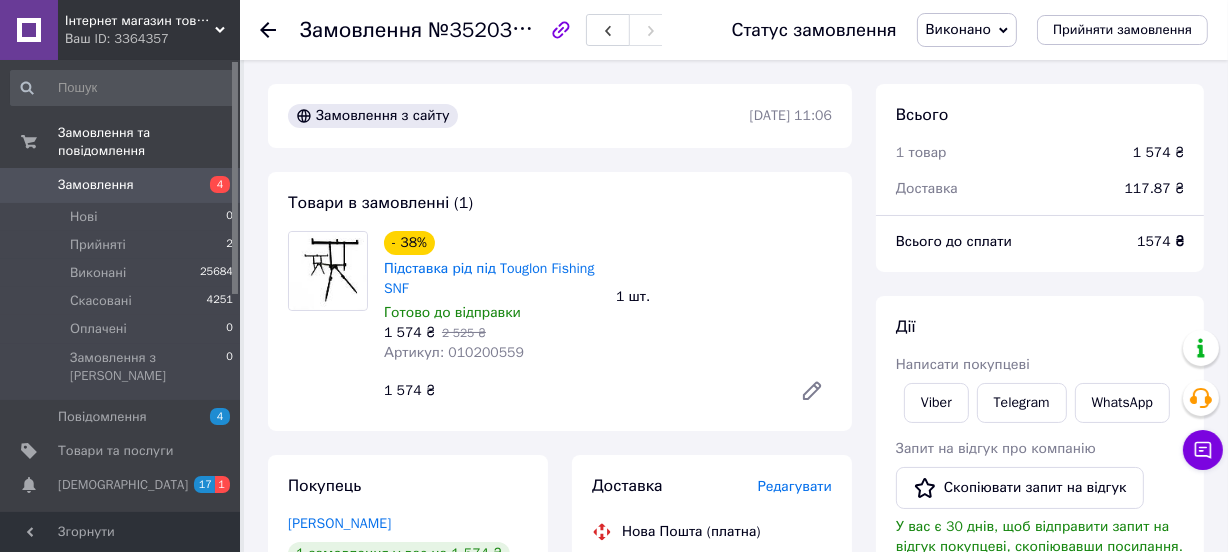 click on "Замовлення" at bounding box center (121, 185) 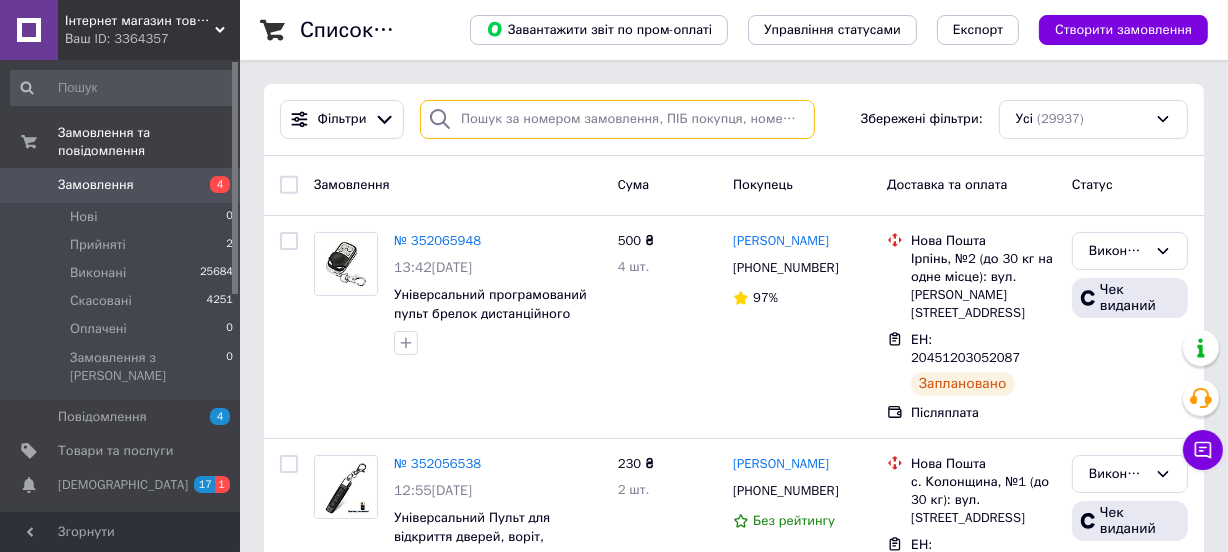 click at bounding box center [617, 119] 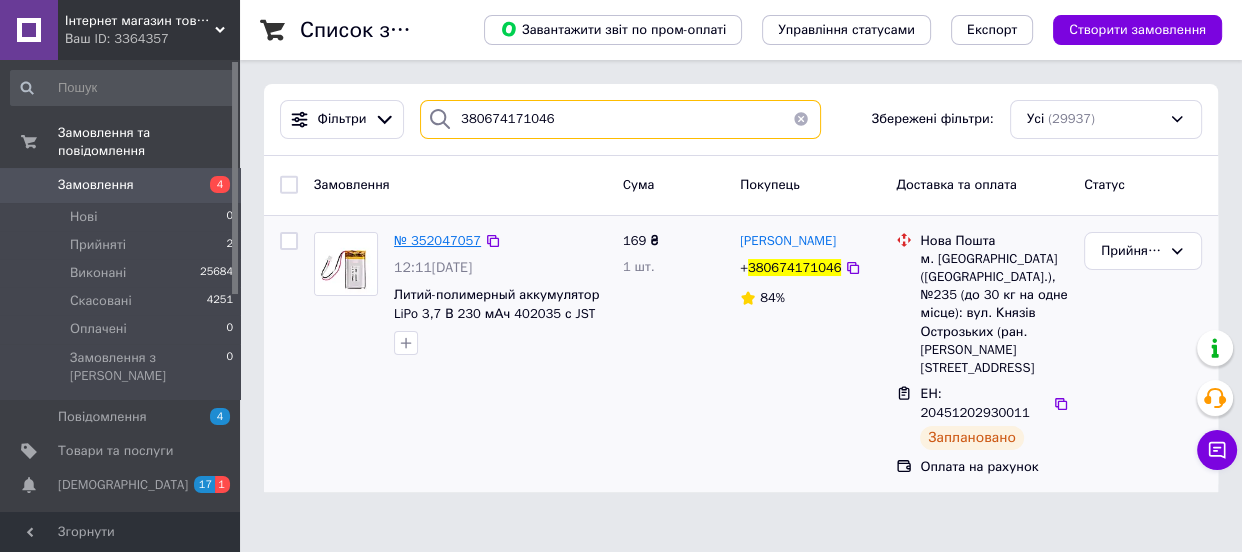type on "380674171046" 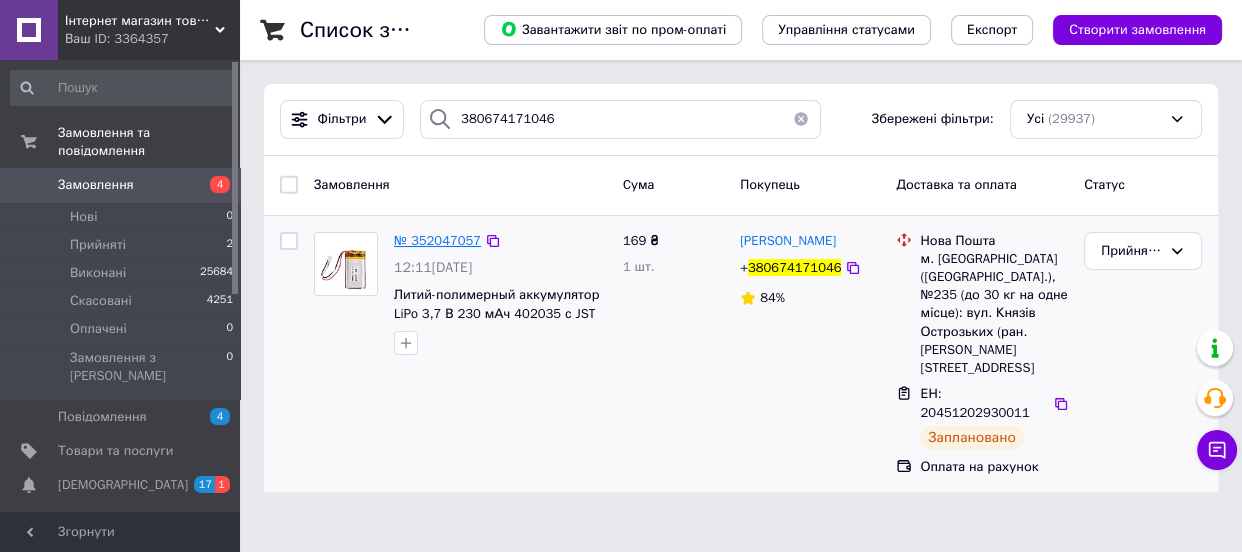 click on "№ 352047057" at bounding box center [437, 240] 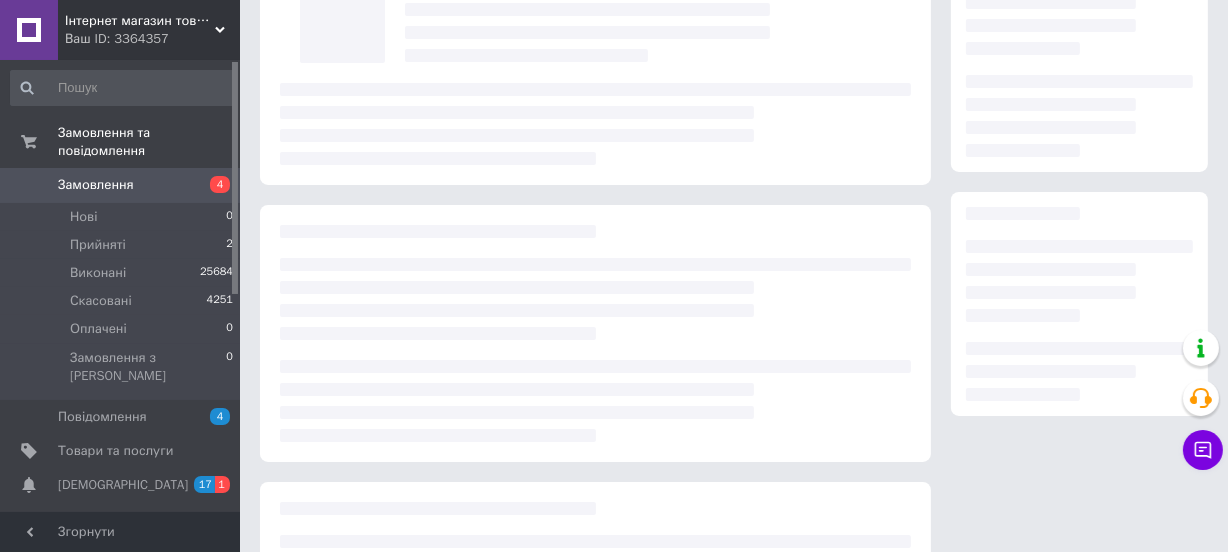 scroll, scrollTop: 160, scrollLeft: 0, axis: vertical 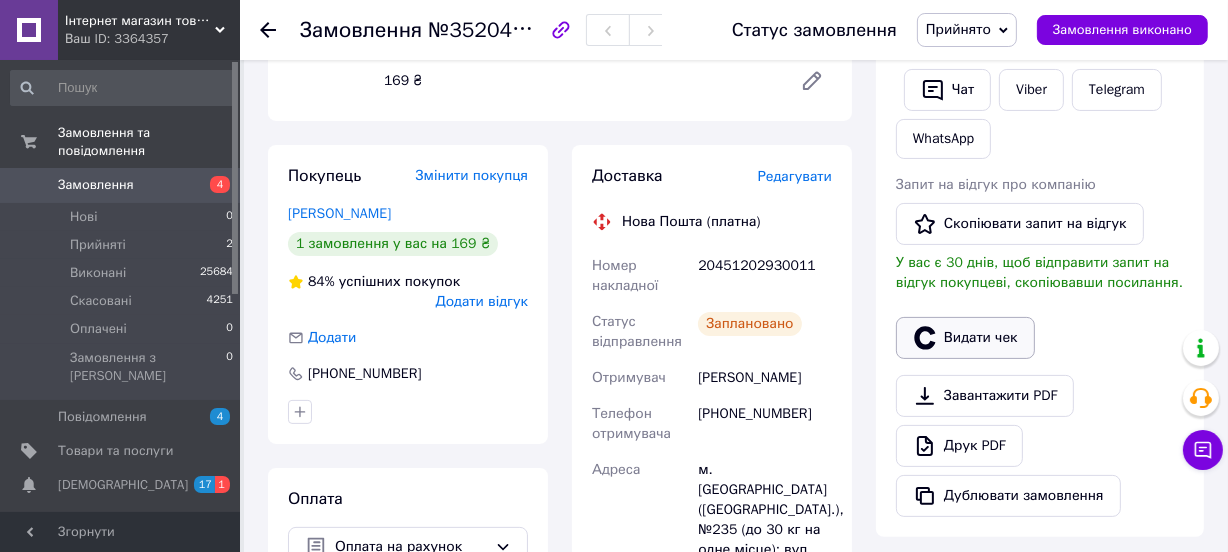 click on "Видати чек" at bounding box center (965, 338) 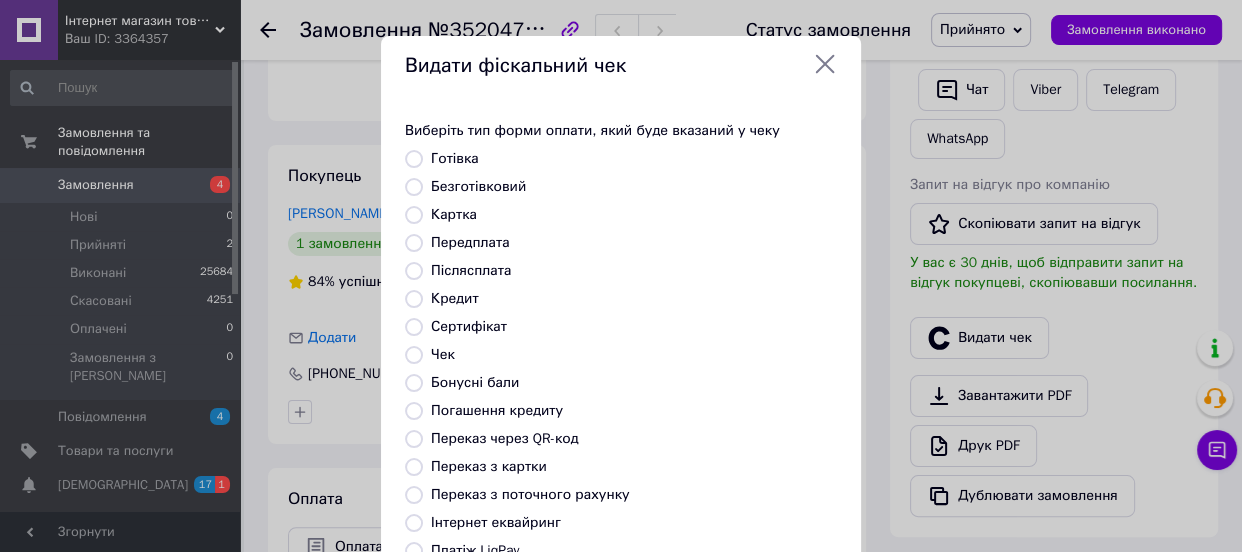 click on "Безготівковий" at bounding box center (478, 186) 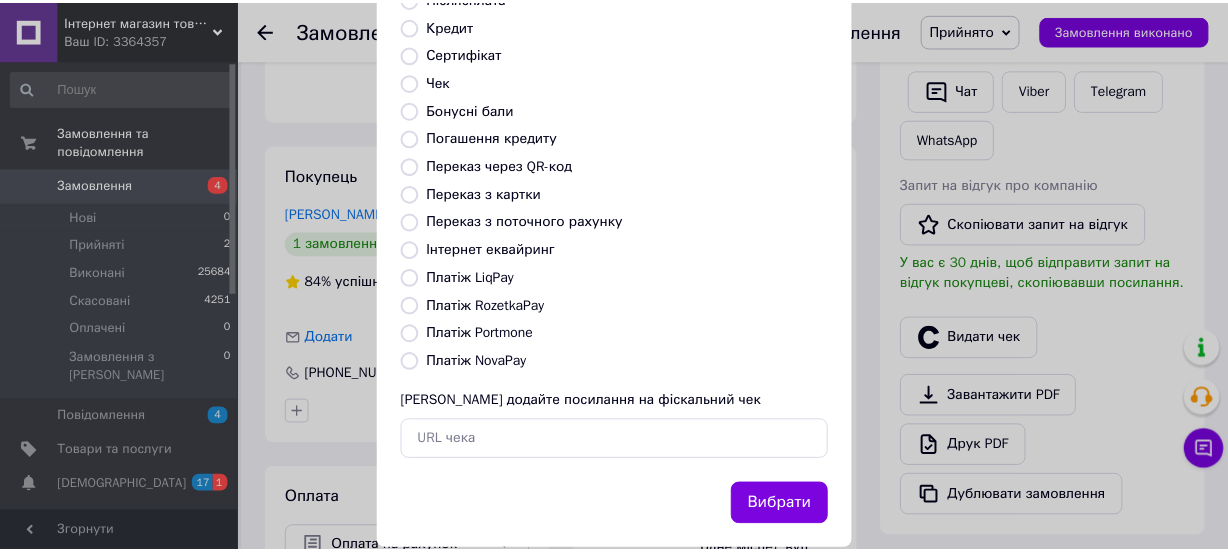 scroll, scrollTop: 307, scrollLeft: 0, axis: vertical 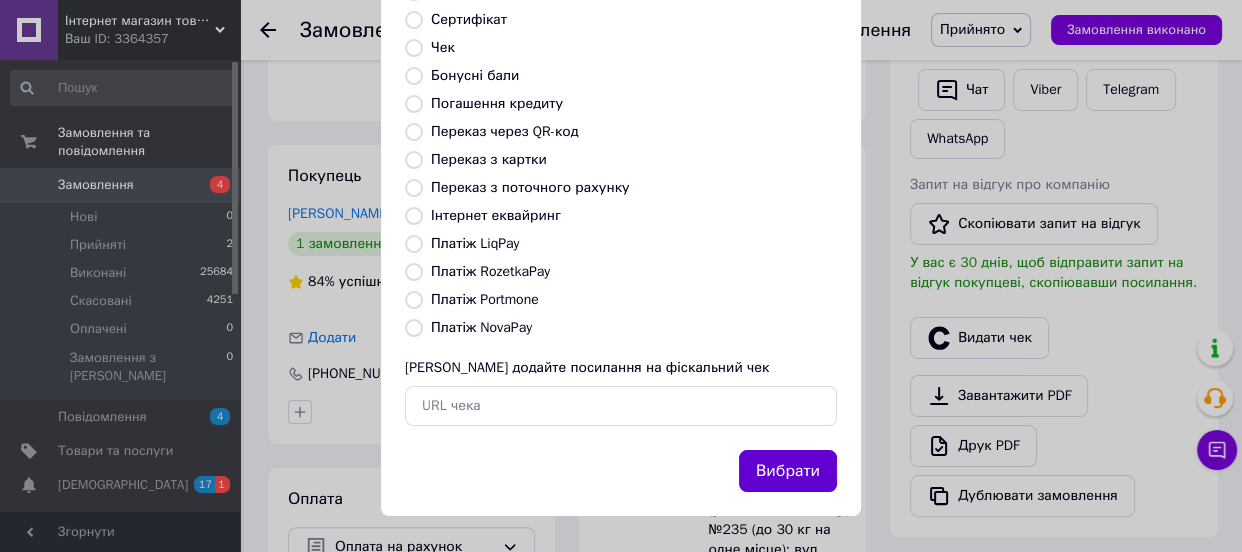 click on "Вибрати" at bounding box center (788, 471) 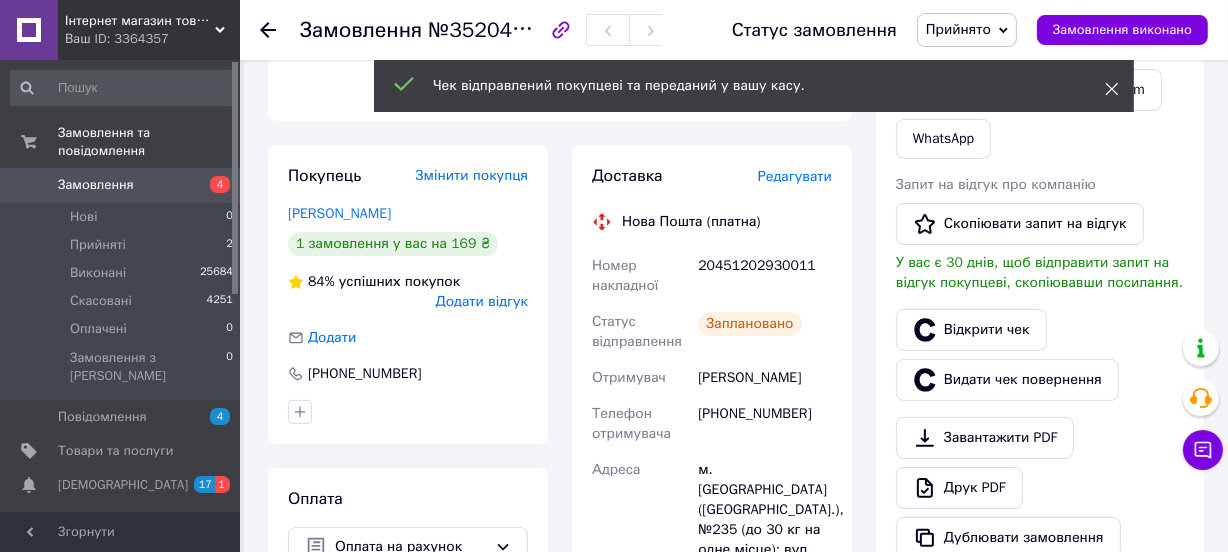 click 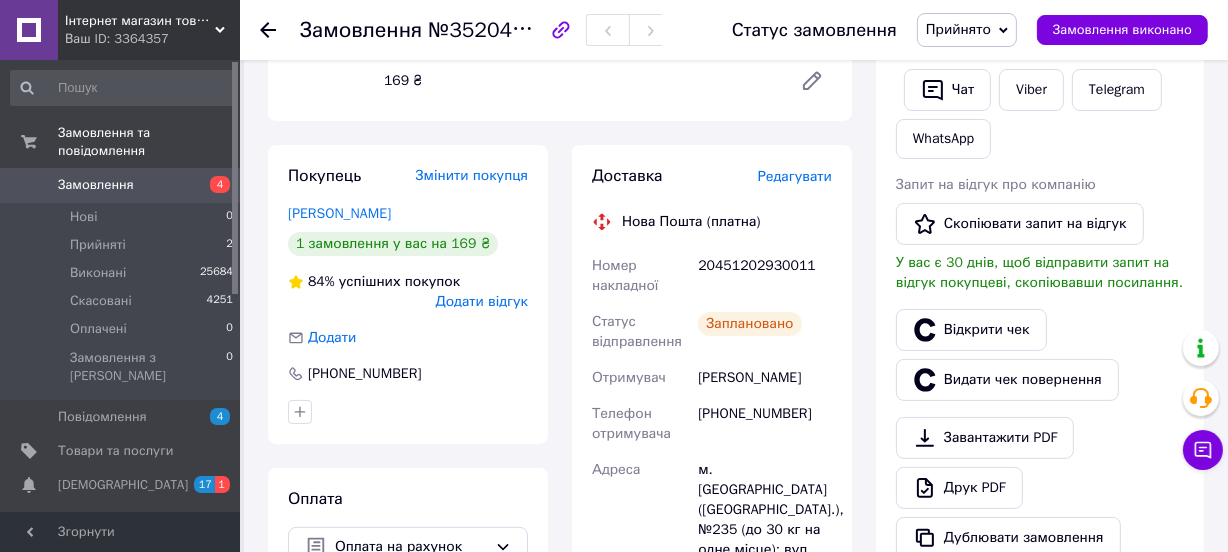 click on "Статус замовлення Прийнято Виконано Скасовано Оплачено Замовлення виконано" at bounding box center (950, 30) 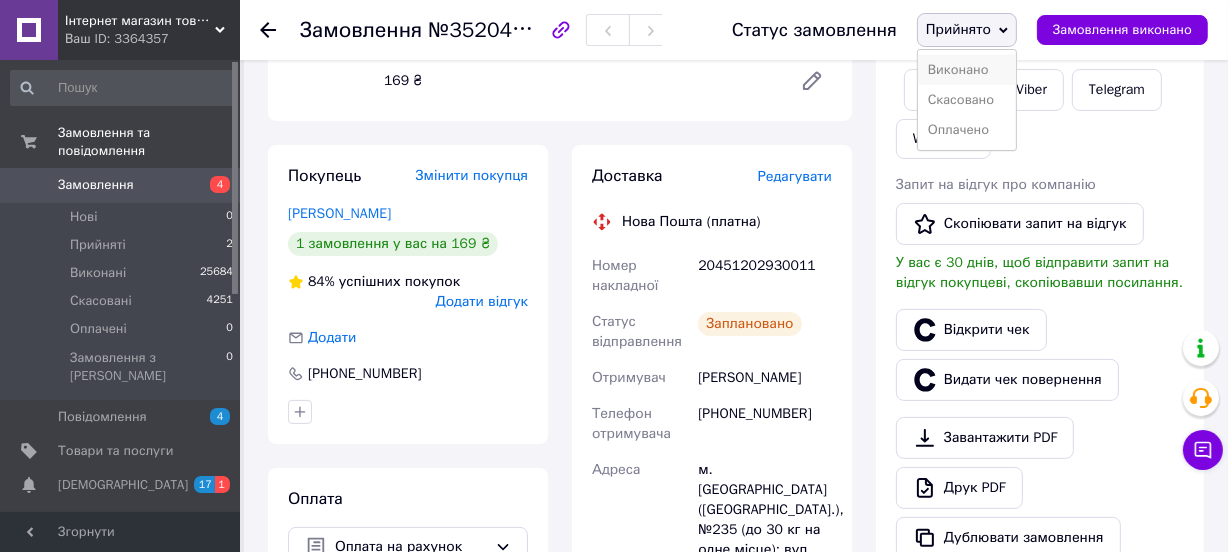 click on "Виконано" at bounding box center (967, 70) 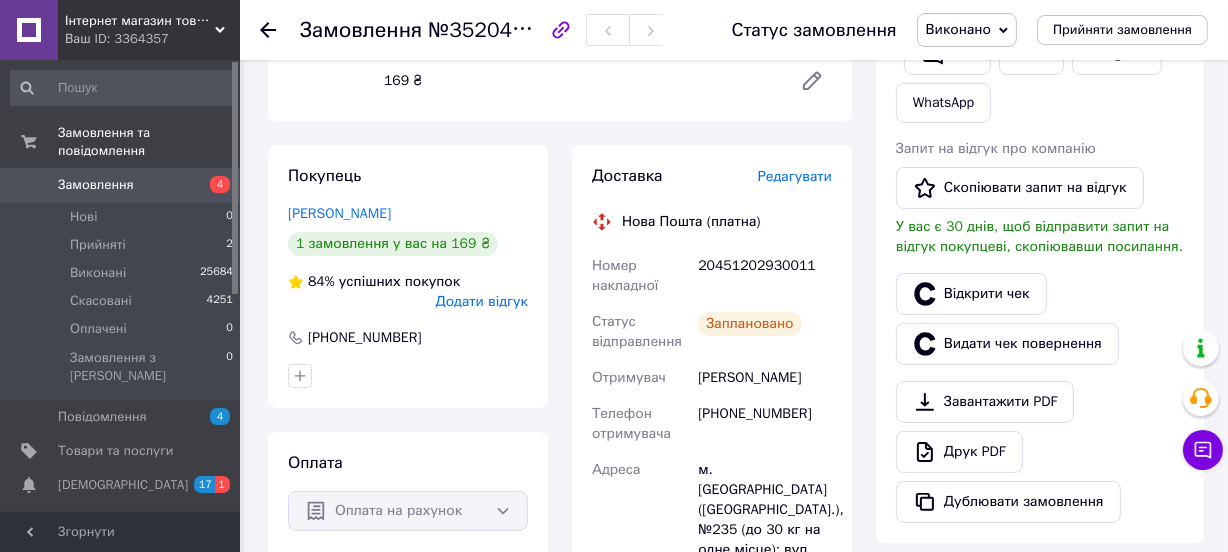 click on "Замовлення" at bounding box center (121, 185) 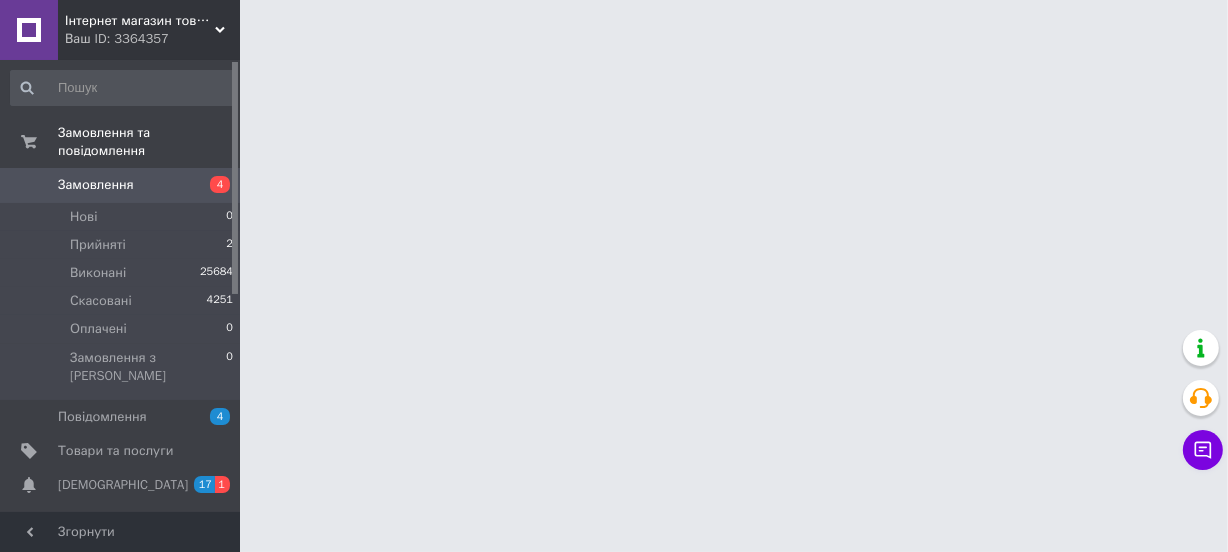 scroll, scrollTop: 0, scrollLeft: 0, axis: both 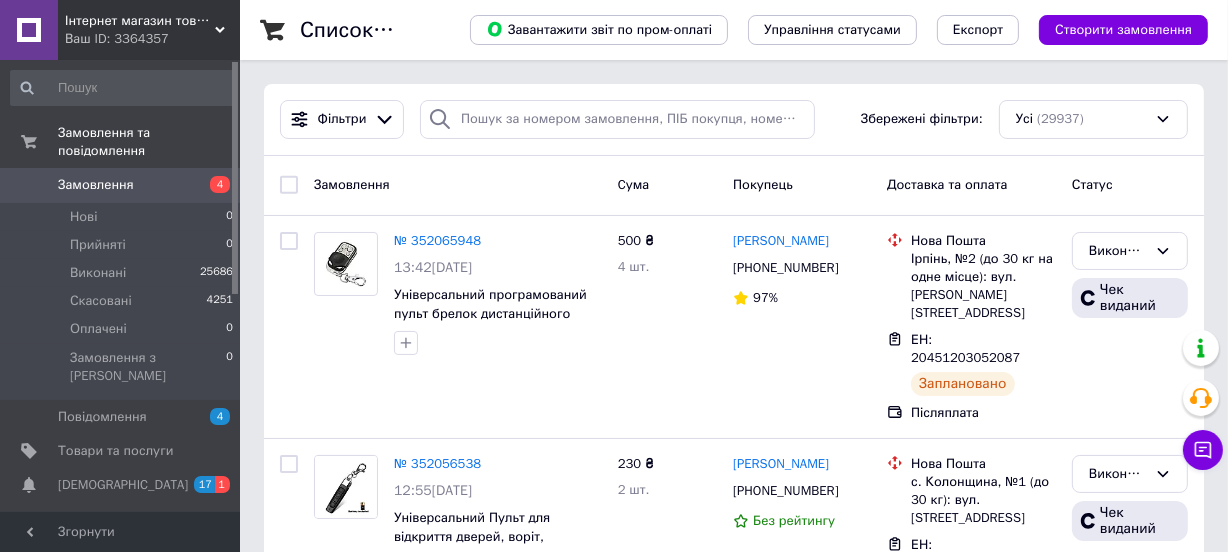 click on "4" at bounding box center (212, 185) 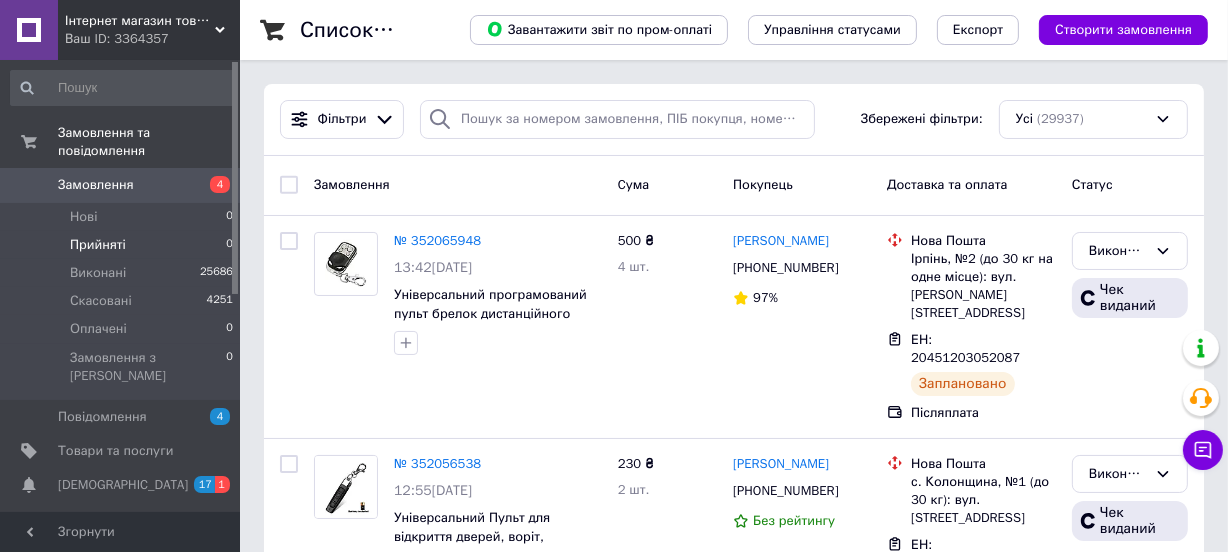 click on "Прийняті 0" at bounding box center [122, 245] 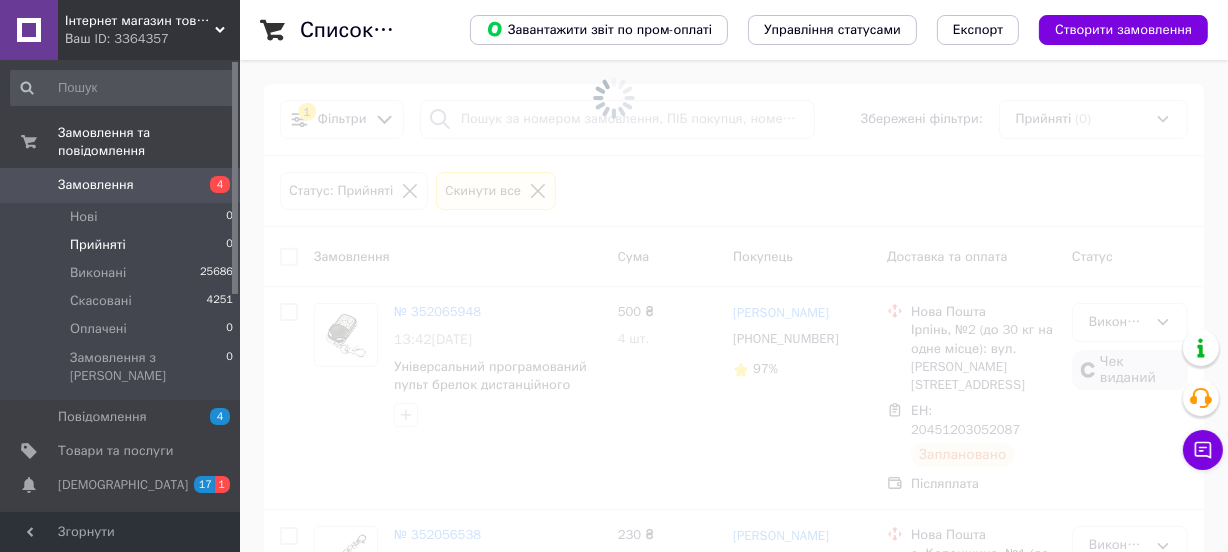 click on "Прийняті 0" at bounding box center [122, 245] 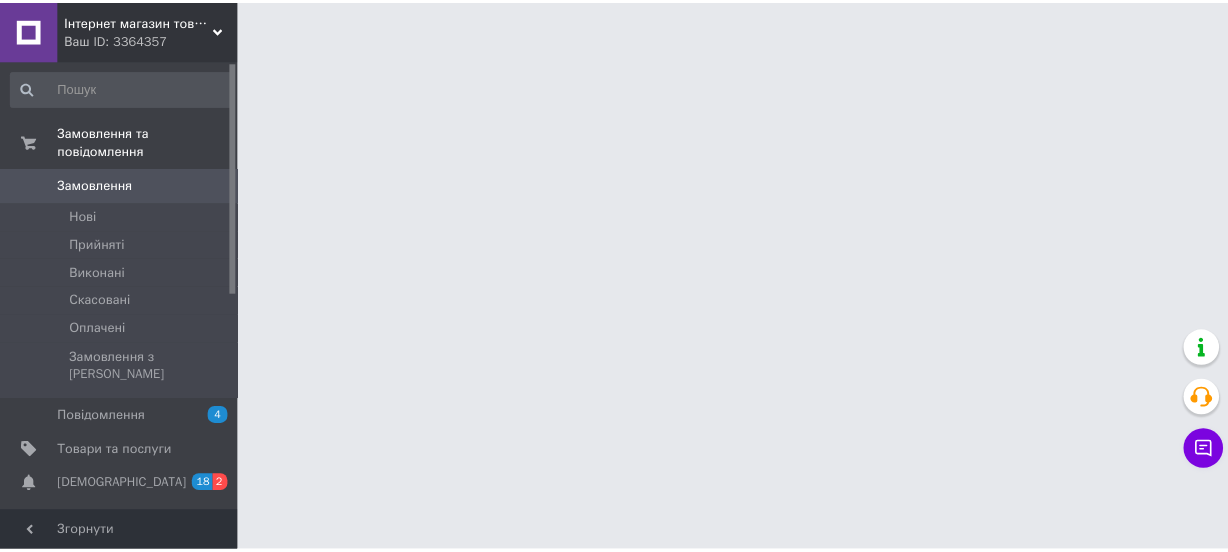 scroll, scrollTop: 0, scrollLeft: 0, axis: both 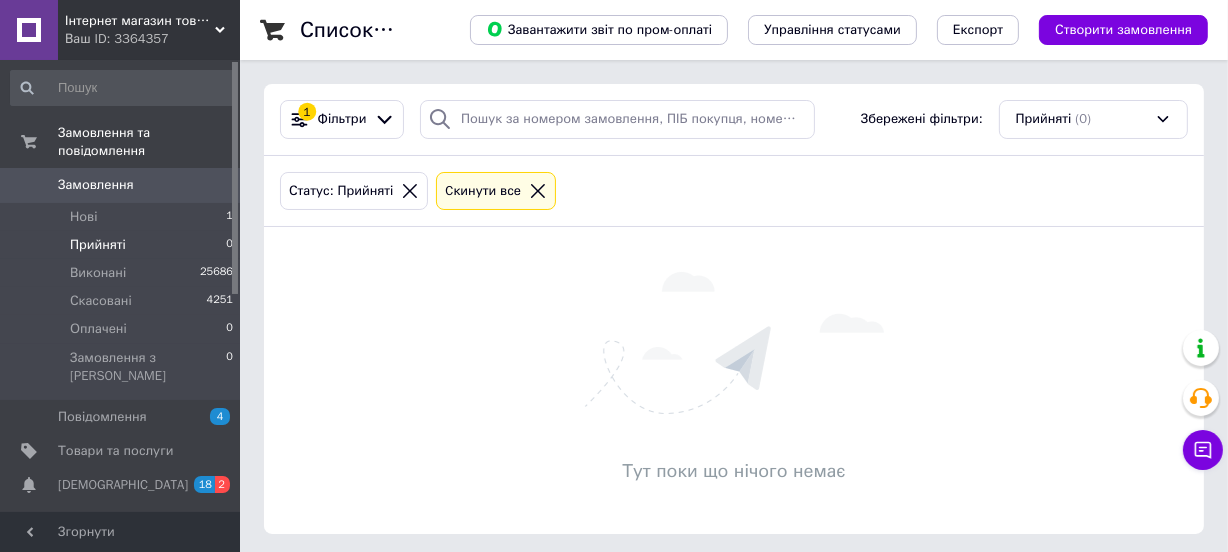 click on "Замовлення" at bounding box center [96, 185] 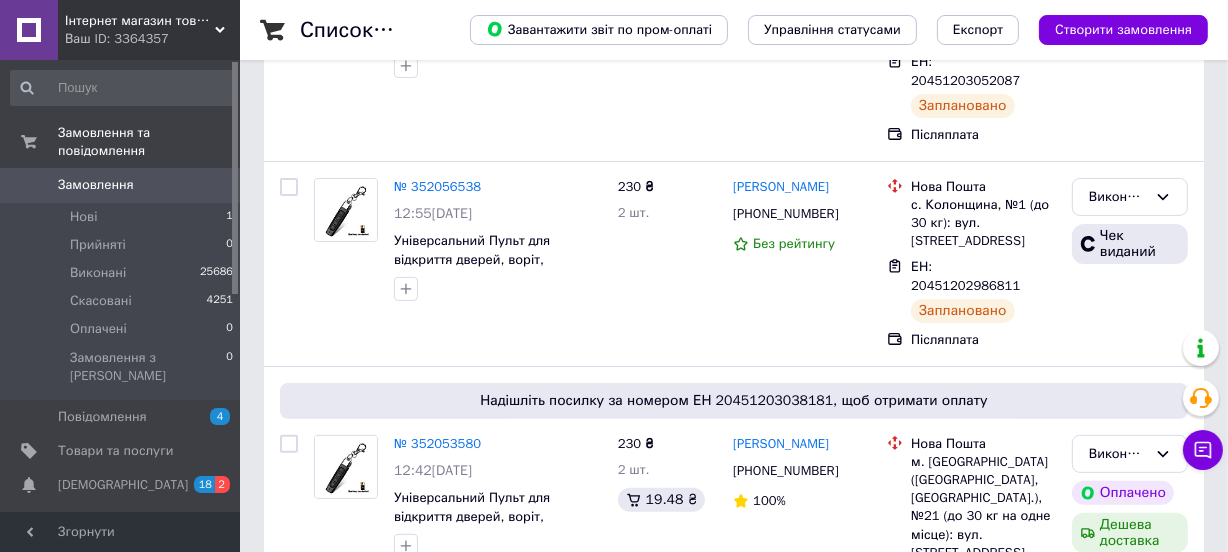 scroll, scrollTop: 0, scrollLeft: 0, axis: both 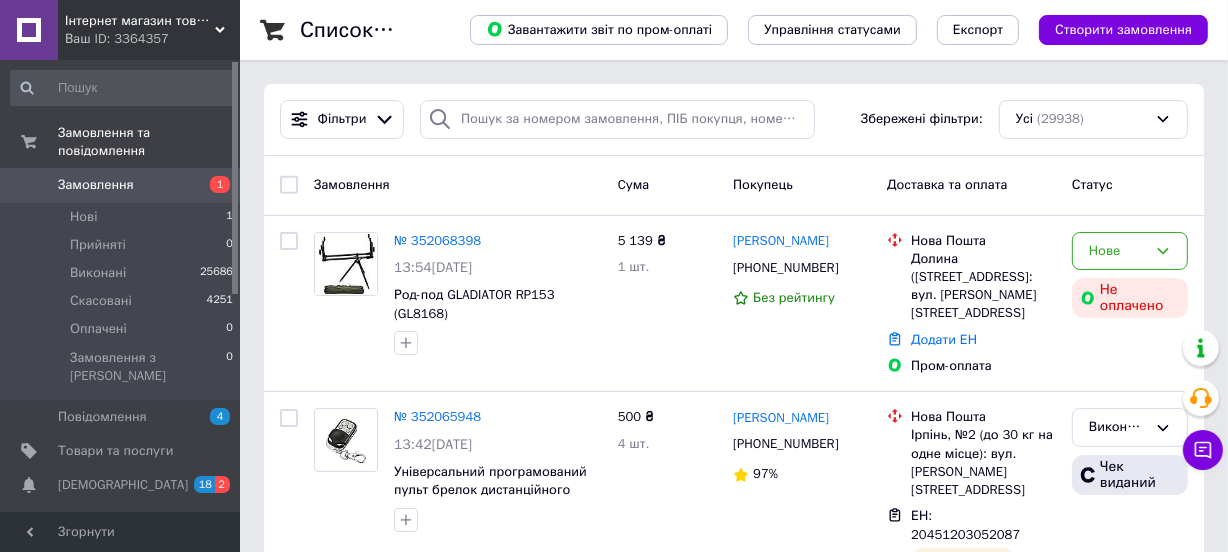 click on "Замовлення" at bounding box center [121, 185] 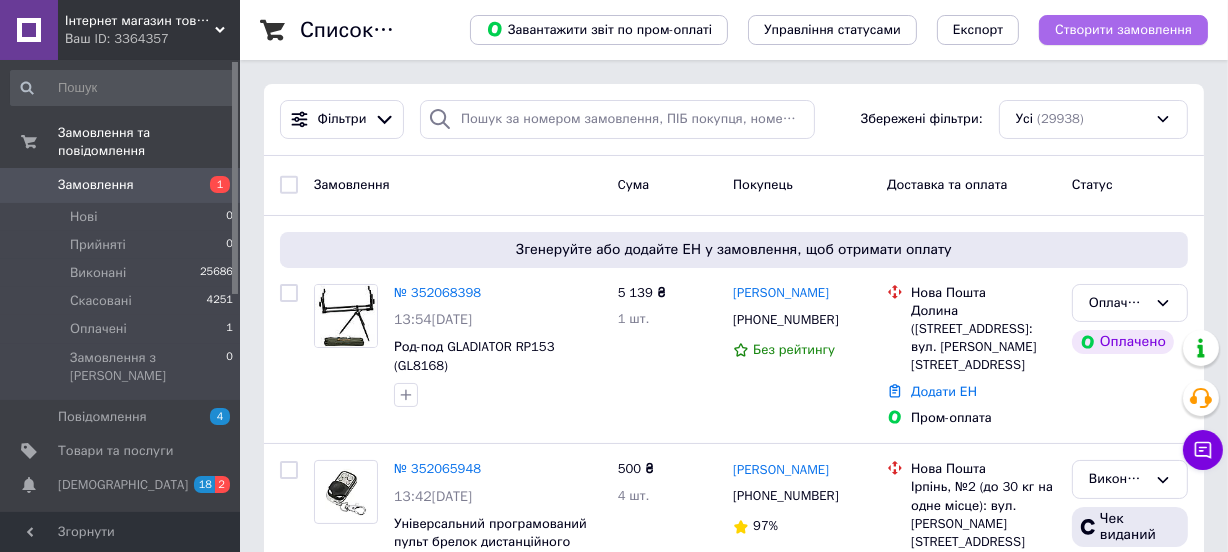 click on "Створити замовлення" at bounding box center [1123, 30] 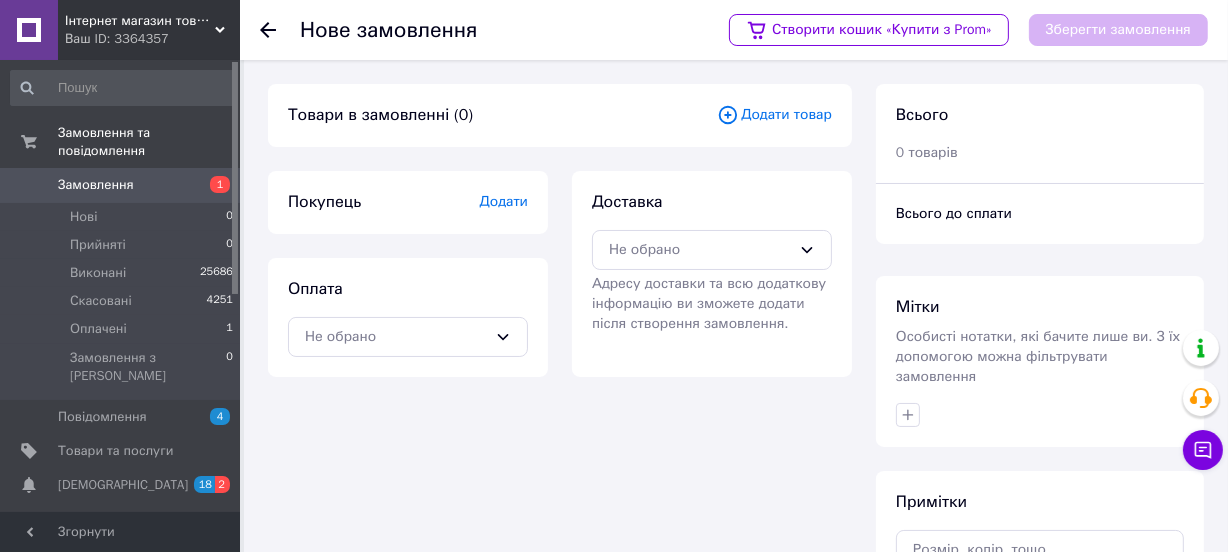 click on "Додати товар" at bounding box center (774, 115) 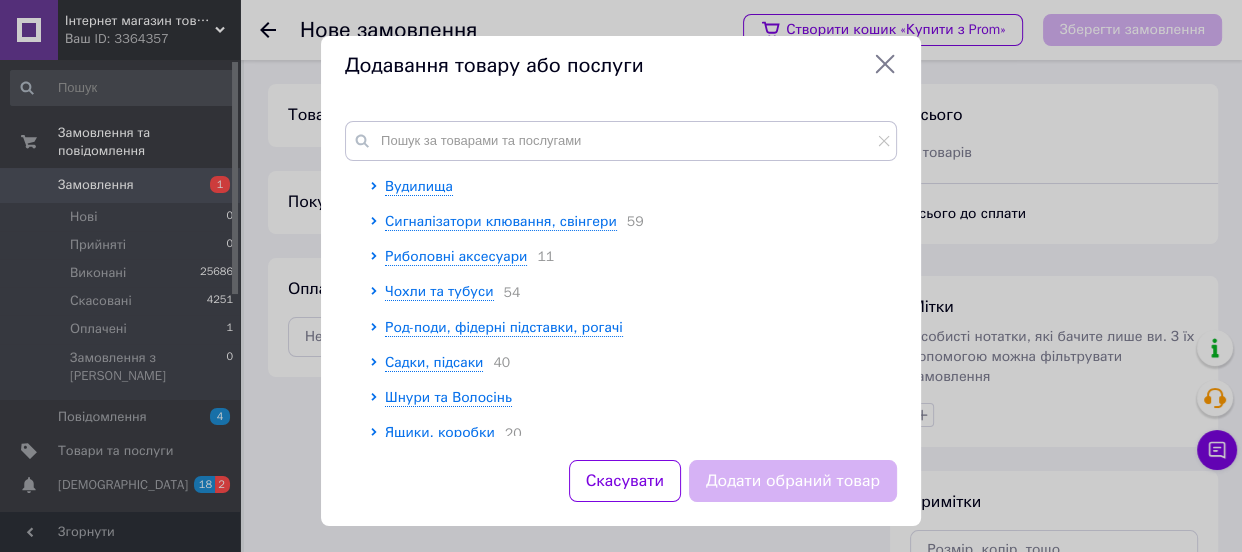 scroll, scrollTop: 79, scrollLeft: 0, axis: vertical 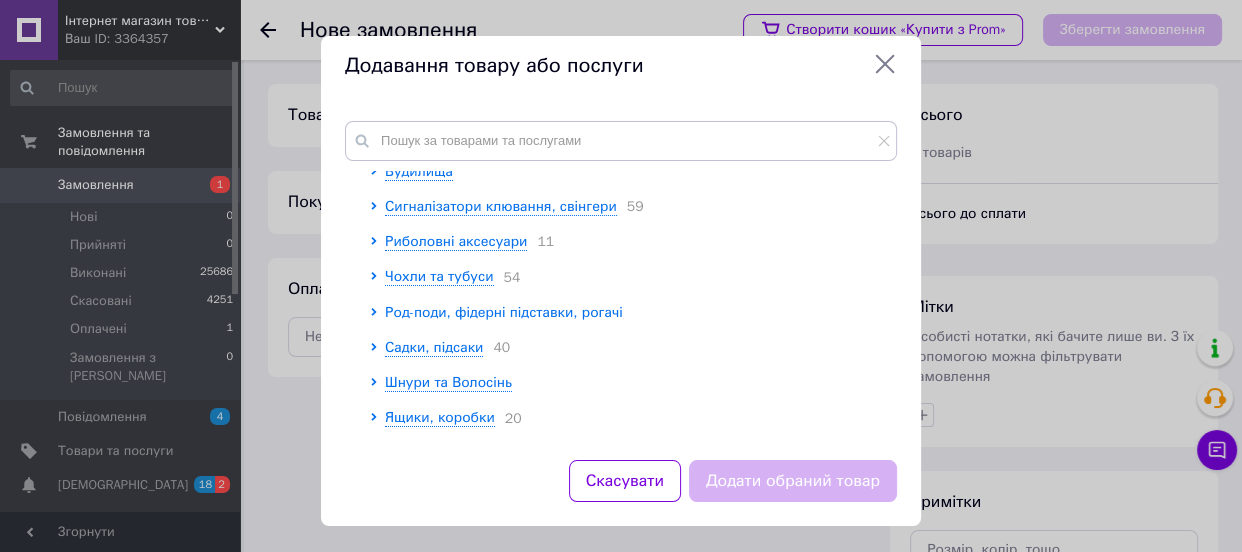click on "Род-поди, фідерні підставки, рогачі" at bounding box center [504, 312] 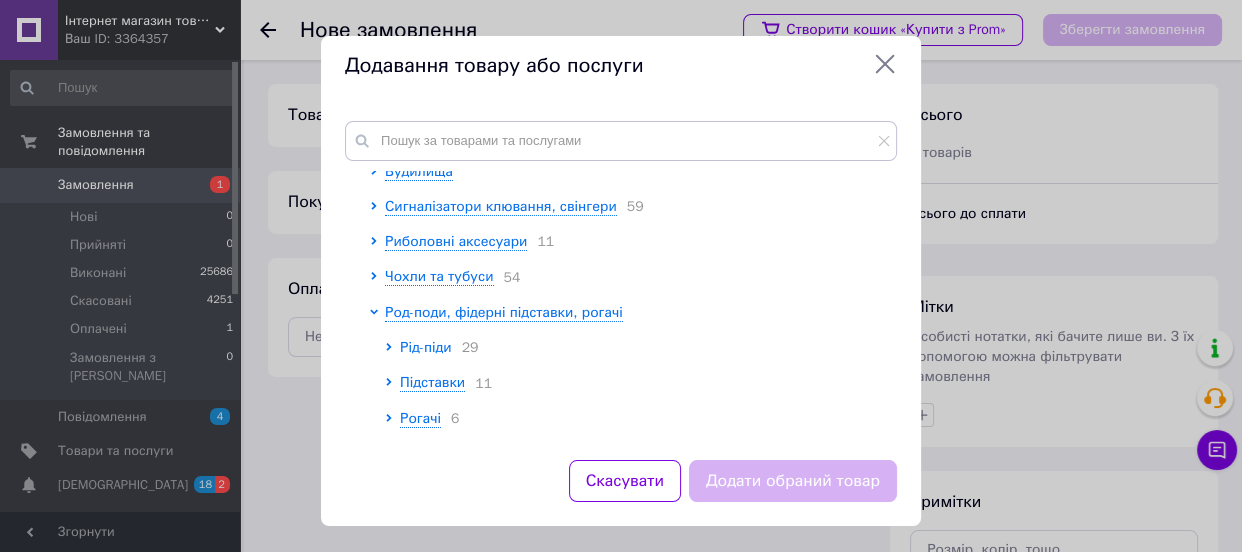 click on "Рід-піди" at bounding box center [426, 347] 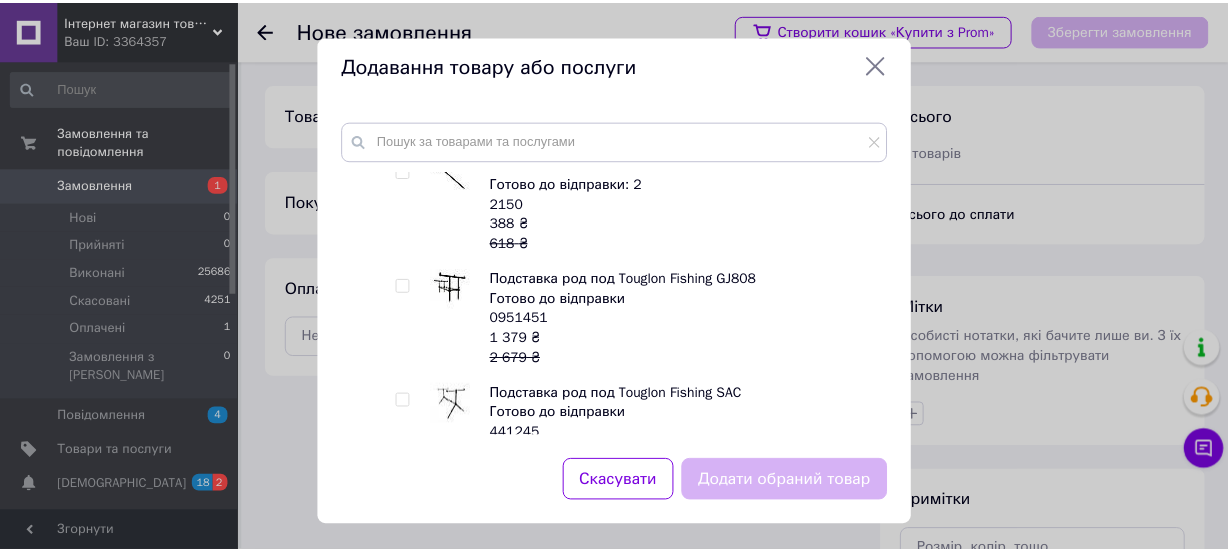 scroll, scrollTop: 533, scrollLeft: 0, axis: vertical 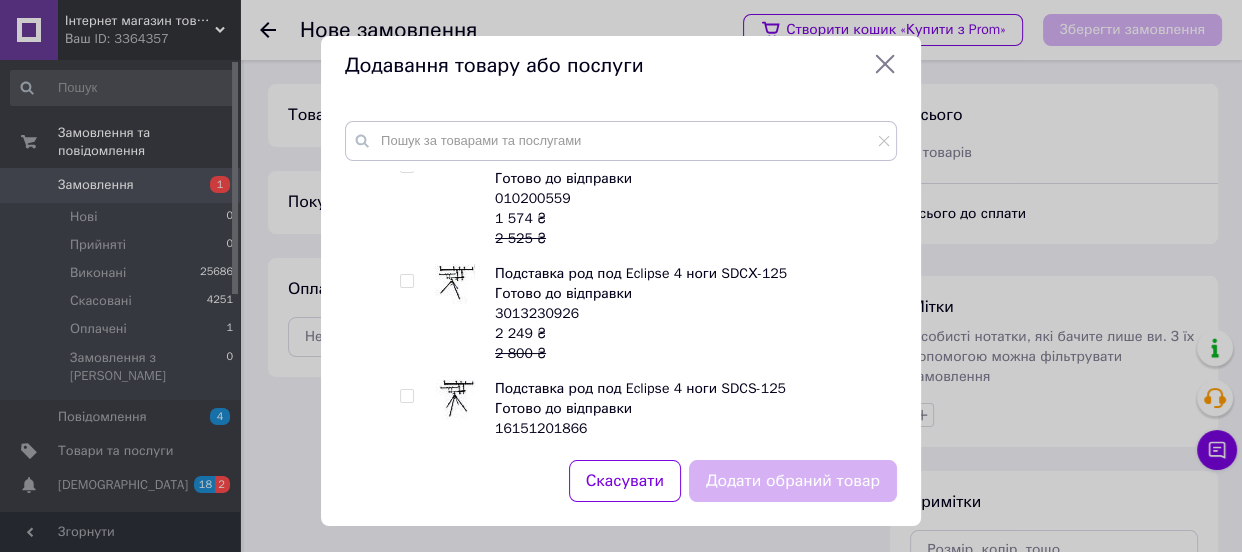 click at bounding box center (392, 994) 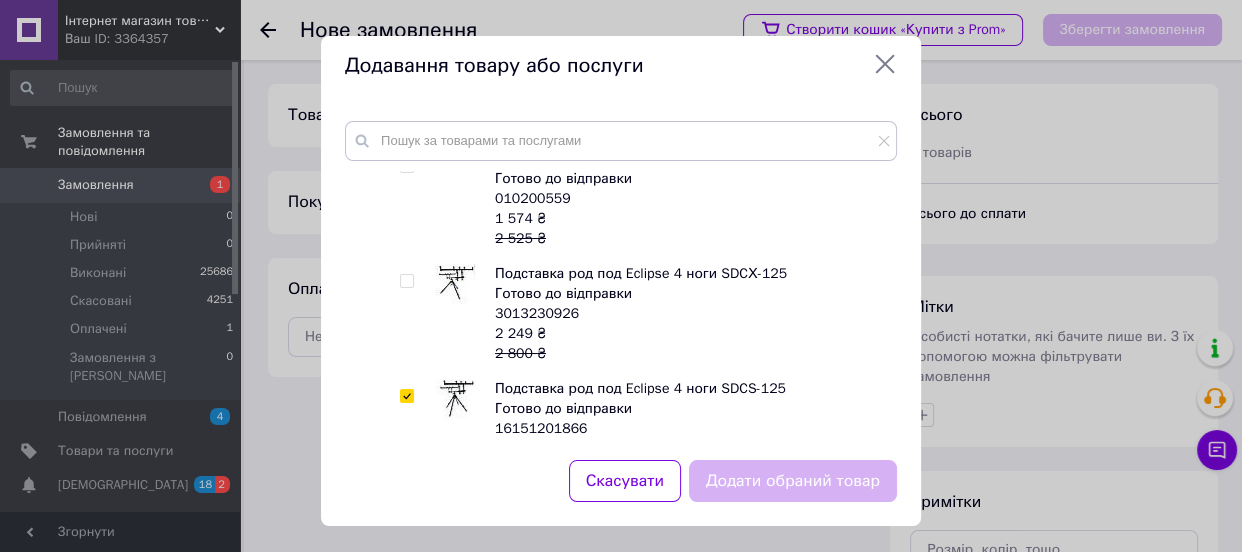 checkbox on "true" 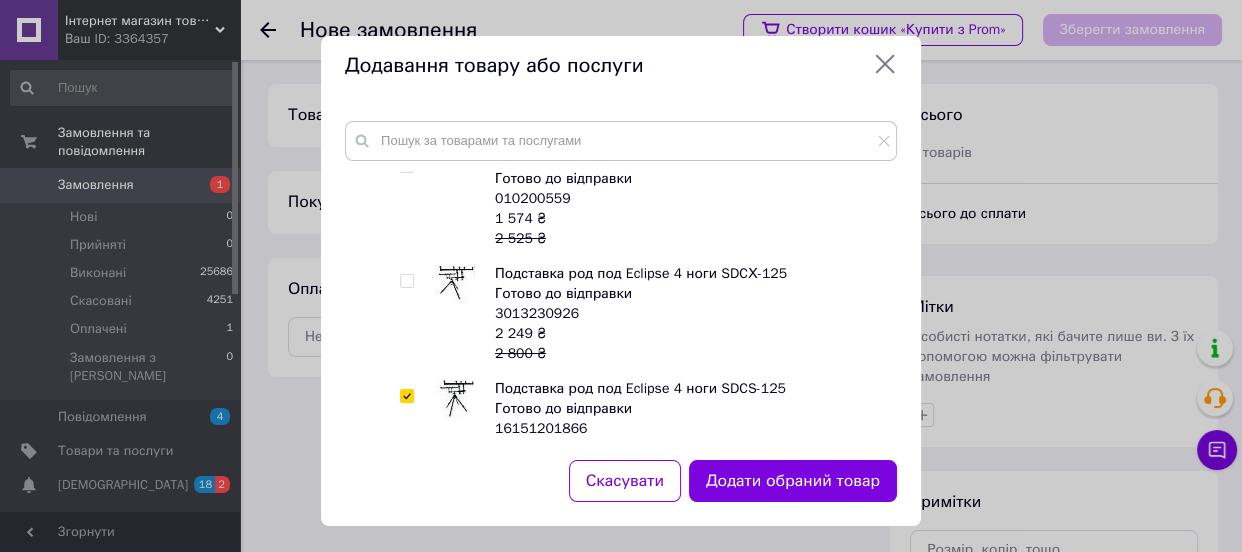 click on "Додати обраний товар" at bounding box center (793, 481) 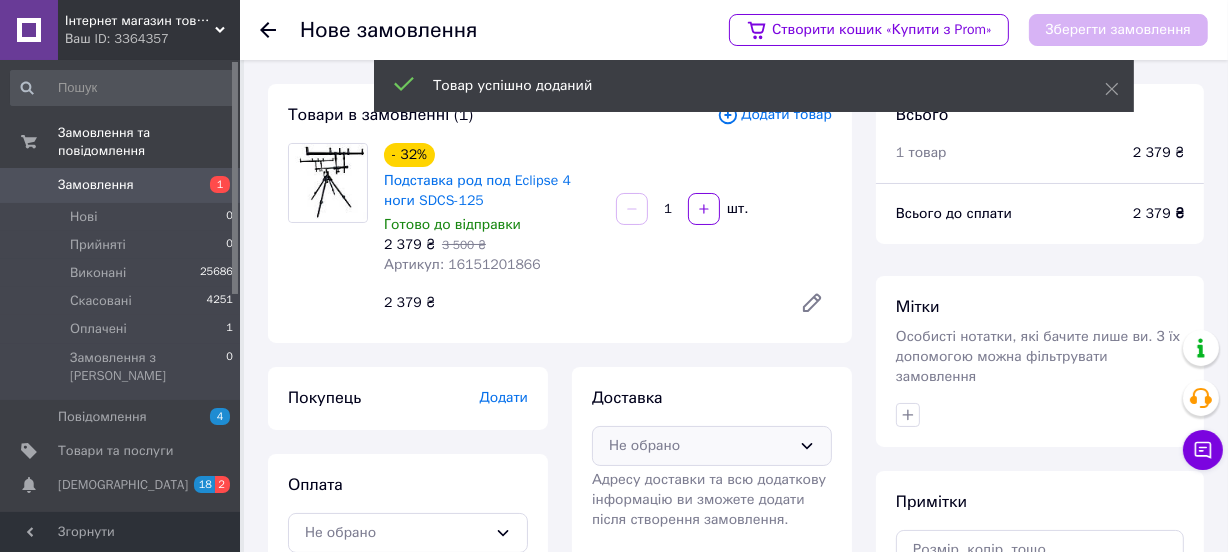 click on "Не обрано" at bounding box center [712, 446] 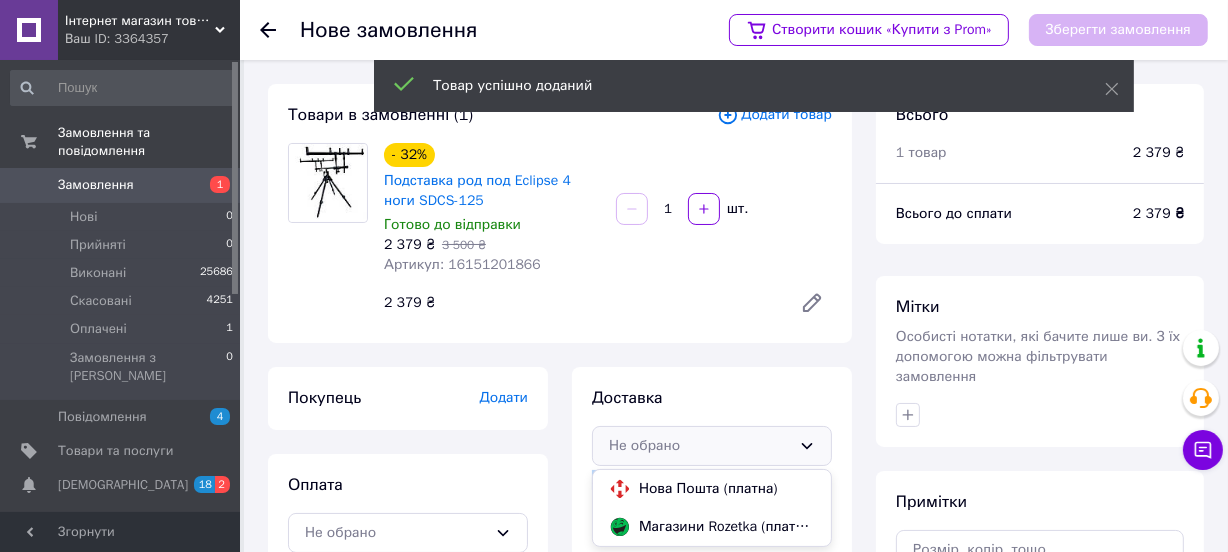 drag, startPoint x: 651, startPoint y: 467, endPoint x: 634, endPoint y: 484, distance: 24.04163 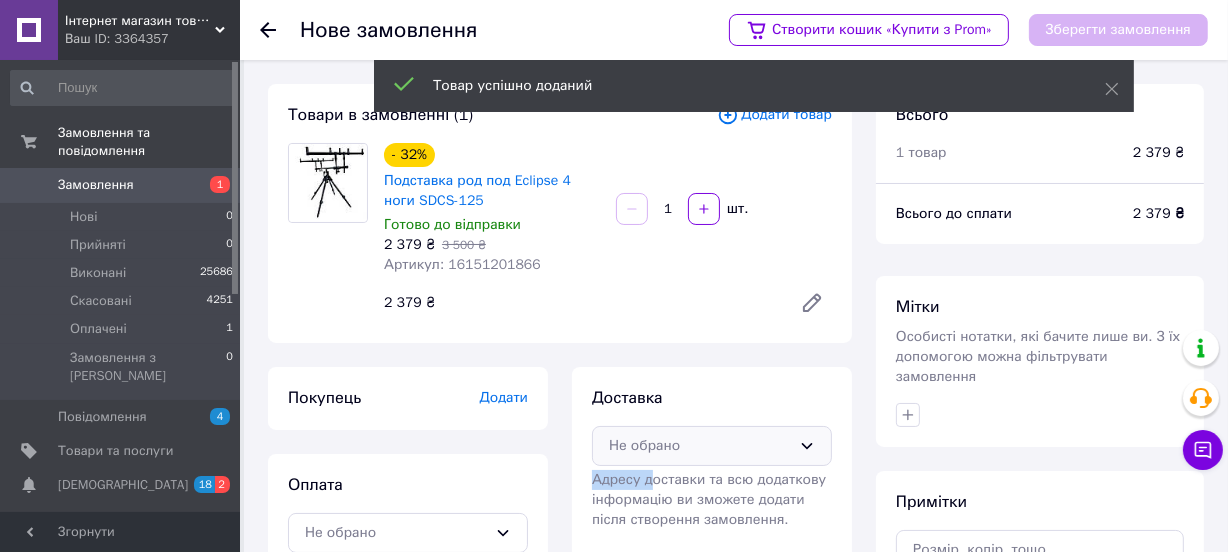 drag, startPoint x: 695, startPoint y: 421, endPoint x: 688, endPoint y: 436, distance: 16.552946 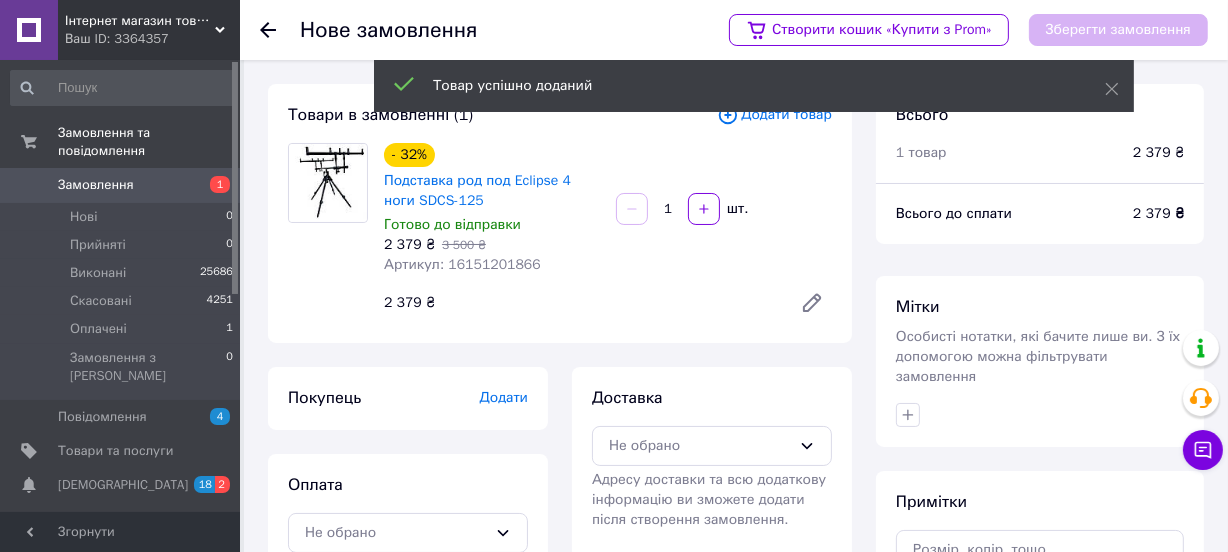 drag, startPoint x: 670, startPoint y: 447, endPoint x: 634, endPoint y: 467, distance: 41.18252 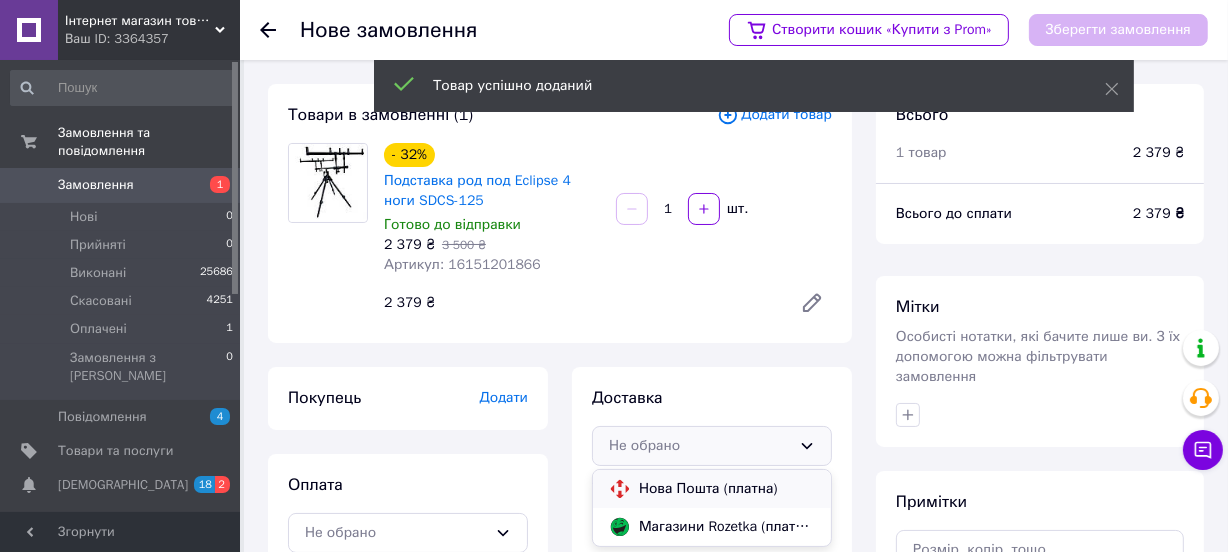 click on "Нова Пошта (платна)" at bounding box center (712, 489) 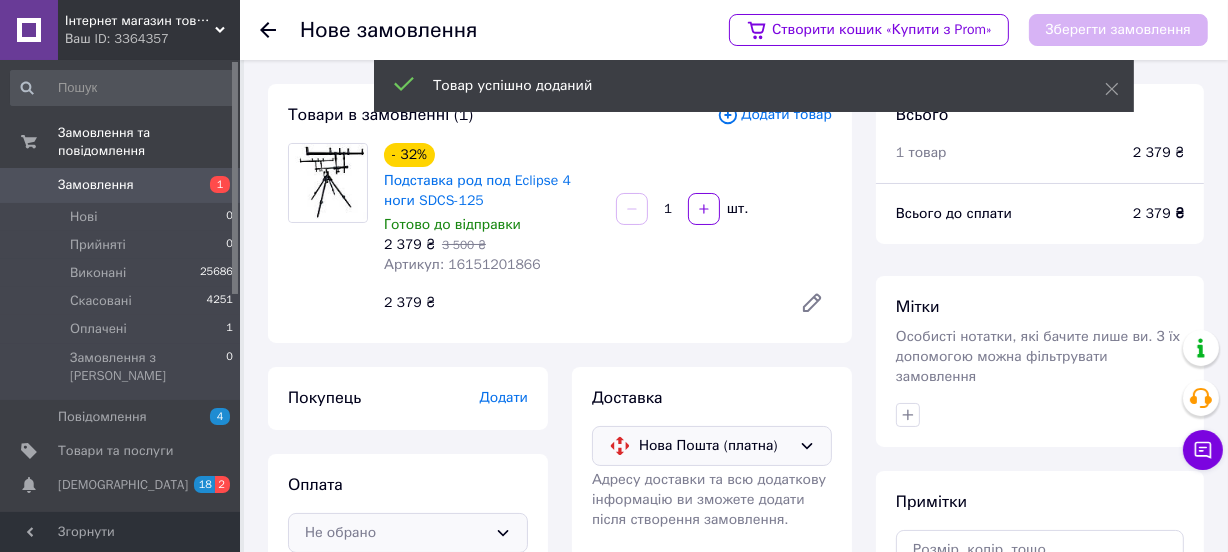 click on "Не обрано" at bounding box center (408, 533) 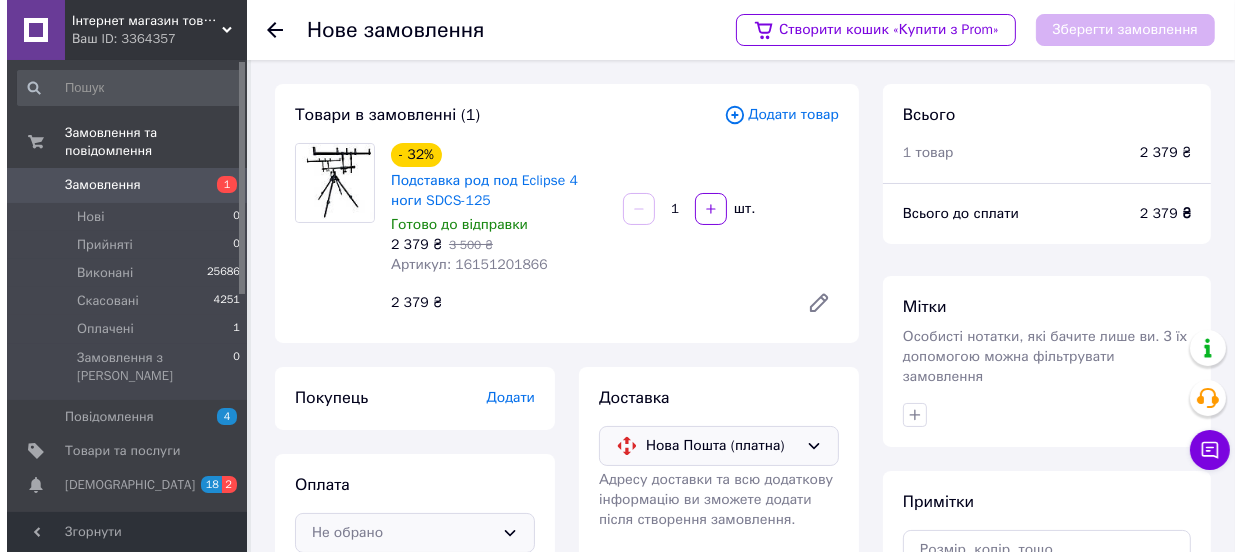 scroll, scrollTop: 270, scrollLeft: 0, axis: vertical 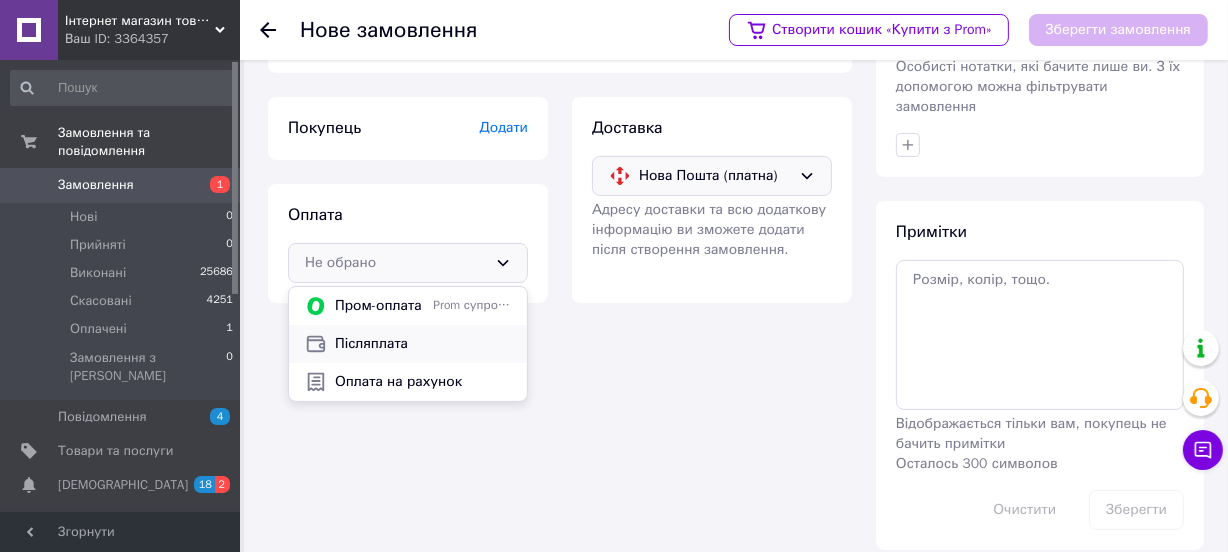 click on "Післяплата" at bounding box center [423, 344] 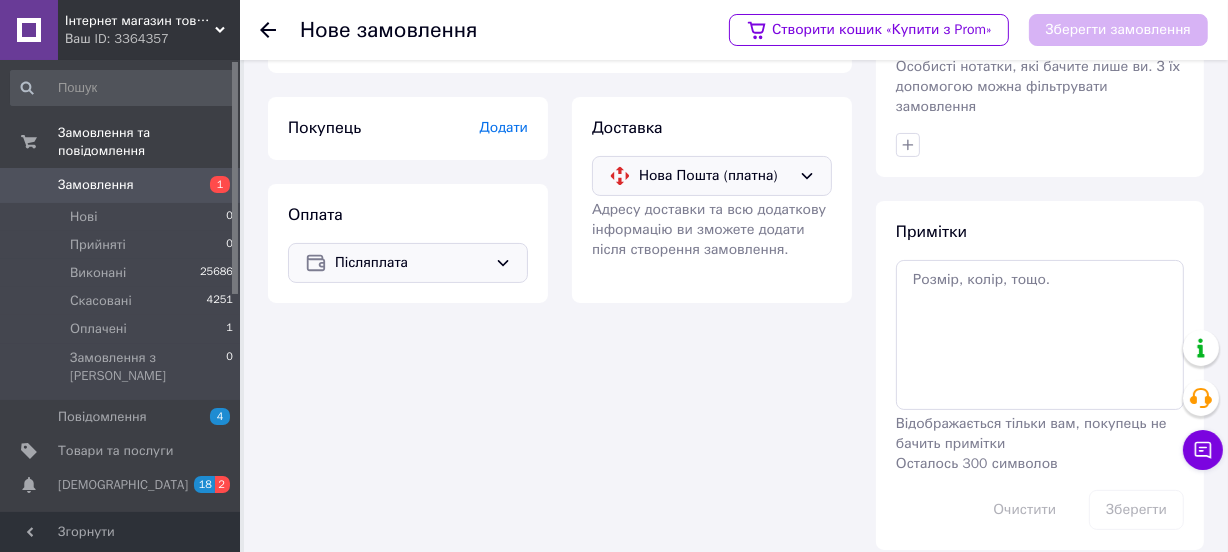 click on "Додати" at bounding box center (504, 127) 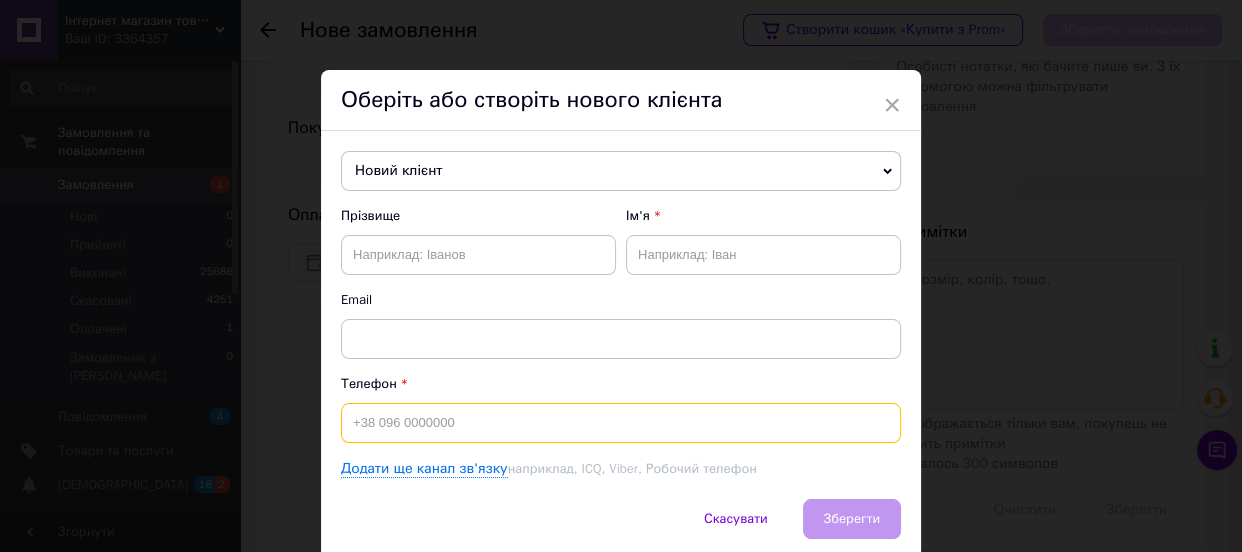 click at bounding box center [621, 423] 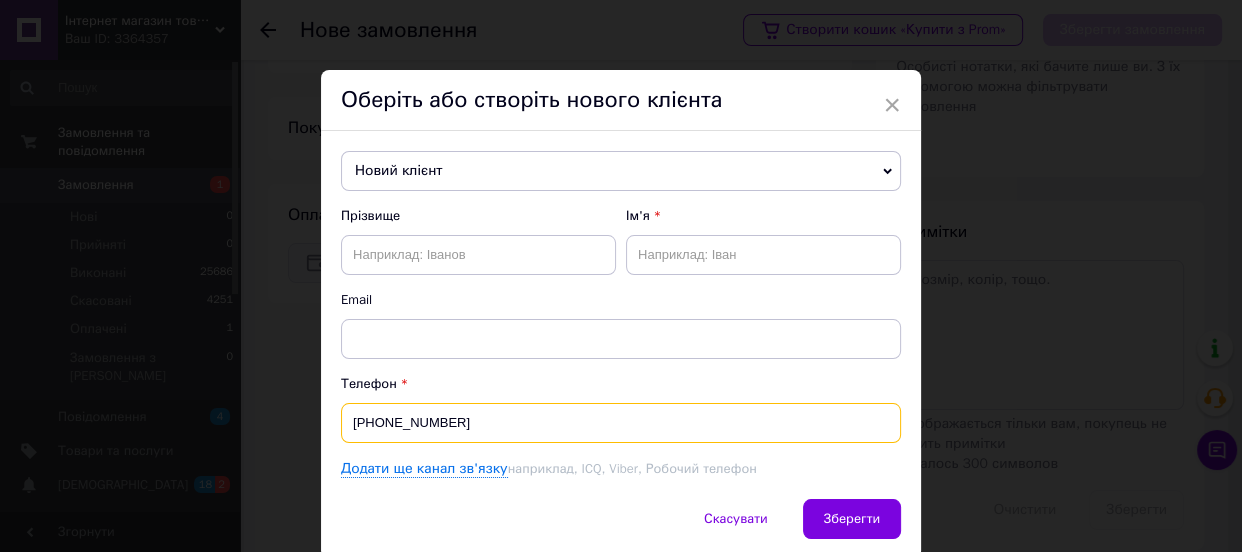 type on "[PHONE_NUMBER]" 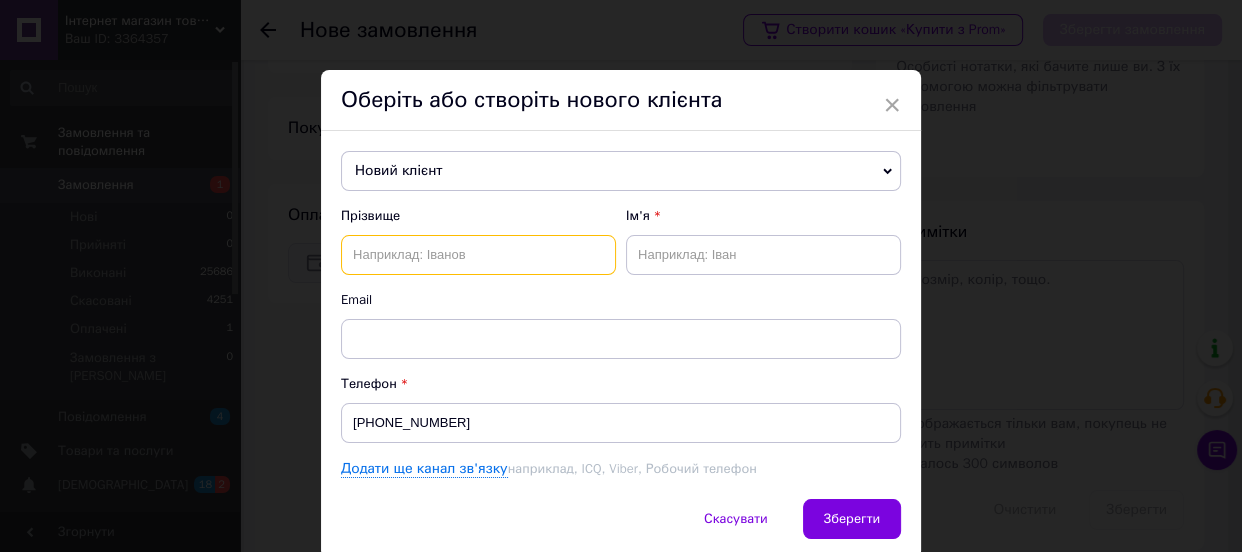 click at bounding box center [478, 255] 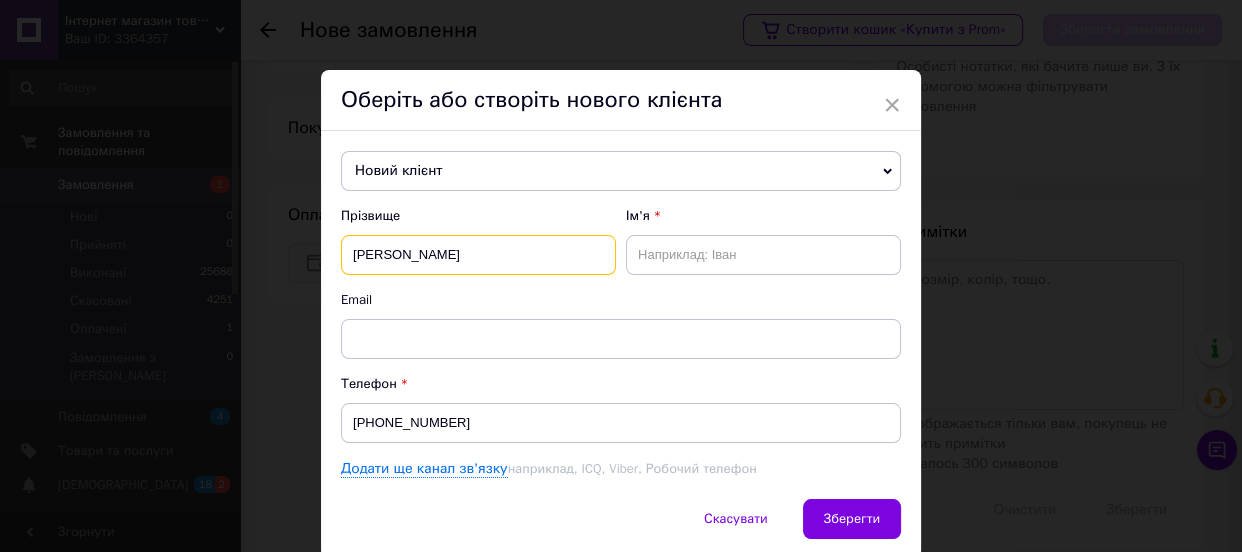 type on "[PERSON_NAME]" 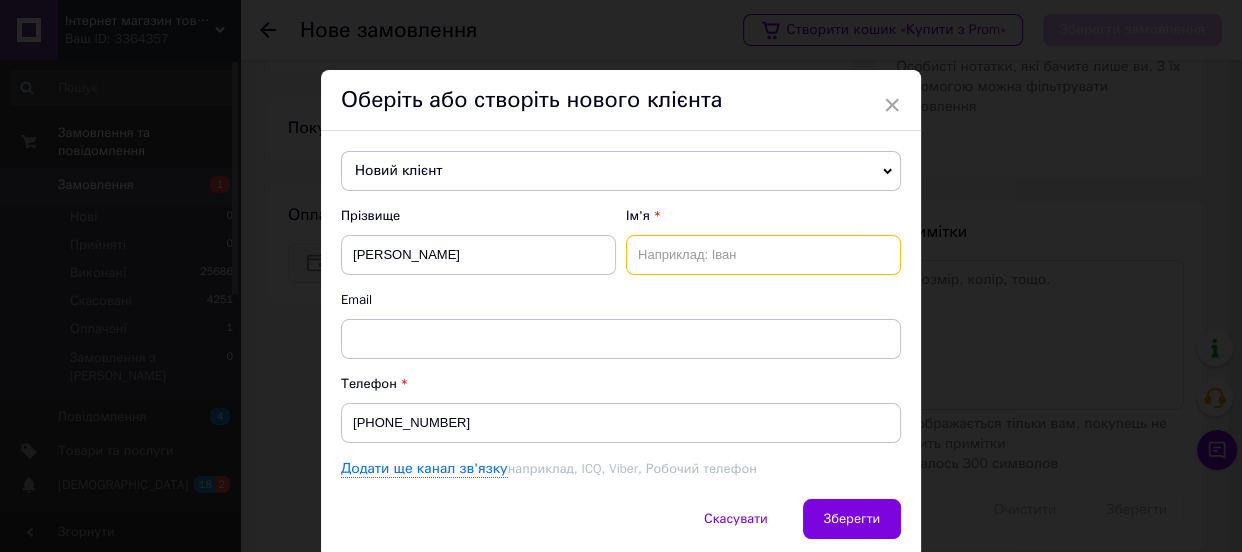 click at bounding box center (763, 255) 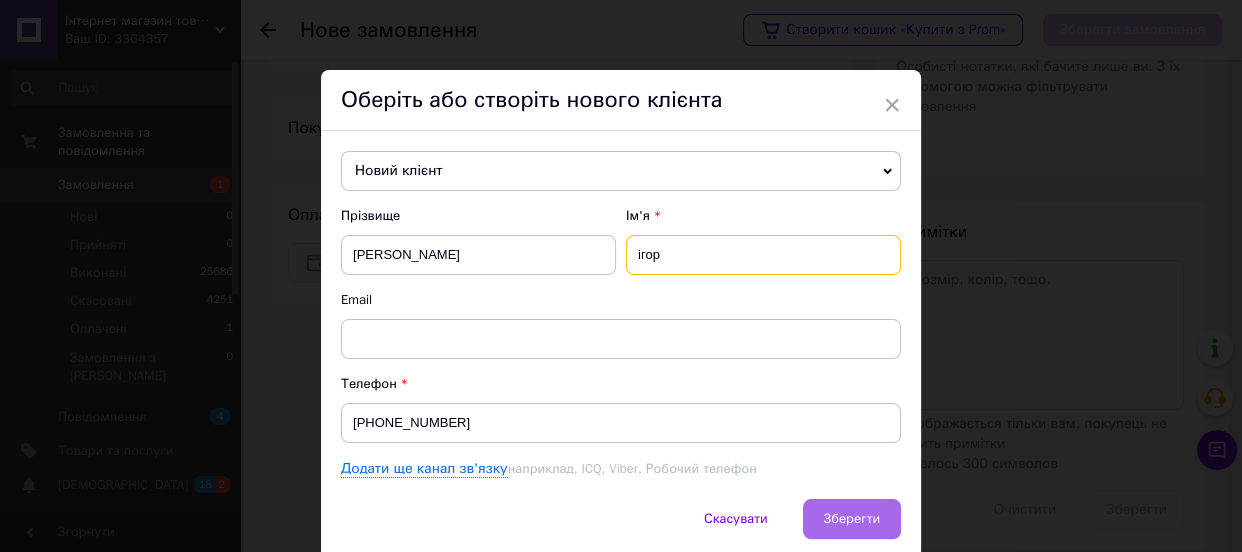type on "ігор" 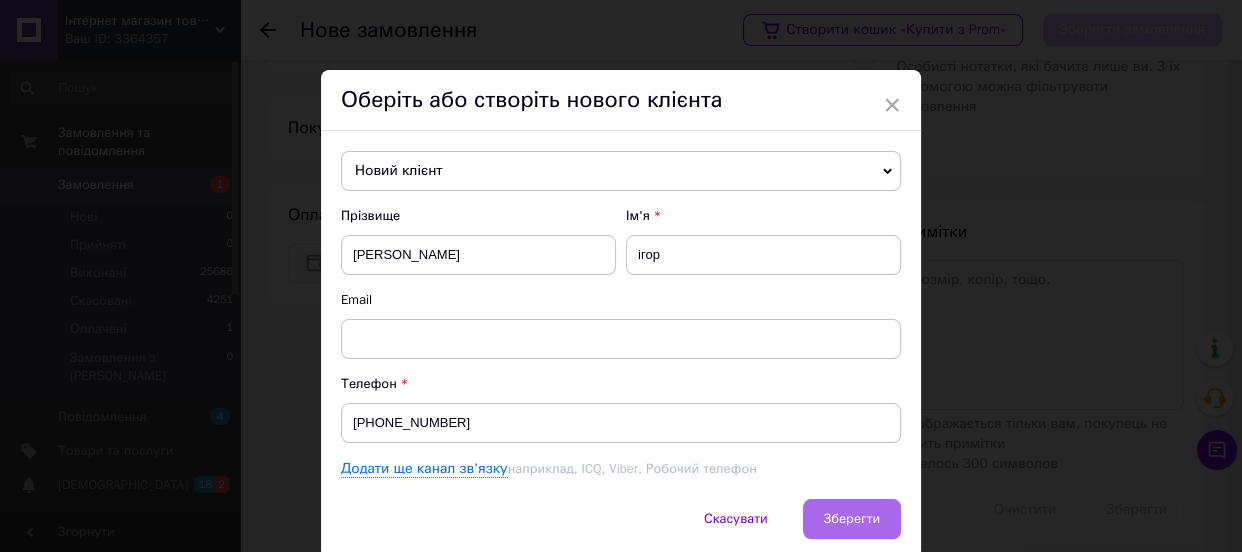 click on "Зберегти" at bounding box center [852, 518] 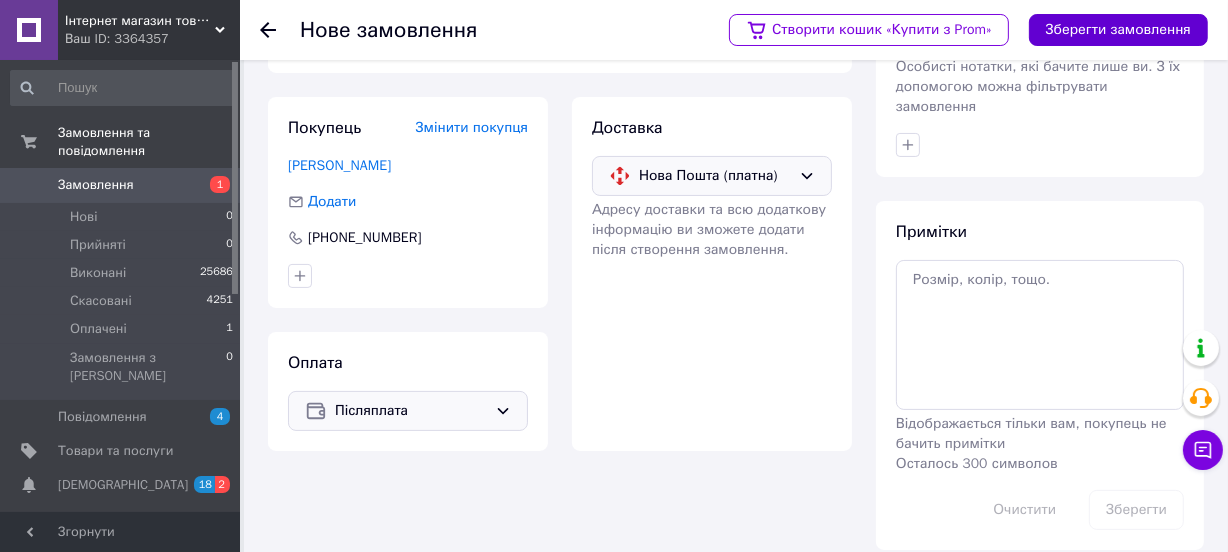 click on "Зберегти замовлення" at bounding box center (1118, 30) 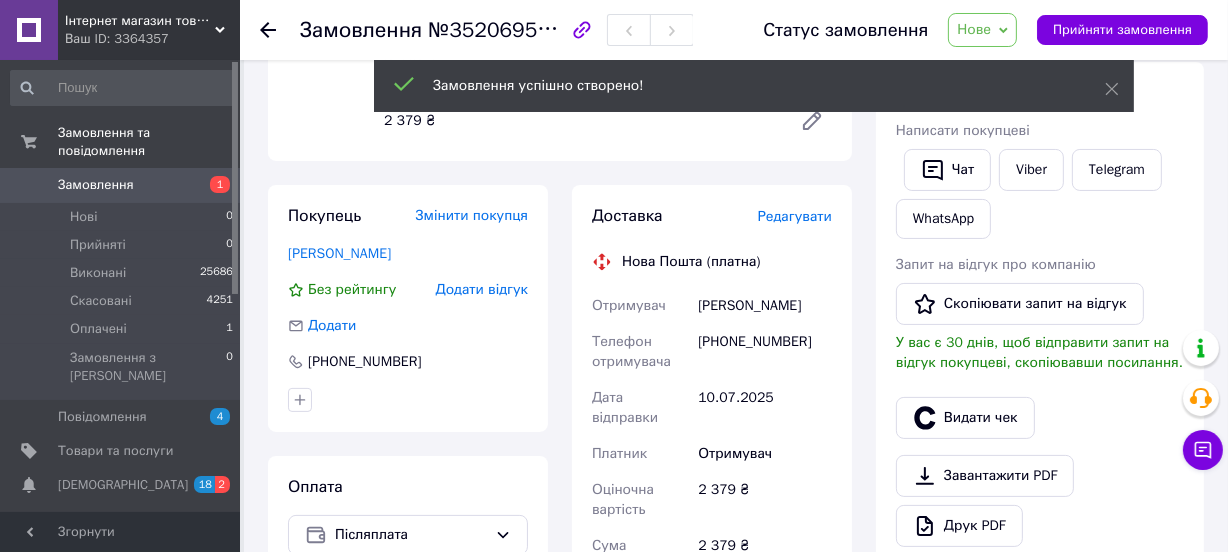 click on "Редагувати" at bounding box center [795, 216] 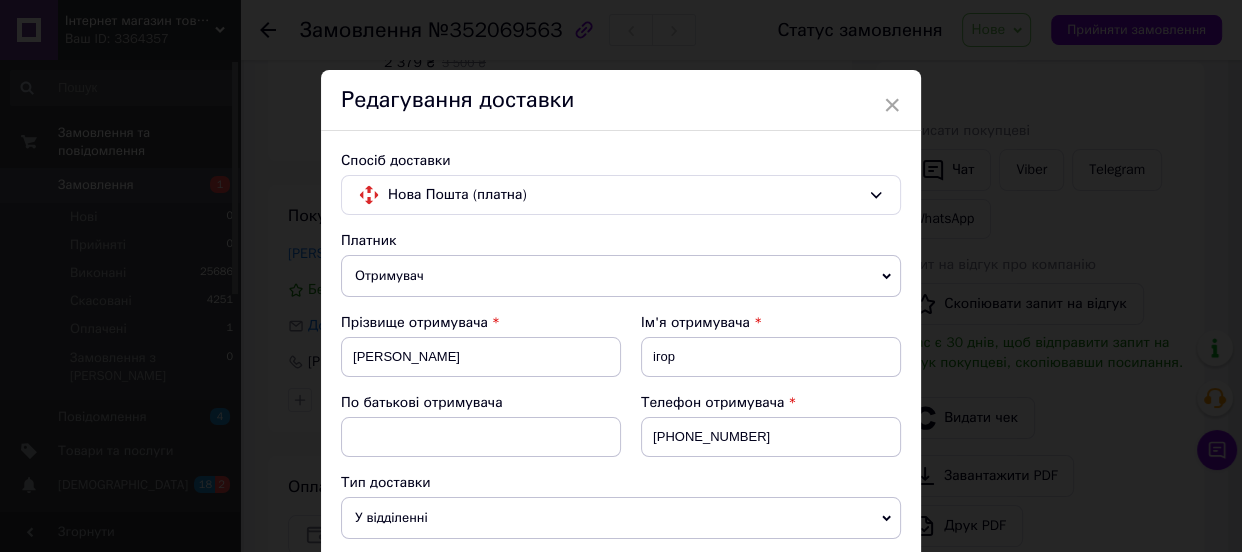 scroll, scrollTop: 454, scrollLeft: 0, axis: vertical 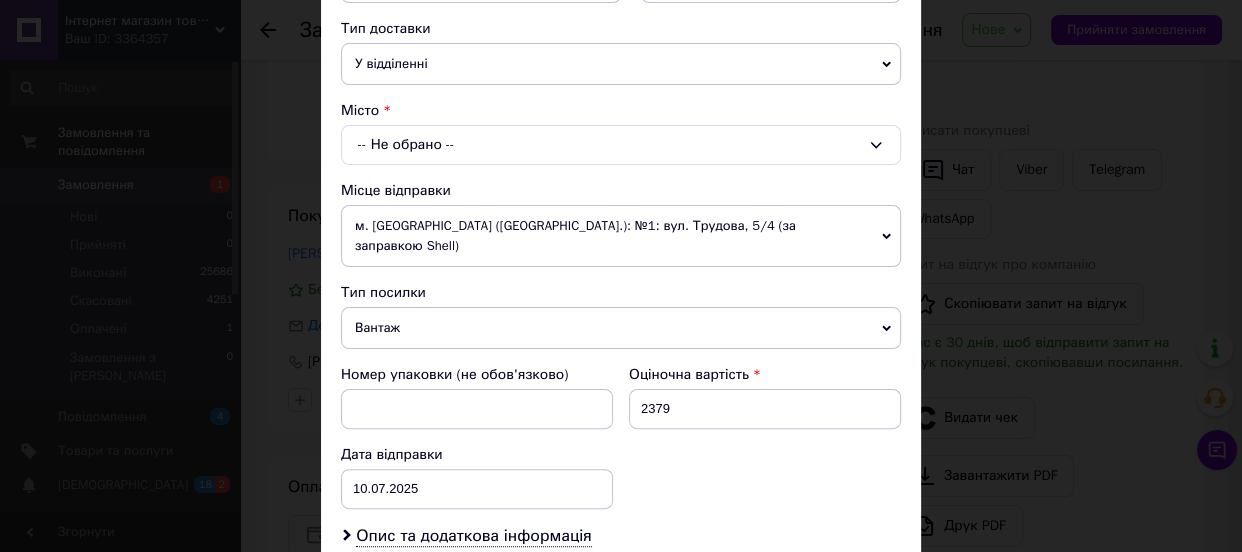 click on "-- Не обрано --" at bounding box center (621, 145) 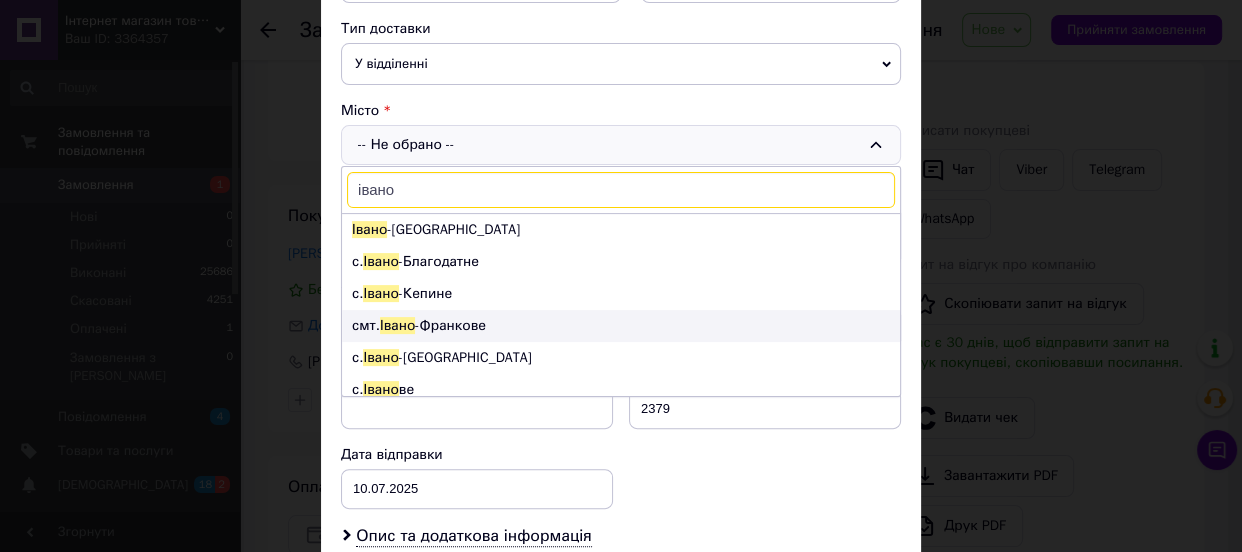 type on "івано" 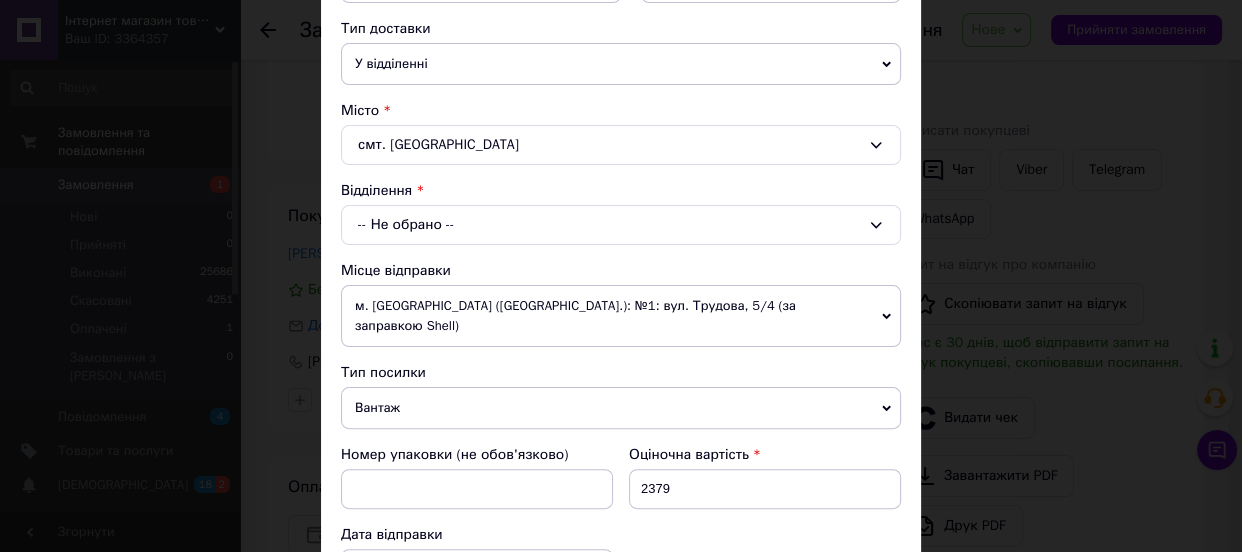 click on "-- Не обрано --" at bounding box center (621, 225) 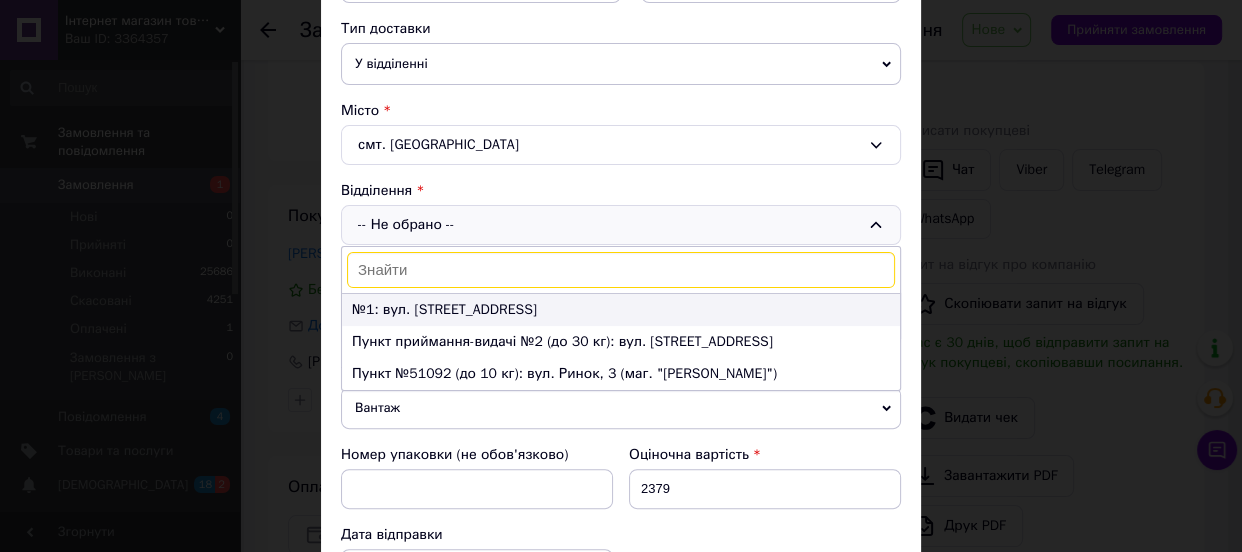 click on "№1: вул. [STREET_ADDRESS]" at bounding box center (621, 310) 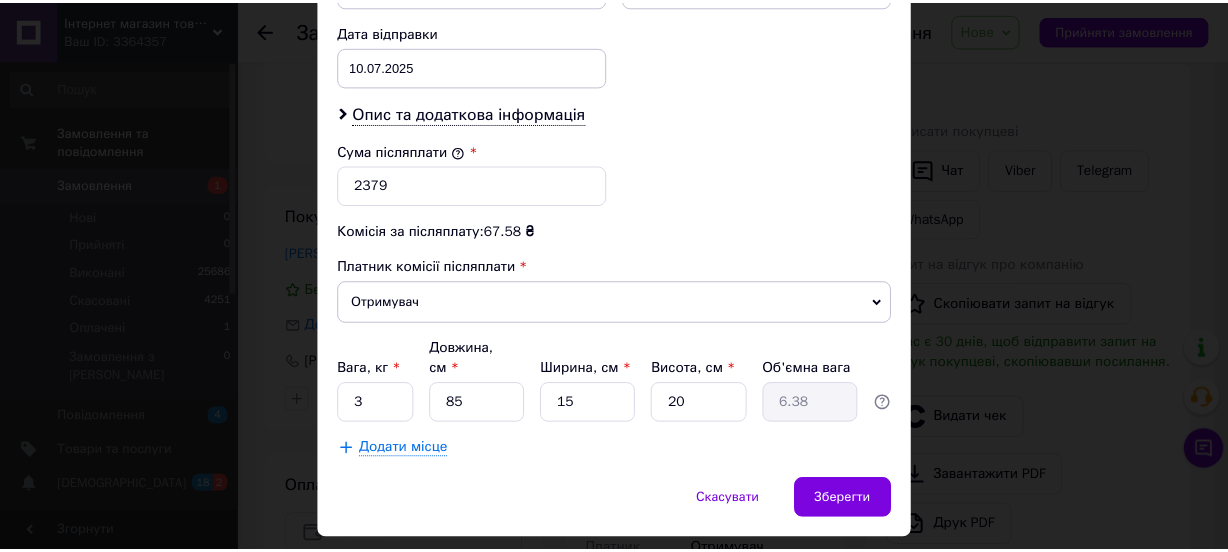 scroll, scrollTop: 970, scrollLeft: 0, axis: vertical 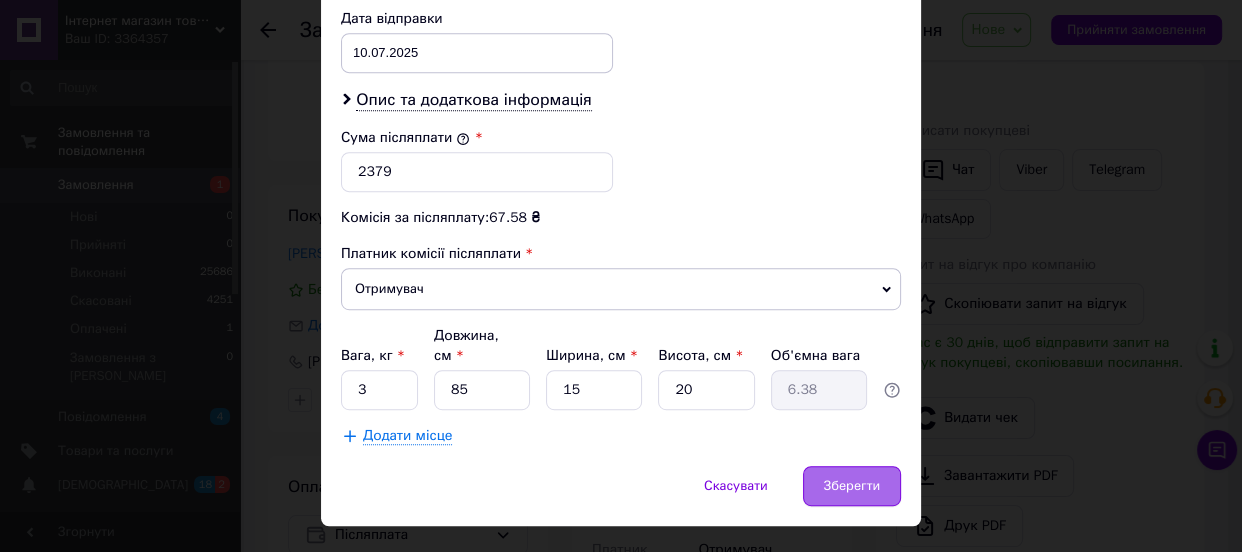 click on "Зберегти" at bounding box center (852, 486) 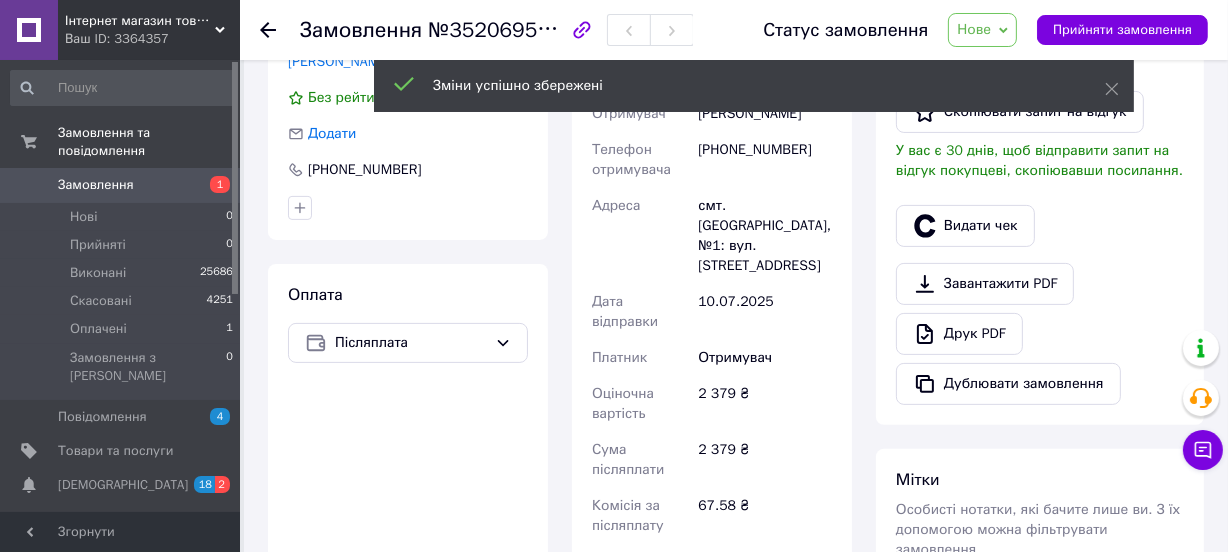 scroll, scrollTop: 917, scrollLeft: 0, axis: vertical 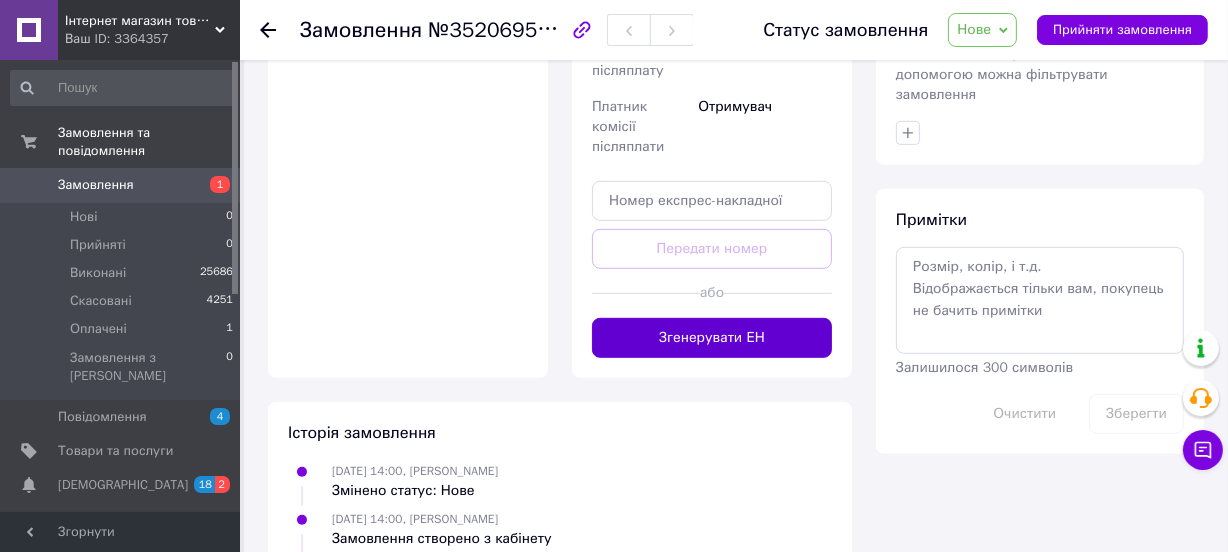 click on "Згенерувати ЕН" at bounding box center (712, 338) 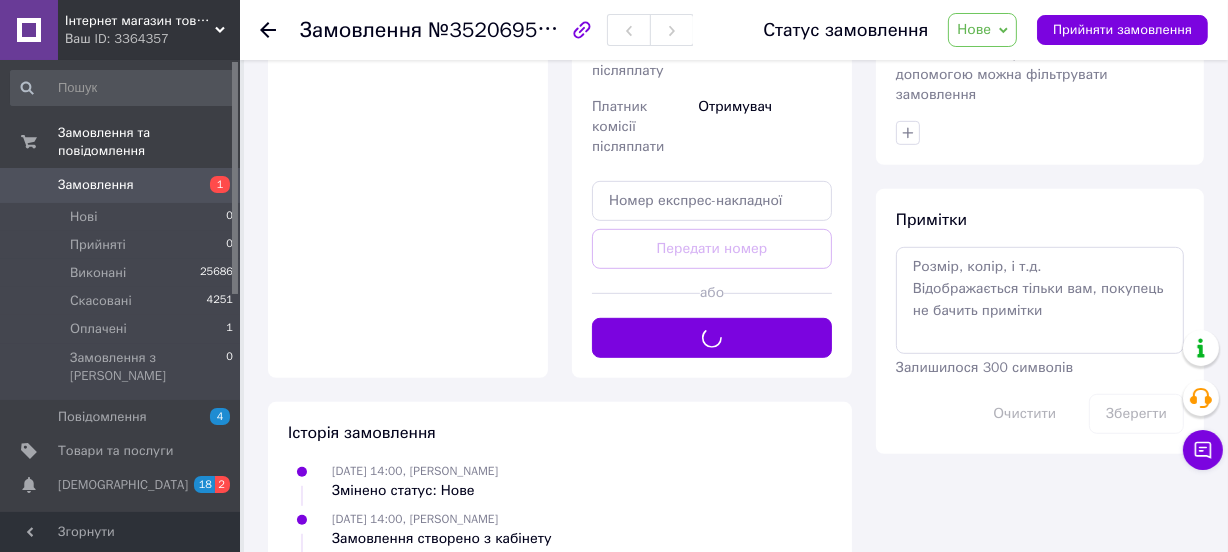 click on "Нове" at bounding box center [974, 29] 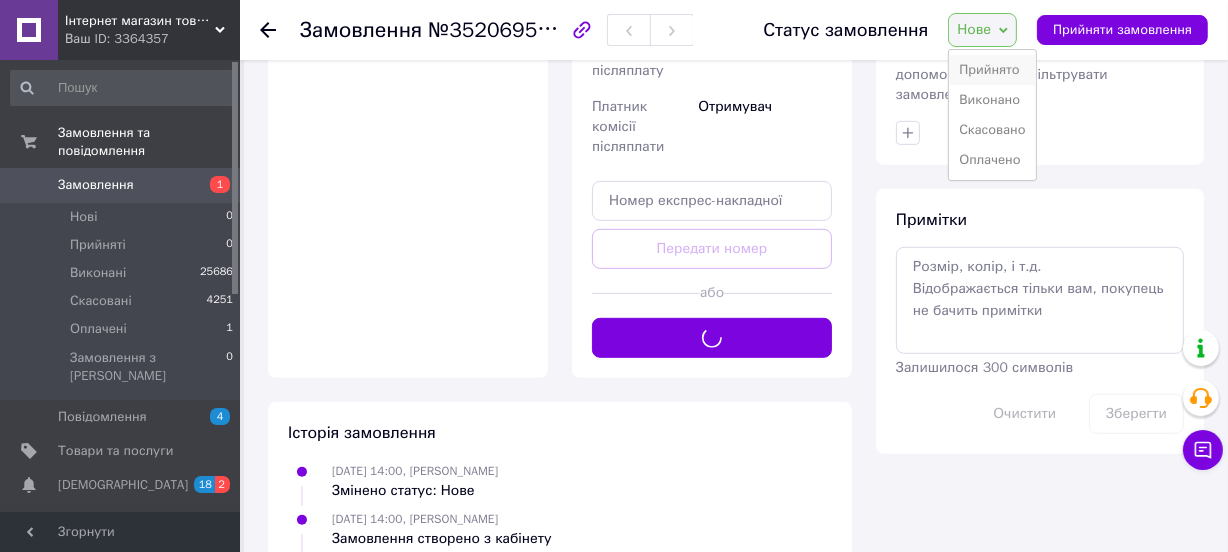click on "Прийнято" at bounding box center (992, 70) 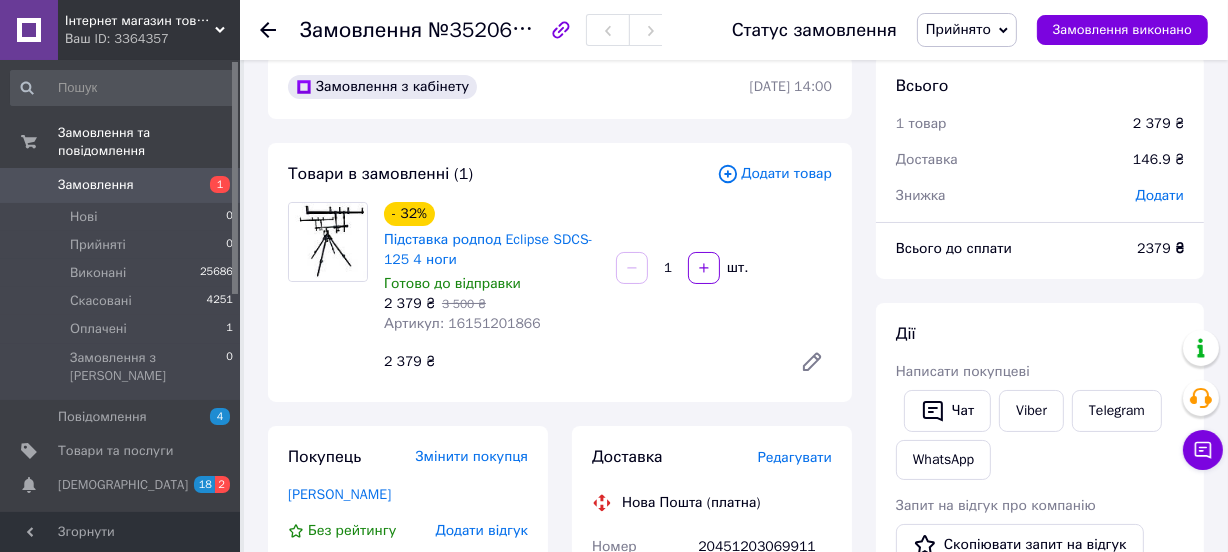 scroll, scrollTop: 0, scrollLeft: 0, axis: both 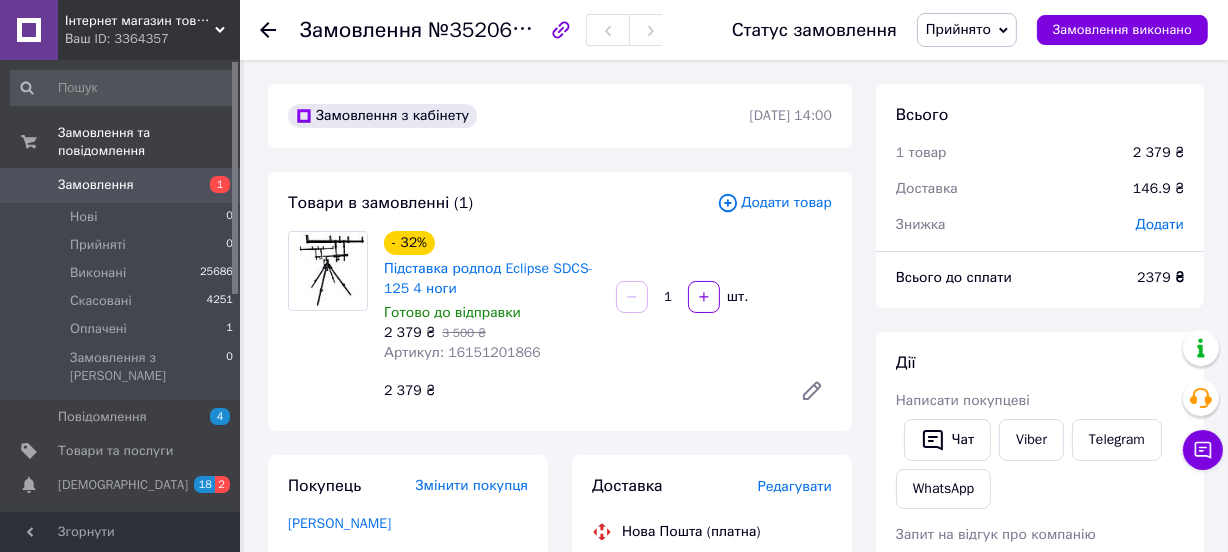 click on "Прийнято" at bounding box center [967, 30] 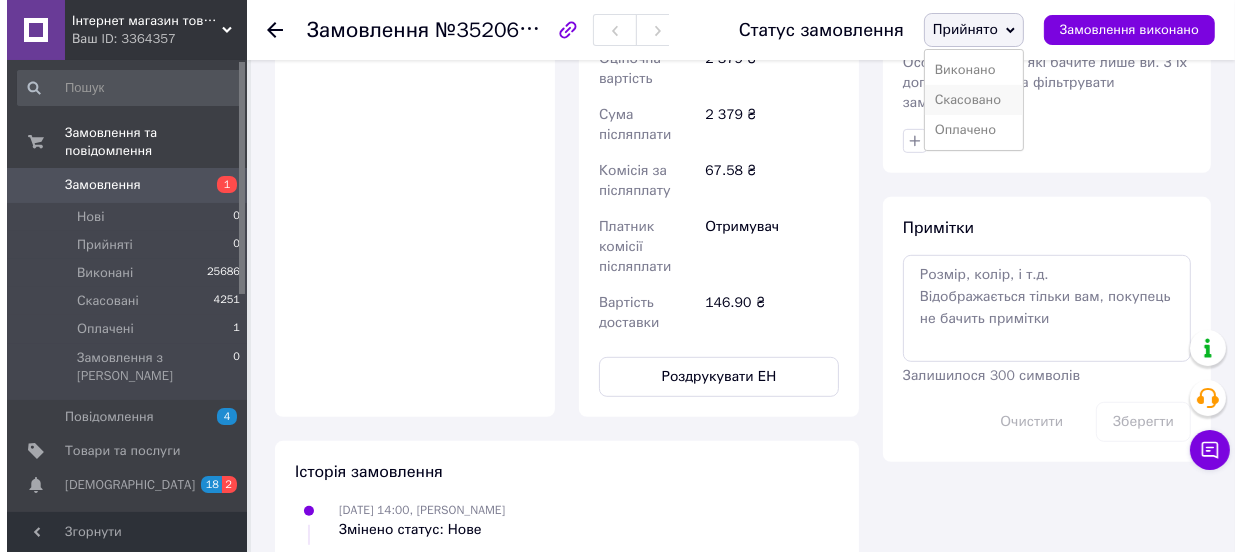 scroll, scrollTop: 454, scrollLeft: 0, axis: vertical 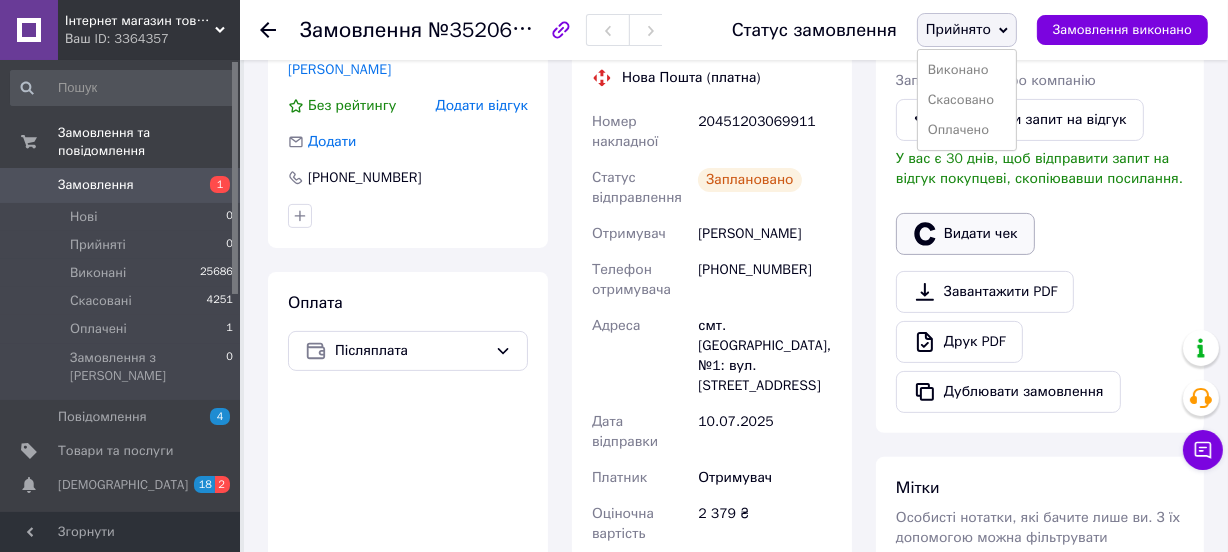 click on "Видати чек" at bounding box center (965, 234) 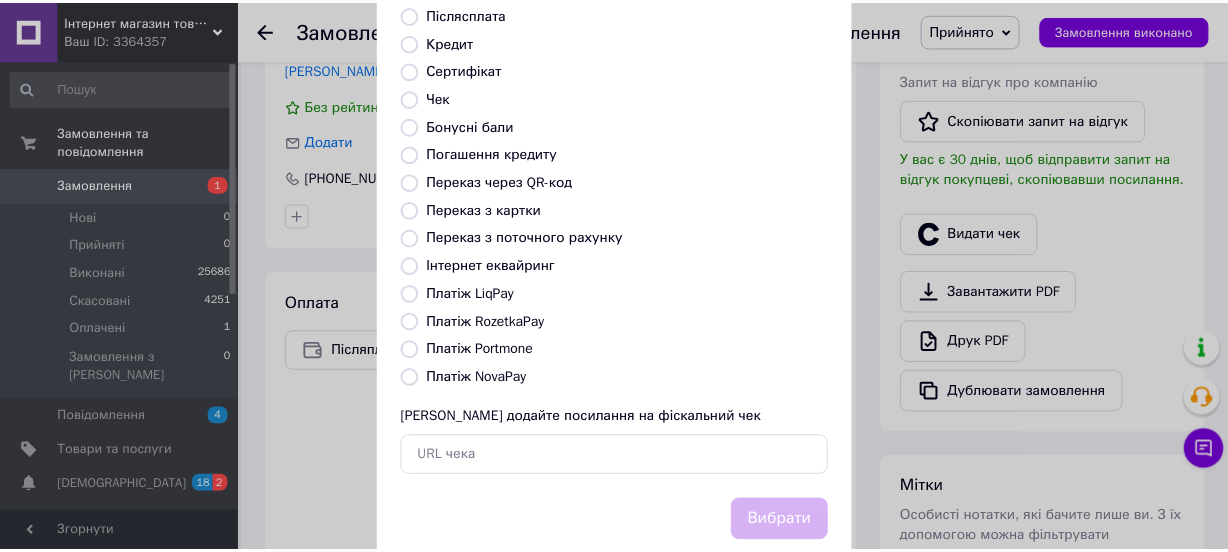 scroll, scrollTop: 307, scrollLeft: 0, axis: vertical 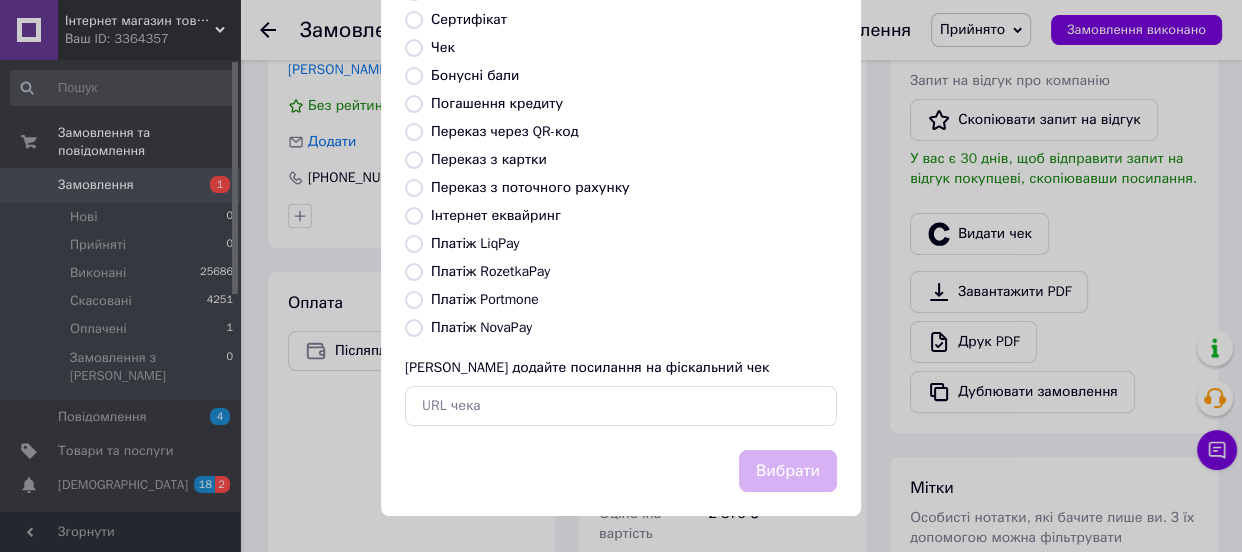 click on "Платіж NovaPay" at bounding box center (481, 327) 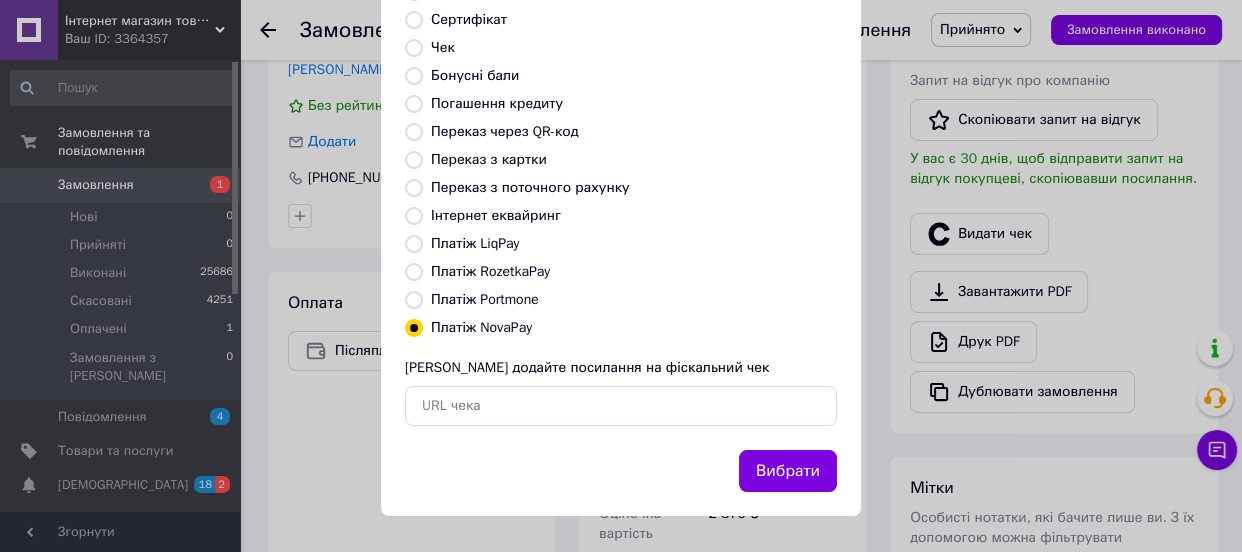 click on "Вибрати" at bounding box center [788, 471] 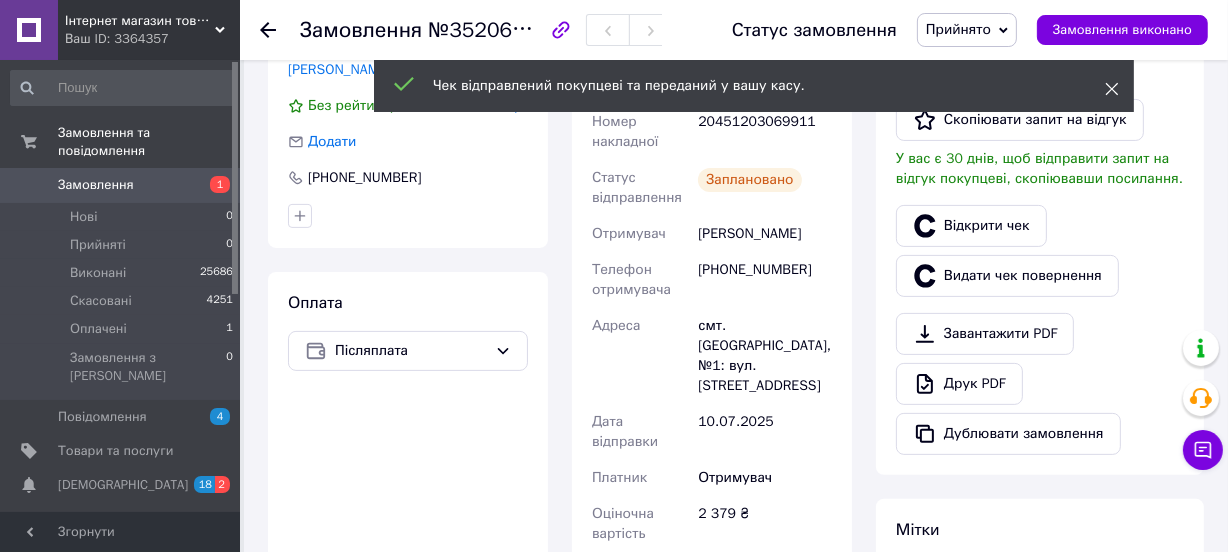 click 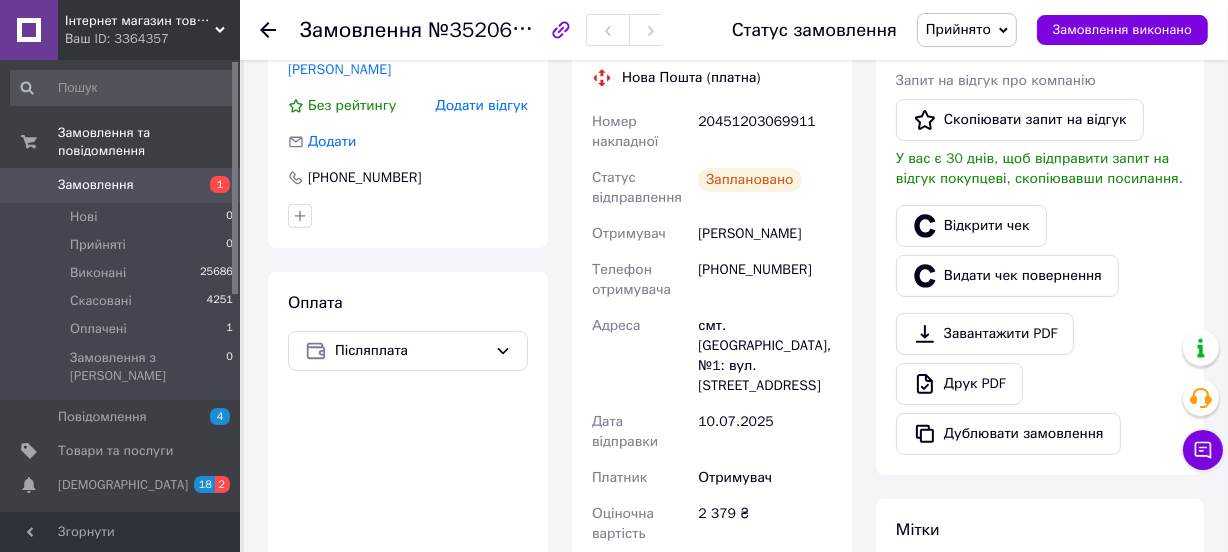 click on "Прийнято" at bounding box center (958, 29) 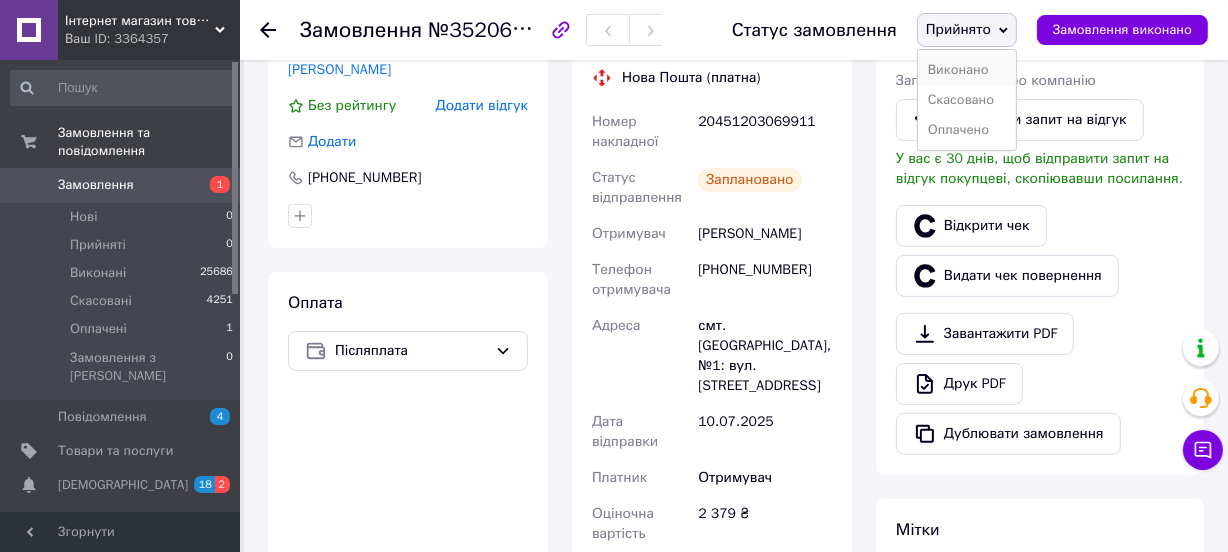 click on "Виконано" at bounding box center [967, 70] 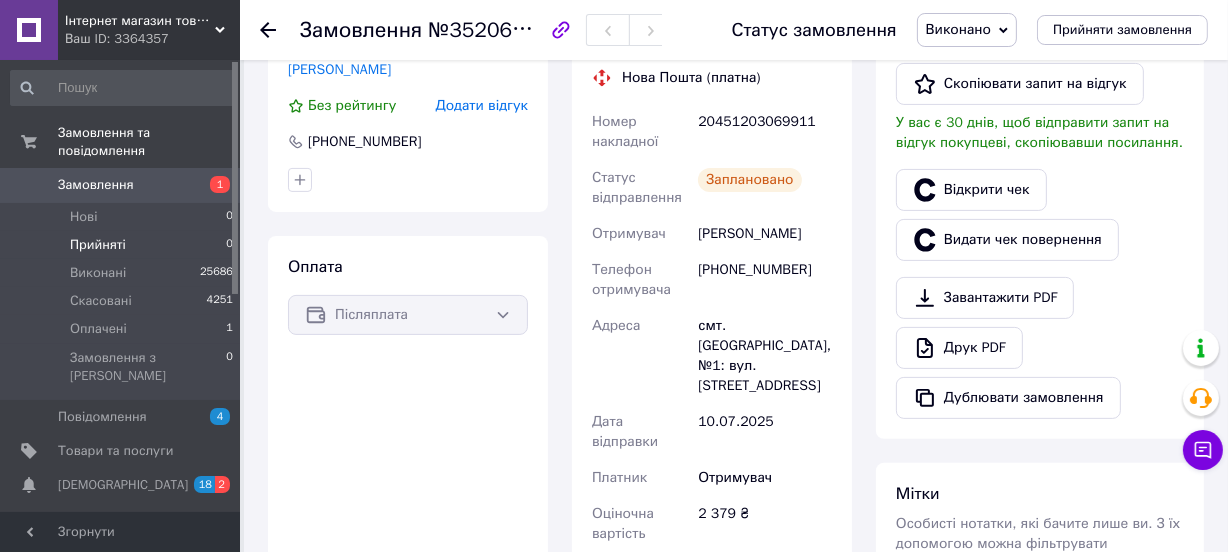 click on "Прийняті 0" at bounding box center (122, 245) 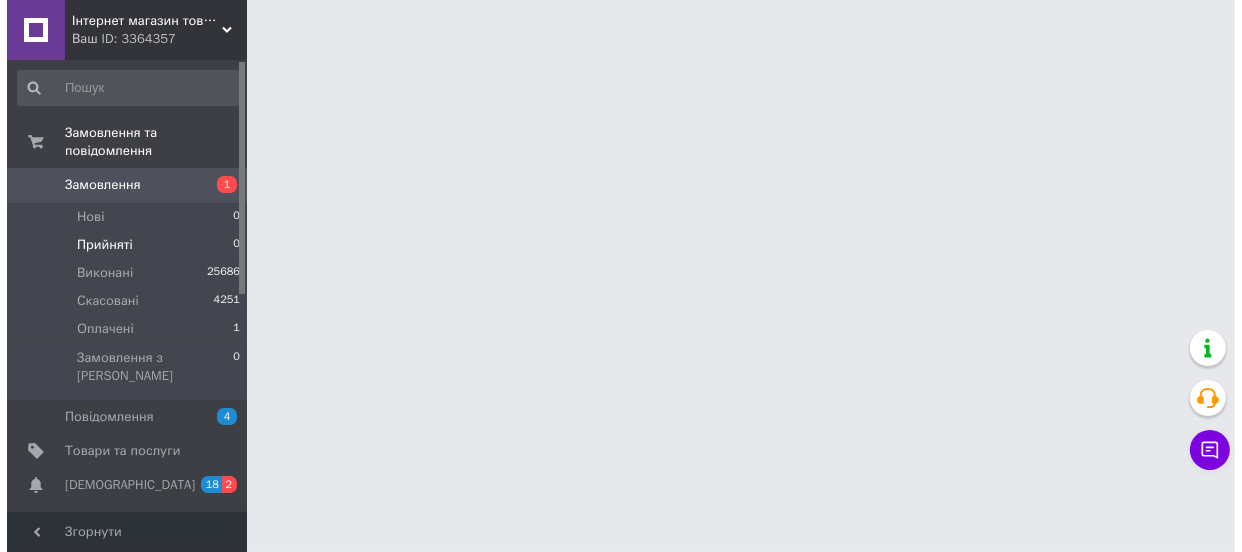 scroll, scrollTop: 0, scrollLeft: 0, axis: both 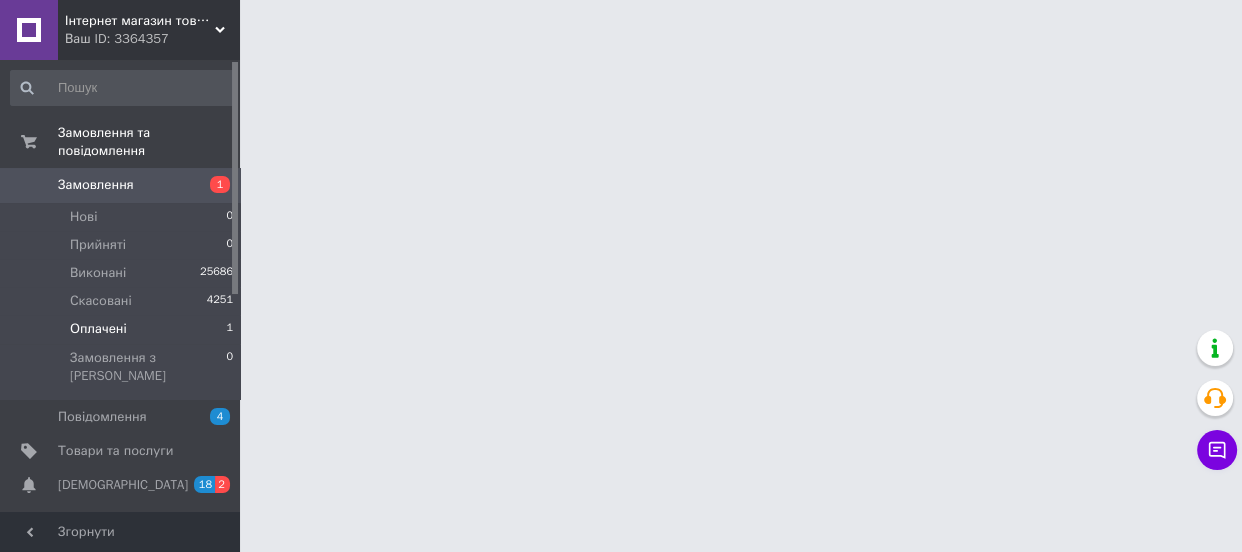 click on "Оплачені 1" at bounding box center (122, 329) 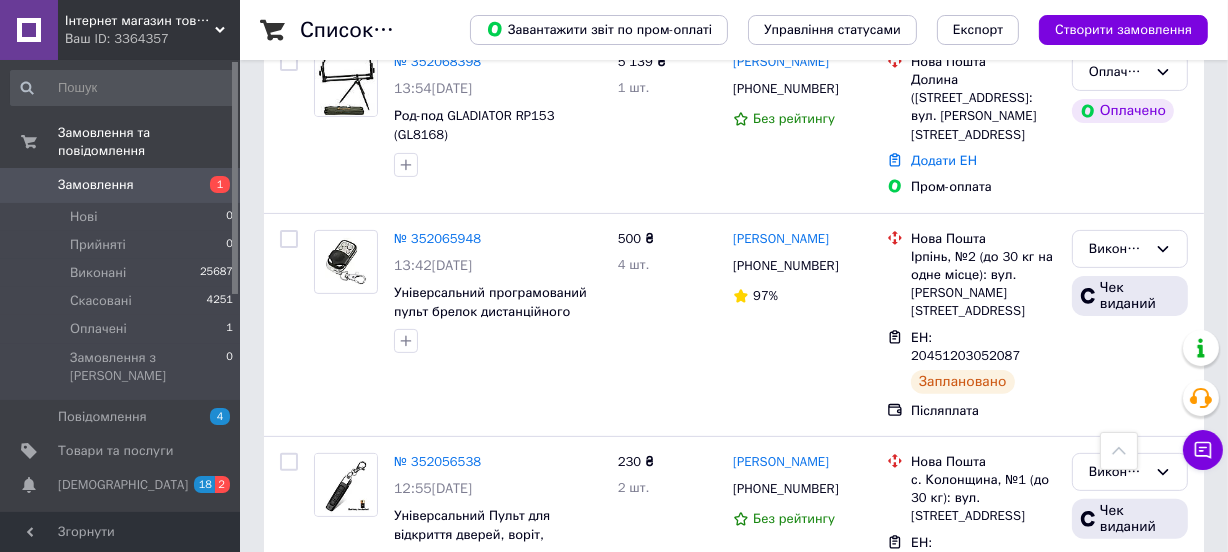 scroll, scrollTop: 0, scrollLeft: 0, axis: both 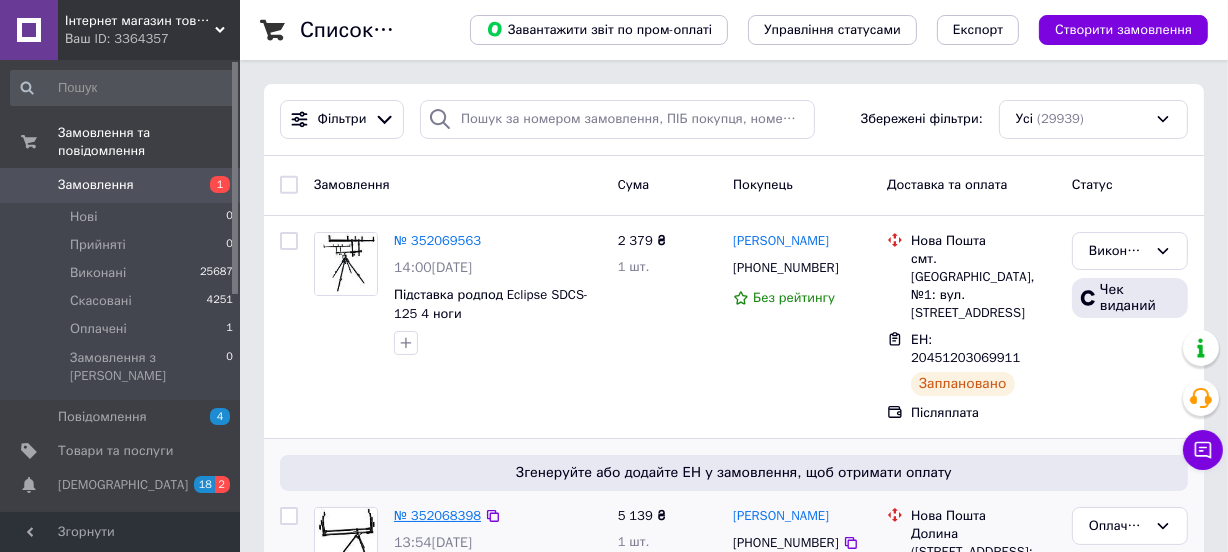 click on "№ 352068398" at bounding box center (437, 515) 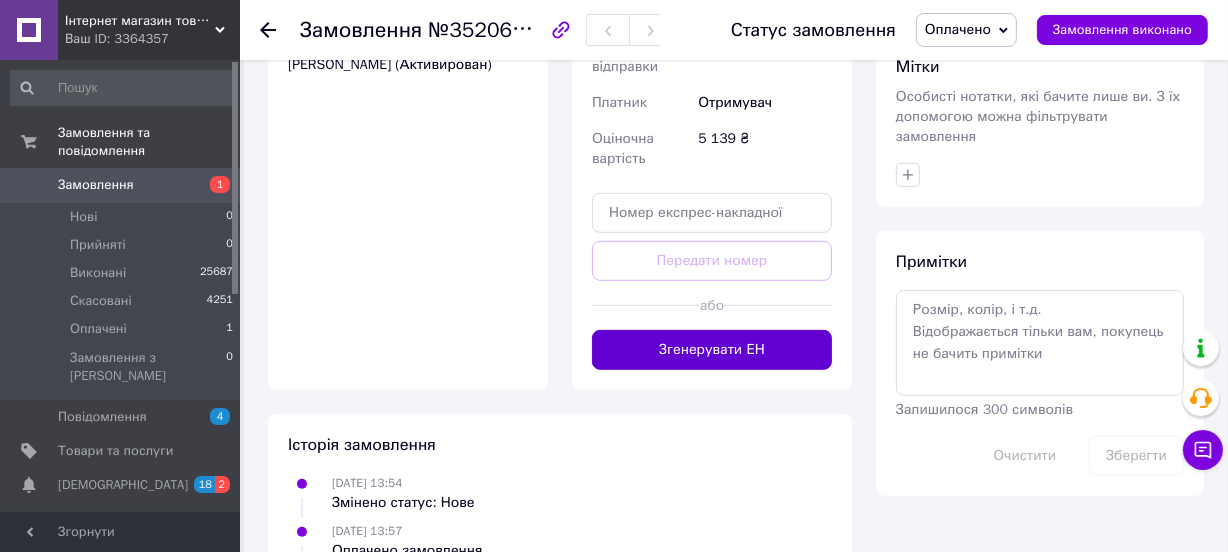 scroll, scrollTop: 454, scrollLeft: 0, axis: vertical 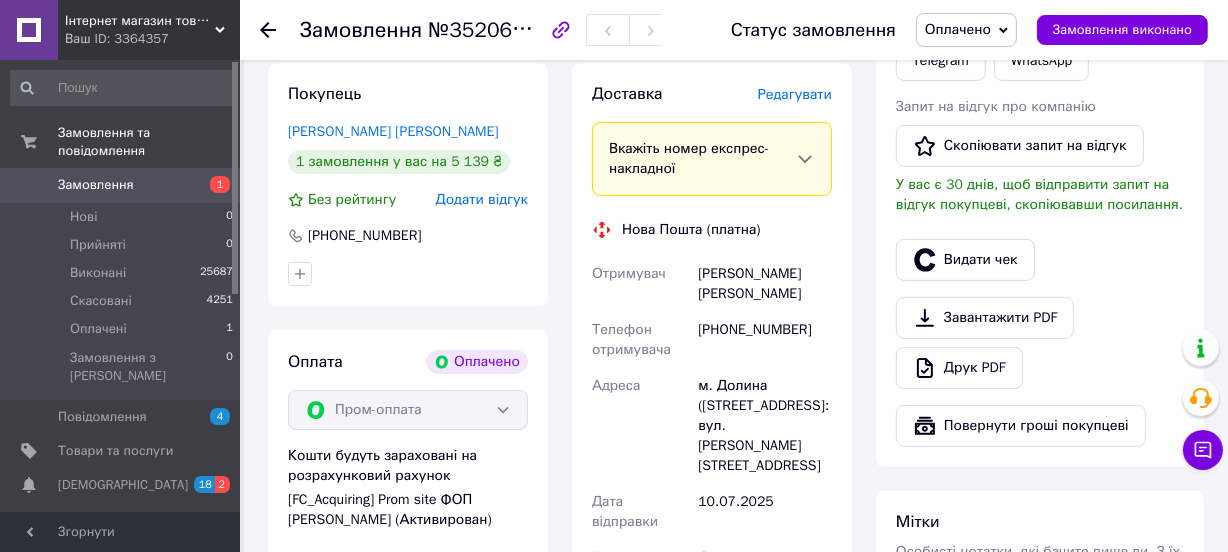 click on "Отримувач [PERSON_NAME] [PERSON_NAME] Телефон отримувача [PHONE_NUMBER] Адреса м. Долина ([STREET_ADDRESS]: вул. [PERSON_NAME], 3 В Дата відправки [DATE] Платник Отримувач Оціночна вартість 5 139 ₴" at bounding box center (712, 444) 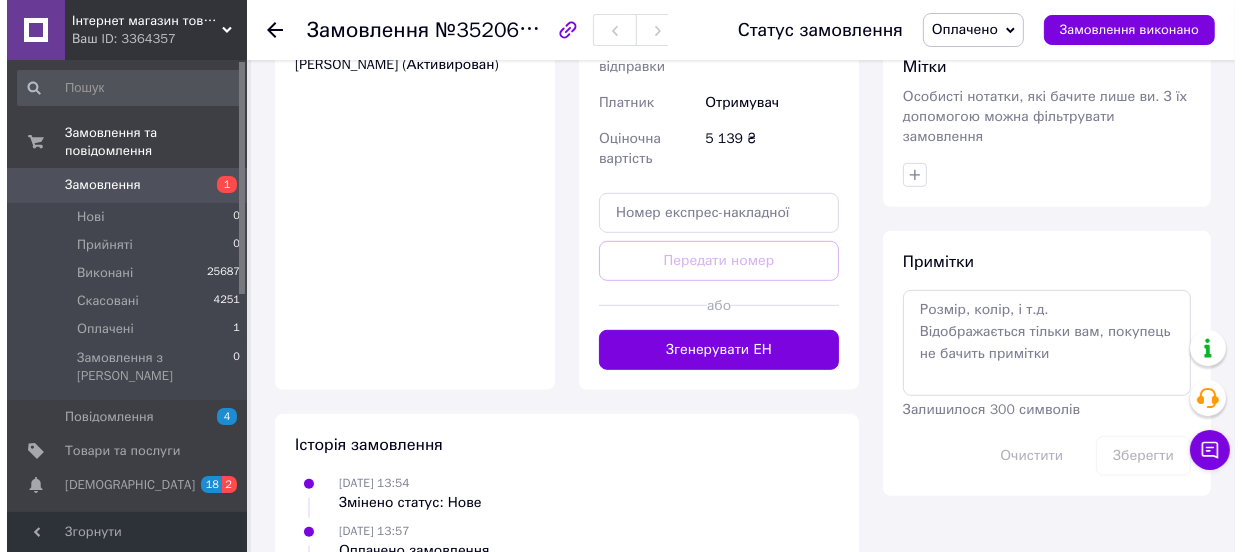 scroll, scrollTop: 454, scrollLeft: 0, axis: vertical 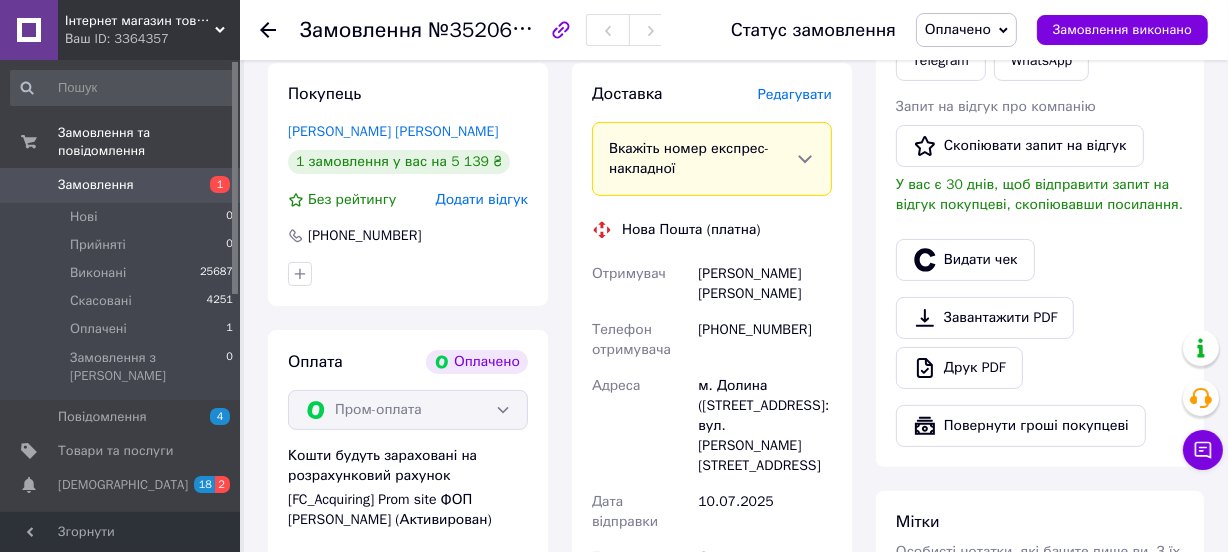click on "Редагувати" at bounding box center [795, 94] 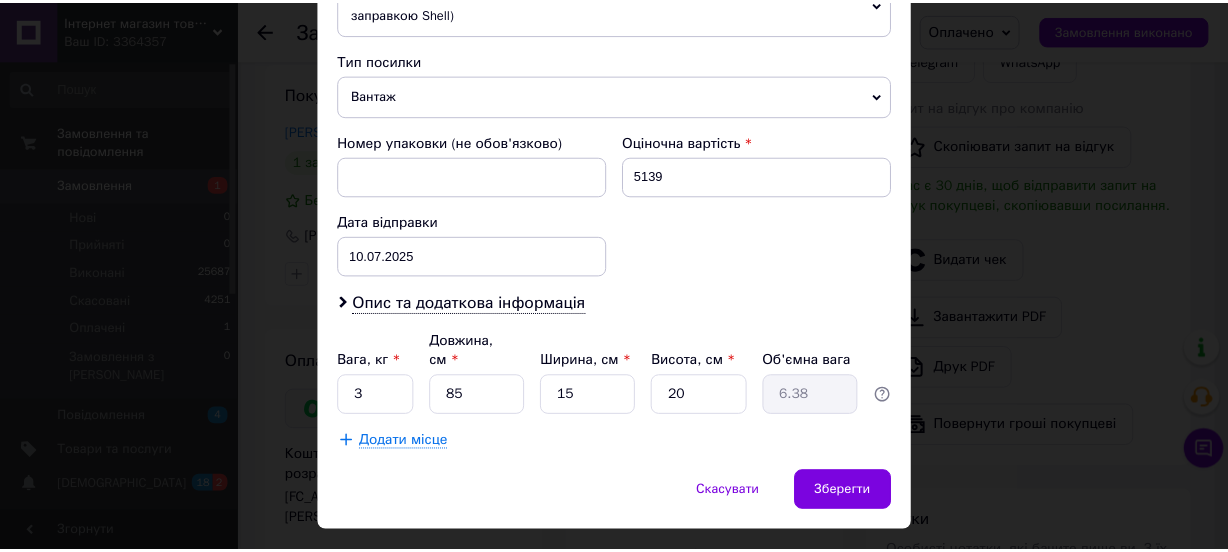 scroll, scrollTop: 773, scrollLeft: 0, axis: vertical 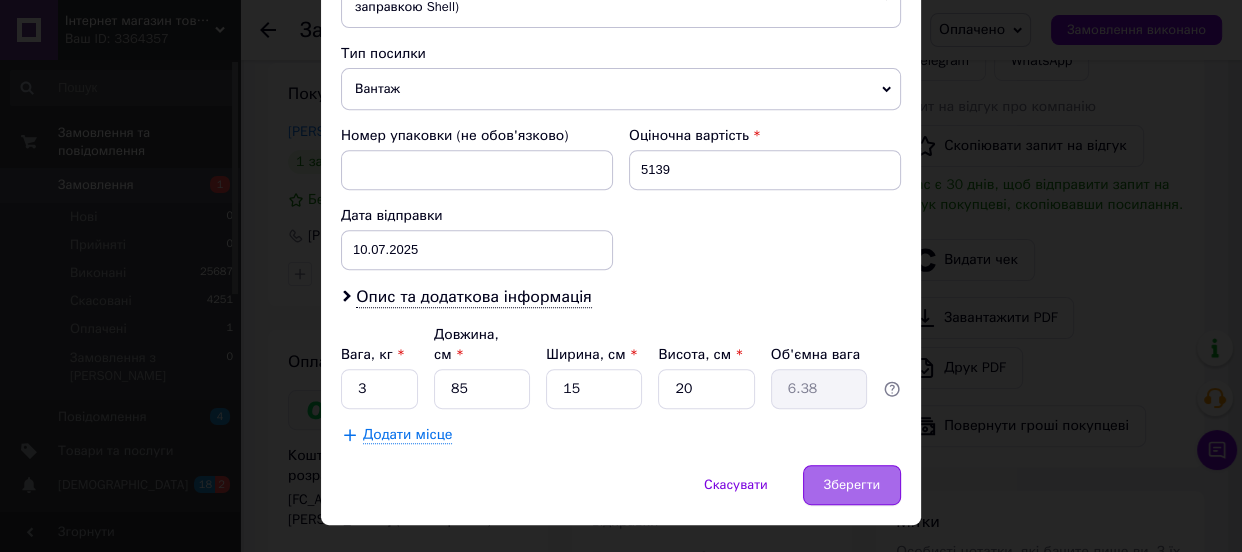 click on "Зберегти" at bounding box center (852, 485) 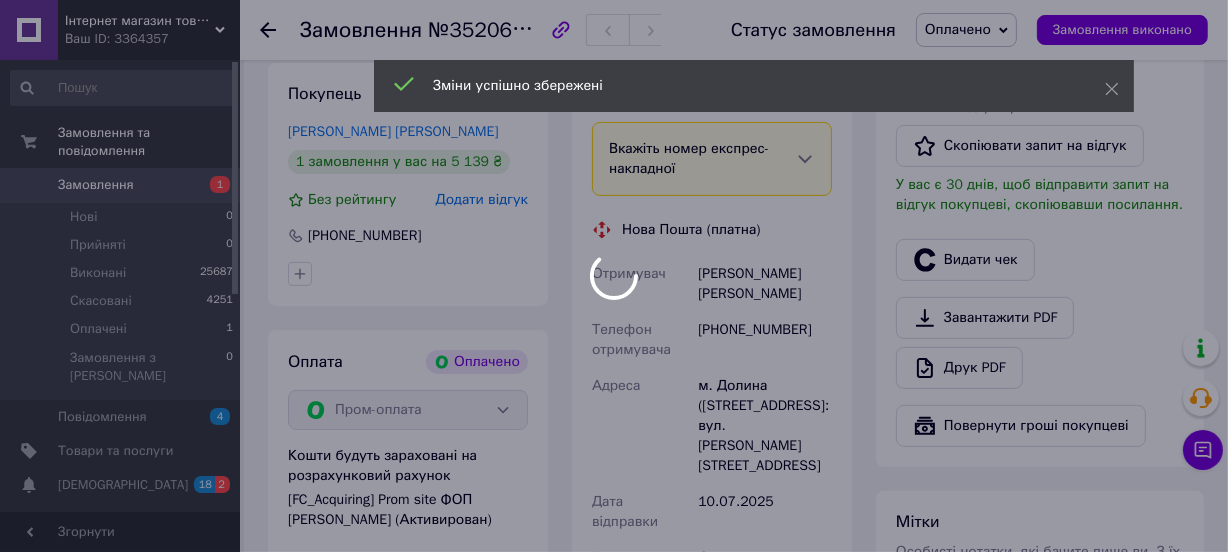 scroll, scrollTop: 909, scrollLeft: 0, axis: vertical 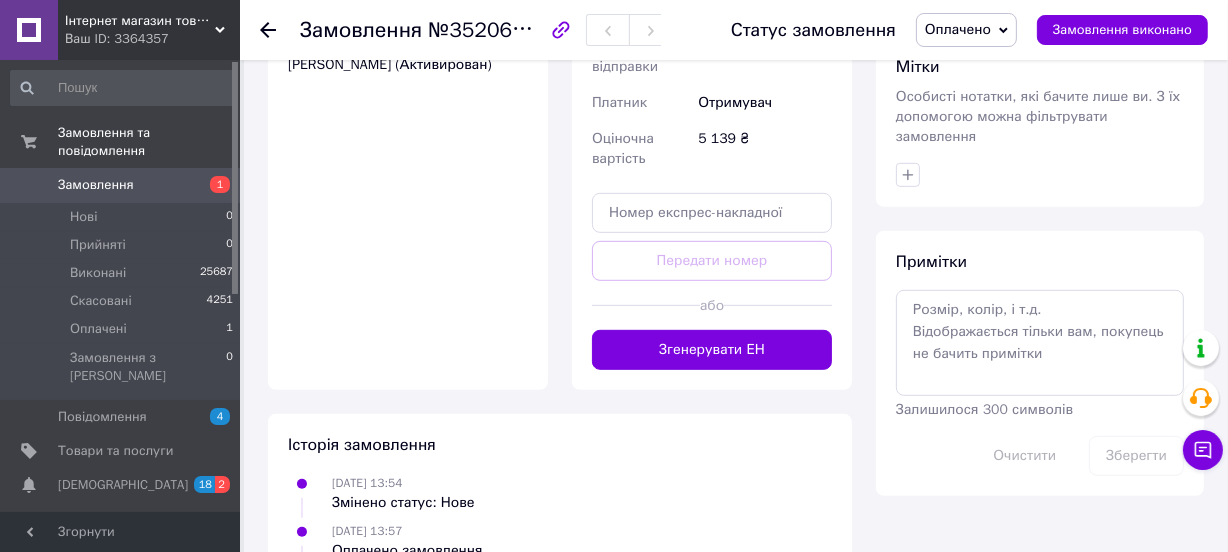 click on "Замовлення 1" at bounding box center (122, 185) 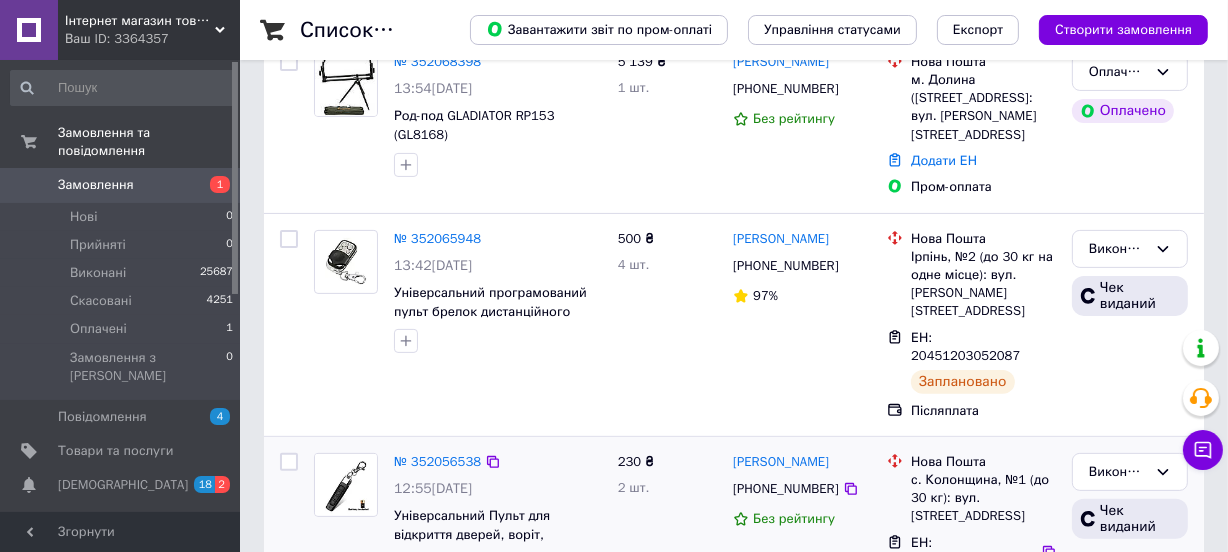 scroll, scrollTop: 0, scrollLeft: 0, axis: both 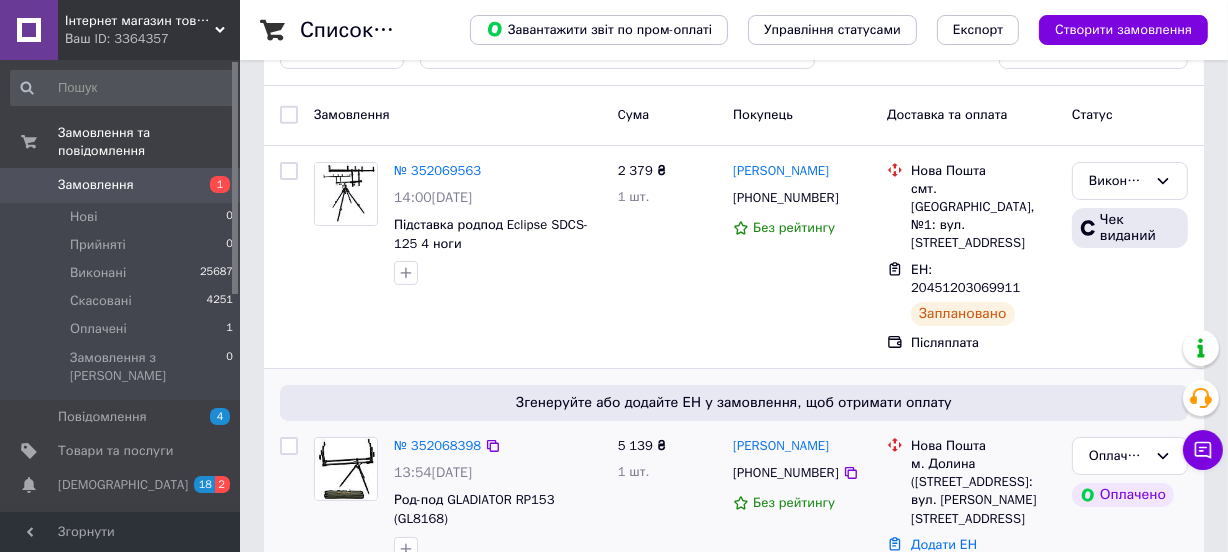 click on "13:54[DATE]" at bounding box center (433, 472) 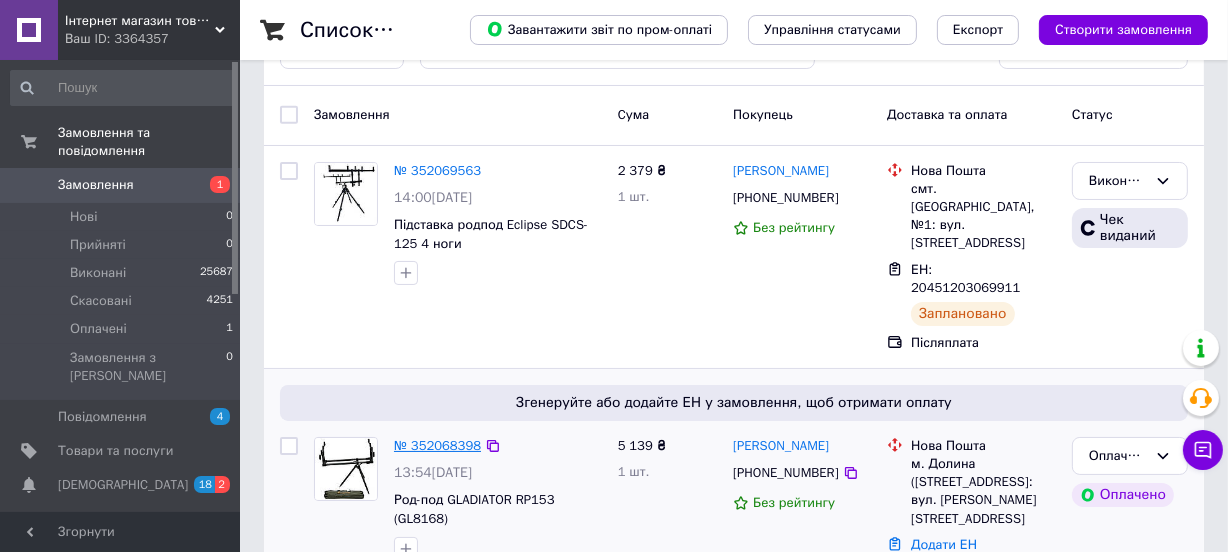 click on "№ 352068398" at bounding box center [437, 445] 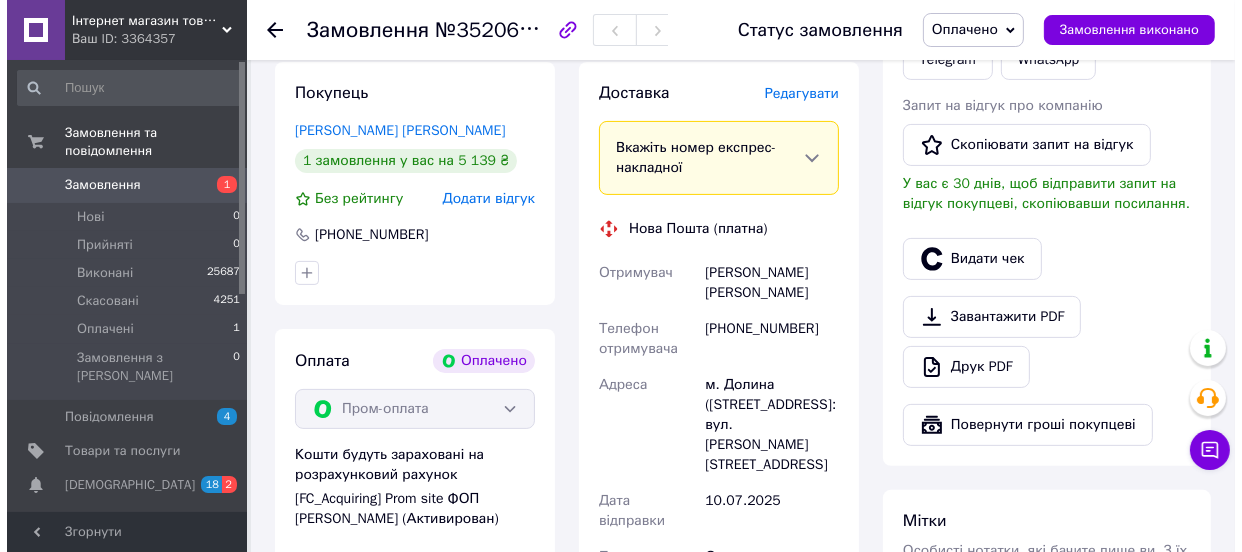 scroll, scrollTop: 458, scrollLeft: 0, axis: vertical 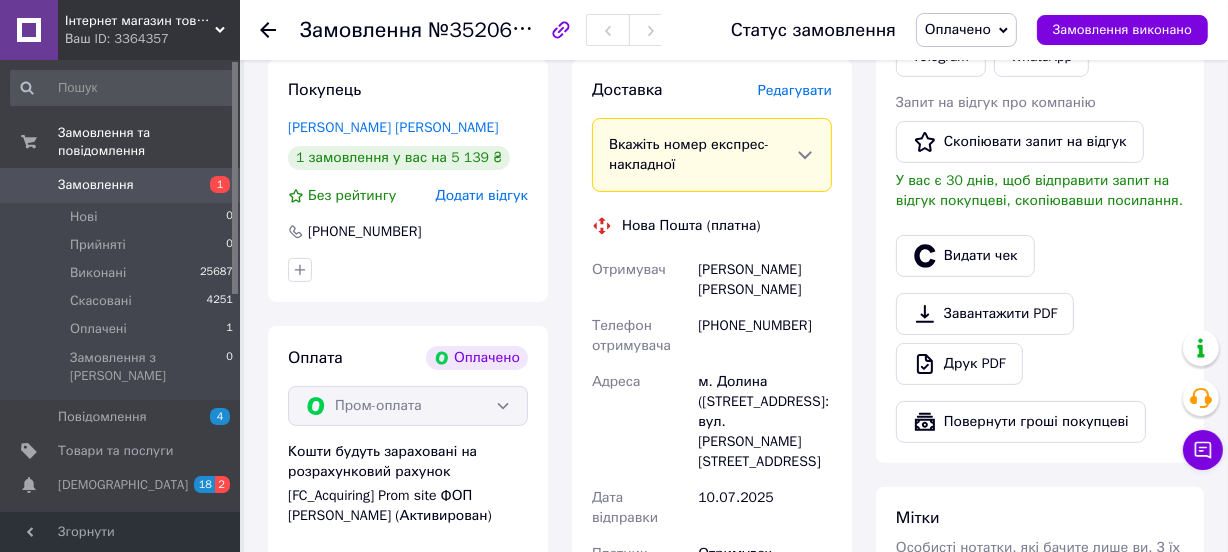 click on "Редагувати" at bounding box center (795, 90) 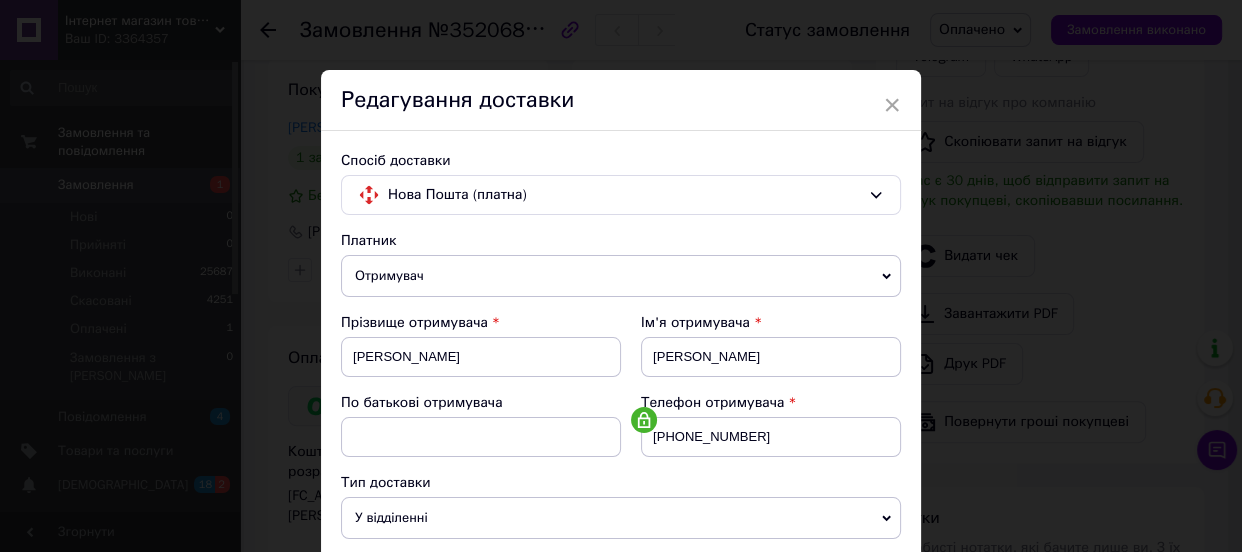 scroll, scrollTop: 773, scrollLeft: 0, axis: vertical 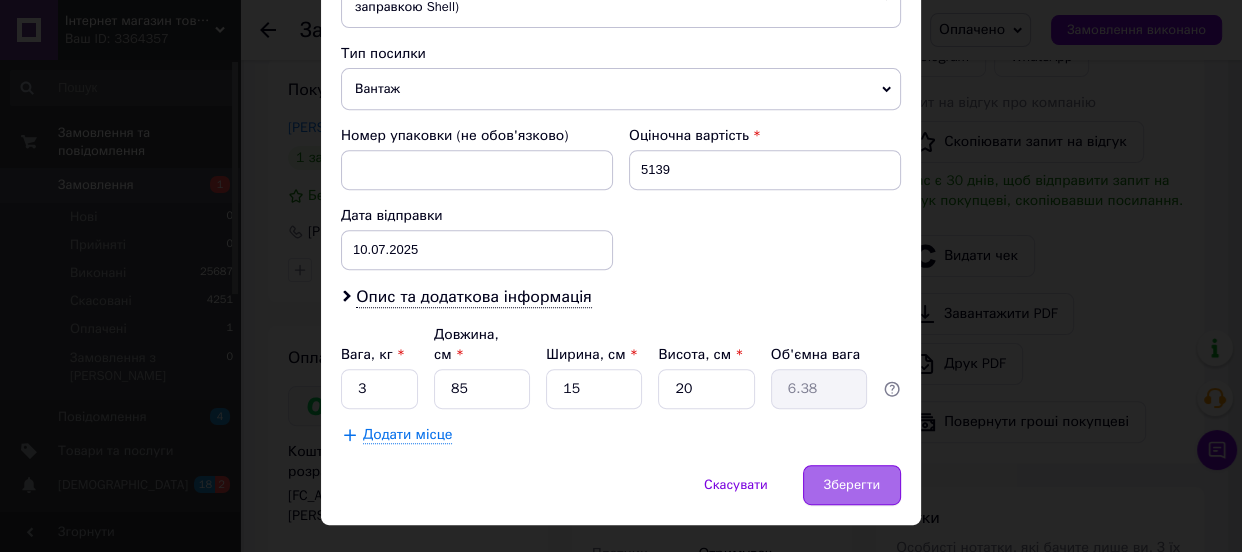 click on "Зберегти" at bounding box center [852, 485] 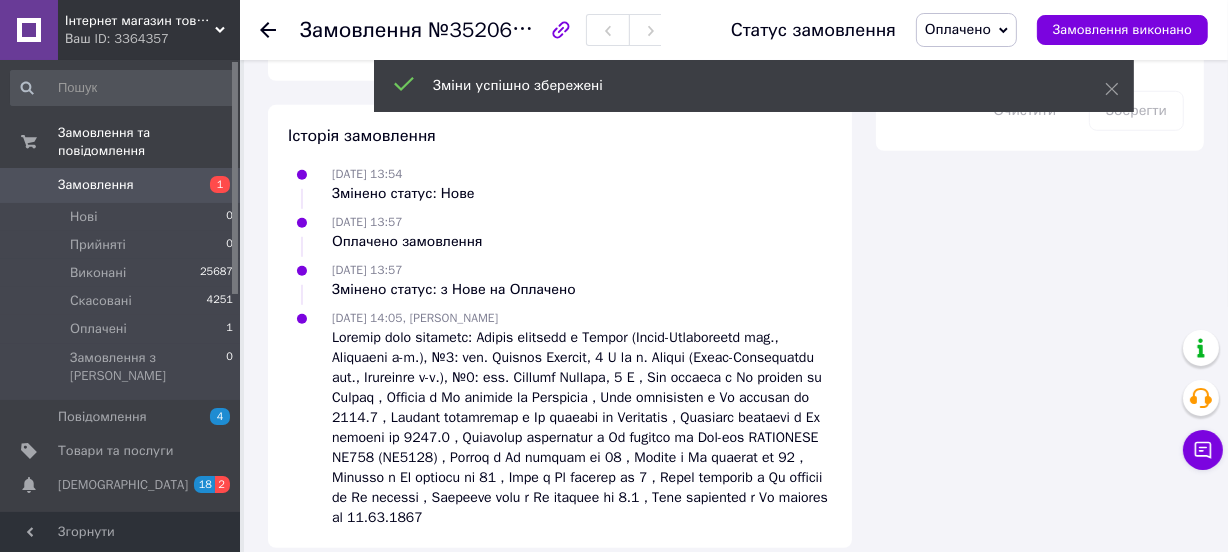 scroll, scrollTop: 763, scrollLeft: 0, axis: vertical 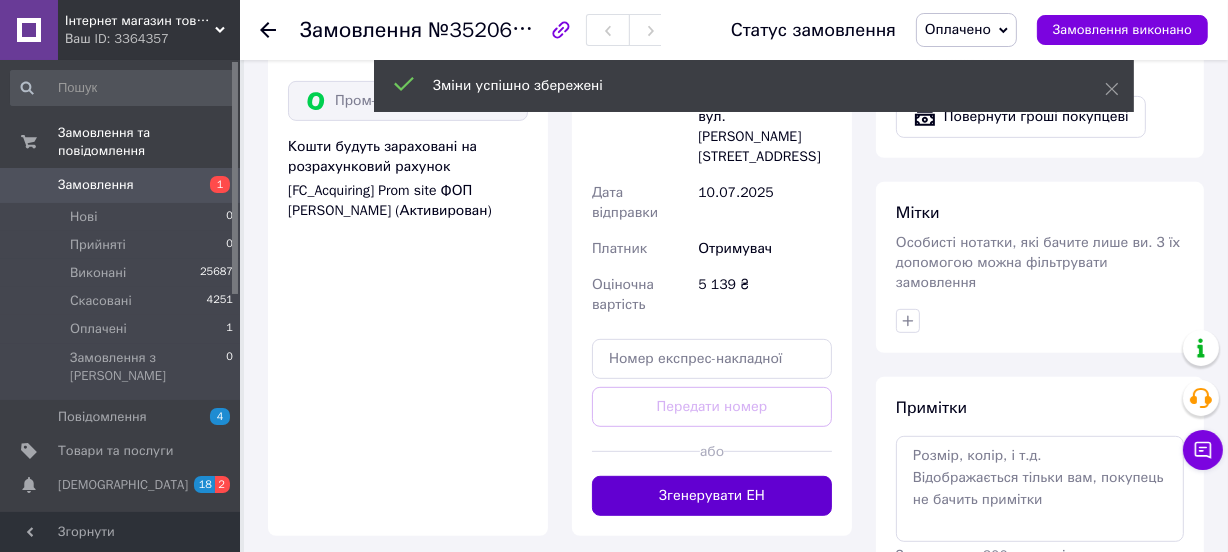 click on "Згенерувати ЕН" at bounding box center [712, 496] 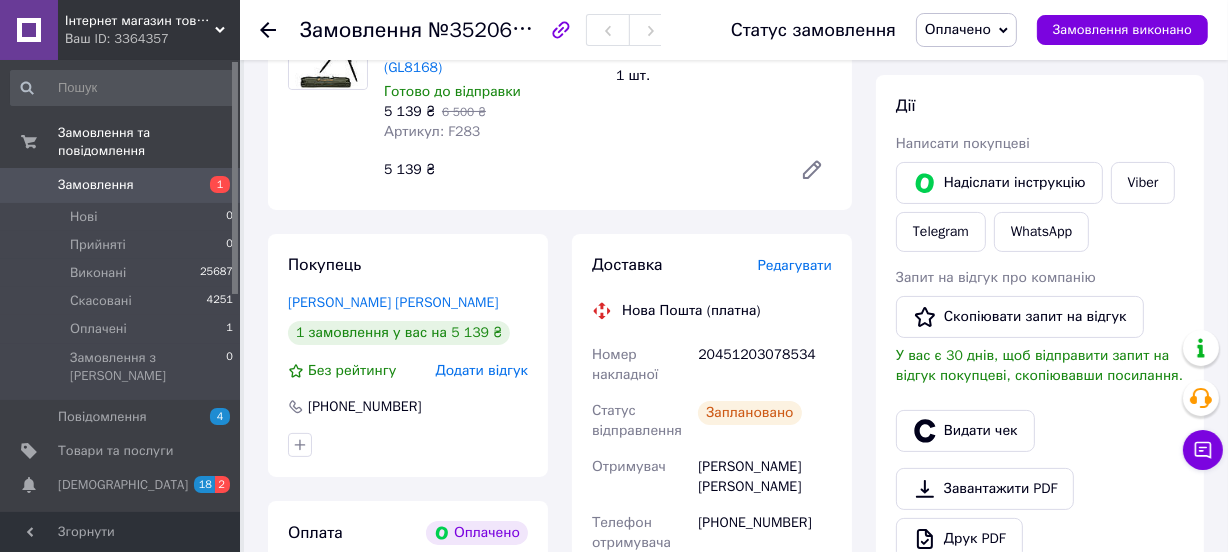 scroll, scrollTop: 0, scrollLeft: 0, axis: both 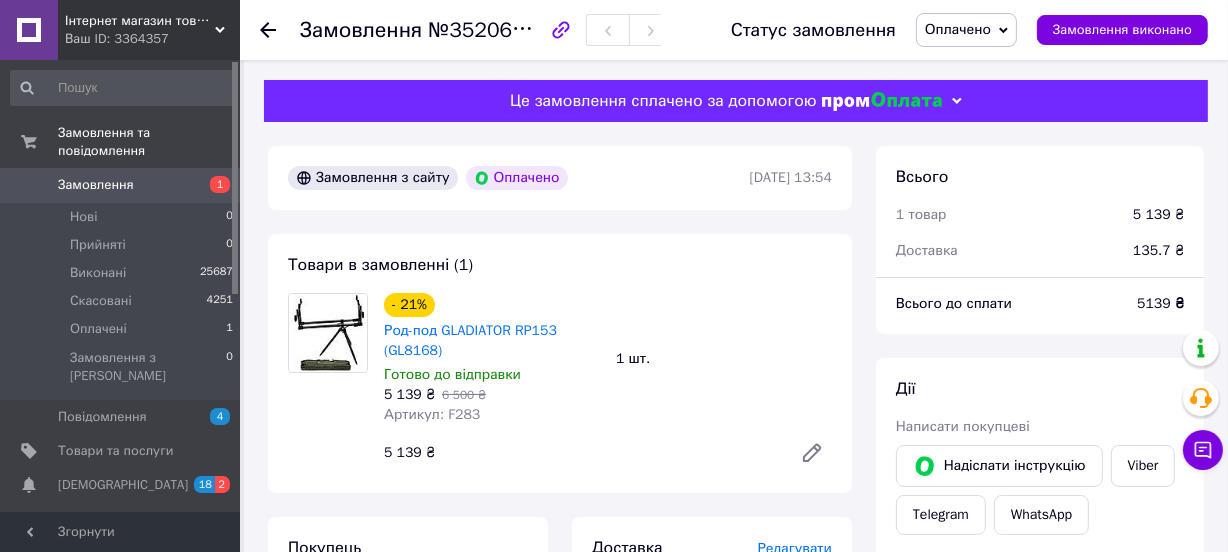 click on "Оплачено" at bounding box center (958, 29) 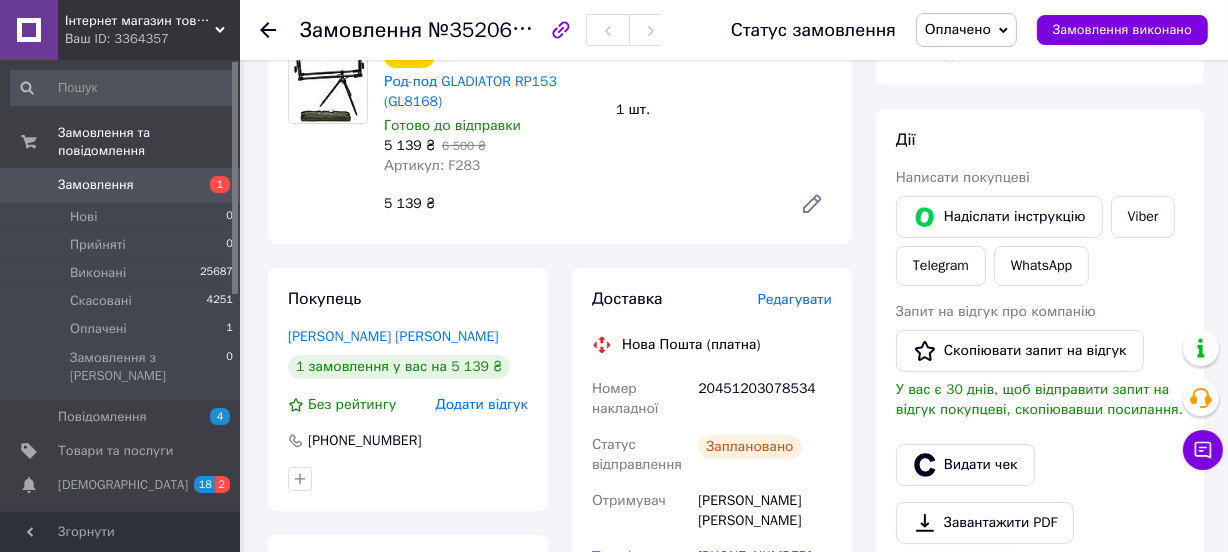 scroll, scrollTop: 237, scrollLeft: 0, axis: vertical 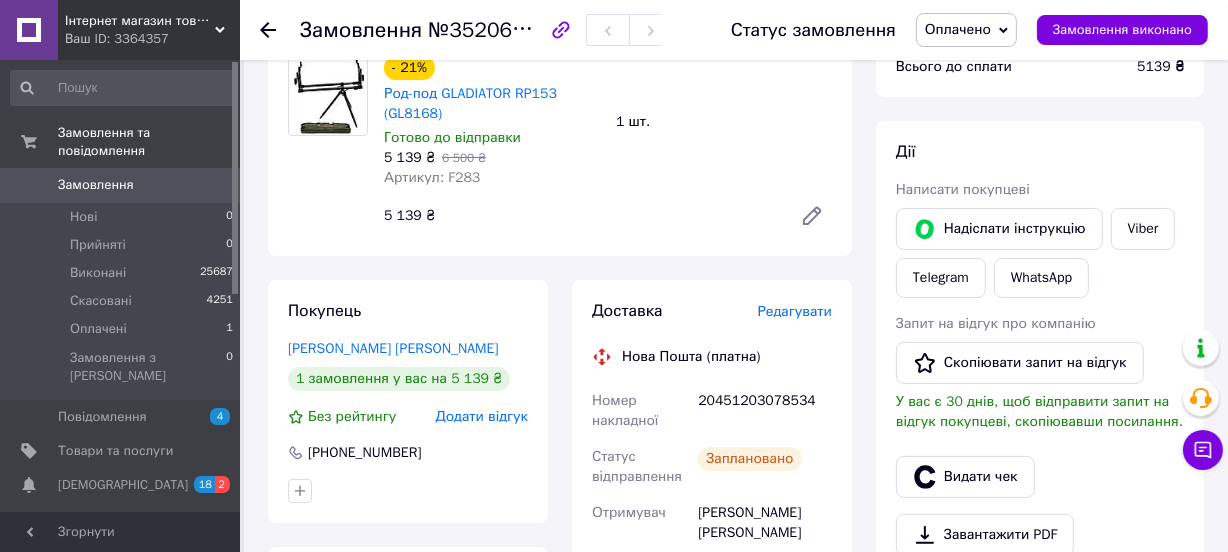 click on "Замовлення" at bounding box center [96, 185] 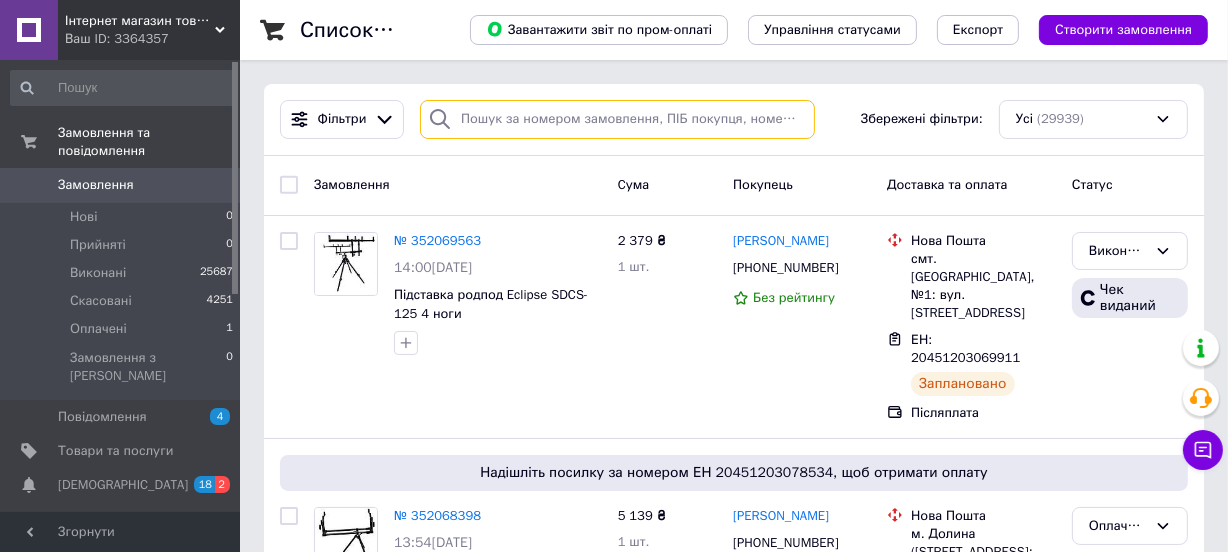 click at bounding box center [617, 119] 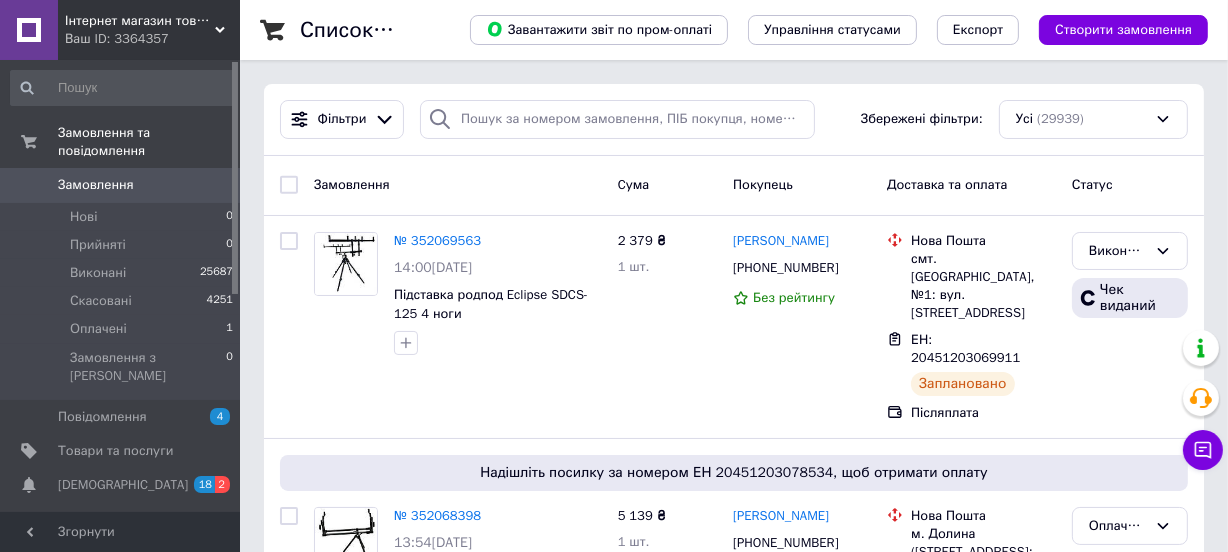 click on "Завантажити звіт по пром-оплаті Управління статусами Експорт Створити замовлення" at bounding box center [819, 30] 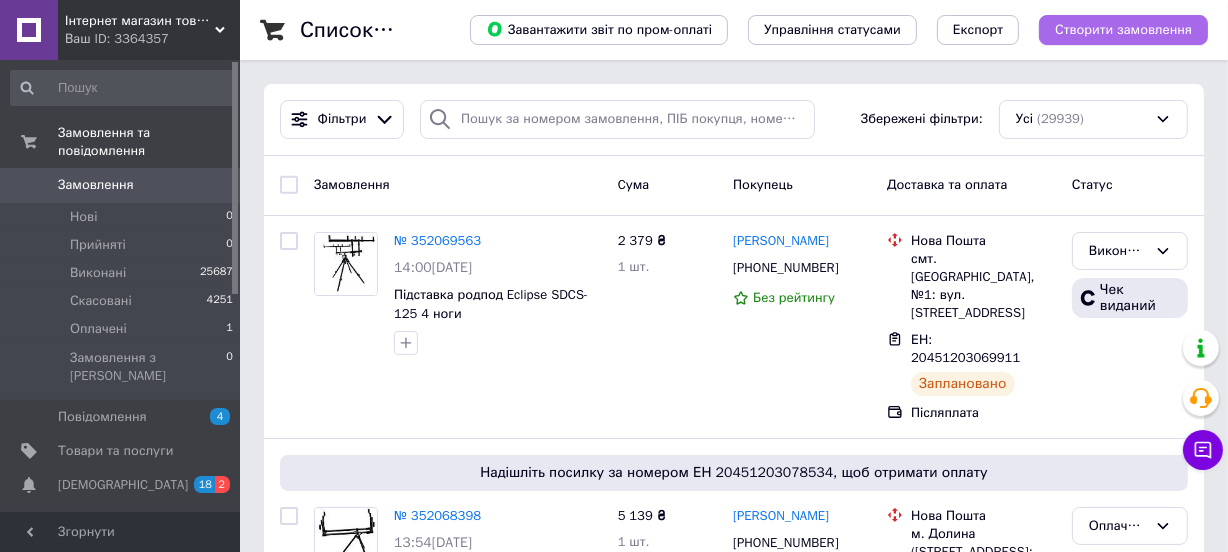 click on "Створити замовлення" at bounding box center (1123, 30) 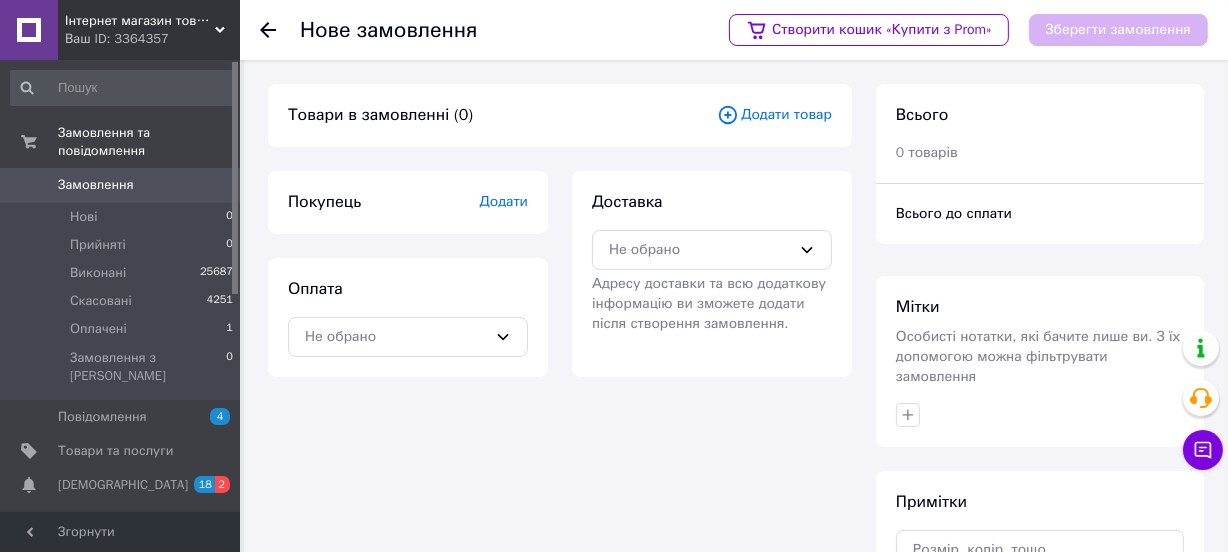 click on "Додати товар" at bounding box center (774, 115) 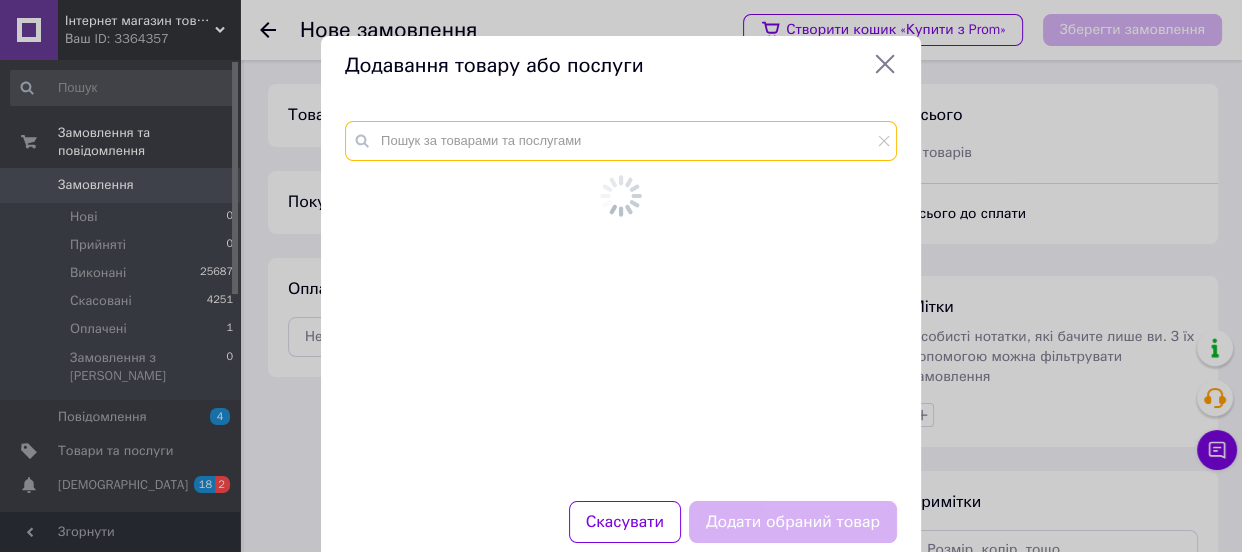 click at bounding box center [621, 141] 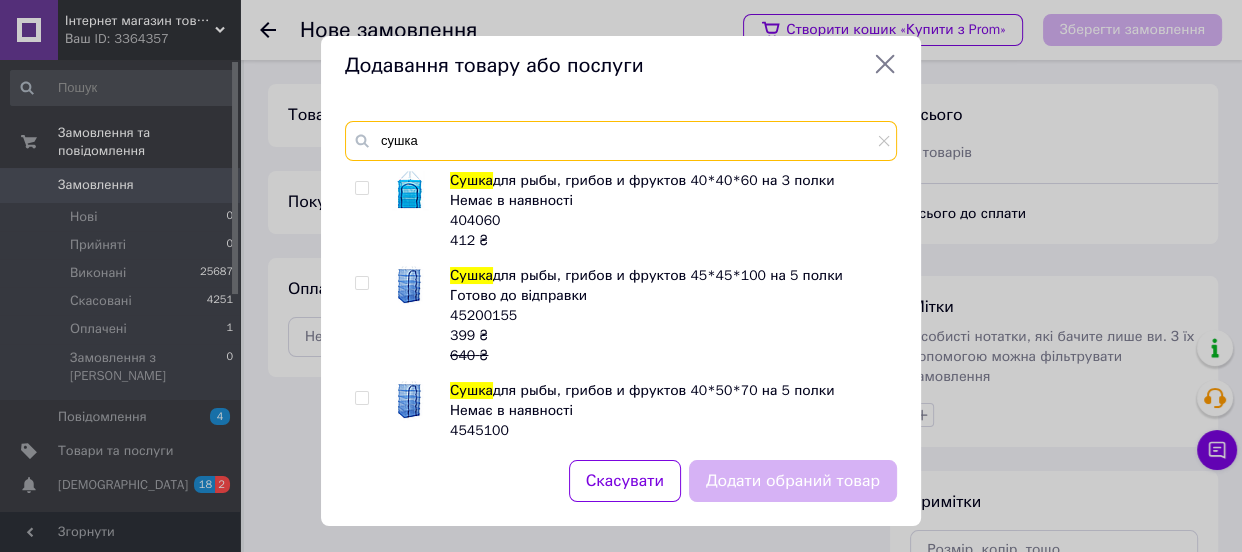 type on "сушка" 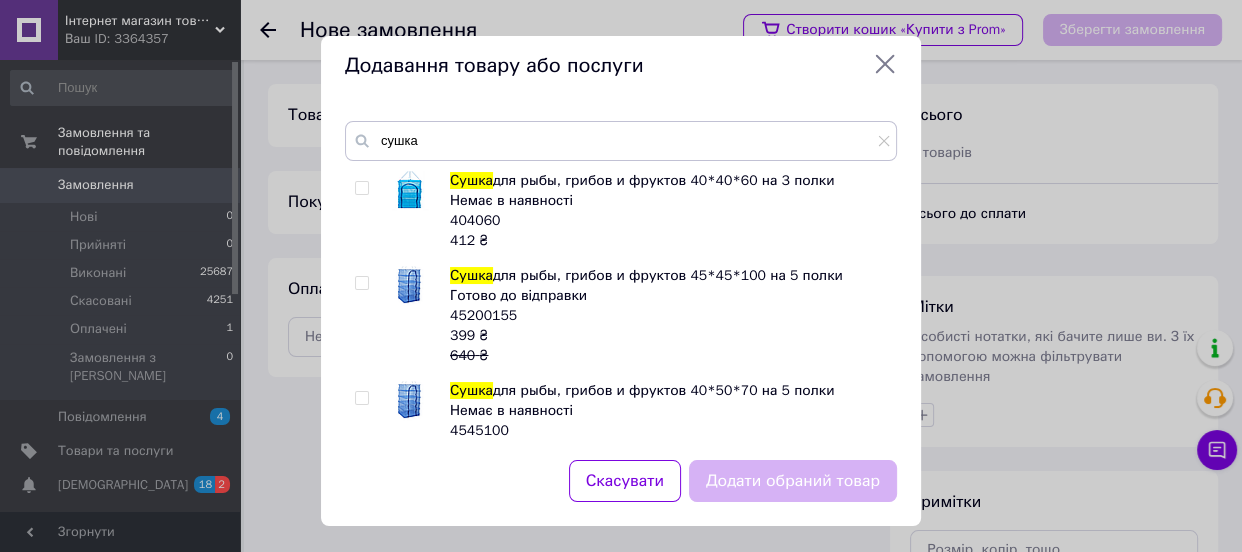 click at bounding box center [361, 283] 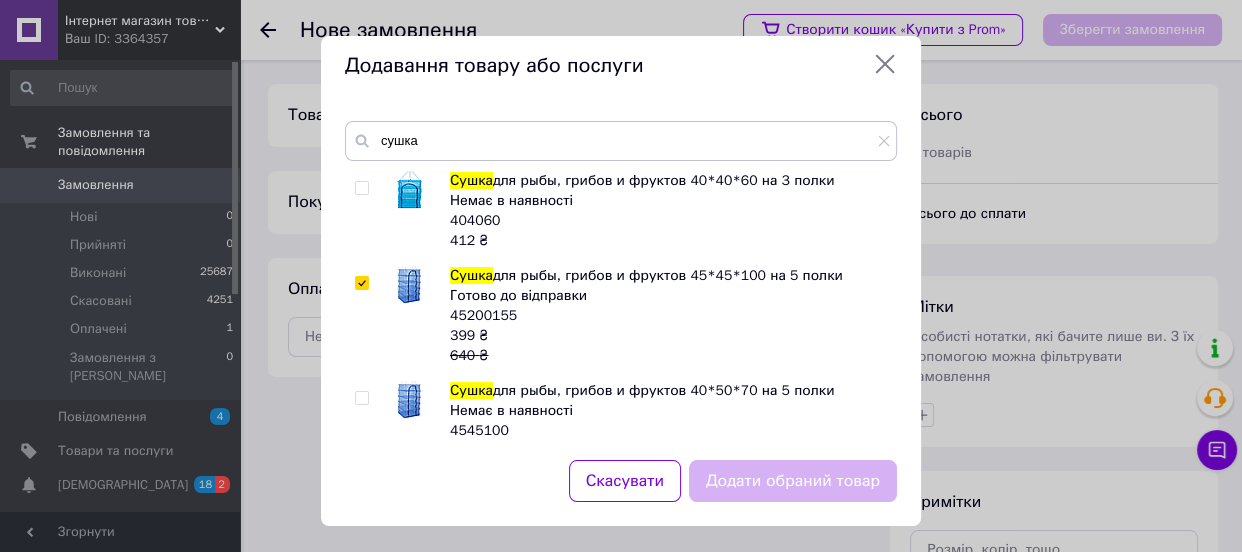 checkbox on "true" 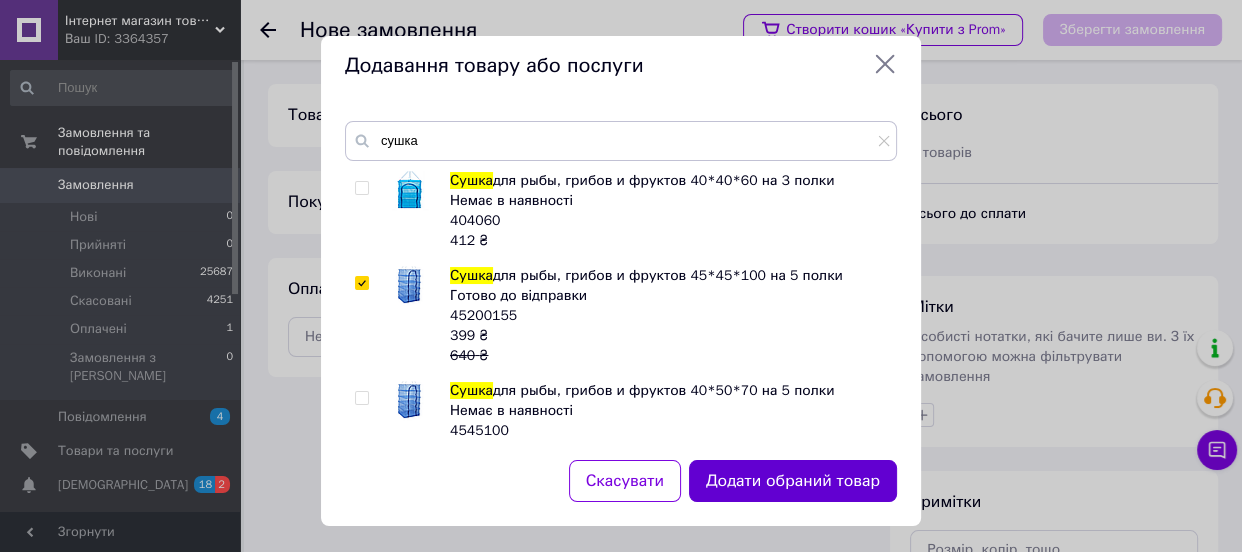 click on "Додати обраний товар" at bounding box center (793, 481) 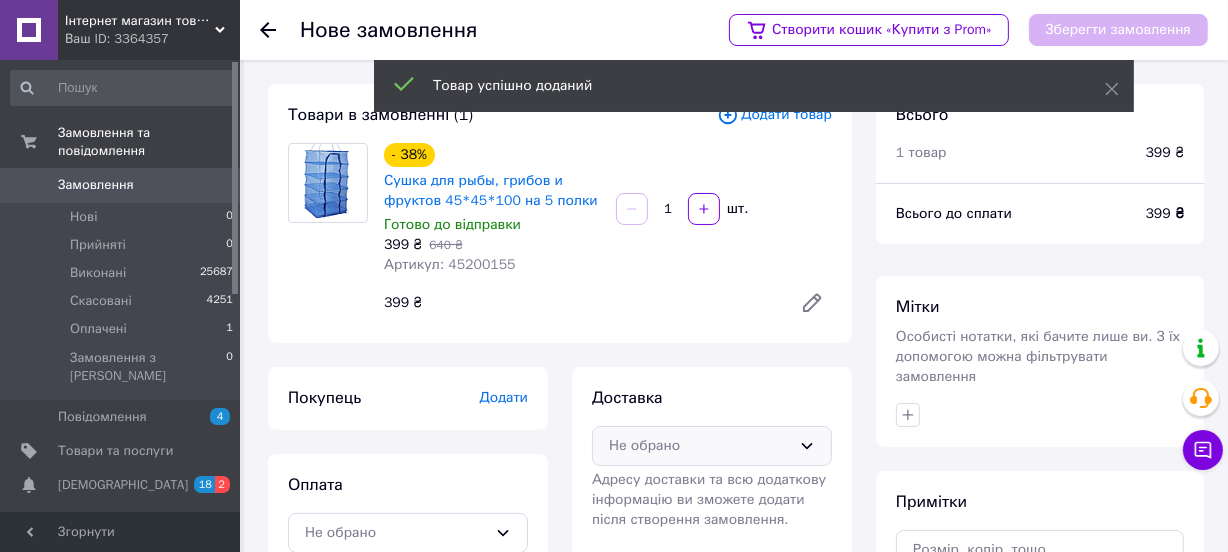 click on "Не обрано" at bounding box center [700, 446] 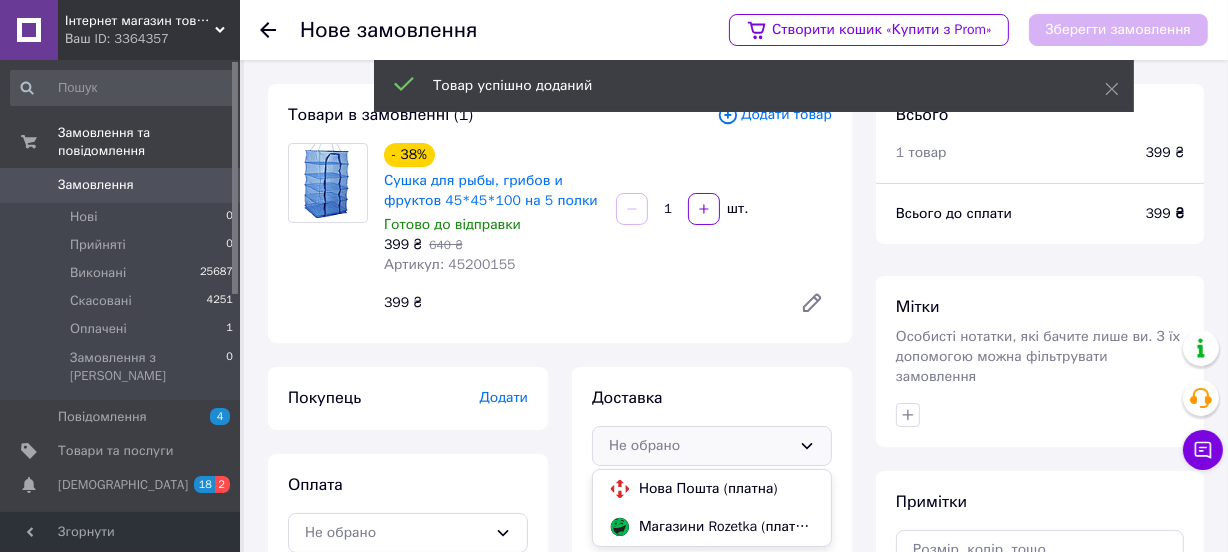 click on "Нова Пошта (платна)" at bounding box center (712, 489) 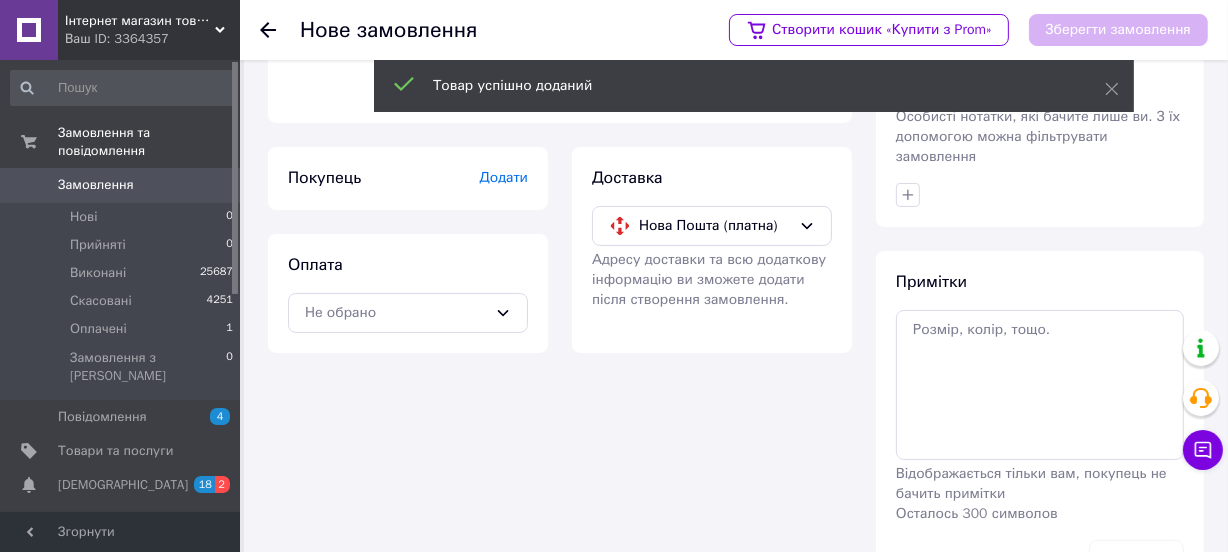 scroll, scrollTop: 270, scrollLeft: 0, axis: vertical 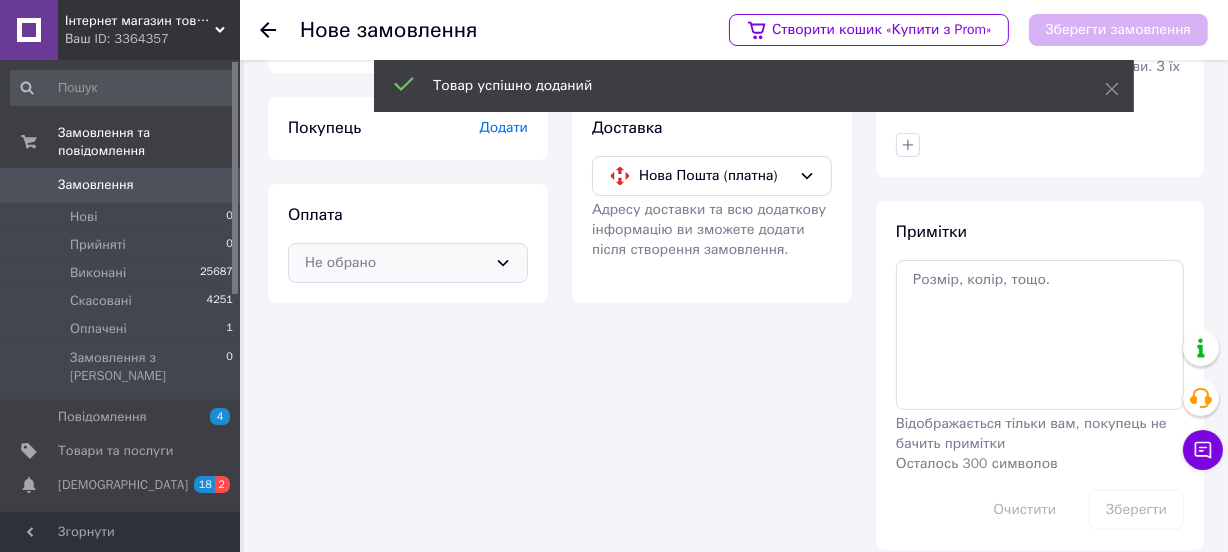 click on "Не обрано" at bounding box center [396, 263] 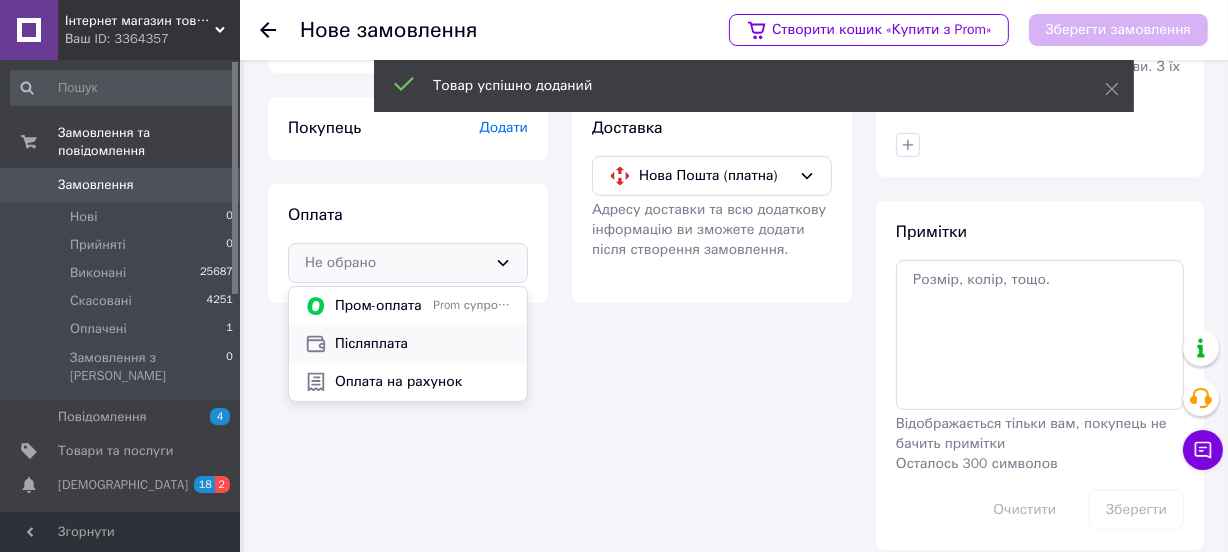 click on "Післяплата" at bounding box center (423, 344) 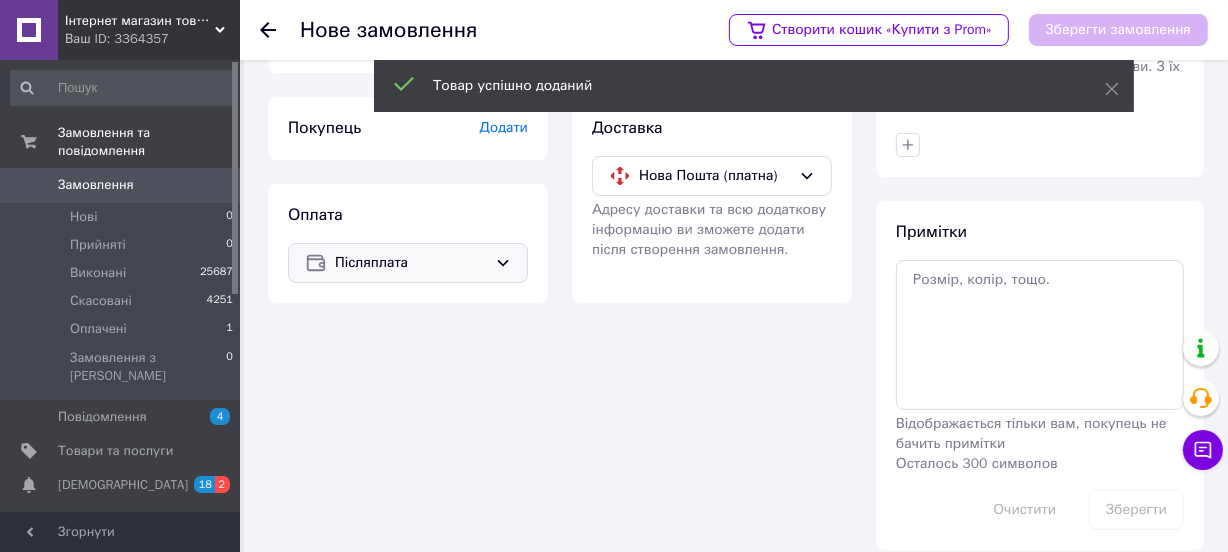 click on "Додати" at bounding box center (504, 127) 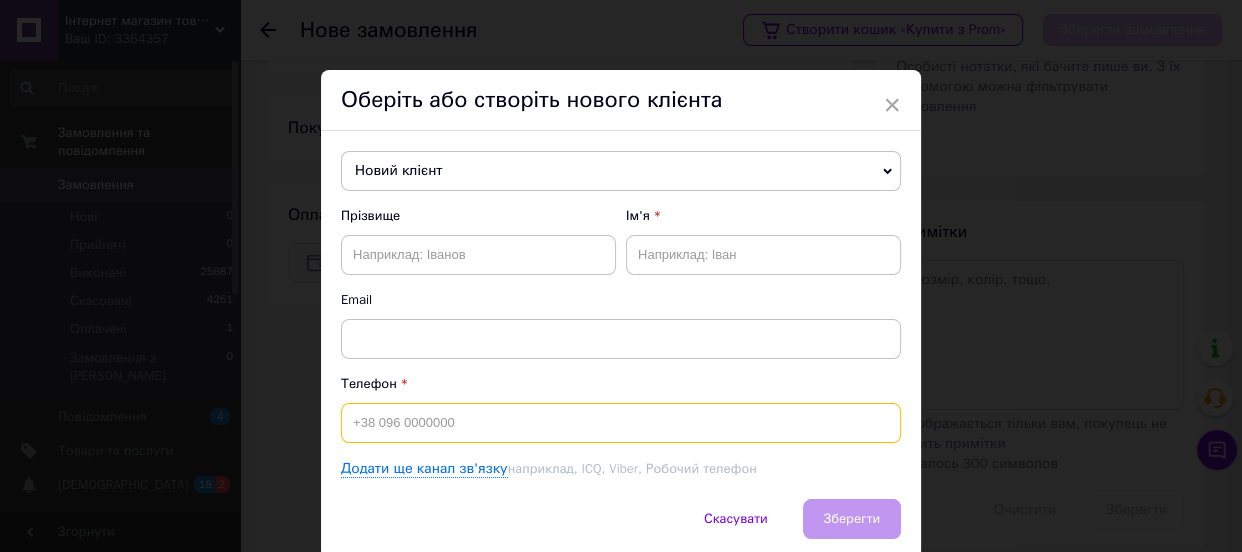 click at bounding box center [621, 423] 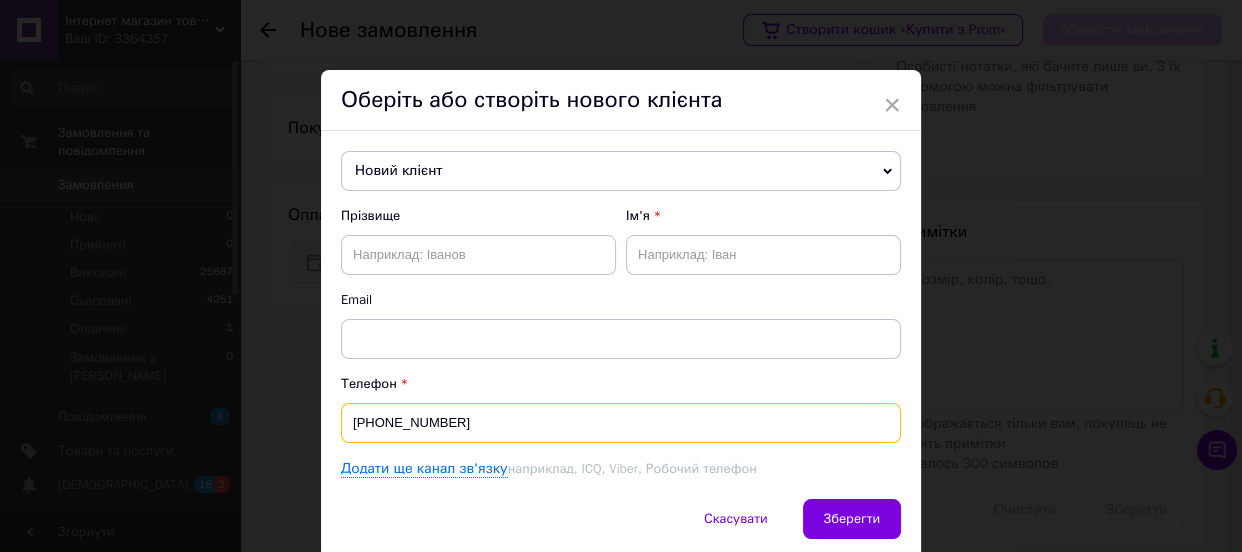 type on "[PHONE_NUMBER]" 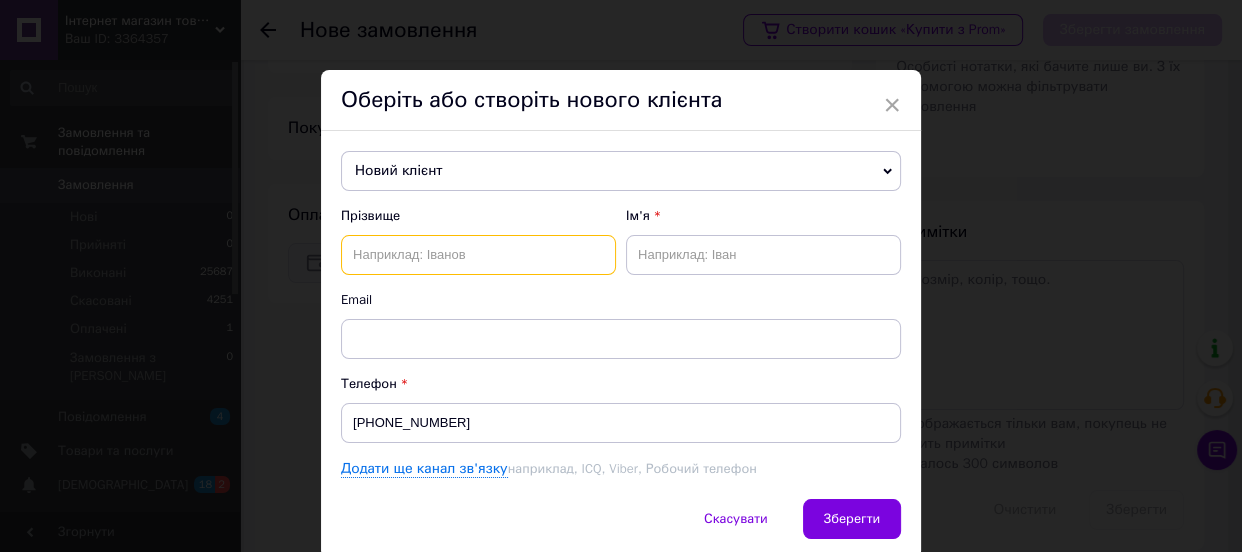 click at bounding box center [478, 255] 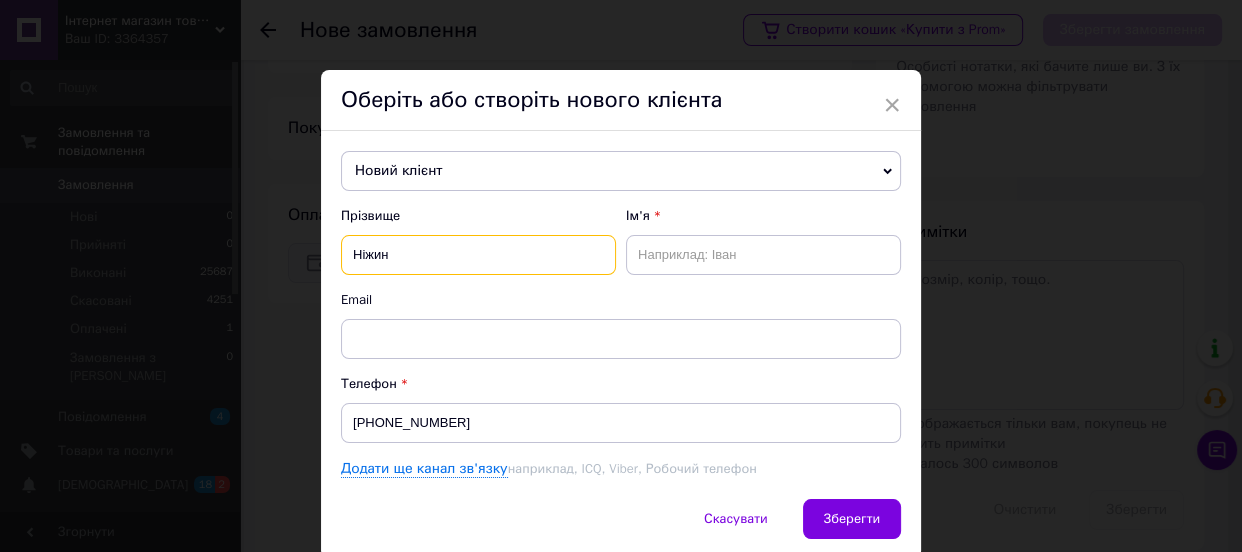 click on "Ніжин" at bounding box center (478, 255) 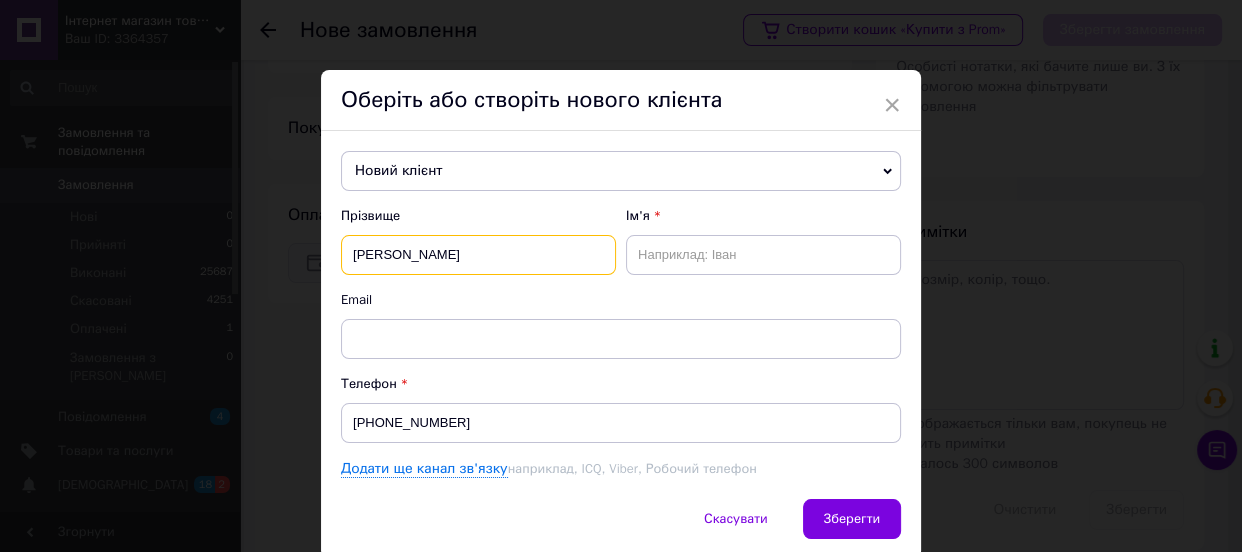 type on "ліпейко" 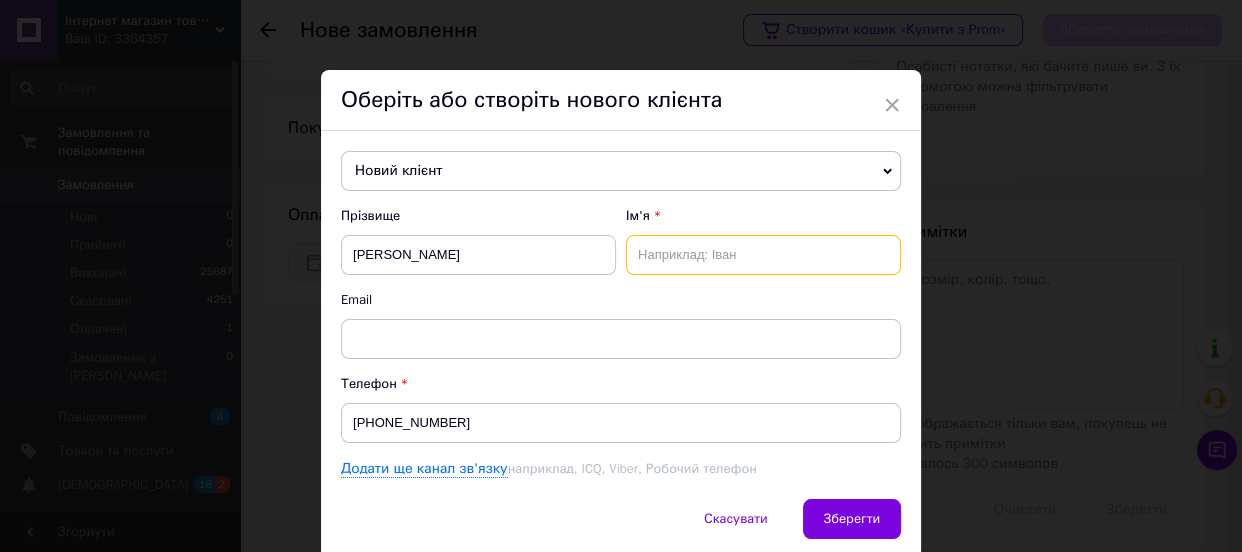 click at bounding box center (763, 255) 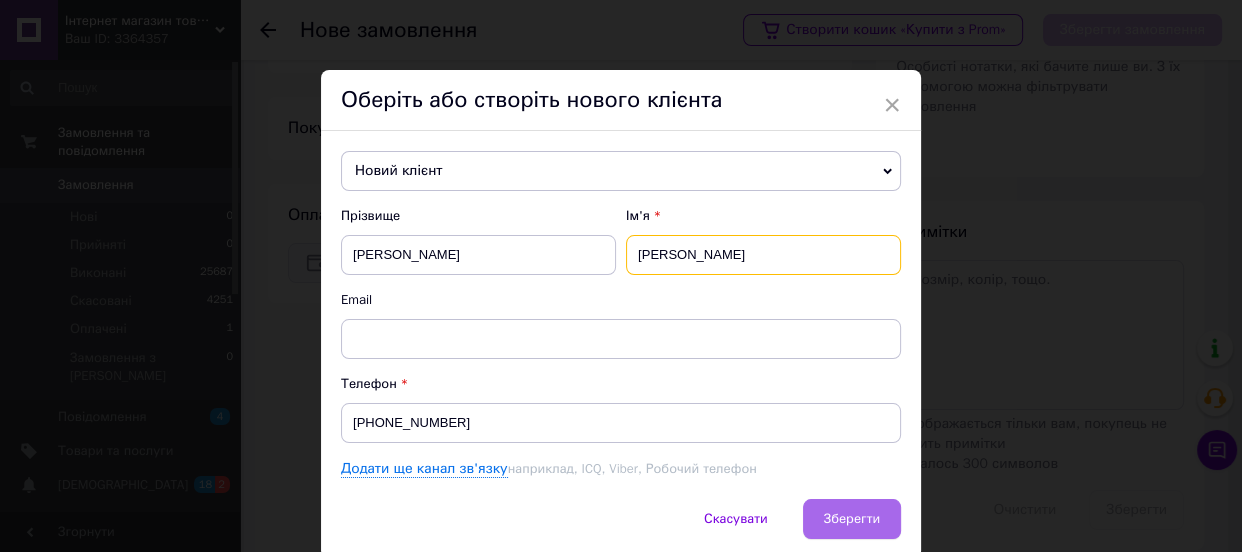 type on "олександр" 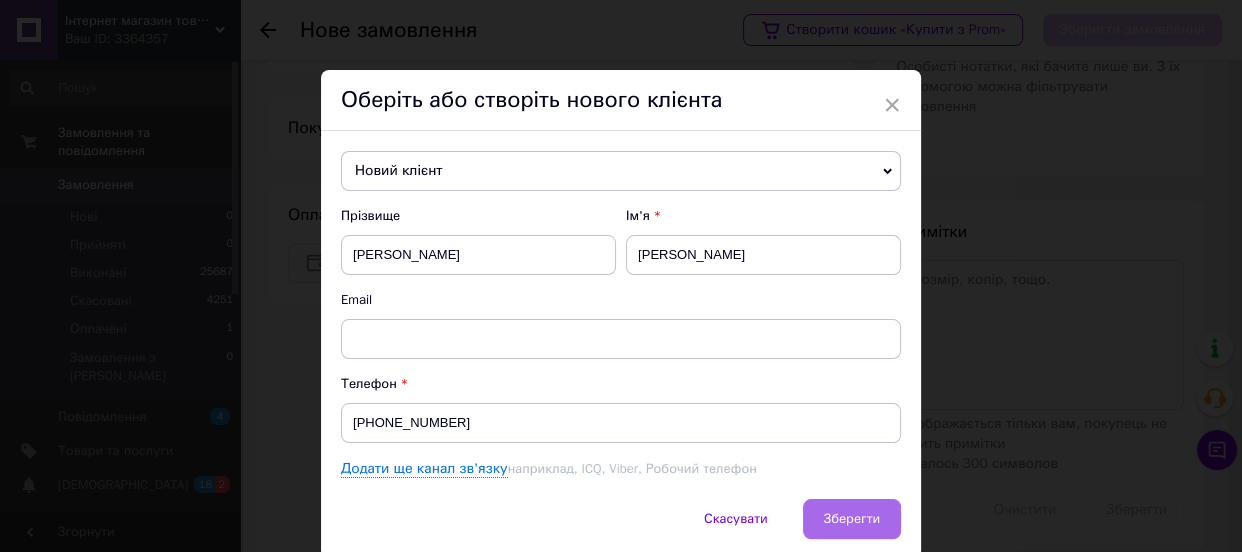 click on "Зберегти" at bounding box center [852, 518] 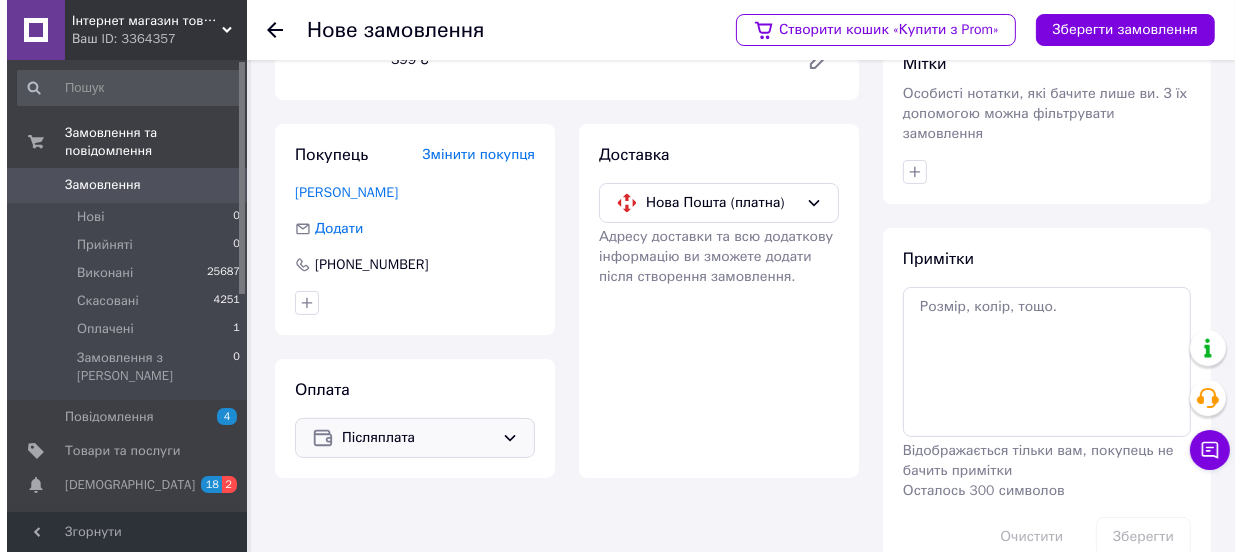 scroll, scrollTop: 270, scrollLeft: 0, axis: vertical 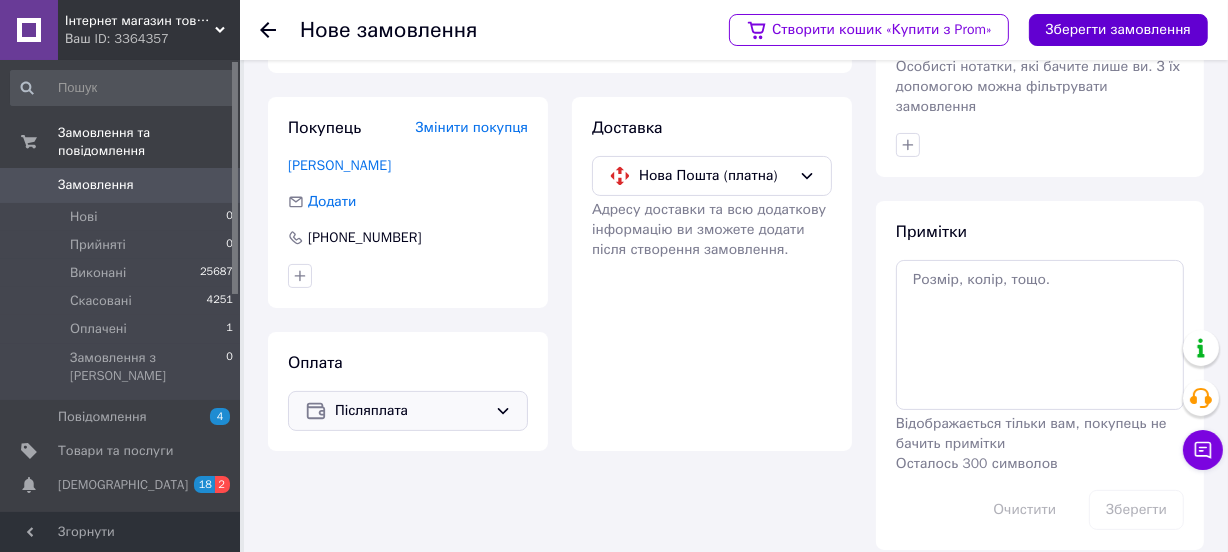 click on "Зберегти замовлення" at bounding box center (1118, 30) 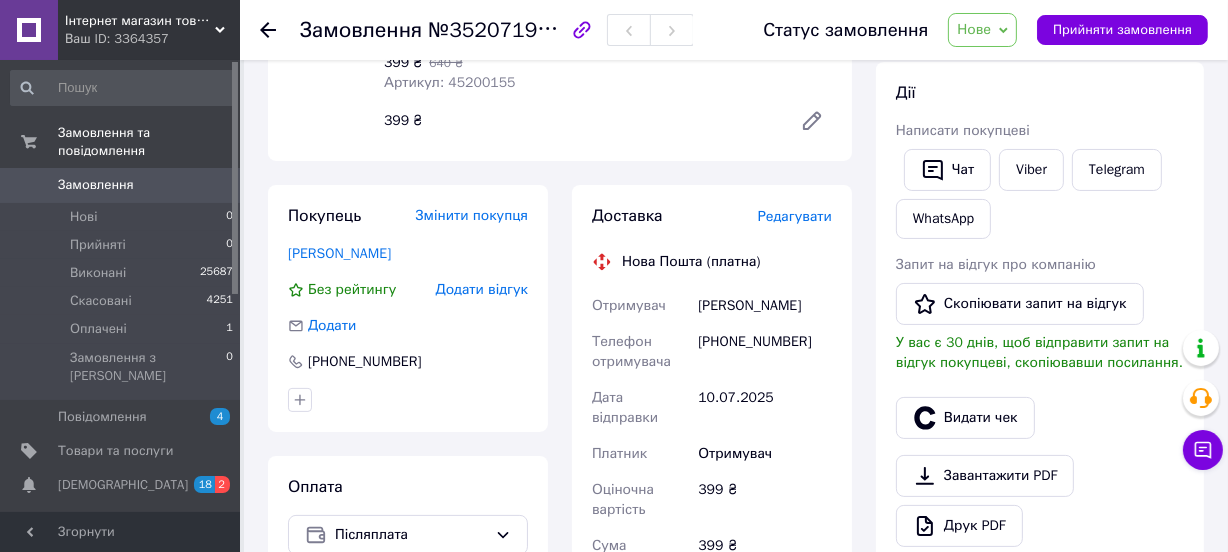 click on "Редагувати" at bounding box center [795, 216] 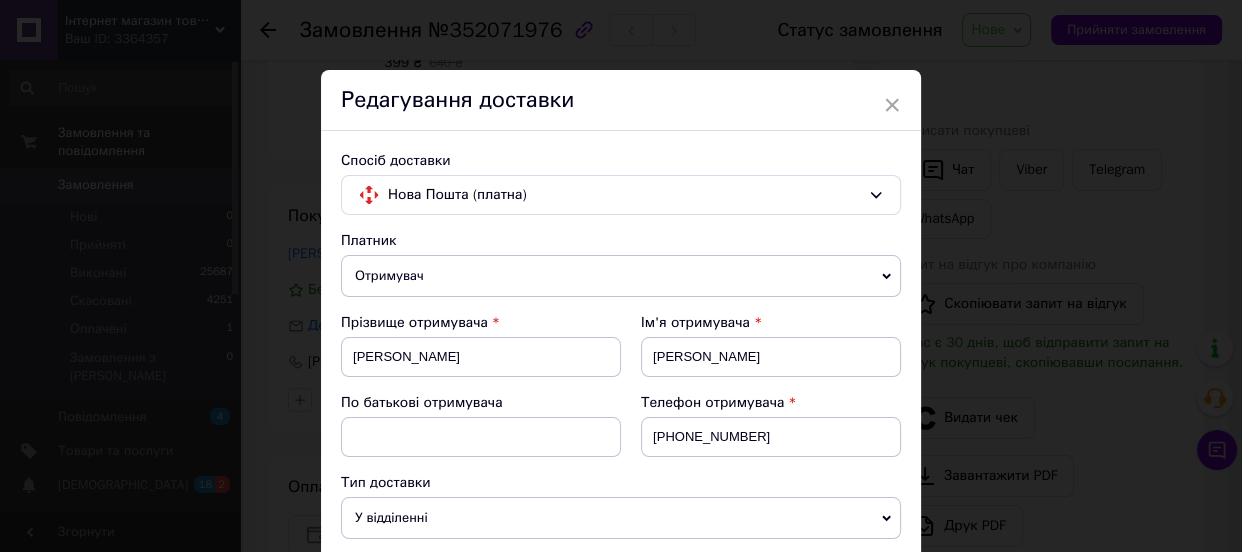 scroll, scrollTop: 454, scrollLeft: 0, axis: vertical 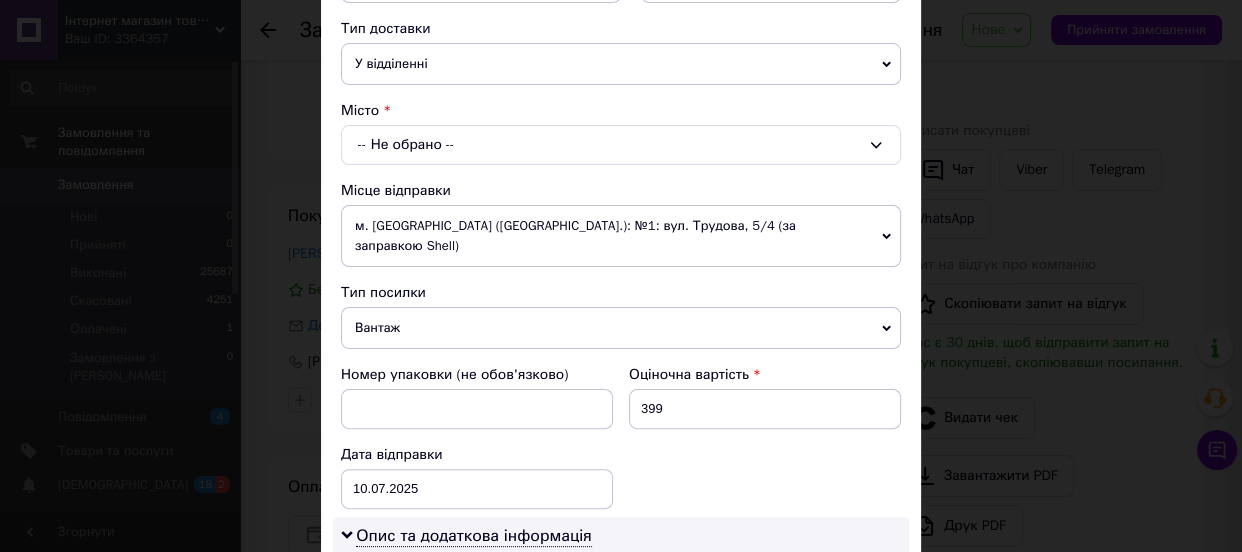 click on "-- Не обрано --" at bounding box center [621, 145] 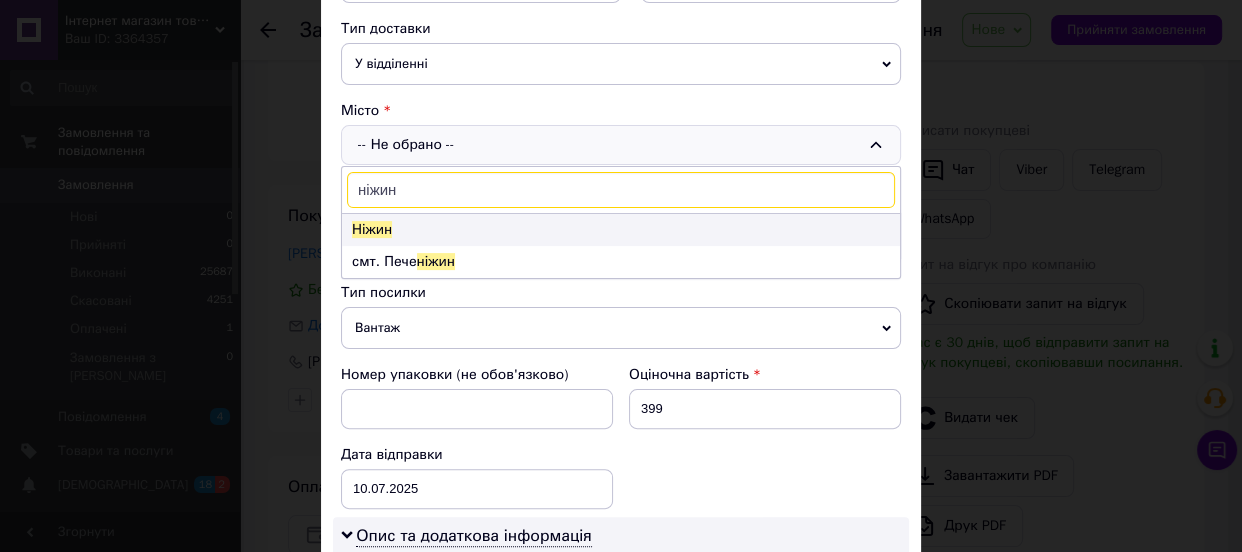 type on "ніжин" 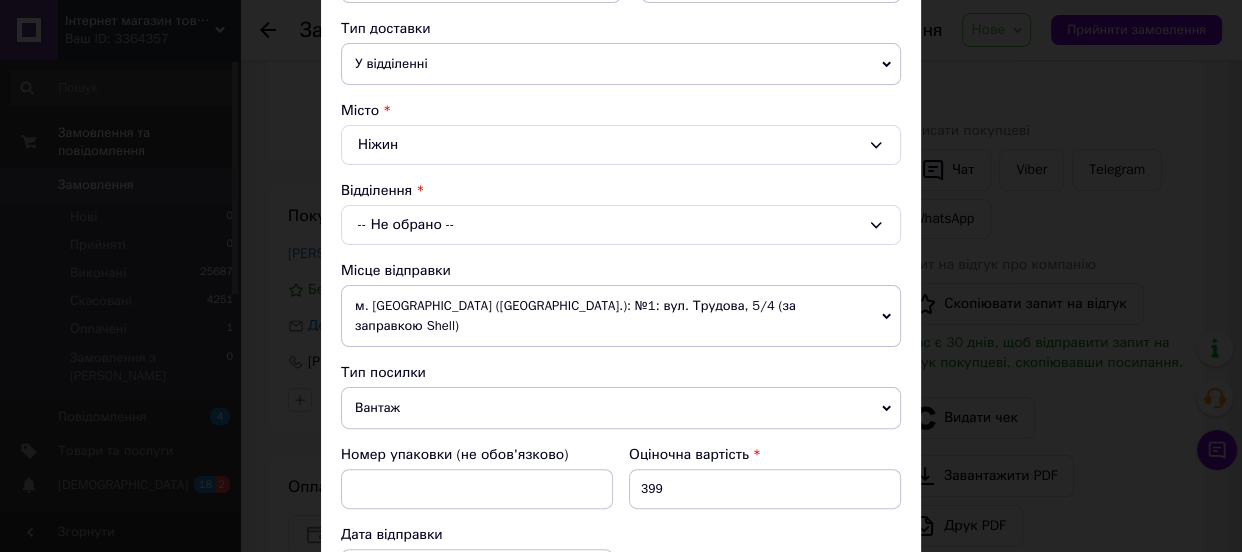 click on "-- Не обрано --" at bounding box center (621, 225) 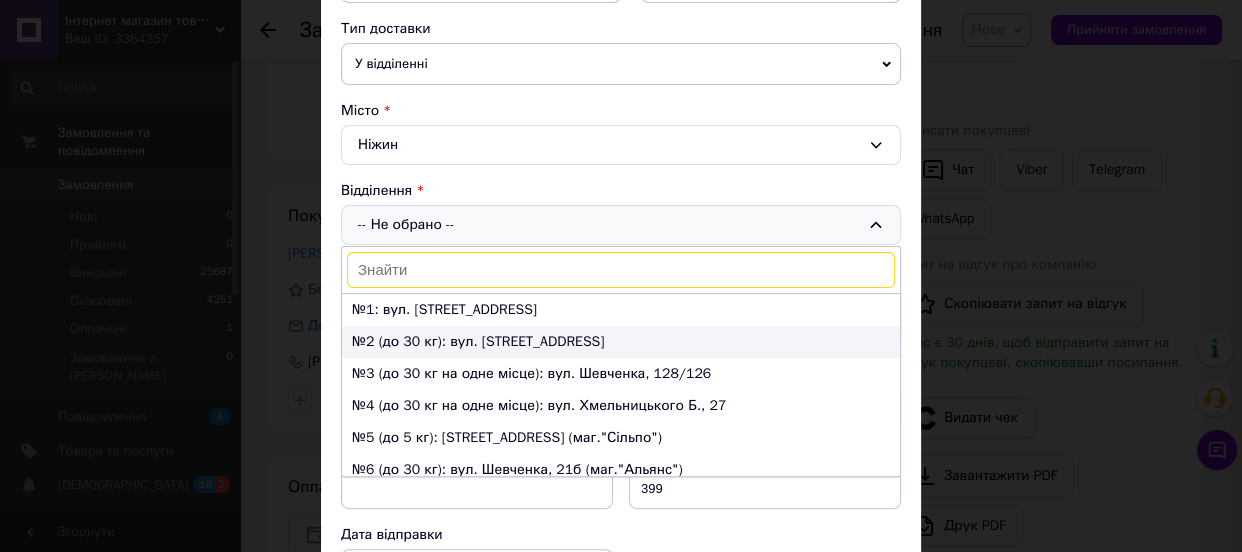 click on "№2 (до 30 кг): вул. Широкомагерська, 1б" at bounding box center [621, 342] 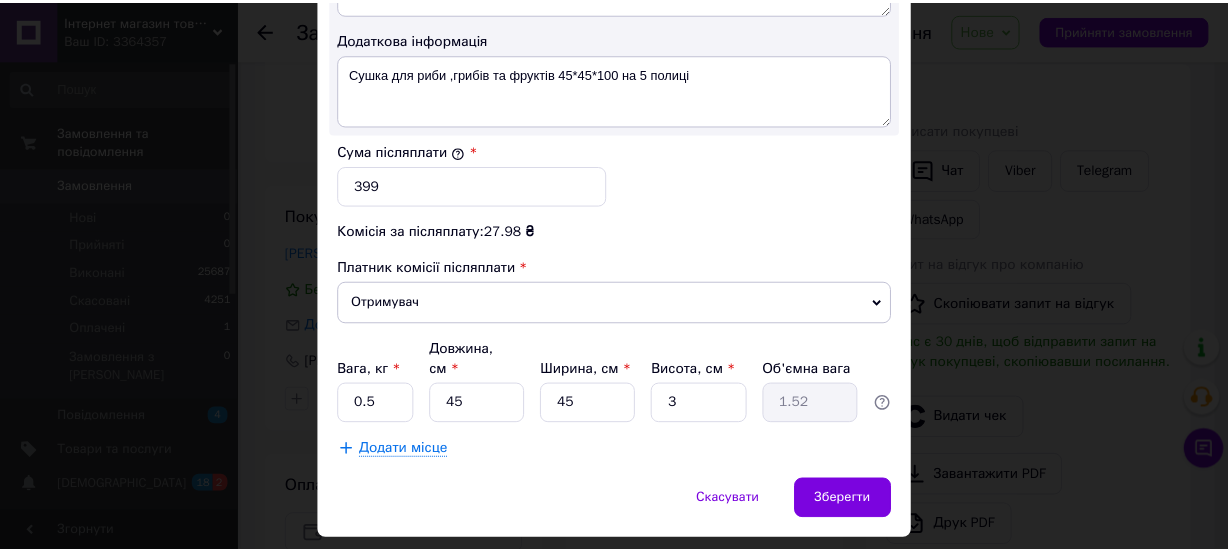 scroll, scrollTop: 1194, scrollLeft: 0, axis: vertical 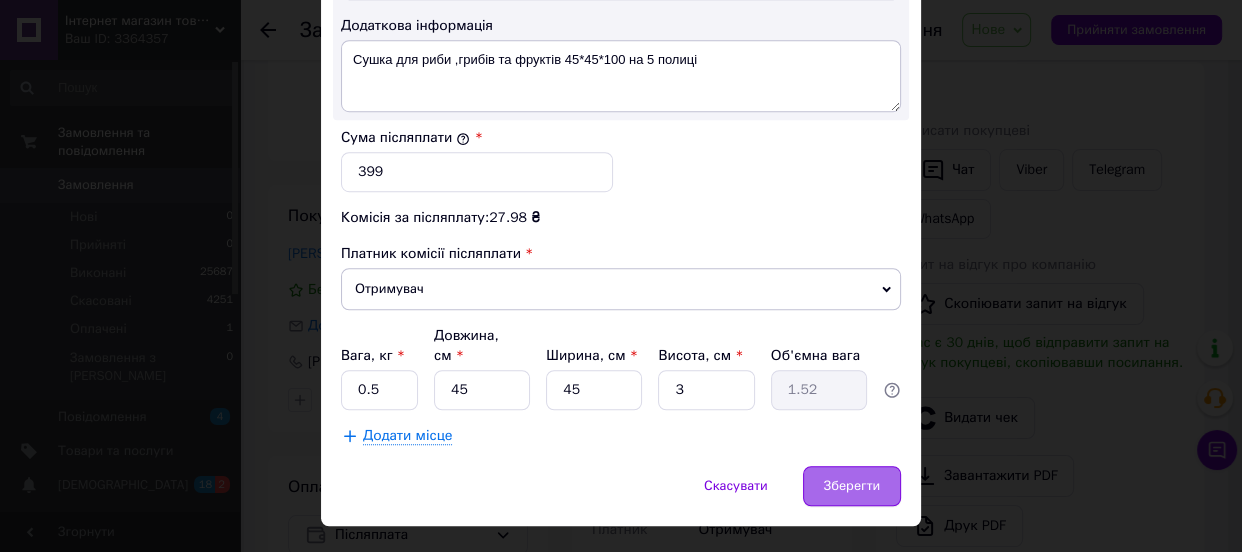 click on "Зберегти" at bounding box center (852, 486) 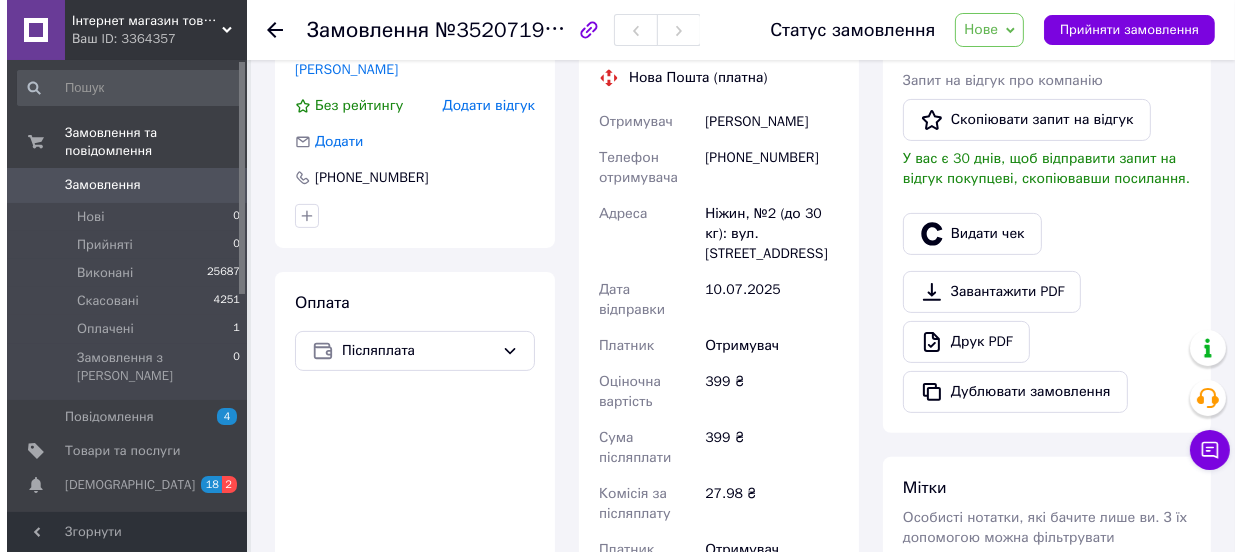 scroll, scrollTop: 0, scrollLeft: 0, axis: both 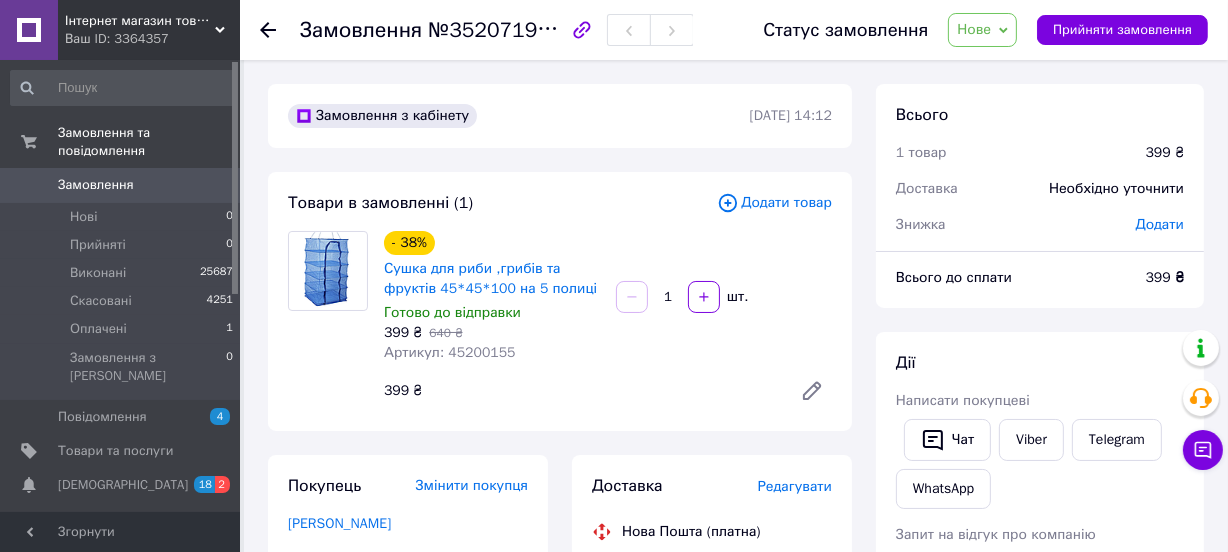 click on "Редагувати" at bounding box center [795, 486] 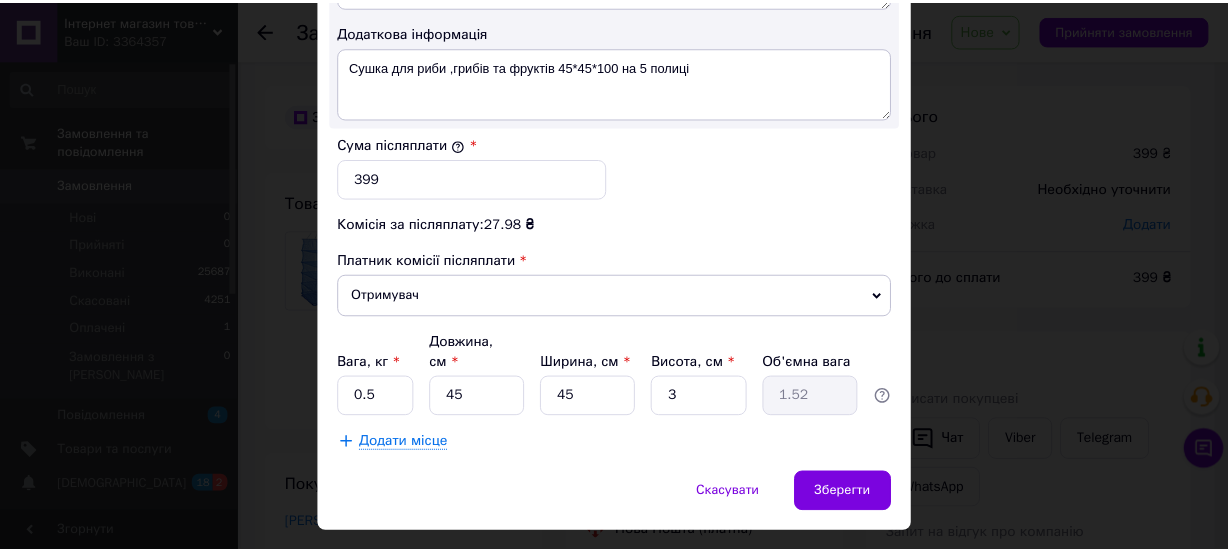 scroll, scrollTop: 1194, scrollLeft: 0, axis: vertical 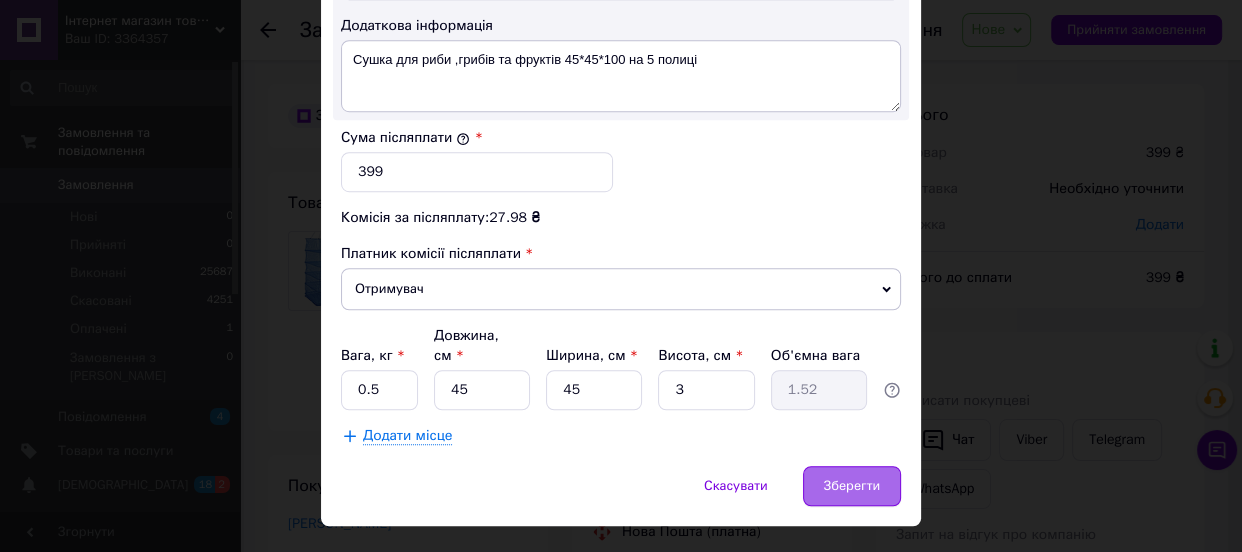 click on "Зберегти" at bounding box center (852, 486) 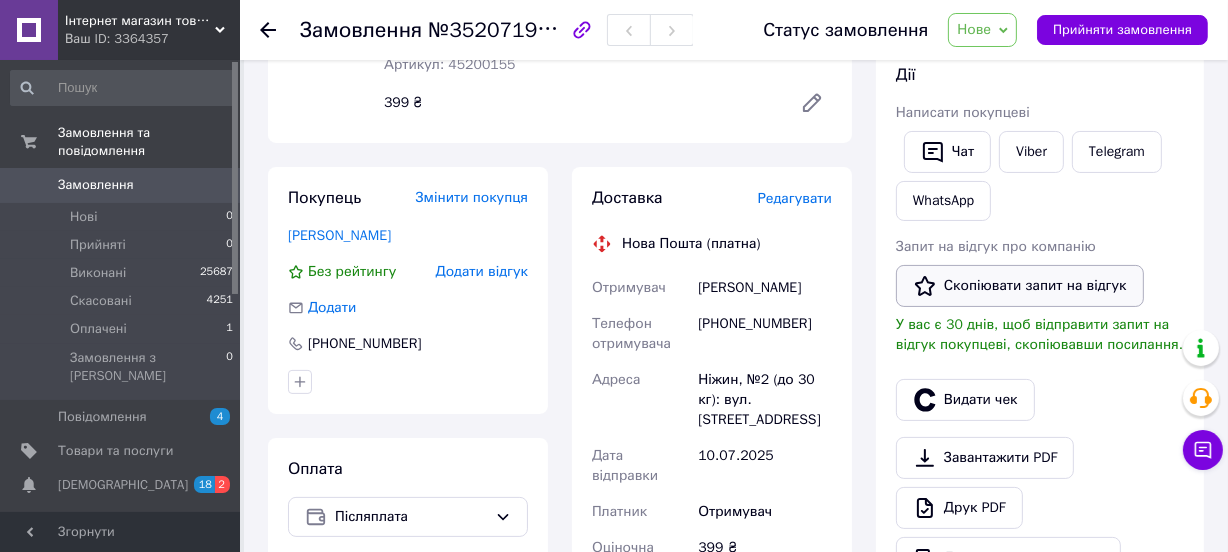 scroll, scrollTop: 0, scrollLeft: 0, axis: both 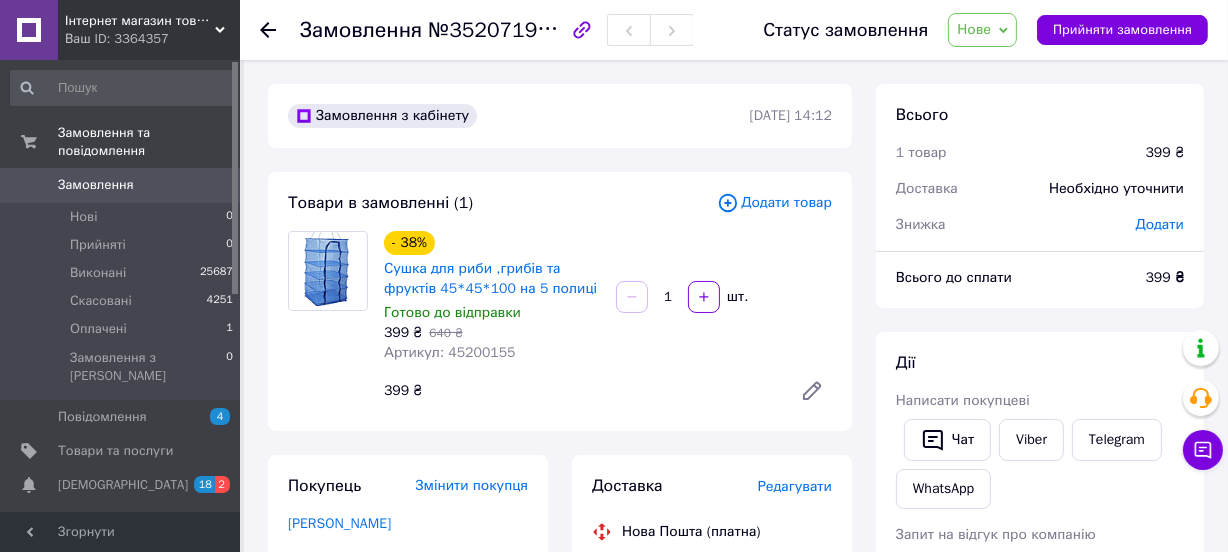 click on "Нове" at bounding box center (974, 29) 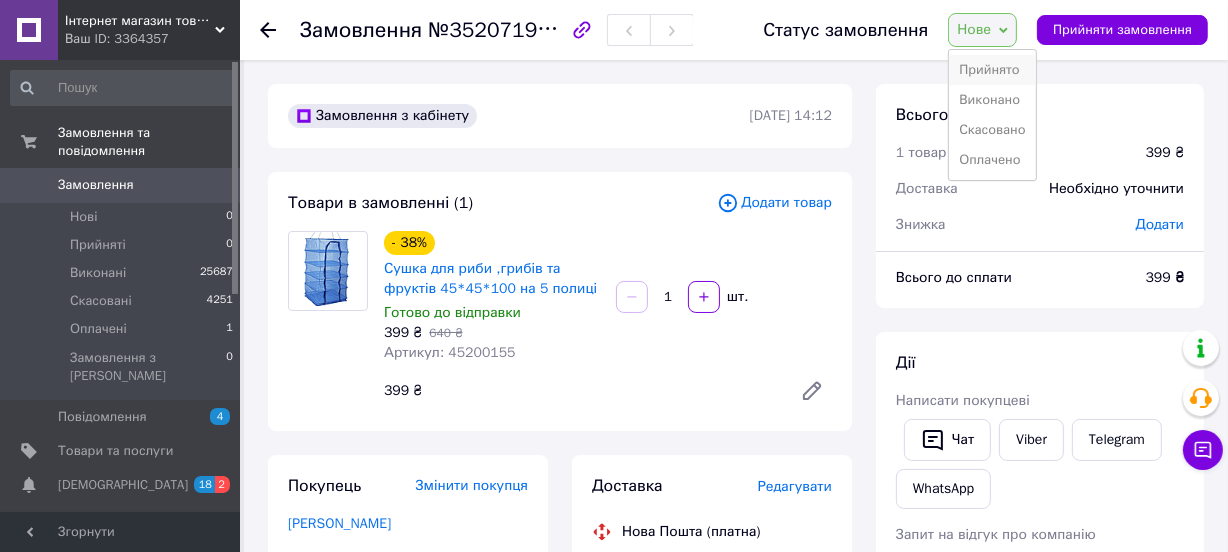 click on "Прийнято" at bounding box center [992, 70] 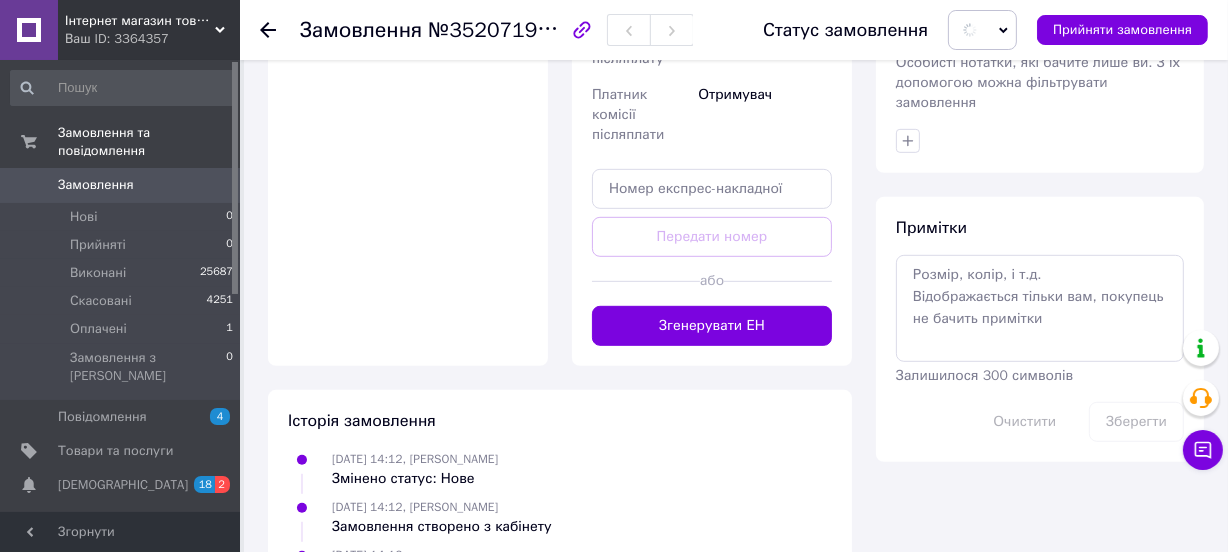 scroll, scrollTop: 454, scrollLeft: 0, axis: vertical 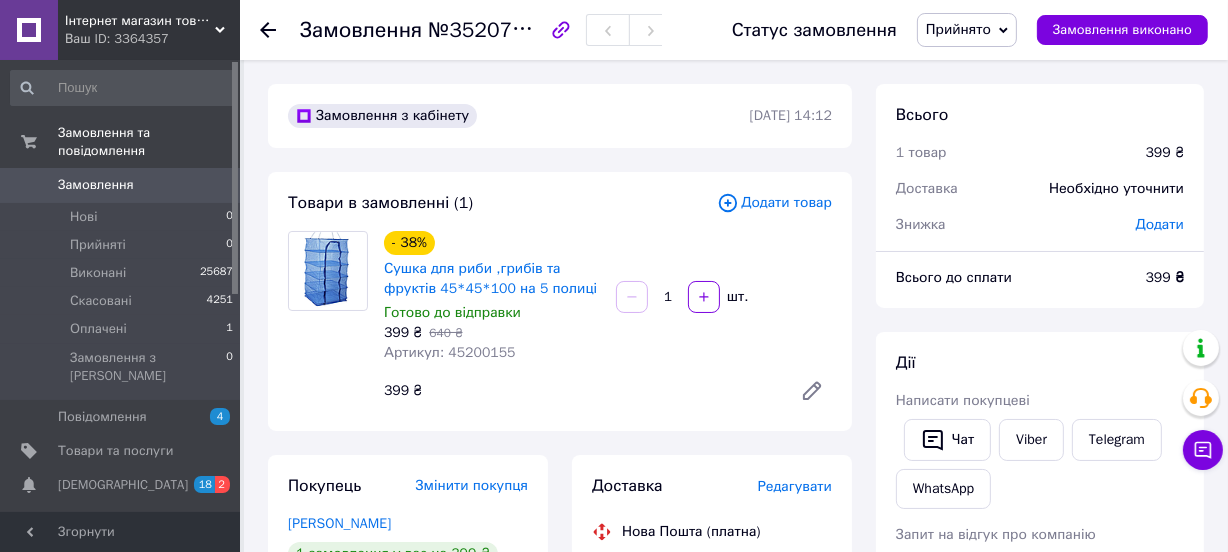 click on "Редагувати" at bounding box center (795, 486) 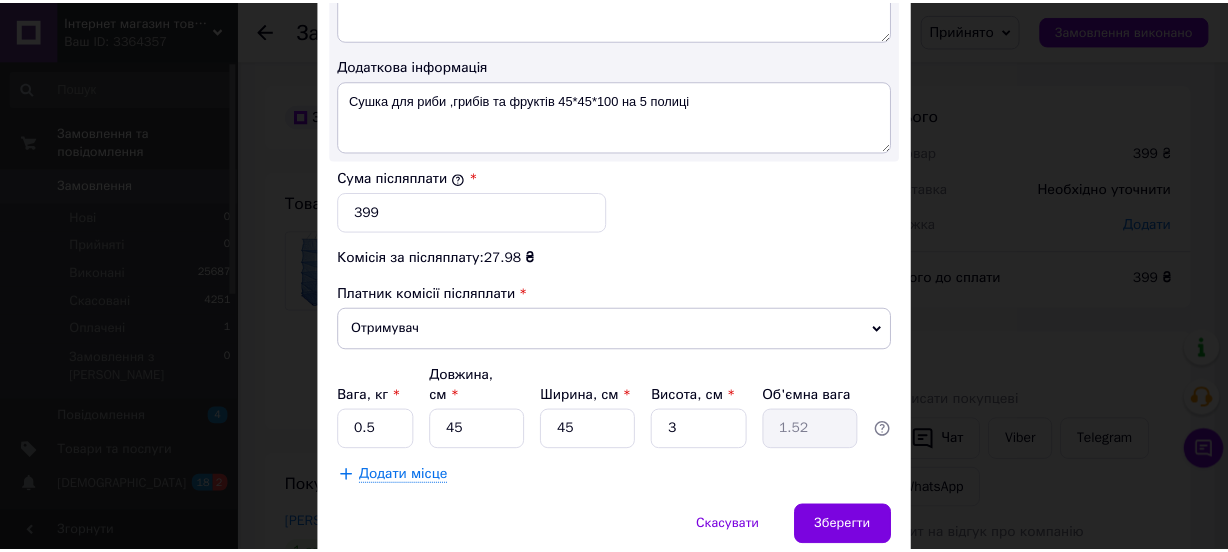 scroll, scrollTop: 1194, scrollLeft: 0, axis: vertical 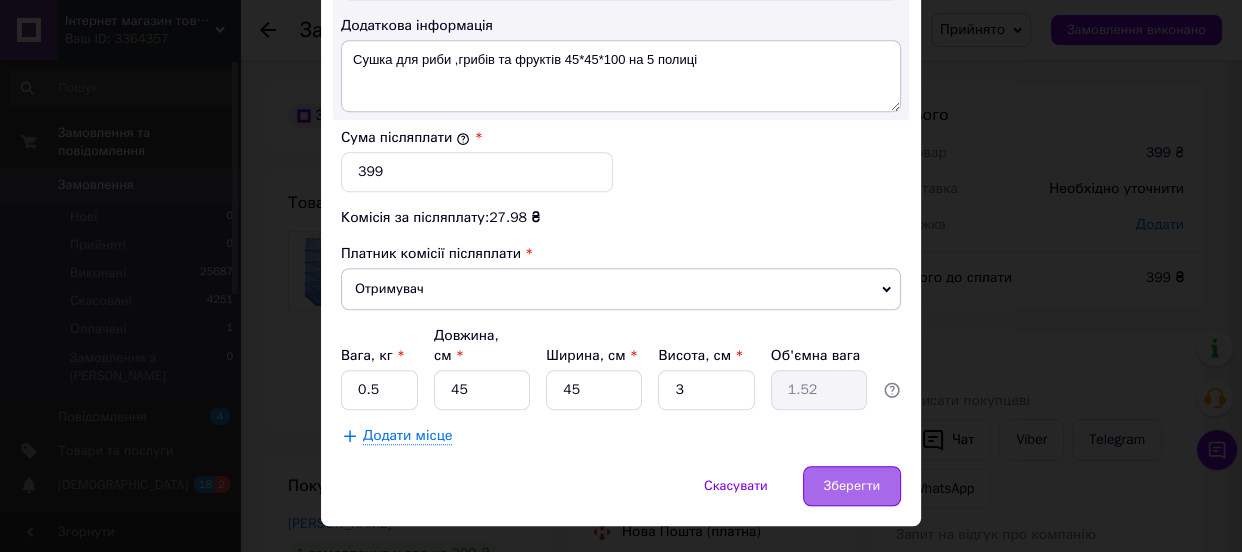 drag, startPoint x: 893, startPoint y: 457, endPoint x: 879, endPoint y: 454, distance: 14.3178215 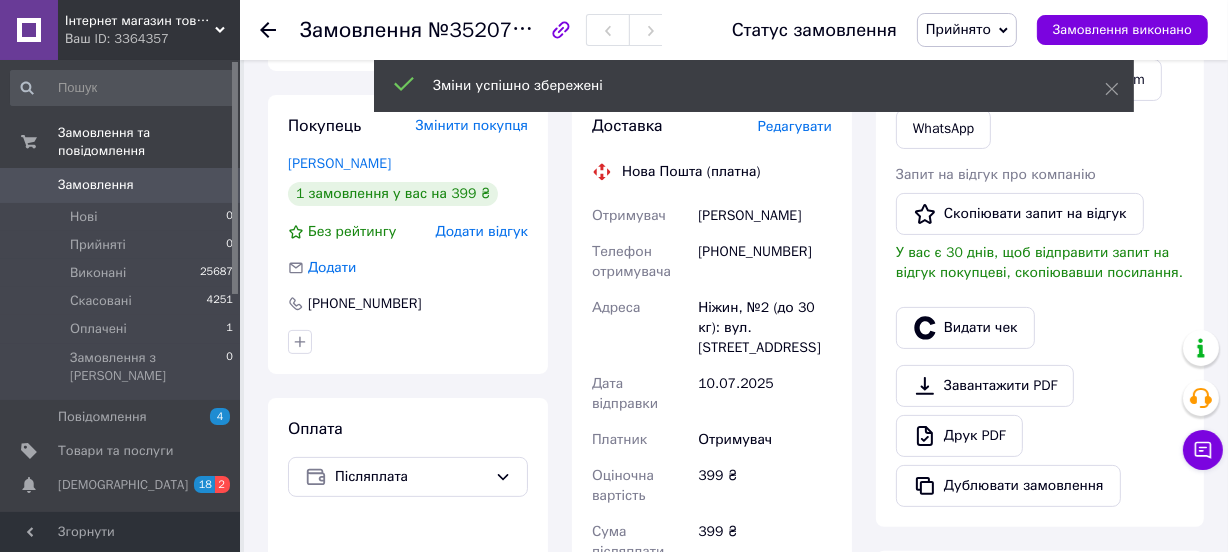 click on "Видати чек" at bounding box center [1040, 328] 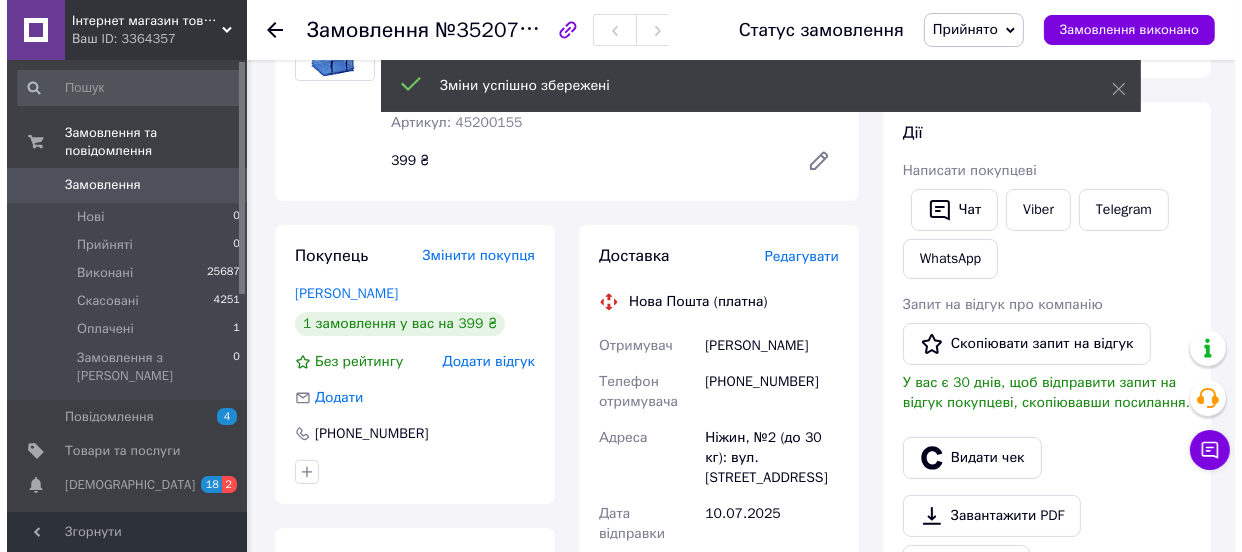 scroll, scrollTop: 454, scrollLeft: 0, axis: vertical 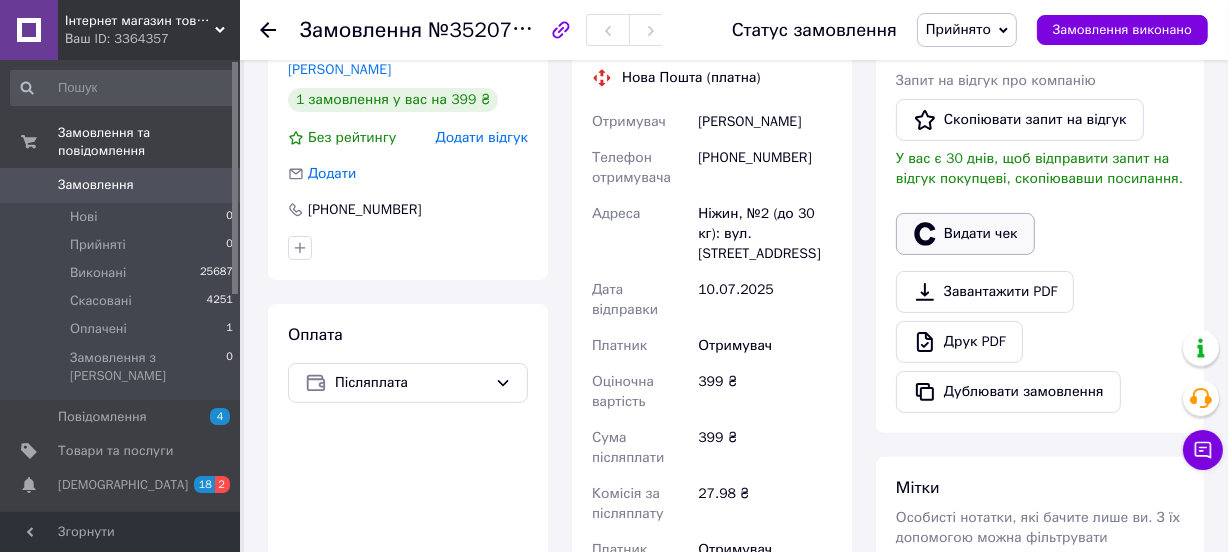 click on "Видати чек" at bounding box center (965, 234) 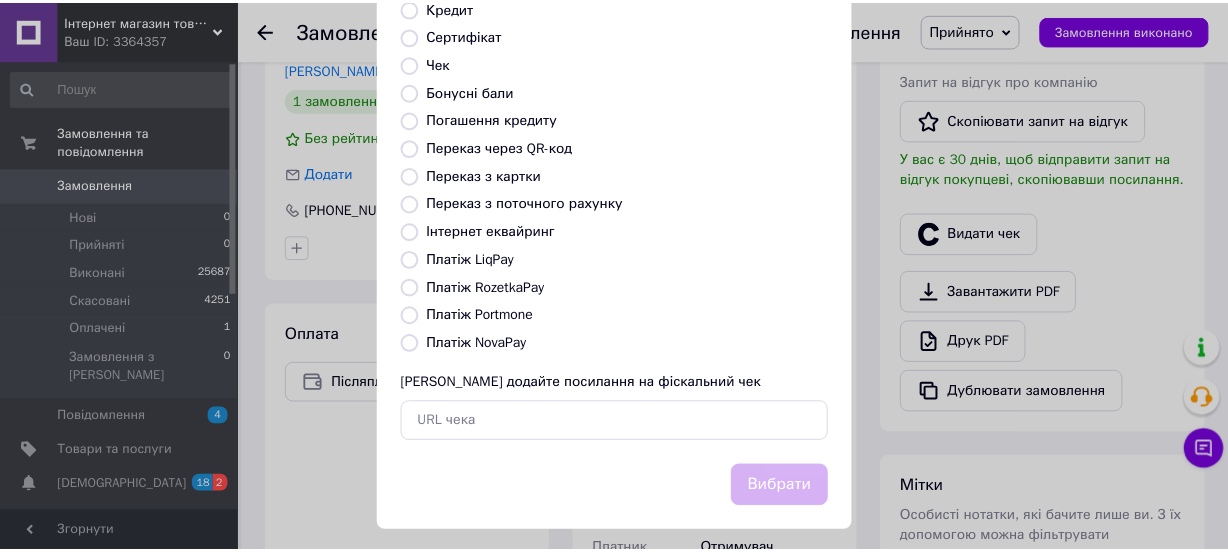 scroll, scrollTop: 307, scrollLeft: 0, axis: vertical 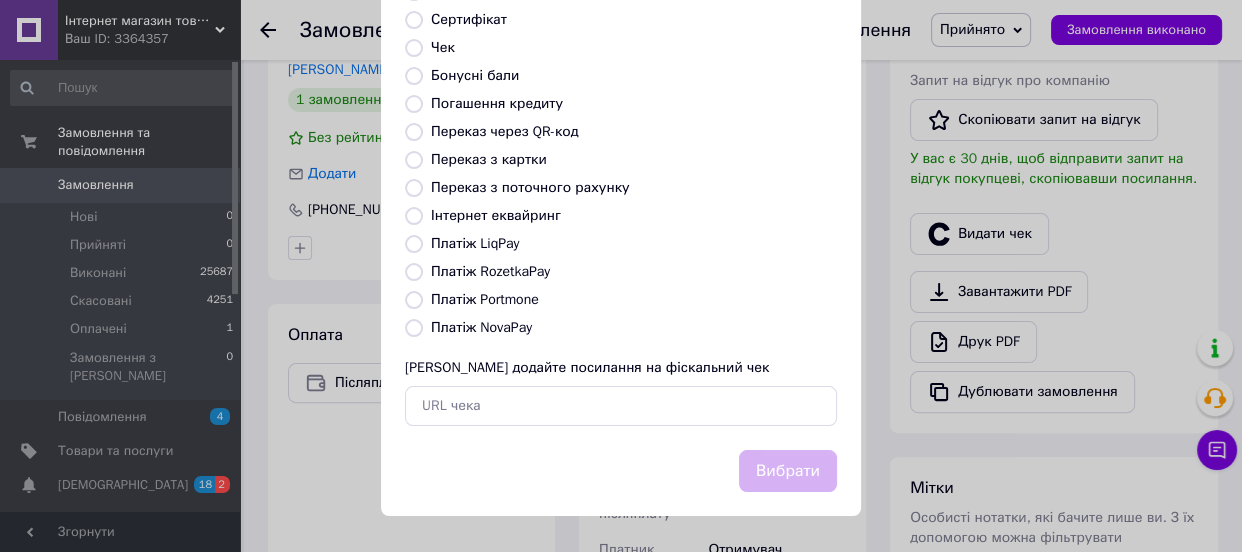 click on "Виберіть тип форми оплати, який буде вказаний у чеку Готівка Безготівковий Картка Передплата Післясплата Кредит Сертифікат Чек Бонусні бали Погашення кредиту Переказ через QR-код Переказ з картки Переказ з поточного рахунку Інтернет еквайринг Платіж LiqPay Платіж RozetkaPay Платіж Portmone Платіж NovaPay Або додайте посилання на фіскальний чек" at bounding box center (621, 120) 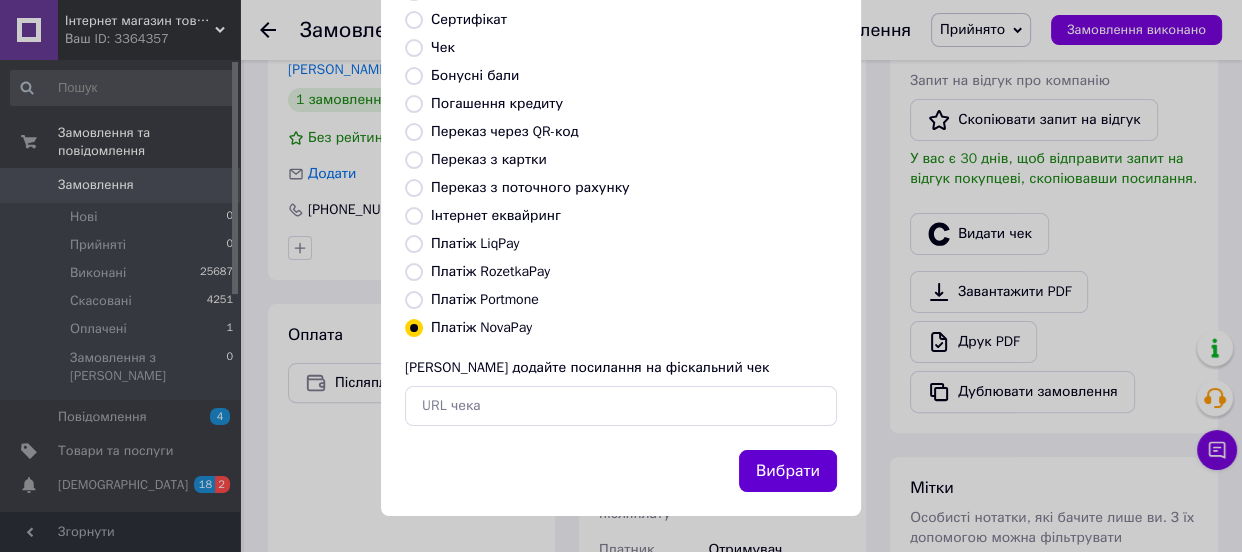 click on "Вибрати" at bounding box center [788, 471] 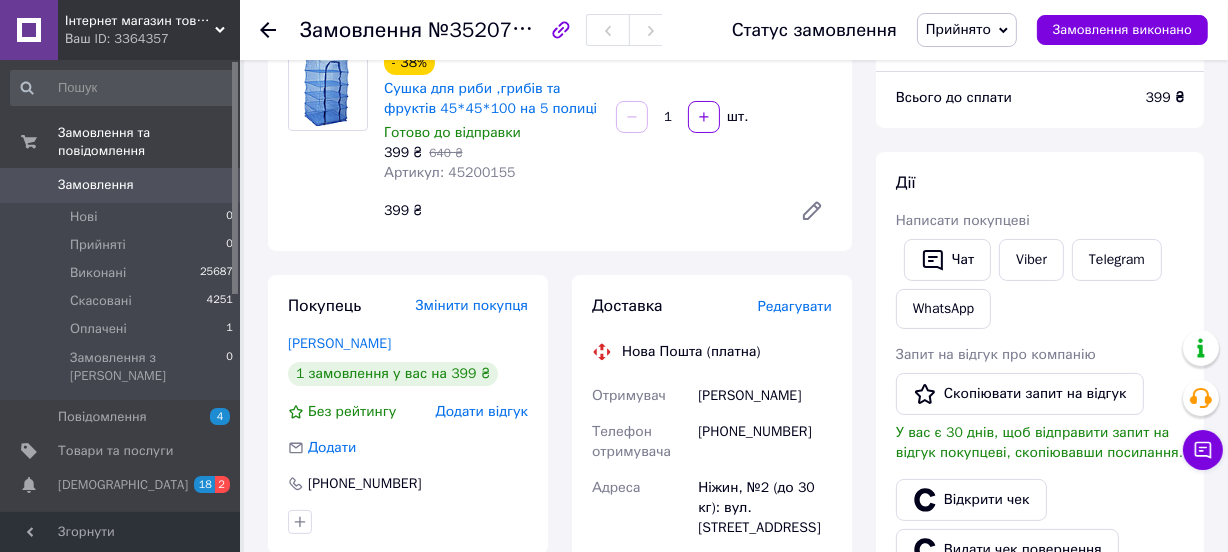 scroll, scrollTop: 155, scrollLeft: 0, axis: vertical 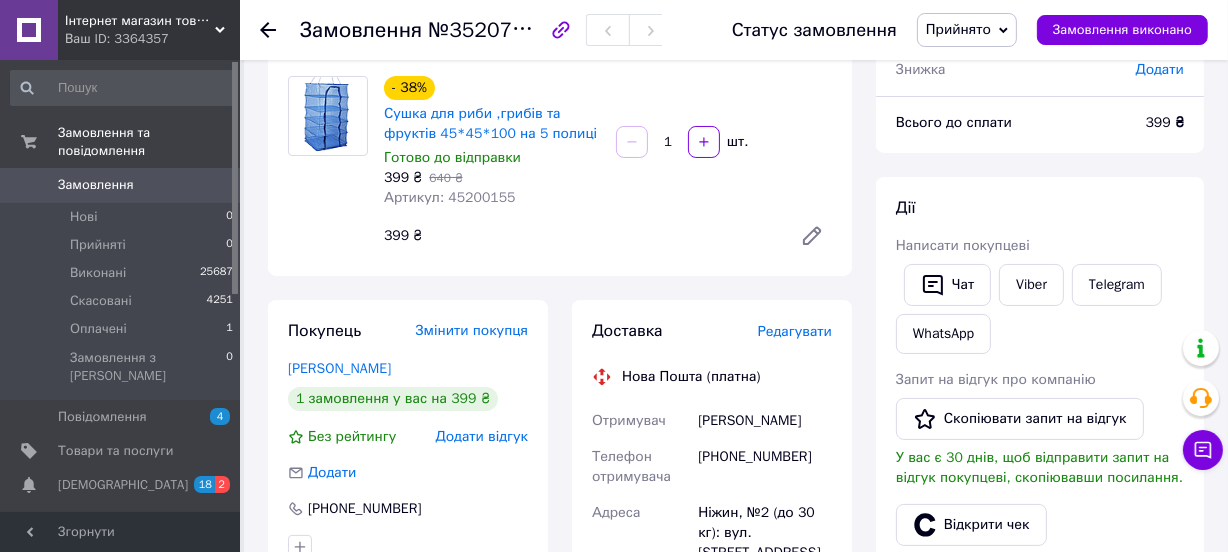 click on "Прийнято" at bounding box center [958, 29] 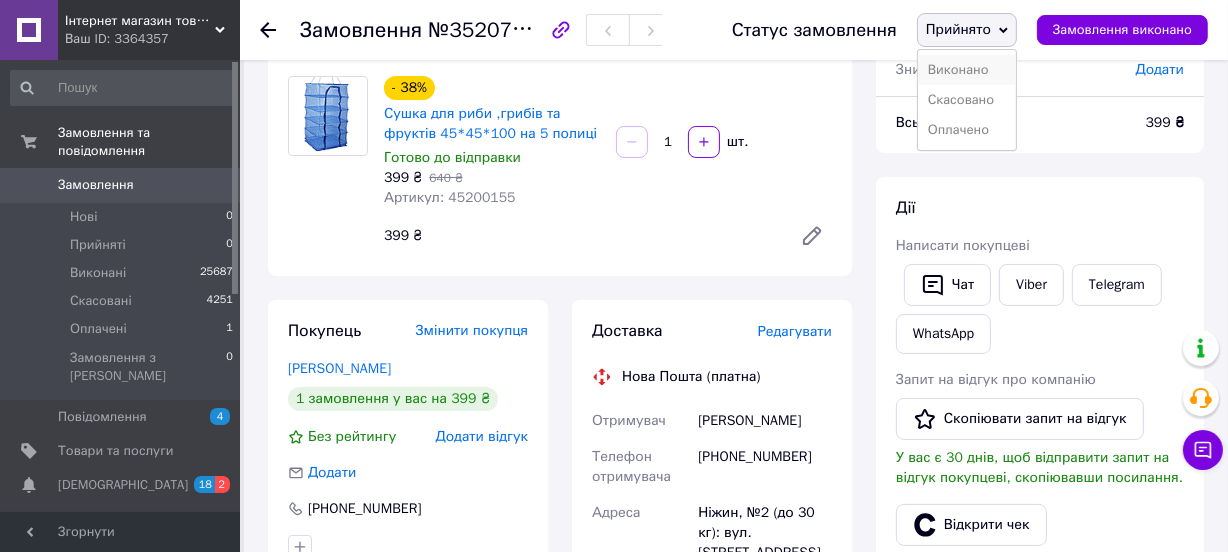 click on "Виконано" at bounding box center [967, 70] 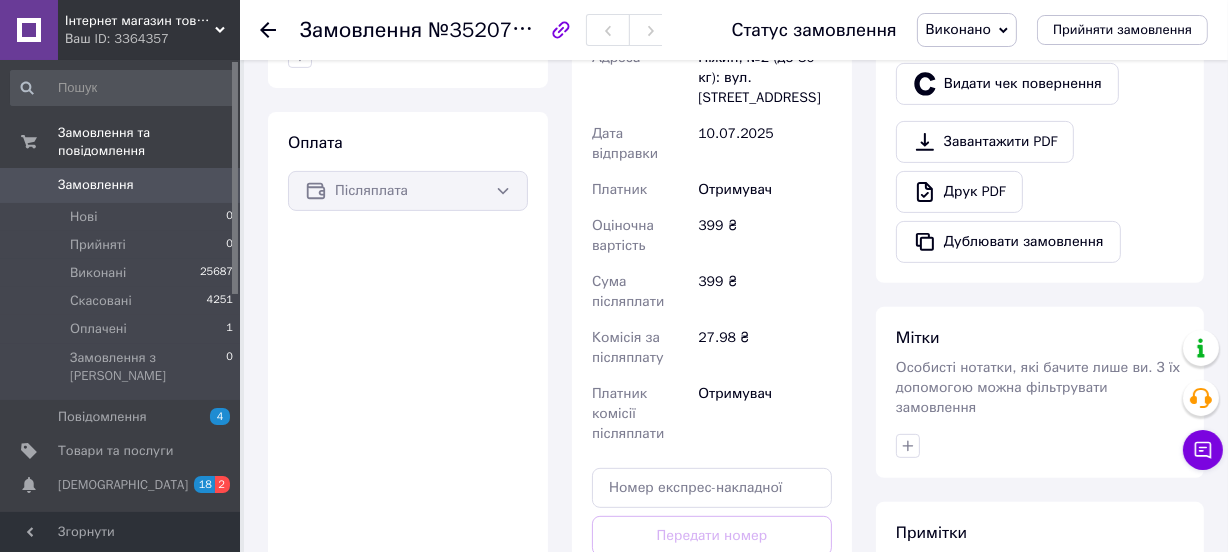 scroll, scrollTop: 1064, scrollLeft: 0, axis: vertical 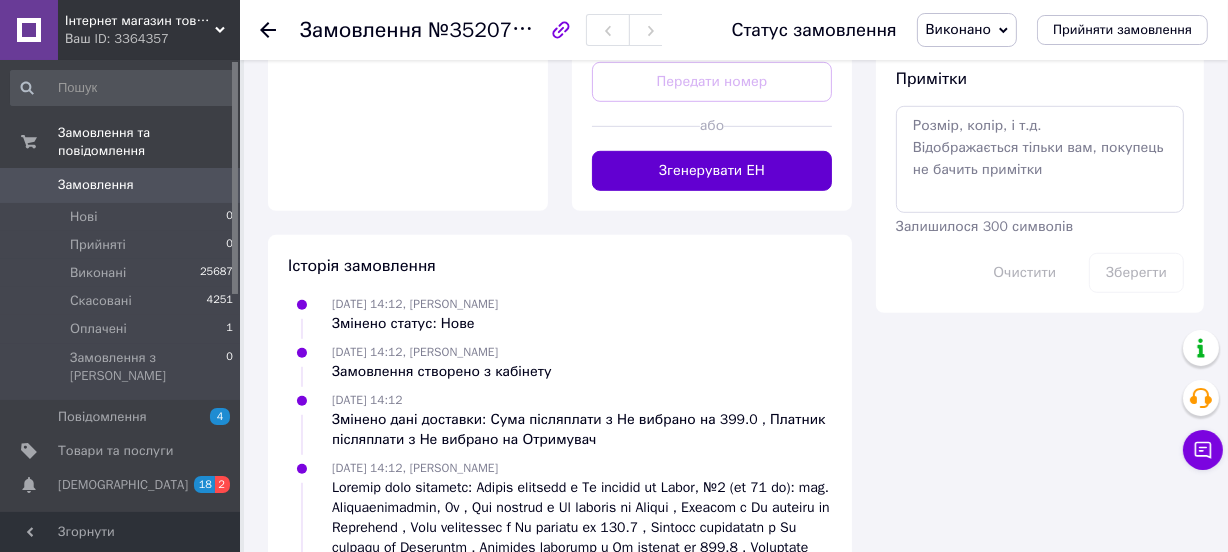 click on "Згенерувати ЕН" at bounding box center [712, 171] 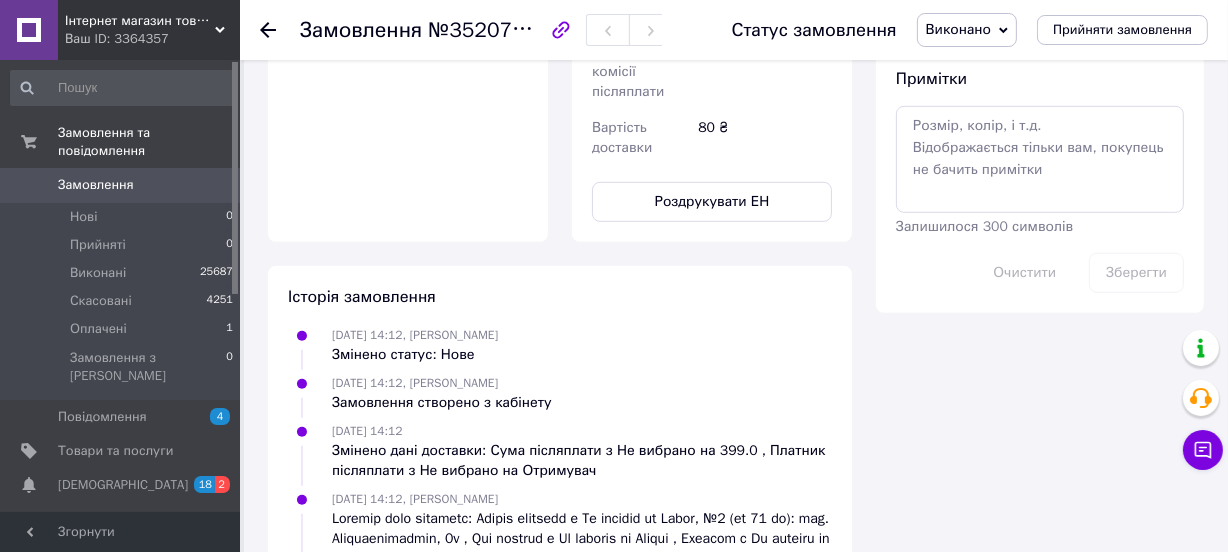 scroll, scrollTop: 0, scrollLeft: 0, axis: both 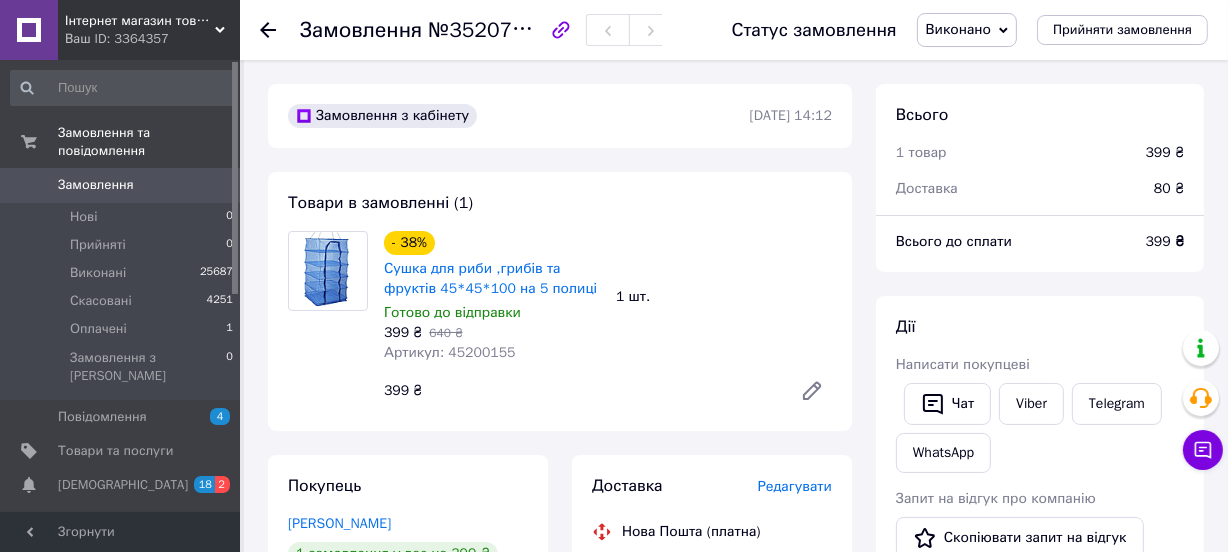 click on "Замовлення" at bounding box center (121, 185) 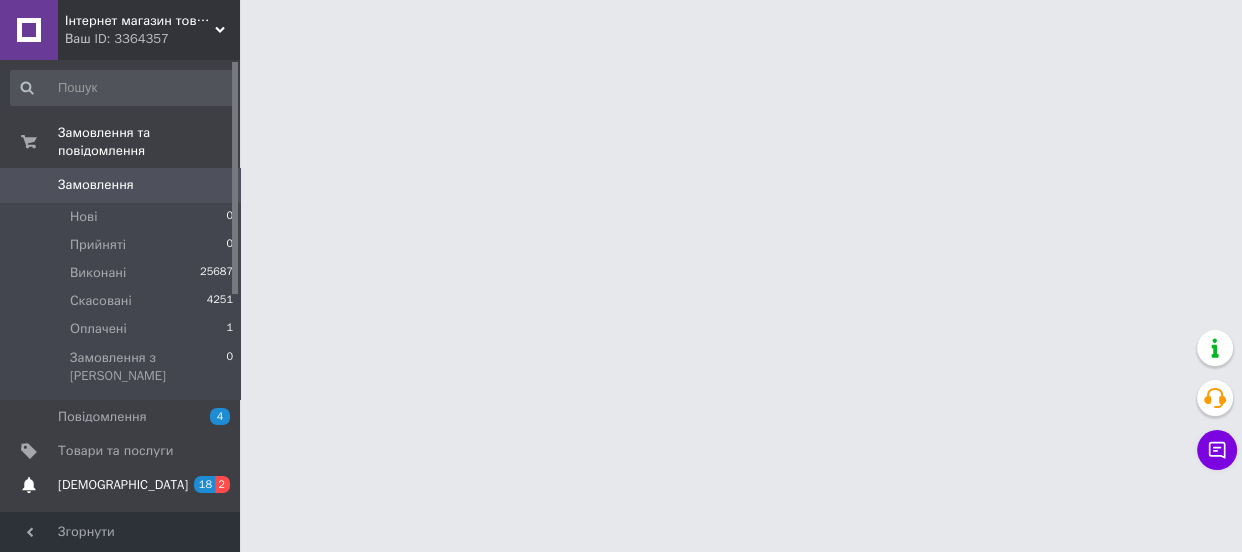 click on "[DEMOGRAPHIC_DATA]" at bounding box center (121, 485) 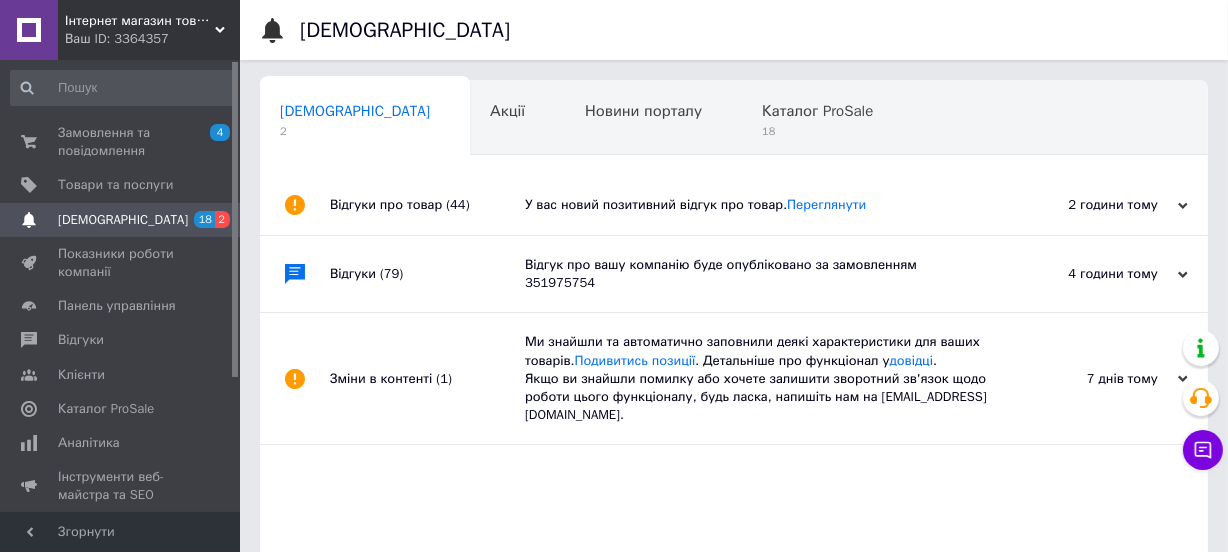 scroll, scrollTop: 0, scrollLeft: 2, axis: horizontal 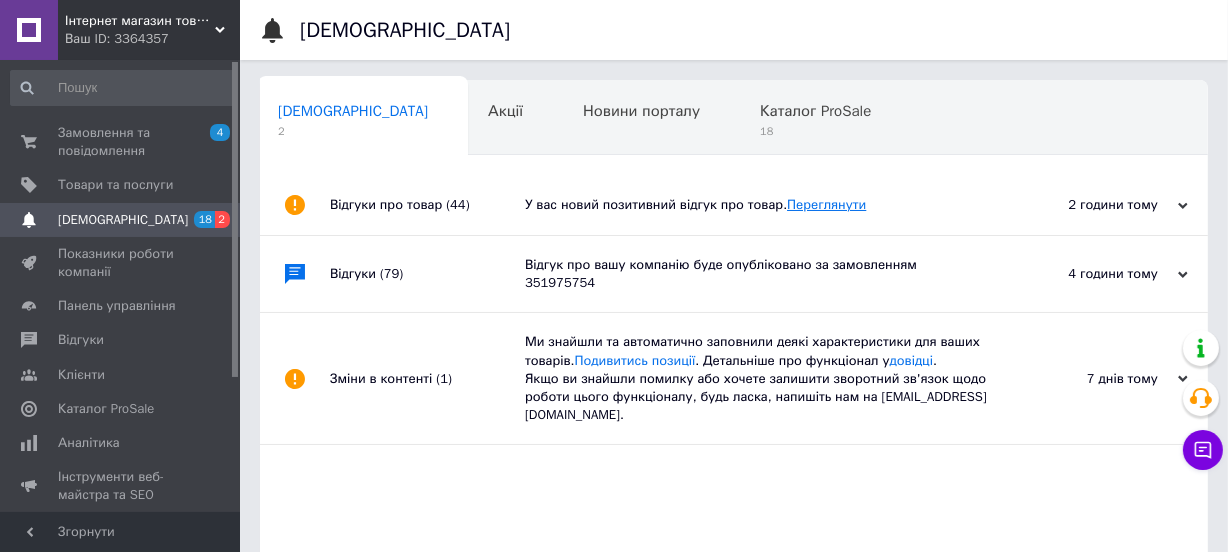 click on "Переглянути" at bounding box center [826, 204] 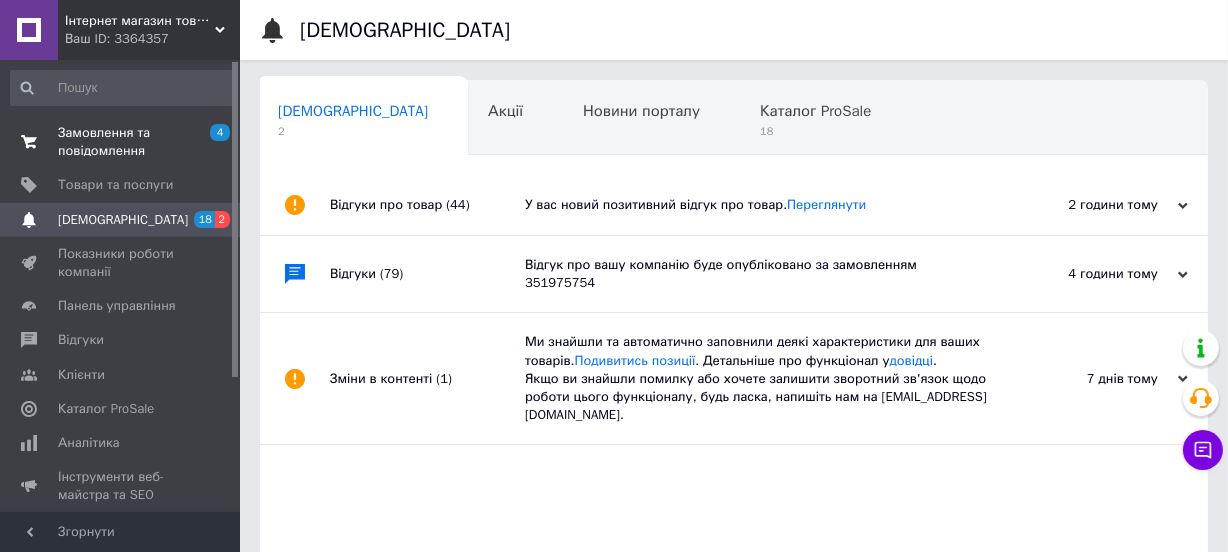 click on "Замовлення та повідомлення" at bounding box center (121, 142) 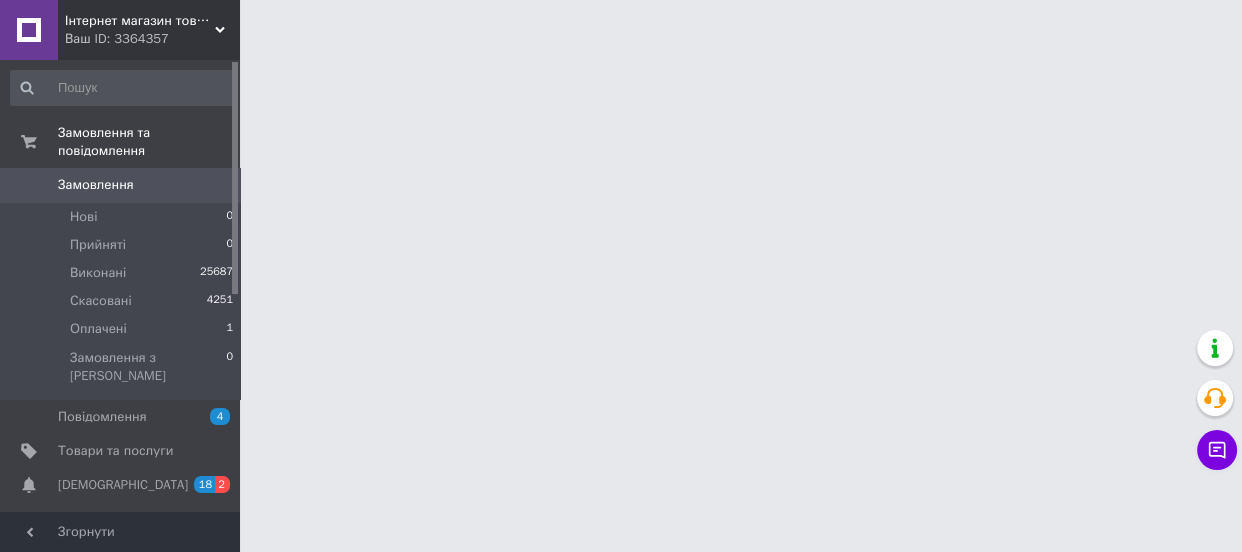 click on "Замовлення" at bounding box center [121, 185] 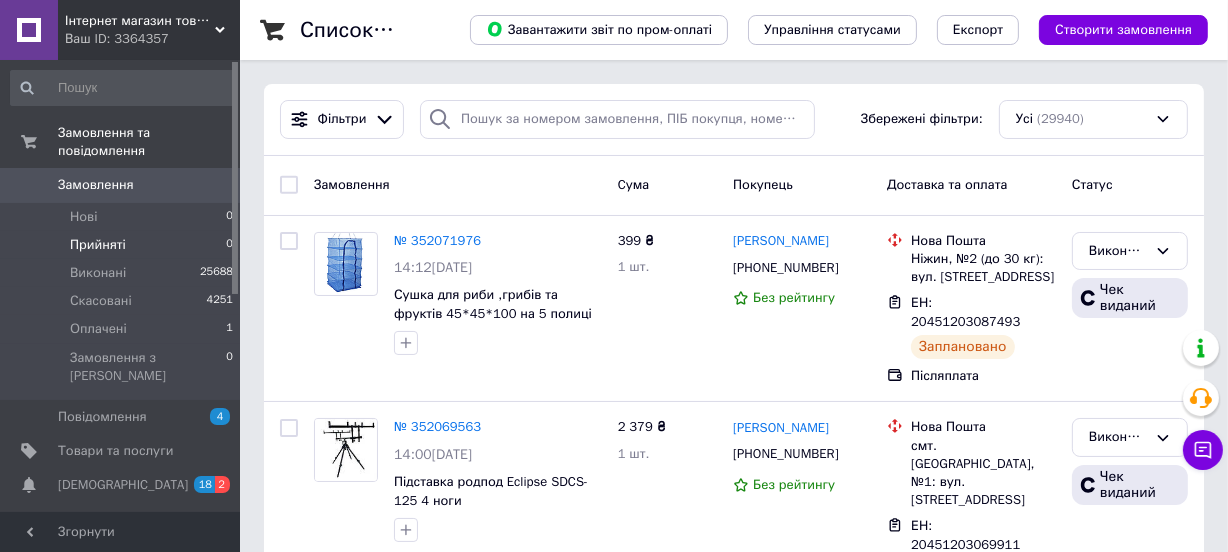 click on "Прийняті 0" at bounding box center [122, 245] 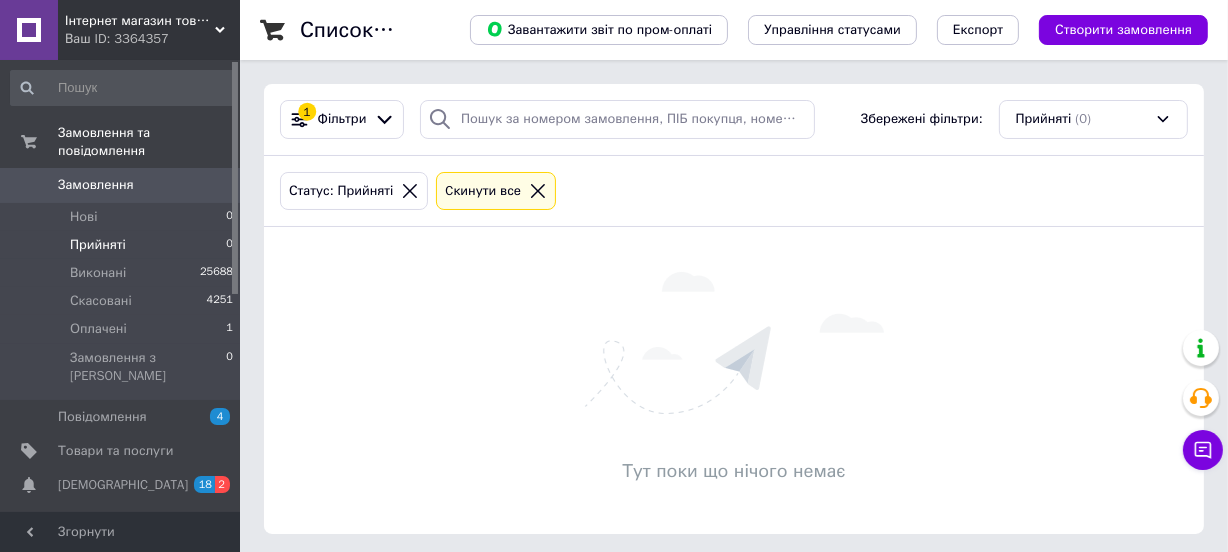 click on "Замовлення" at bounding box center [96, 185] 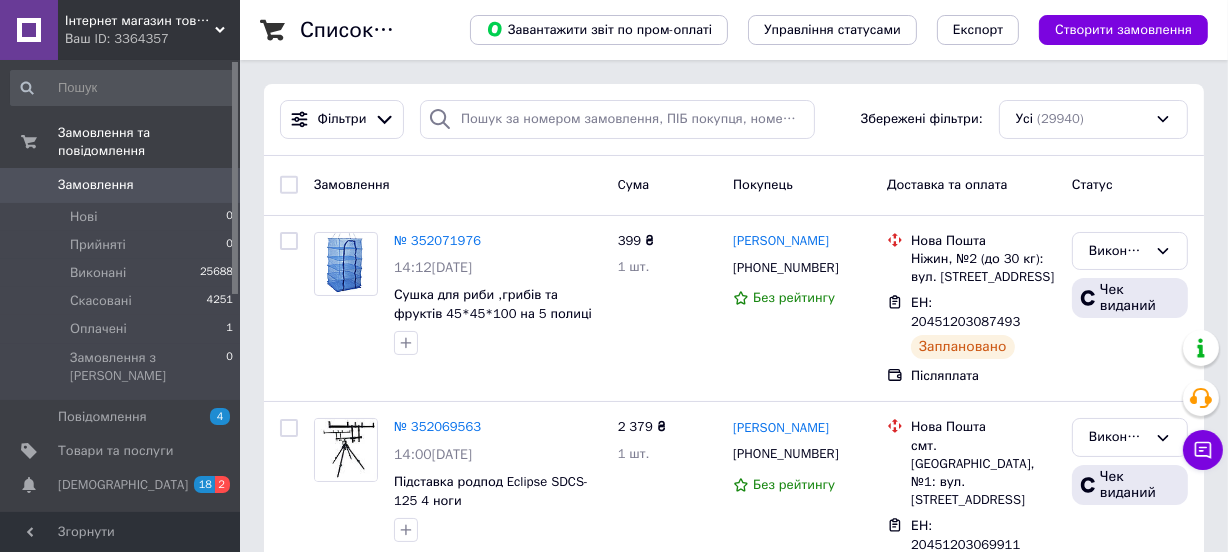 click on "Замовлення" at bounding box center (121, 185) 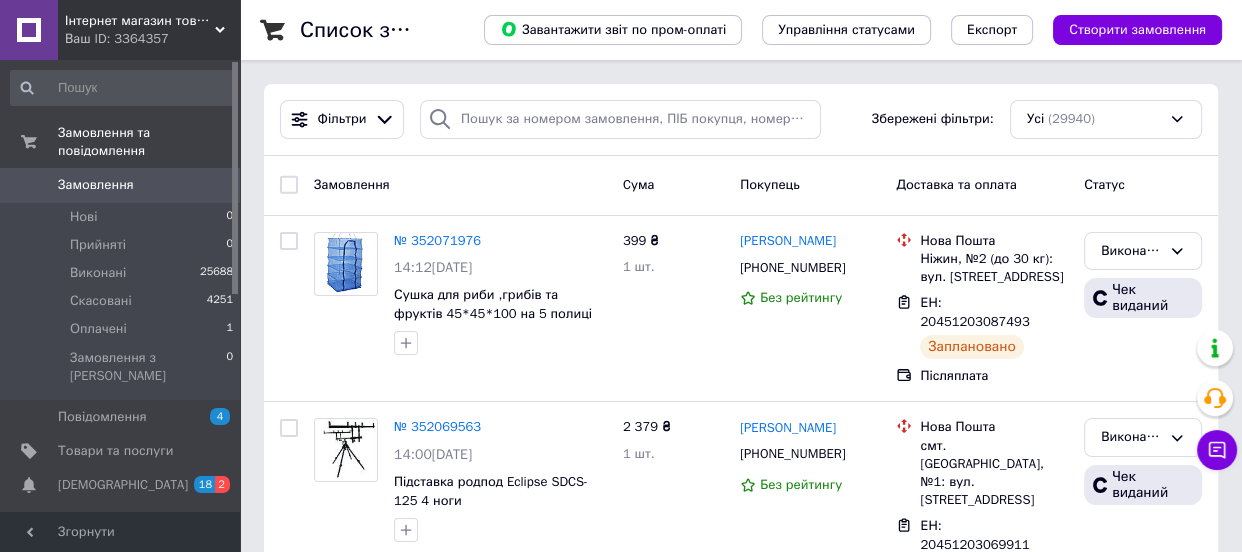 click on "Замовлення" at bounding box center (121, 185) 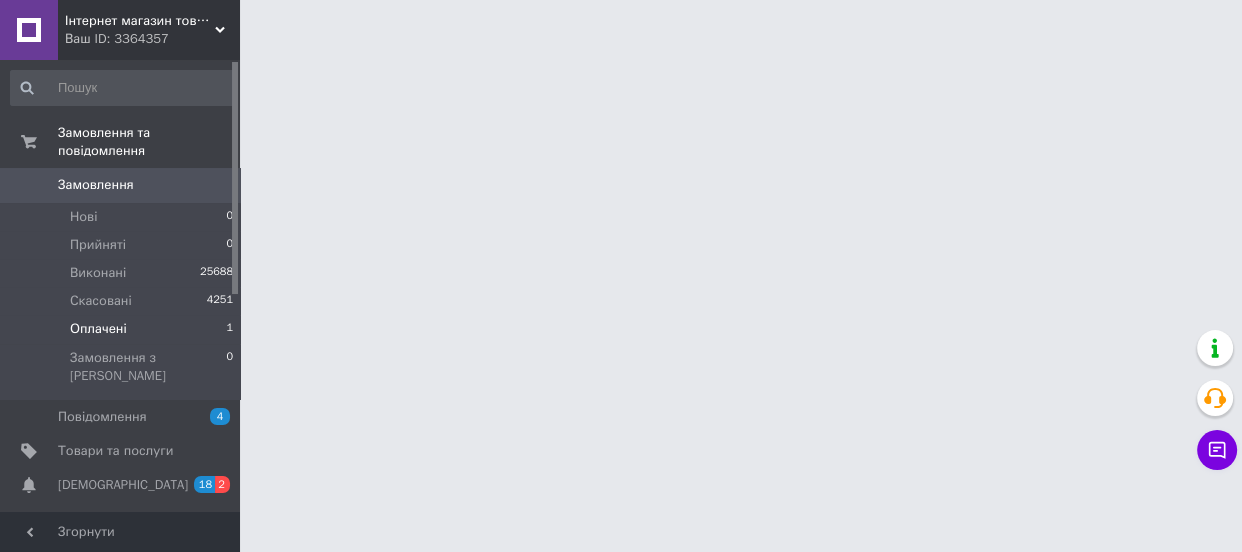 click on "Оплачені 1" at bounding box center [122, 329] 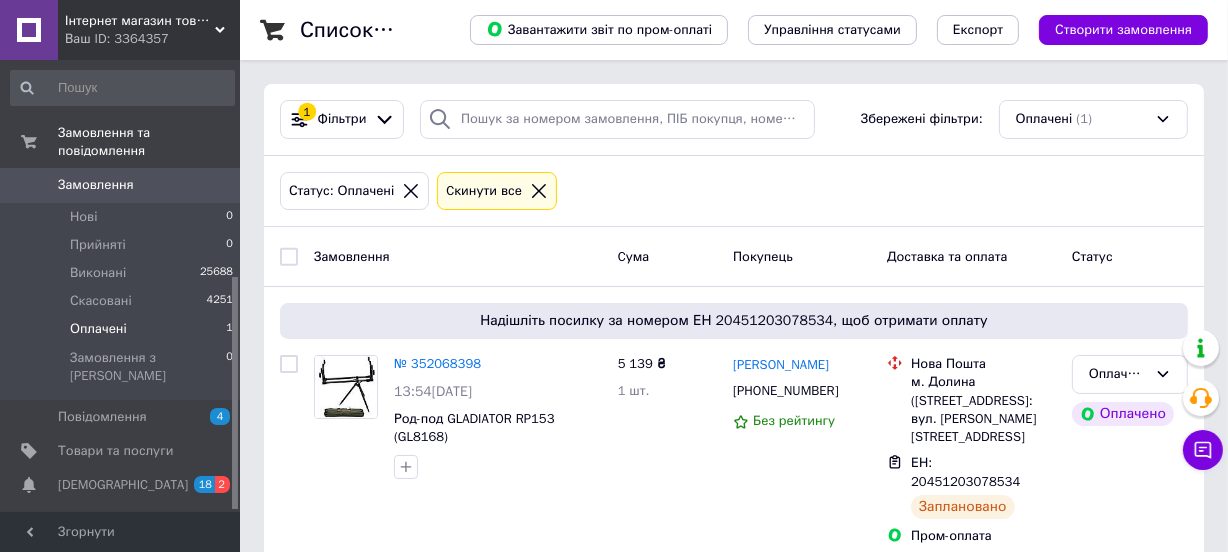 scroll, scrollTop: 419, scrollLeft: 0, axis: vertical 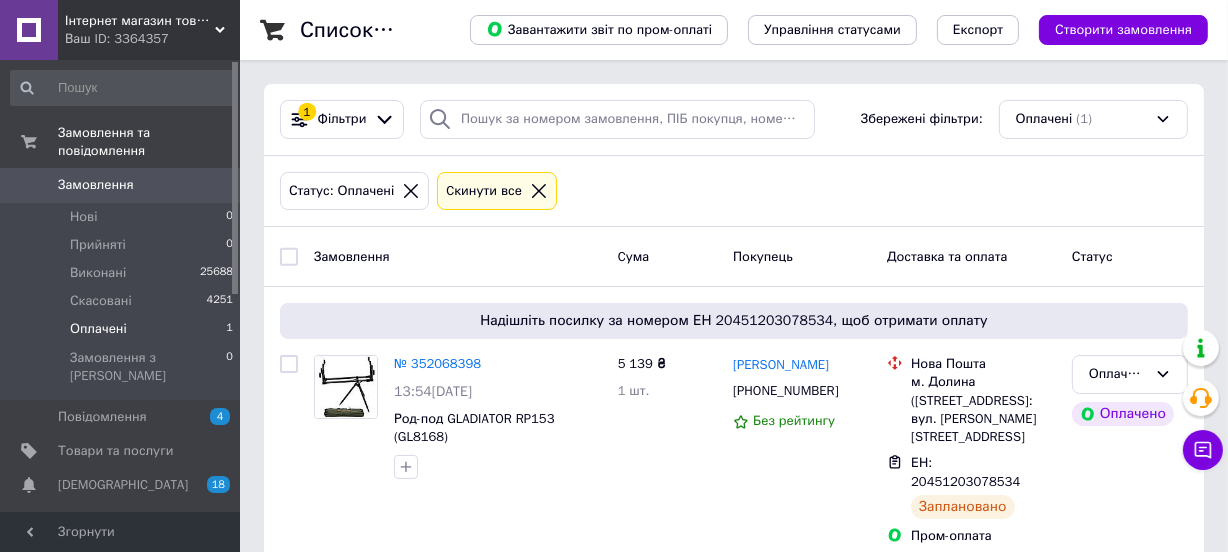 click on "Замовлення 0" at bounding box center (122, 185) 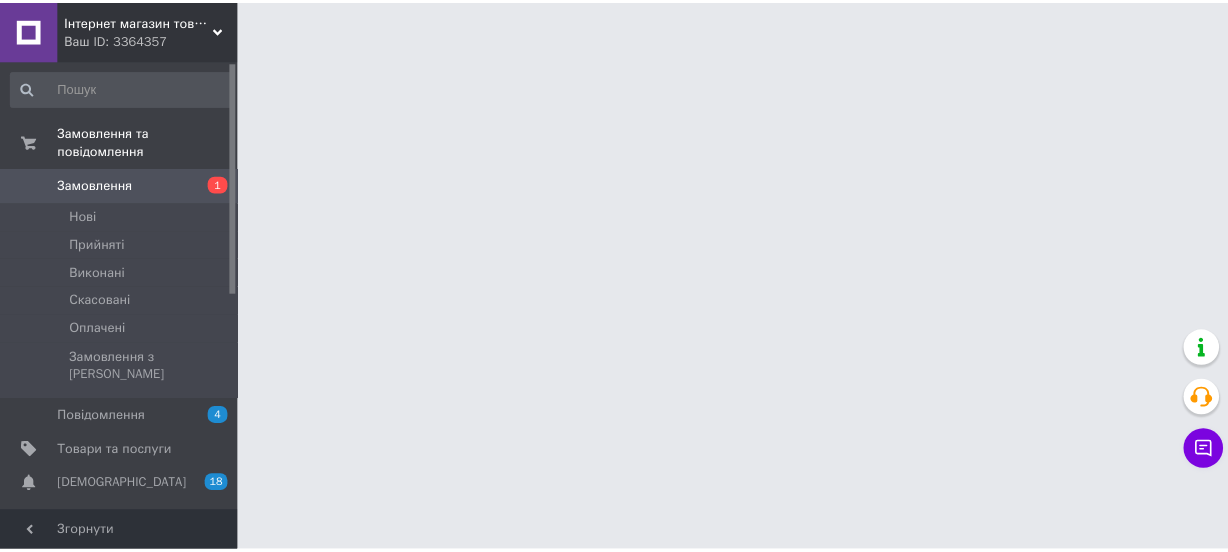 scroll, scrollTop: 0, scrollLeft: 0, axis: both 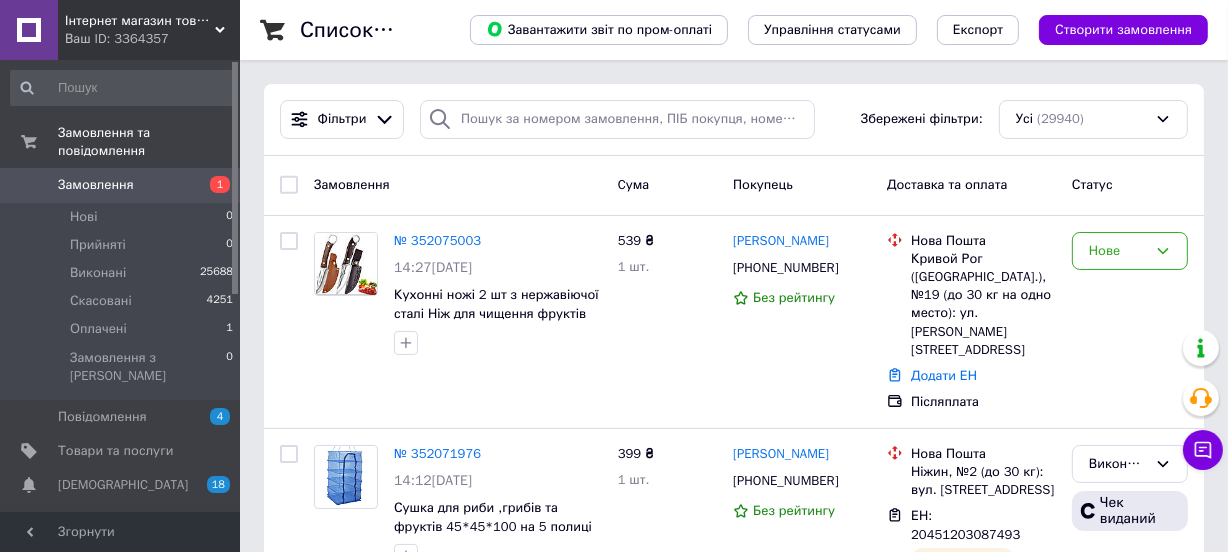 click on "№ 352075003" at bounding box center [437, 240] 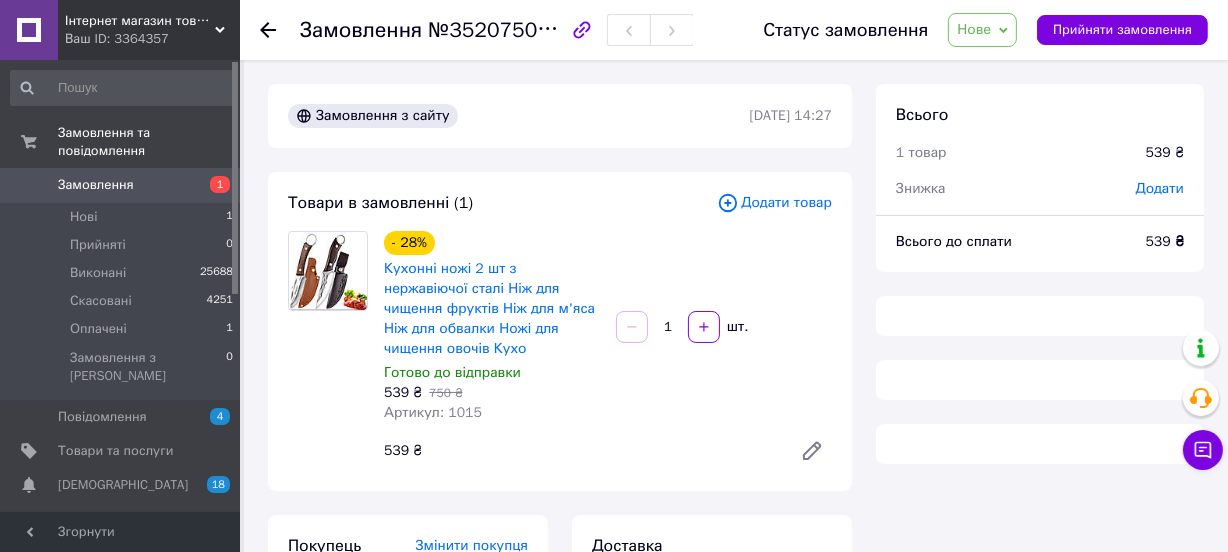 scroll, scrollTop: 416, scrollLeft: 0, axis: vertical 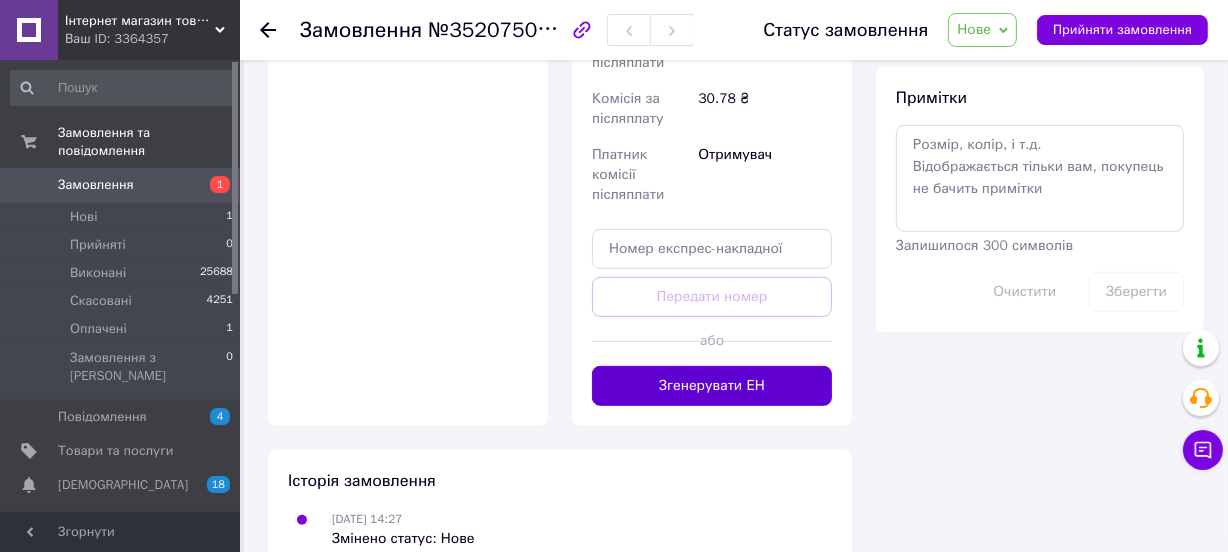 click on "Згенерувати ЕН" at bounding box center [712, 386] 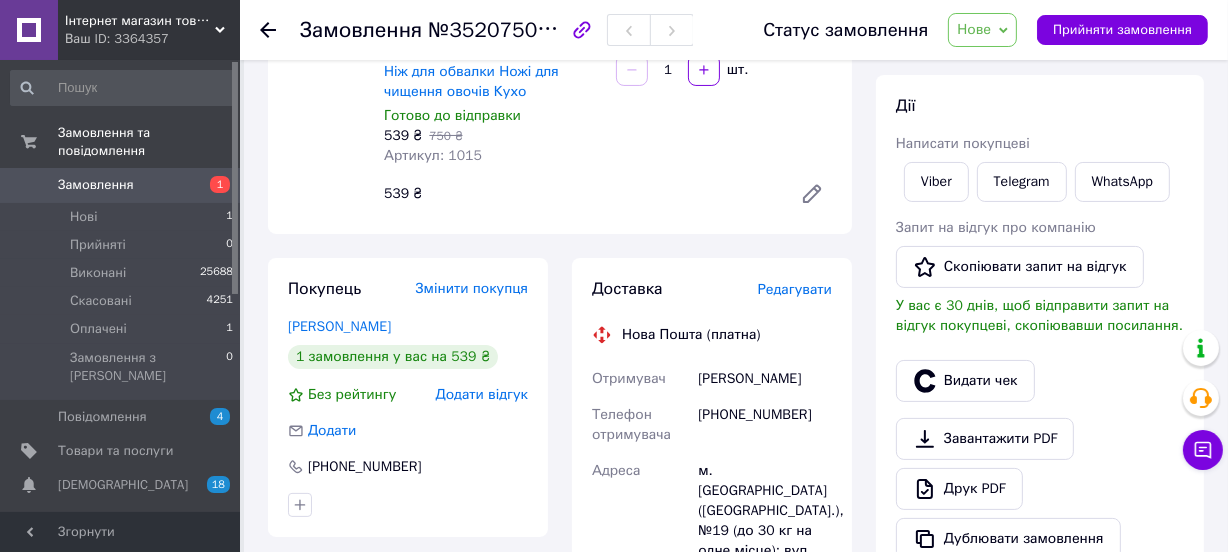 scroll, scrollTop: 80, scrollLeft: 0, axis: vertical 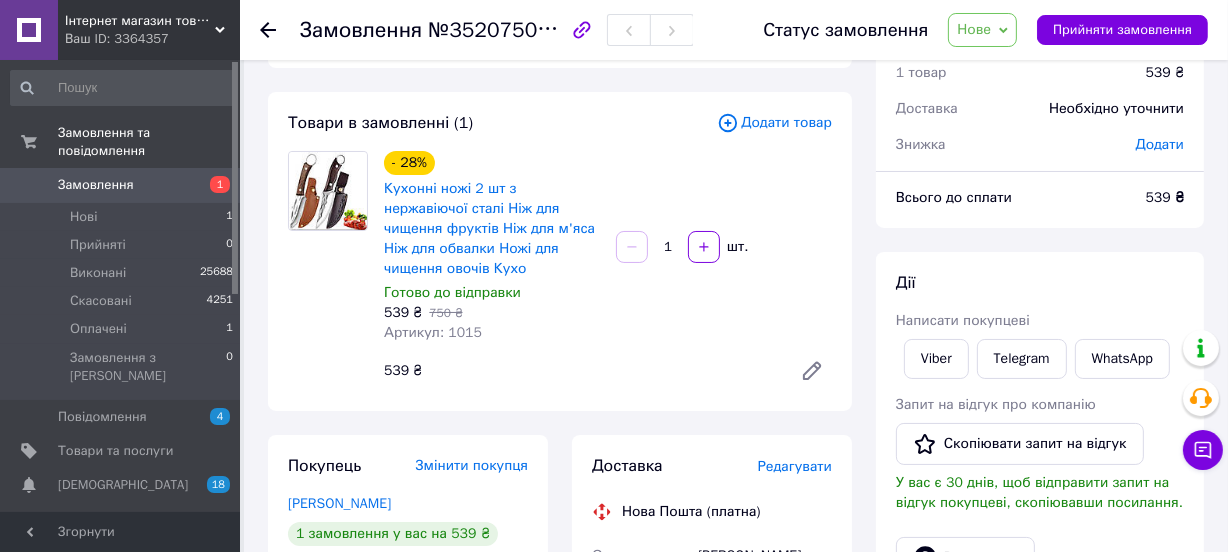 click on "Нове" at bounding box center [974, 29] 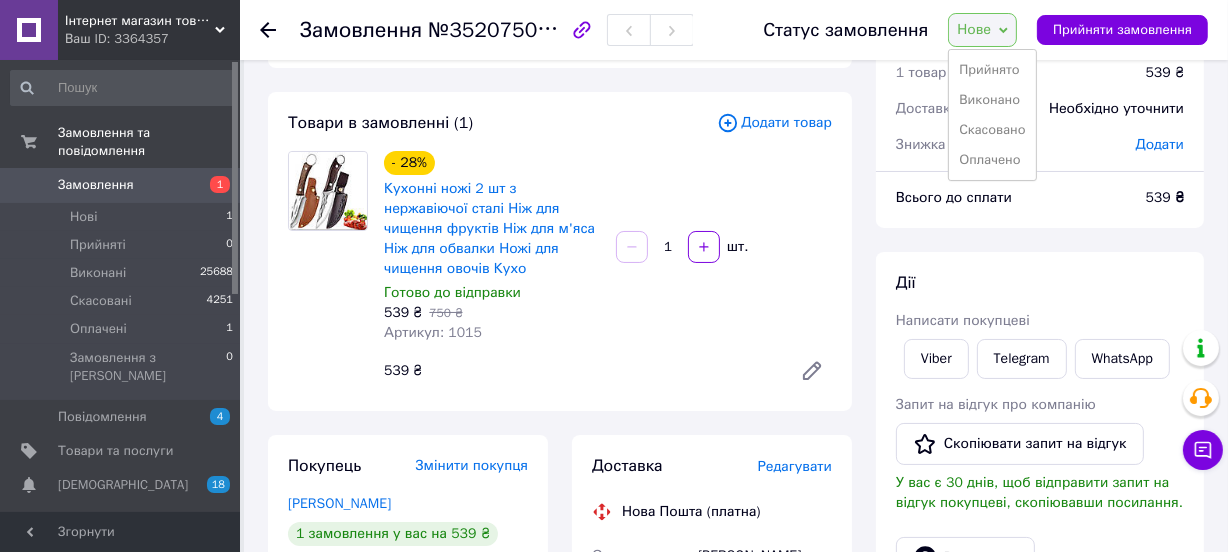 click on "Прийнято" at bounding box center [992, 70] 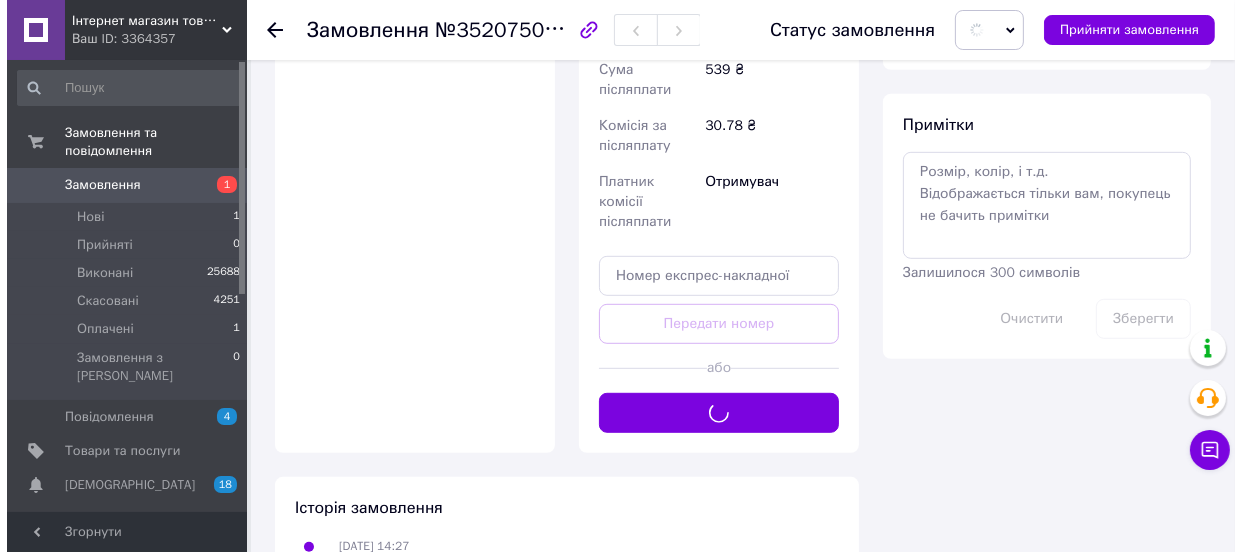 scroll, scrollTop: 534, scrollLeft: 0, axis: vertical 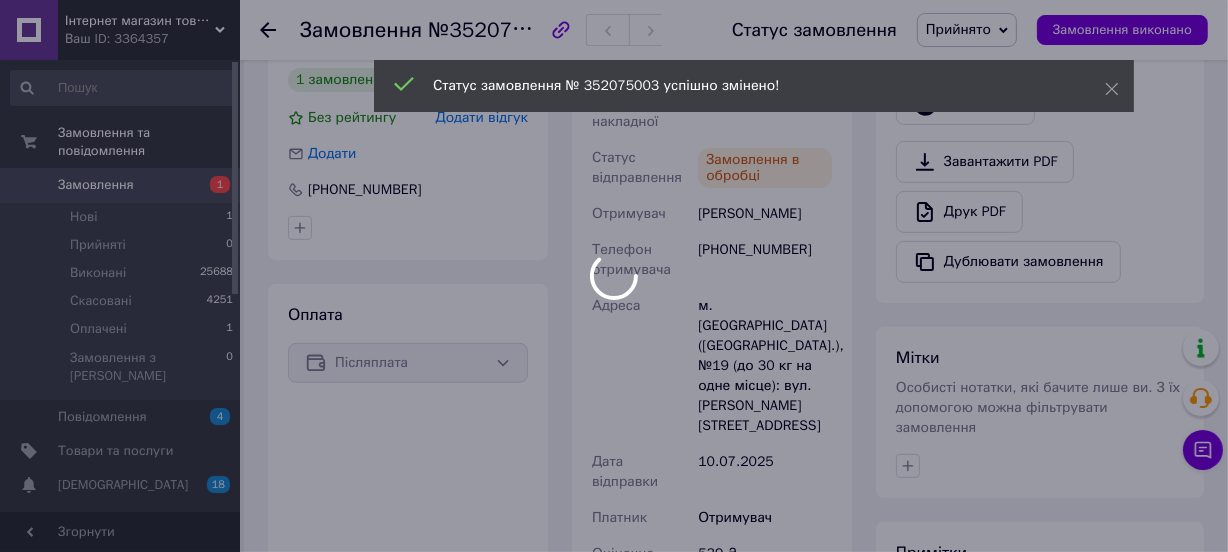 click on "Статус замовлення № 352075003 успішно змінено!" at bounding box center [754, 86] 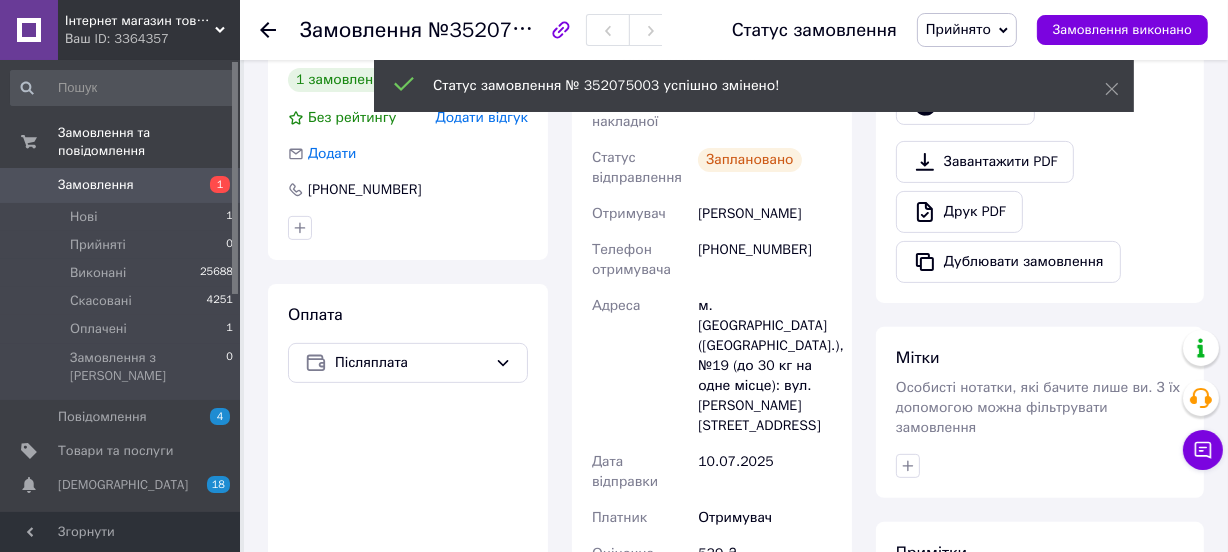 click on "Статус замовлення № 352075003 успішно змінено!" at bounding box center (754, 86) 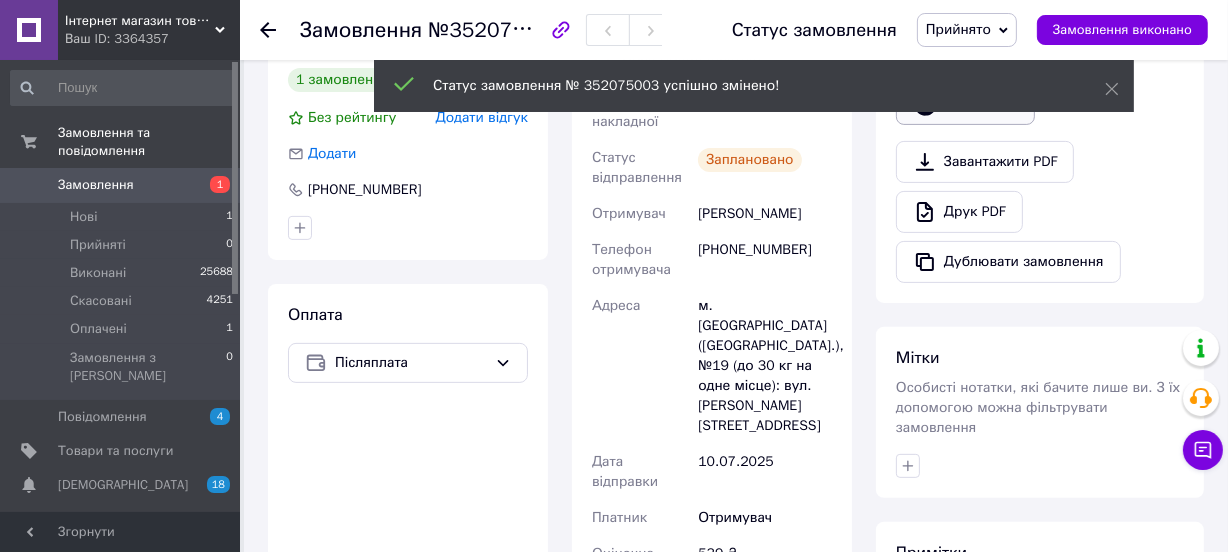 click on "Видати чек" at bounding box center (965, 104) 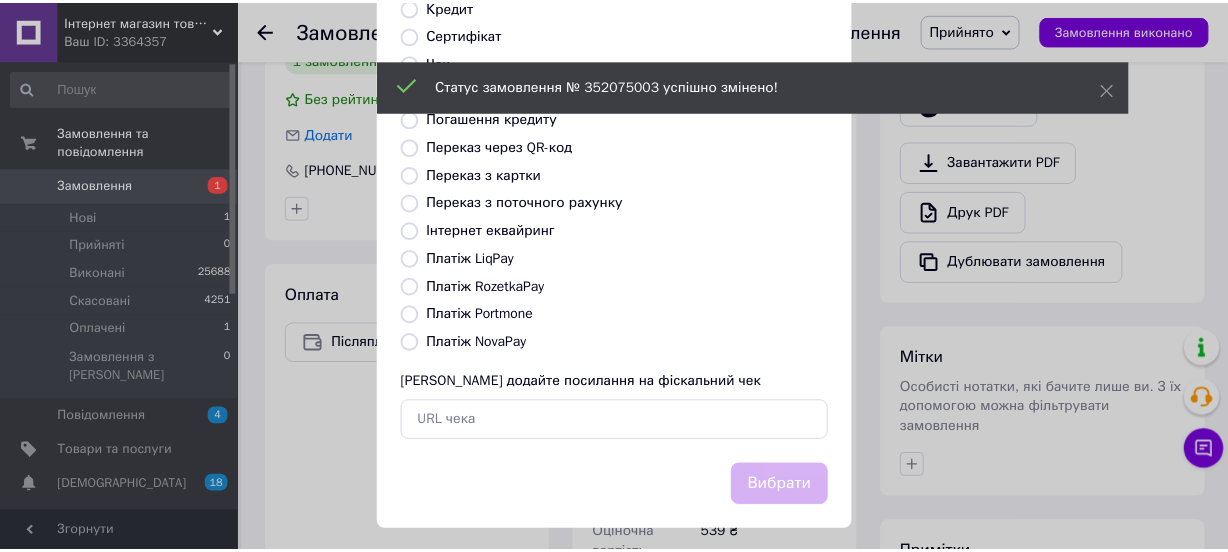 scroll, scrollTop: 307, scrollLeft: 0, axis: vertical 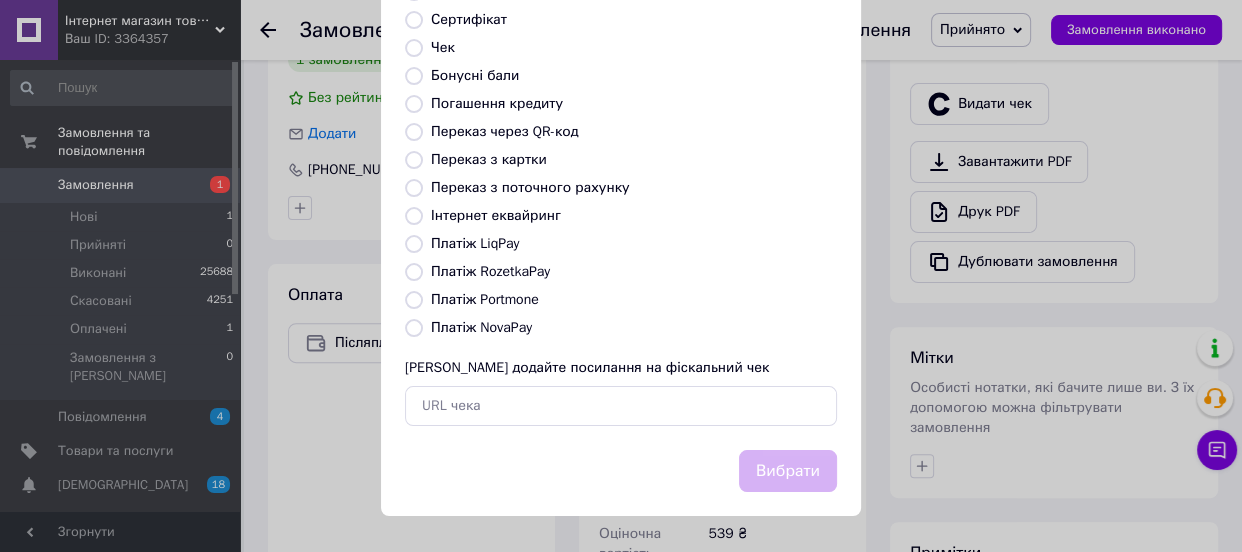 click on "Платіж NovaPay" at bounding box center [481, 327] 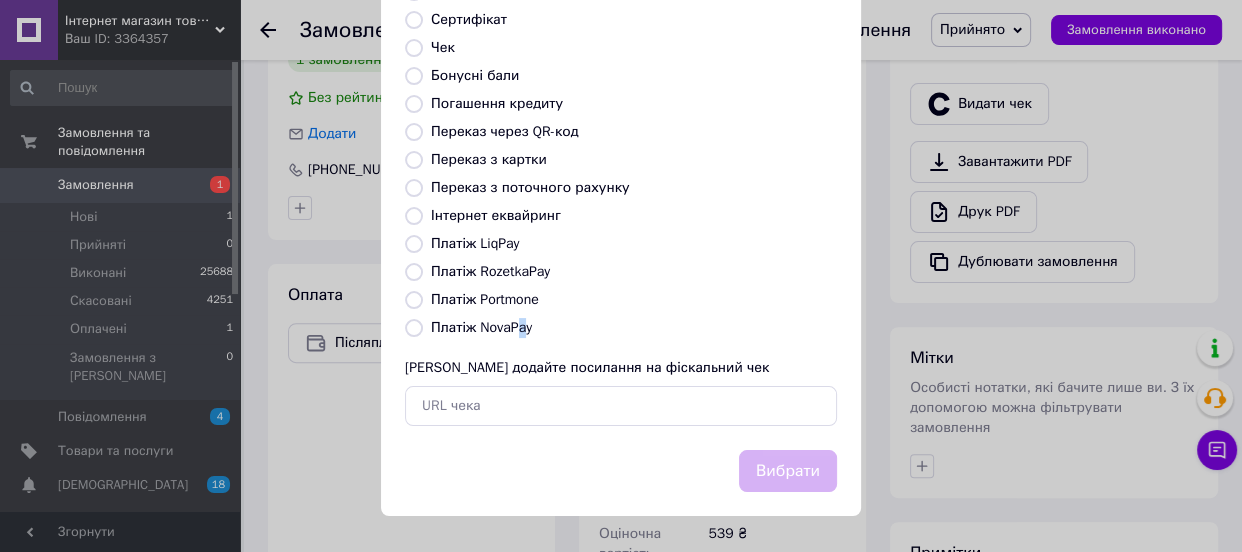 click on "Платіж NovaPay" at bounding box center [481, 327] 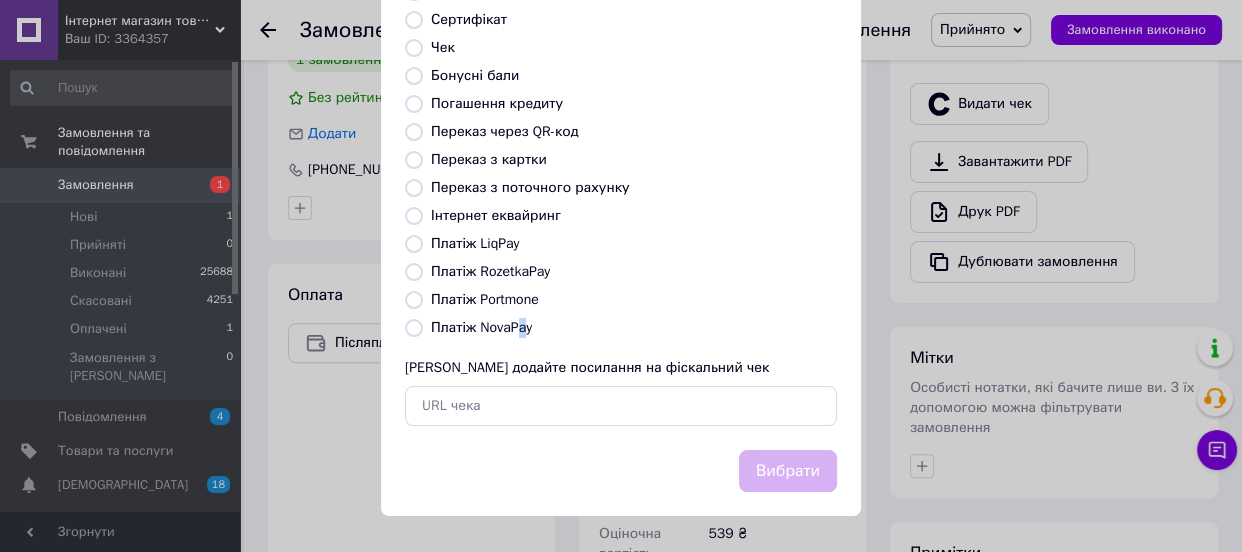 radio on "true" 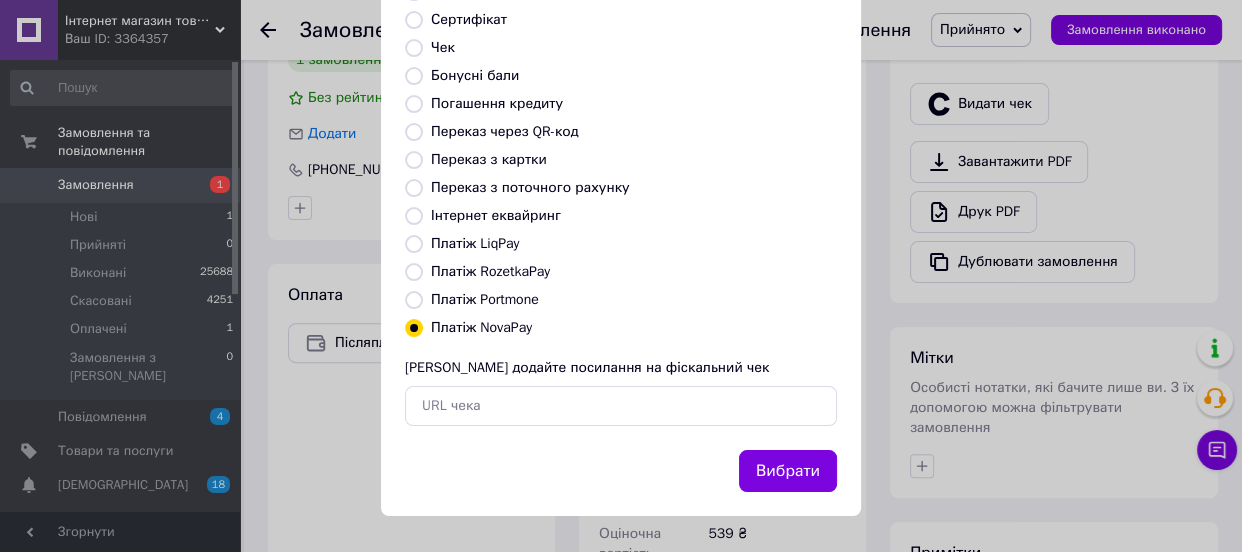 click on "Вибрати" at bounding box center [788, 471] 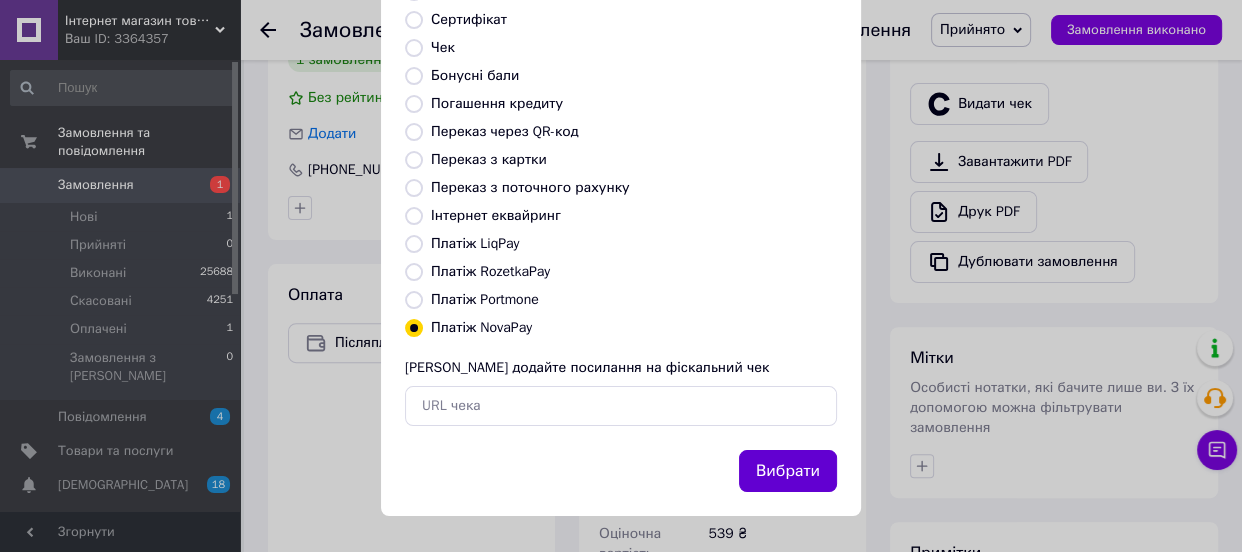 click on "Вибрати" at bounding box center [788, 471] 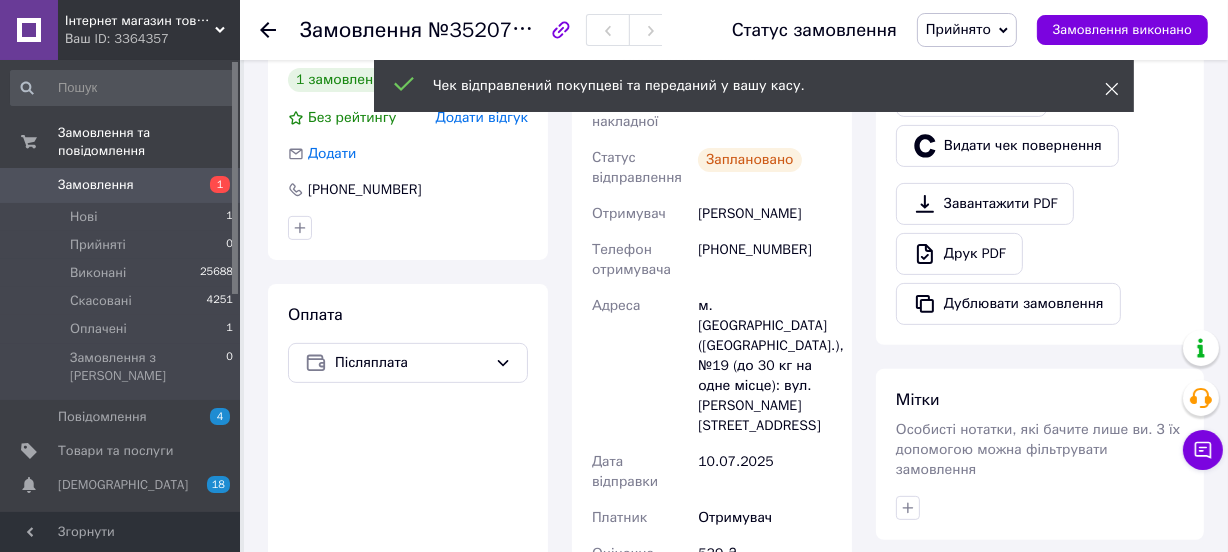 drag, startPoint x: 1119, startPoint y: 87, endPoint x: 1107, endPoint y: 79, distance: 14.422205 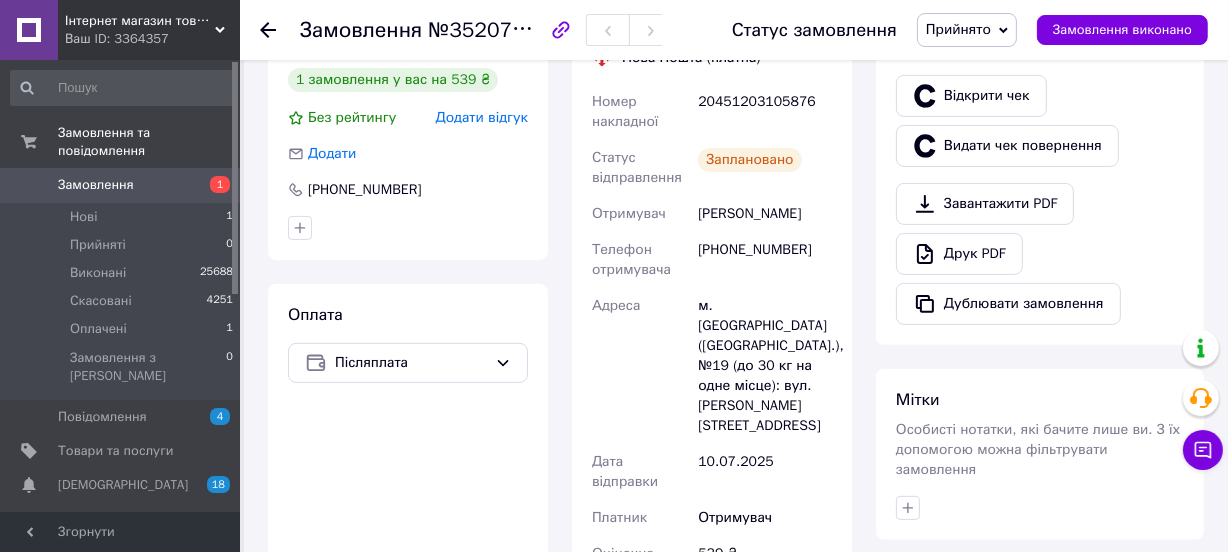 click on "Прийнято" at bounding box center (958, 29) 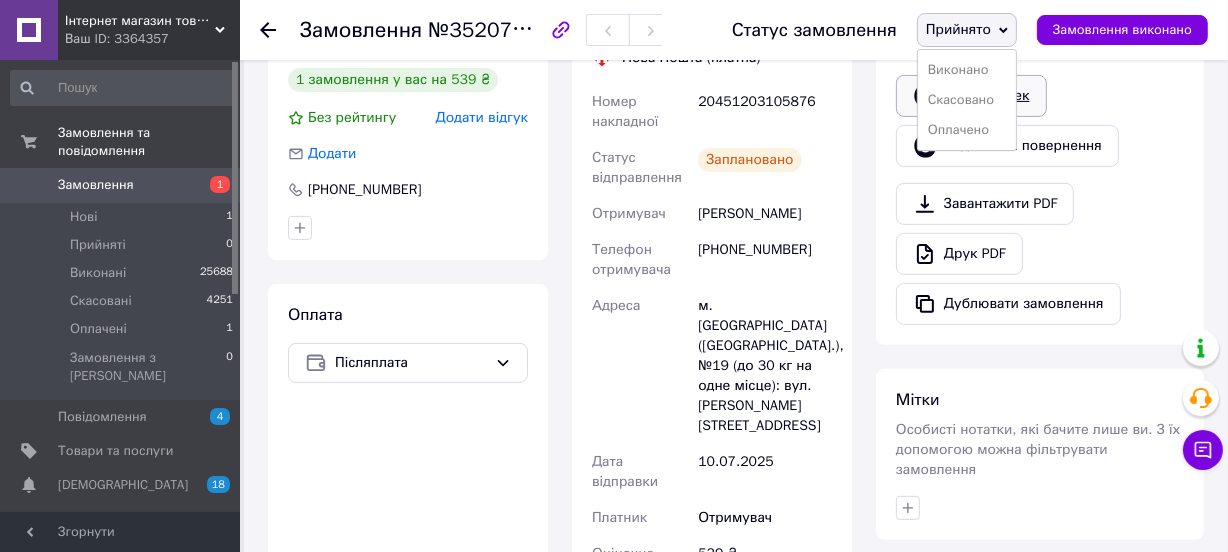 drag, startPoint x: 992, startPoint y: 85, endPoint x: 970, endPoint y: 75, distance: 24.166092 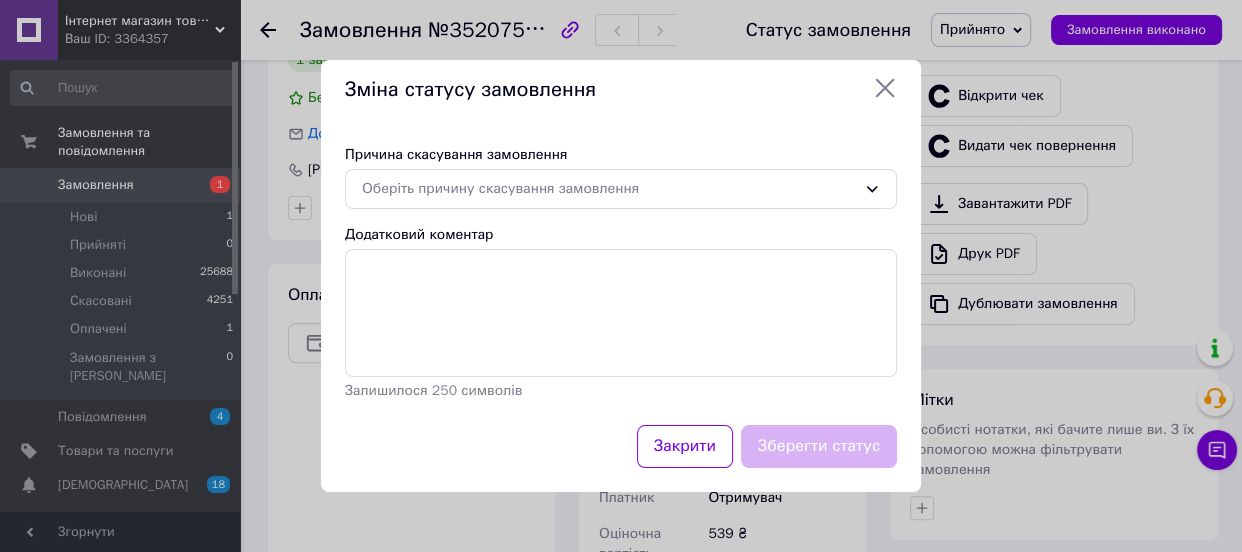 click on "Зміна статусу замовлення Причина скасування замовлення Оберіть причину скасування замовлення Додатковий коментар Залишилося 250 символів Закрити Зберегти статус" at bounding box center [621, 276] 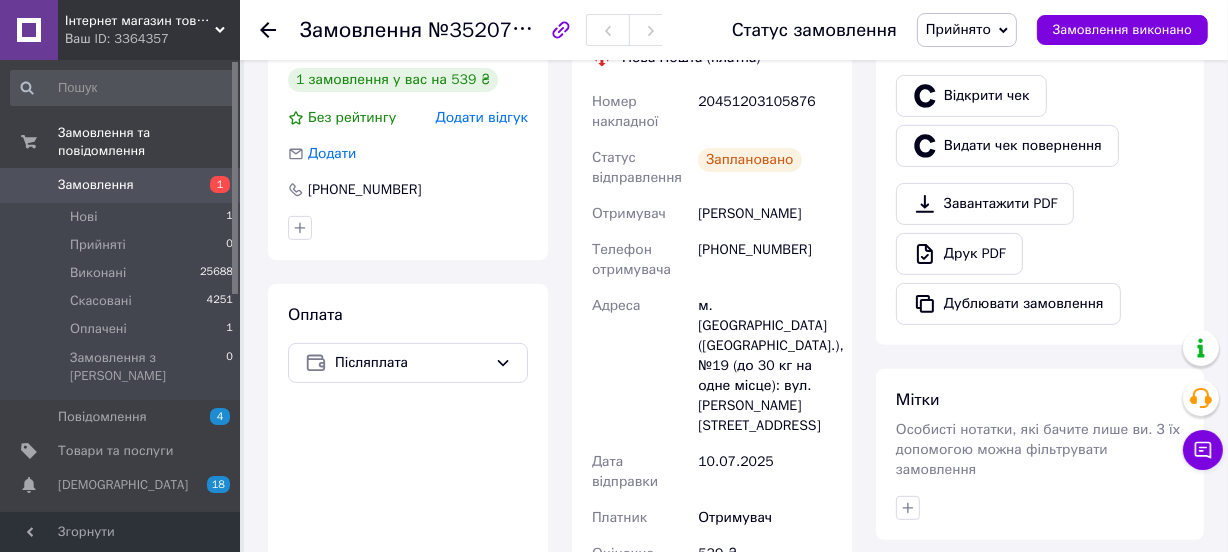 click on "Прийнято" at bounding box center (958, 29) 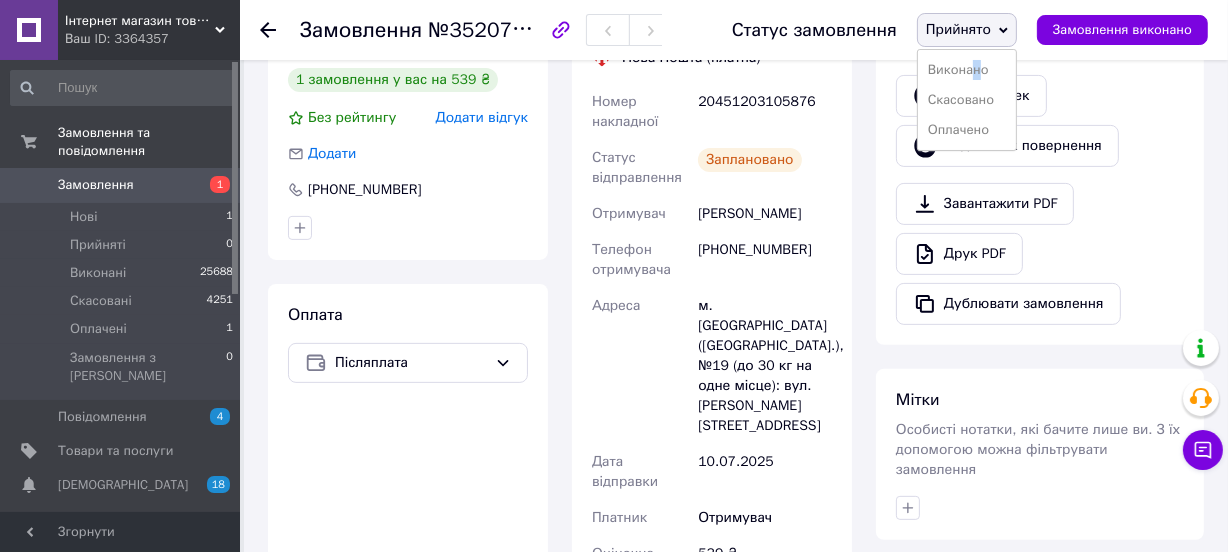 drag, startPoint x: 981, startPoint y: 59, endPoint x: 926, endPoint y: 41, distance: 57.870544 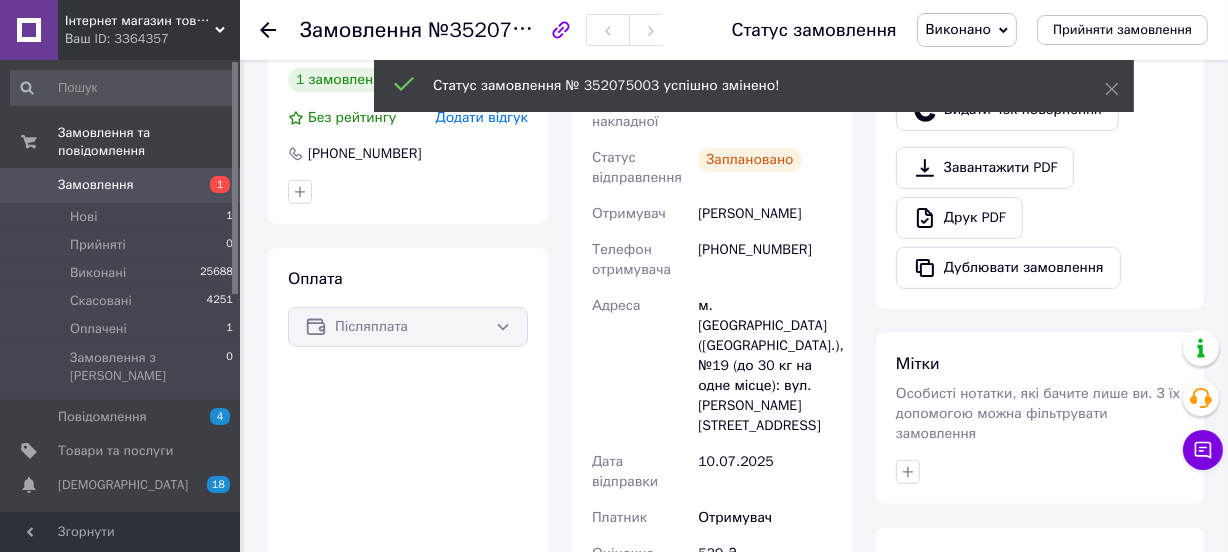 click on "Замовлення" at bounding box center (96, 185) 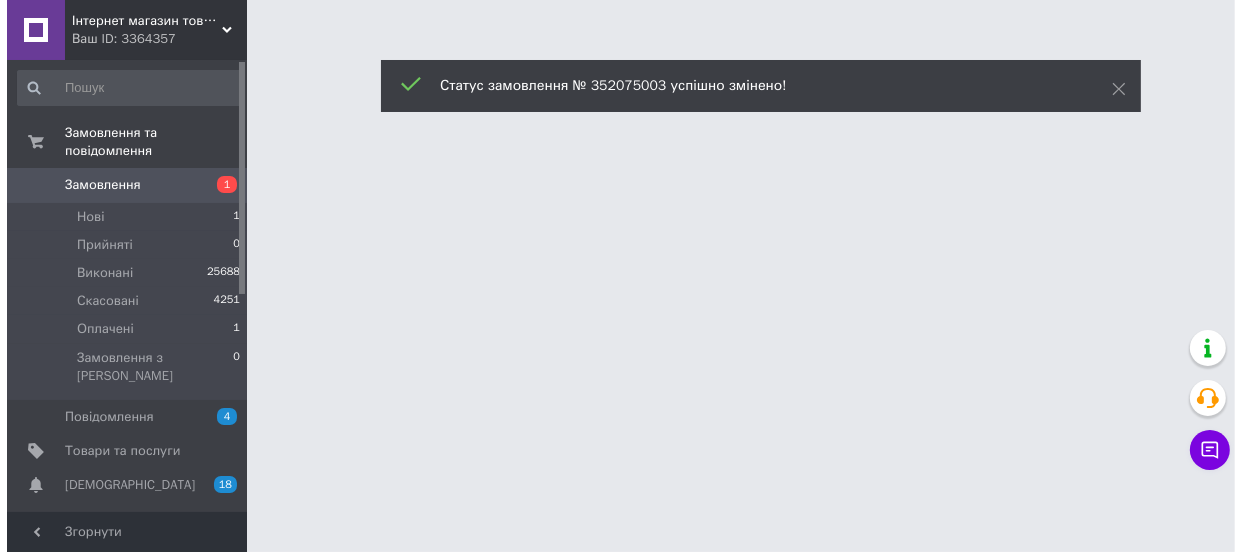 scroll, scrollTop: 0, scrollLeft: 0, axis: both 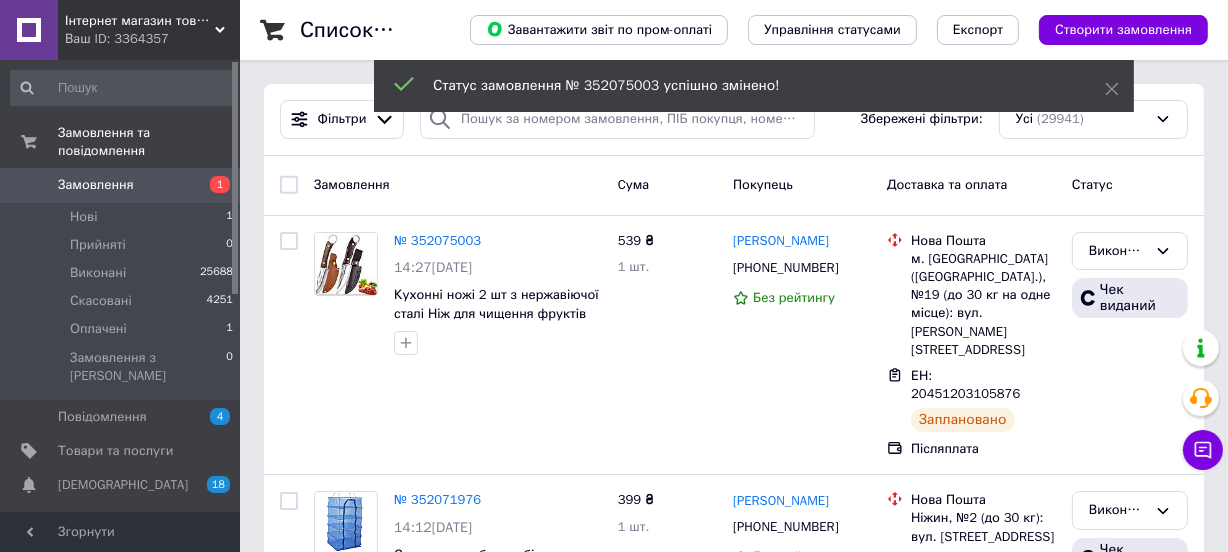 click on "Замовлення 1" at bounding box center [122, 185] 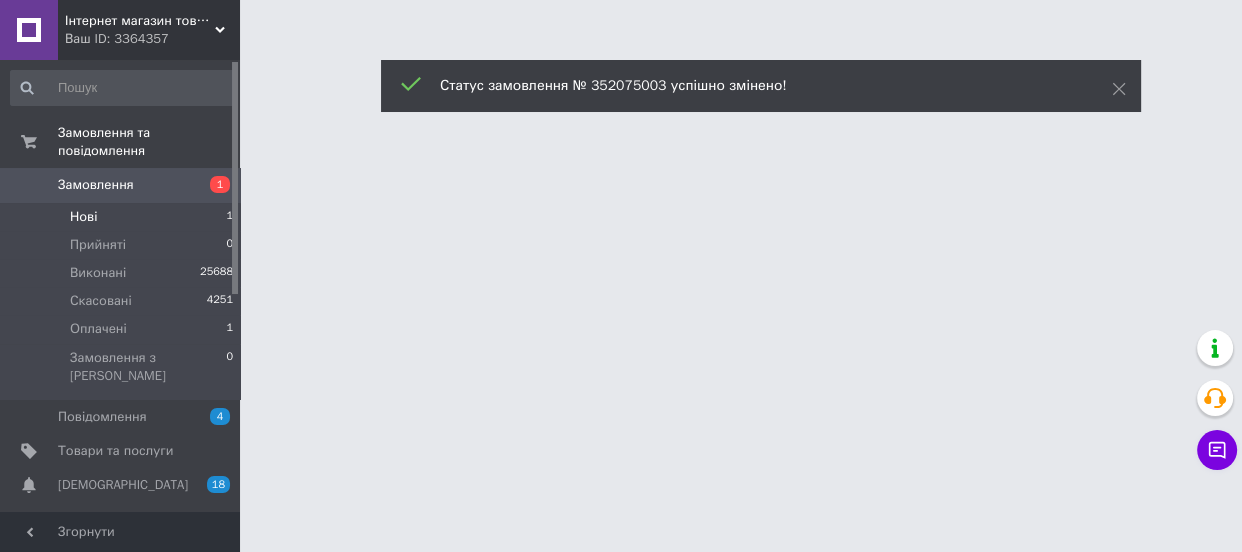 click on "Нові 1" at bounding box center (122, 217) 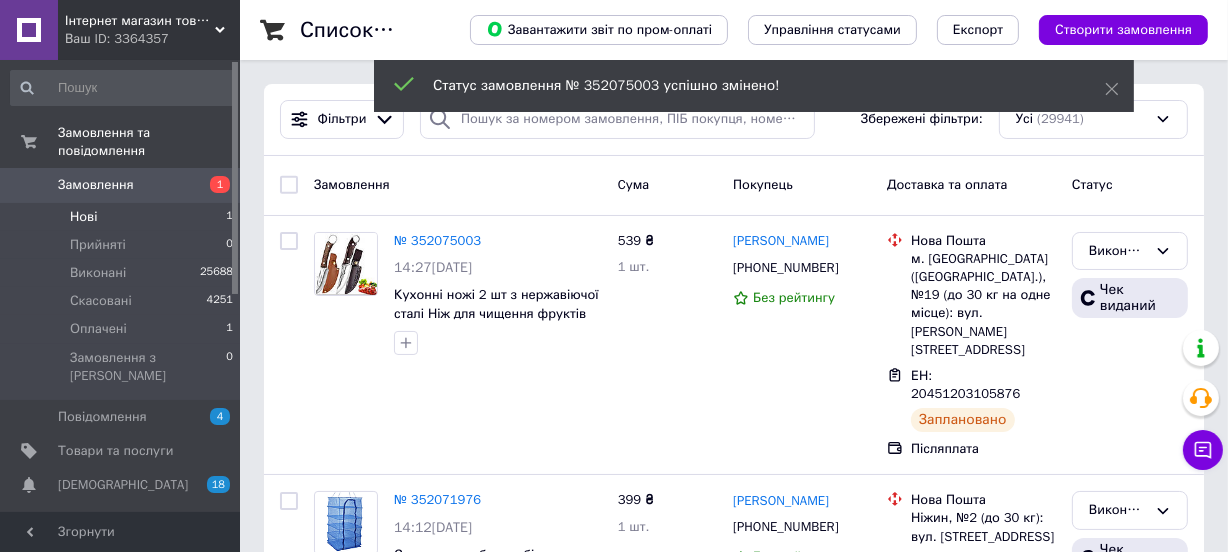 click on "Нові 1" at bounding box center (122, 217) 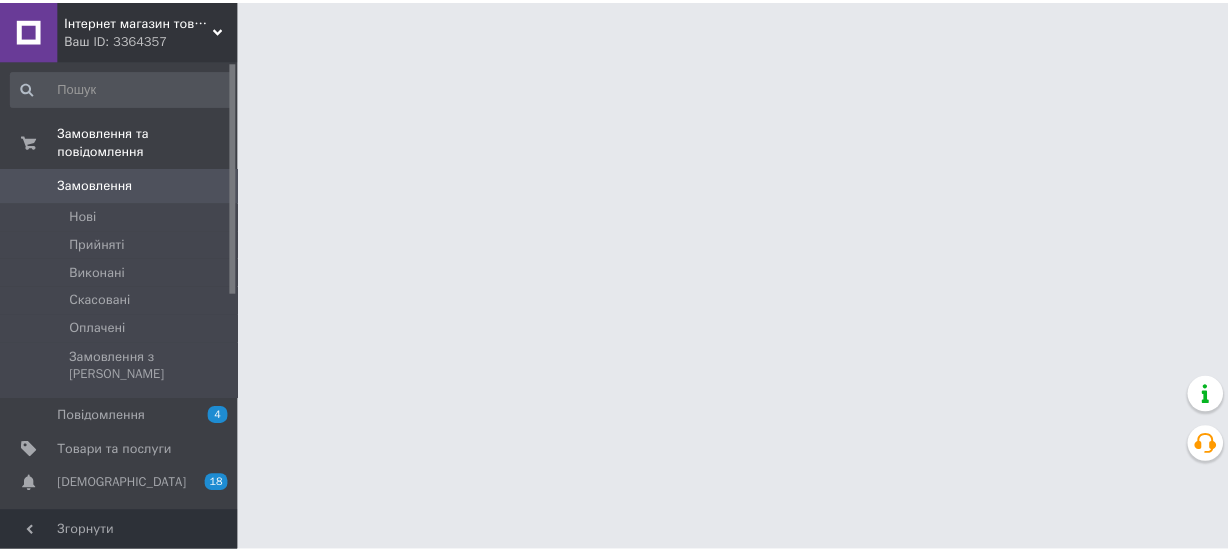 scroll, scrollTop: 0, scrollLeft: 0, axis: both 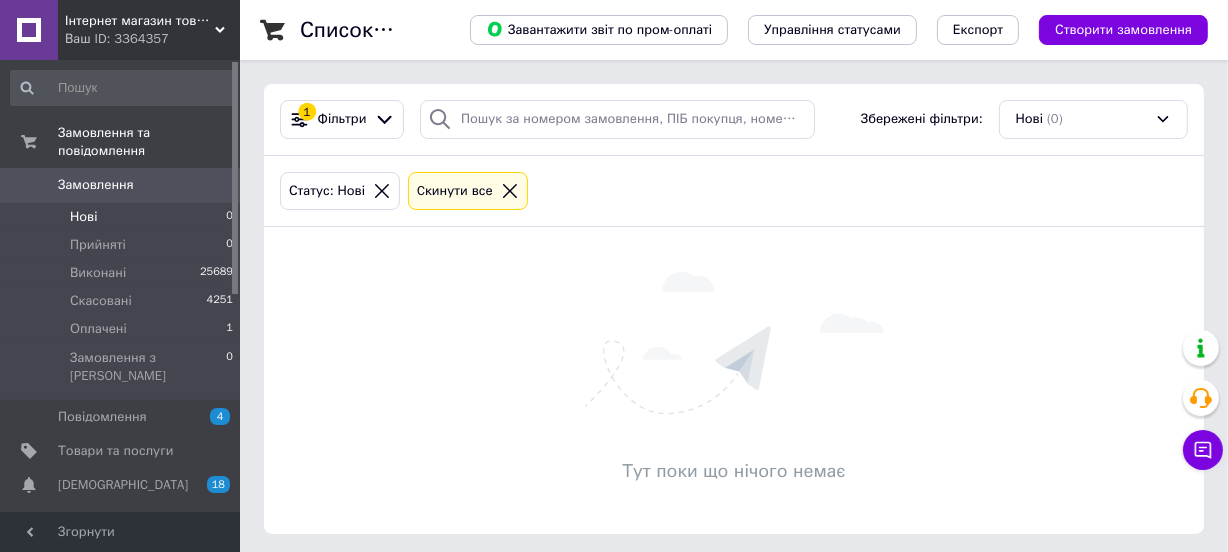 click on "Замовлення" at bounding box center [121, 185] 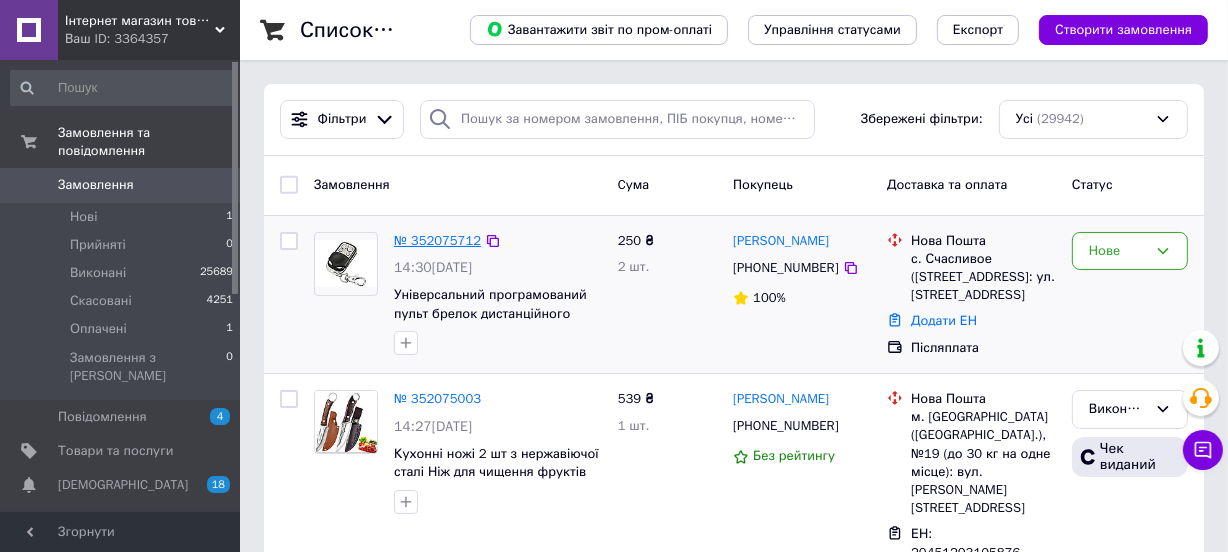 click on "№ 352075712" at bounding box center [437, 240] 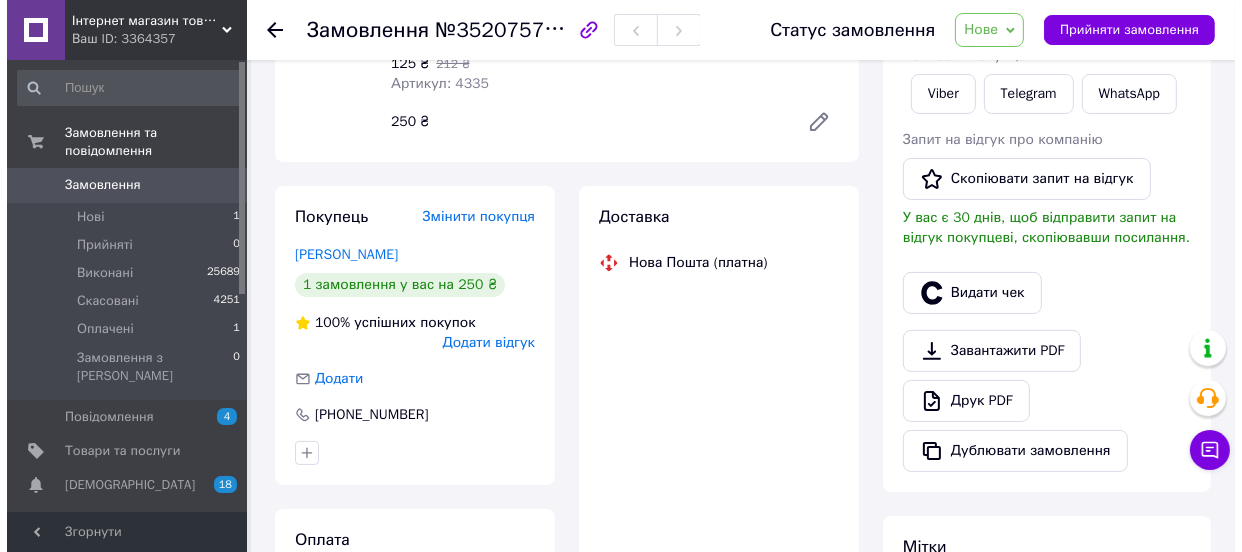 scroll, scrollTop: 417, scrollLeft: 0, axis: vertical 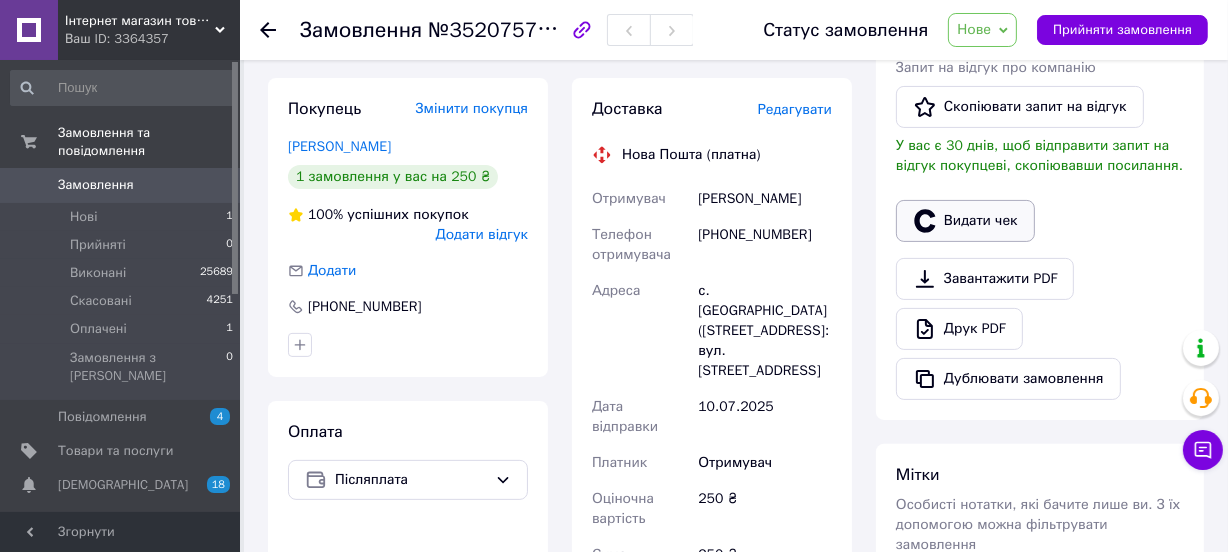 click on "Видати чек" at bounding box center [965, 221] 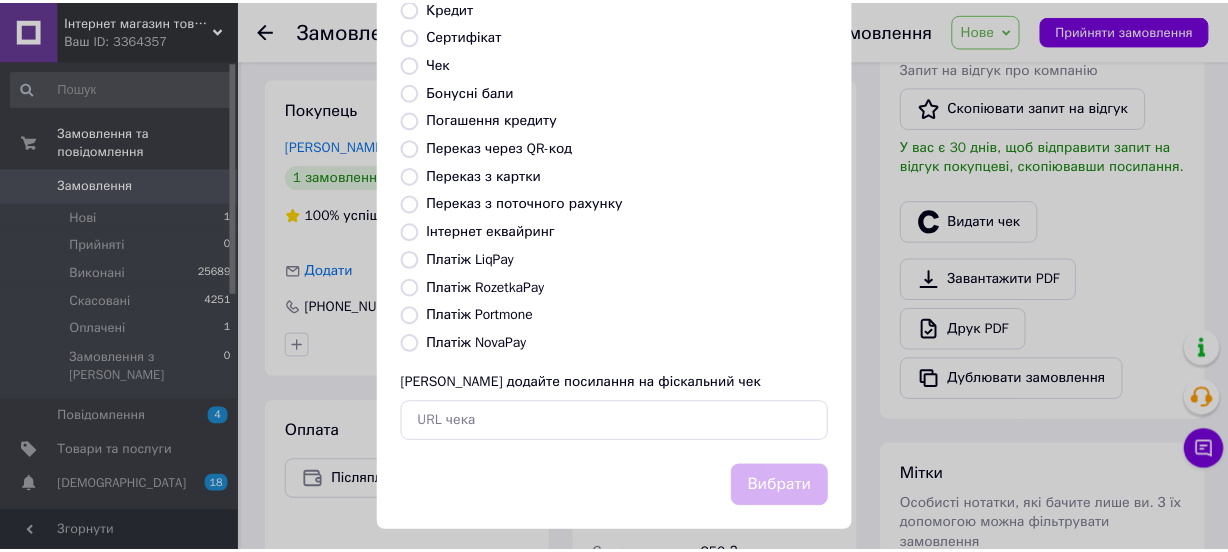 scroll, scrollTop: 307, scrollLeft: 0, axis: vertical 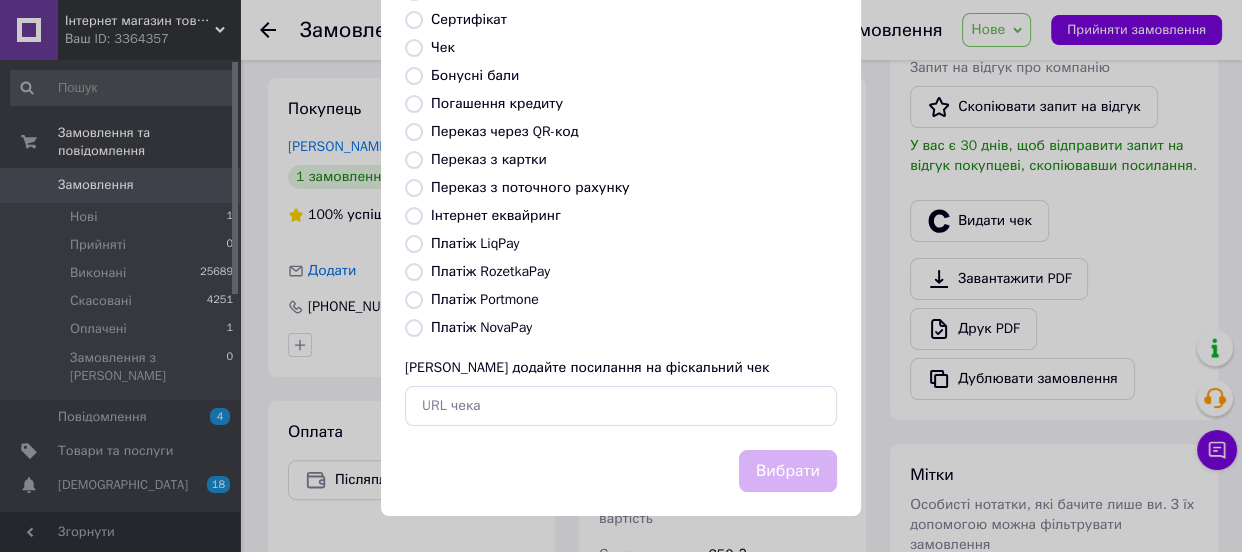 click on "Платіж NovaPay" at bounding box center [481, 327] 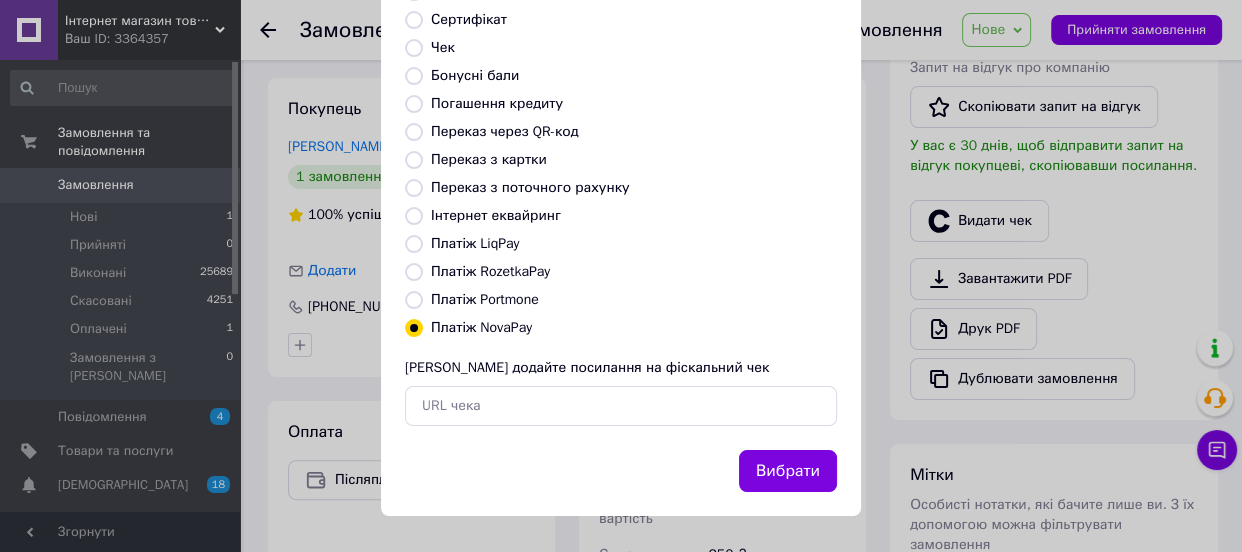 click on "Вибрати" at bounding box center [788, 471] 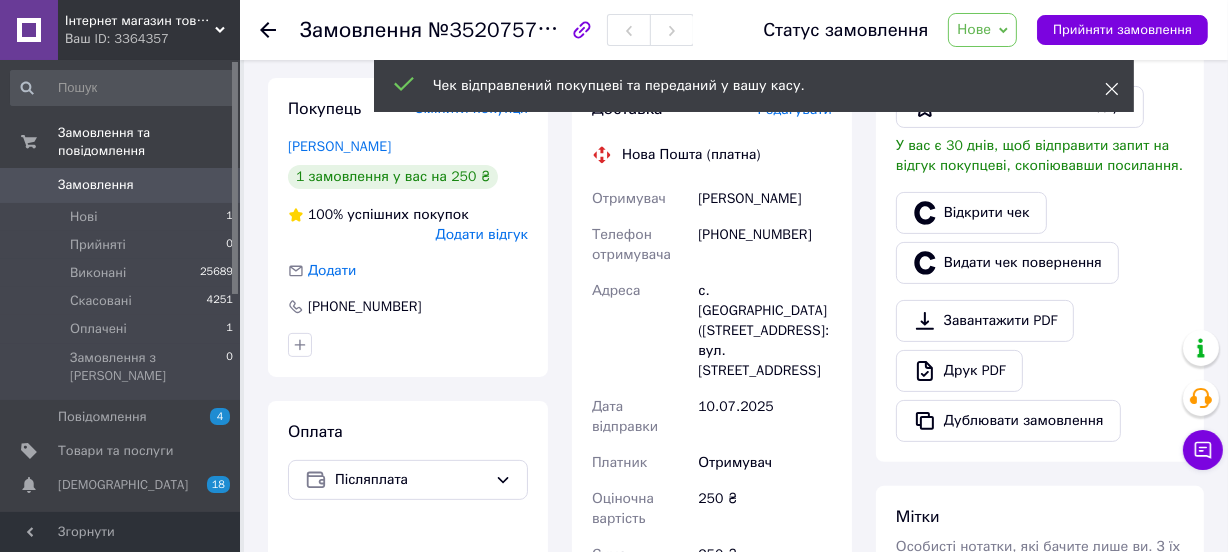 click 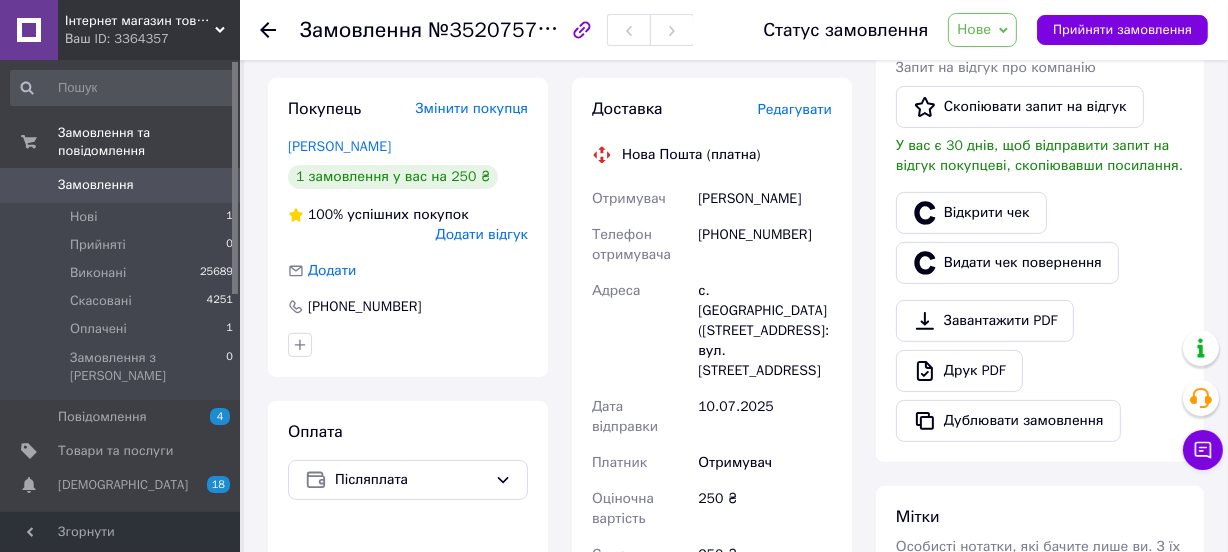 click 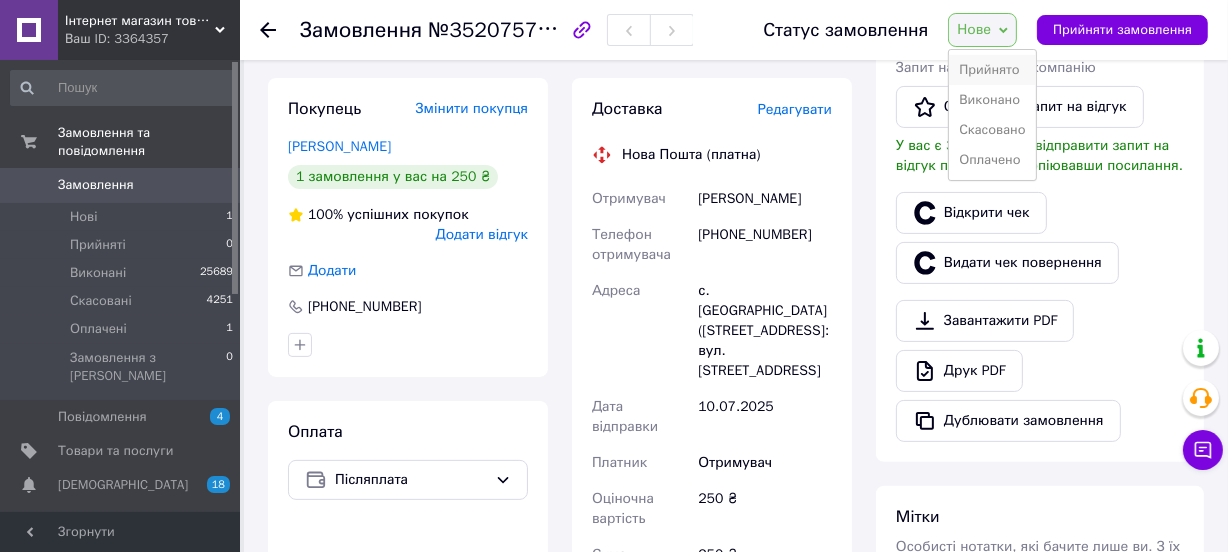 click on "Прийнято" at bounding box center [992, 70] 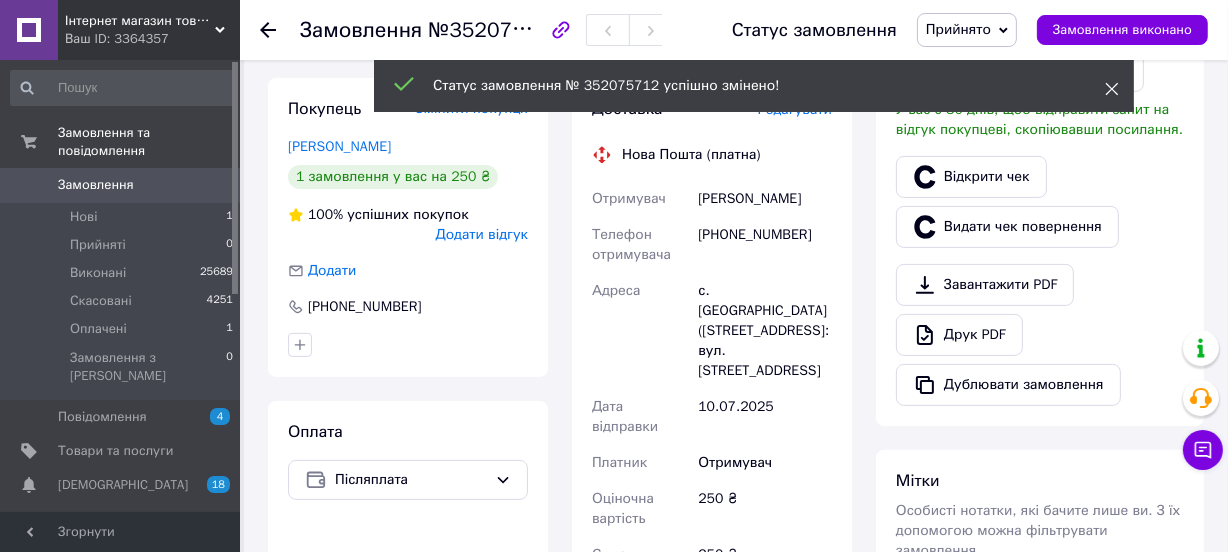 click 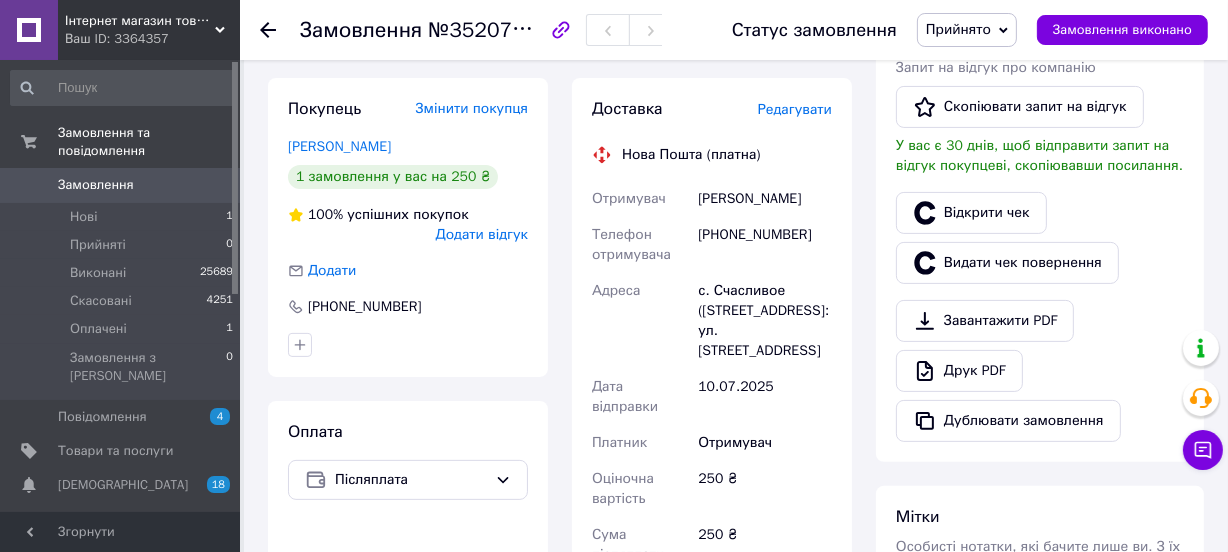 drag, startPoint x: 1009, startPoint y: 40, endPoint x: 996, endPoint y: 34, distance: 14.3178215 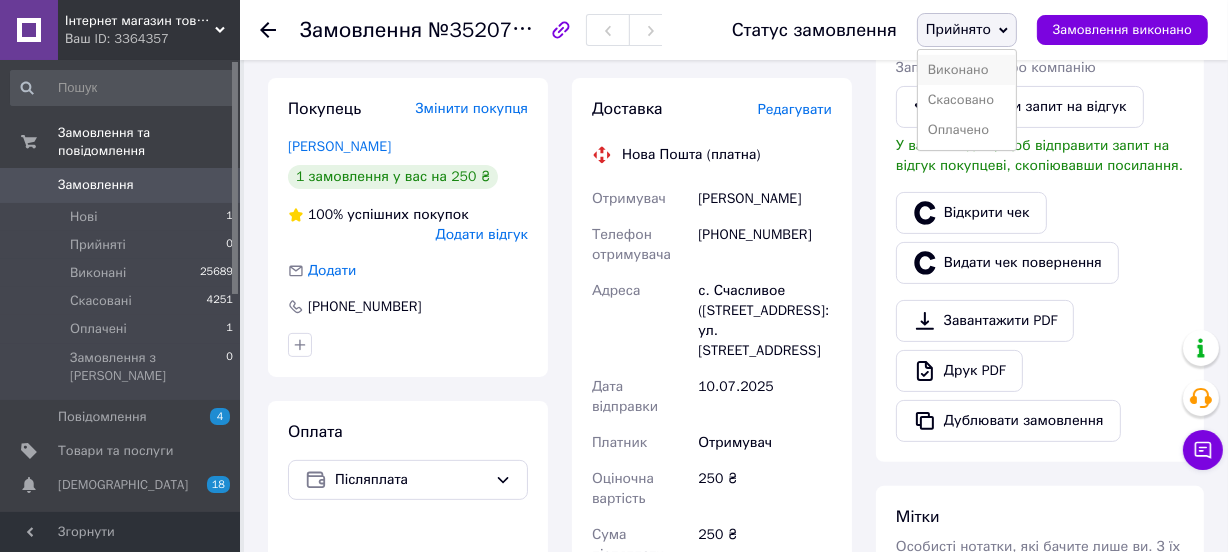 click on "Виконано" at bounding box center (967, 70) 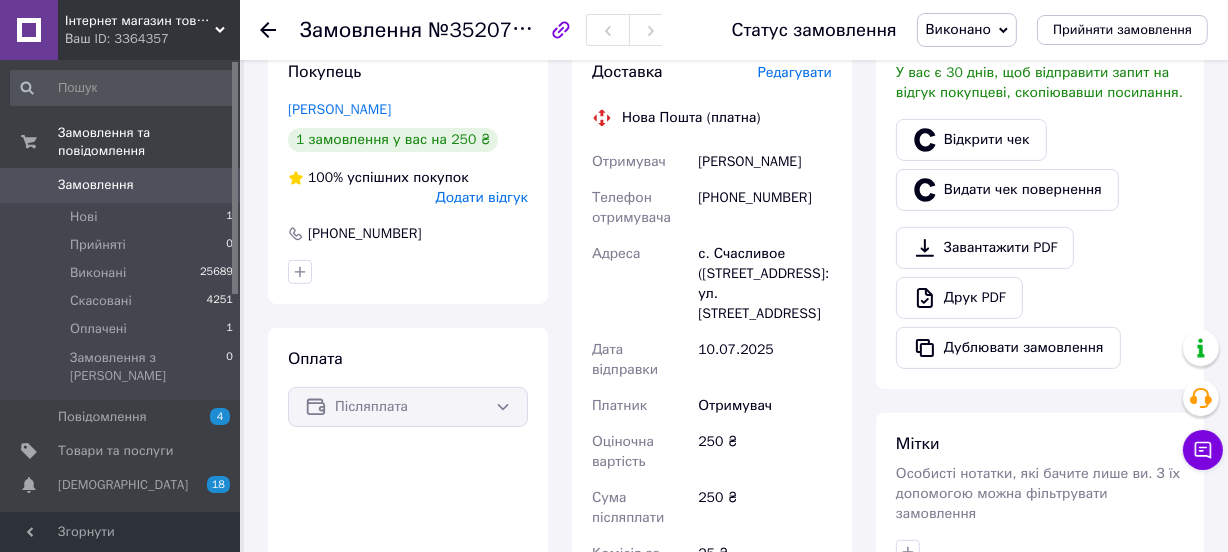 scroll, scrollTop: 909, scrollLeft: 0, axis: vertical 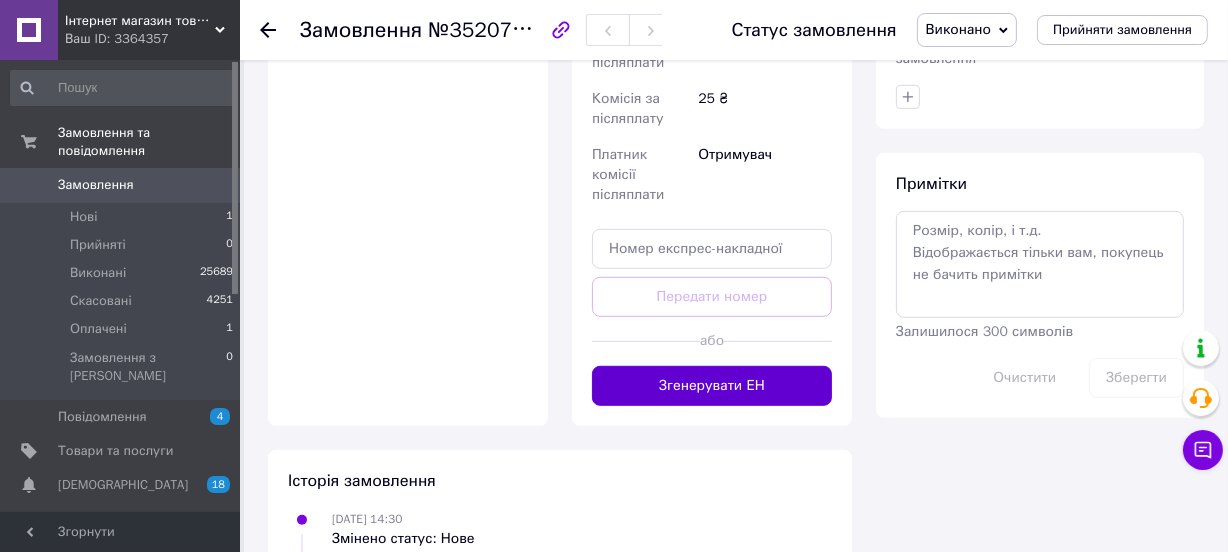 click on "Згенерувати ЕН" at bounding box center [712, 386] 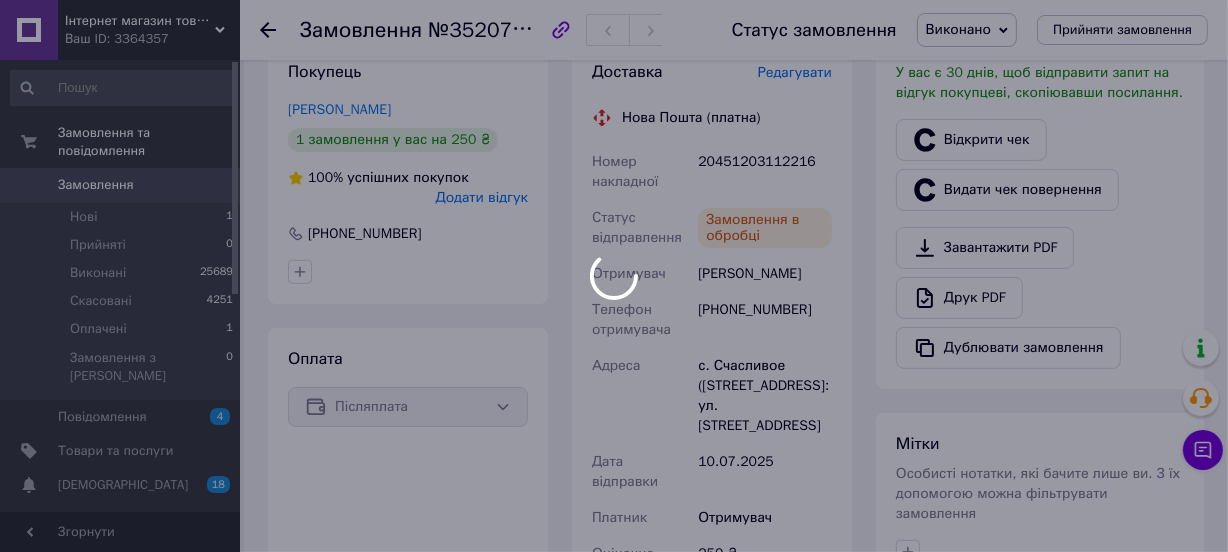 scroll, scrollTop: 0, scrollLeft: 0, axis: both 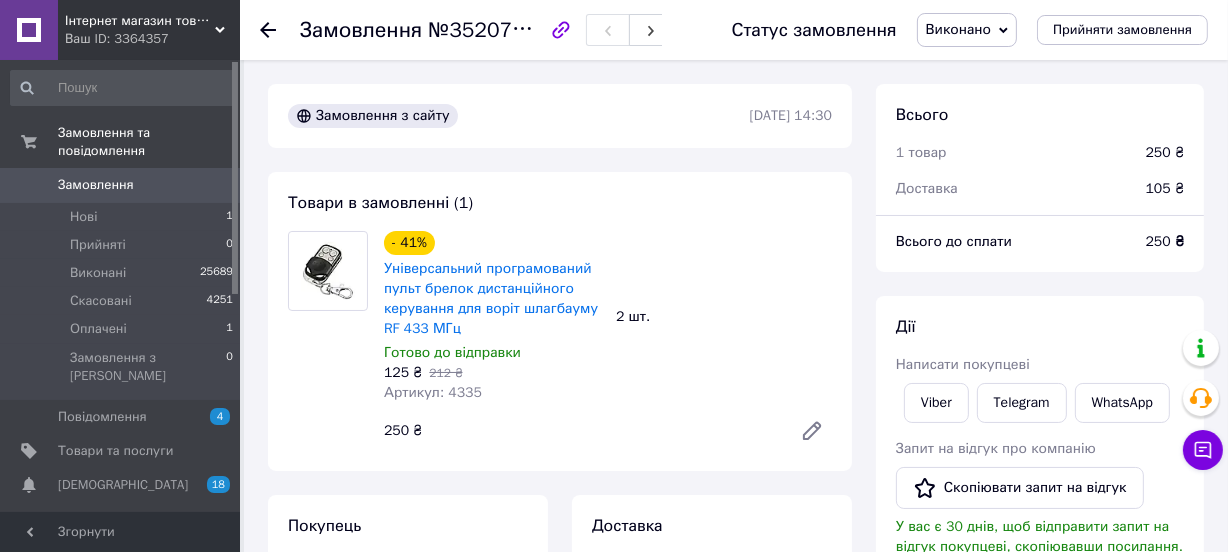 click on "0" at bounding box center [212, 185] 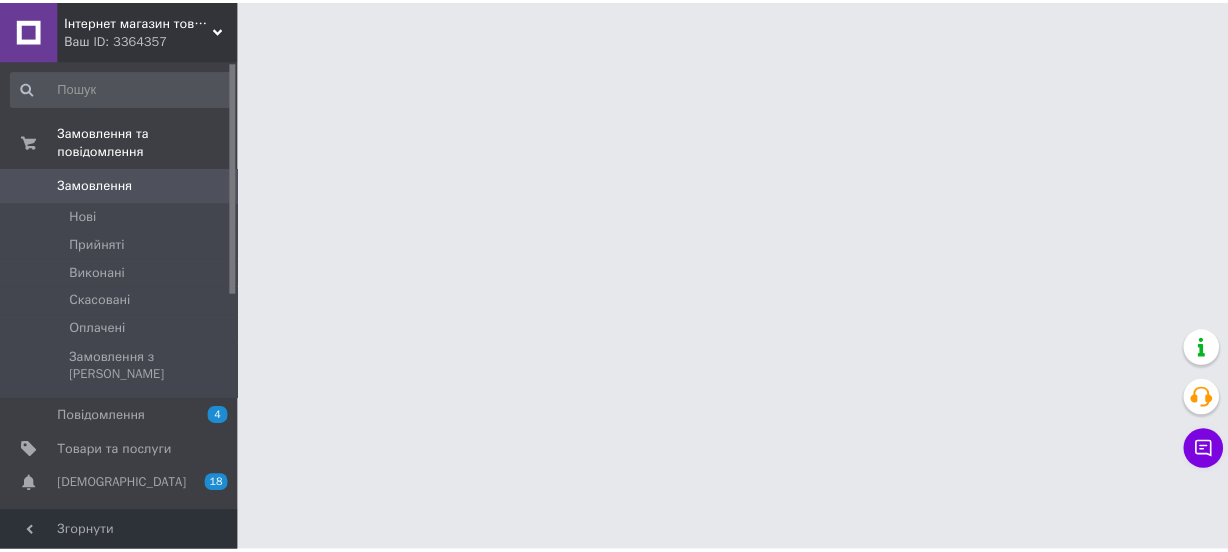 scroll, scrollTop: 0, scrollLeft: 0, axis: both 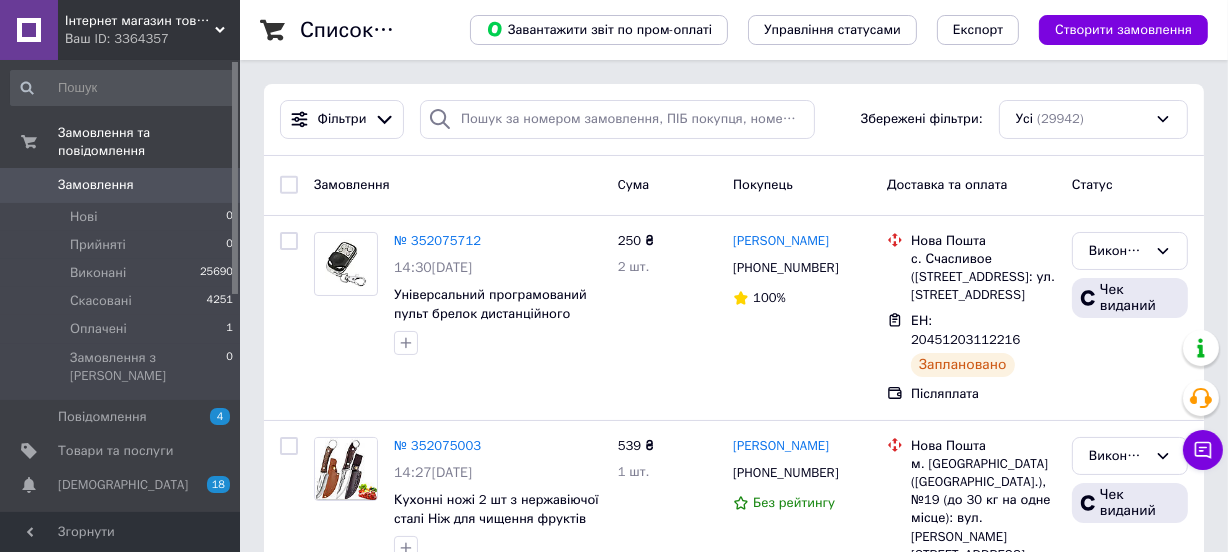 click on "Замовлення" at bounding box center (96, 185) 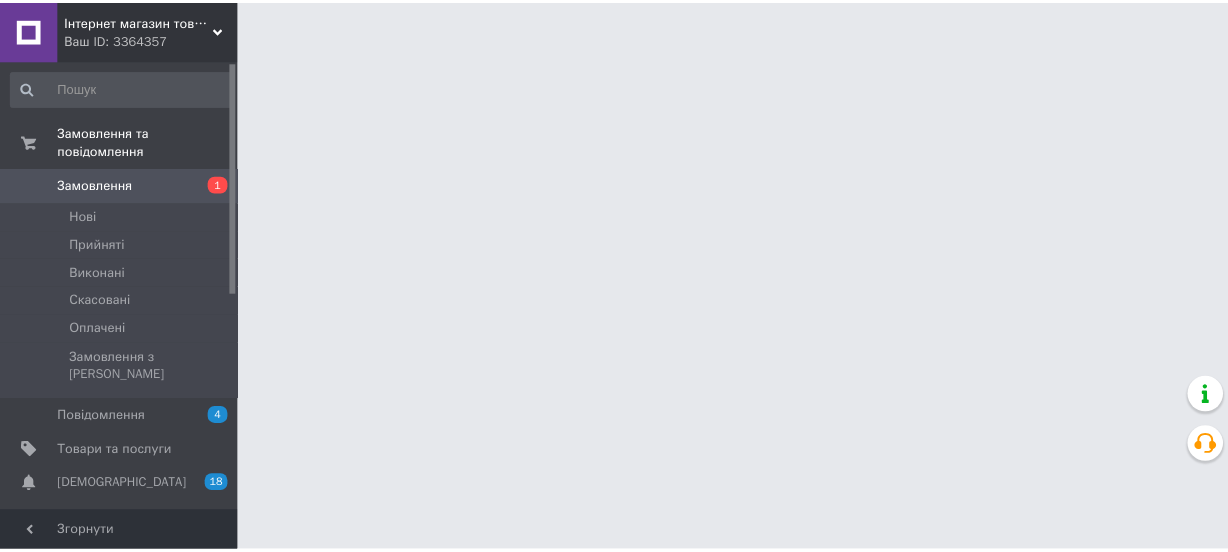 scroll, scrollTop: 0, scrollLeft: 0, axis: both 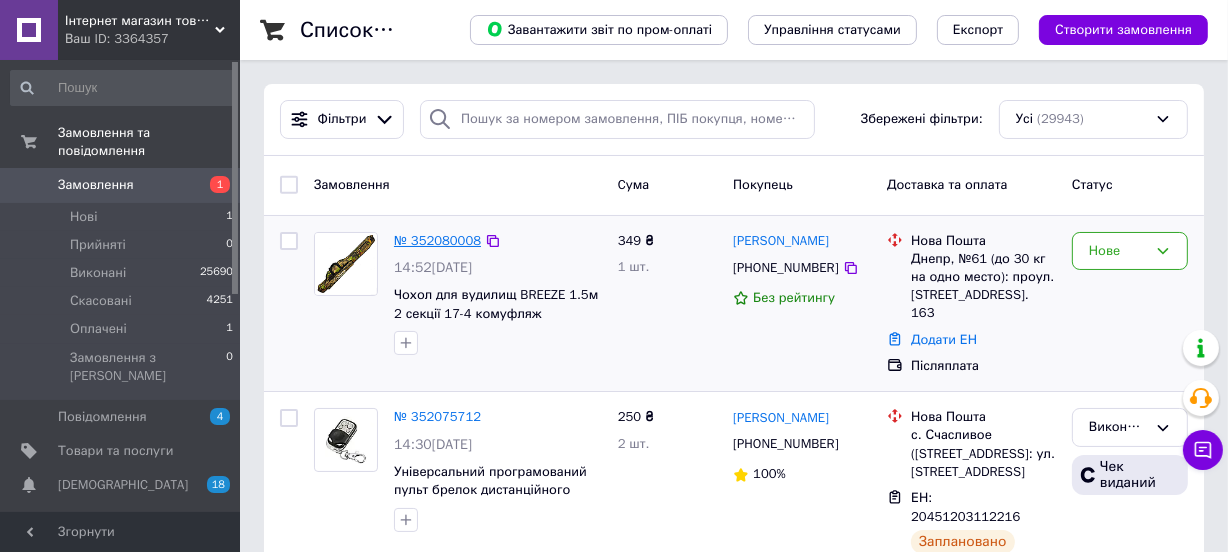 click on "№ 352080008" at bounding box center (437, 240) 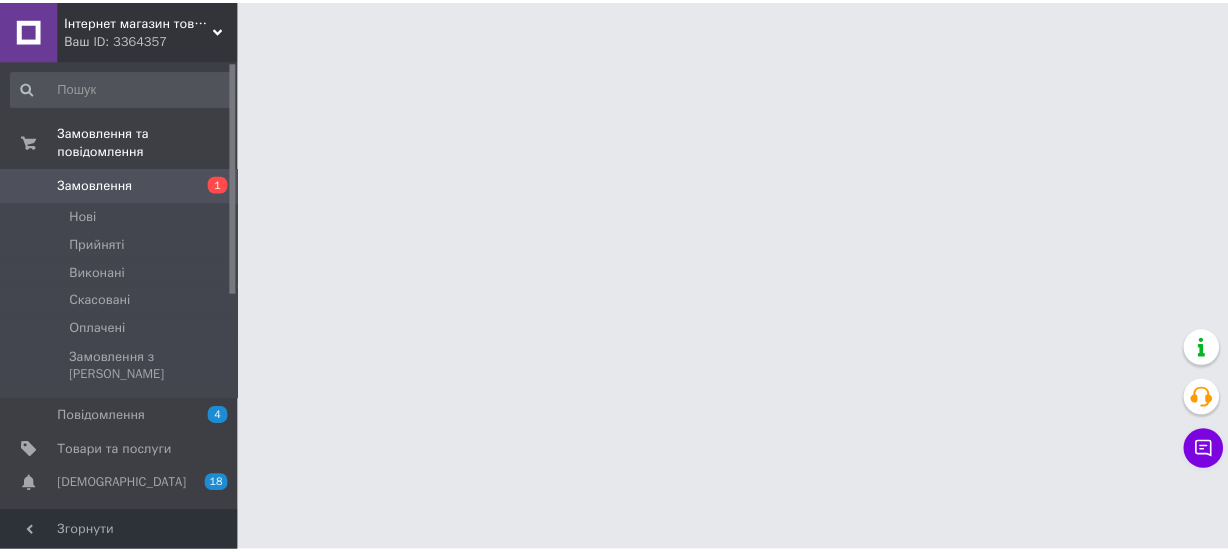 scroll, scrollTop: 0, scrollLeft: 0, axis: both 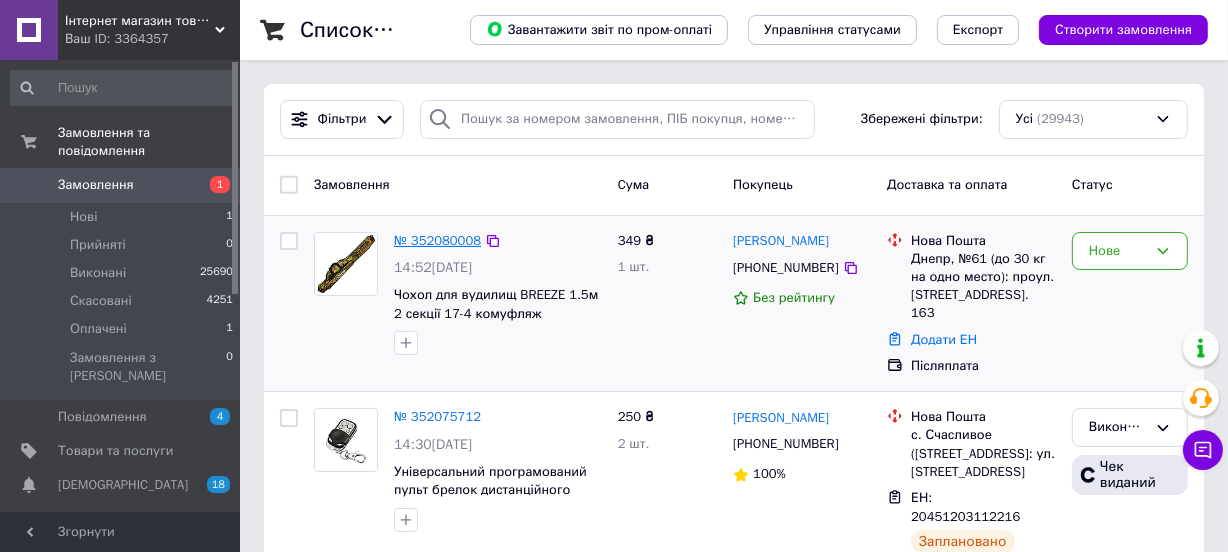 click on "№ 352080008" at bounding box center [437, 240] 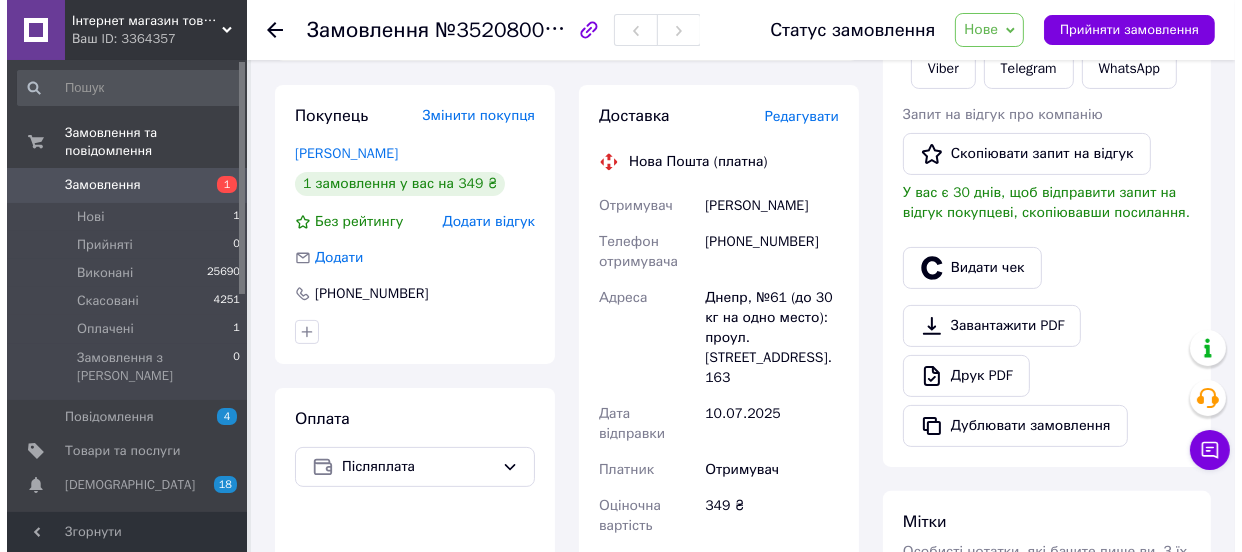 scroll, scrollTop: 376, scrollLeft: 0, axis: vertical 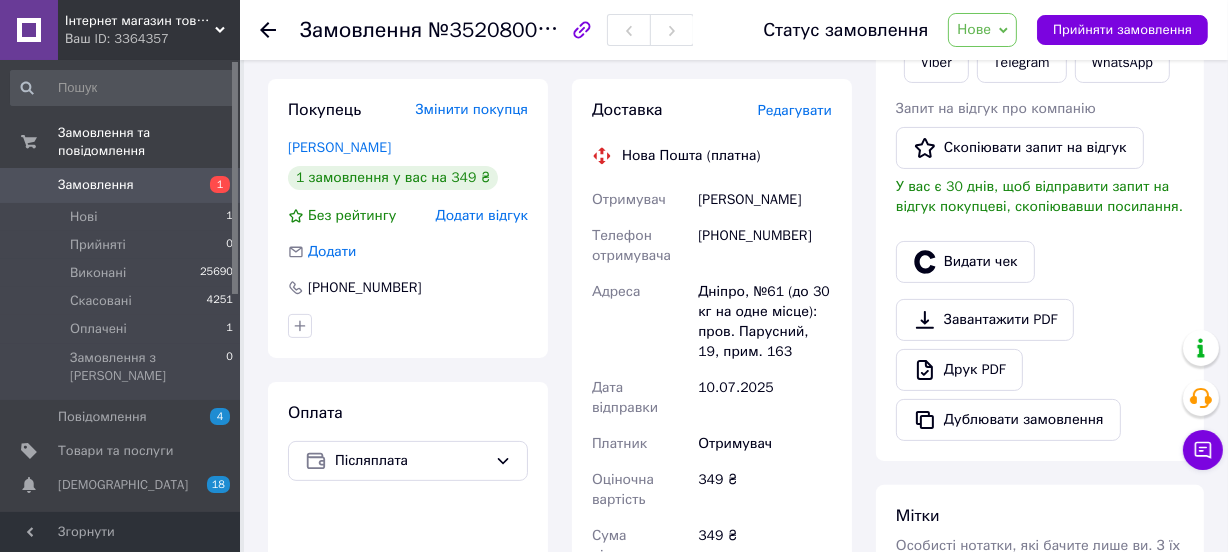 click on "Редагувати" at bounding box center (795, 110) 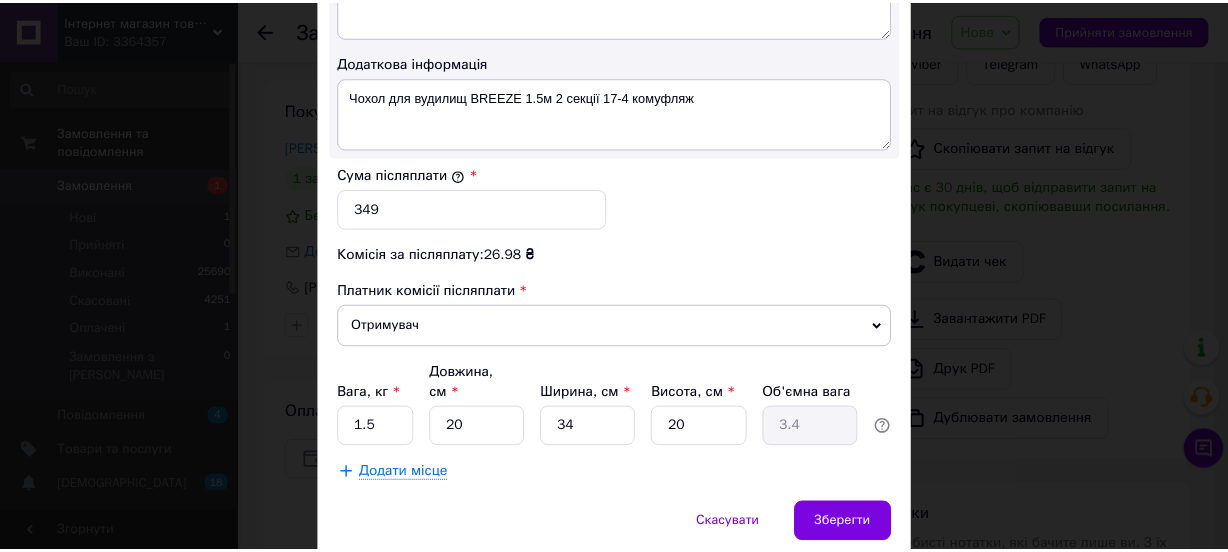 scroll, scrollTop: 1194, scrollLeft: 0, axis: vertical 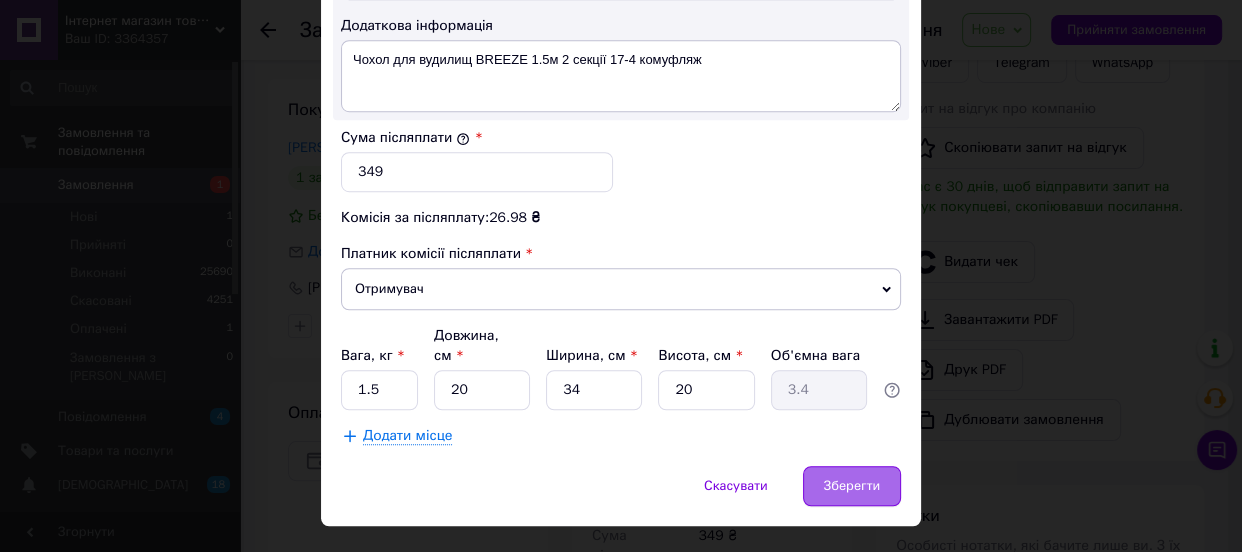 click on "Зберегти" at bounding box center (852, 486) 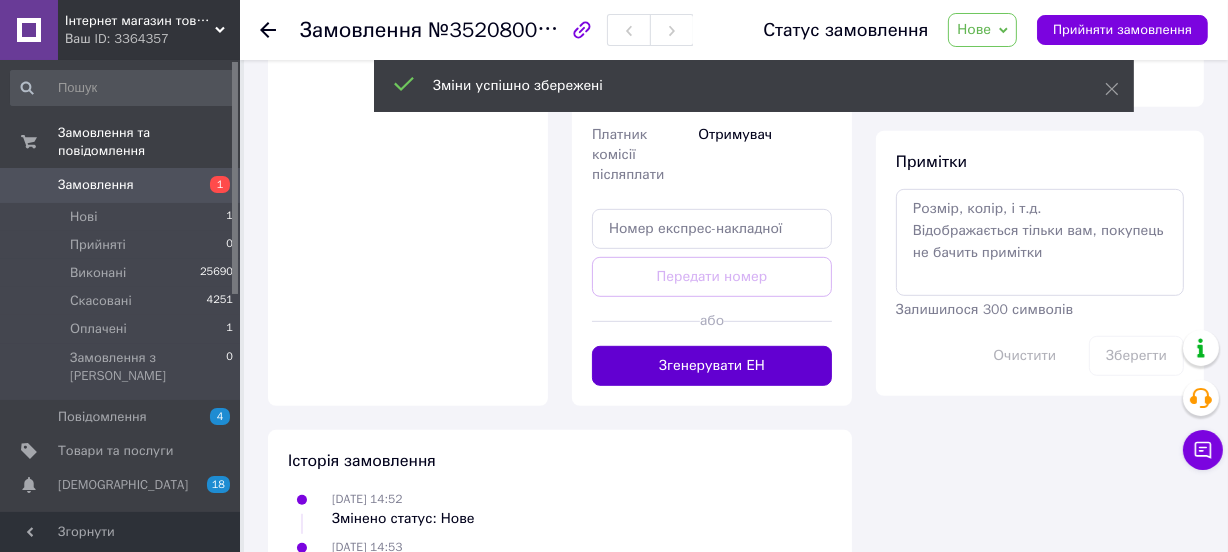 click on "Згенерувати ЕН" at bounding box center (712, 366) 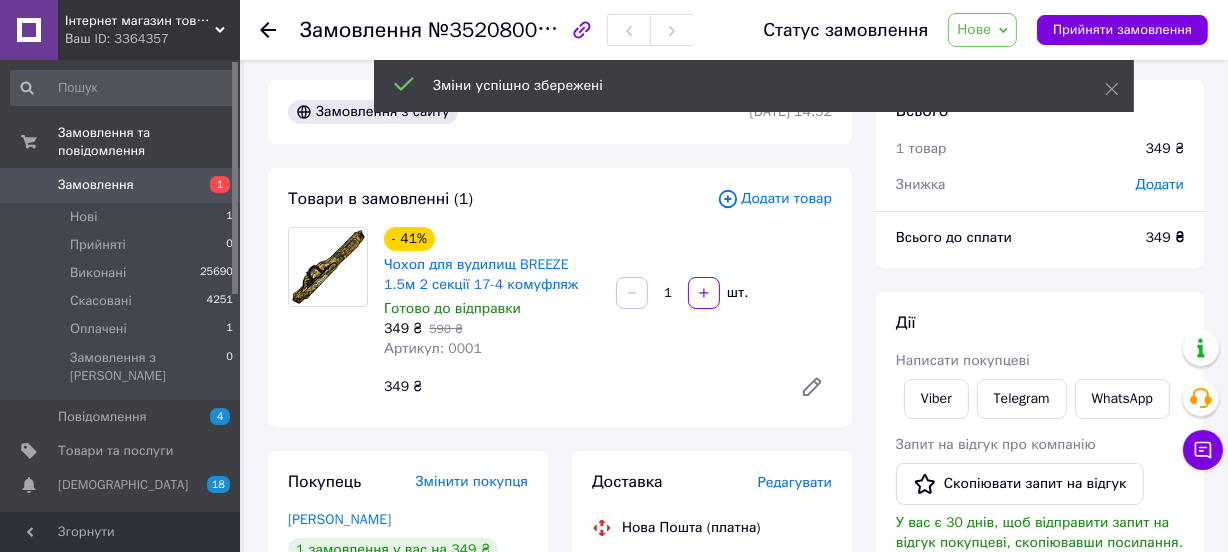 scroll, scrollTop: 0, scrollLeft: 0, axis: both 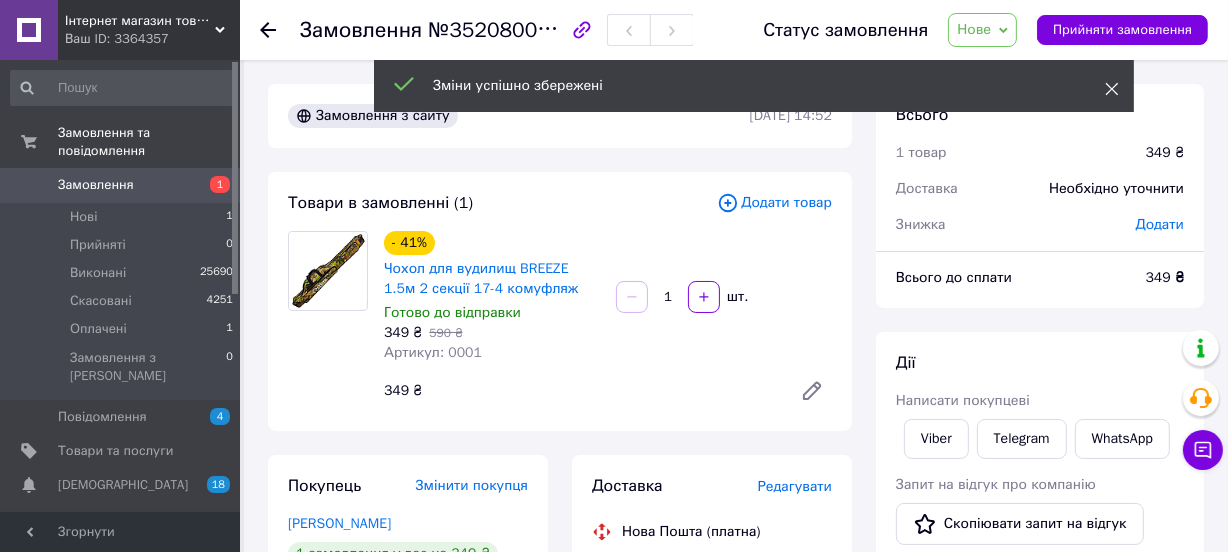 click 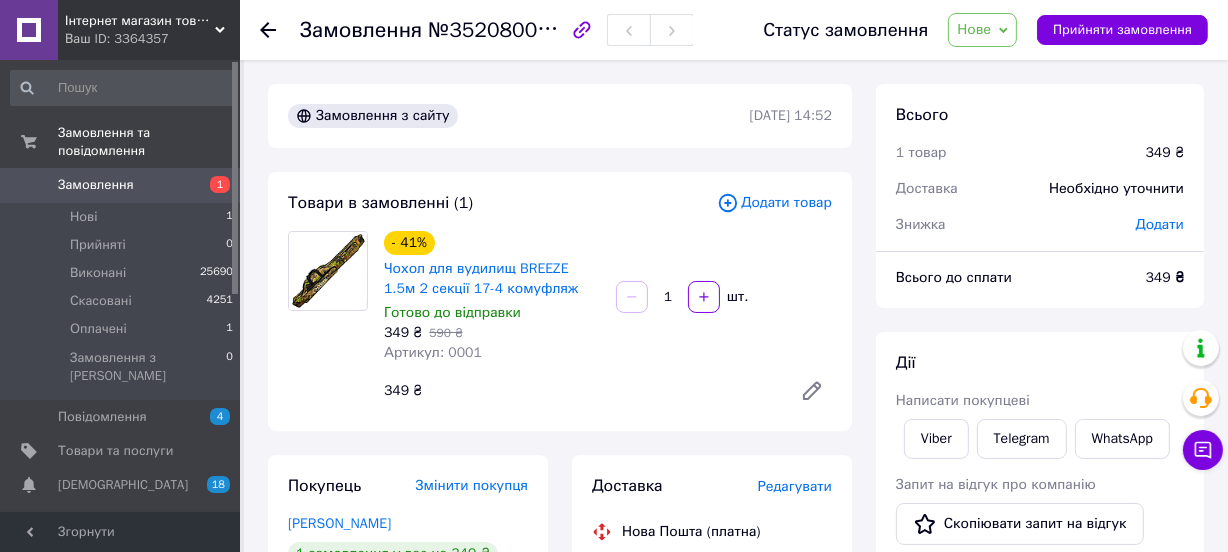 click on "Нове" at bounding box center (982, 30) 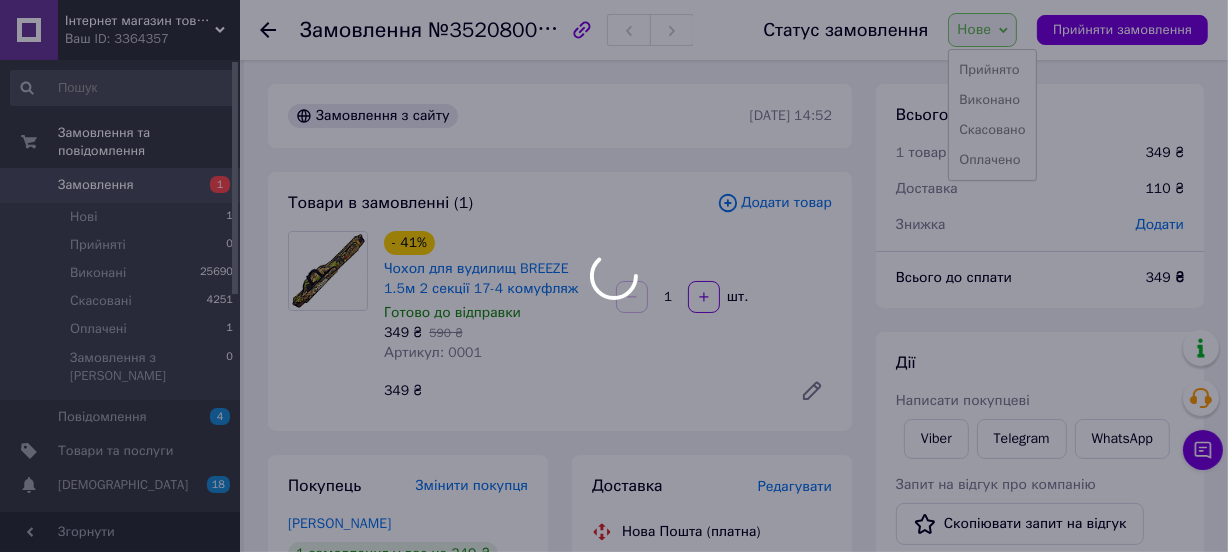 click at bounding box center (614, 276) 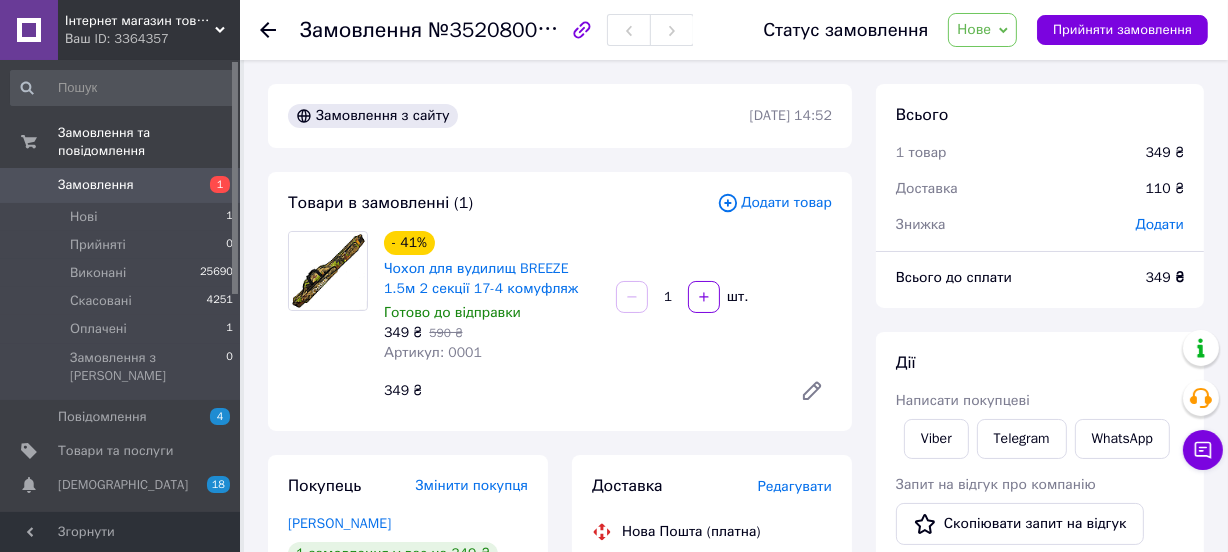click on "Нове" at bounding box center (974, 29) 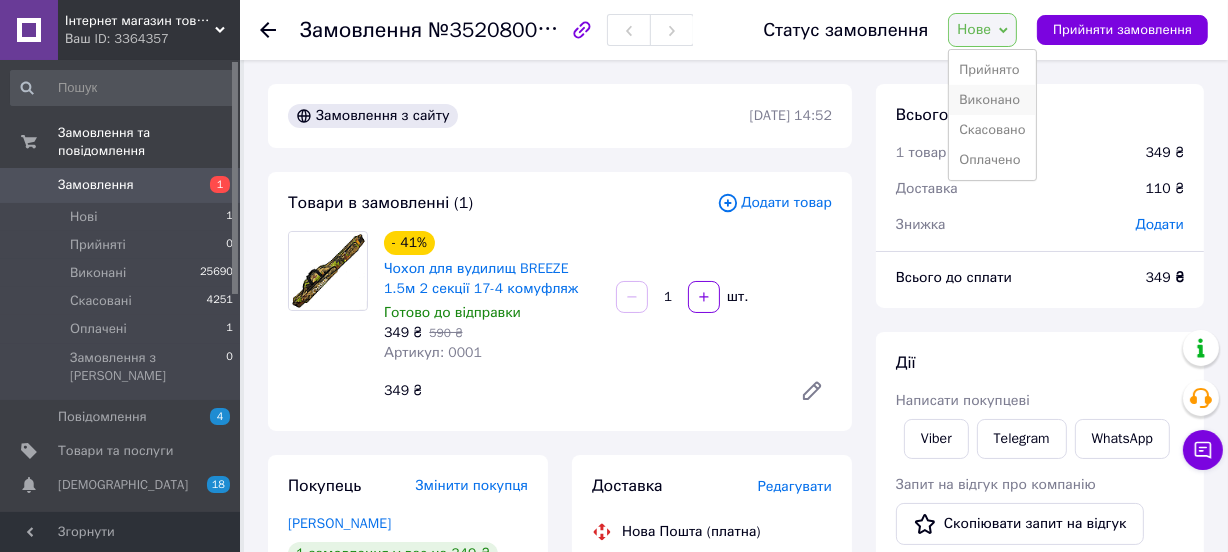 click on "Виконано" at bounding box center (992, 100) 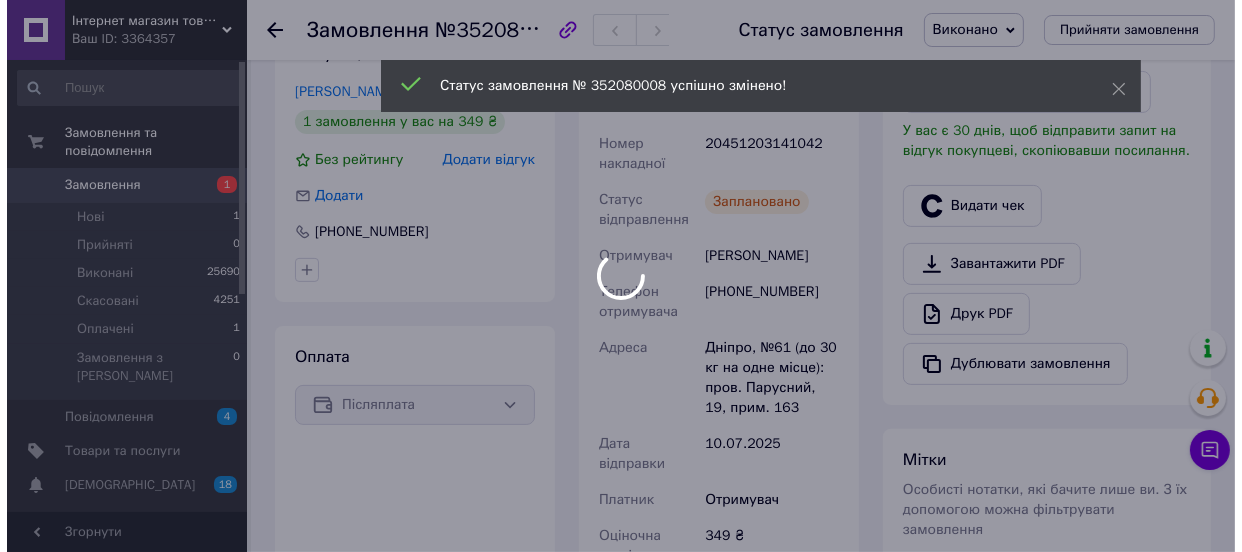 scroll, scrollTop: 355, scrollLeft: 0, axis: vertical 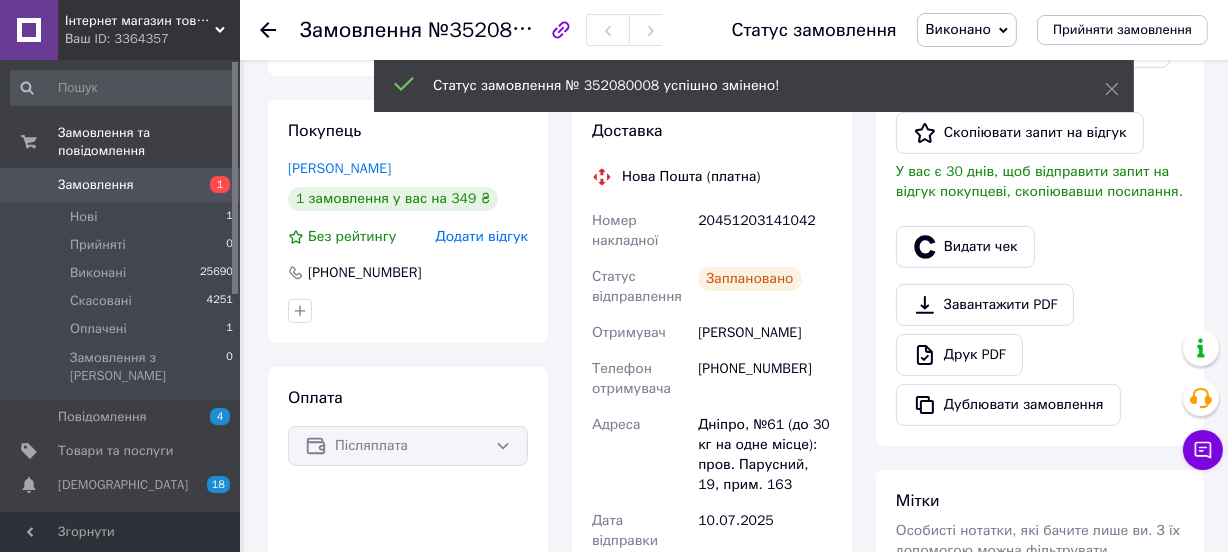 click on "Дії Написати покупцеві Viber Telegram WhatsApp Запит на відгук про компанію   Скопіювати запит на відгук У вас є 30 днів, щоб відправити запит на відгук покупцеві, скопіювавши посилання.   Видати чек   Завантажити PDF   Друк PDF   Дублювати замовлення" at bounding box center (1040, 193) 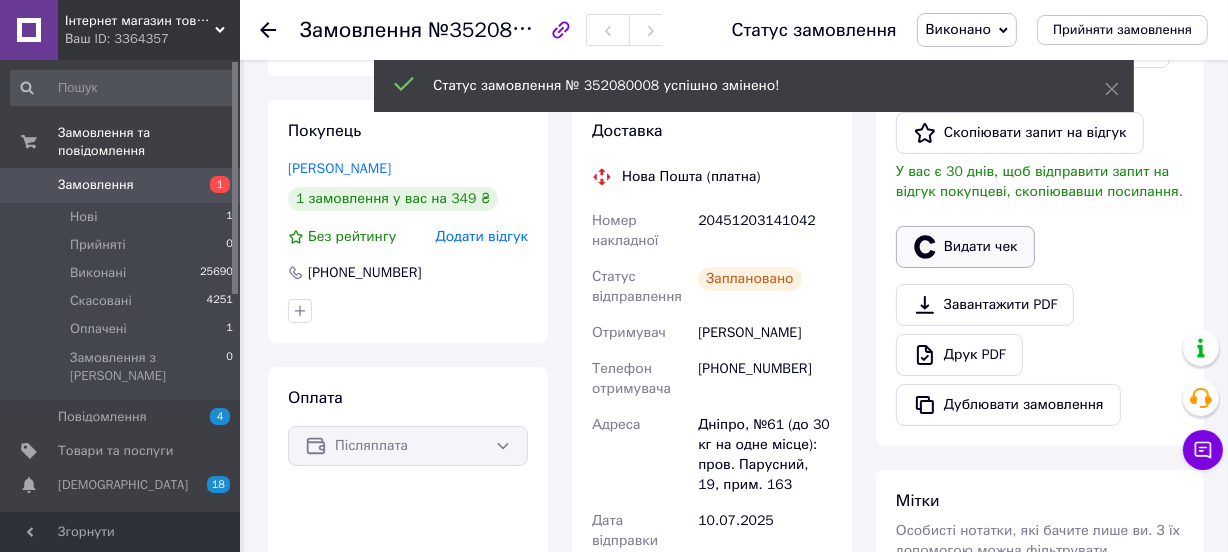 click on "Видати чек" at bounding box center [965, 247] 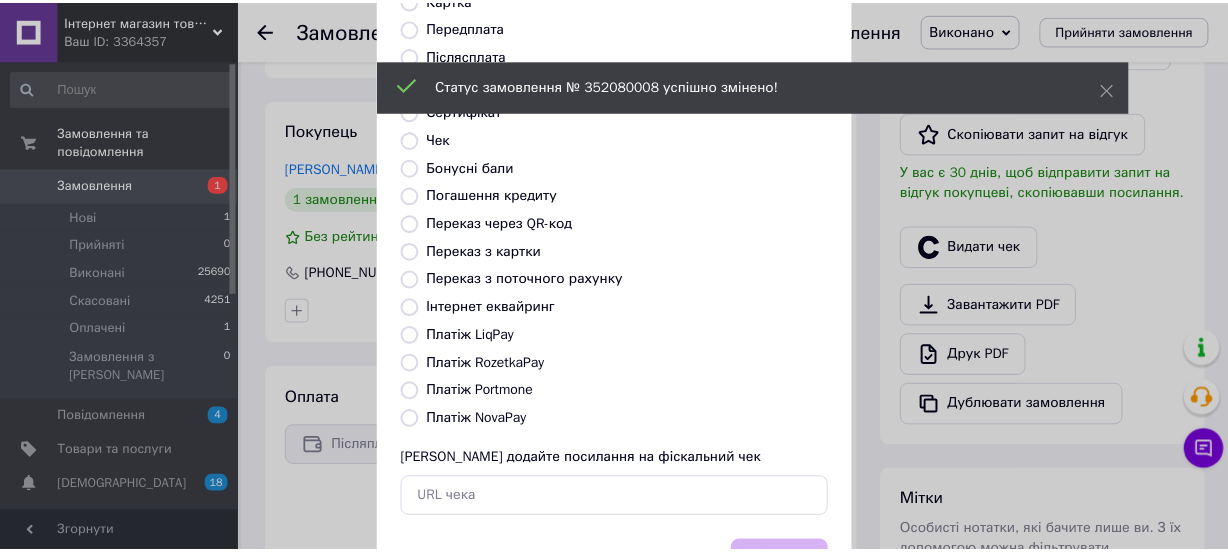 scroll, scrollTop: 307, scrollLeft: 0, axis: vertical 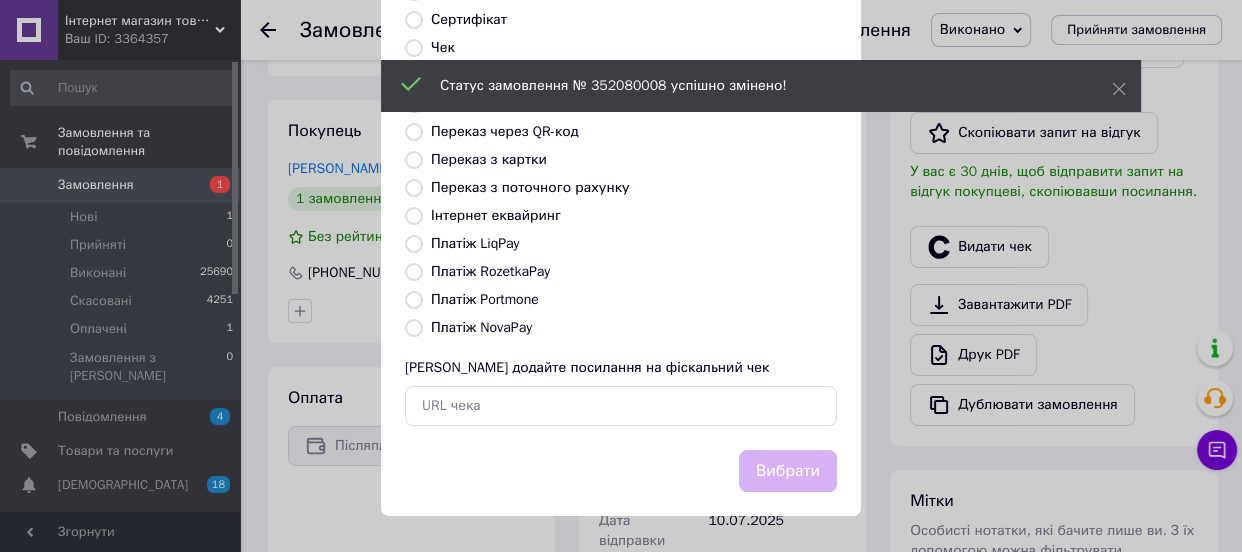 click on "Виберіть тип форми оплати, який буде вказаний у чеку Готівка Безготівковий Картка Передплата Післясплата Кредит Сертифікат Чек Бонусні бали Погашення кредиту Переказ через QR-код Переказ з картки Переказ з поточного рахунку Інтернет еквайринг Платіж LiqPay Платіж RozetkaPay Платіж Portmone Платіж NovaPay Або додайте посилання на фіскальний чек" at bounding box center (621, 120) 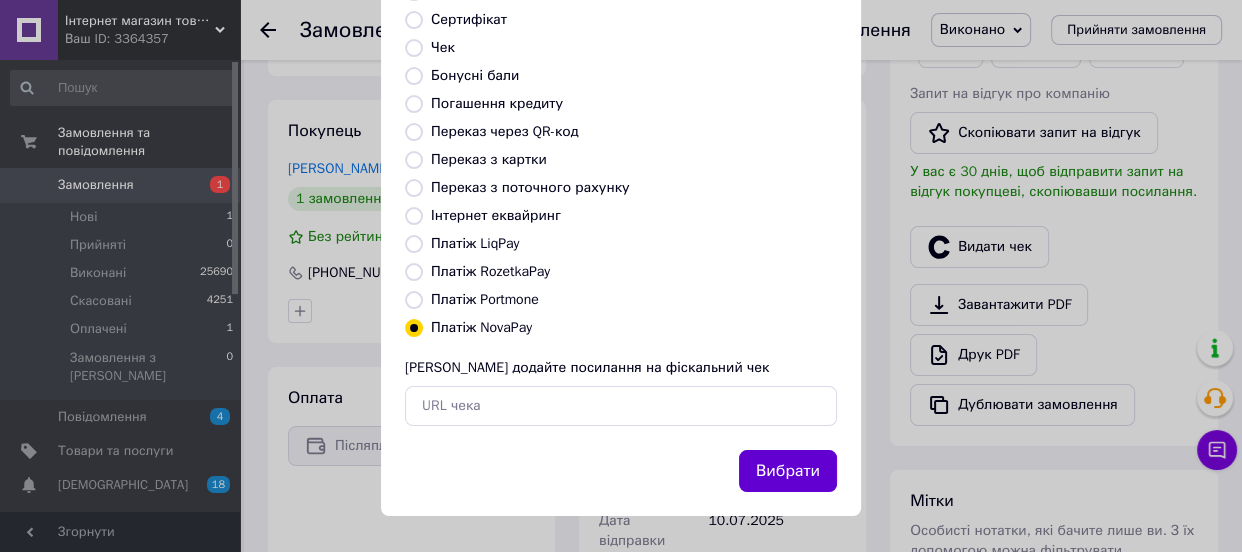 click on "Вибрати" at bounding box center (788, 471) 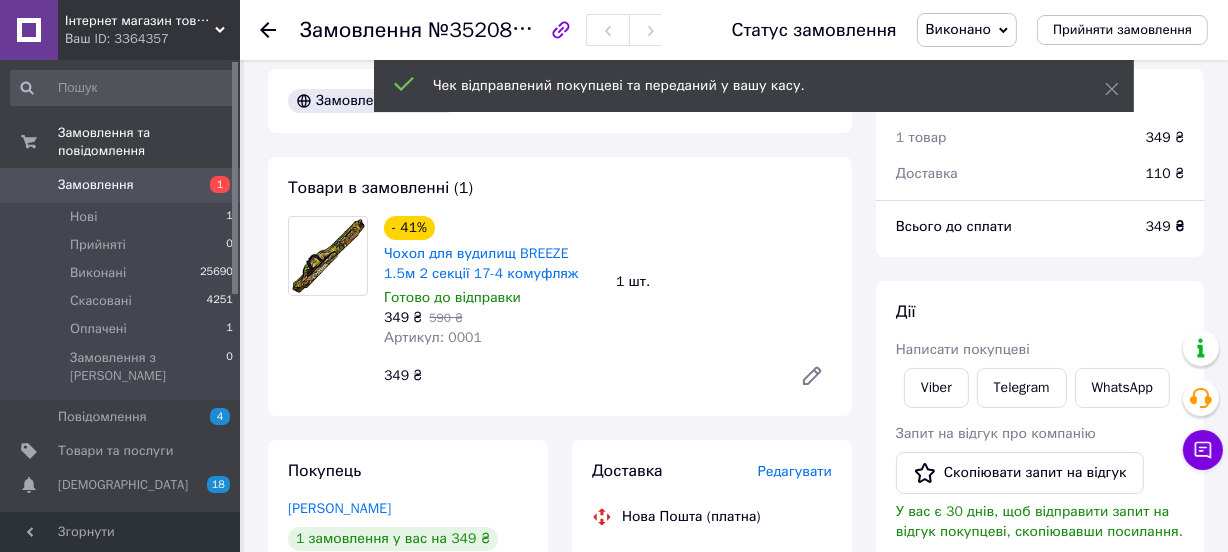 scroll, scrollTop: 0, scrollLeft: 0, axis: both 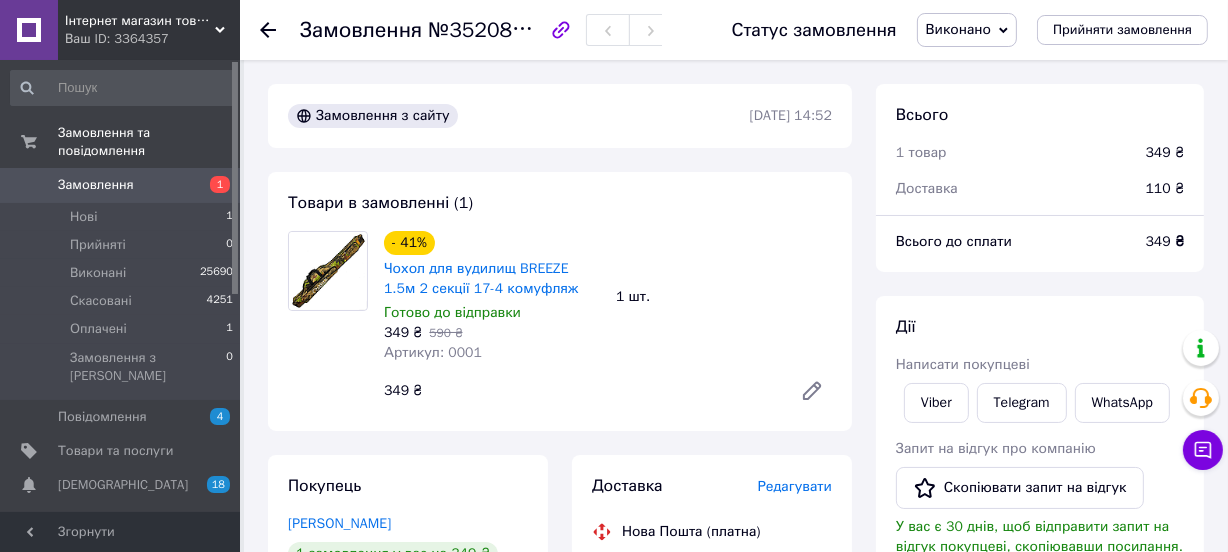 click on "Замовлення" at bounding box center (96, 185) 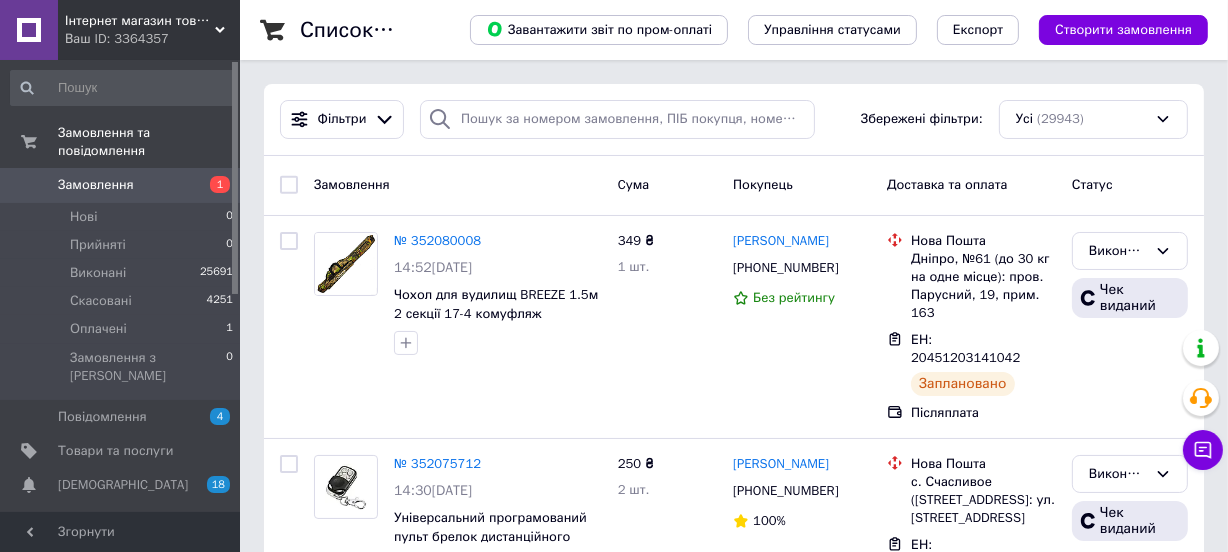 click on "Замовлення" at bounding box center [121, 185] 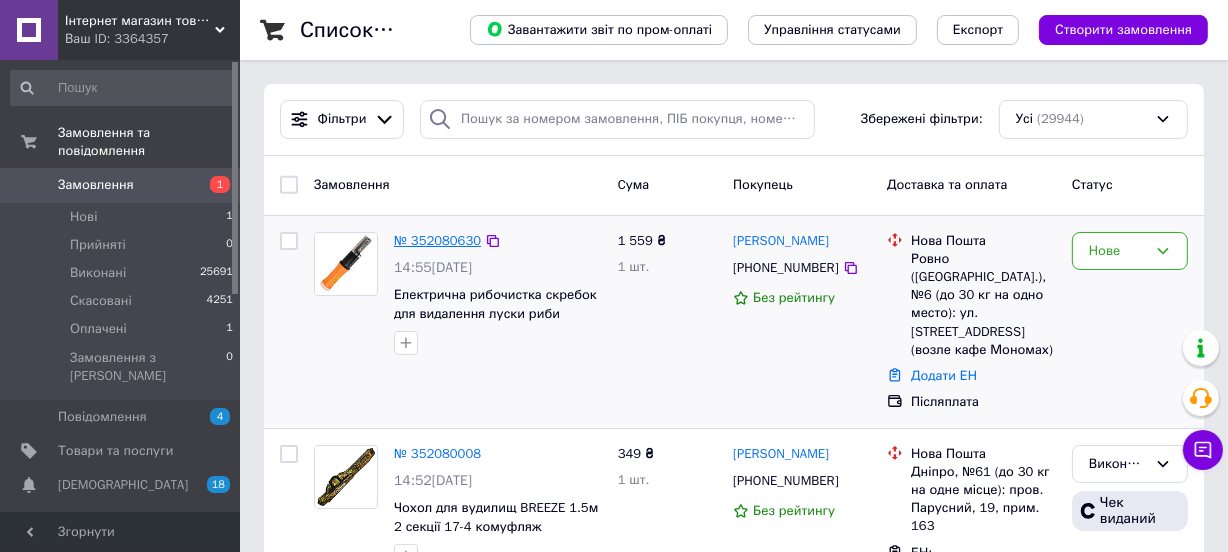 click on "№ 352080630" at bounding box center (437, 240) 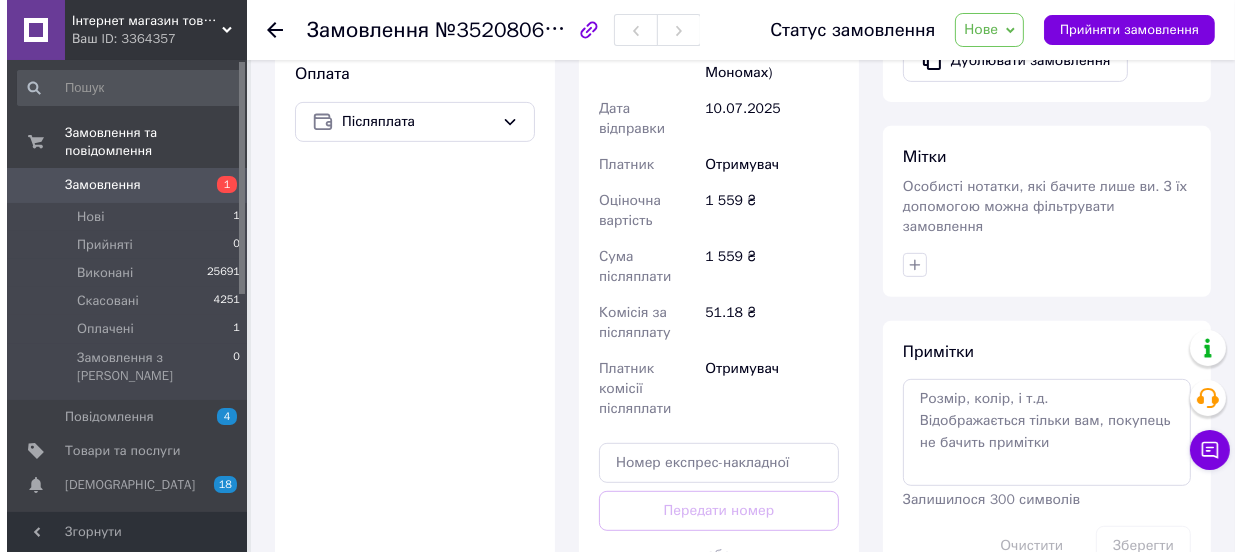 scroll, scrollTop: 280, scrollLeft: 0, axis: vertical 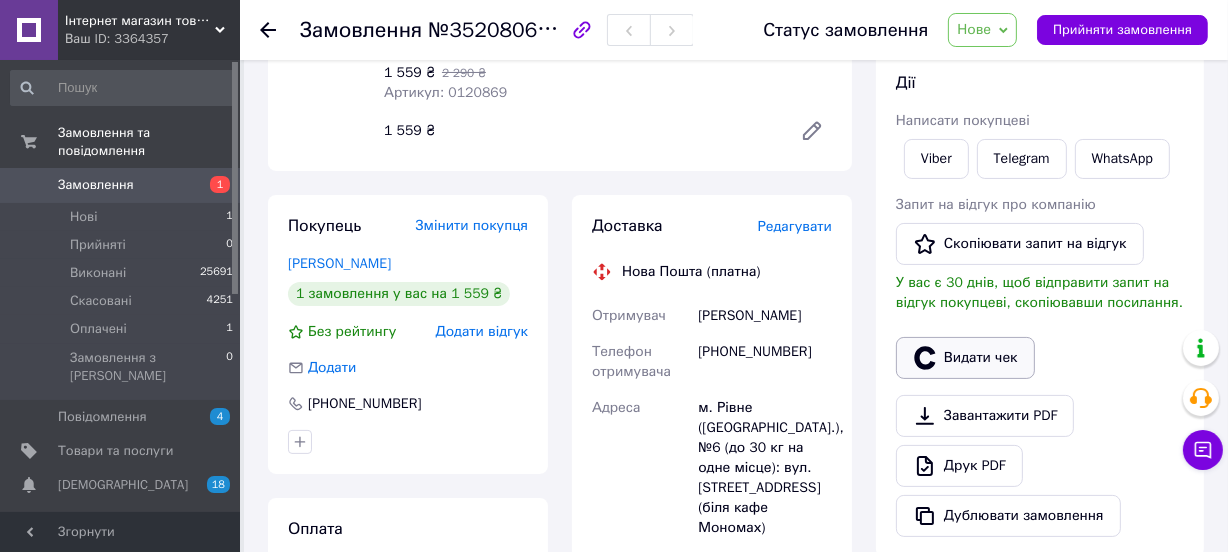 click on "Видати чек" at bounding box center (965, 358) 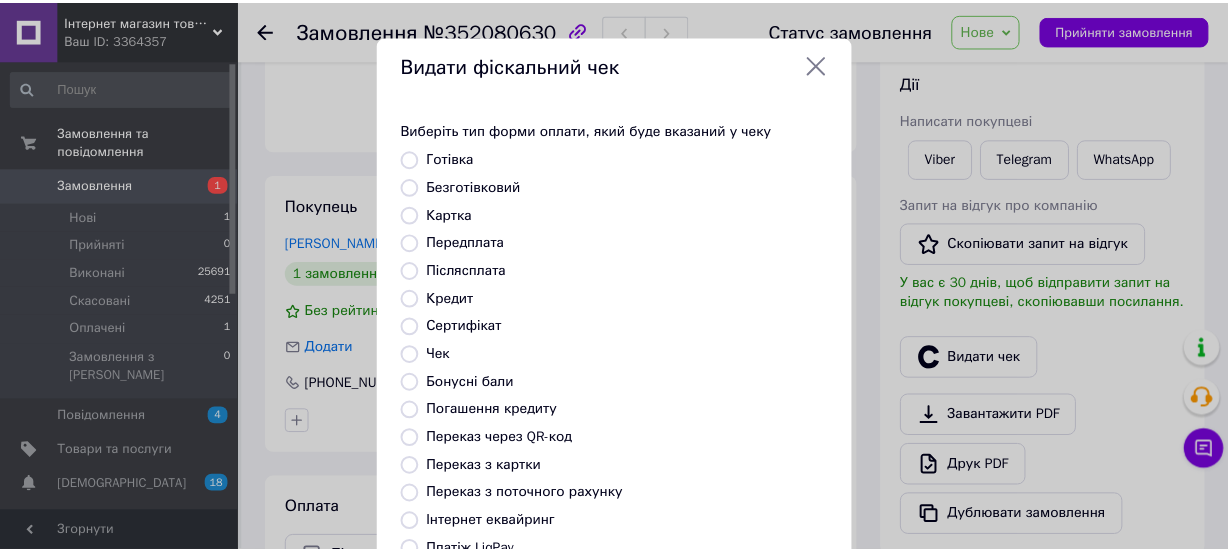 scroll, scrollTop: 307, scrollLeft: 0, axis: vertical 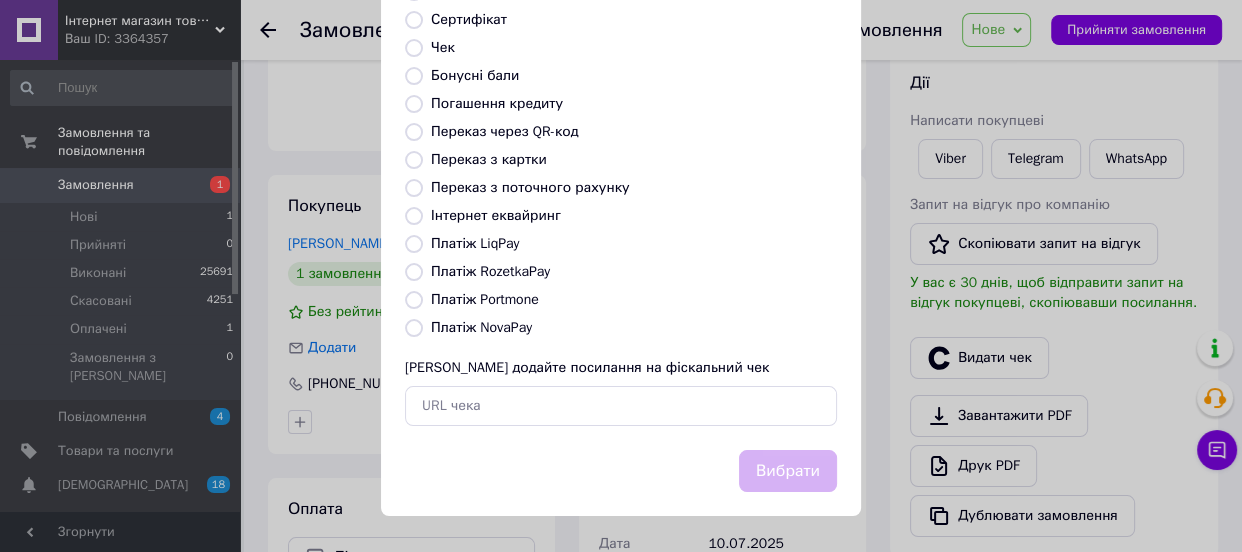 click on "Виберіть тип форми оплати, який буде вказаний у чеку Готівка Безготівковий Картка Передплата Післясплата Кредит Сертифікат Чек Бонусні бали Погашення кредиту Переказ через QR-код Переказ з картки Переказ з поточного рахунку Інтернет еквайринг Платіж LiqPay Платіж RozetkaPay Платіж Portmone Платіж NovaPay Або додайте посилання на фіскальний чек" at bounding box center (621, 120) 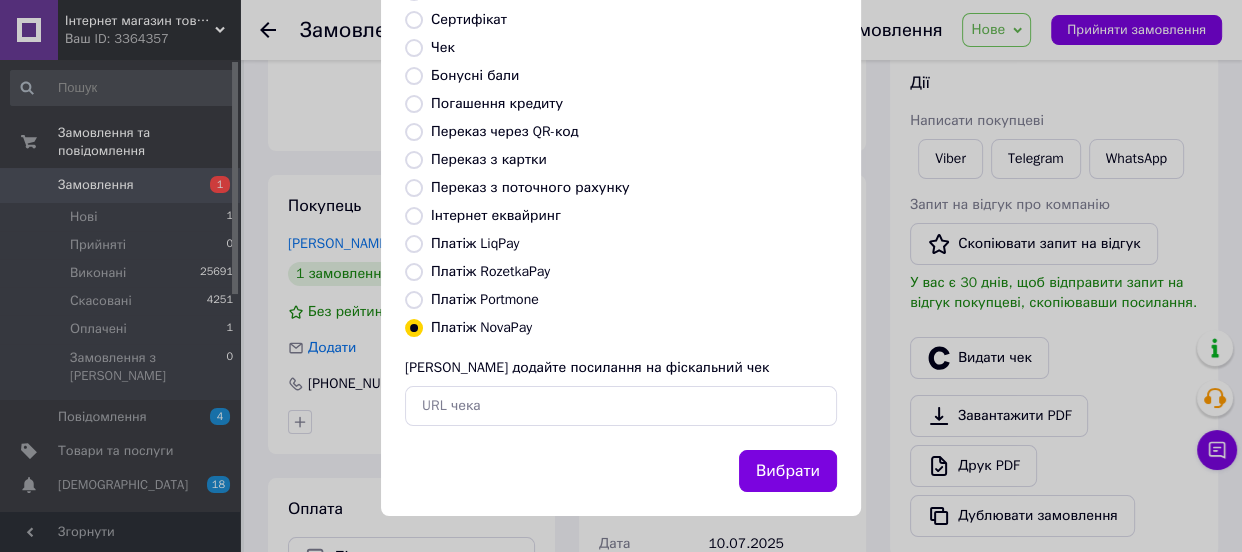 click on "Вибрати" at bounding box center (788, 471) 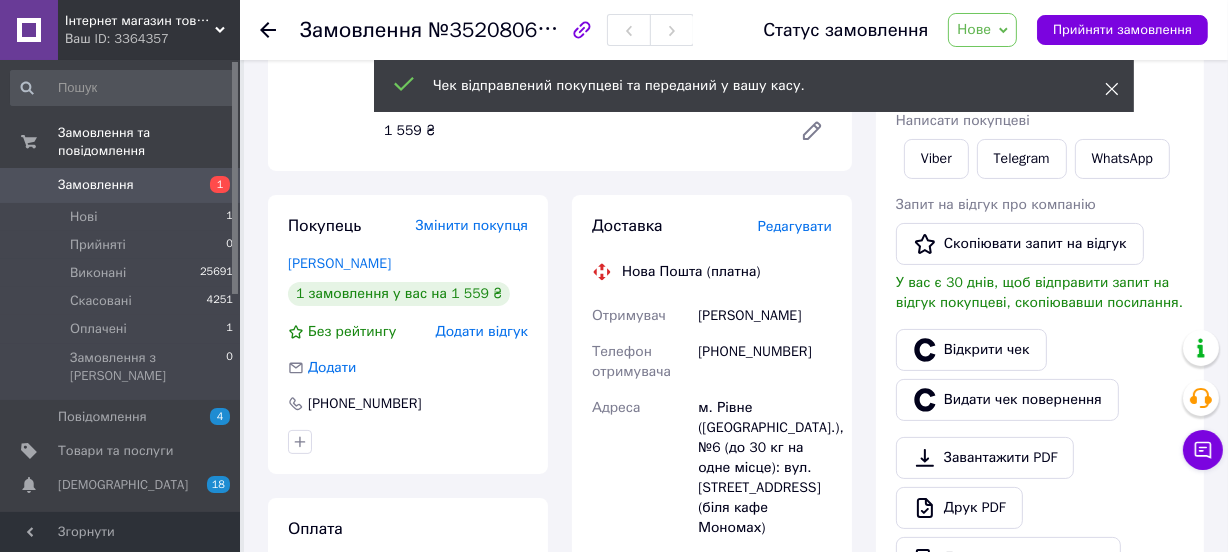click 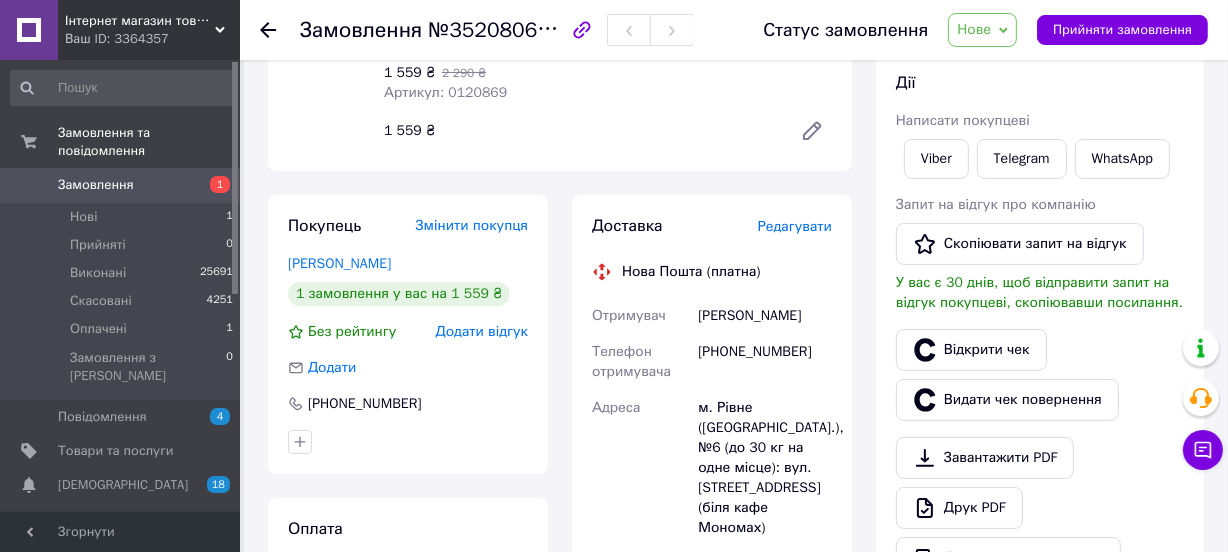 click on "Нове" at bounding box center [982, 30] 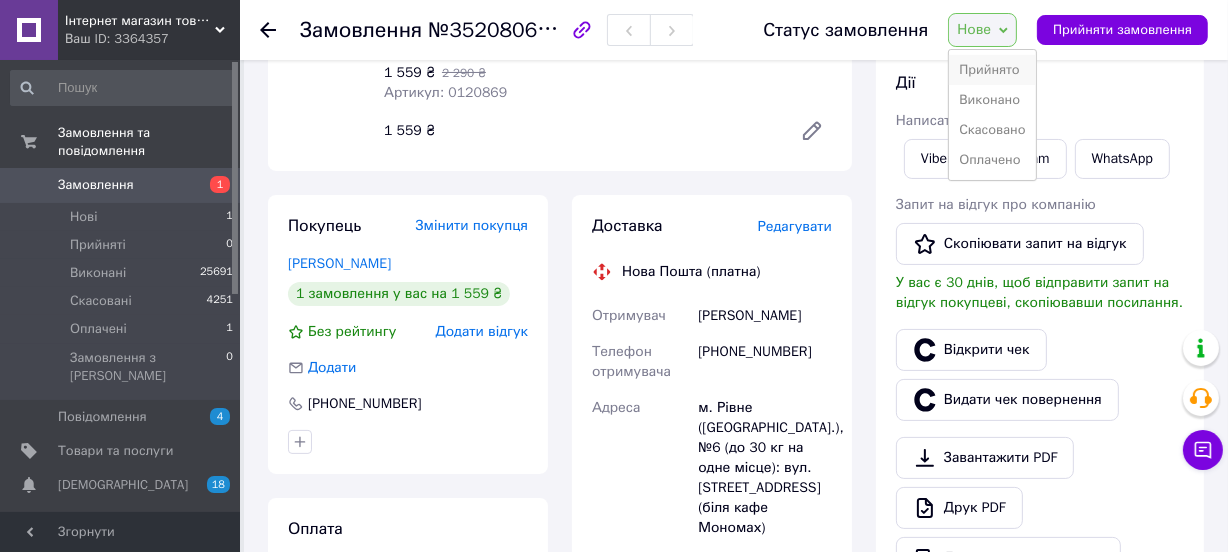 click on "Прийнято" at bounding box center [992, 70] 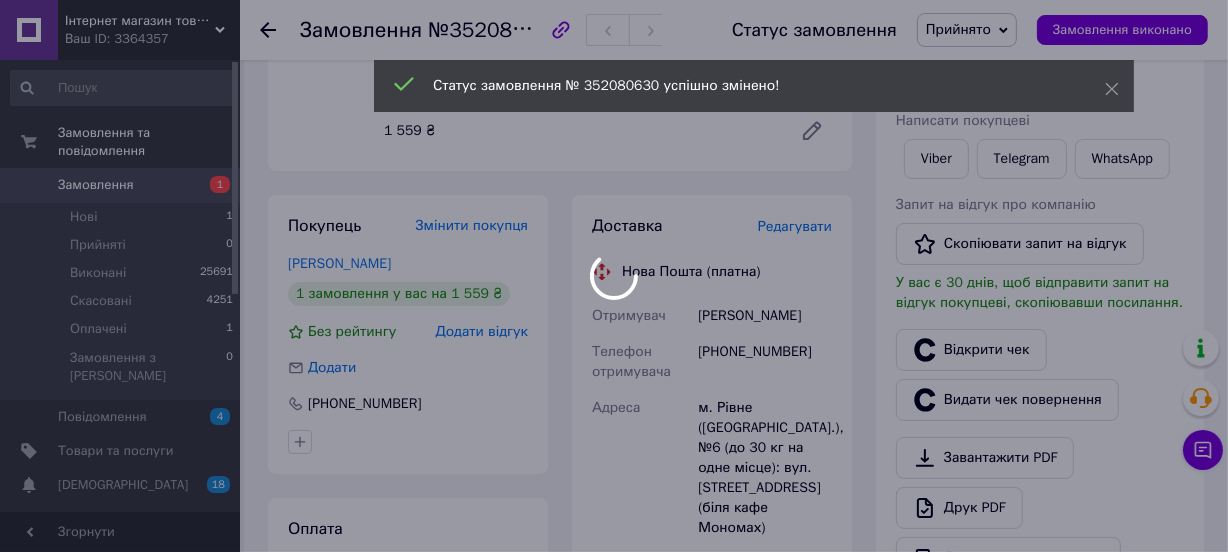 drag, startPoint x: 1113, startPoint y: 89, endPoint x: 1092, endPoint y: 99, distance: 23.259407 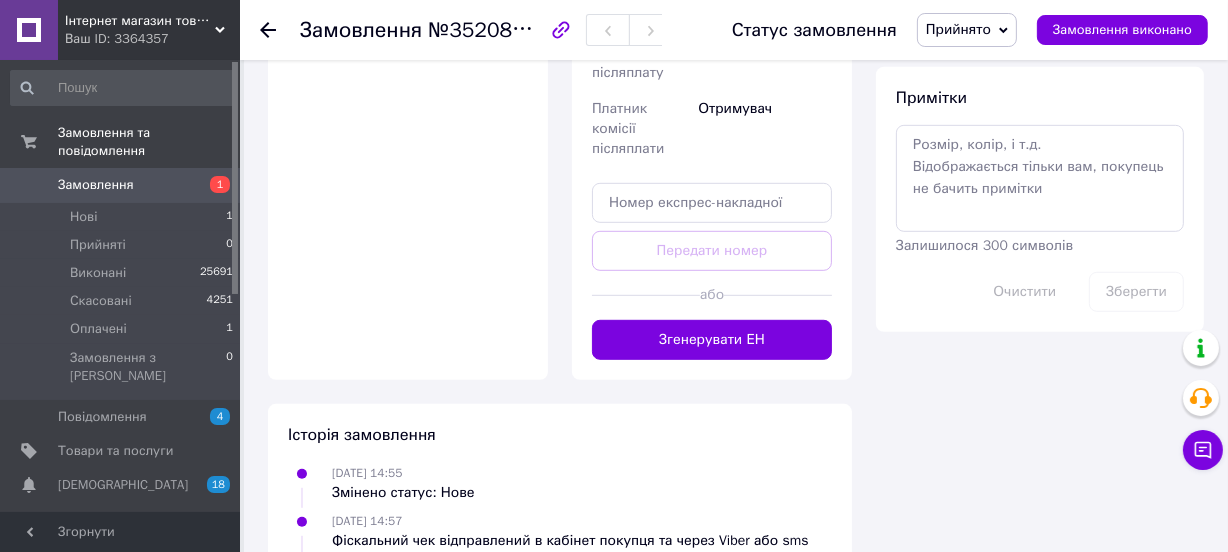 scroll, scrollTop: 1004, scrollLeft: 0, axis: vertical 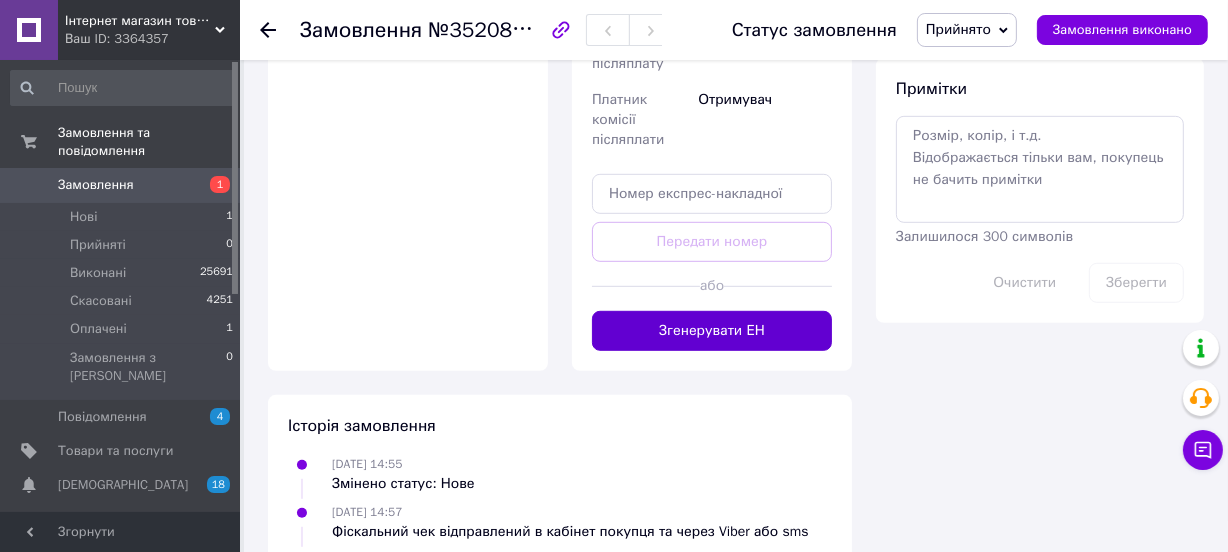 click on "Згенерувати ЕН" at bounding box center [712, 331] 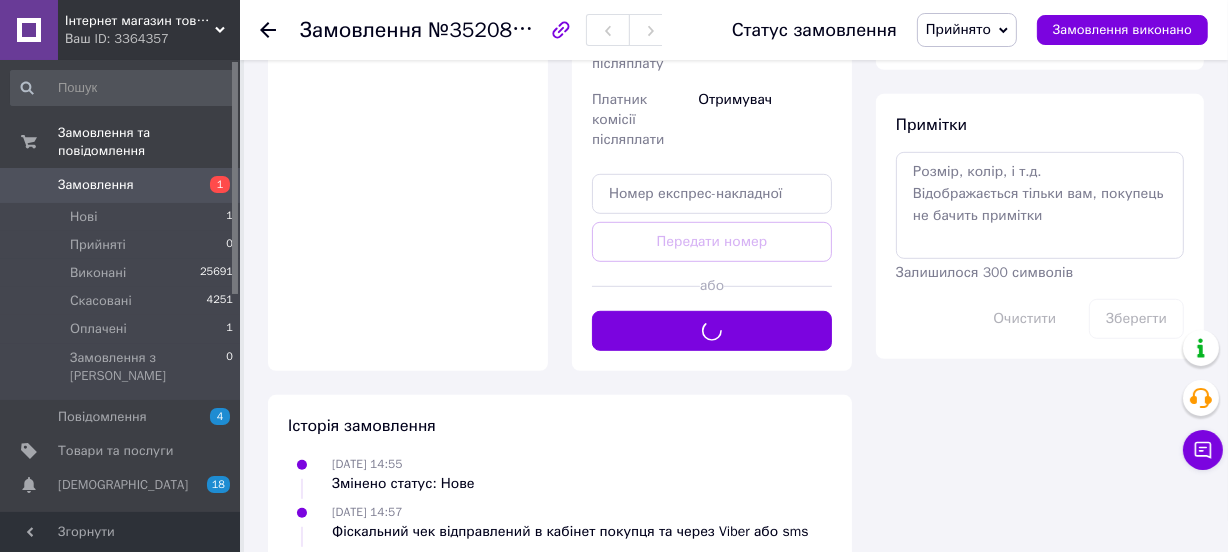 click on "Прийнято" at bounding box center [967, 30] 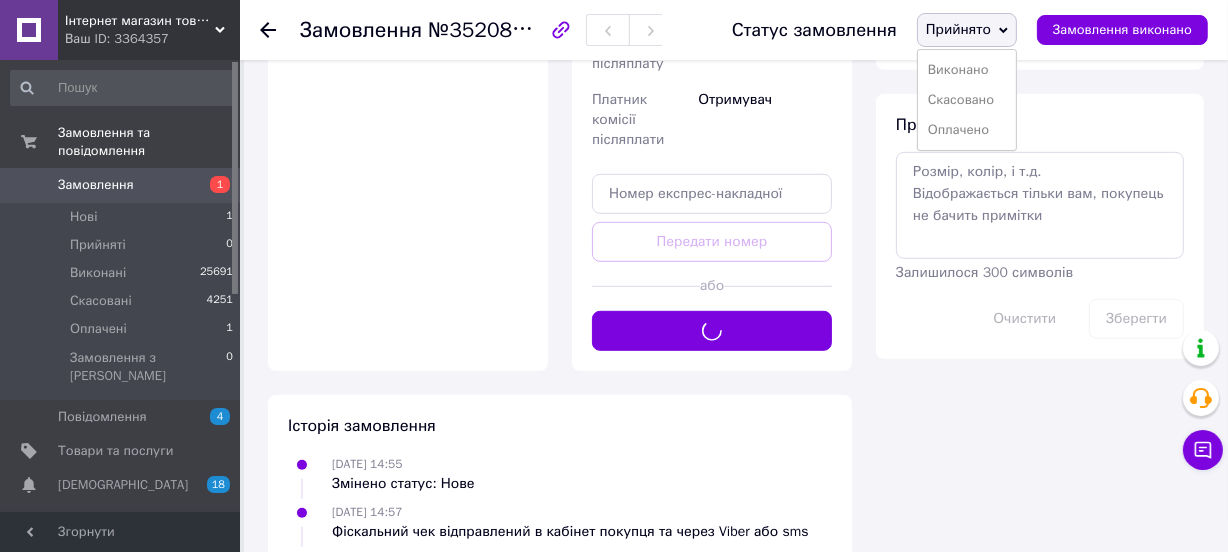 click on "Виконано" at bounding box center [967, 70] 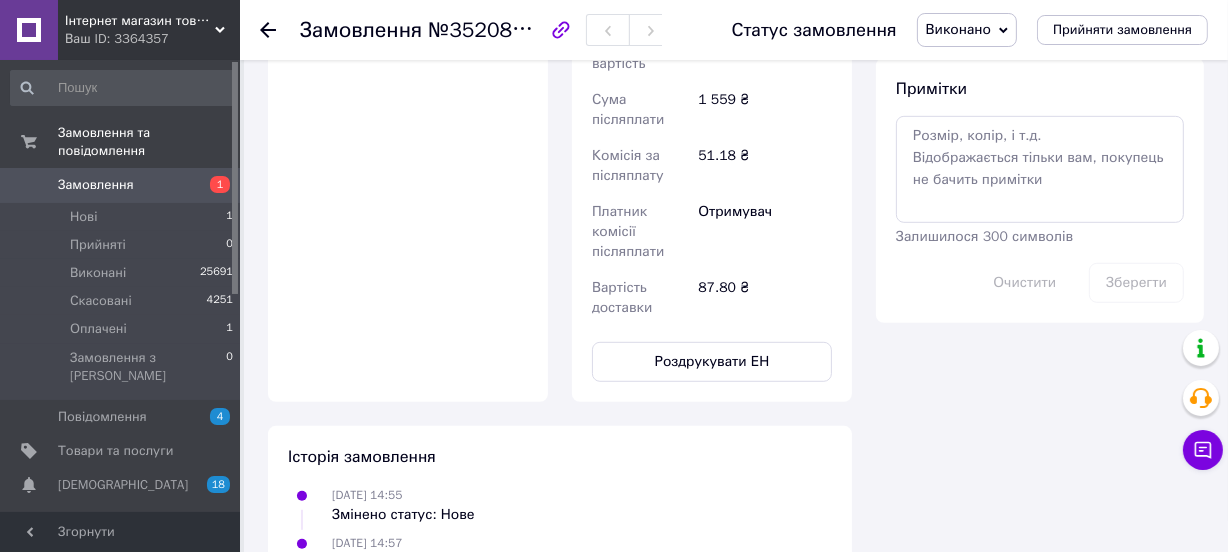 scroll, scrollTop: 969, scrollLeft: 0, axis: vertical 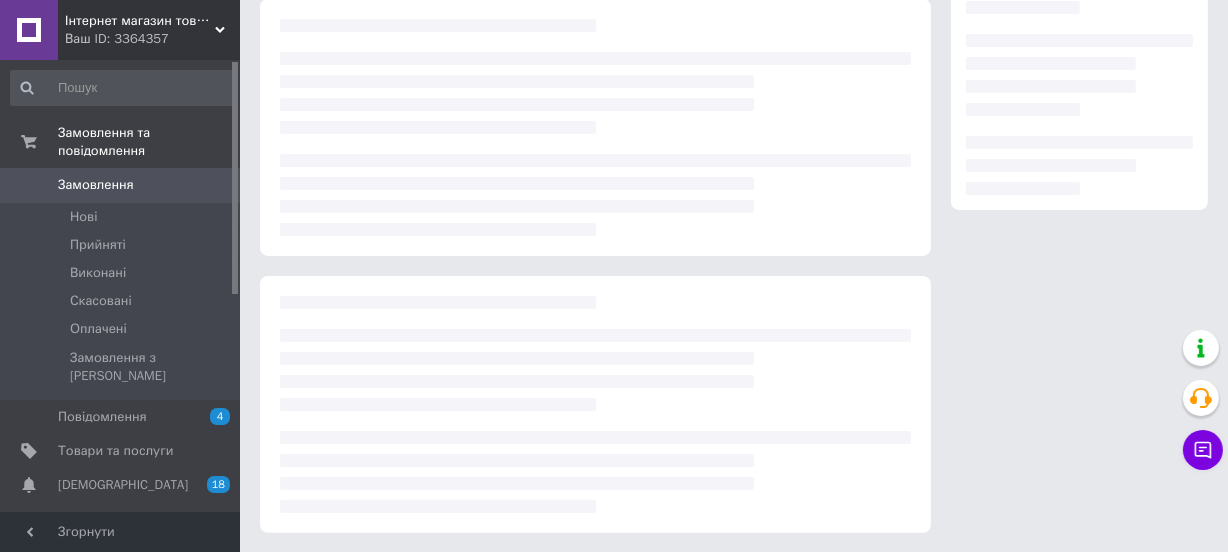 click on "Замовлення" at bounding box center (121, 185) 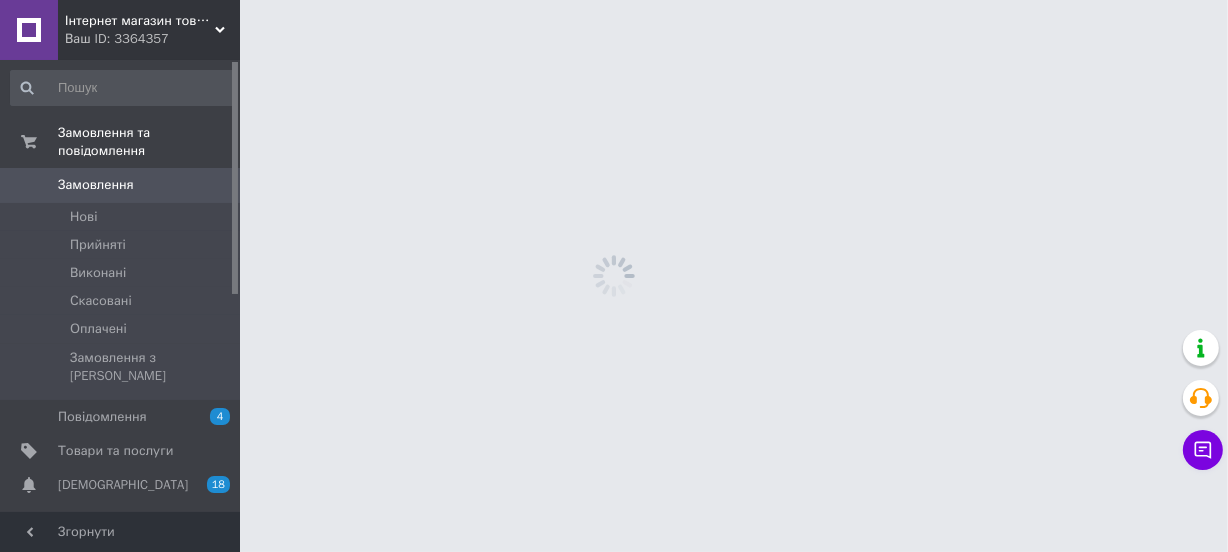 scroll, scrollTop: 0, scrollLeft: 0, axis: both 